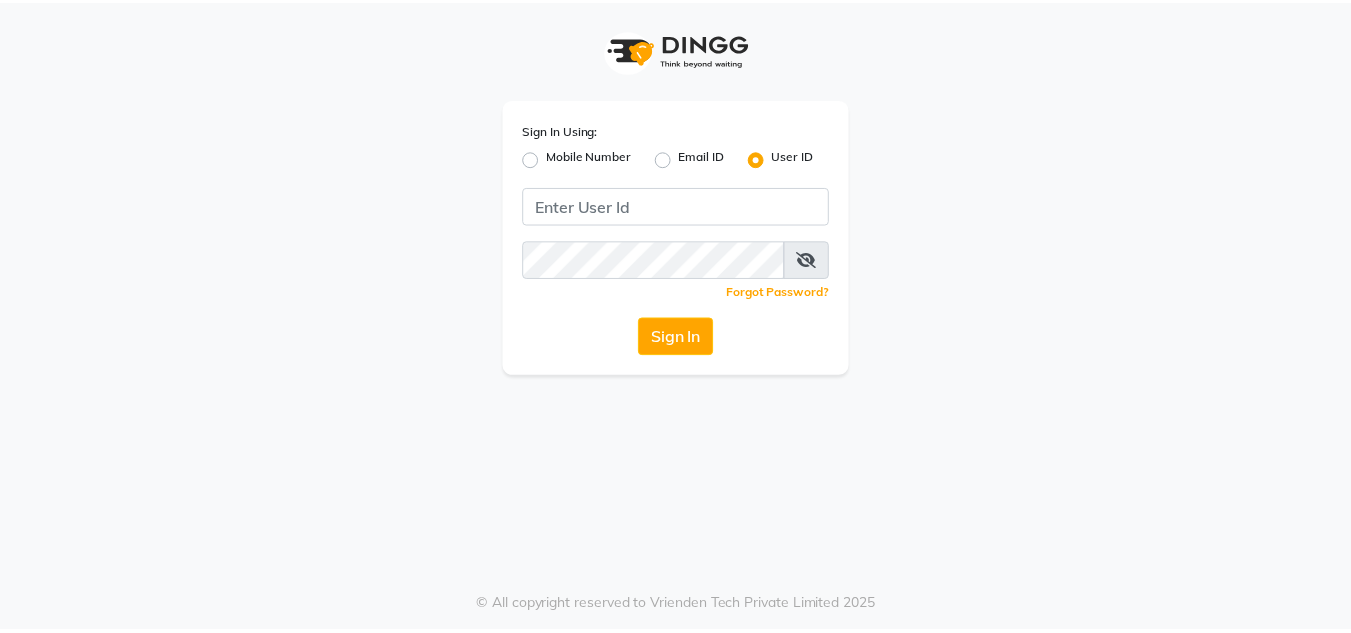 scroll, scrollTop: 0, scrollLeft: 0, axis: both 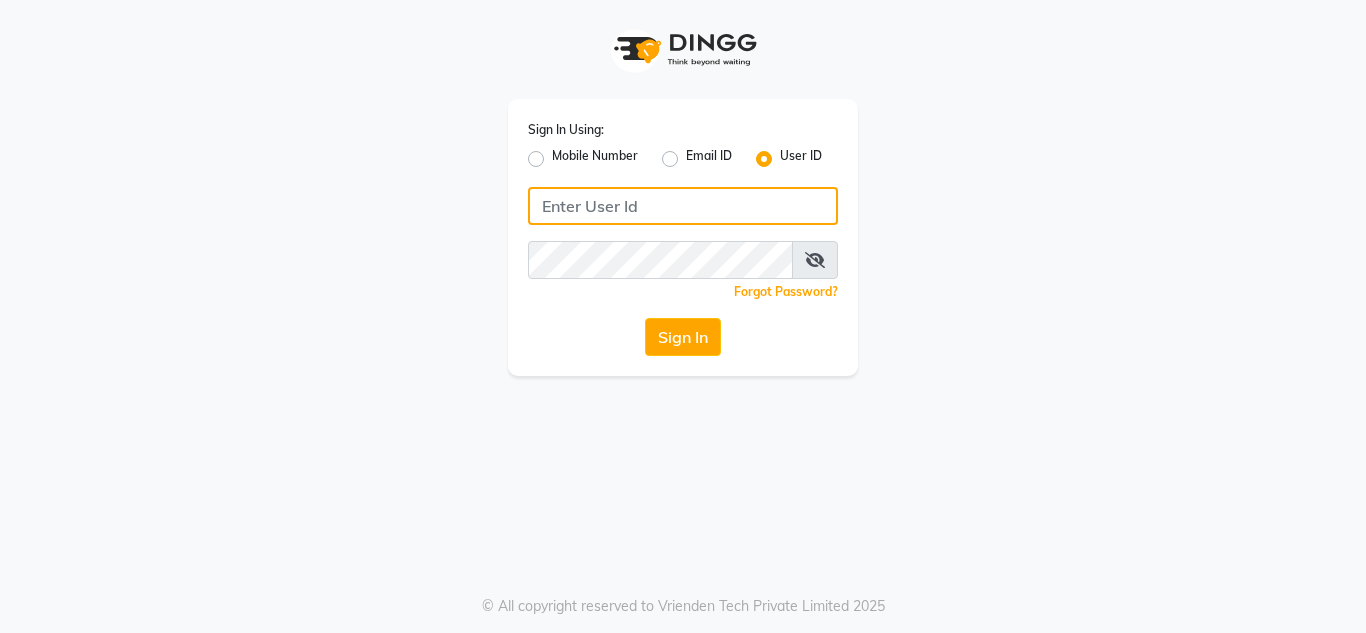 click 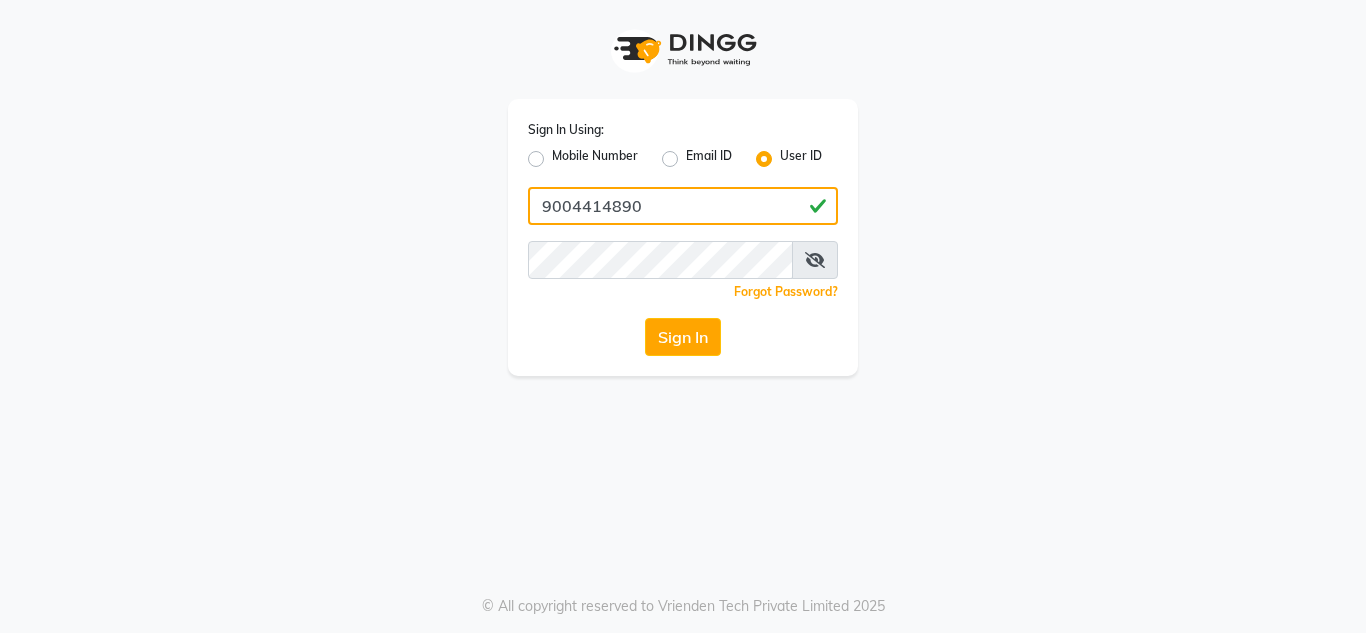 type on "9004414890" 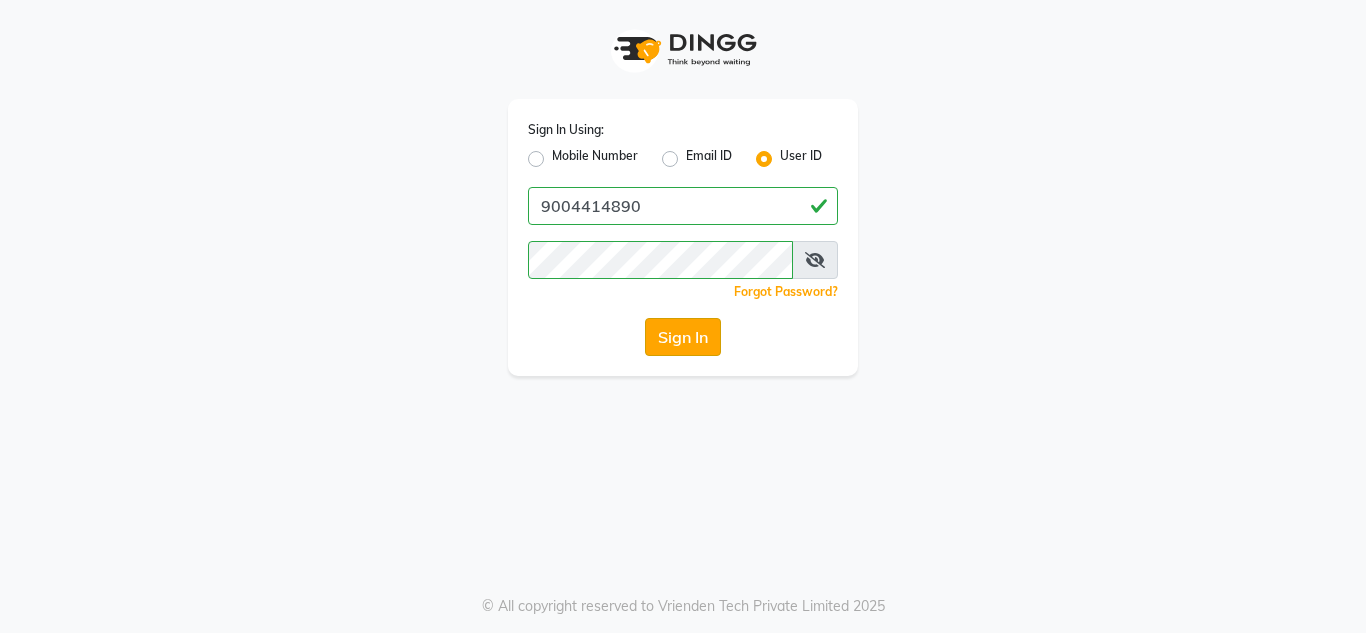 click on "Sign In" 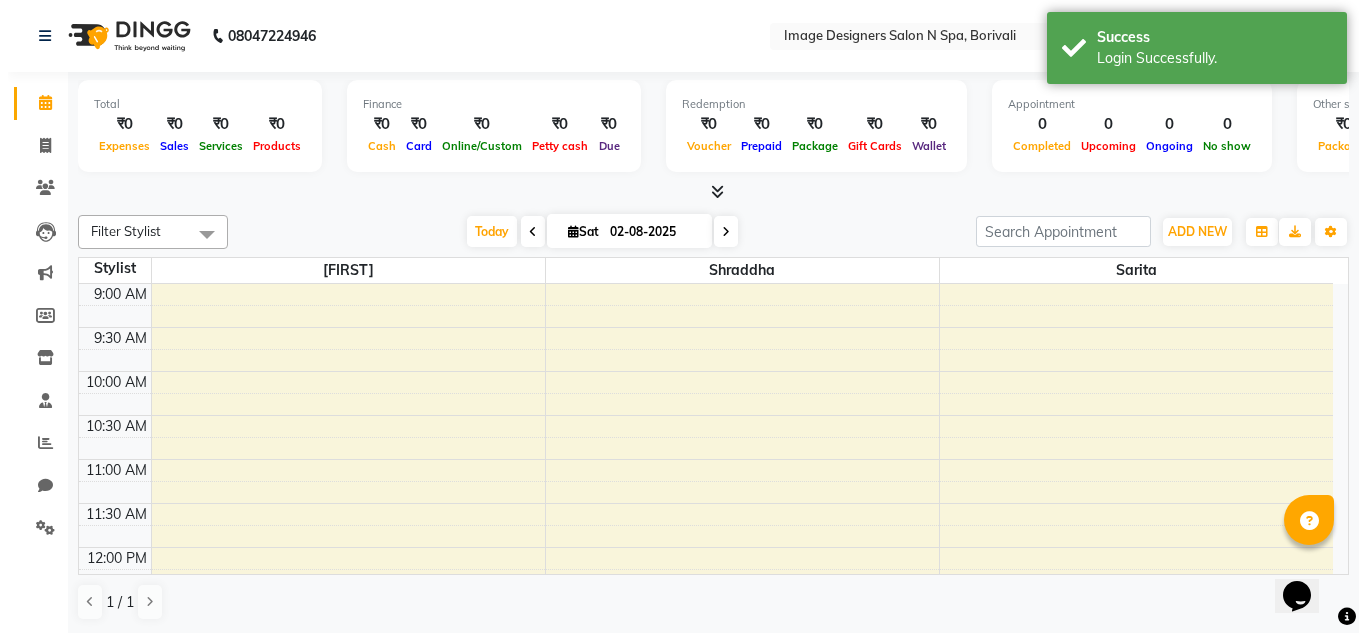 scroll, scrollTop: 0, scrollLeft: 0, axis: both 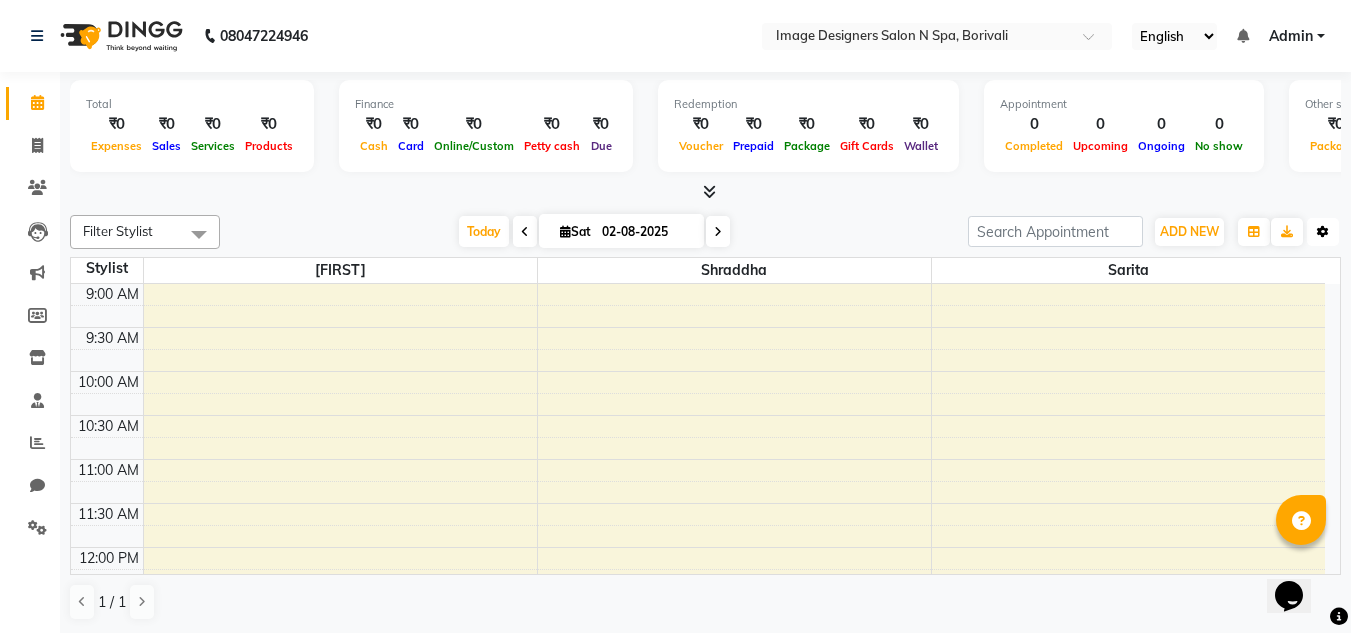 click at bounding box center (1323, 232) 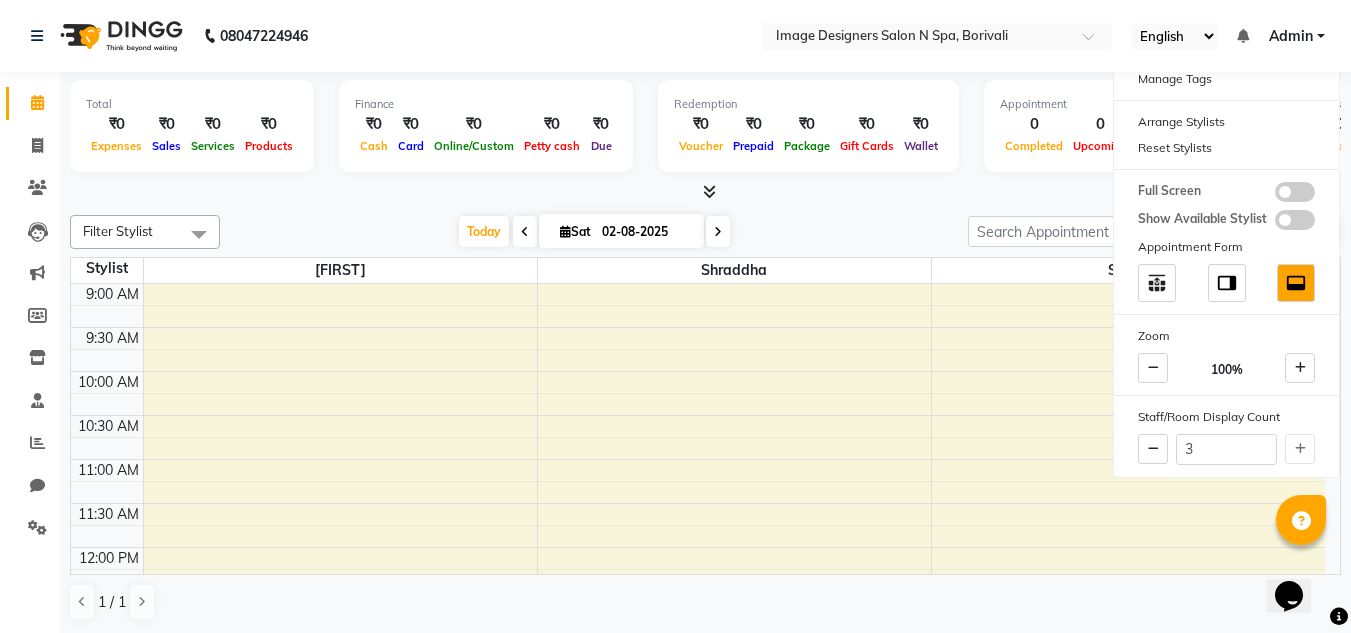 click on "Filter Stylist Select All [FIRST] Sarita [LAST] Today Sat 02-08-2025 Toggle Dropdown Add Appointment Add Invoice Add Expense Add Attendance Add Client Add Transaction Toggle Dropdown Add Appointment Add Invoice Add Expense Add Attendance Add Client ADD NEW Toggle Dropdown Add Appointment Add Invoice Add Expense Add Attendance Add Client Add Transaction Filter Stylist Select All [FIRST] Sarita [LAST] Group By Staff View Room View View as Vertical Vertical - Week View Horizontal Horizontal - Week View List Toggle Dropdown Calendar Settings Manage Tags Arrange Stylists Reset Stylists Full Screen Show Available Stylist Appointment Form Zoom 100% Staff/Room Display Count 3 Stylist [FIRST] [LAST] Sarita 9:00 AM 9:30 AM 10:00 AM 10:30 AM 11:00 AM 11:30 AM 12:00 PM 12:30 PM 1:00 PM 1:30 PM 2:00 PM 2:30 PM 3:00 PM 3:30 PM 4:00 PM 4:30 PM 5:00 PM 5:30 PM 6:00 PM 6:30 PM 7:00 PM 7:30 PM 8:00 PM 8:30 PM 1 / 1" 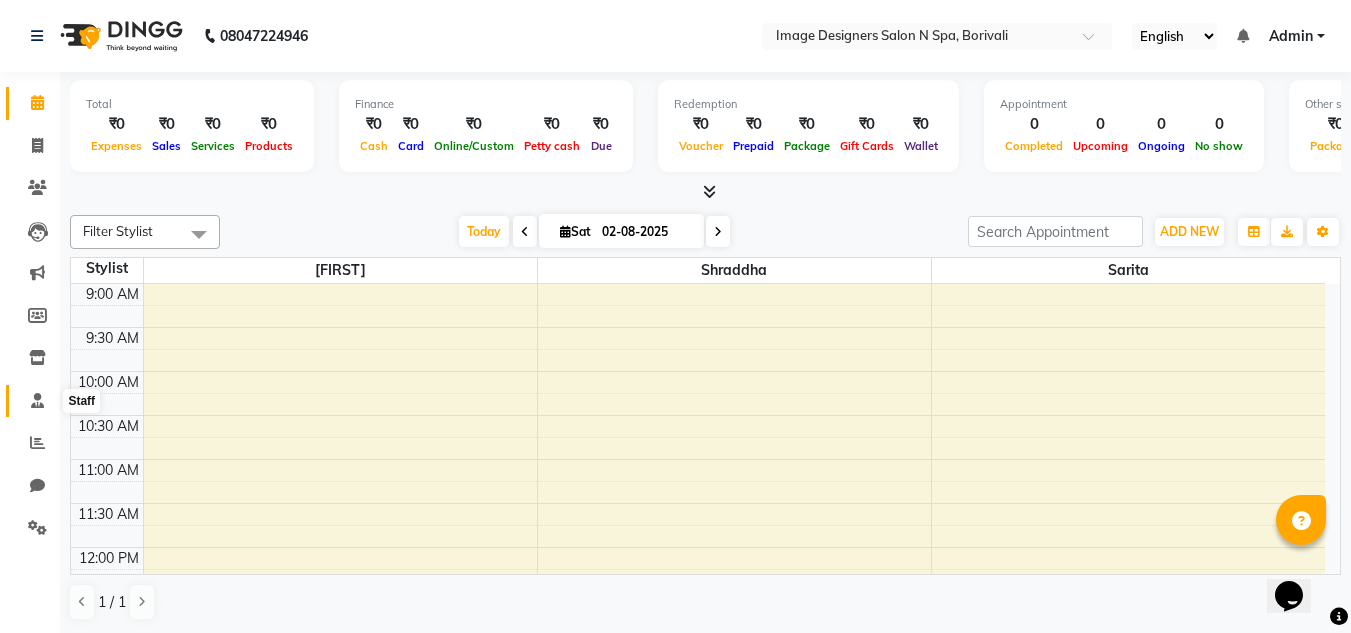 click 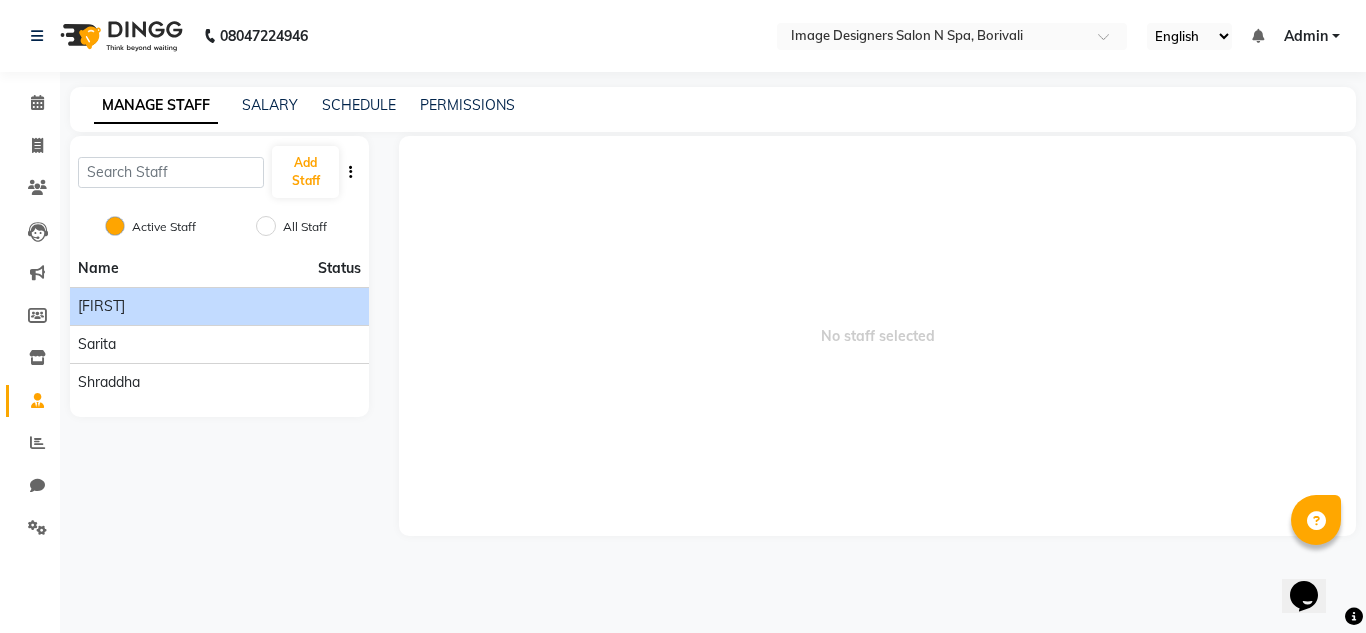 click on "[FIRST]" 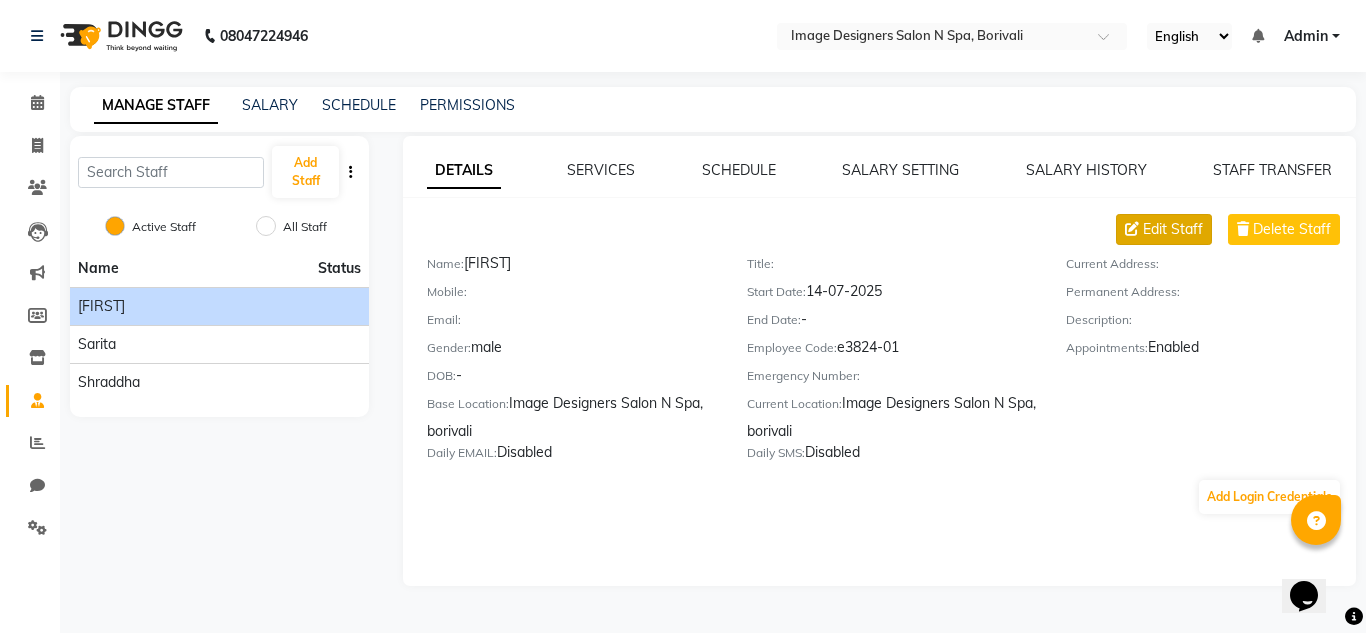 click on "Edit Staff" 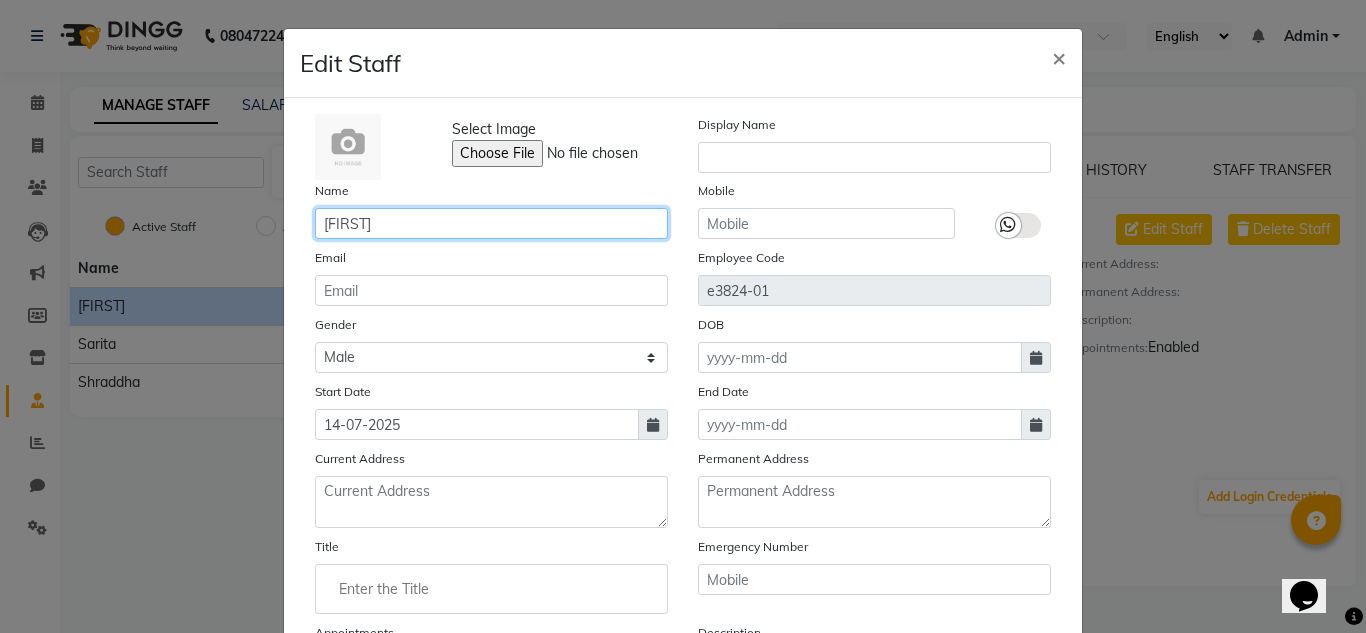 click on "[FIRST]" 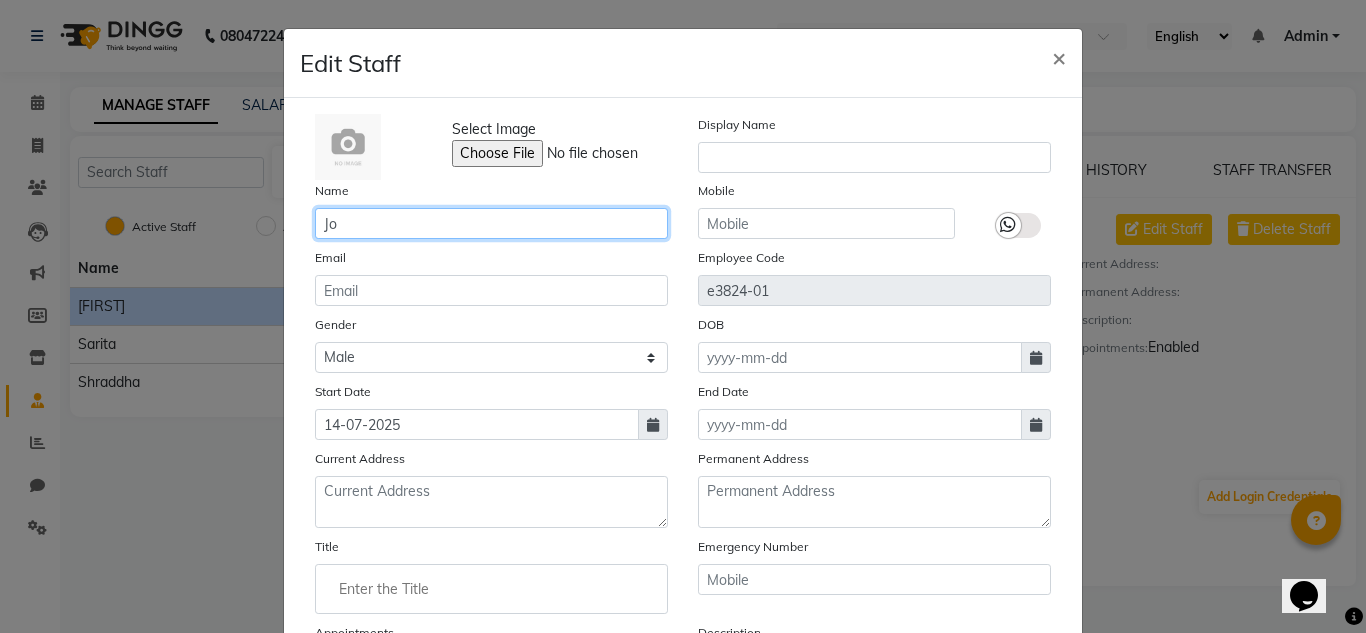 type on "J" 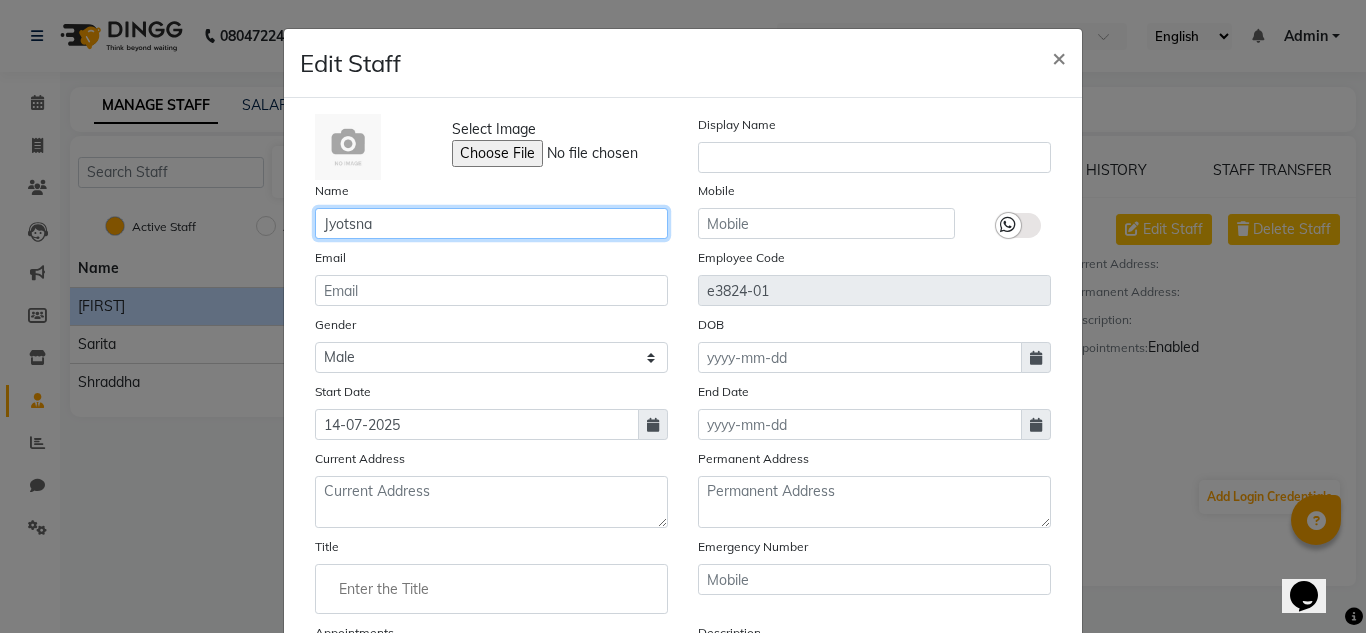 type on "Jyotsna" 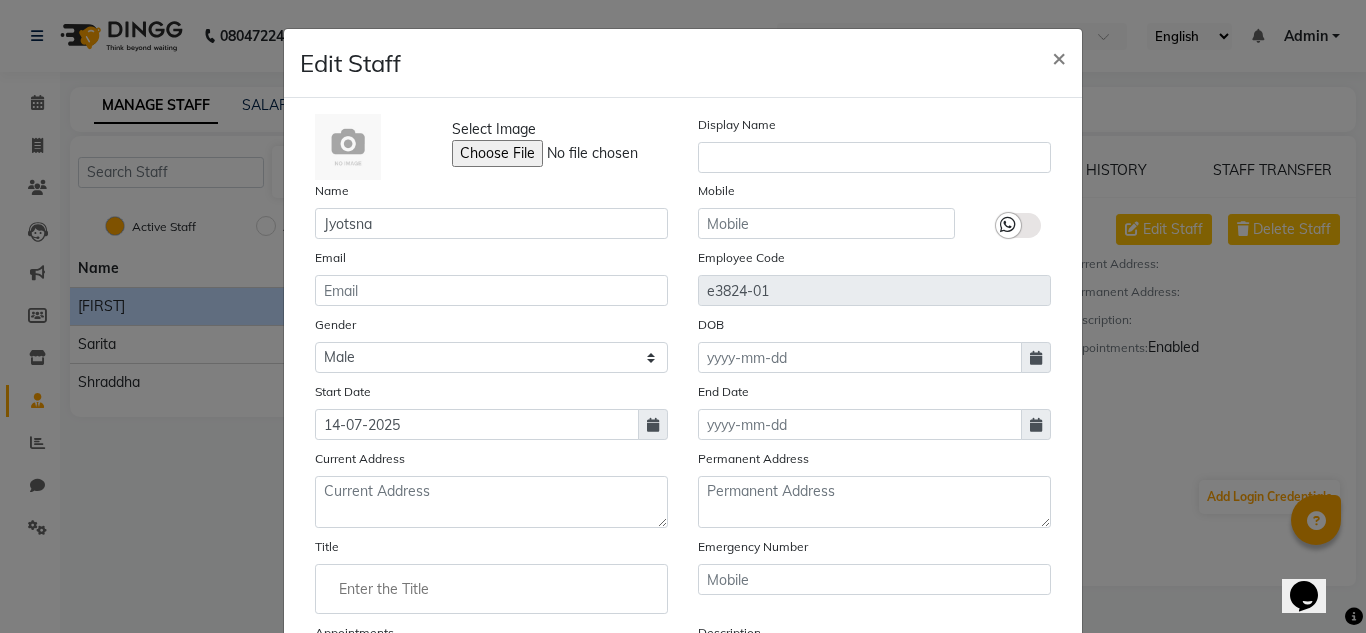 click on "Select Image Display Name Name [FIRST] Mobile Email Employee Code e3824-01 Gender Select Male Female Other Prefer Not To Say DOB Start Date 14-07-2025 End Date Current Address Permanent Address Title Emergency Number Appointments Enable Description Daily SMS Daily Email" 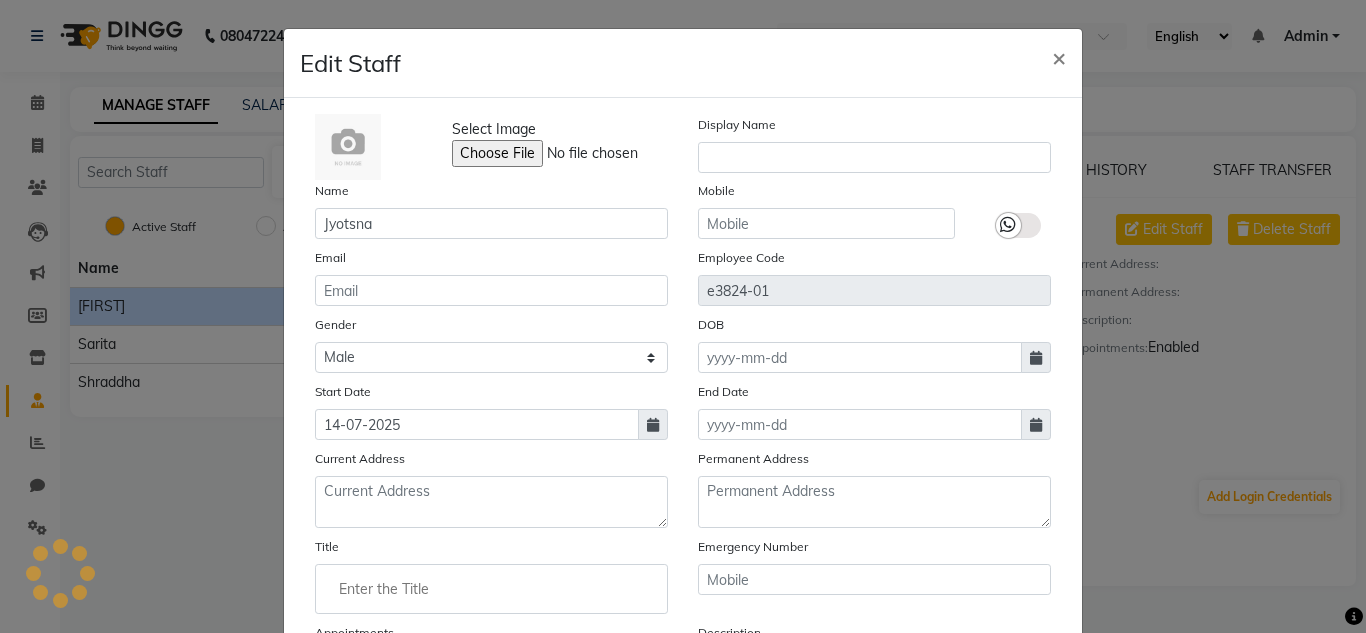 click on "Emergency Number" 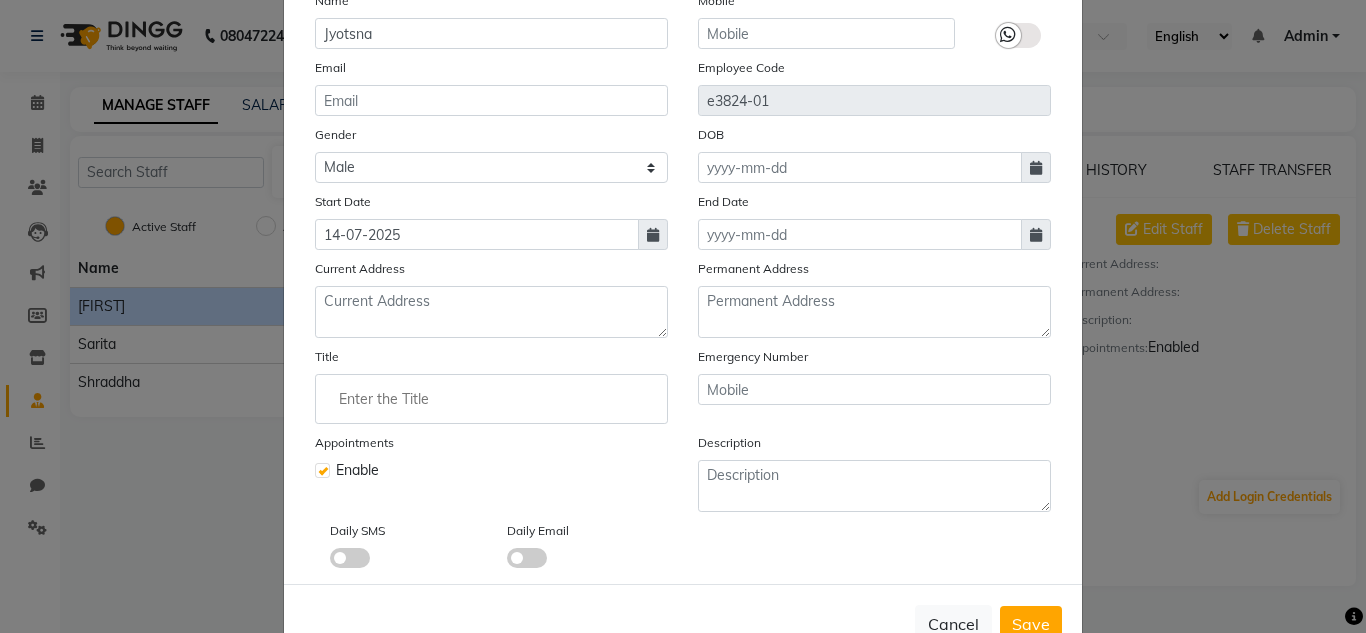 scroll, scrollTop: 209, scrollLeft: 0, axis: vertical 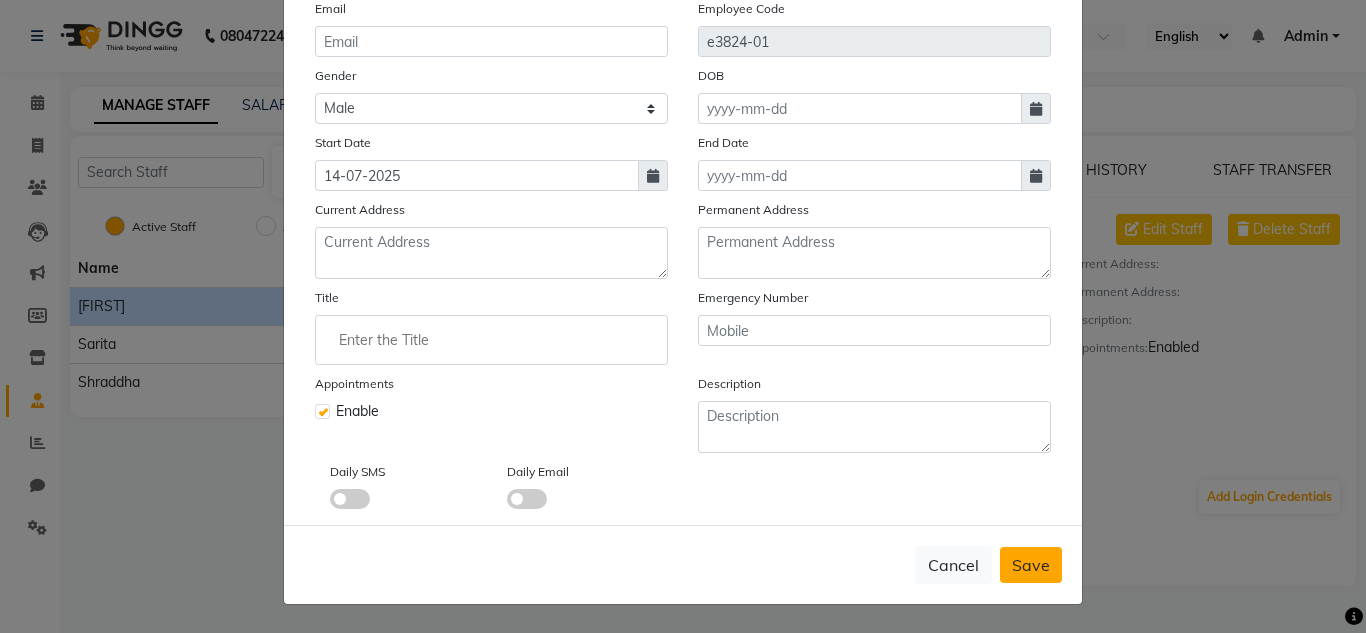 click on "Save" at bounding box center (1031, 565) 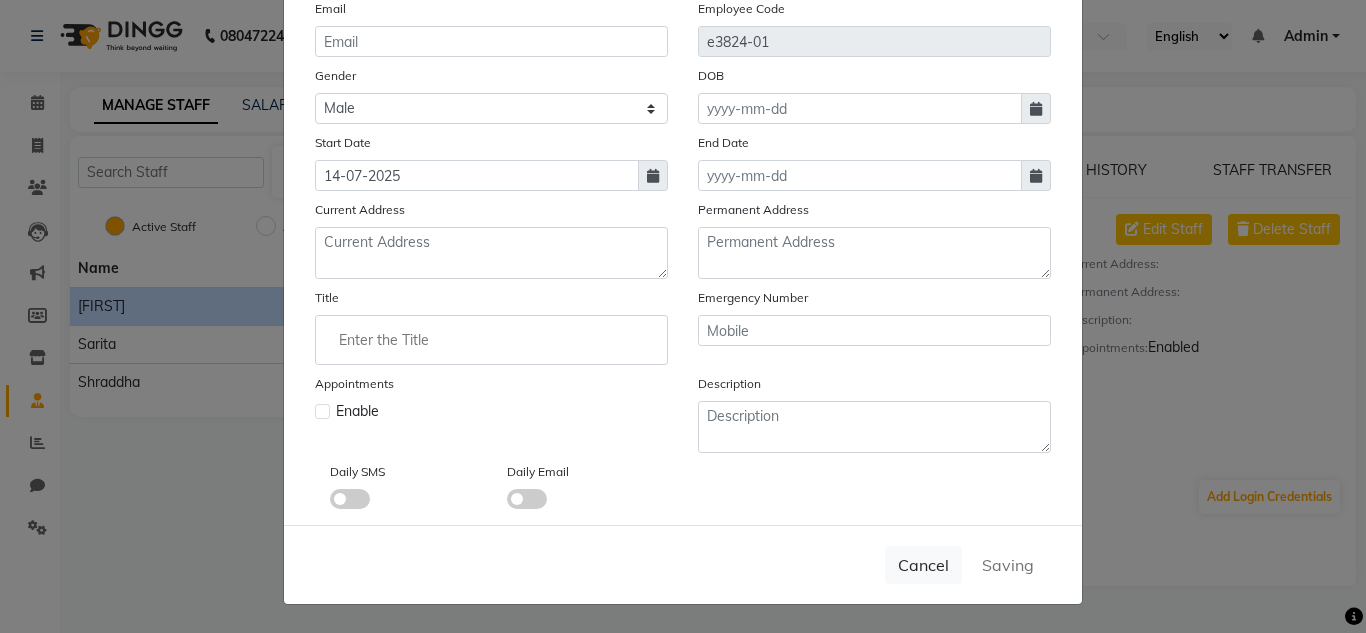 type 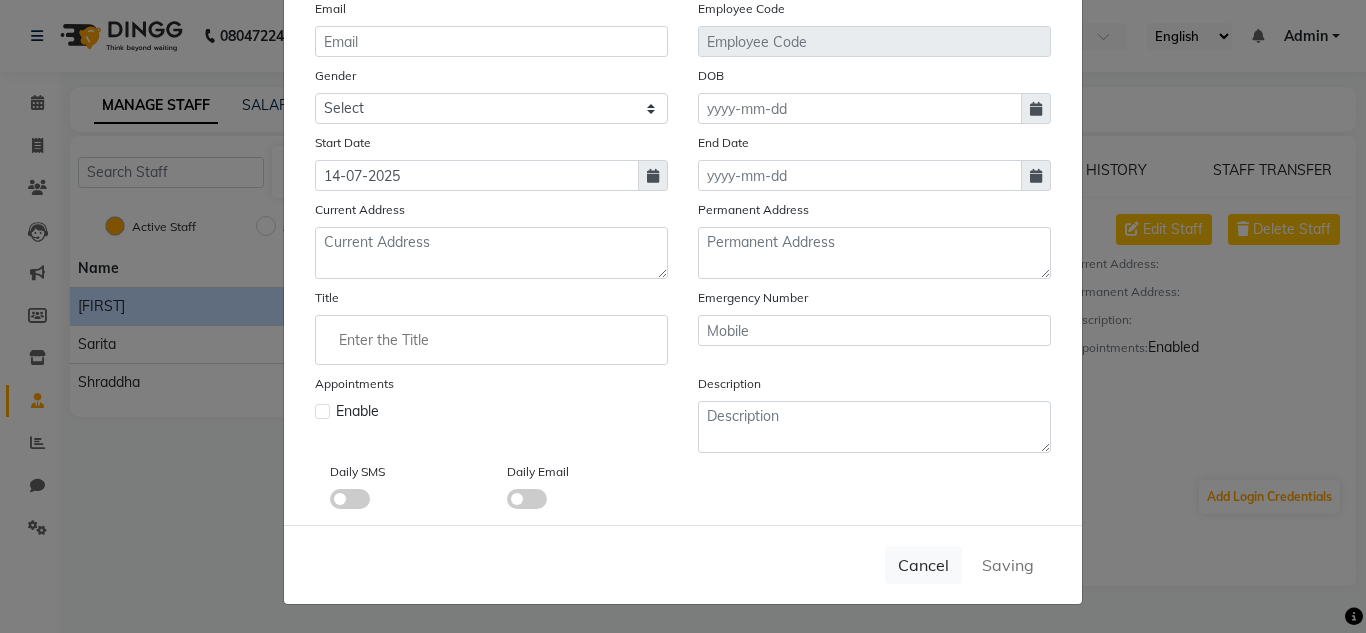 type 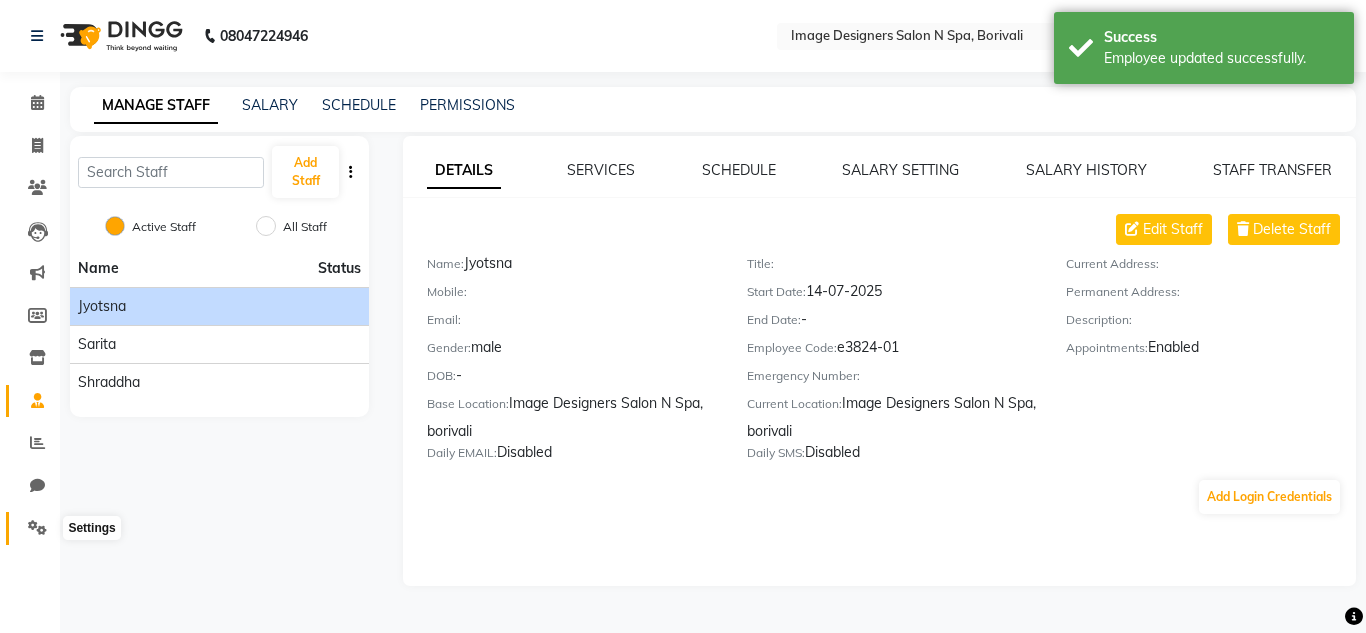click 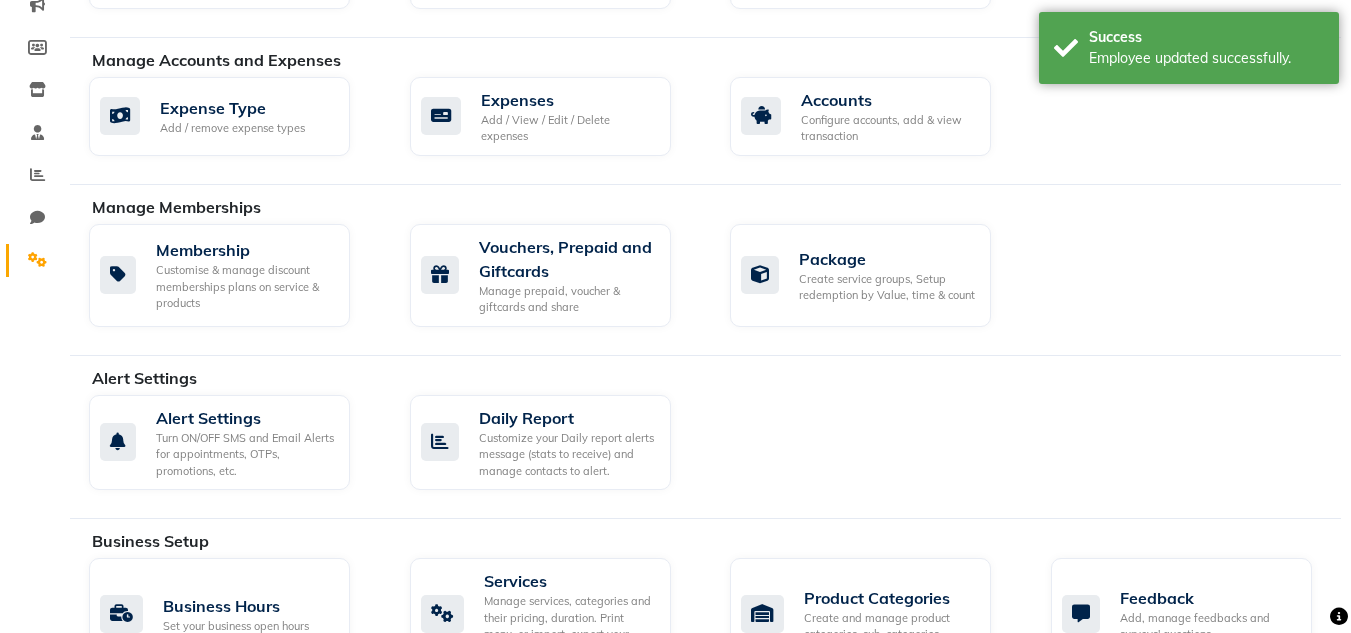 scroll, scrollTop: 288, scrollLeft: 0, axis: vertical 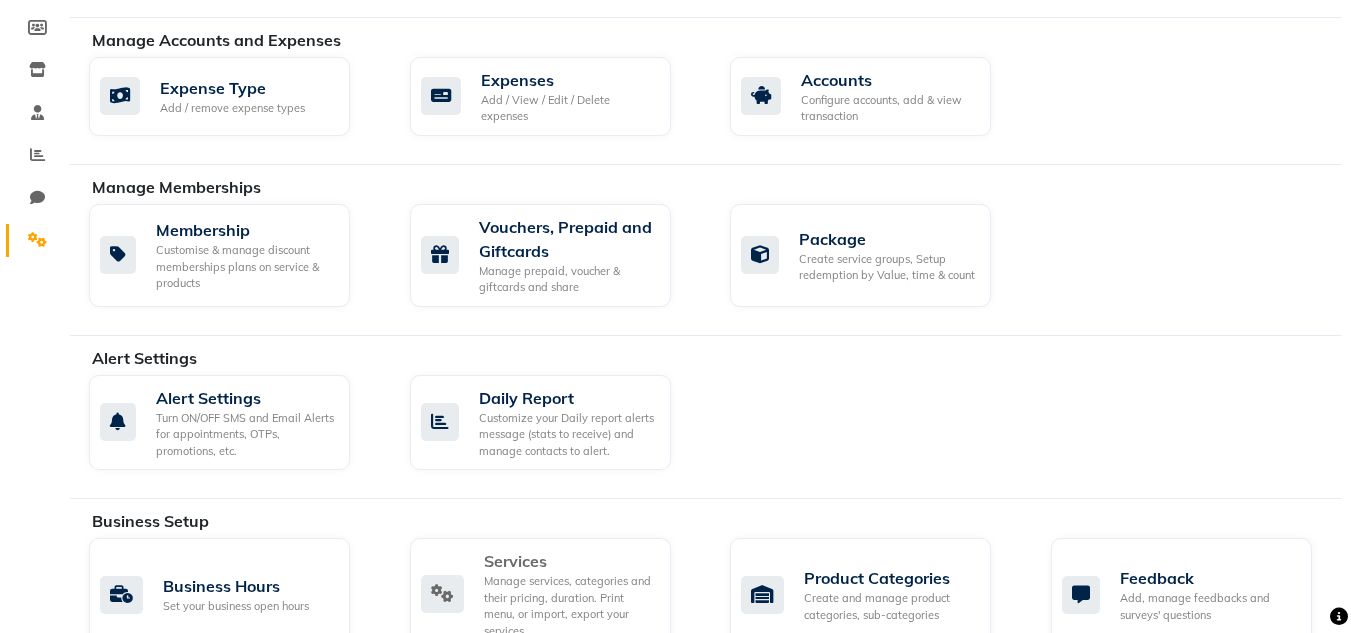 click on "Manage services, categories and their pricing, duration. Print menu, or import, export your services." 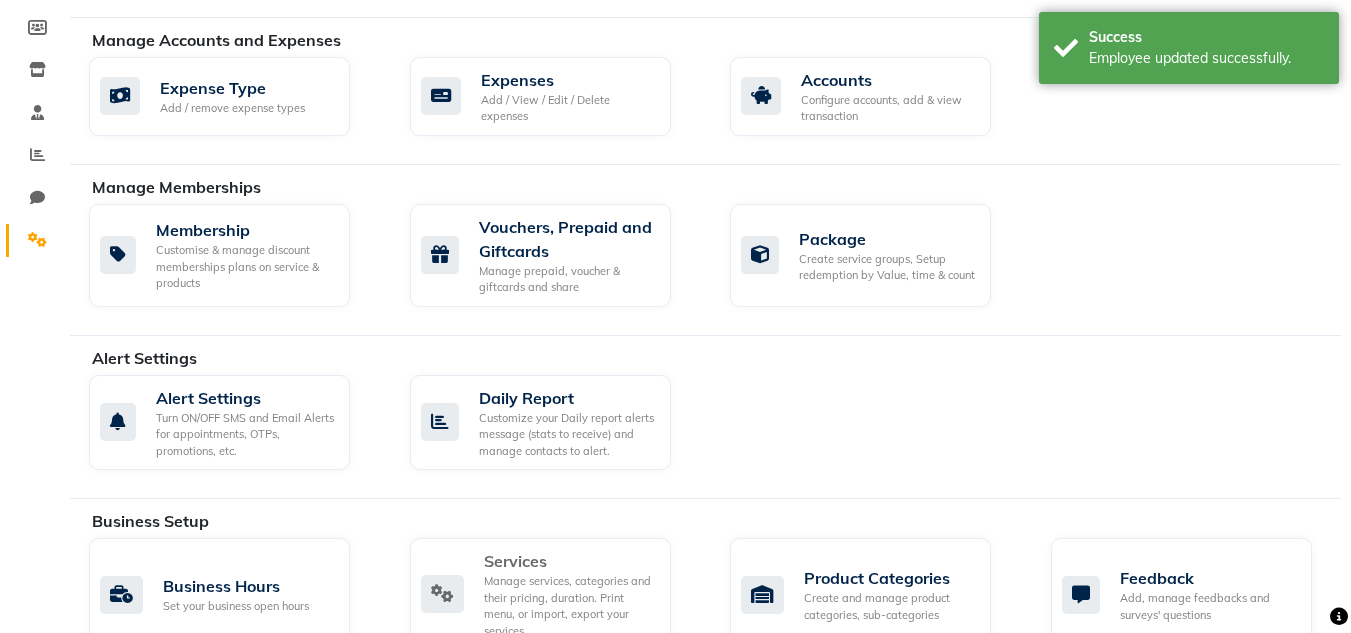 click on "Image Designers Salon N Spa, Borivali English ENGLISH Español العربية मराठी हिंदी ગુજરાતી தமிழ் 中文 Notifications nothing to show Admin Manage Profile Change Password Sign out Version:3.15.11 ☀ Image Designers Salon N Spa, borivali Calendar Invoice Clients Leads Marketing Members Inventory Staff Reports Chat Settings Completed InProgress Upcoming Dropped Tentative Check-In Confirm Bookings Generate Report Segments Page Builder Invoice Configurations Invoice Configuration Manage Tax, Payment Mode, Prefixes, and OTP Settings Invoice Template Customize and Manage Receipts Manage Additional Fee Manage additional charges Manage Accounts and Expenses Expense Type Add / remove expense types Expenses Add / View / Edit / Delete expenses Accounts Configure accounts, add & view transaction Manage Memberships Membership Customise & manage discount memberships plans on service & products Package" at bounding box center [675, 567] 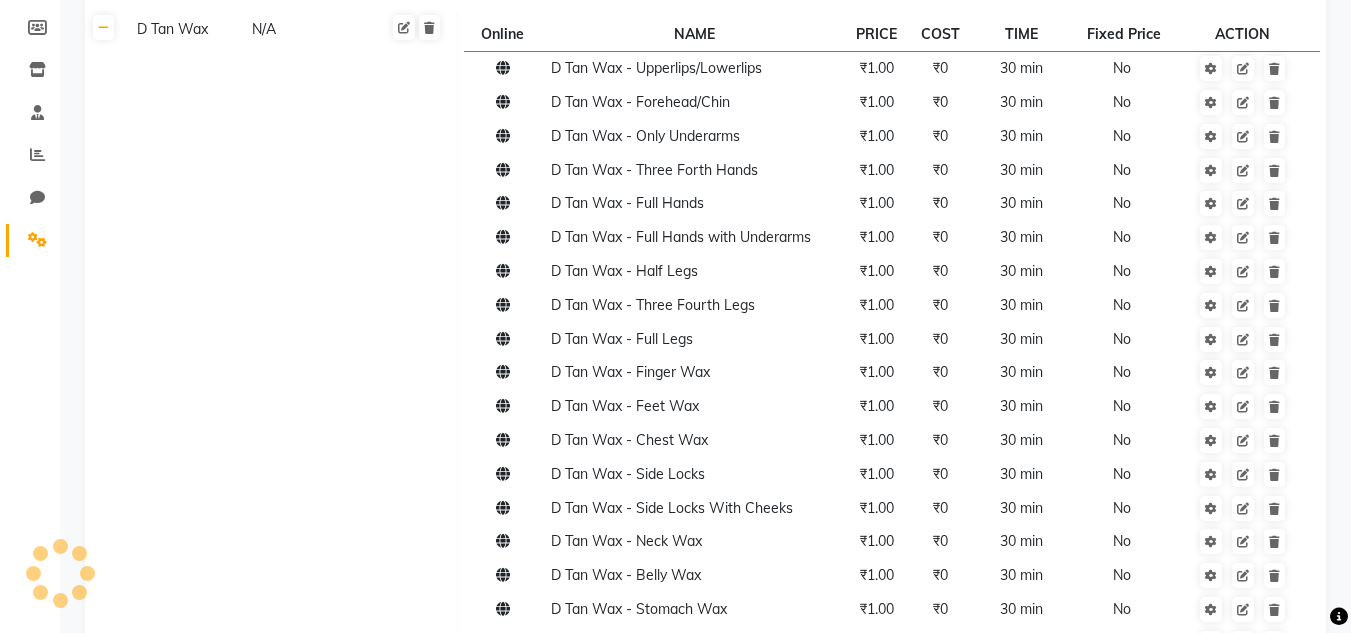 scroll, scrollTop: 0, scrollLeft: 0, axis: both 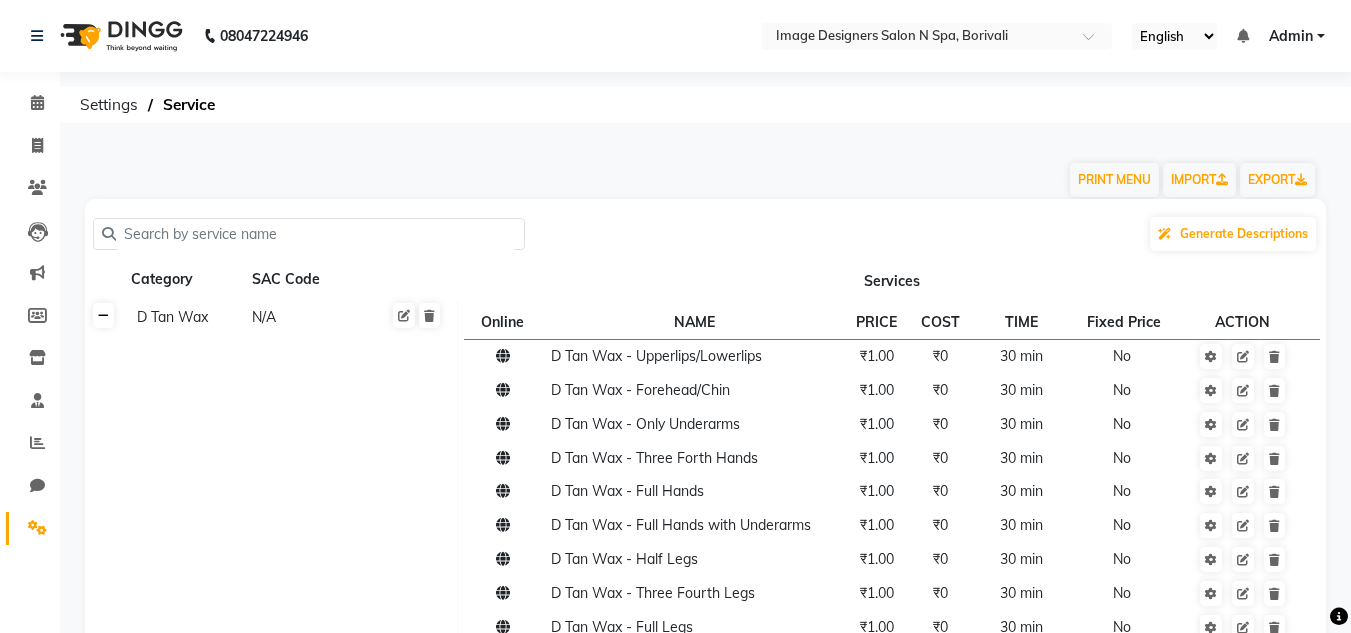 click 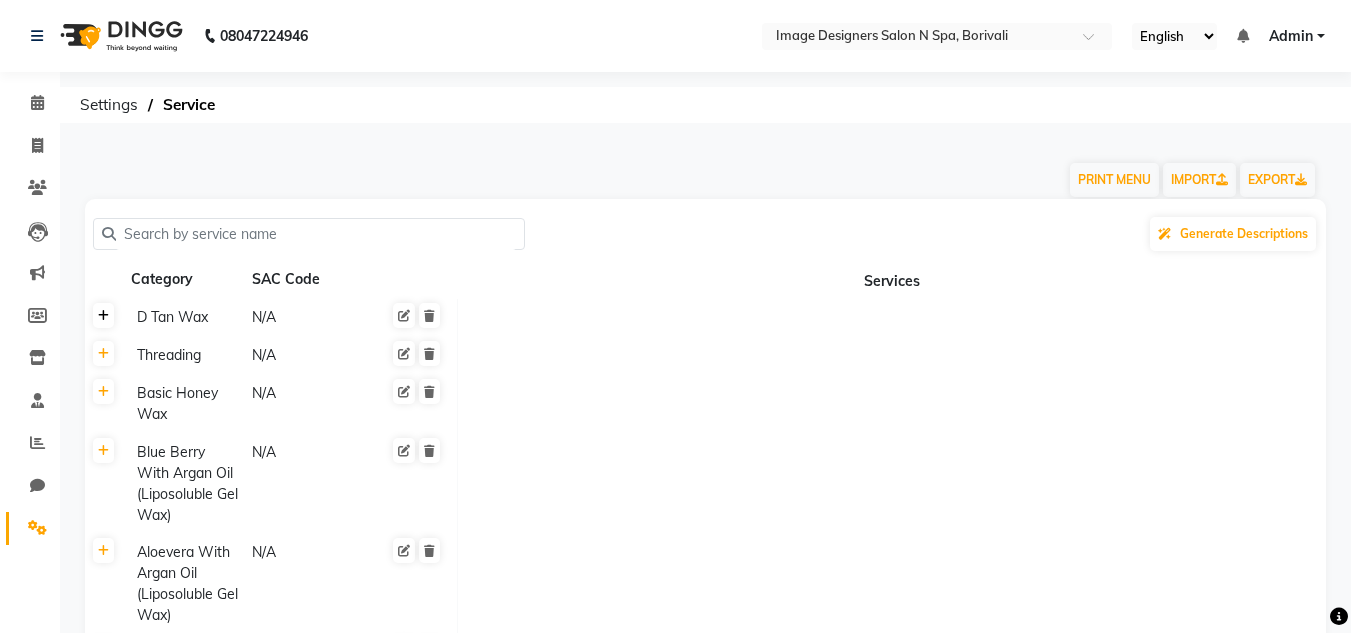 click 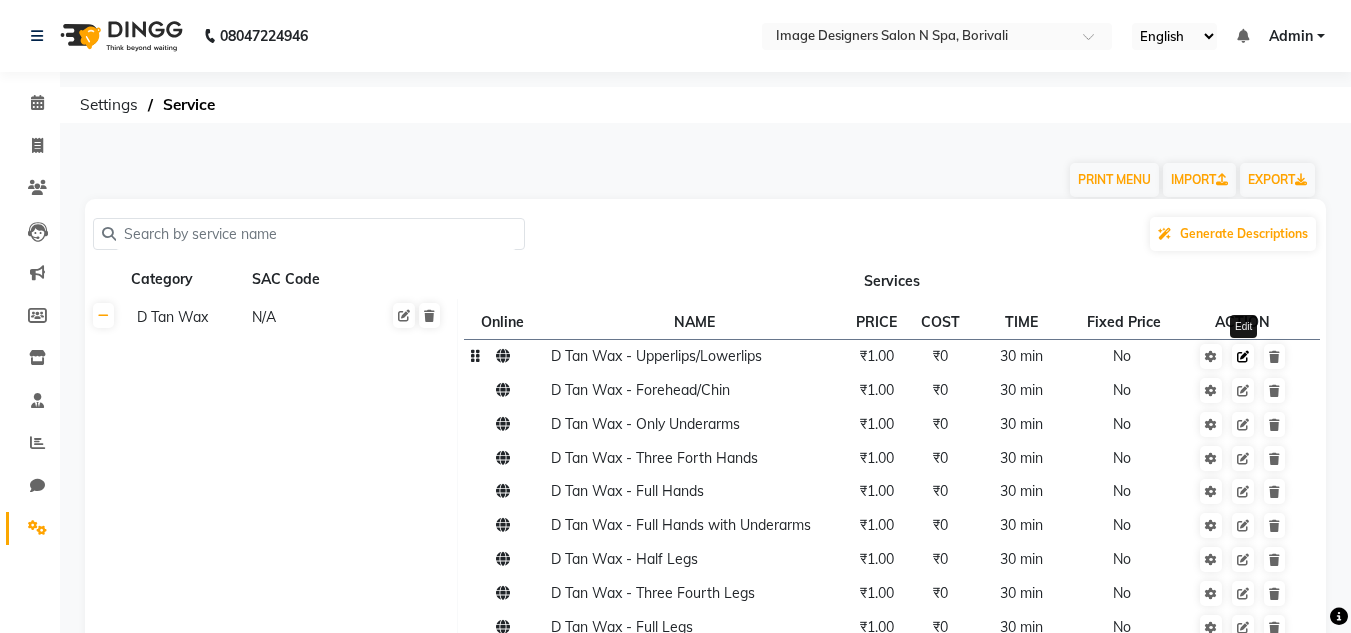 click 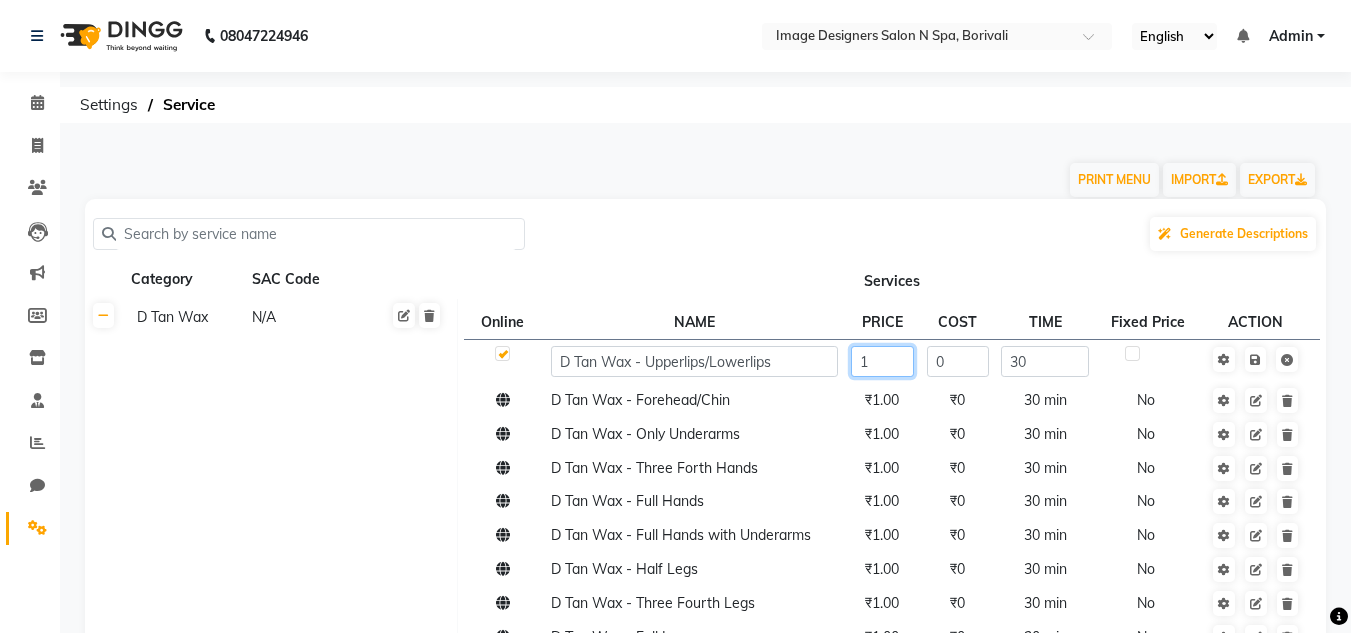 click on "1" 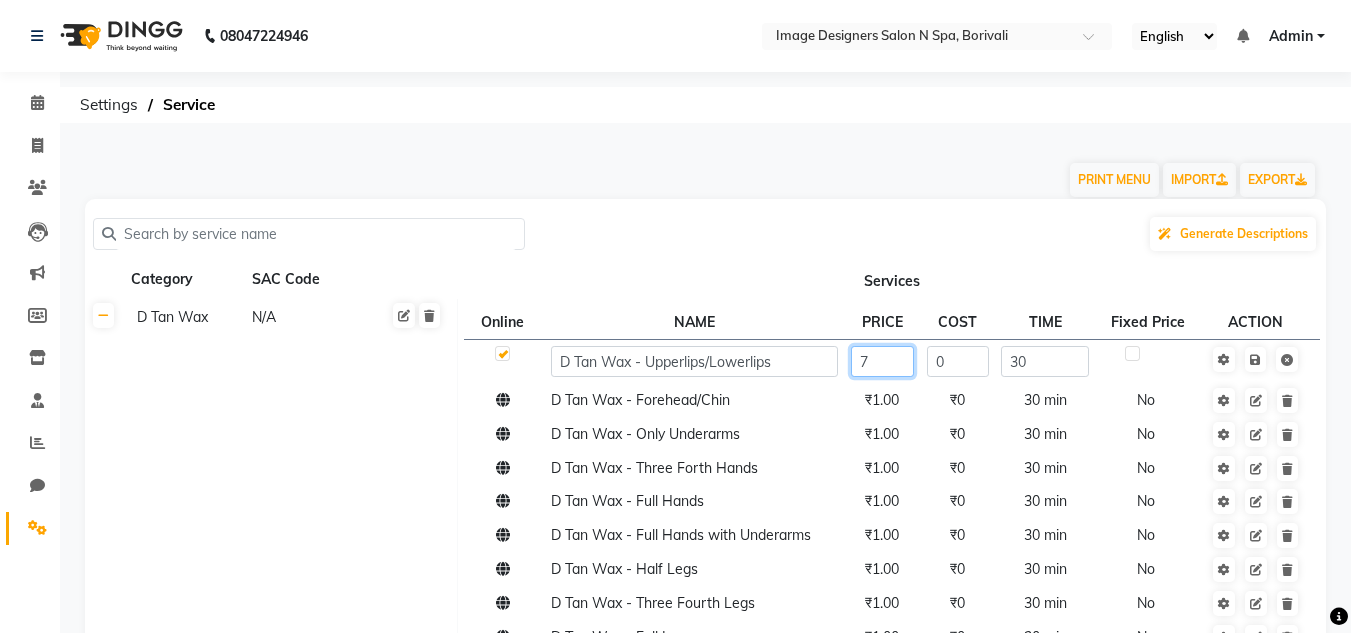 type on "75" 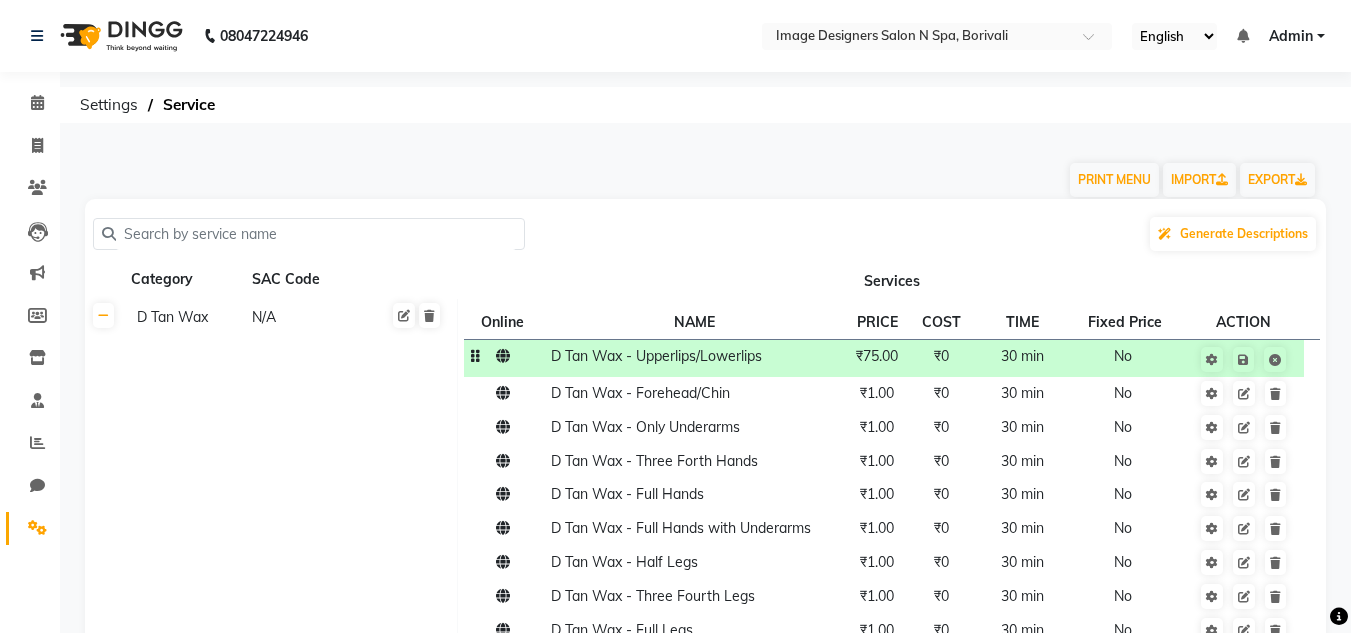 click on "30 min" 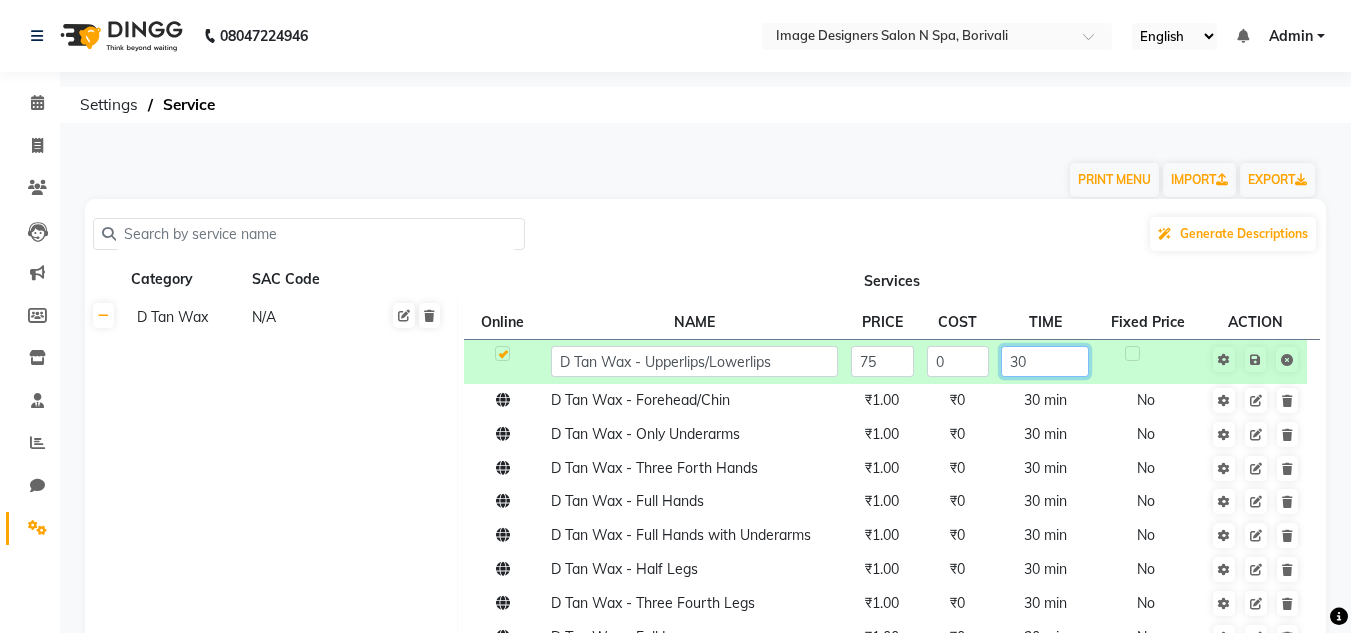 click on "30" 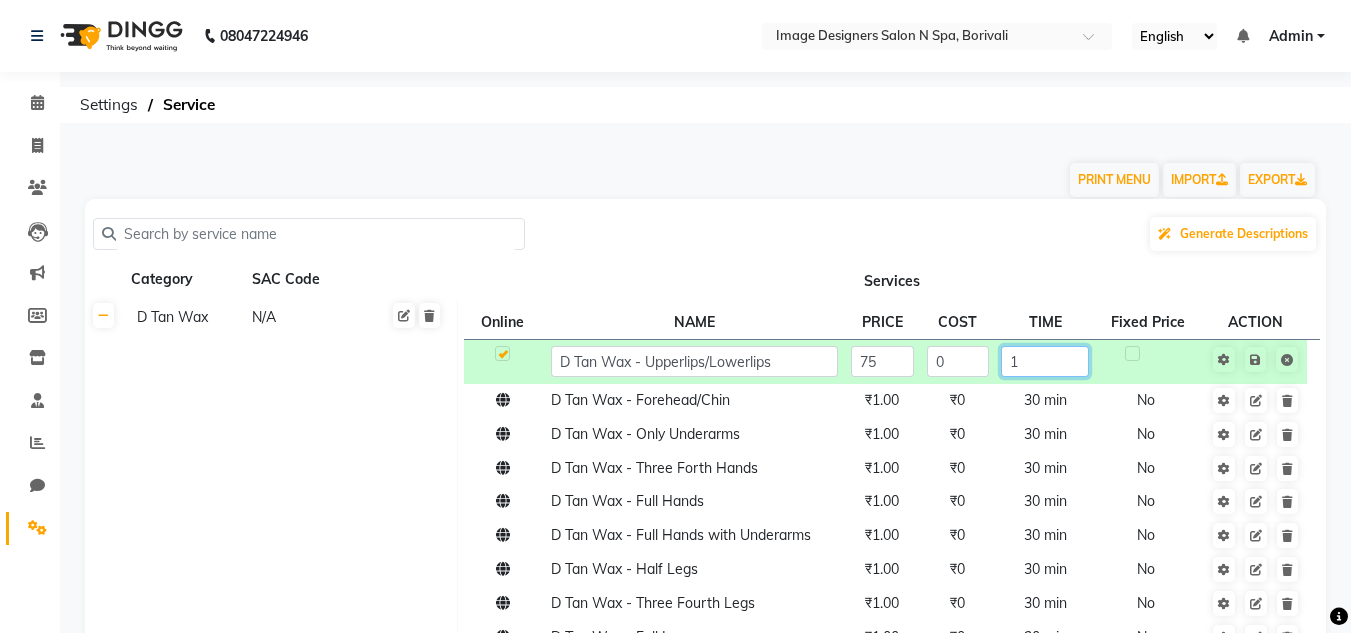 type on "10" 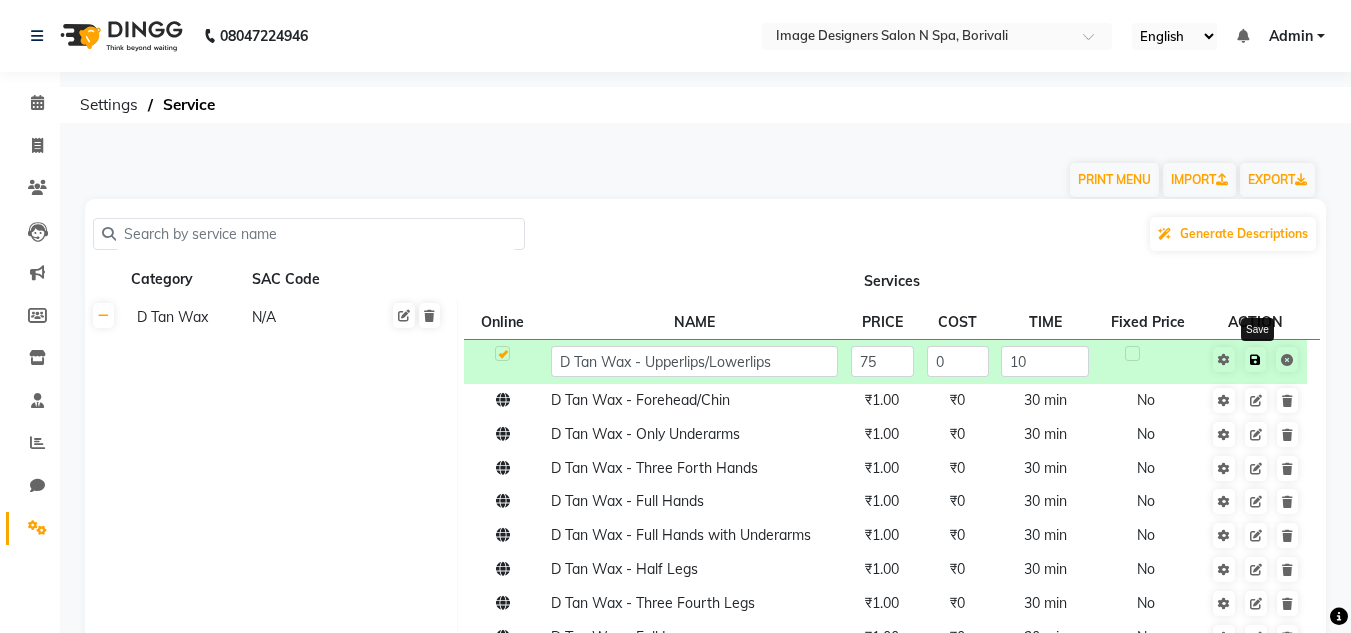 click on "Save" 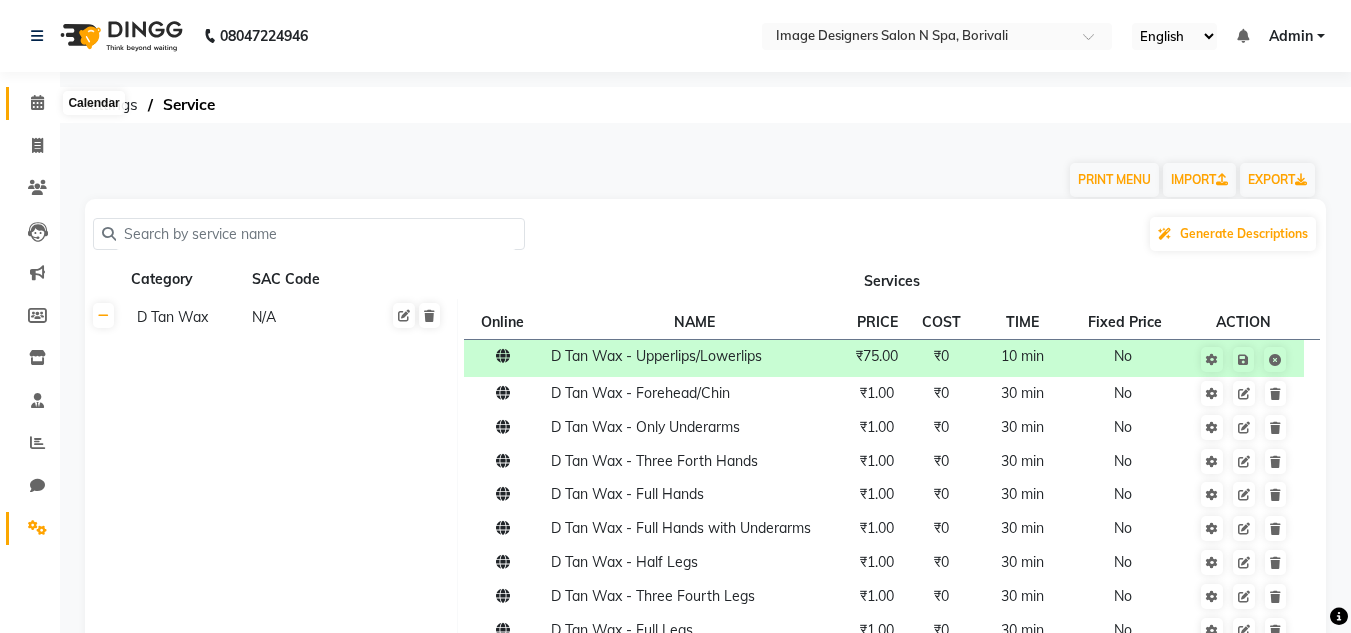 click 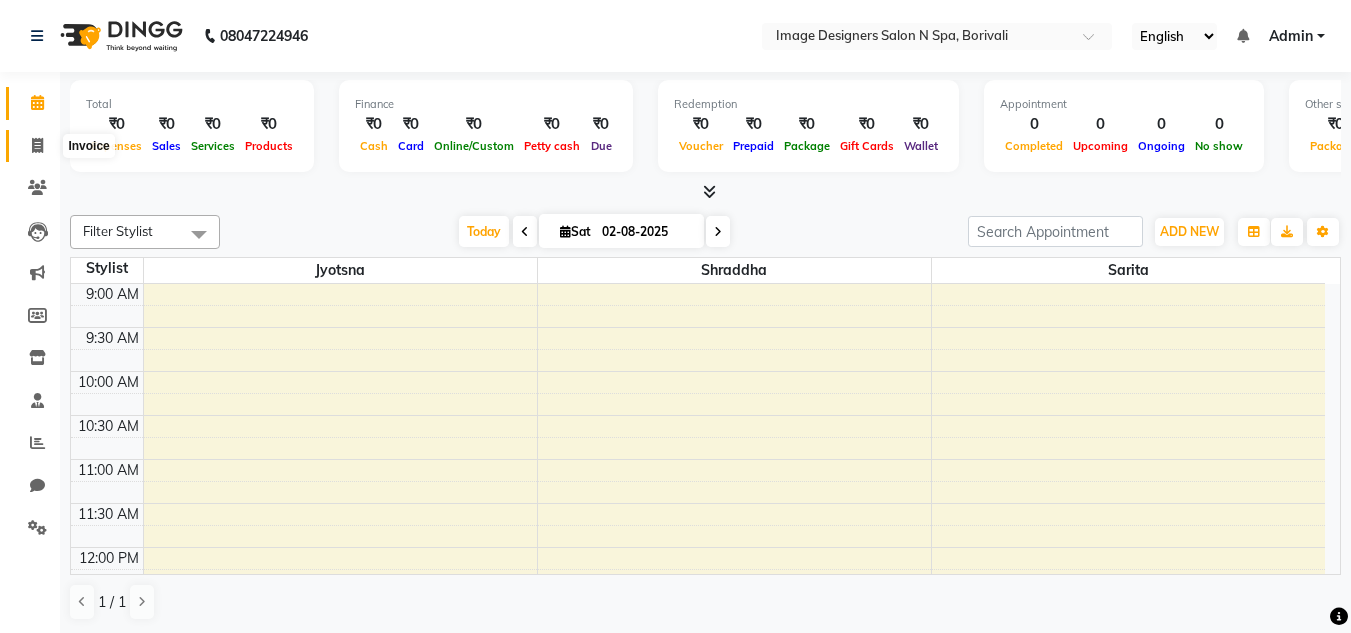 click 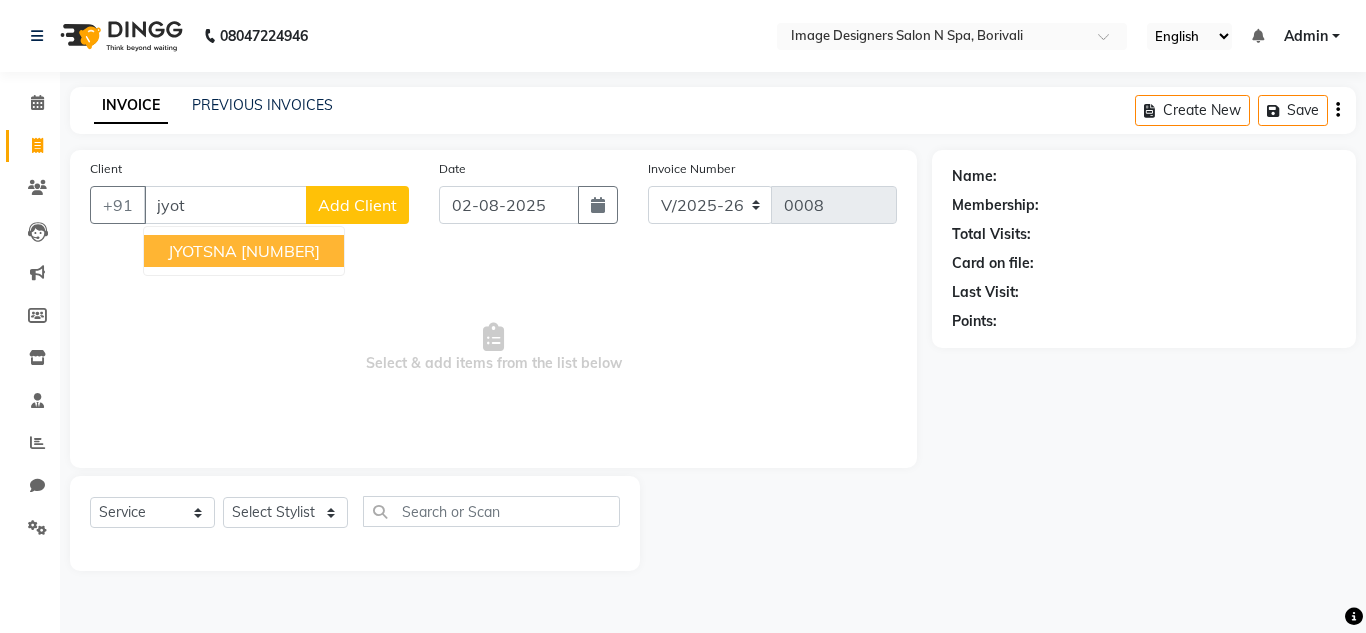 click on "JYOTSNA" at bounding box center [202, 251] 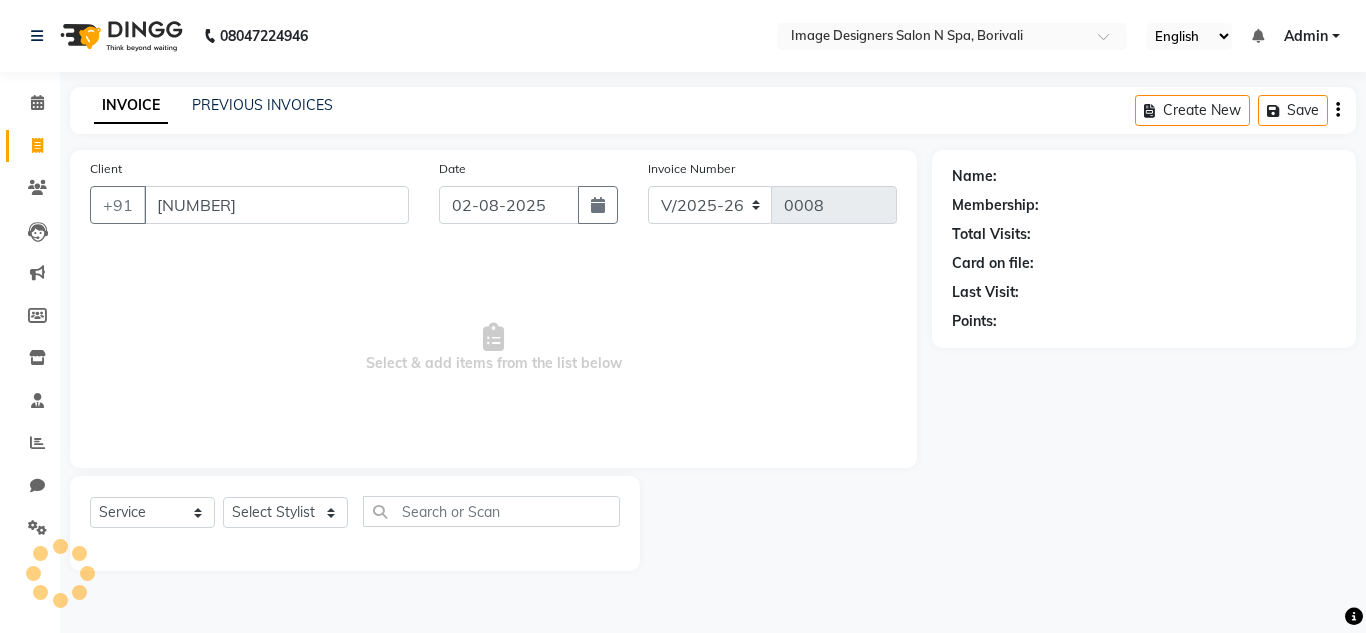 type on "[NUMBER]" 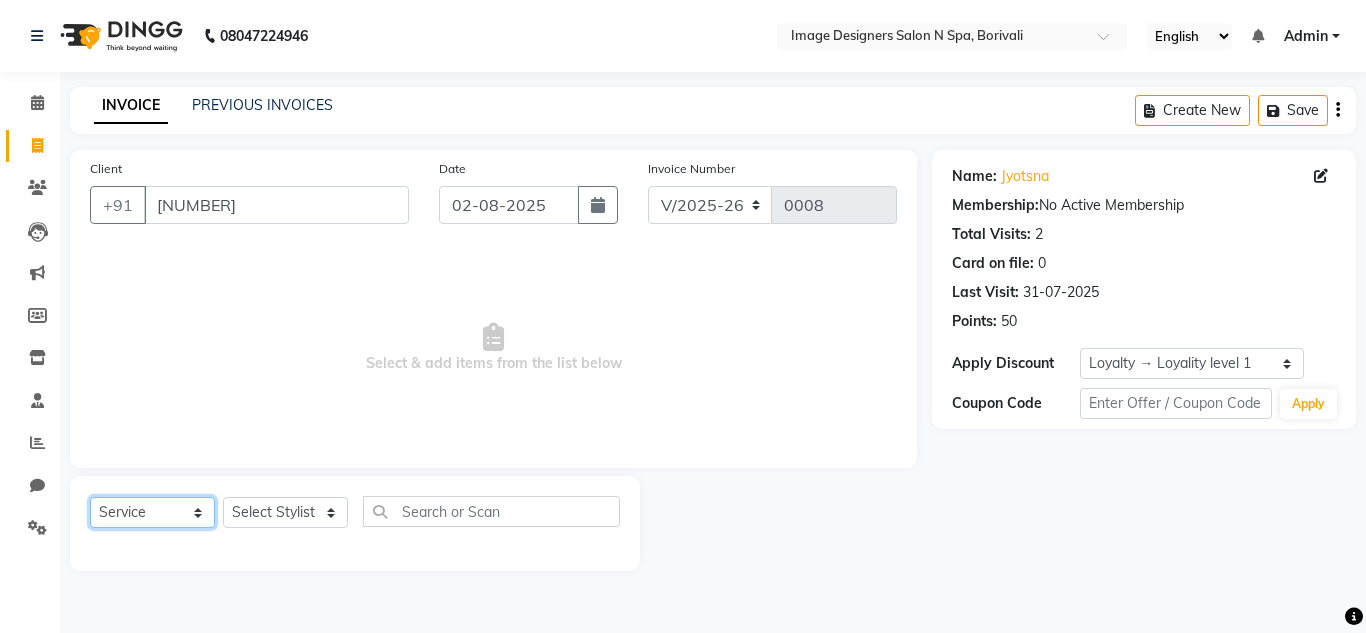 click on "Select  Service  Product  Membership  Package Voucher Prepaid Gift Card" 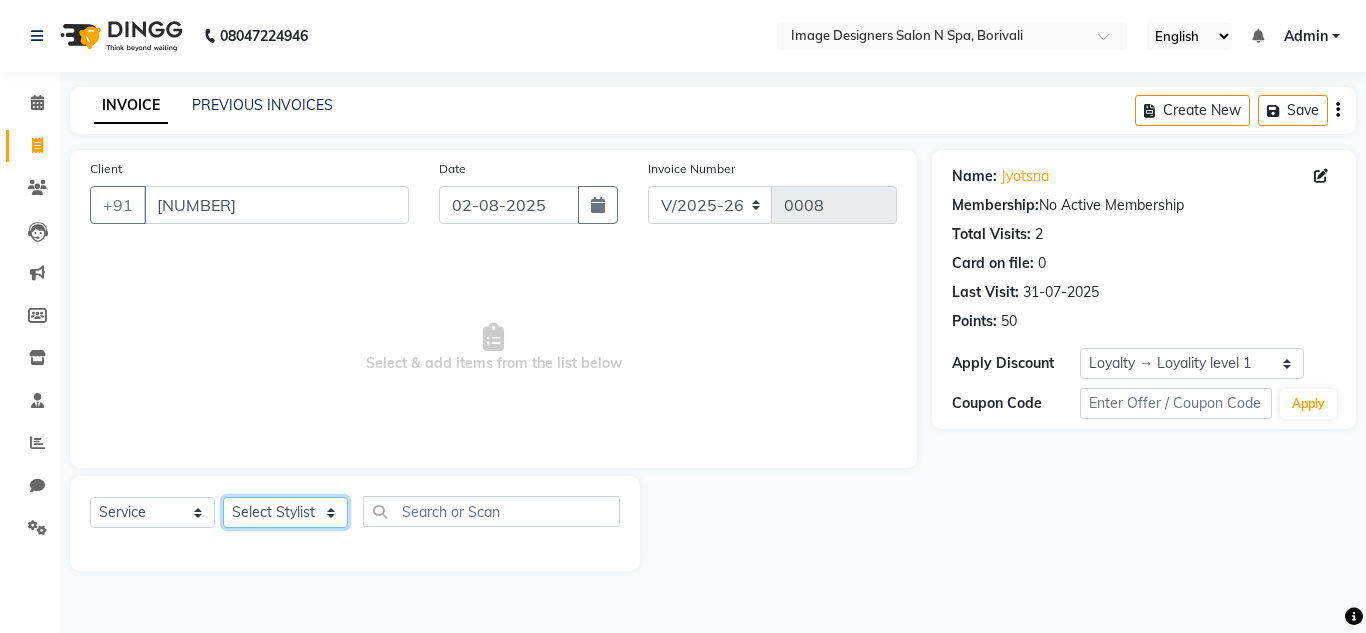 click on "Select Stylist Jyotsna Sarita Shraddha" 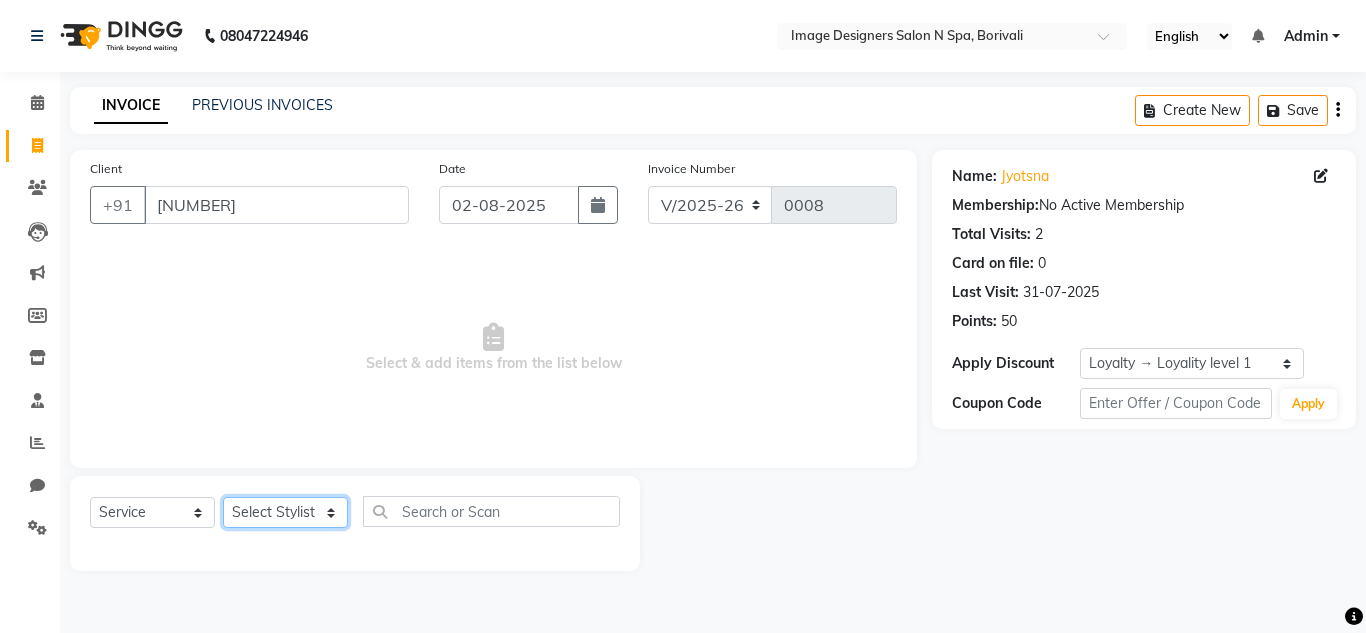 select on "86239" 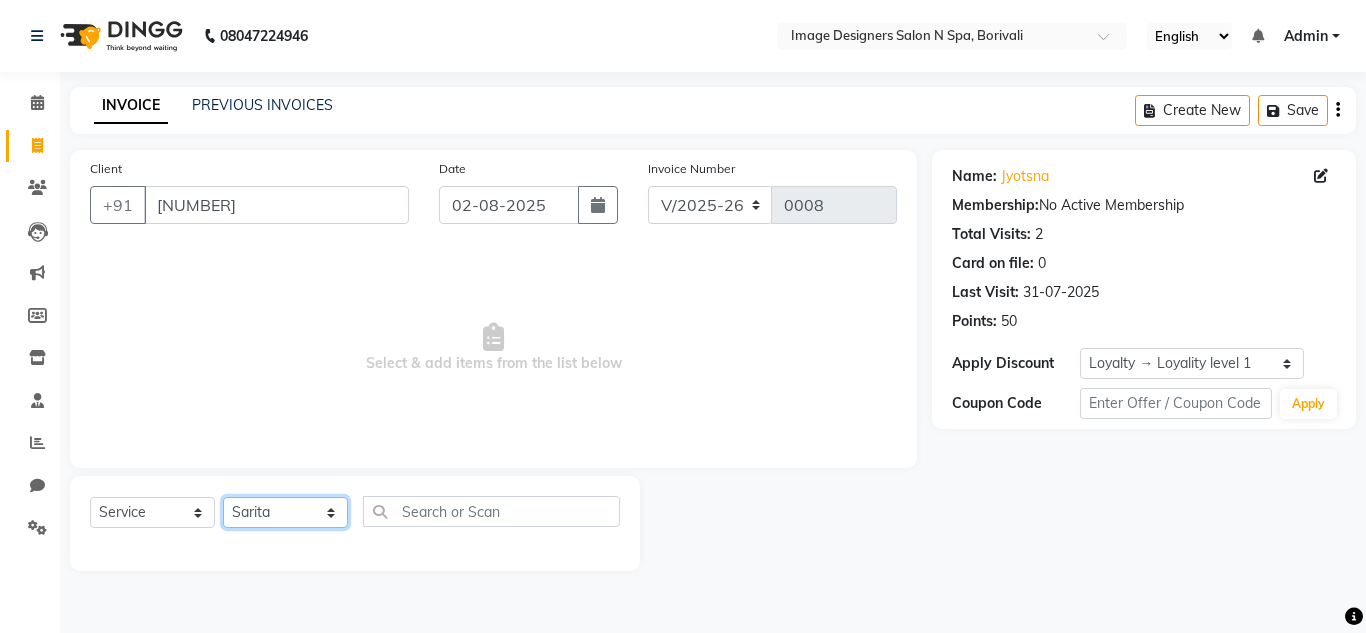 click on "Select Stylist Jyotsna Sarita Shraddha" 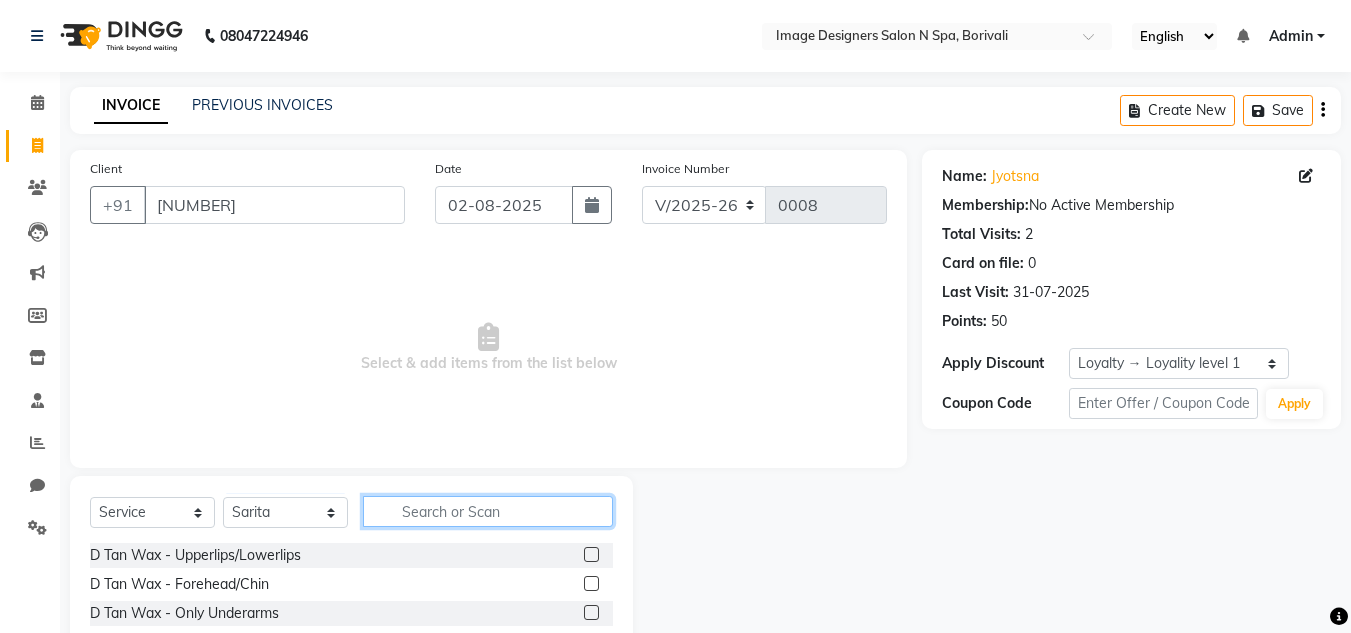 click 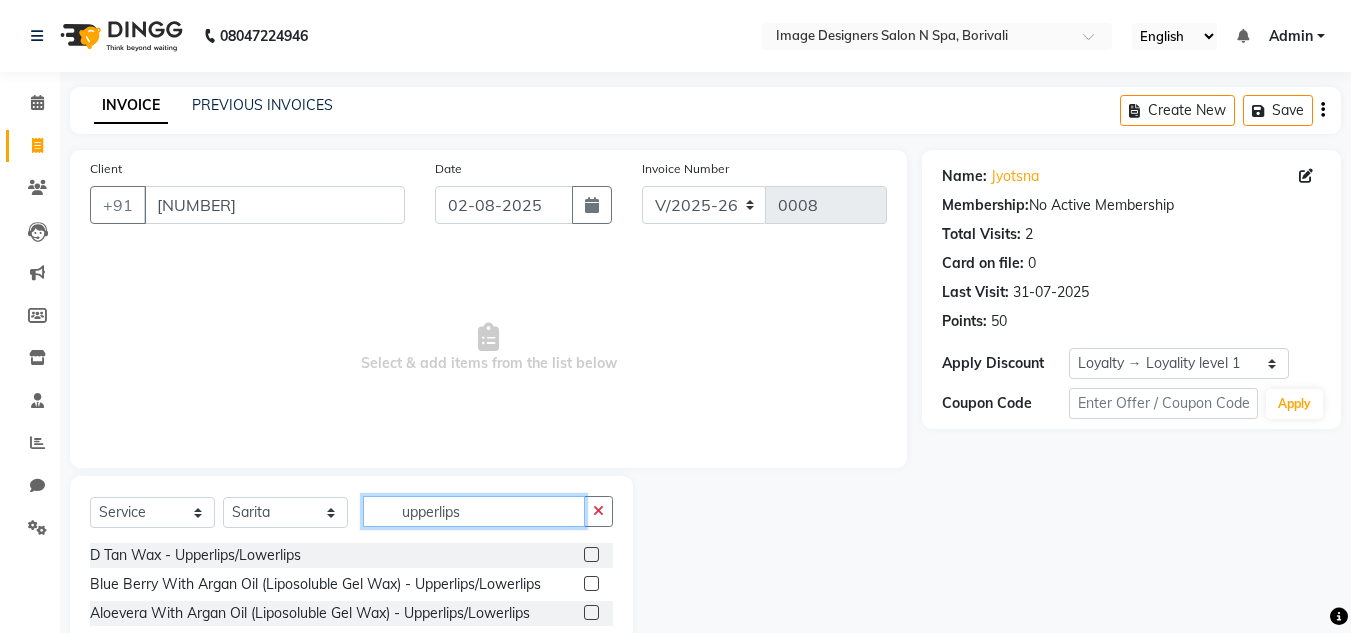 type on "upperlips" 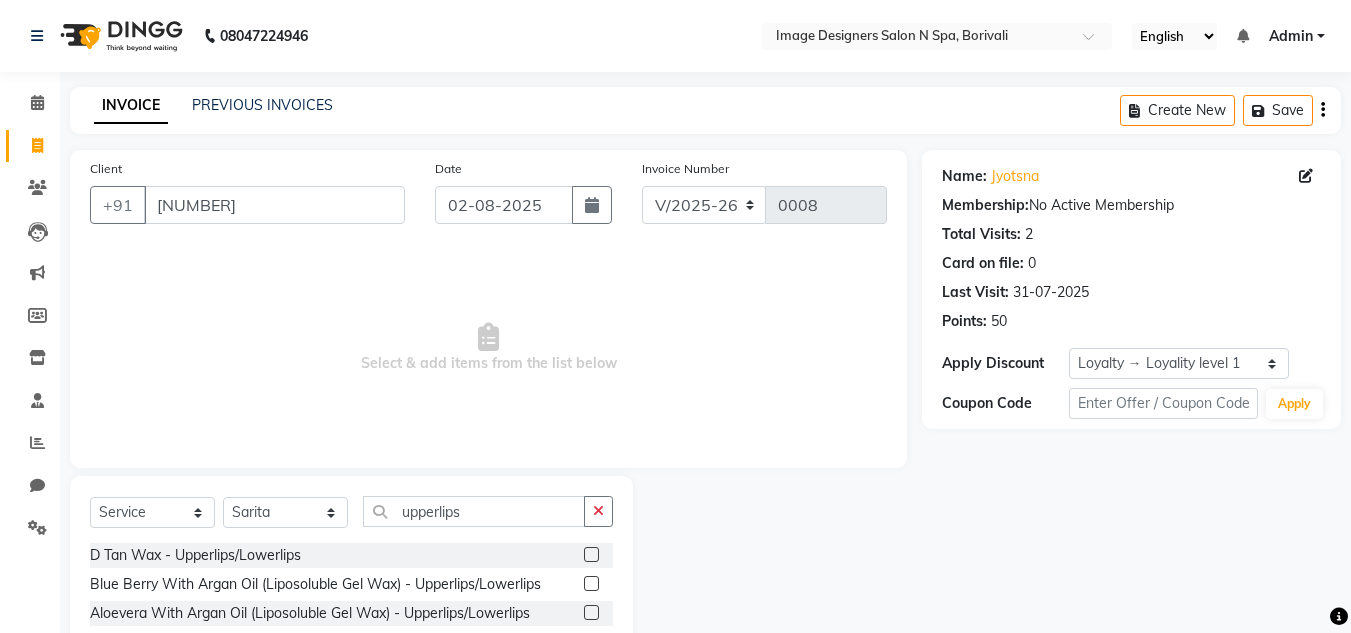 click 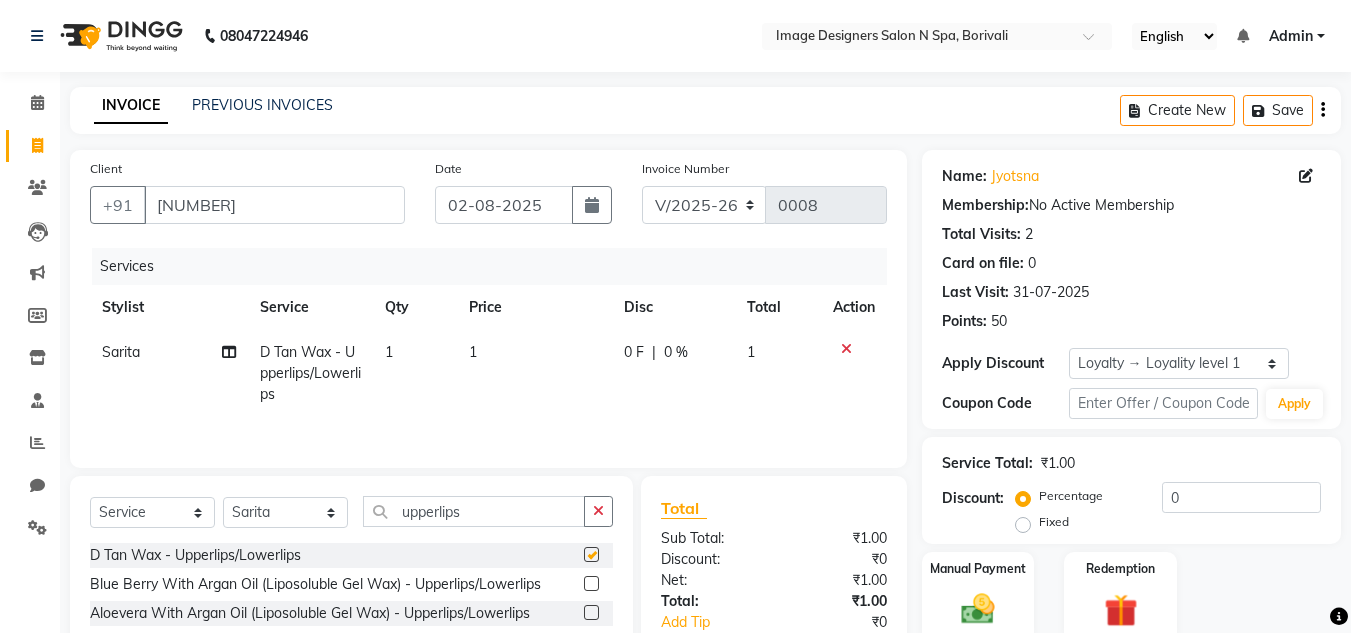 click 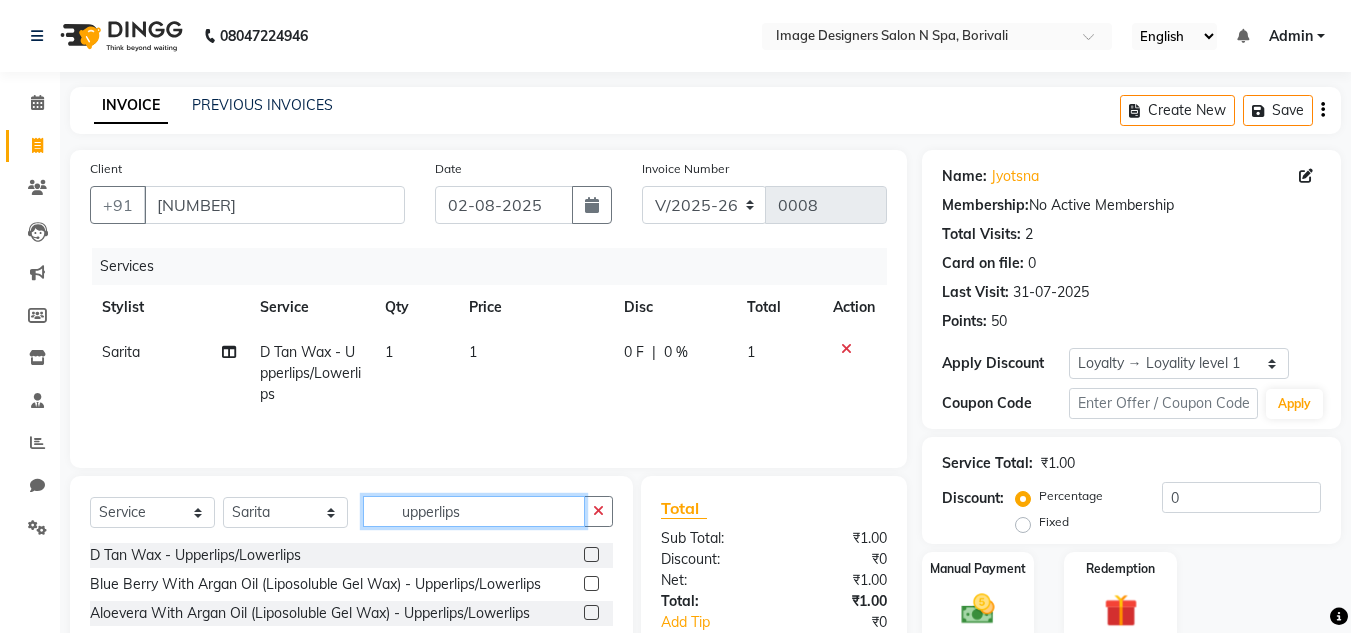 click on "upperlips" 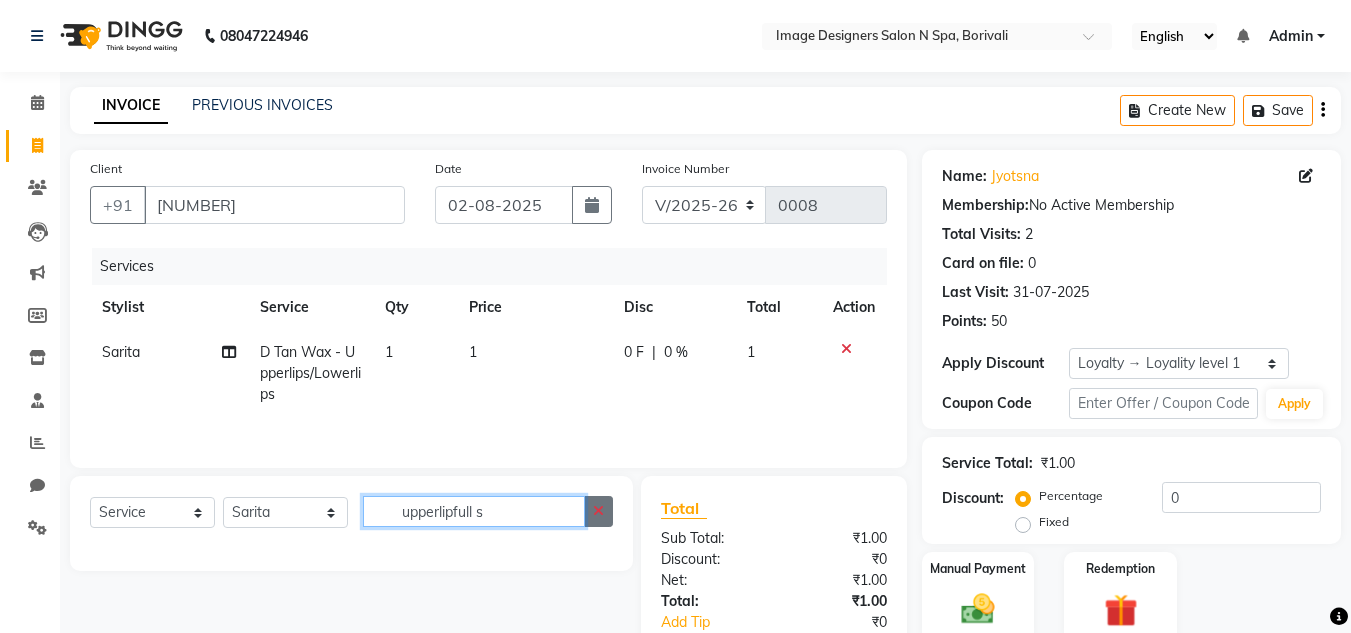 type on "upperlipfull s" 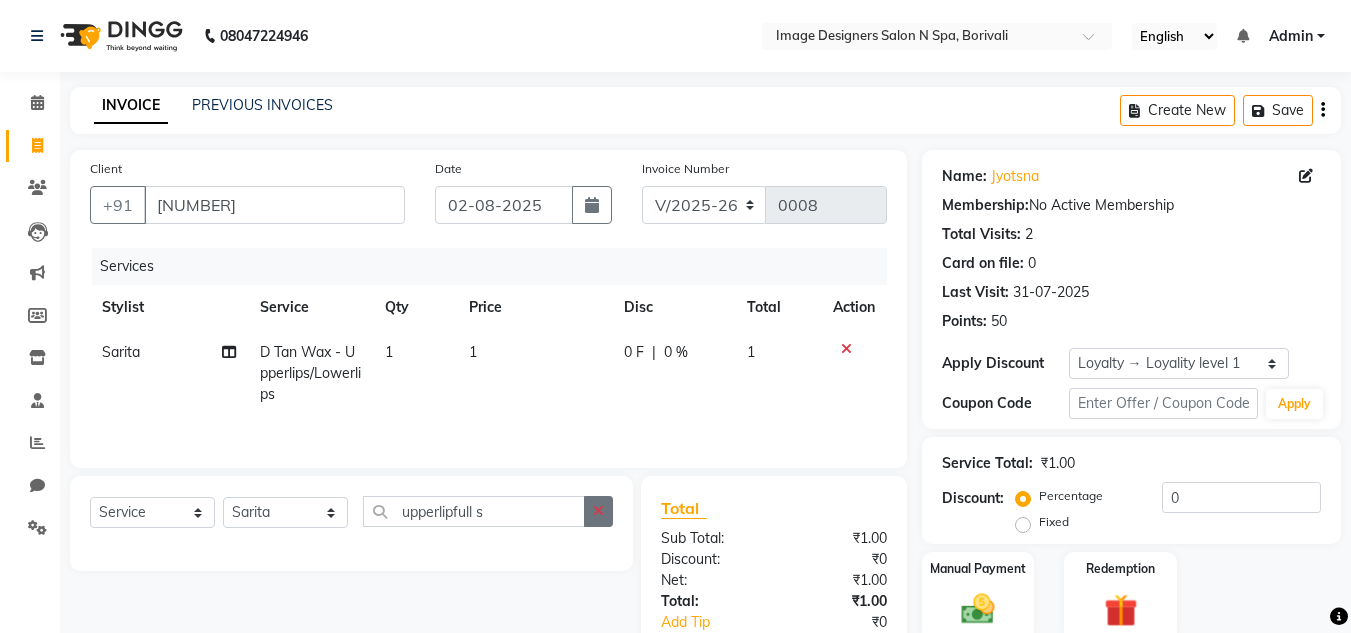 click 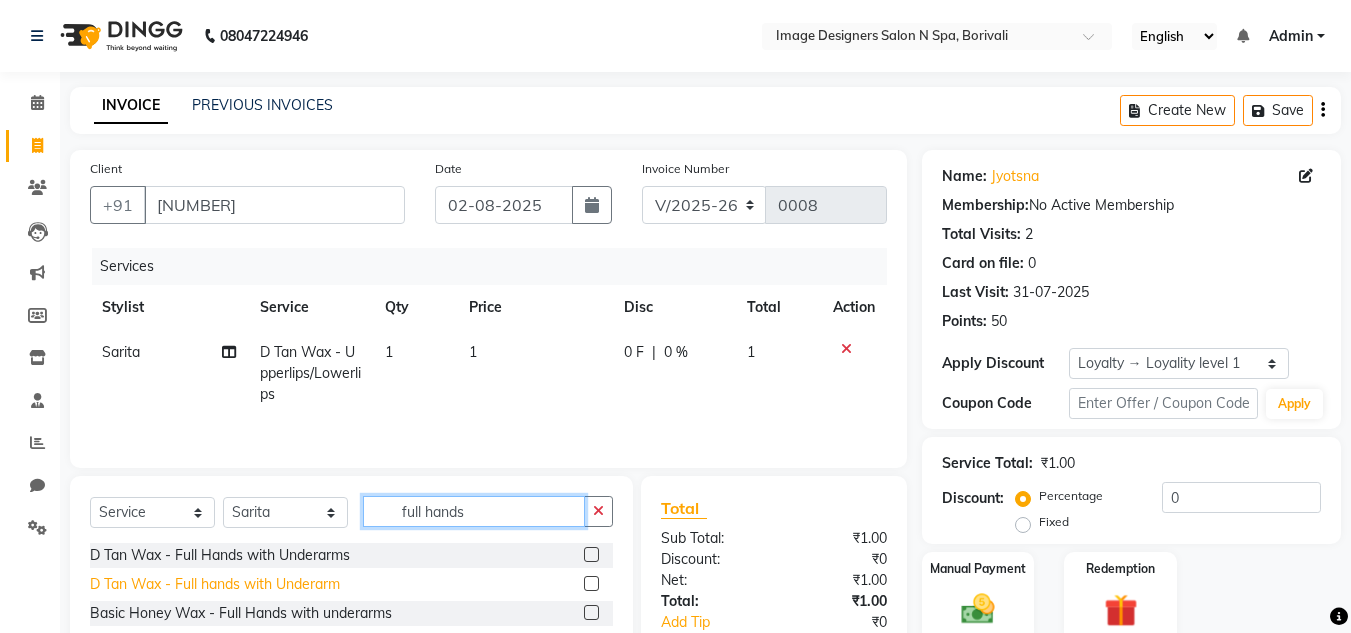type on "full hands" 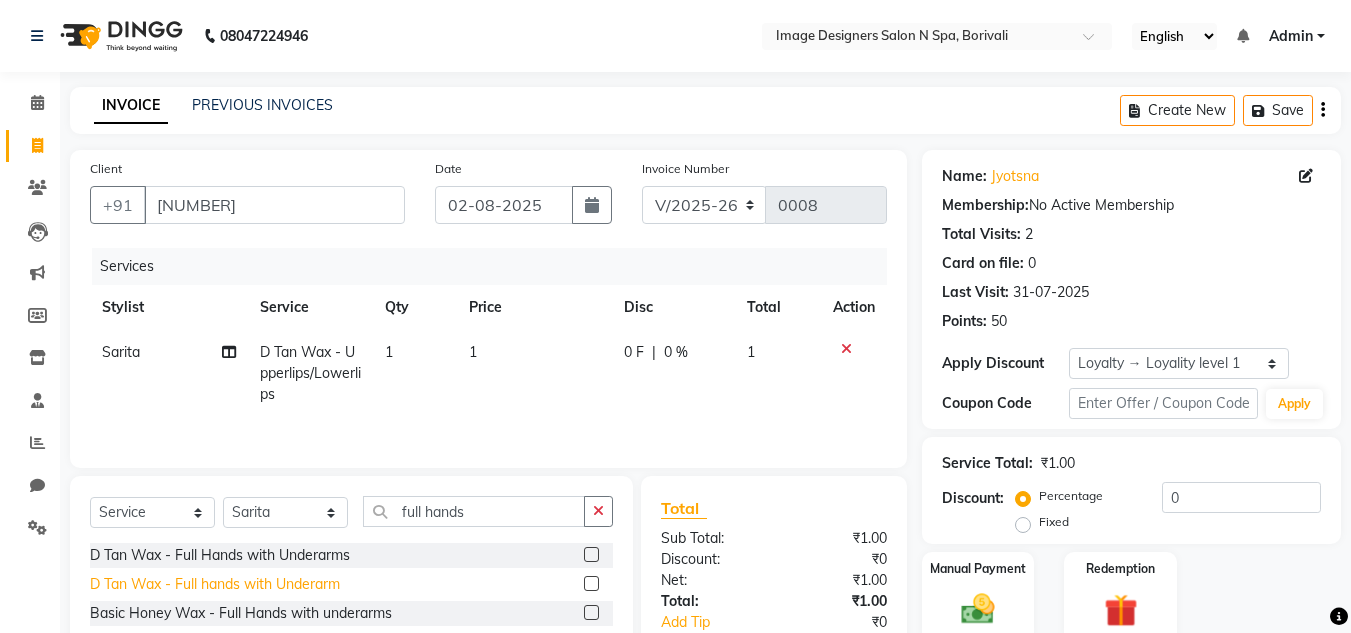click on "D Tan Wax - Full hands with Underarm" 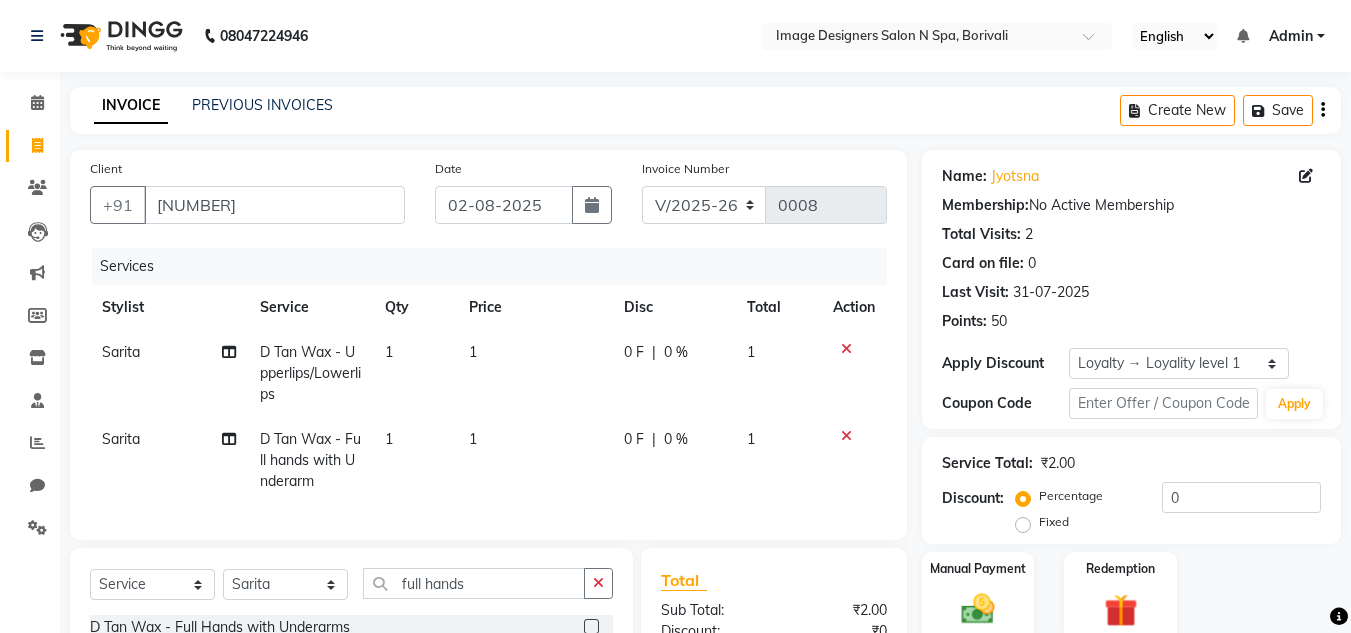 checkbox on "false" 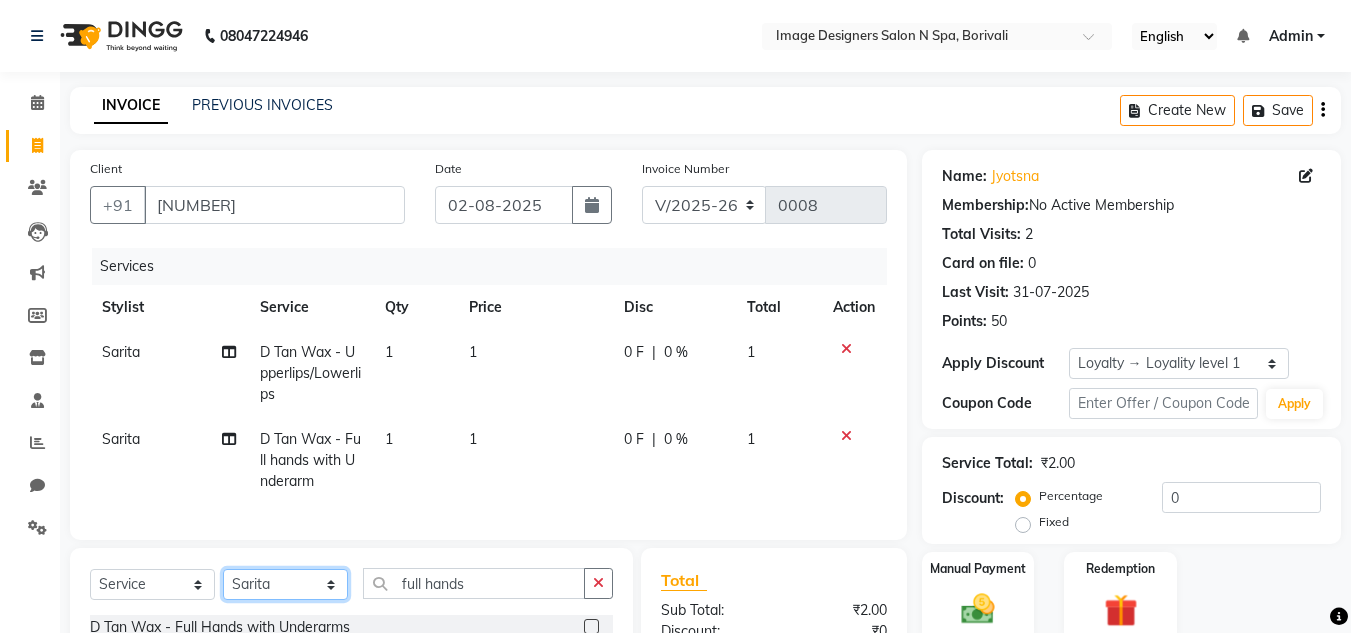 click on "Select Stylist Jyotsna Sarita Shraddha" 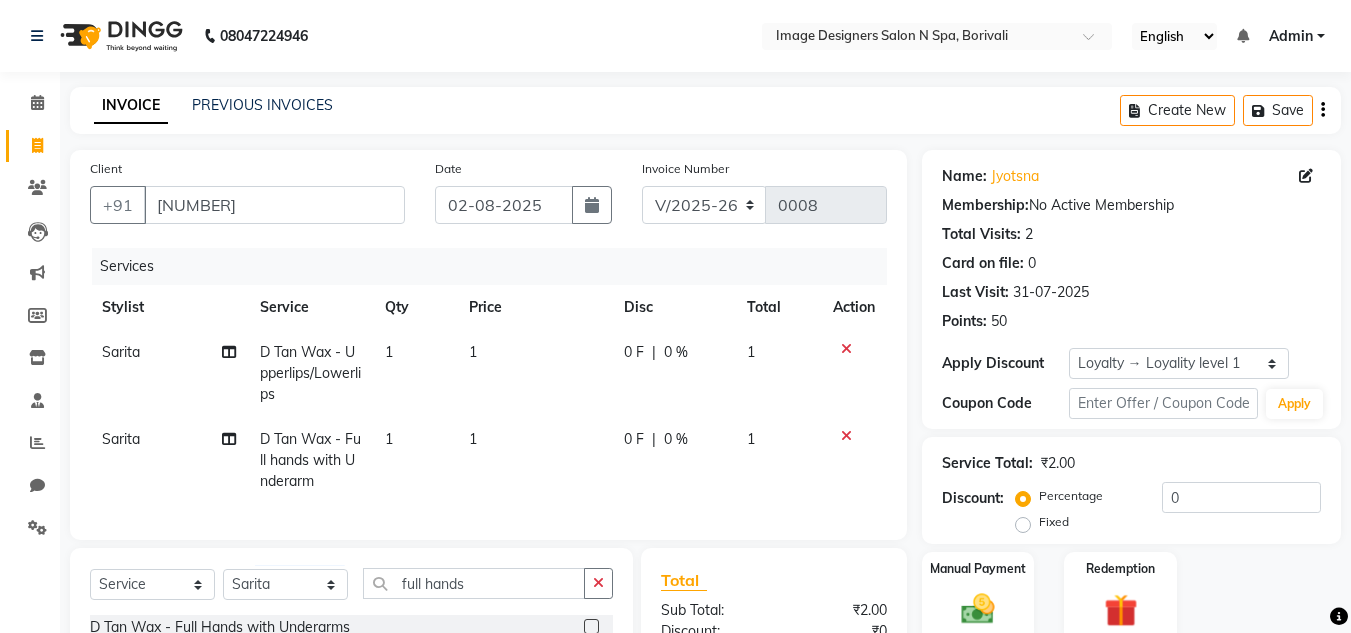 click on "Client +91 [NUMBER] Date 02-08-2025 Invoice Number V/2025 V/2025-26 0008 Services Stylist Service Qty Price Disc Total Action Sarita D Tan Wax - Upperlips/Lowerlips 1 1 0 F | 0 % 1 Sarita D Tan Wax - Full hands with Underarm 1 1 0 F | 0 % 1 Select Service Product Membership Package Voucher Prepaid Gift Card Select Stylist [FIRST] Sarita [LAST] full hands D Tan Wax - Full Hands with Underarms D Tan Wax - Full hands with Underarm Basic Honey Wax - Full Hands with underarms Basic Honey Wax - Full hands with Underarm Blue Berry With Argan Oil (Liposoluble Gel Wax) - Full Hands with Underarm Blue Berry With Argan Oil (Liposoluble Gel Wax) - Full hands with Underarms+ Aloevera With Argan Oil (Liposoluble Gel Wax) - Full Hands with Underarm Aloevera With Argan Oil (Liposoluble Gel Wax) - Full hands with Underarm Chocolate Wax - Full Hands with Underarm Chocolate Wax - Full hands with Underarm Aloevera Wax - Full Hands with Underarm Aloevera Wax - Full hands with Underarms Total Sub Total: :" 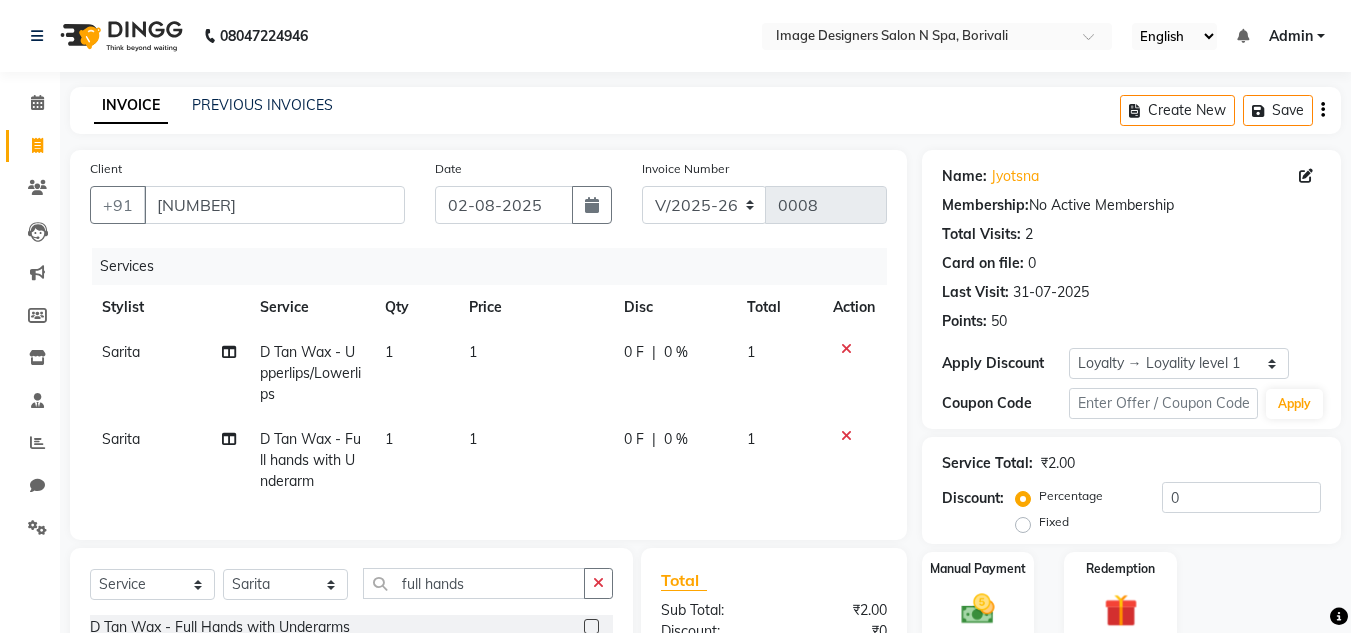 click on "1" 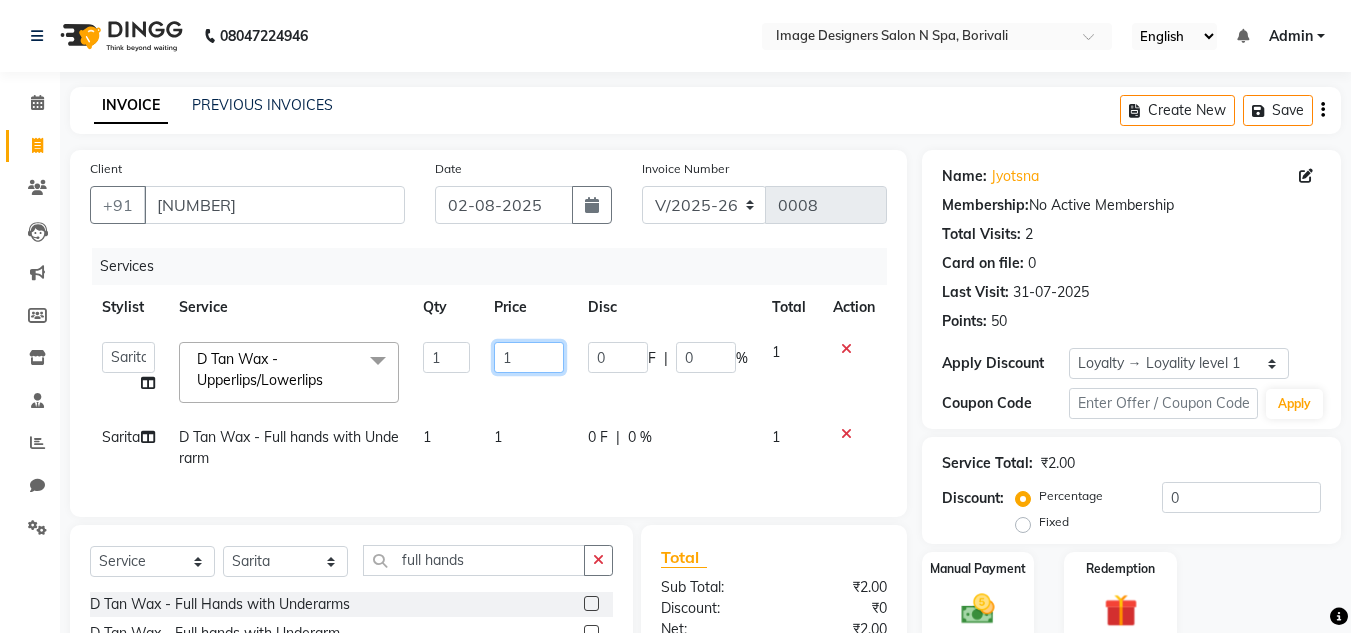 click on "1" 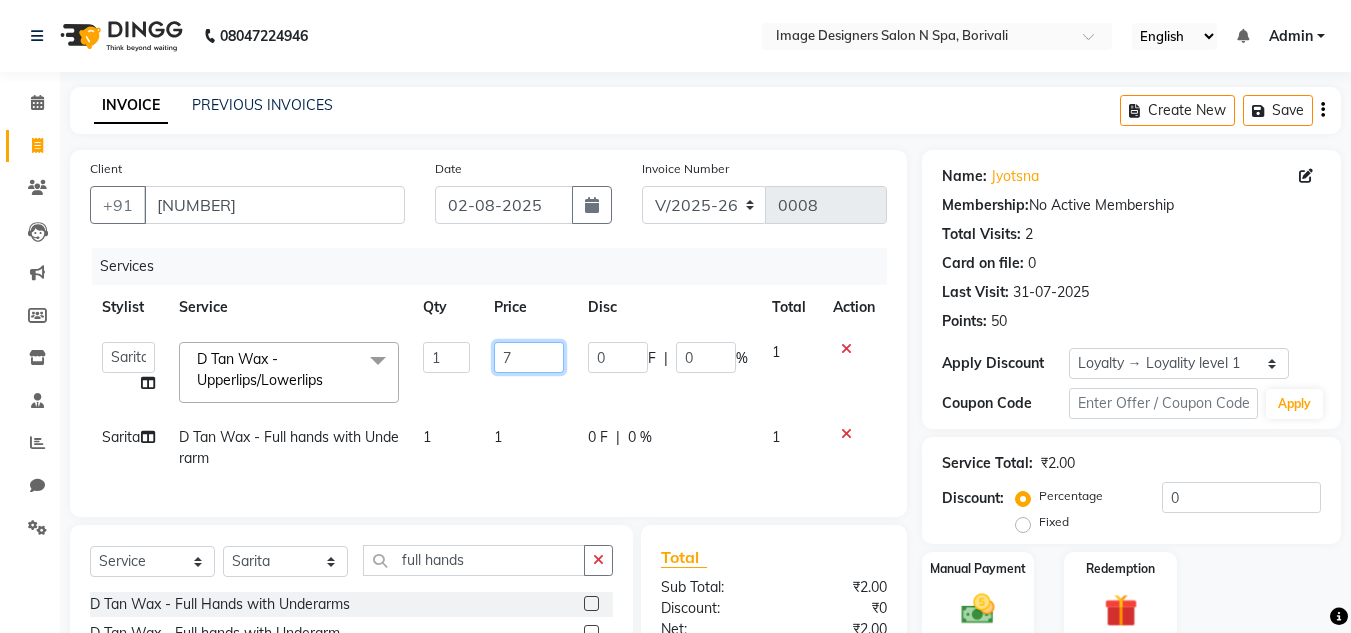 type on "75" 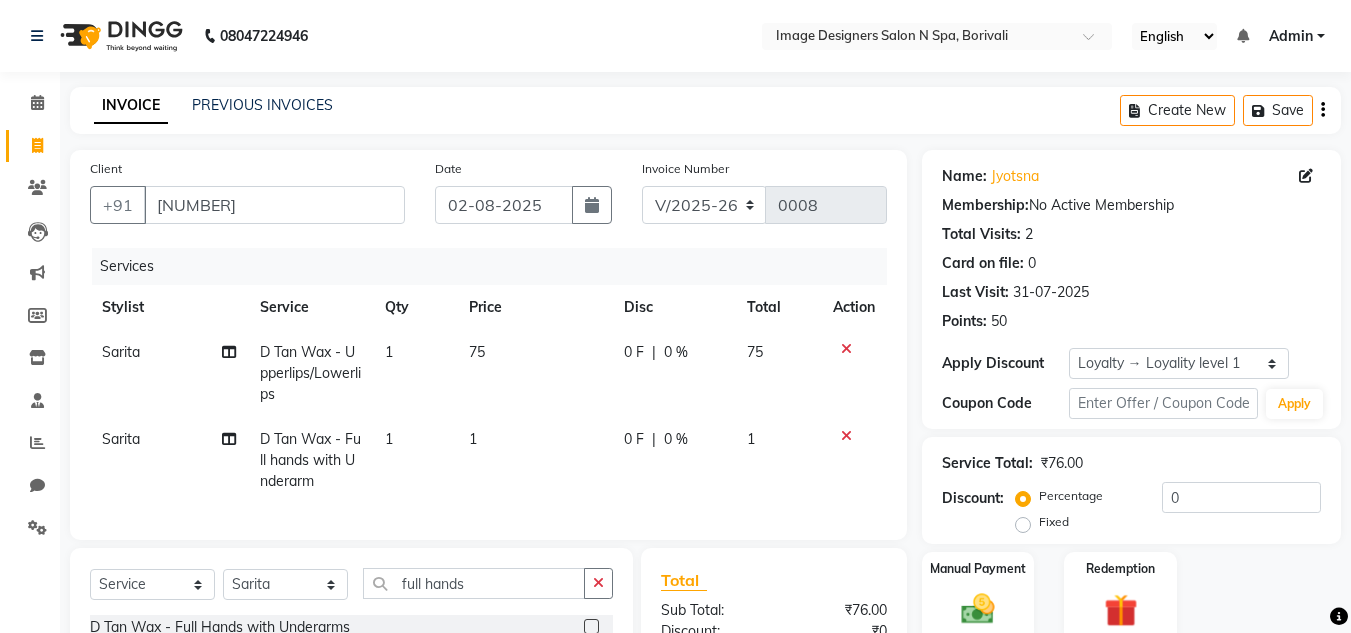 click on "1" 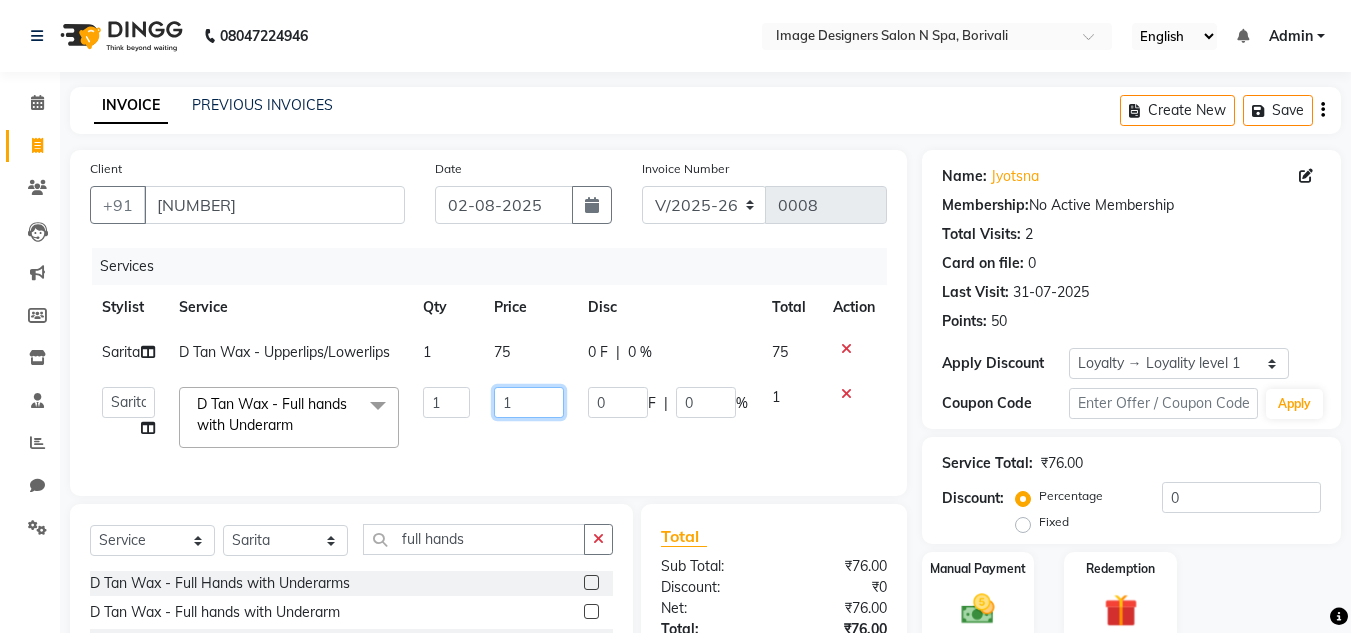 click on "1" 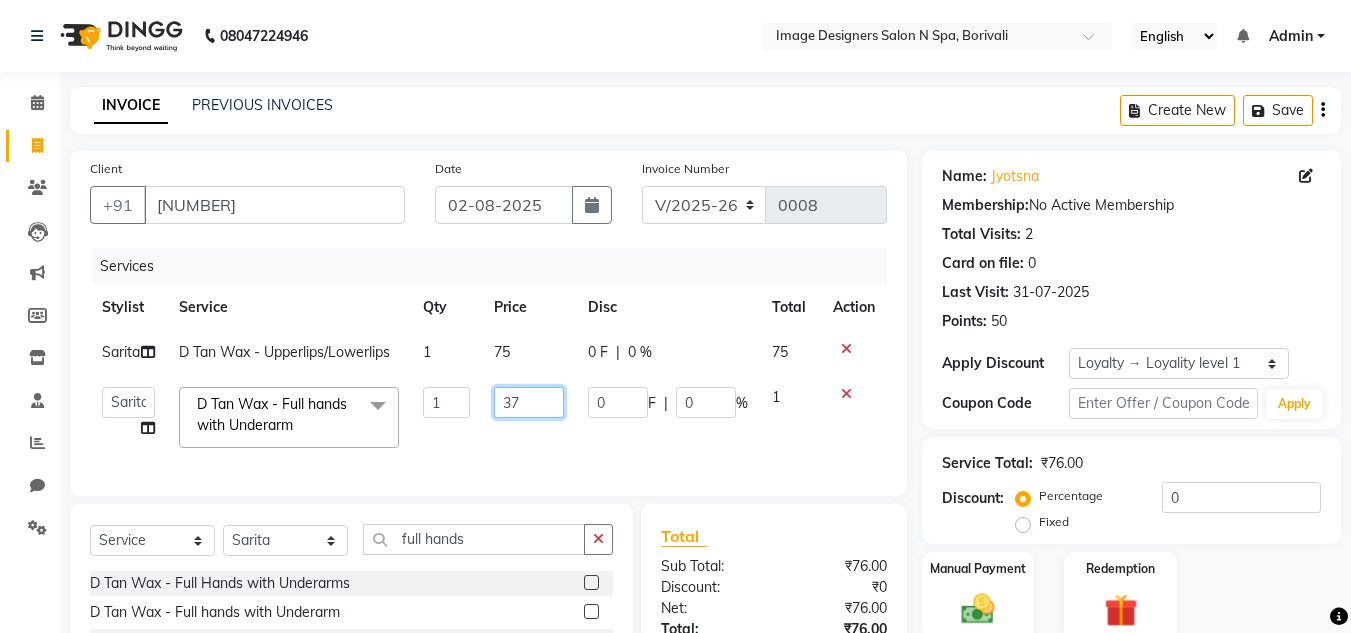 type on "375" 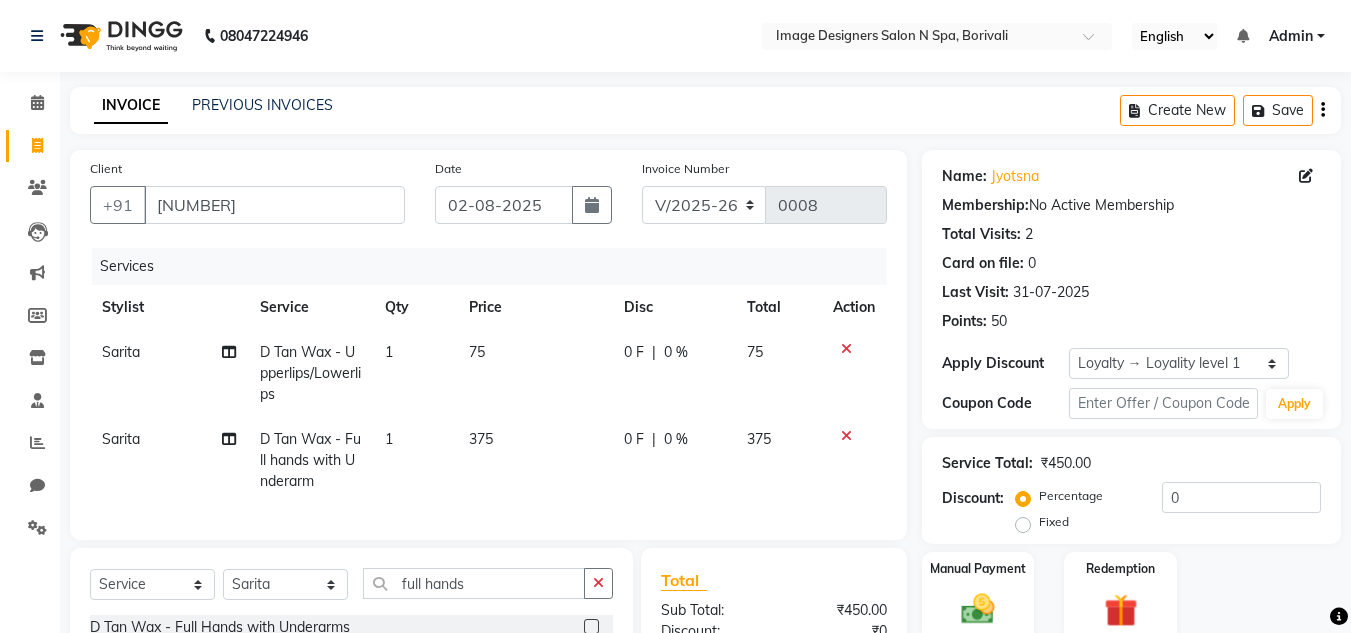 click on "Sarita D Tan Wax - Upperlips/Lowerlips 1 75 0 F | 0 % 75" 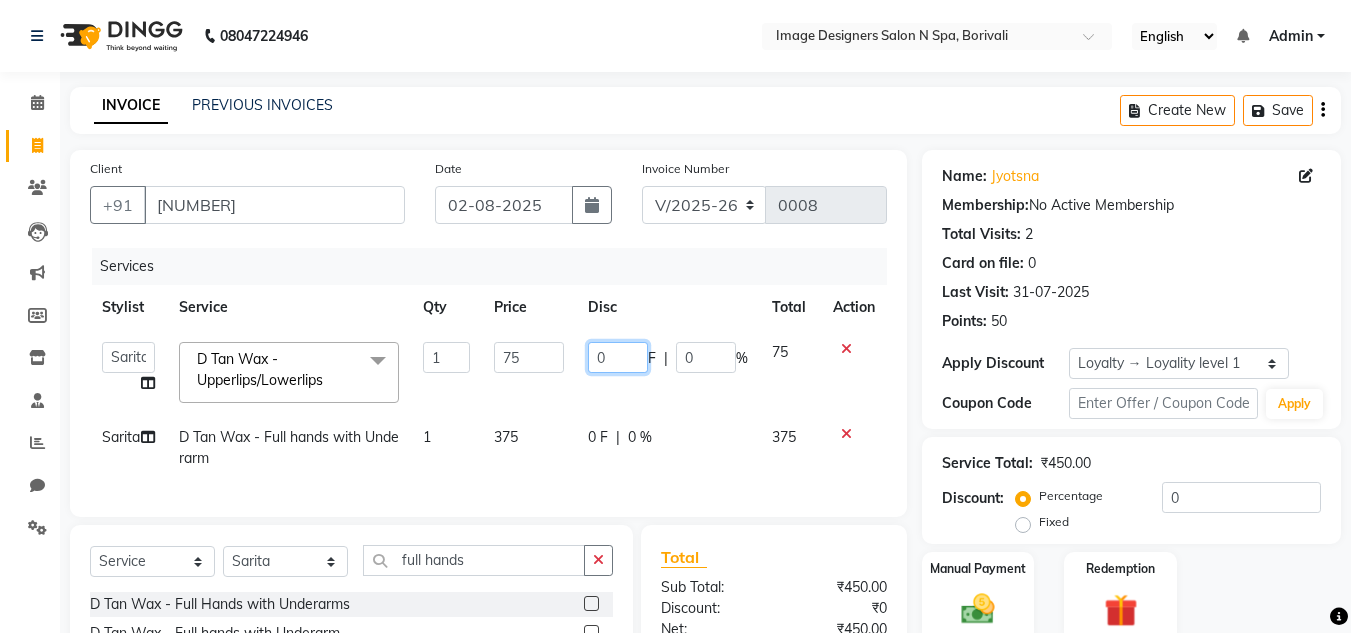 click on "0" 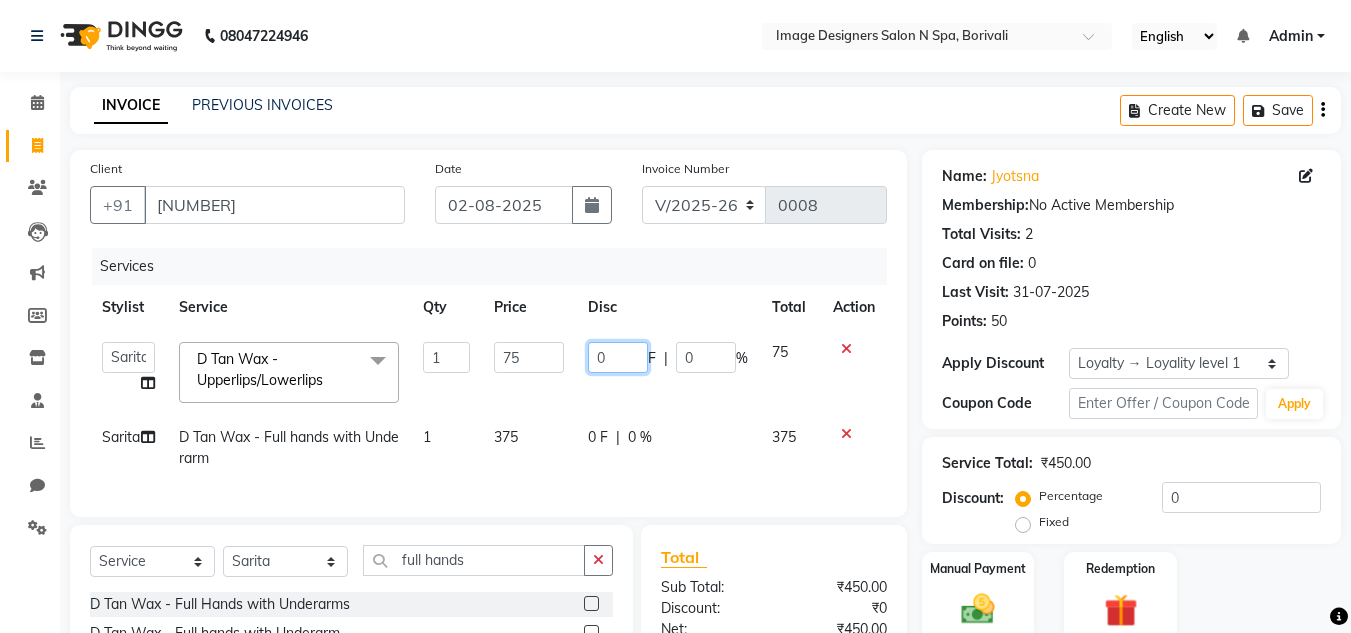 type 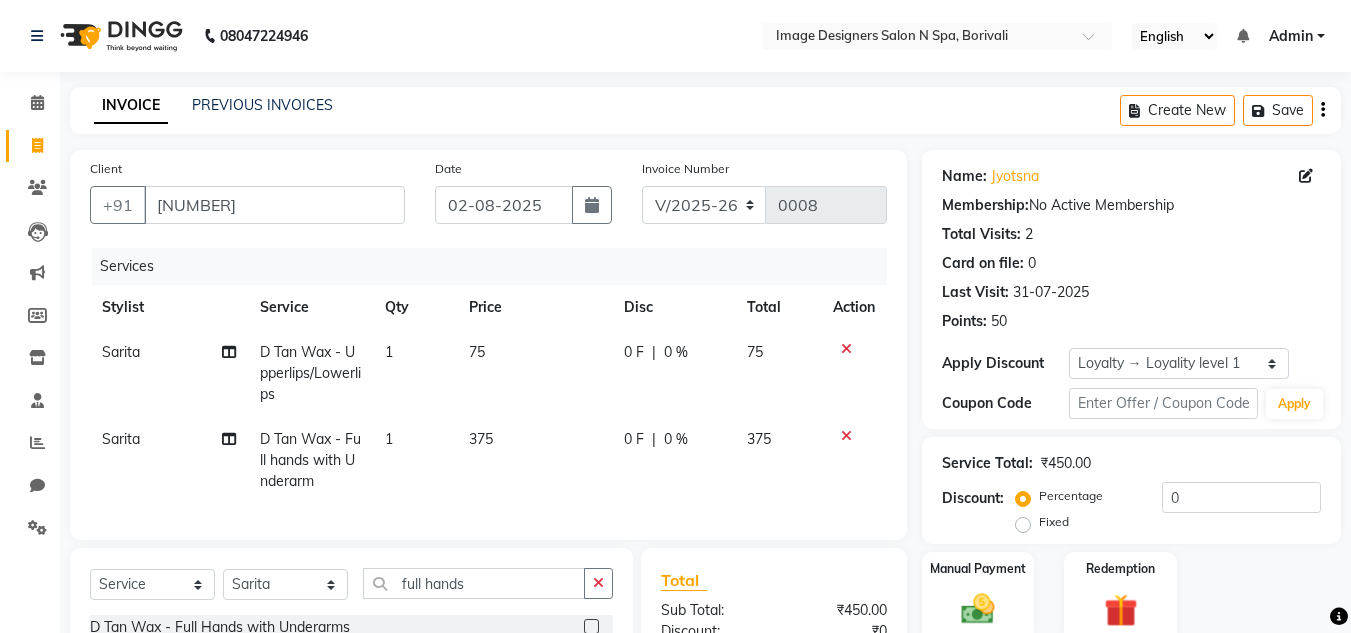 click on "0 %" 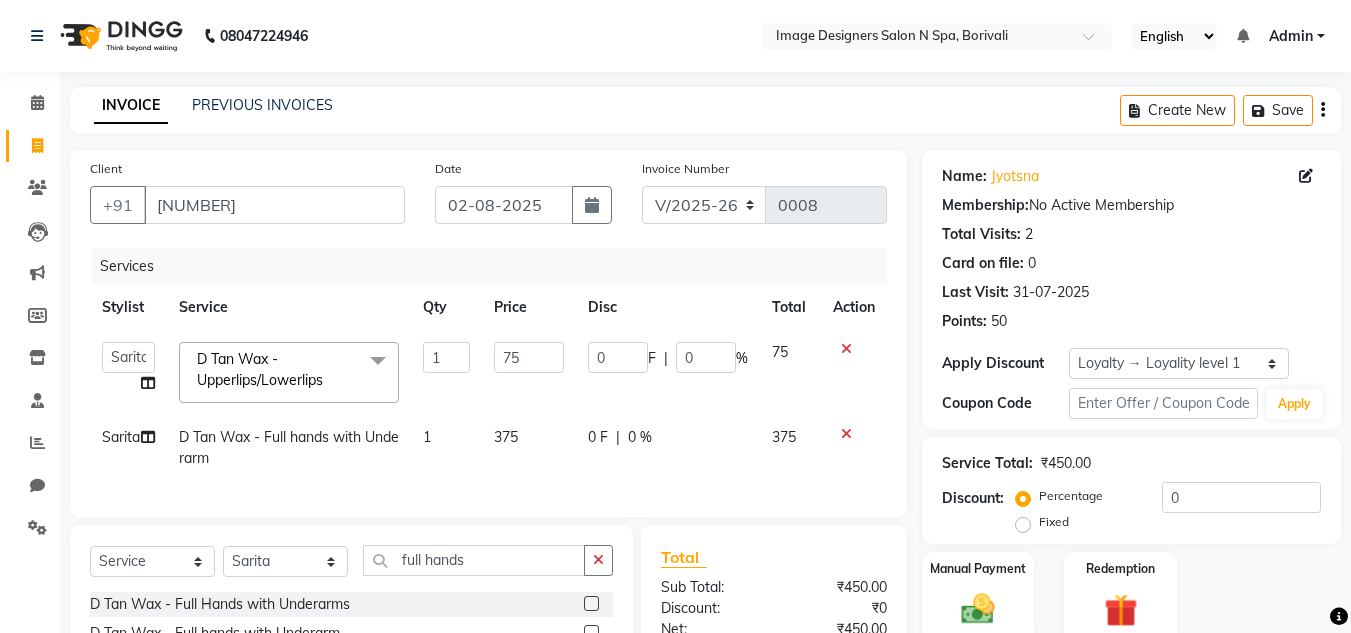 click on "75" 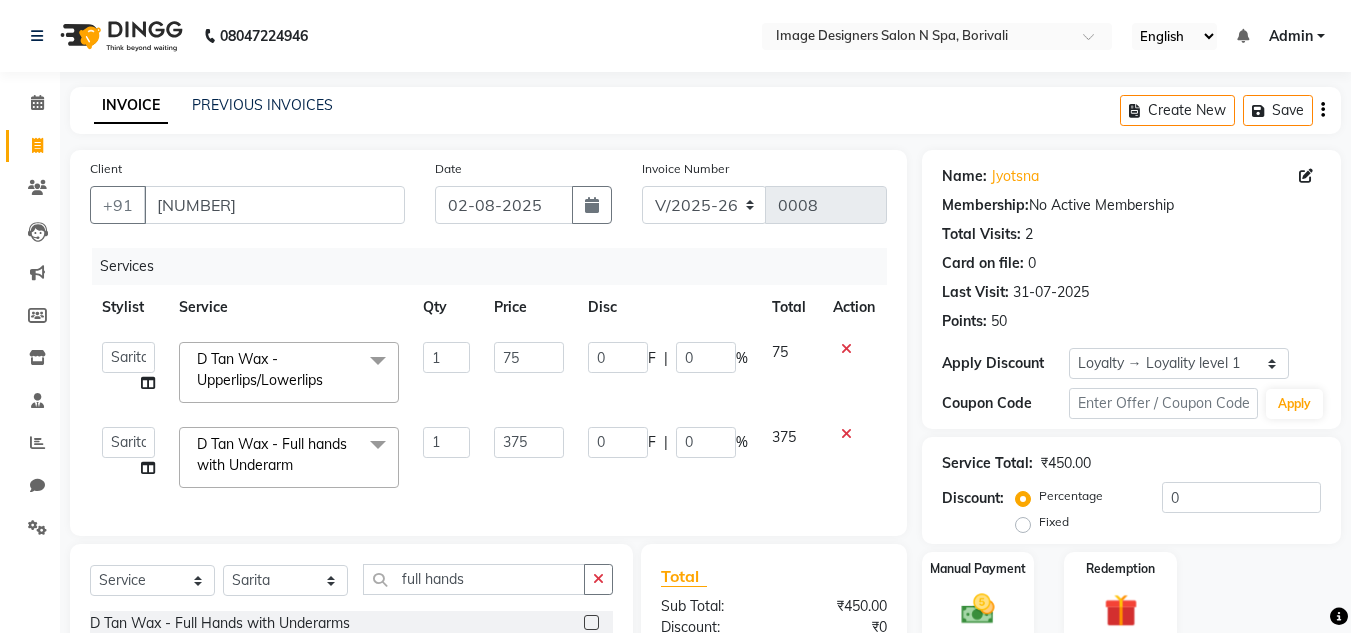 click on "0 F | 0 %" 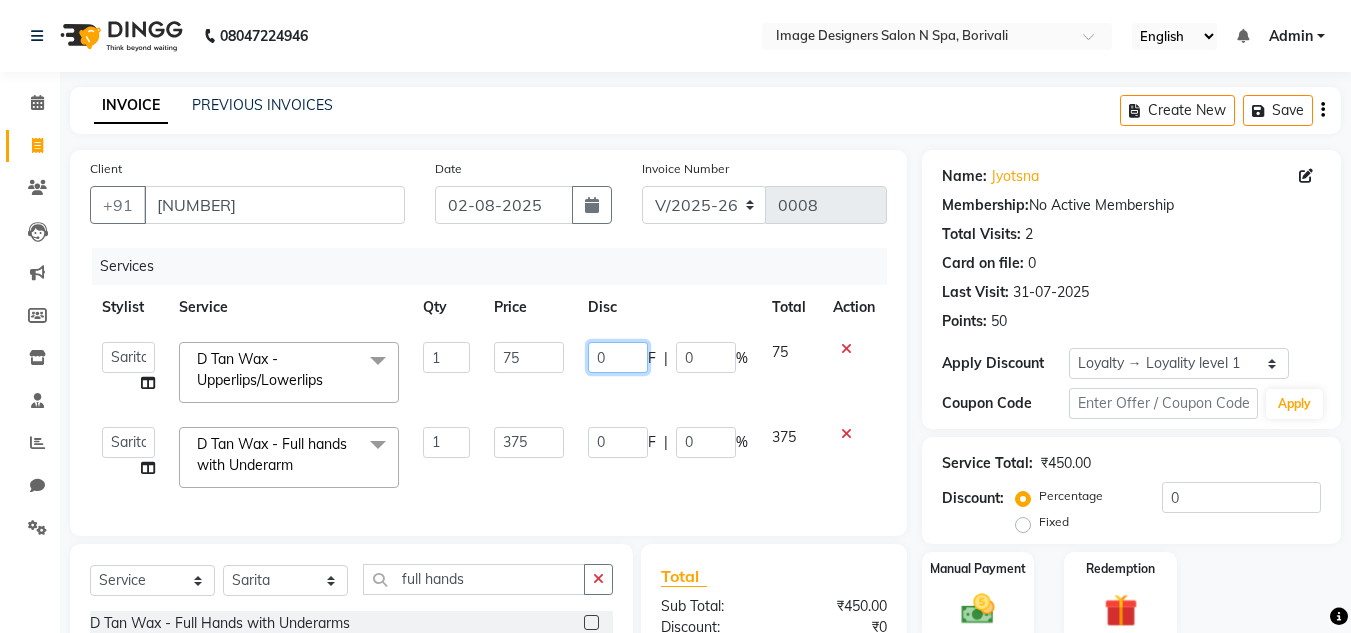 click on "0" 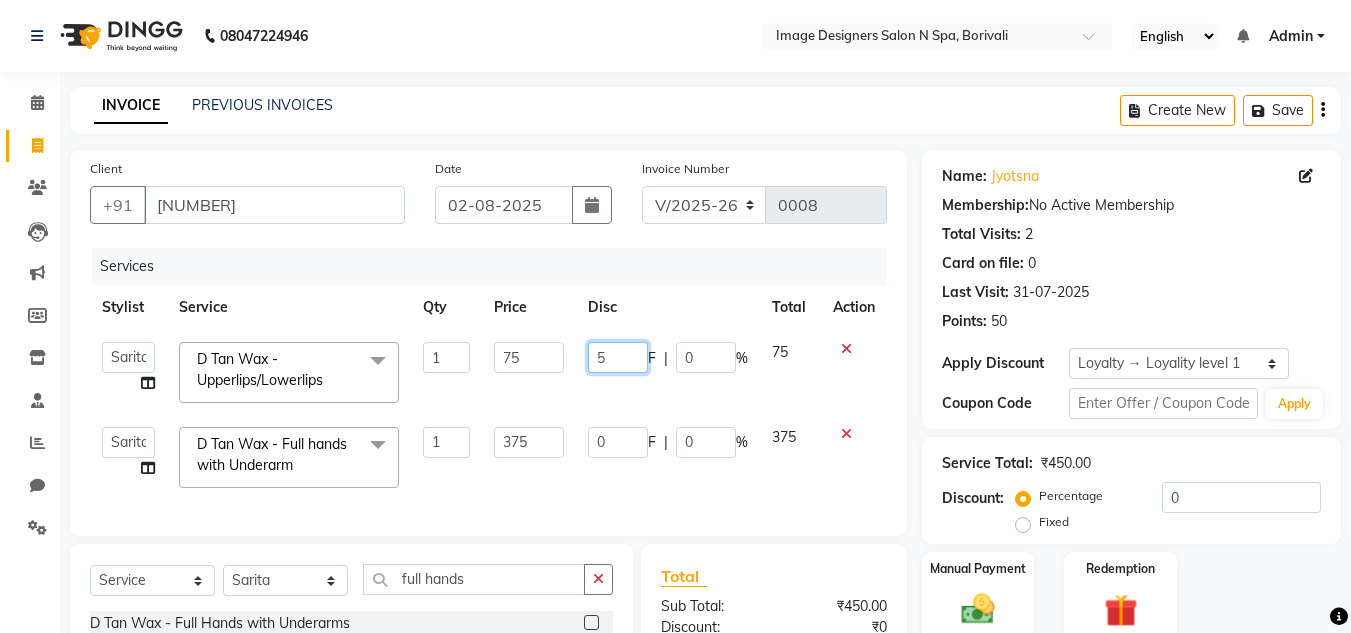 type on "50" 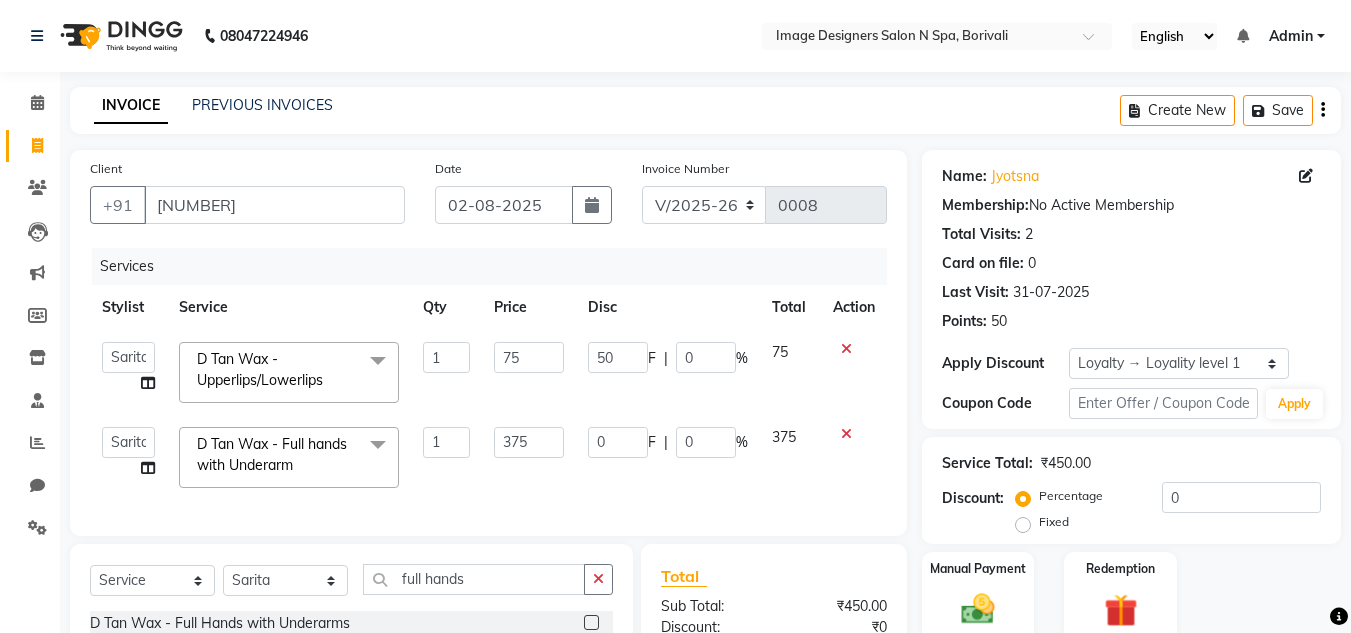 click 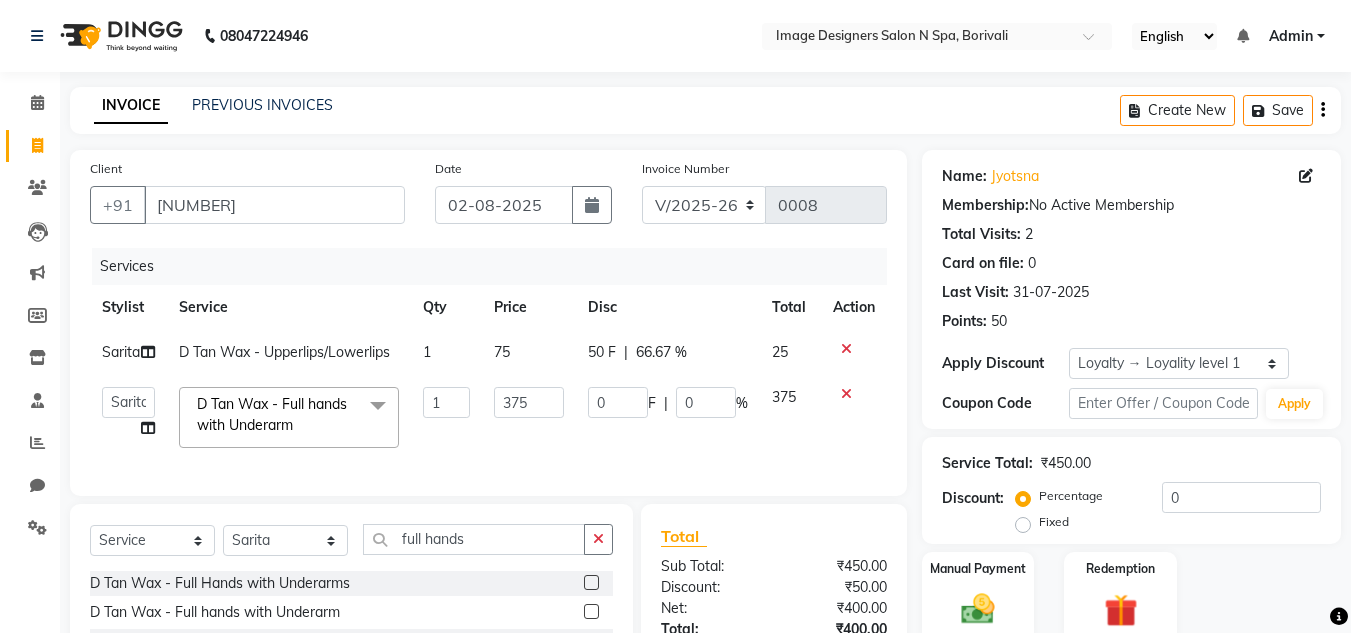 click 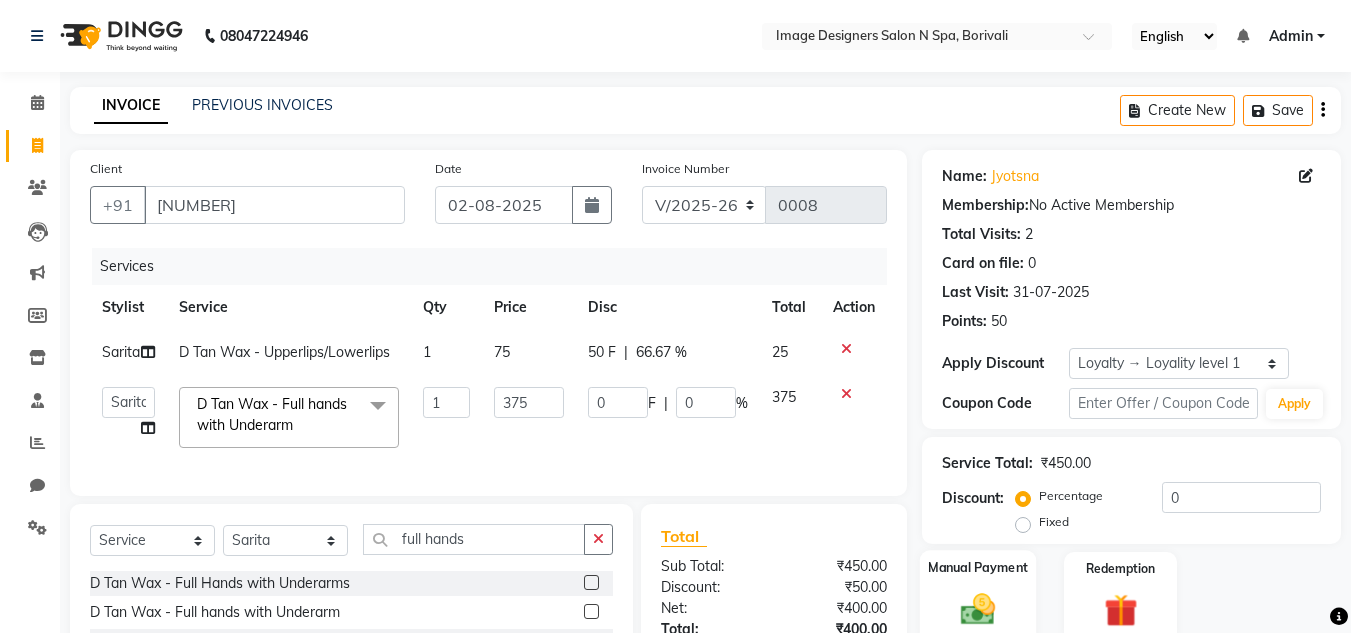 click 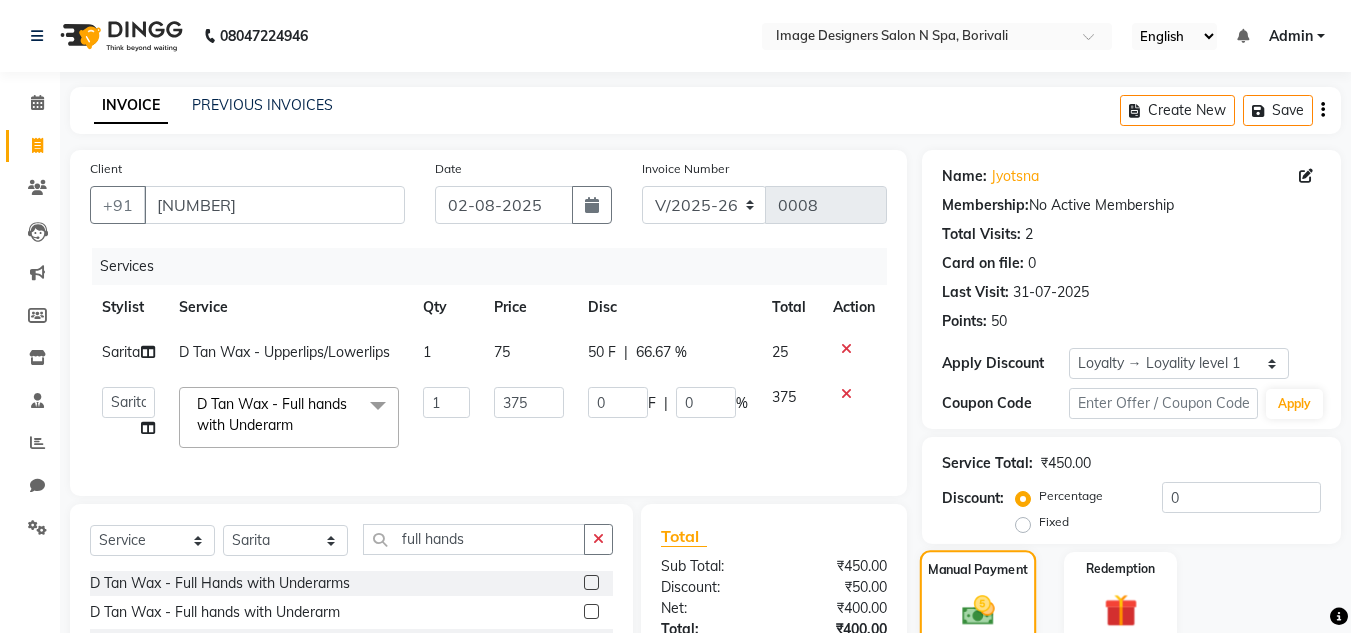 click 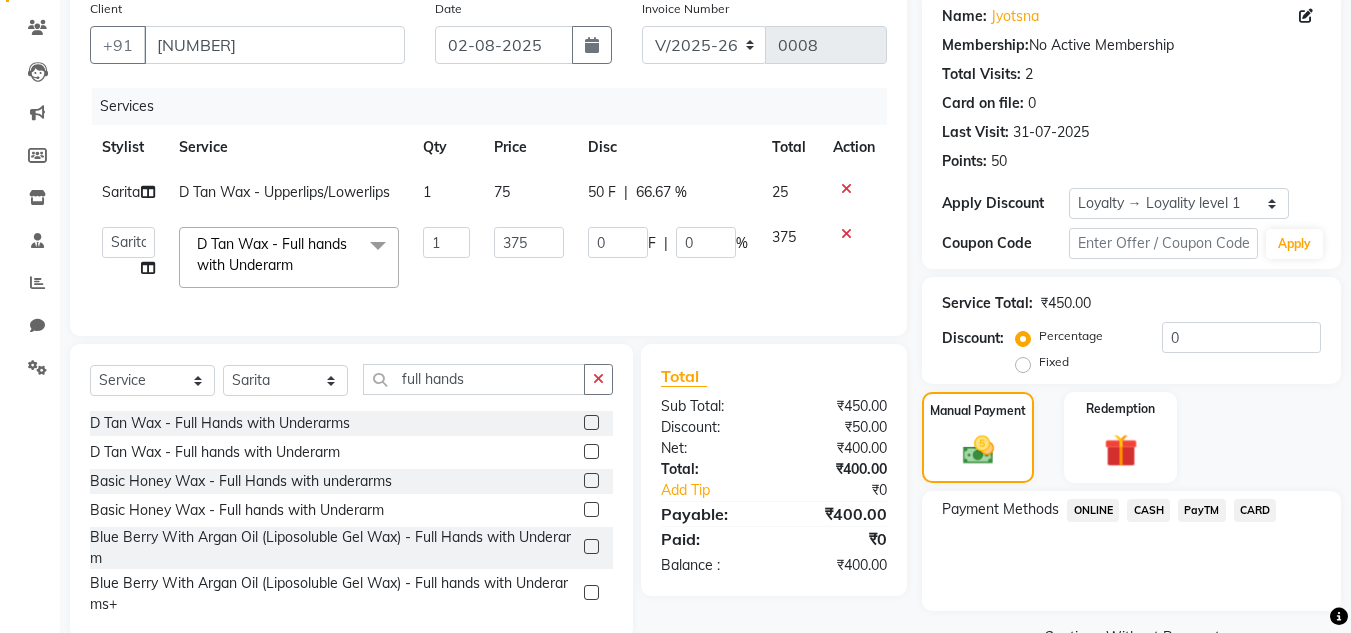 scroll, scrollTop: 200, scrollLeft: 0, axis: vertical 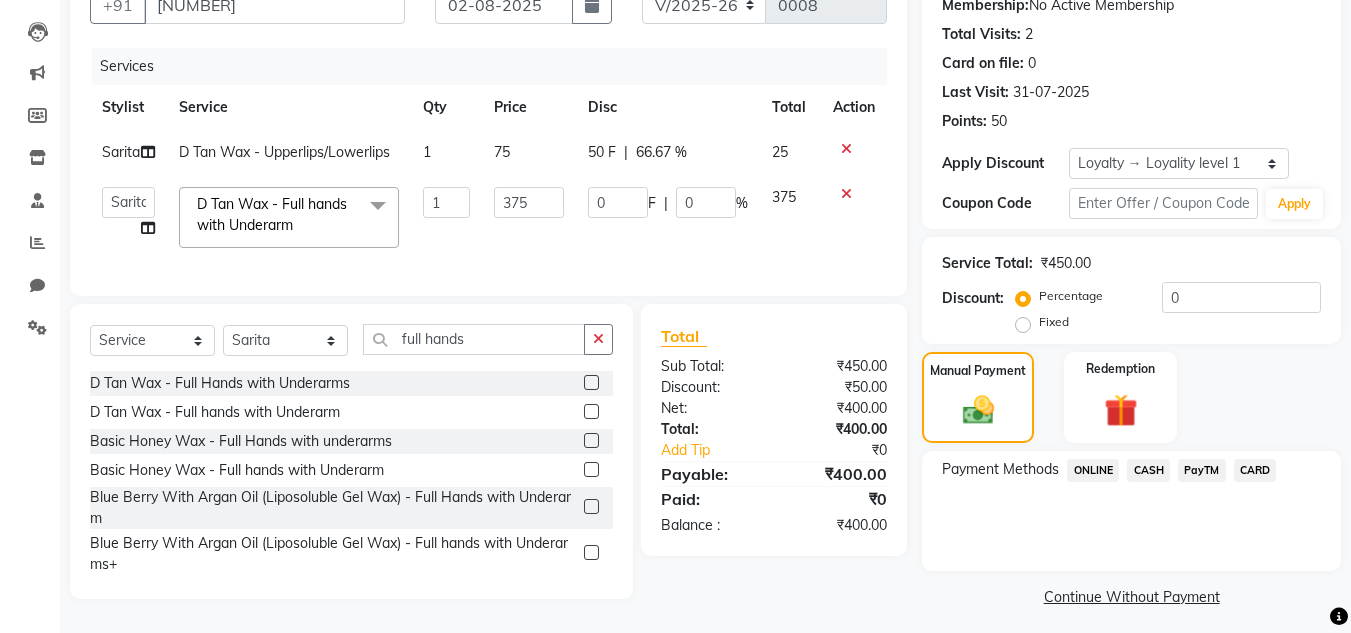 click on "CASH" 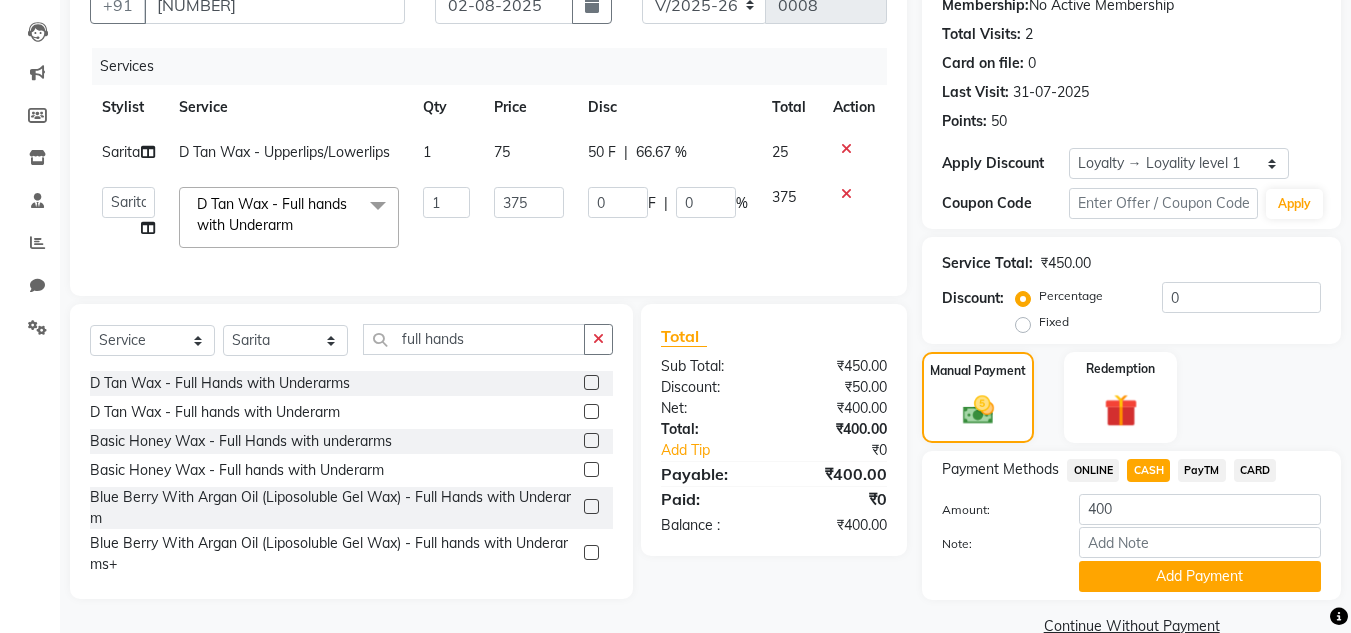 click on "ONLINE" 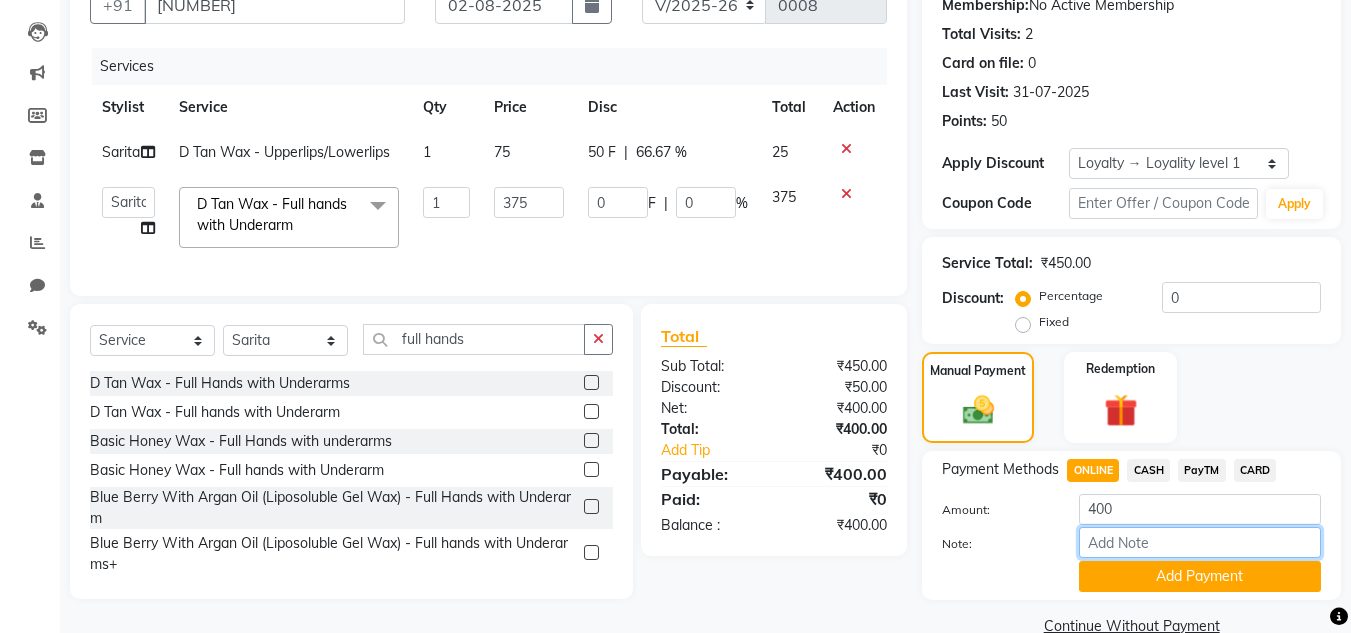 click on "Note:" at bounding box center [1200, 542] 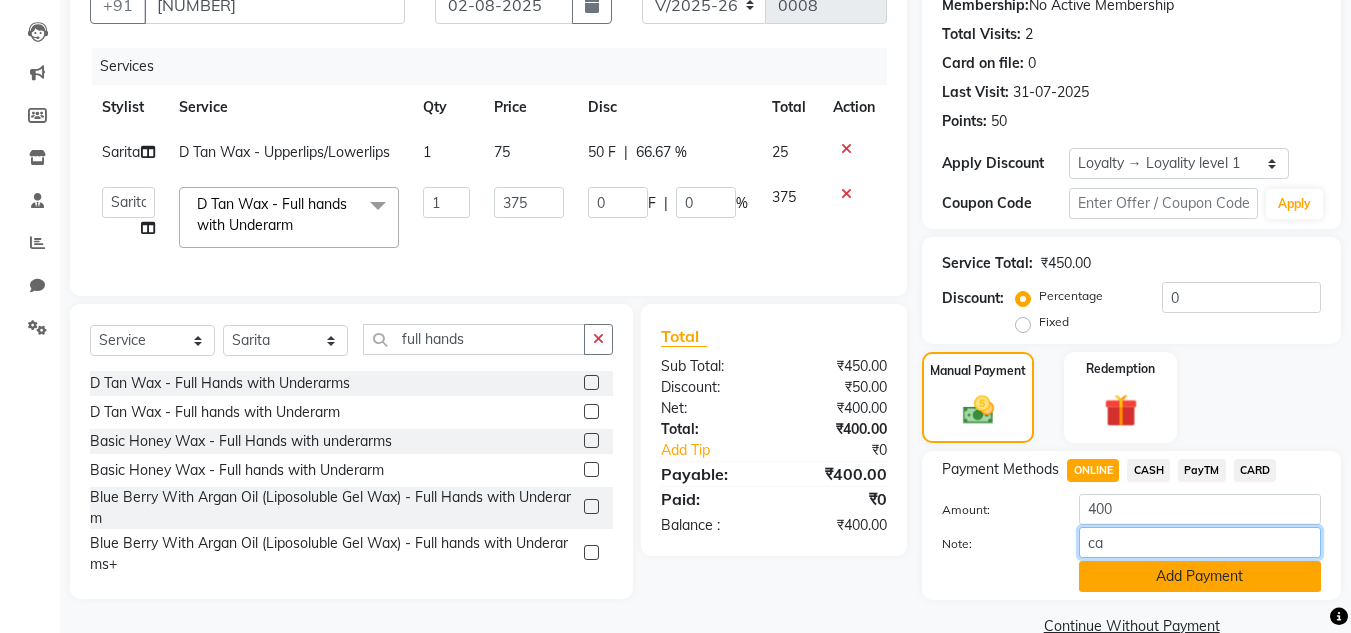 type on "c" 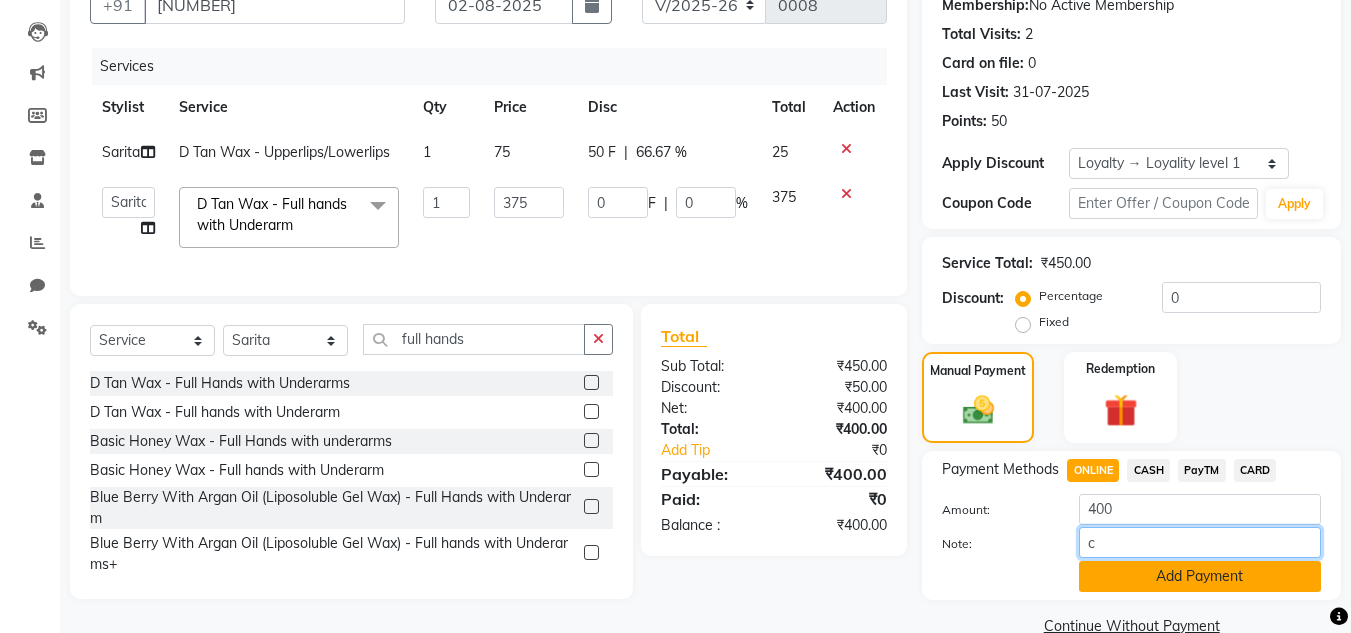 type 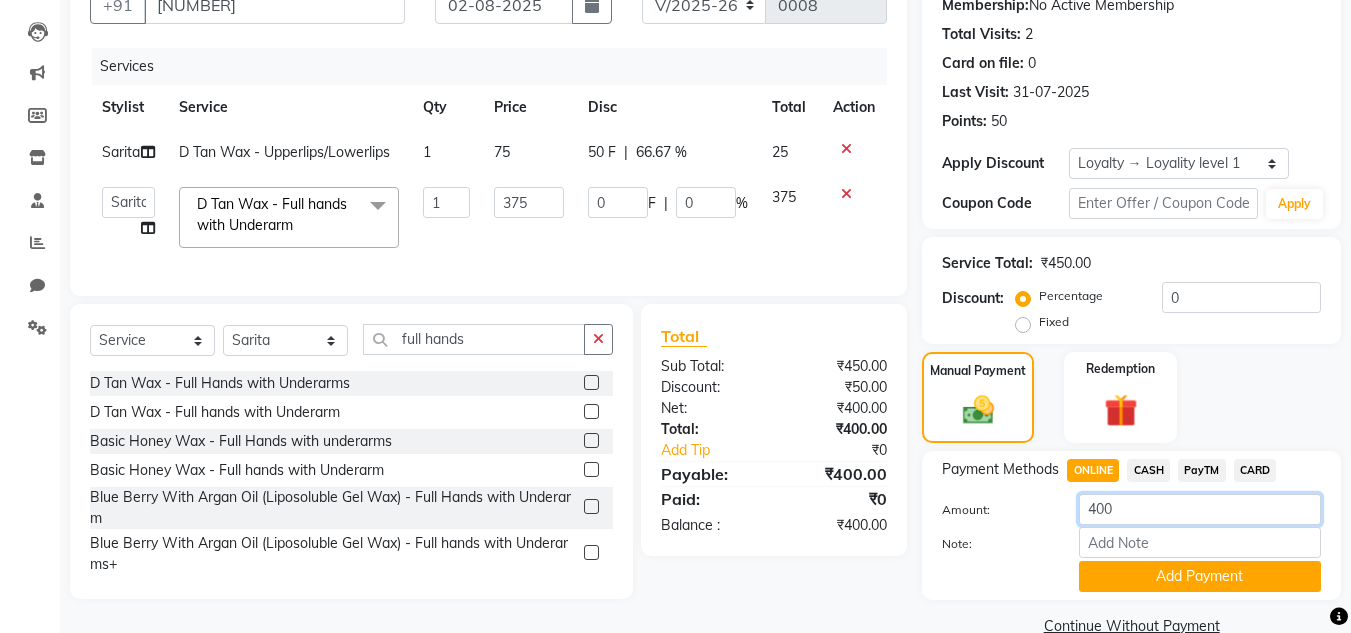 click on "400" 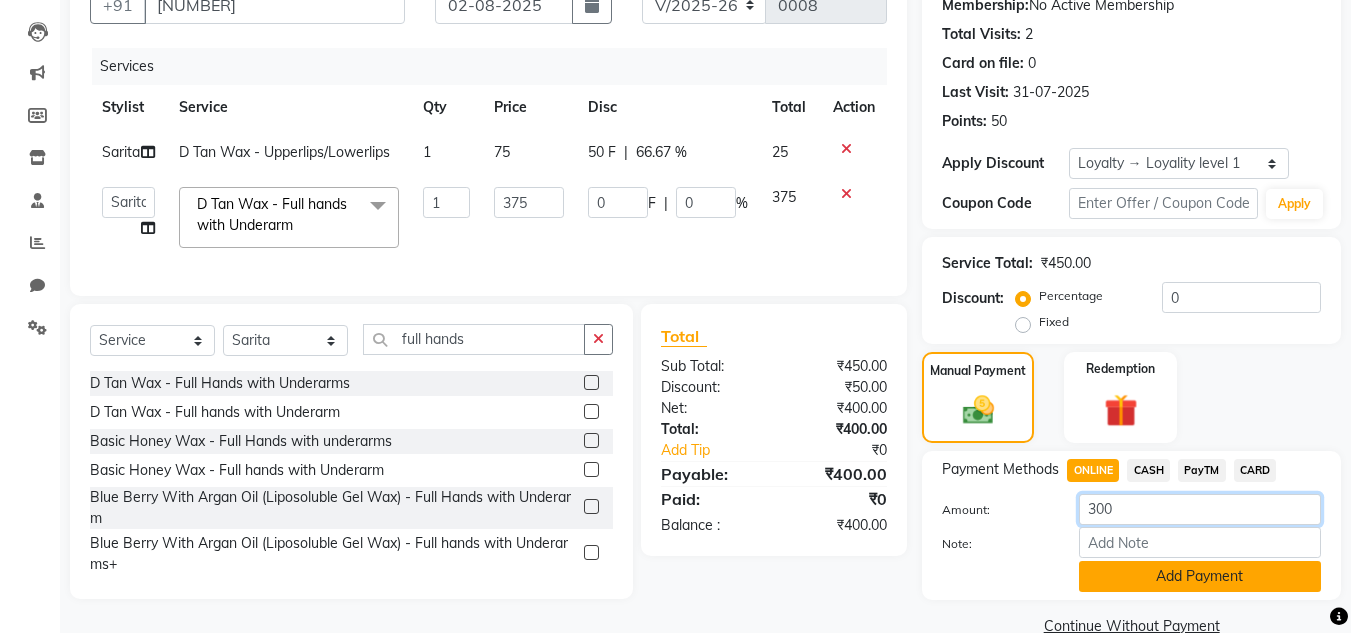 type on "300" 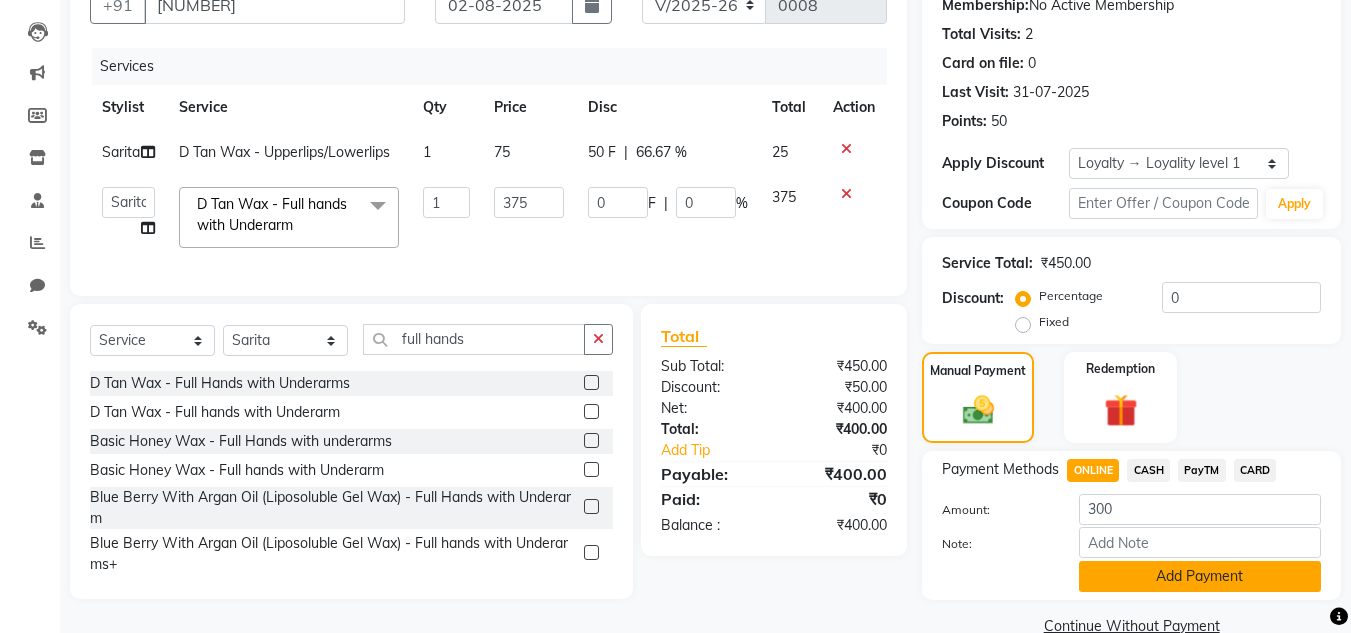 click on "Add Payment" 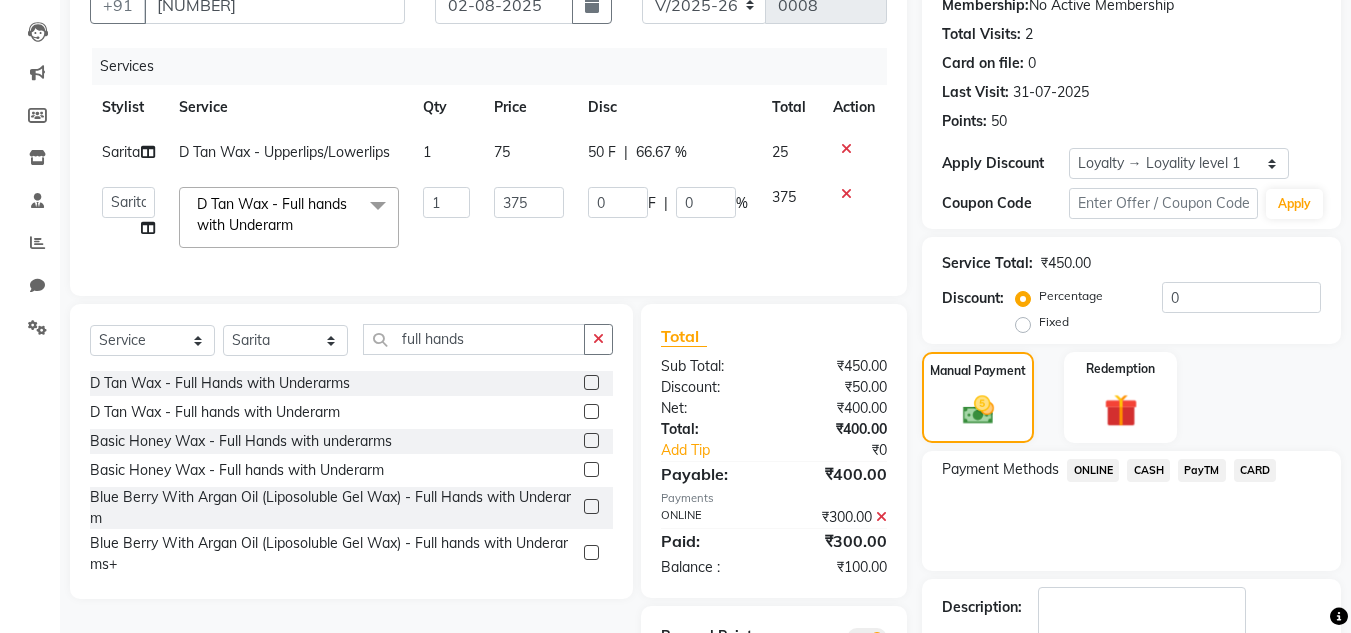 click on "CASH" 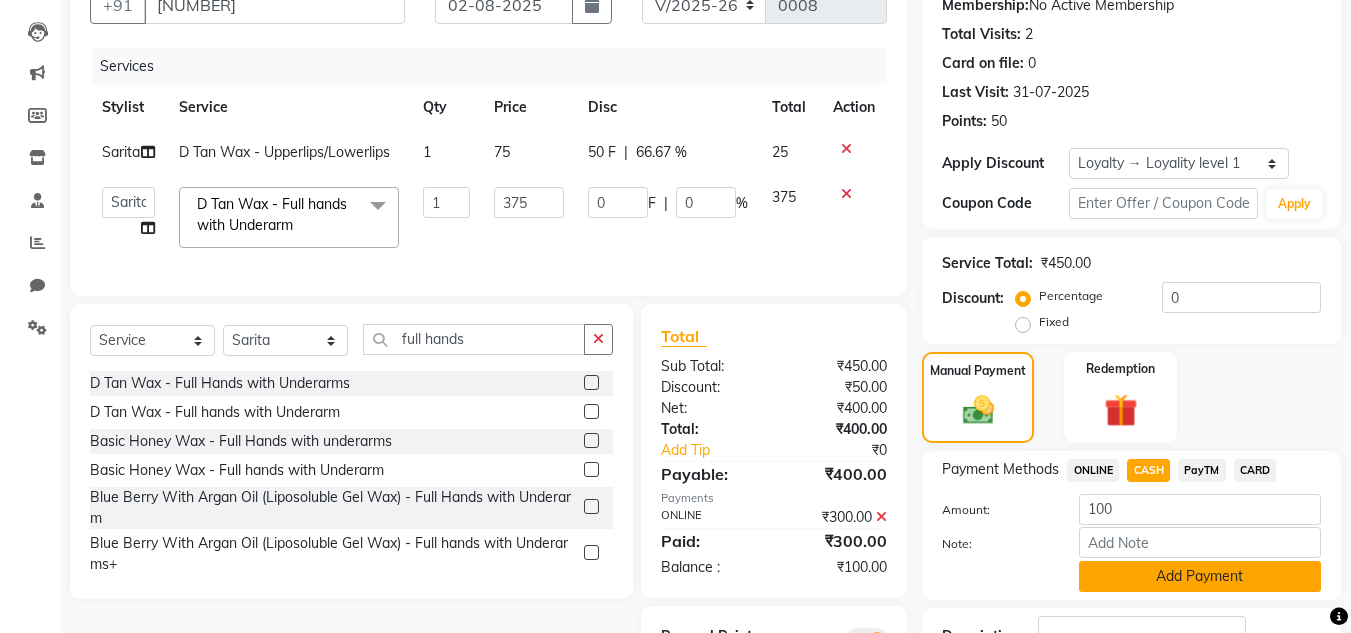 click on "Add Payment" 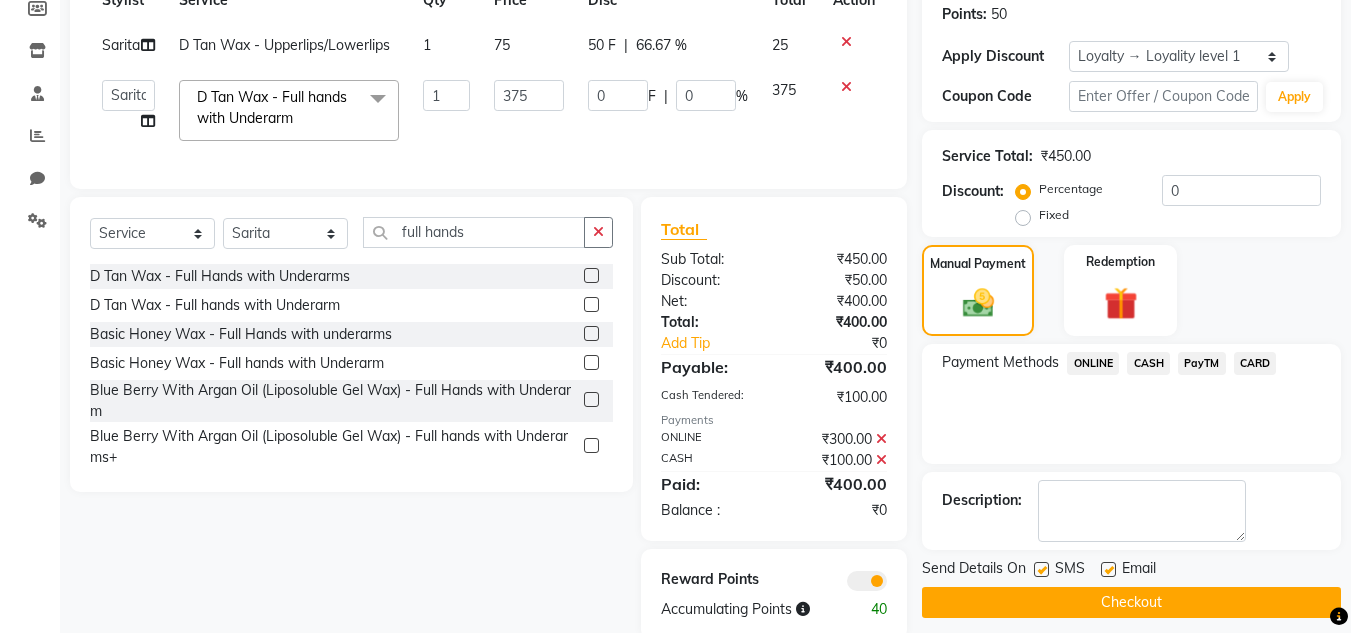 scroll, scrollTop: 347, scrollLeft: 0, axis: vertical 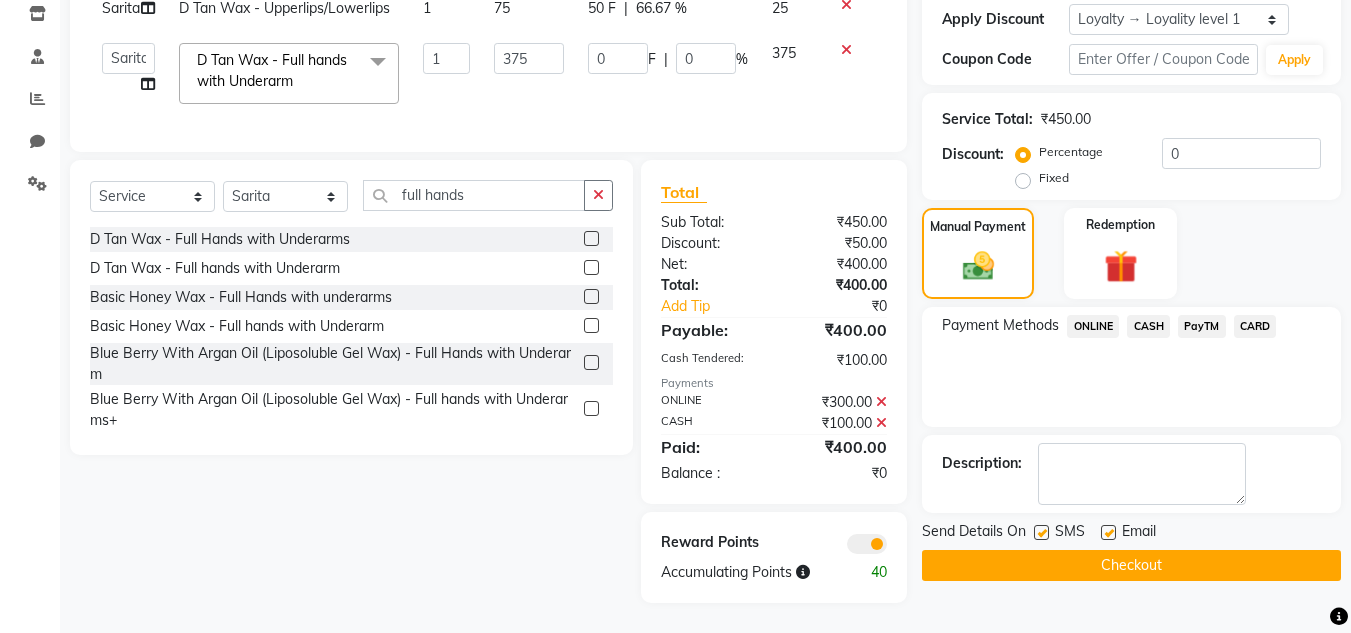 click 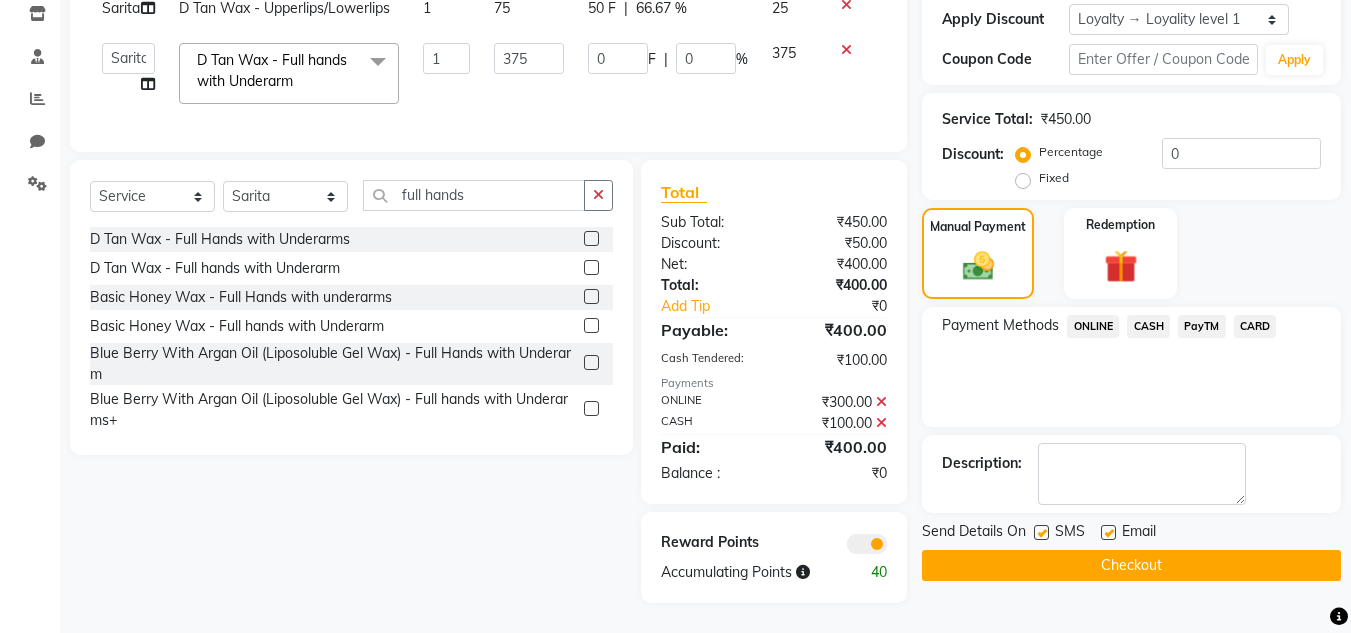 click 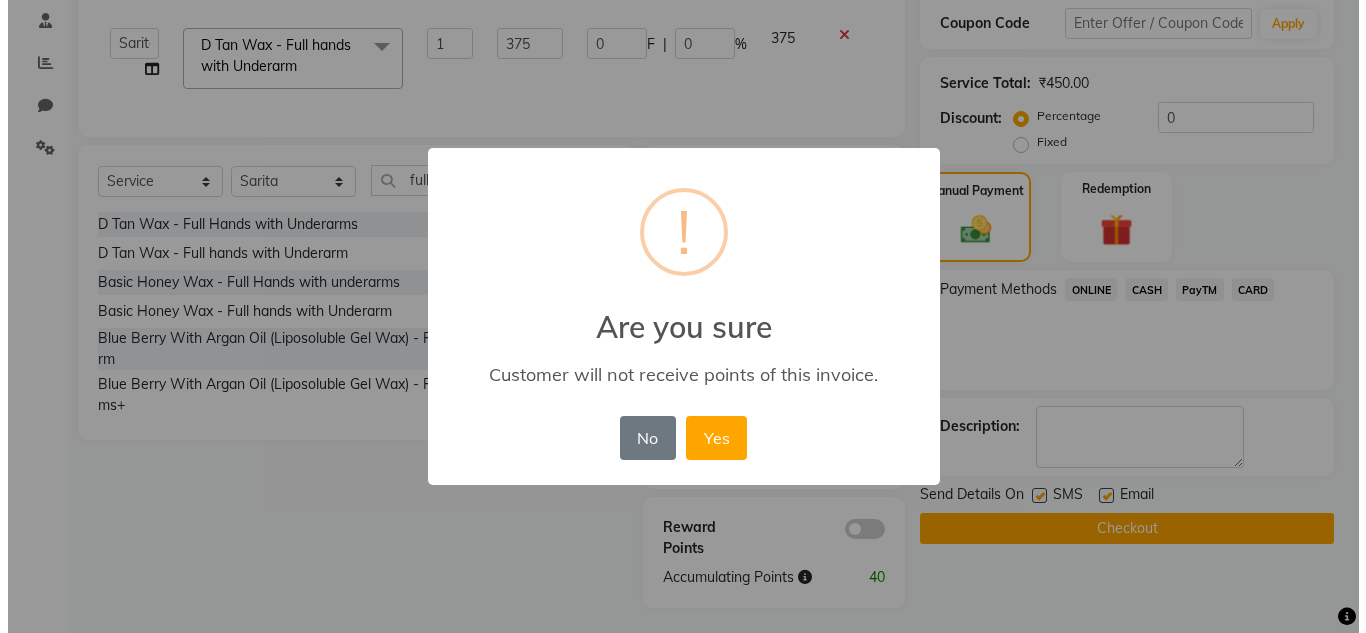 scroll, scrollTop: 359, scrollLeft: 0, axis: vertical 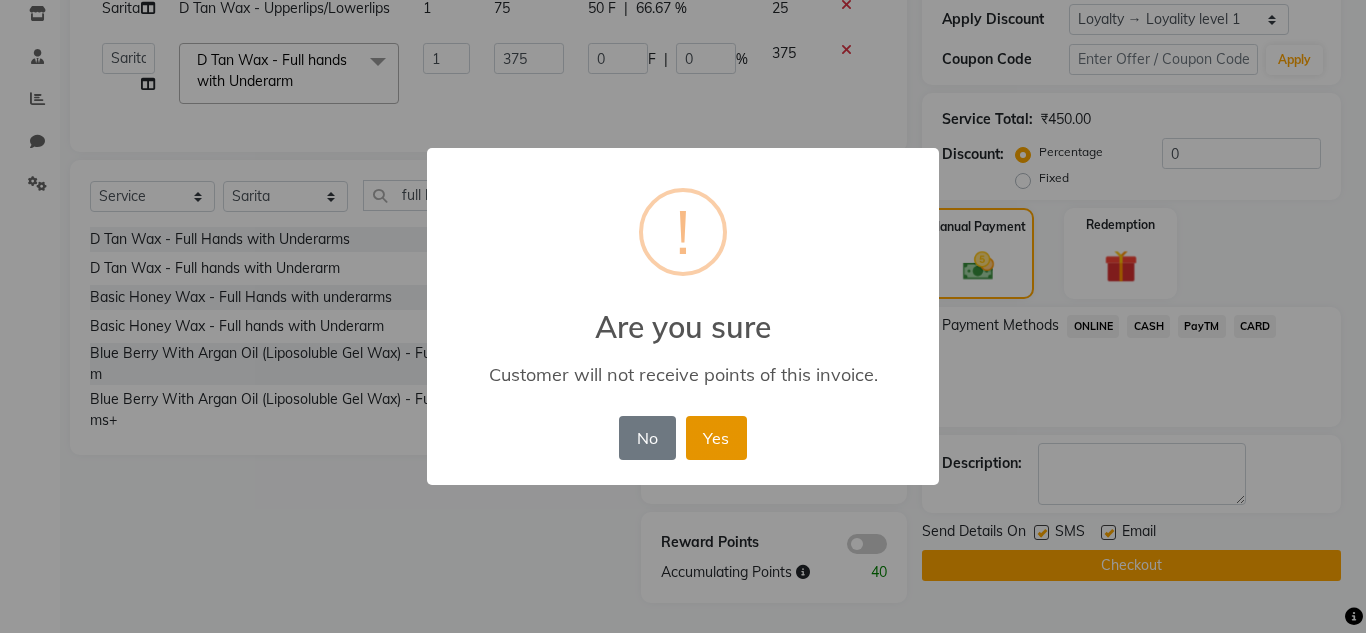 click on "Yes" at bounding box center (716, 438) 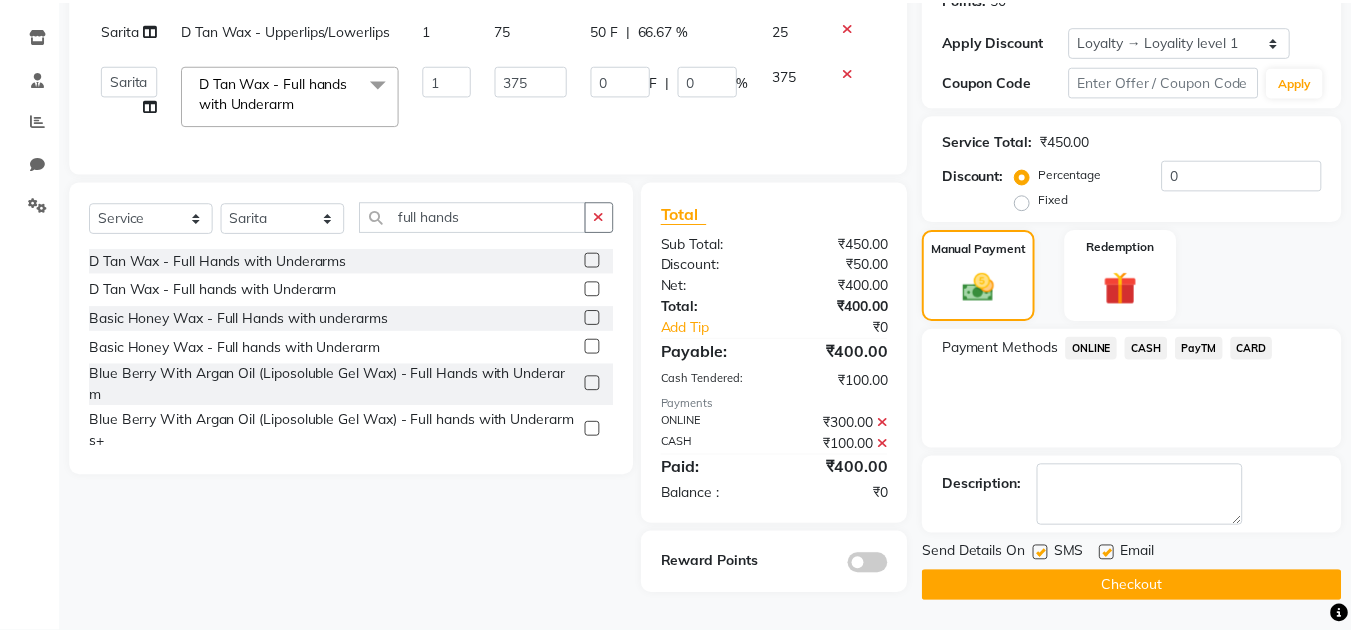 scroll, scrollTop: 330, scrollLeft: 0, axis: vertical 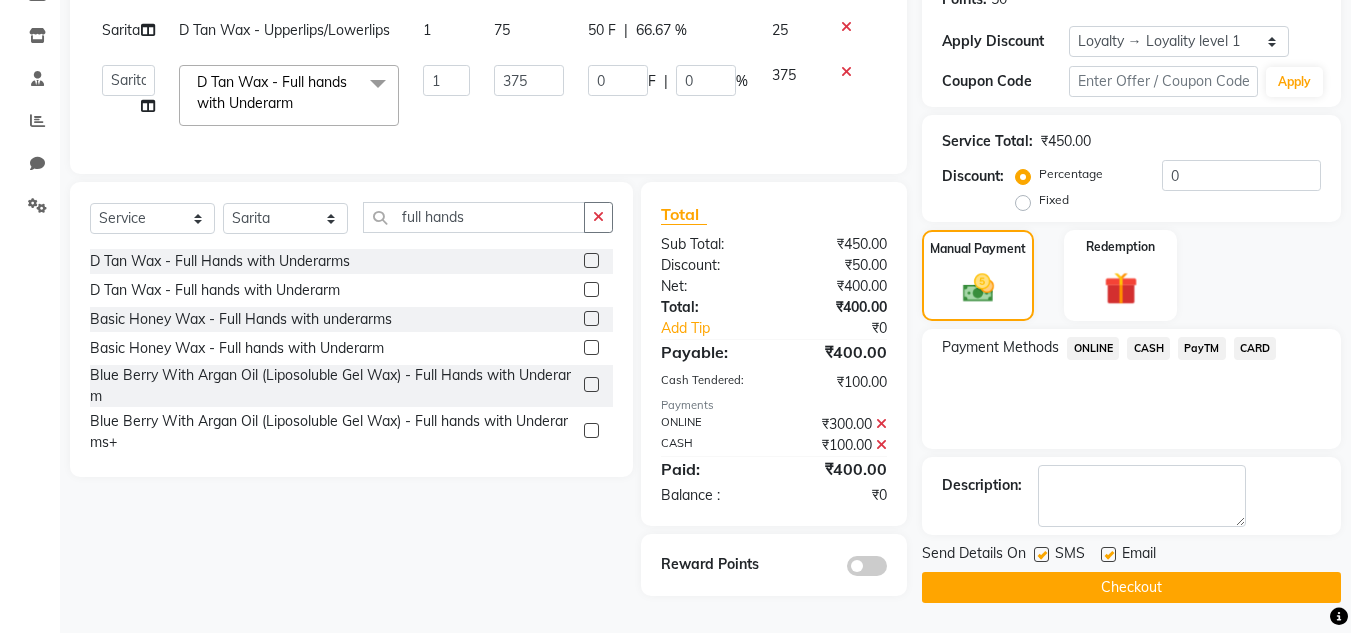 click 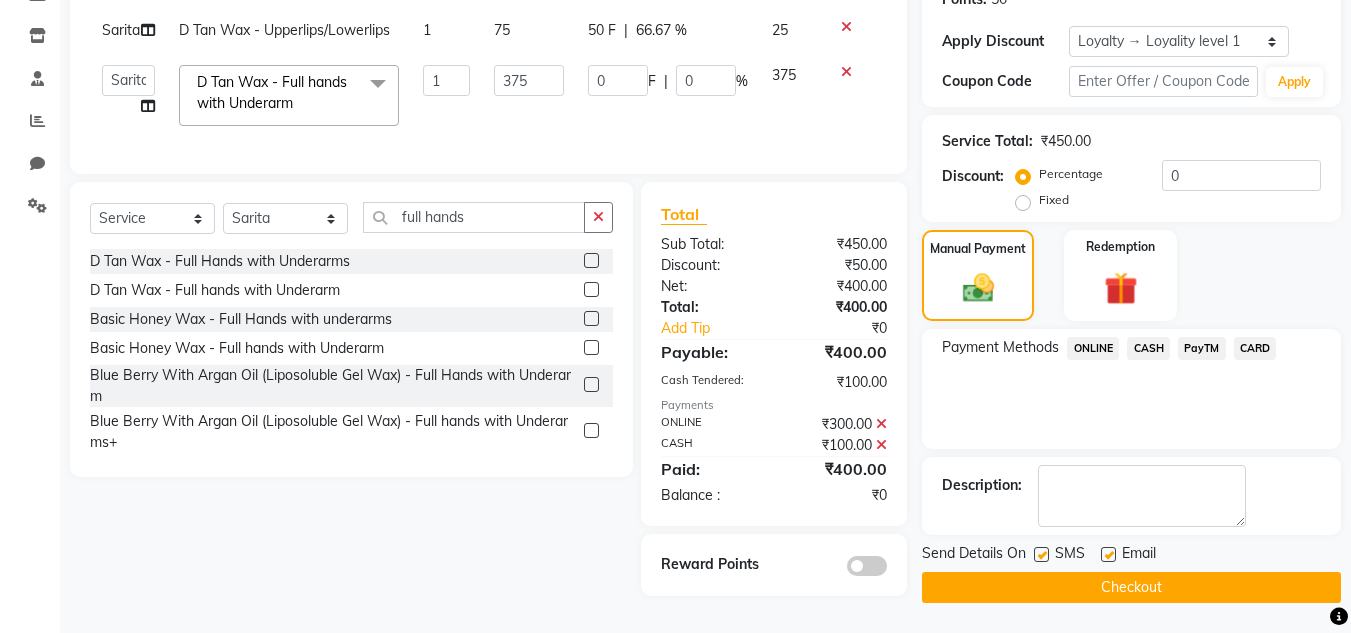 click 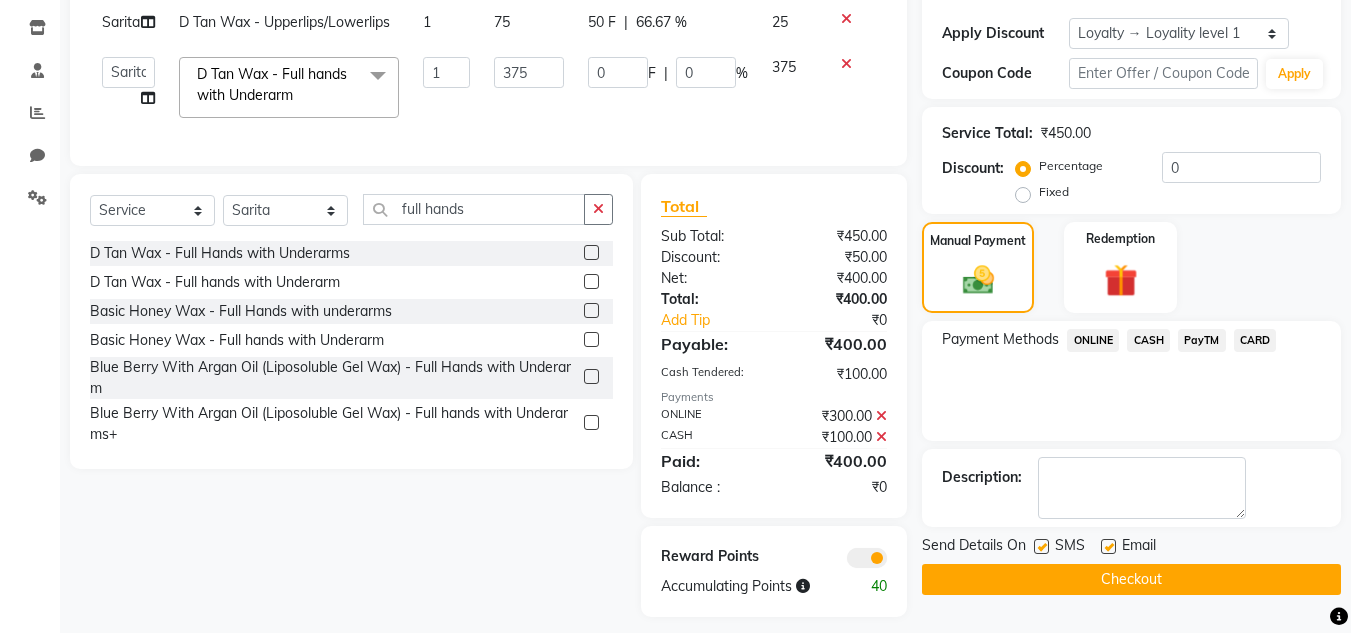 scroll, scrollTop: 380, scrollLeft: 0, axis: vertical 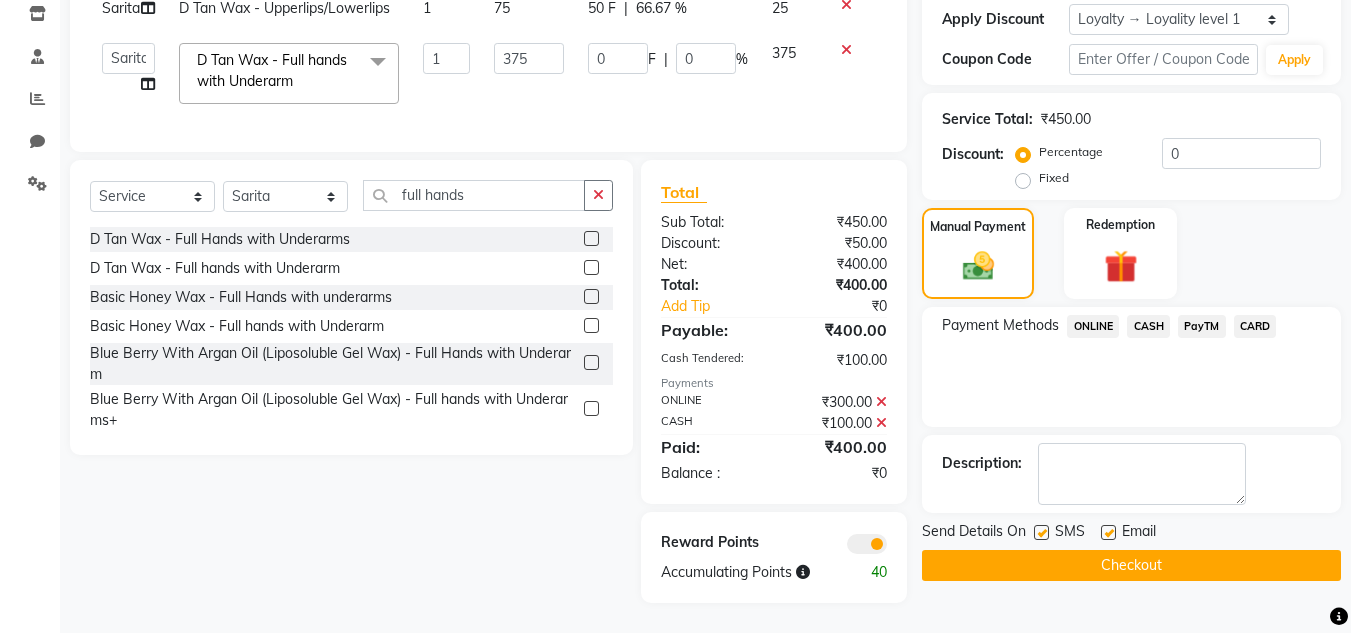 click on "Checkout" 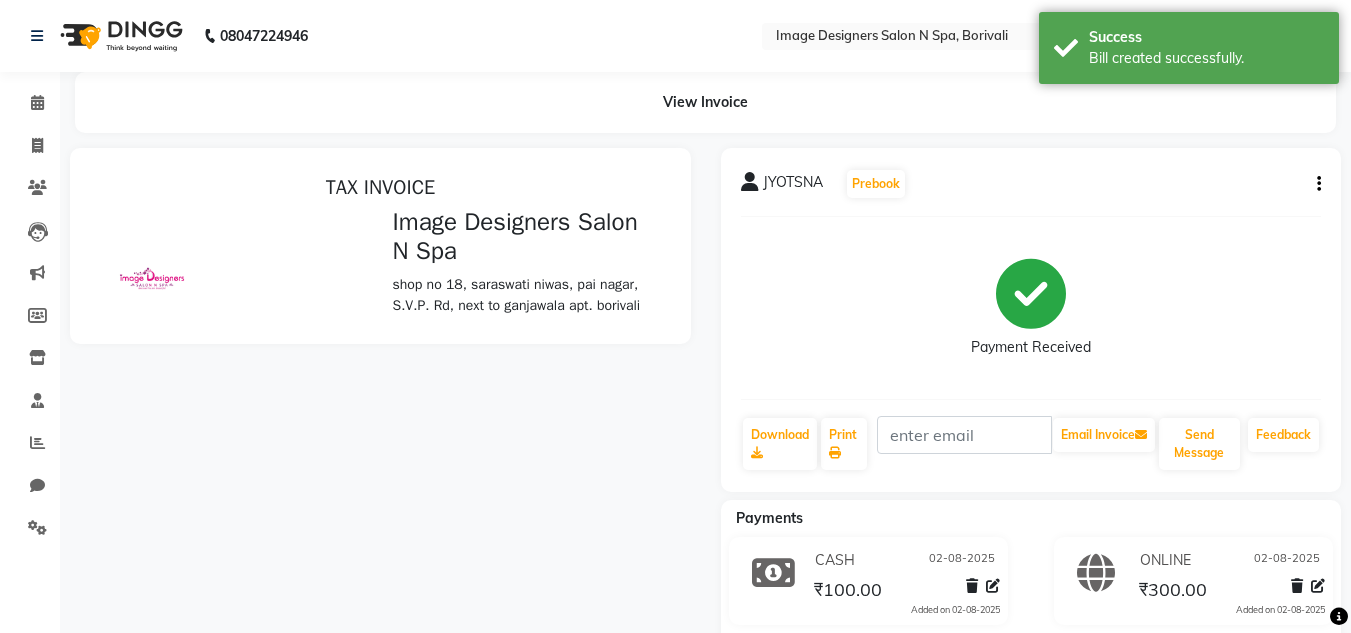 scroll, scrollTop: 0, scrollLeft: 0, axis: both 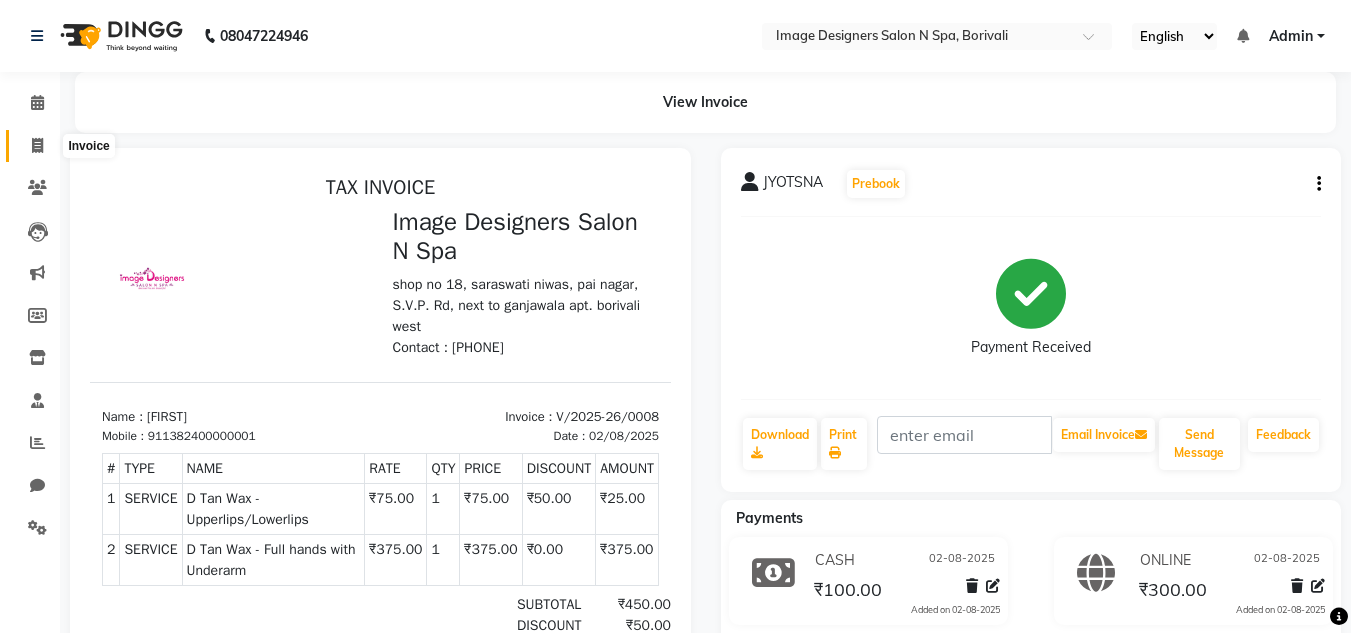 click 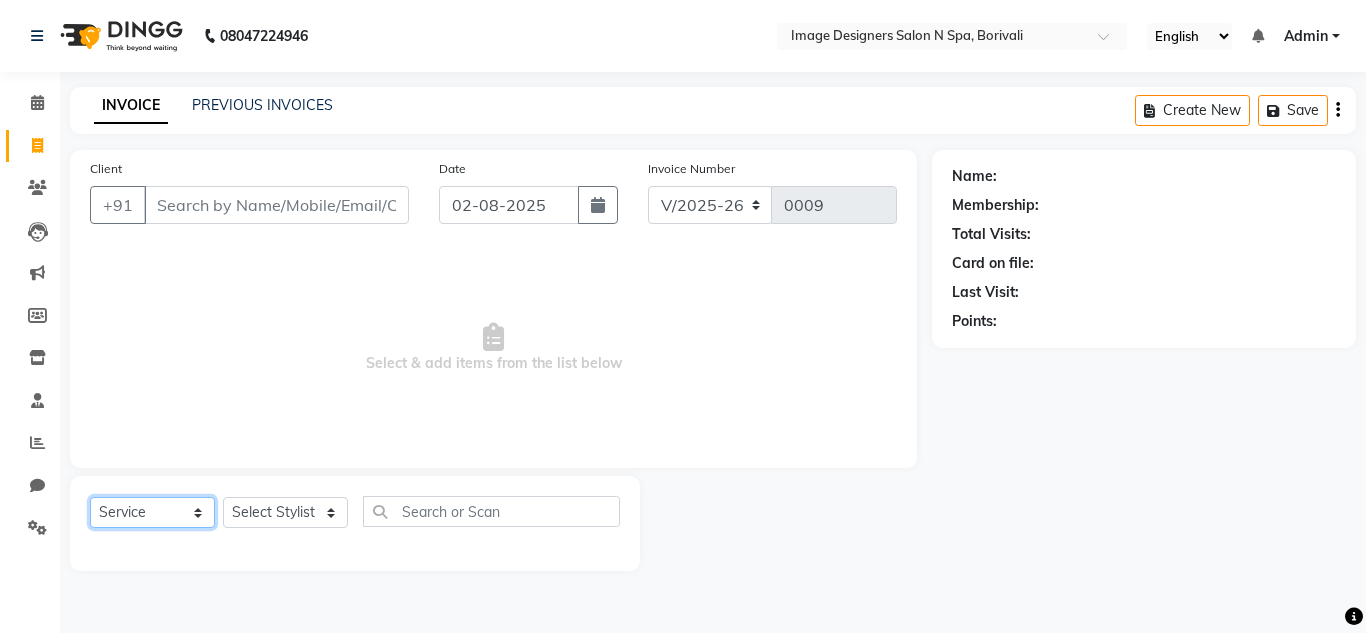 click on "Select  Service  Product  Membership  Package Voucher Prepaid Gift Card" 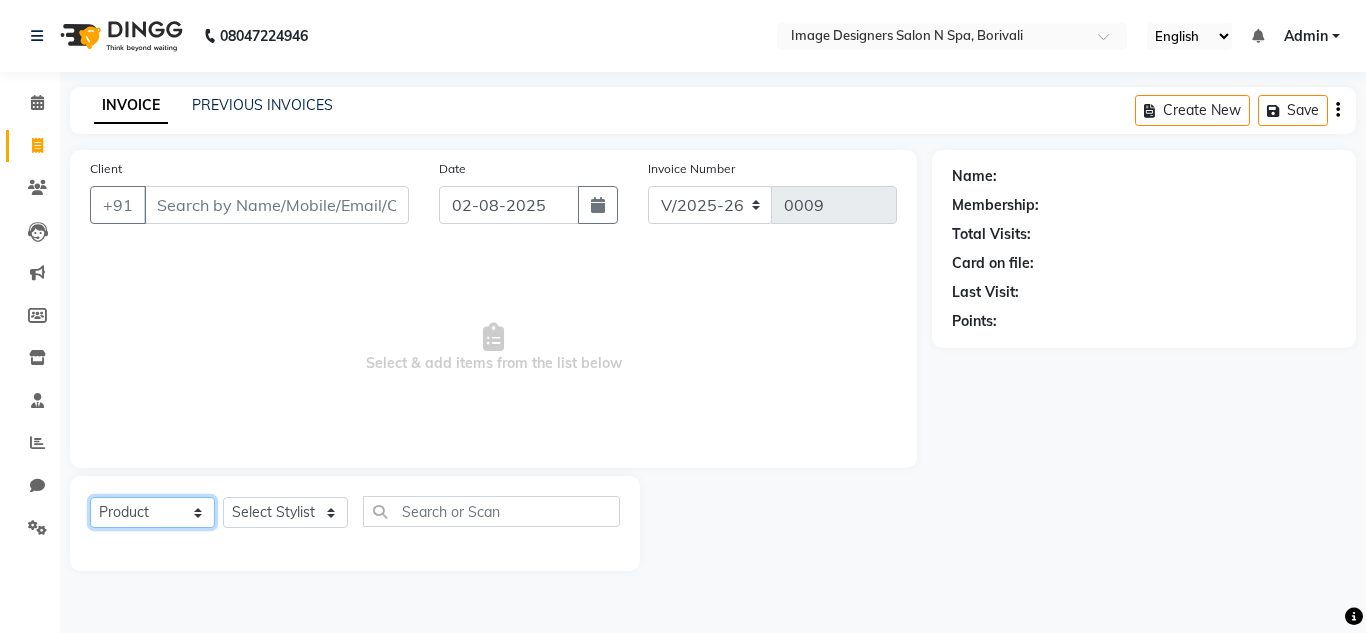 click on "Select  Service  Product  Membership  Package Voucher Prepaid Gift Card" 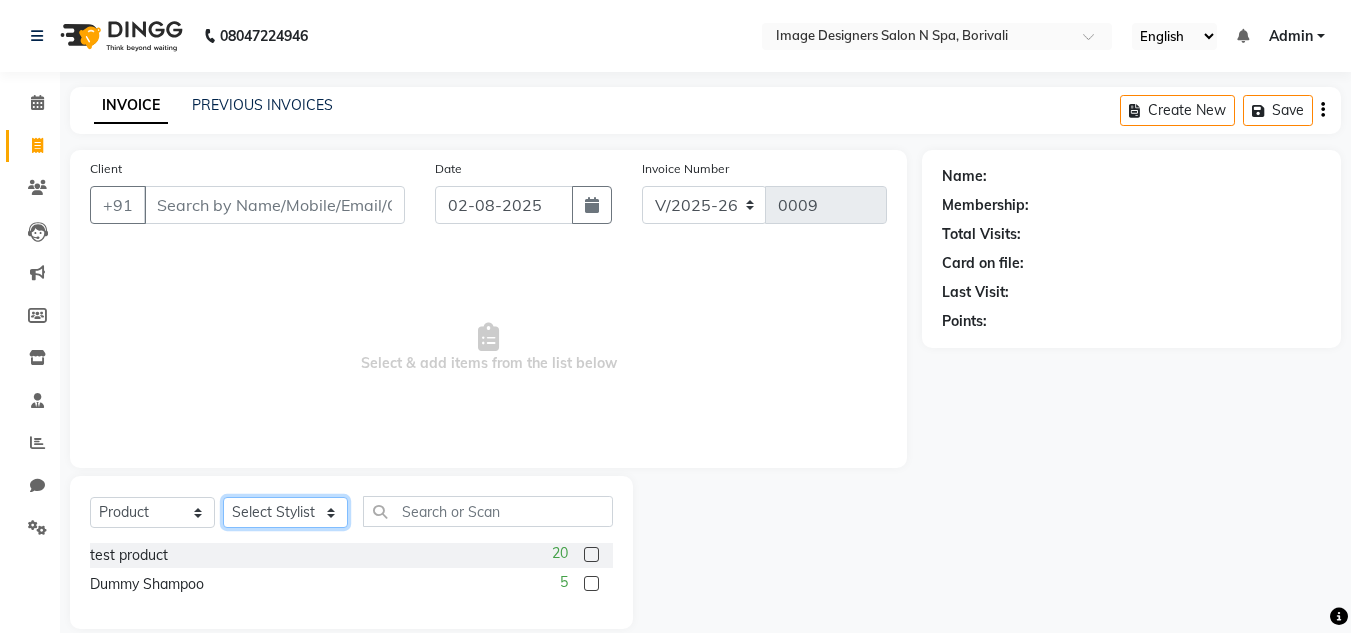 click on "Select Stylist Jyotsna Sarita Shraddha" 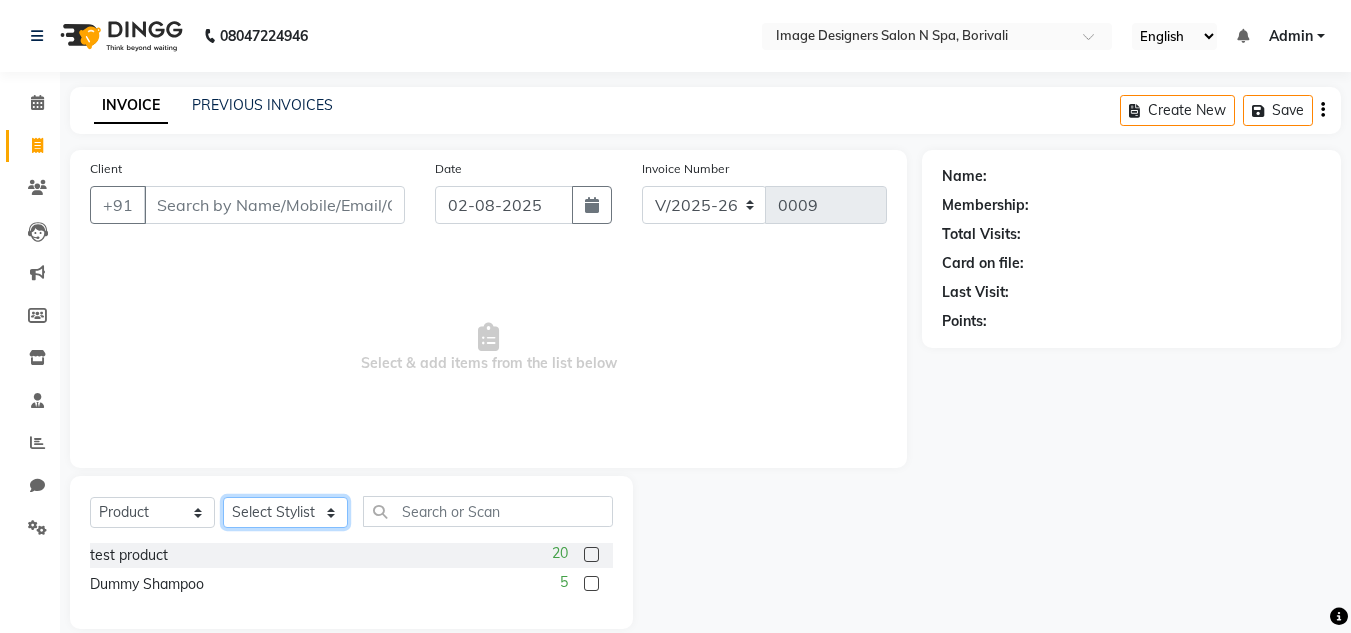 select on "86239" 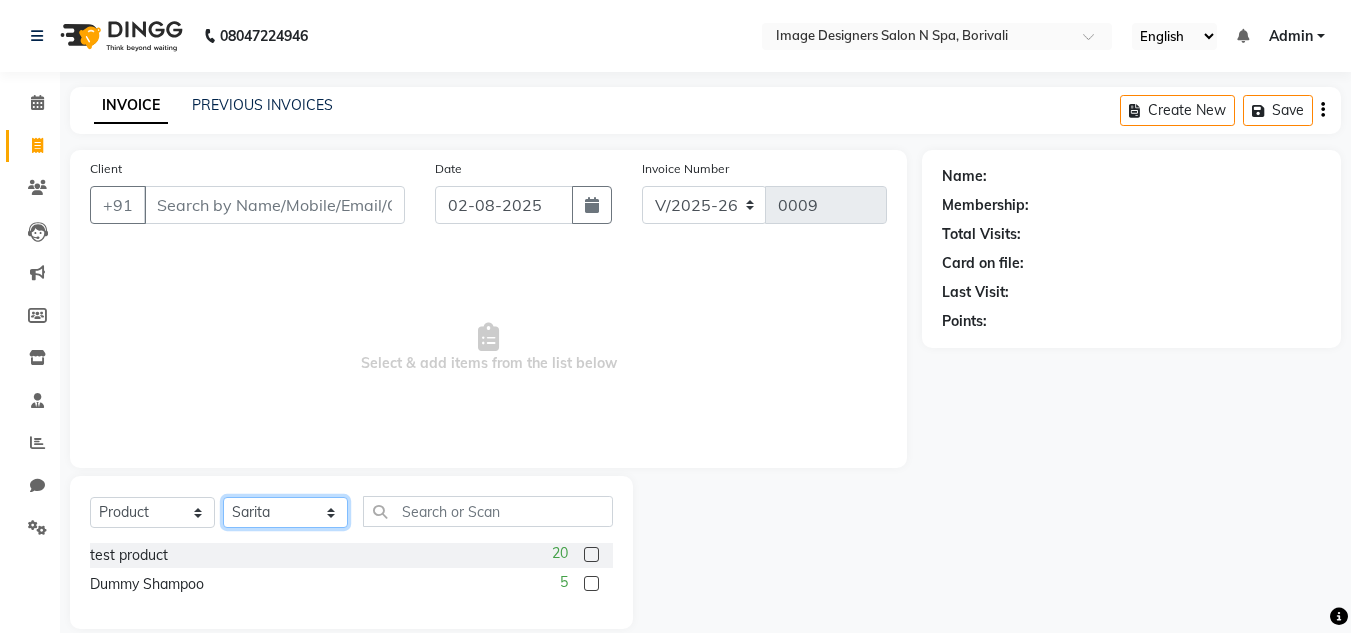 click on "Select Stylist Jyotsna Sarita Shraddha" 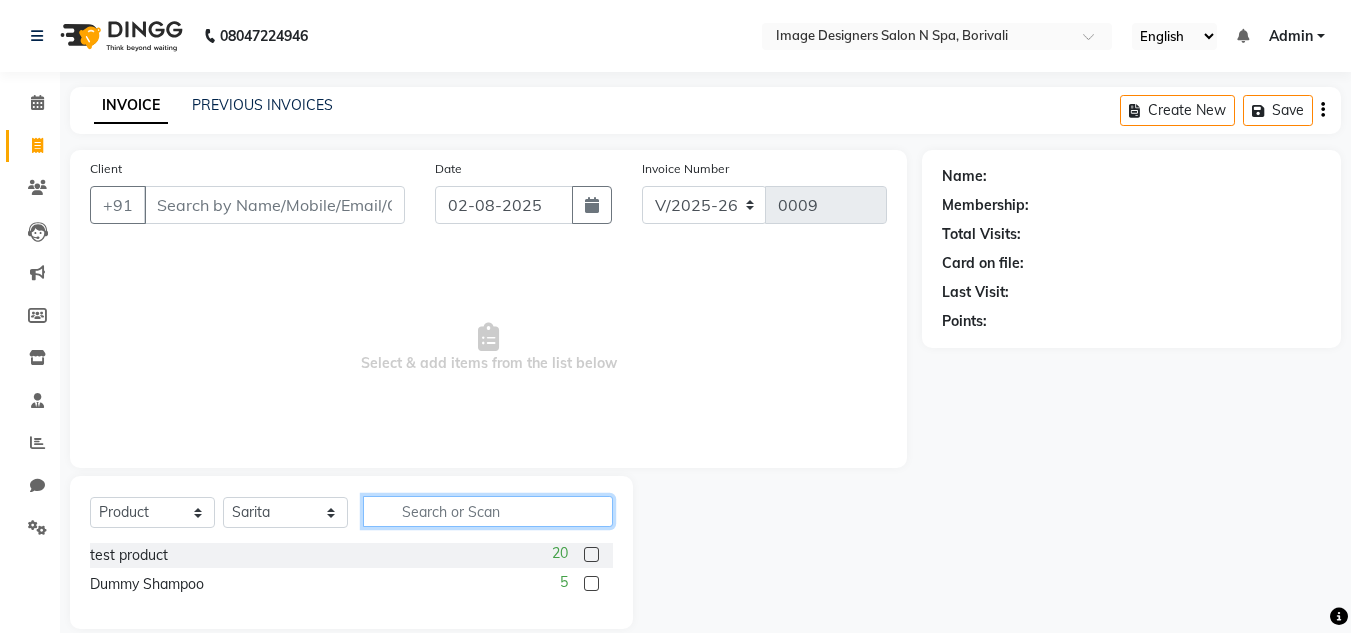 click 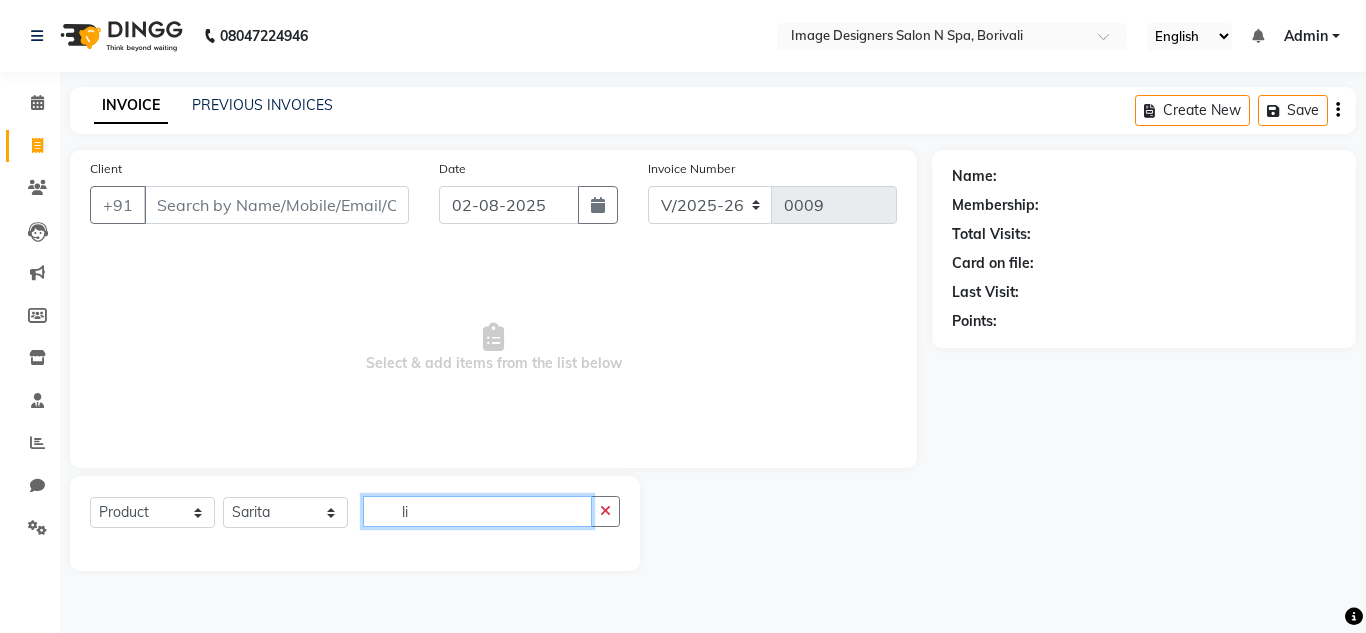 type on "l" 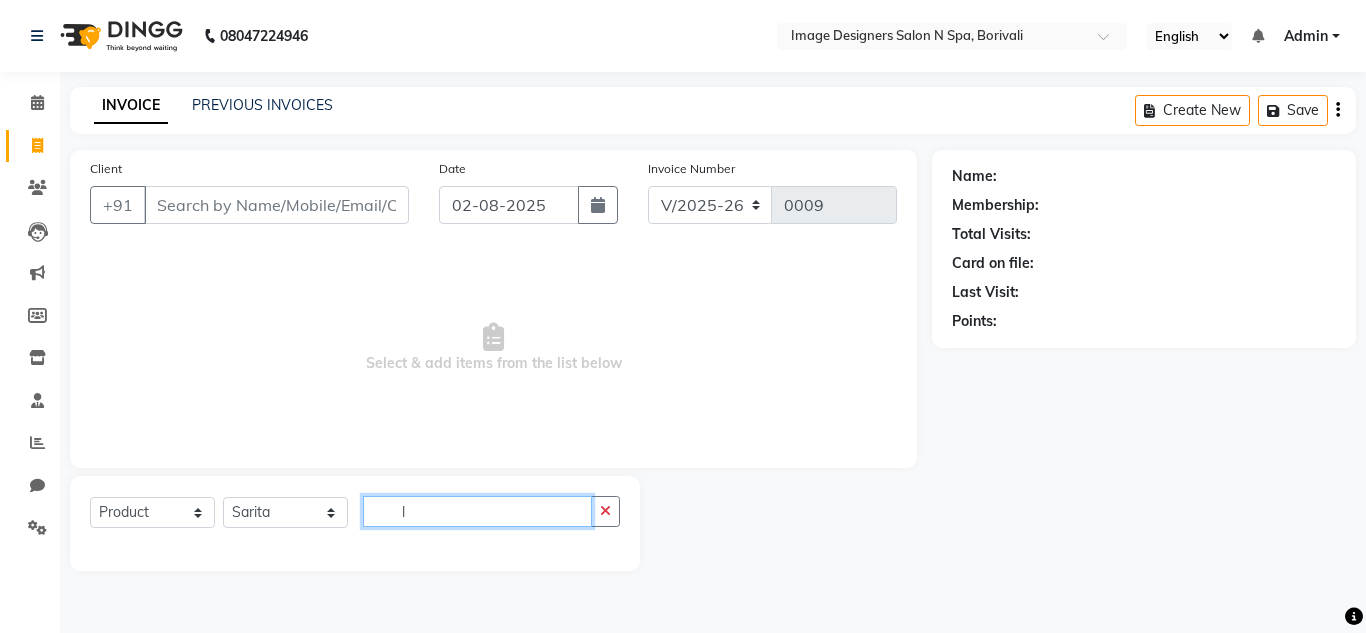type 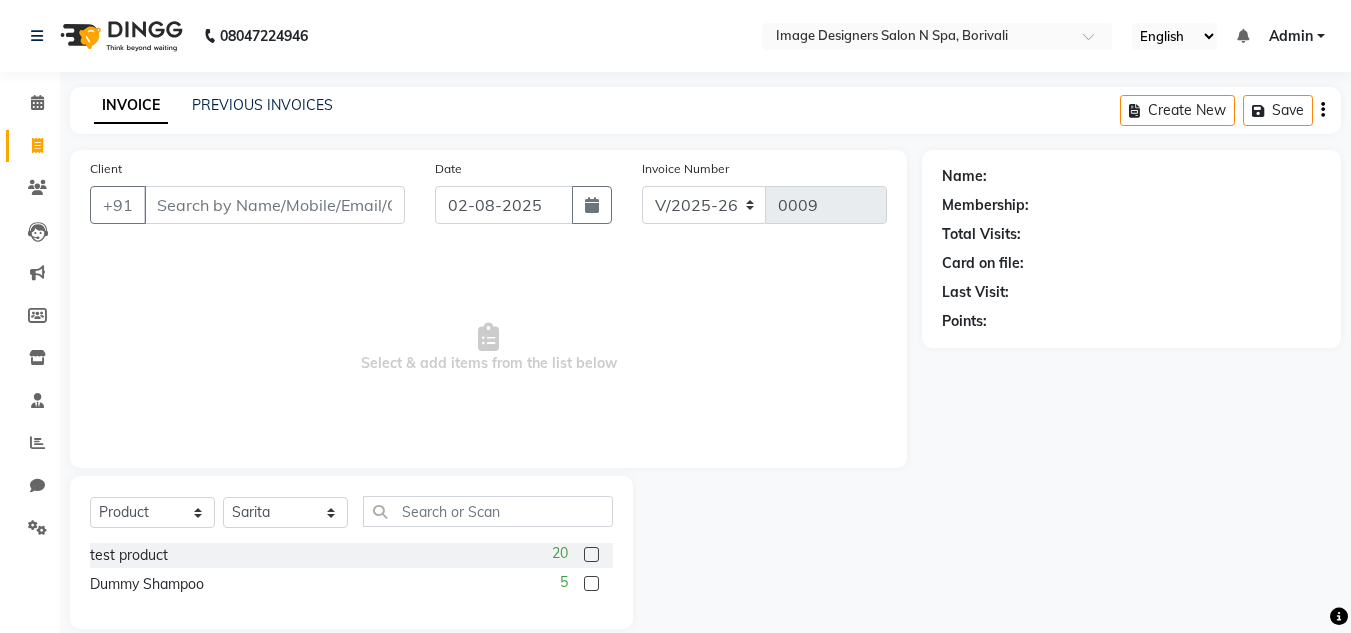 click 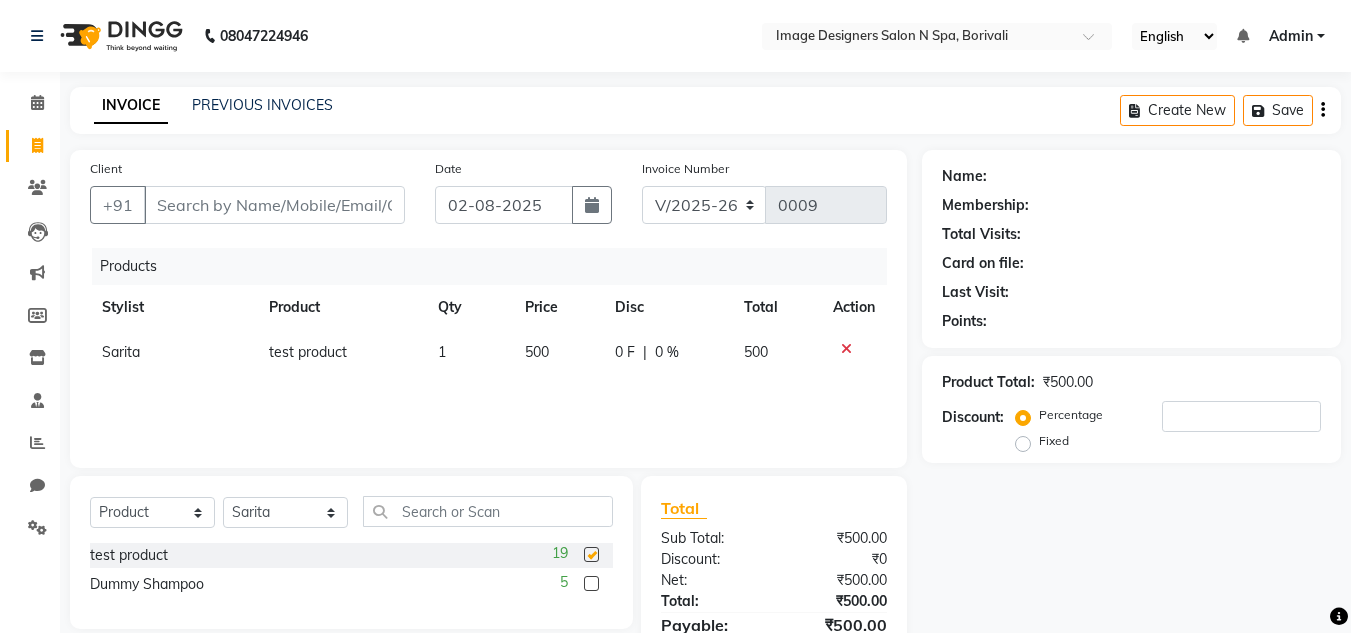 checkbox on "false" 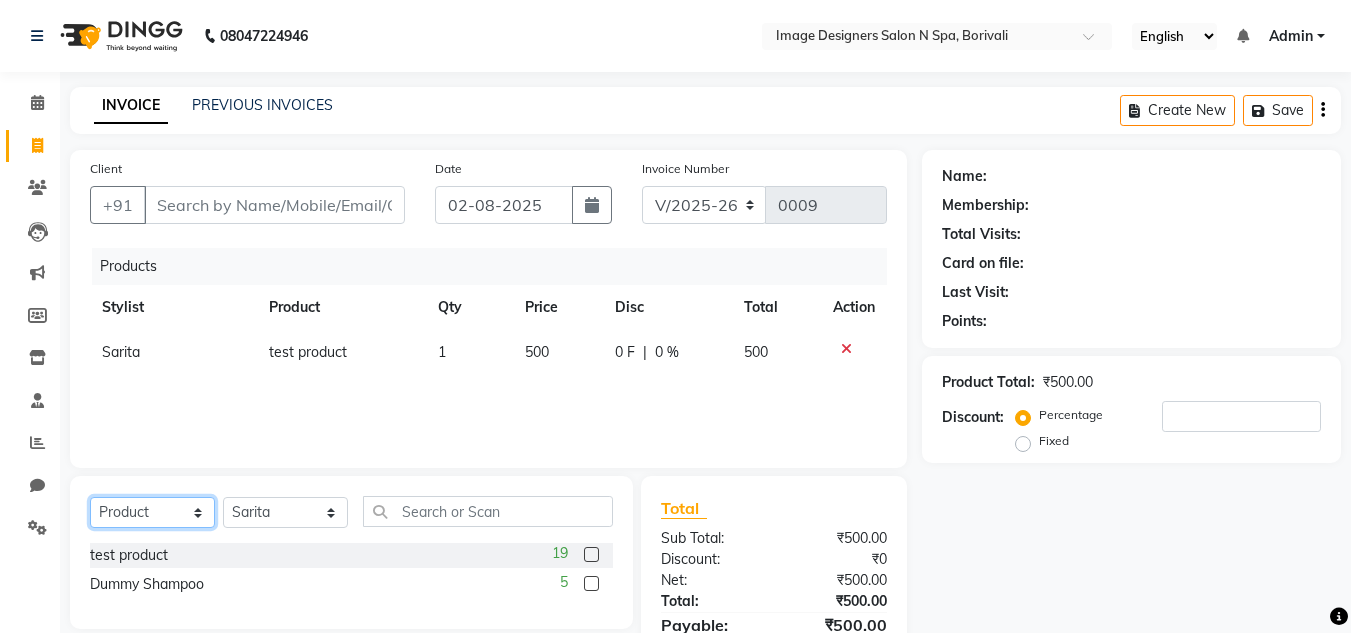 click on "Select  Service  Product  Membership  Package Voucher Prepaid Gift Card" 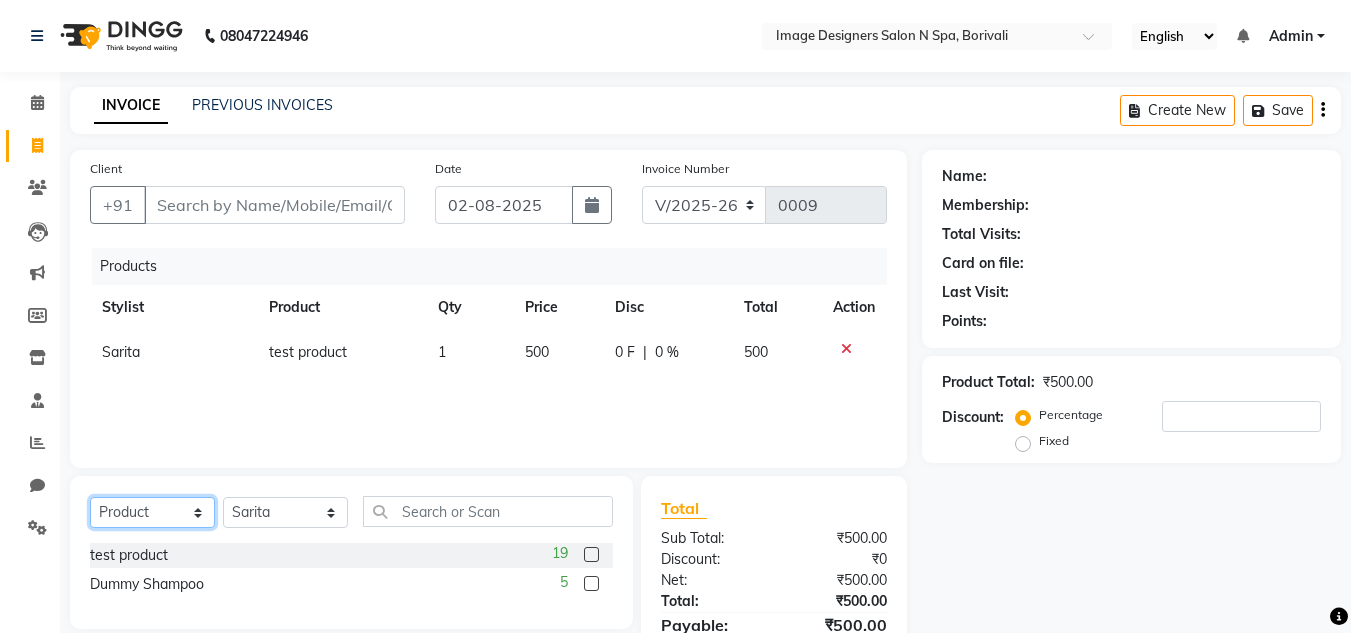 select on "service" 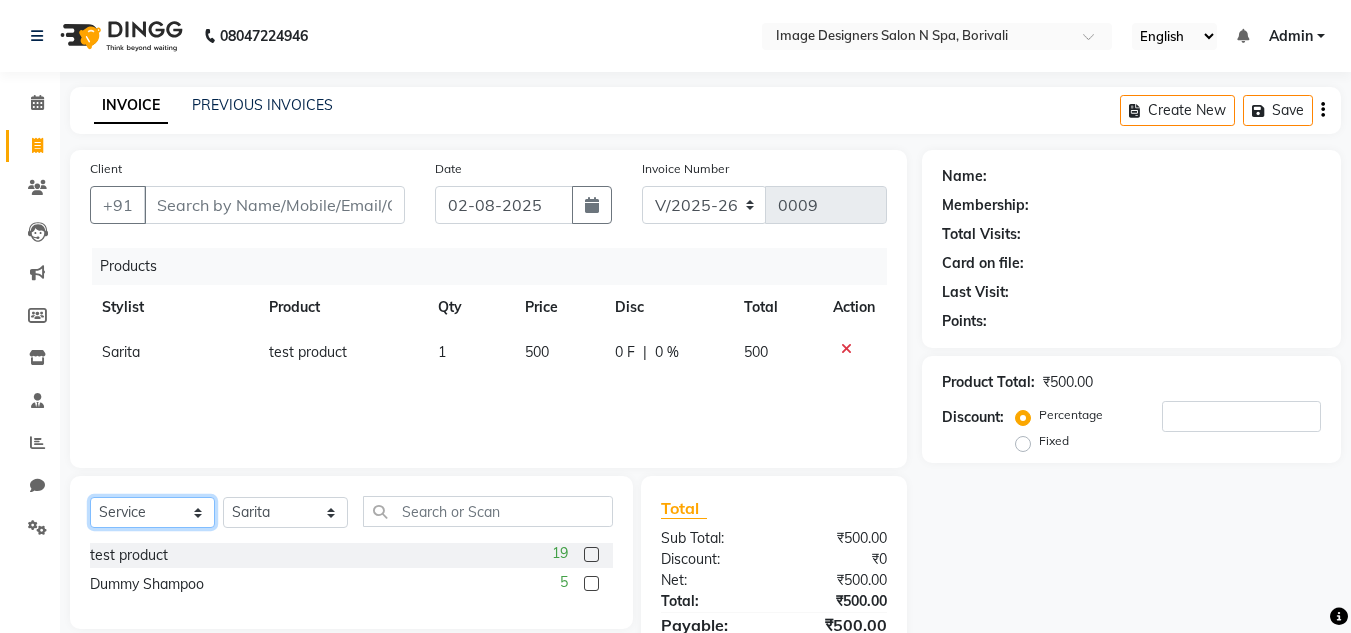 click on "Select  Service  Product  Membership  Package Voucher Prepaid Gift Card" 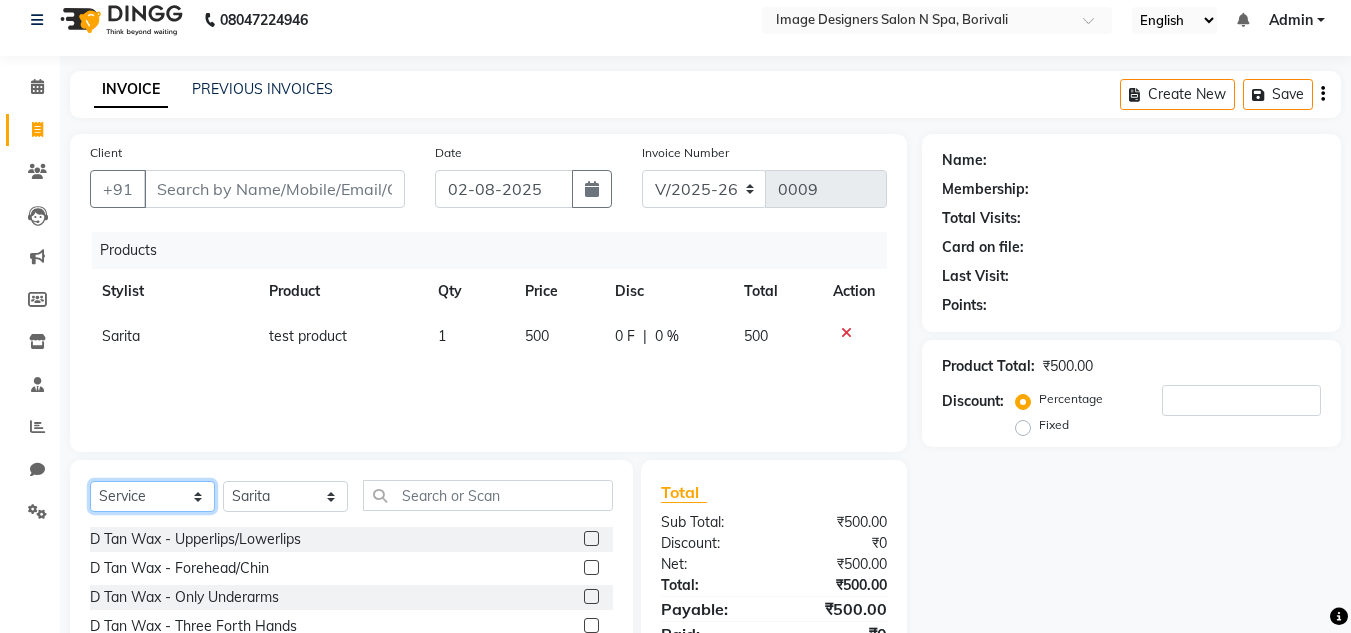 scroll, scrollTop: 40, scrollLeft: 0, axis: vertical 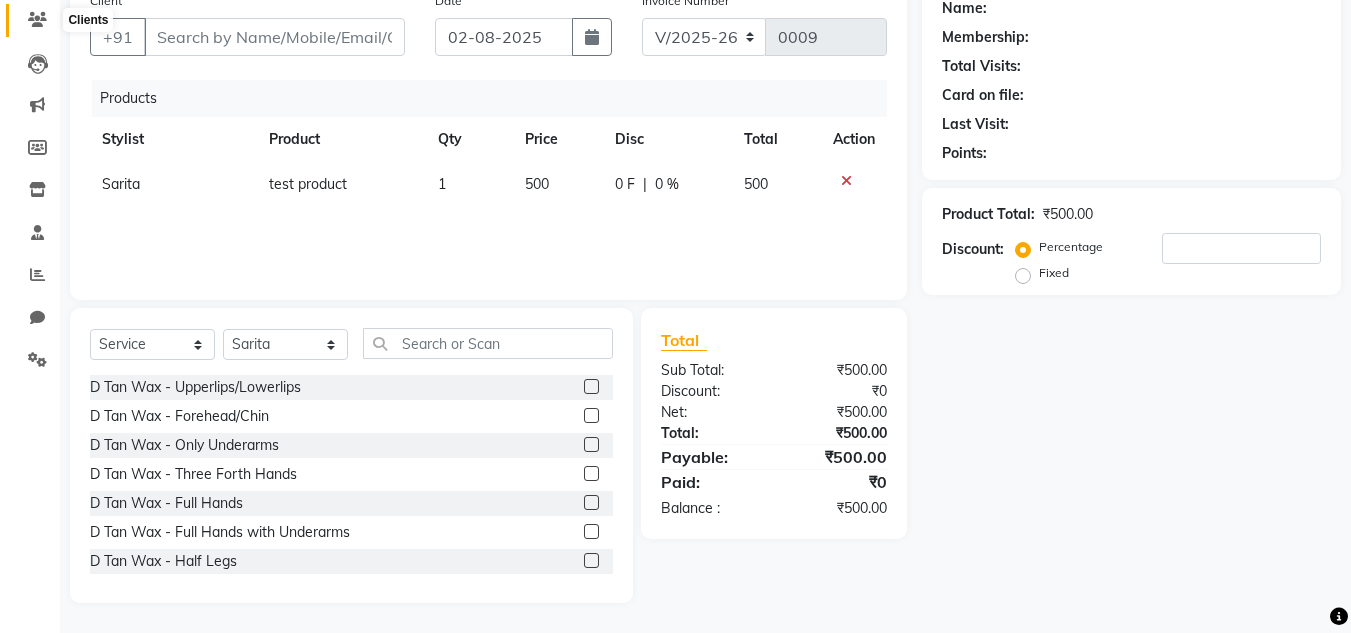 click 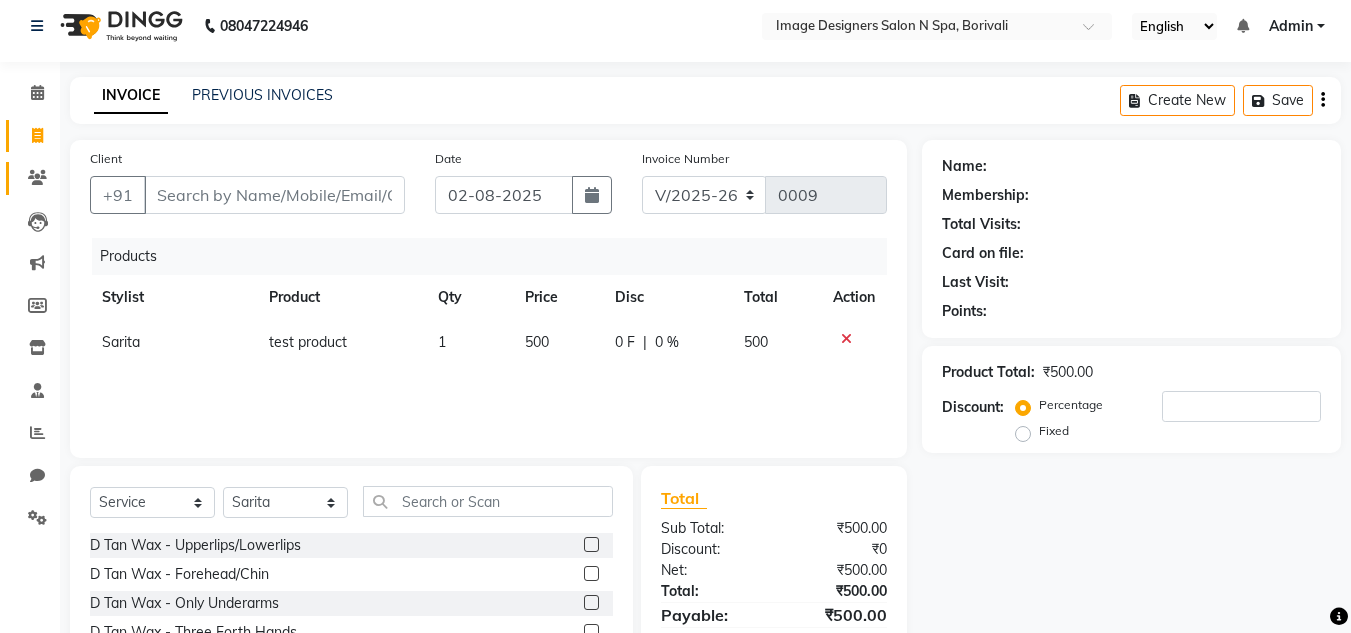 scroll, scrollTop: 8, scrollLeft: 0, axis: vertical 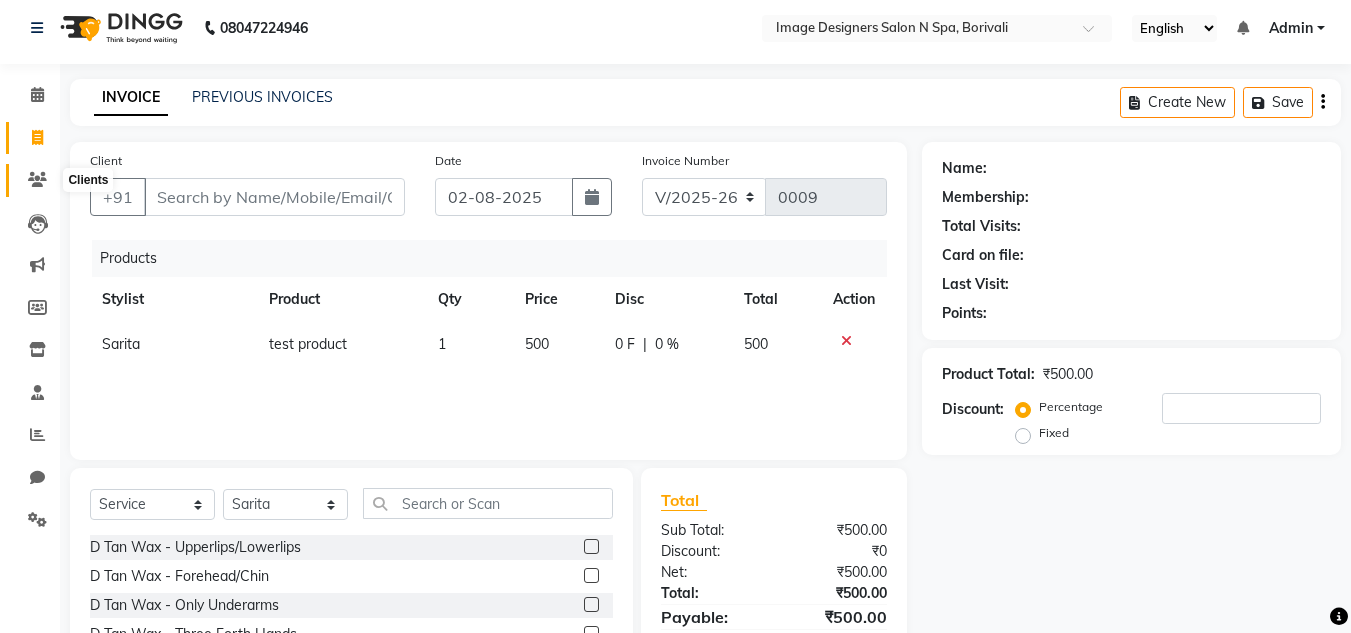 click 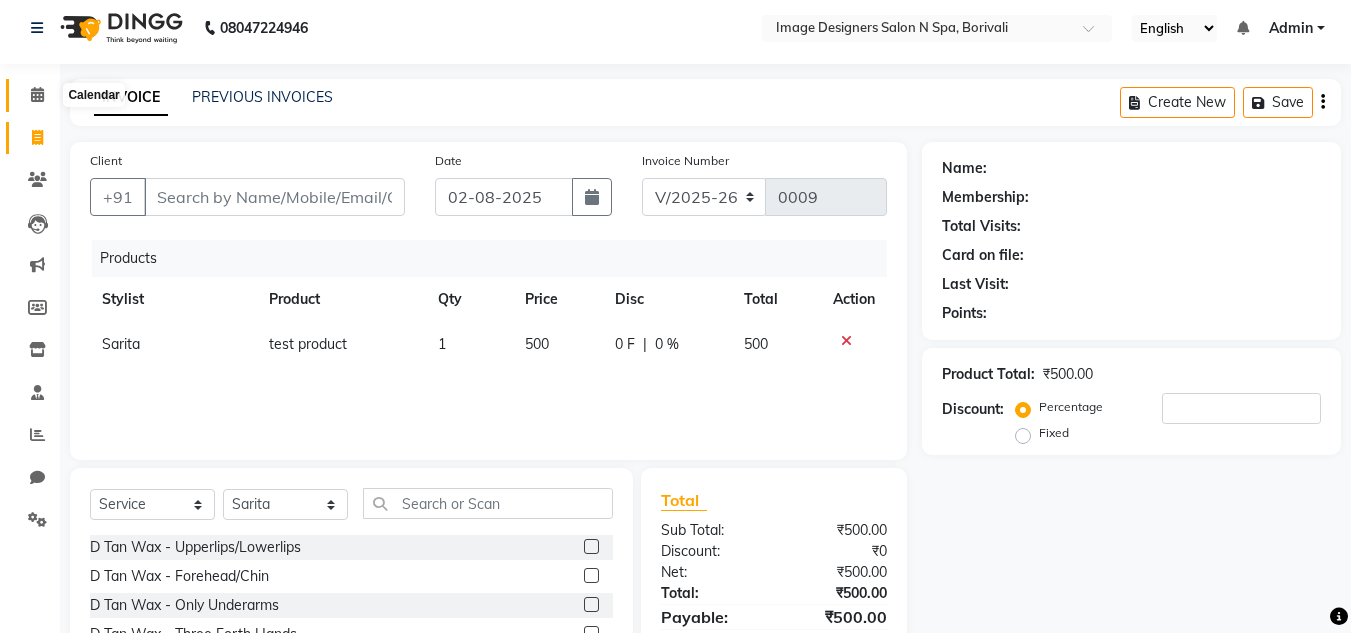click 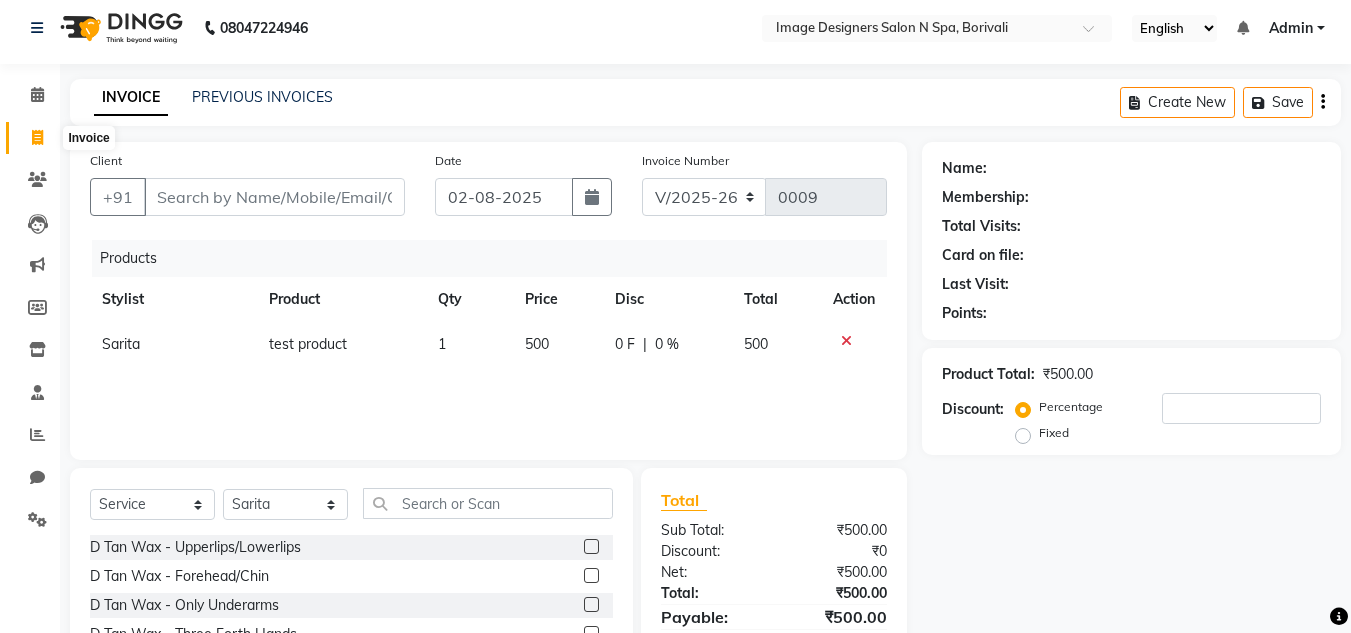 click 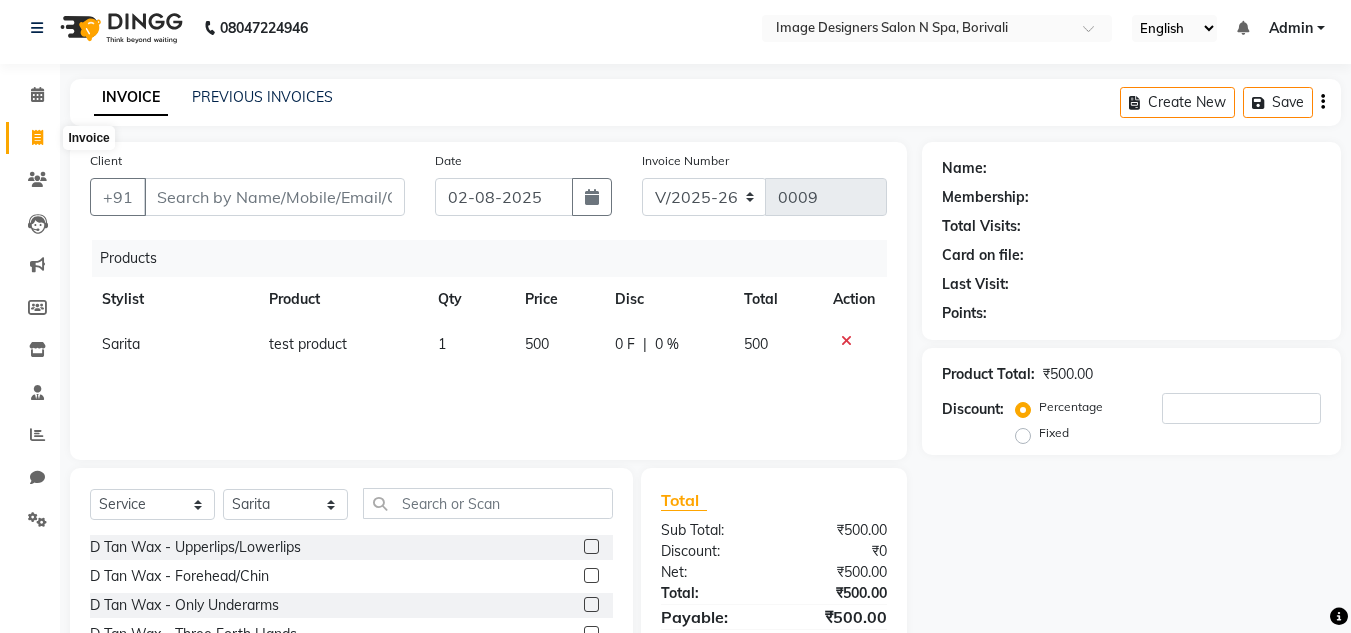 select on "8626" 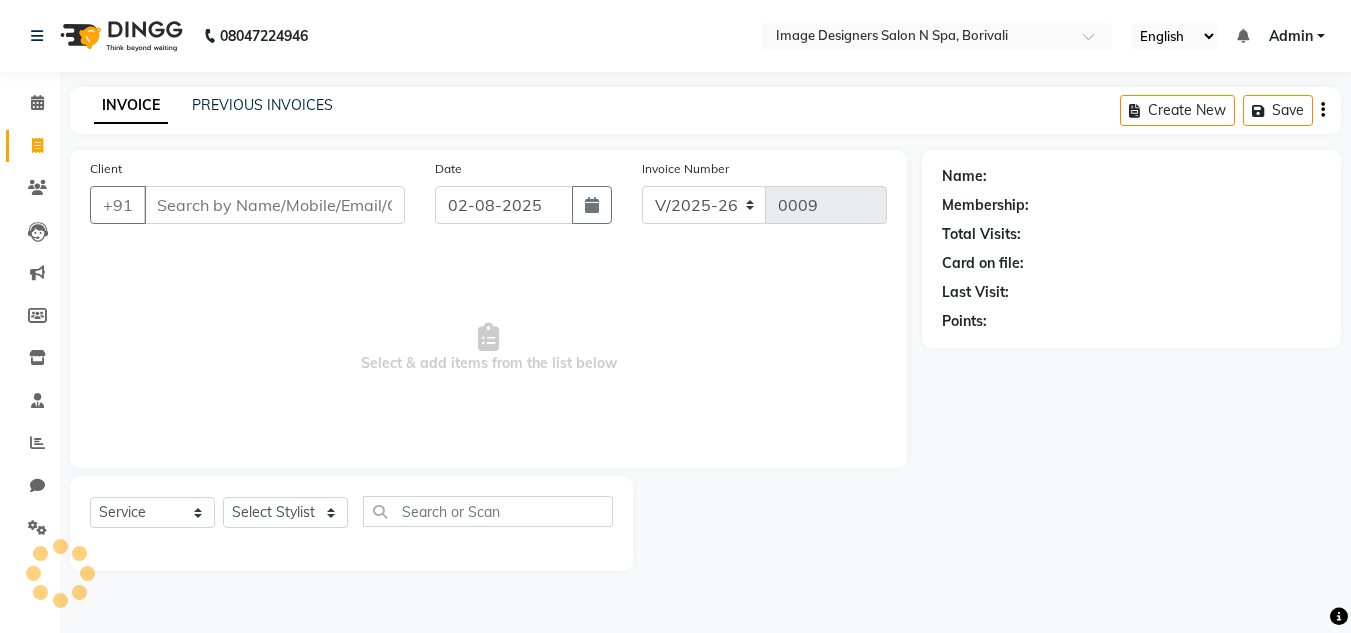 scroll, scrollTop: 0, scrollLeft: 0, axis: both 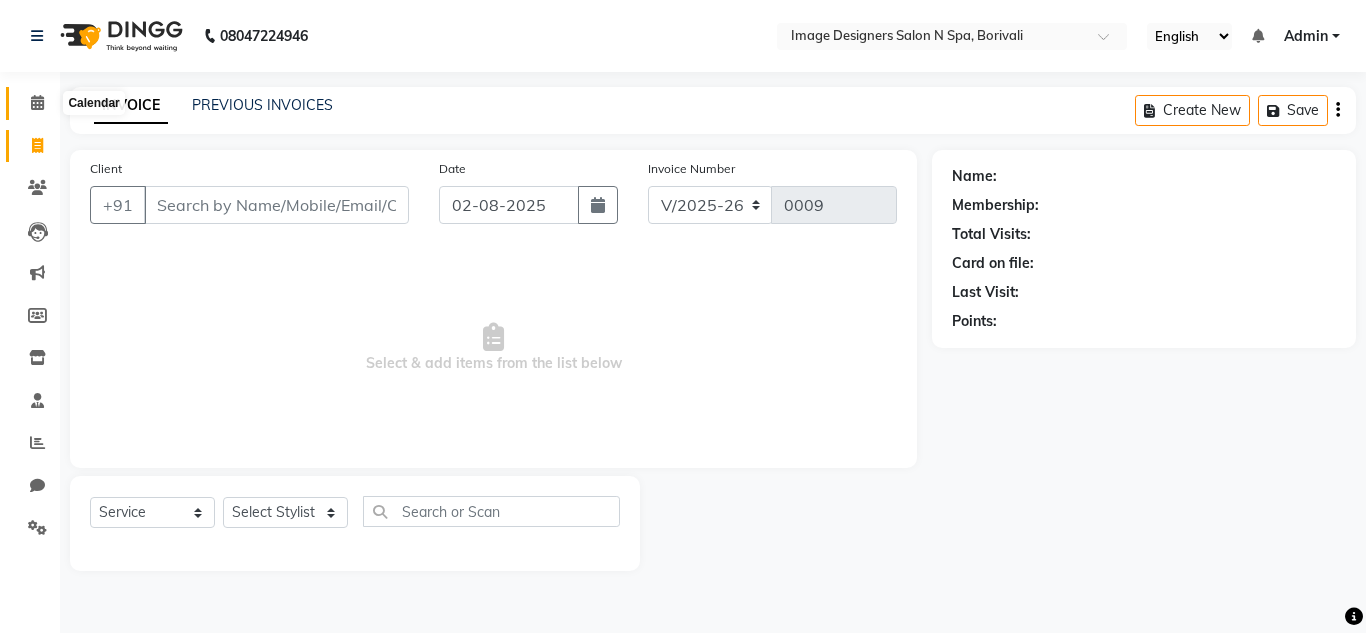 click 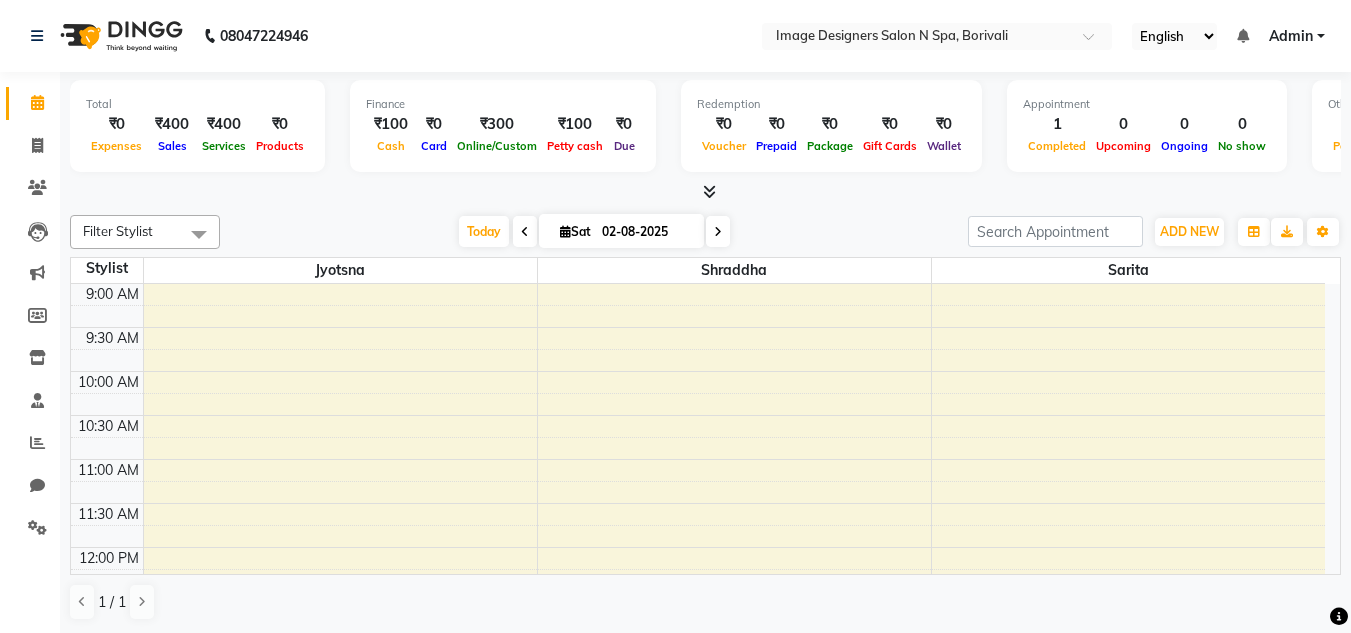 click at bounding box center (199, 234) 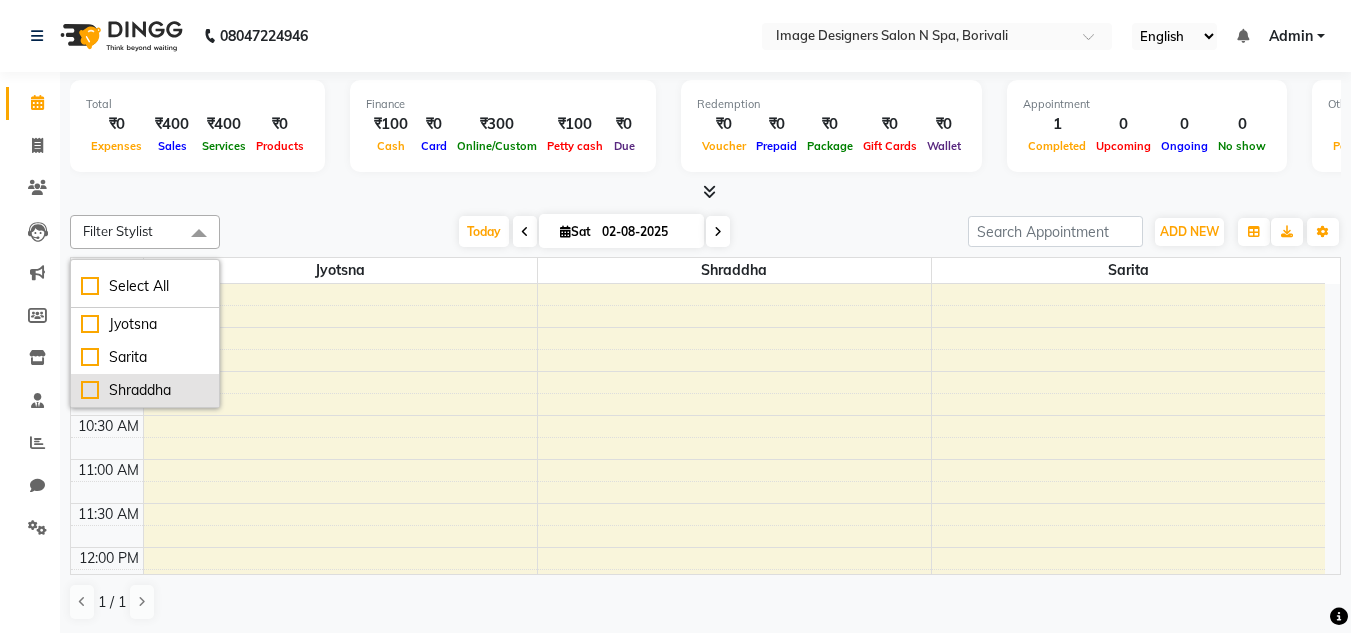 click on "Shraddha" at bounding box center (145, 390) 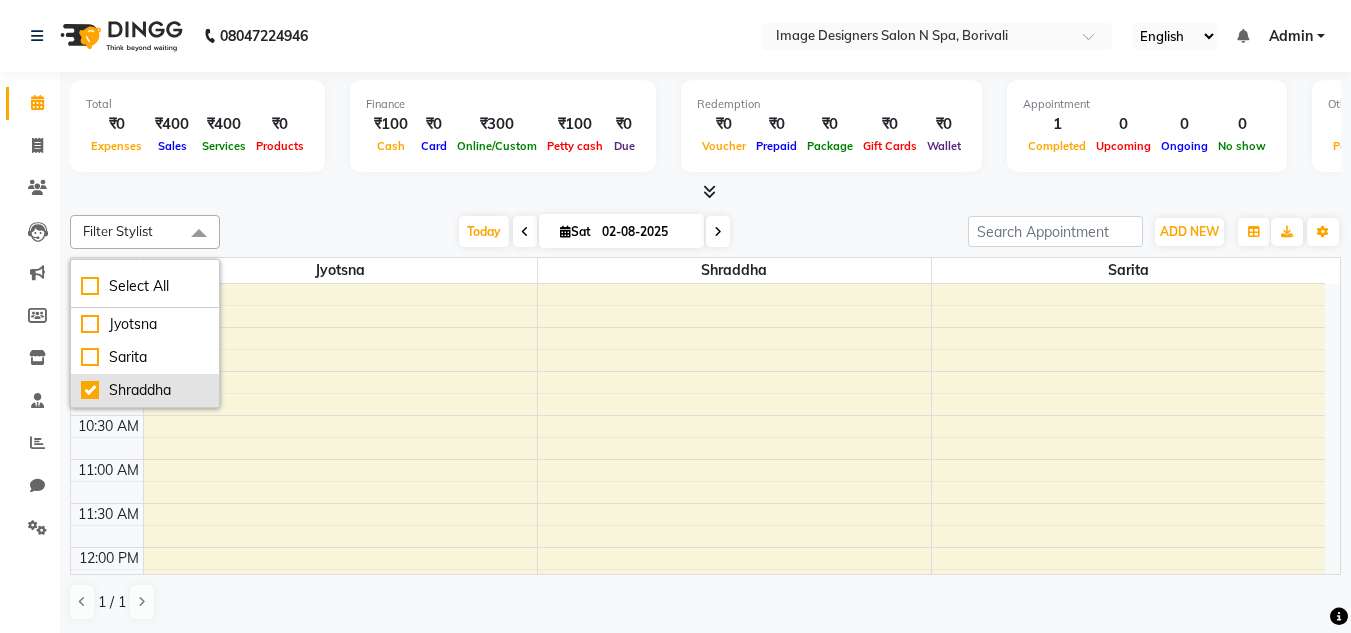 checkbox on "true" 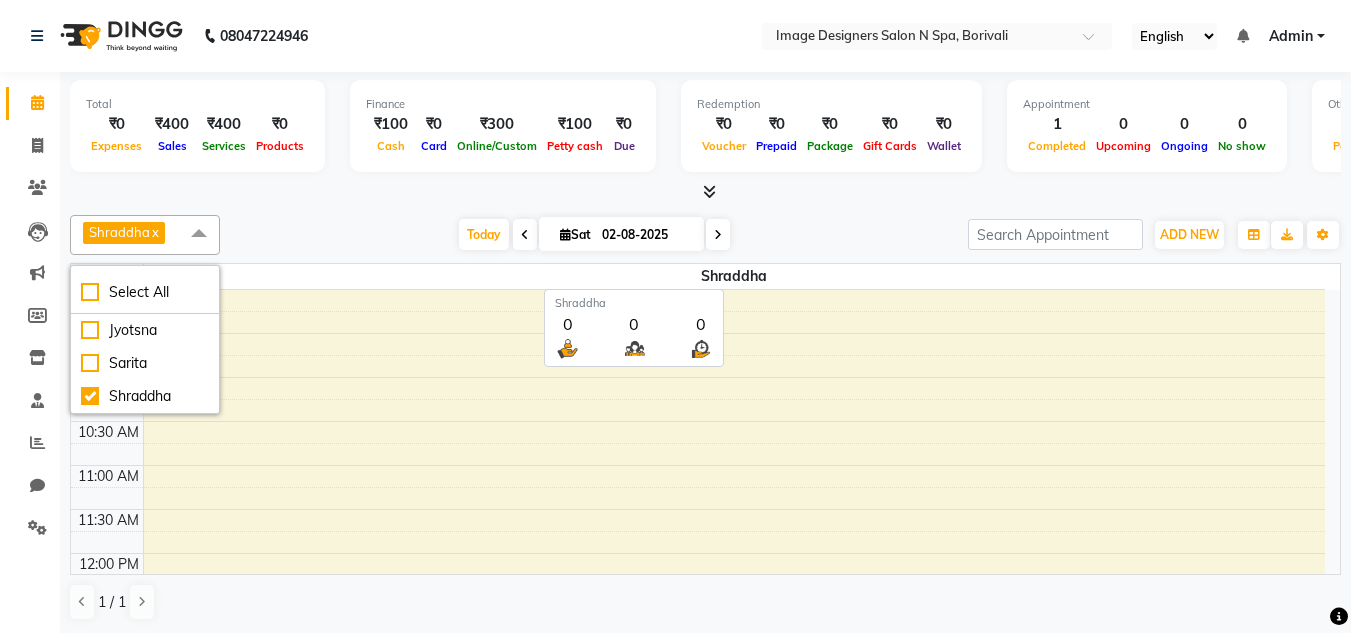click on "Shraddha" at bounding box center [735, 276] 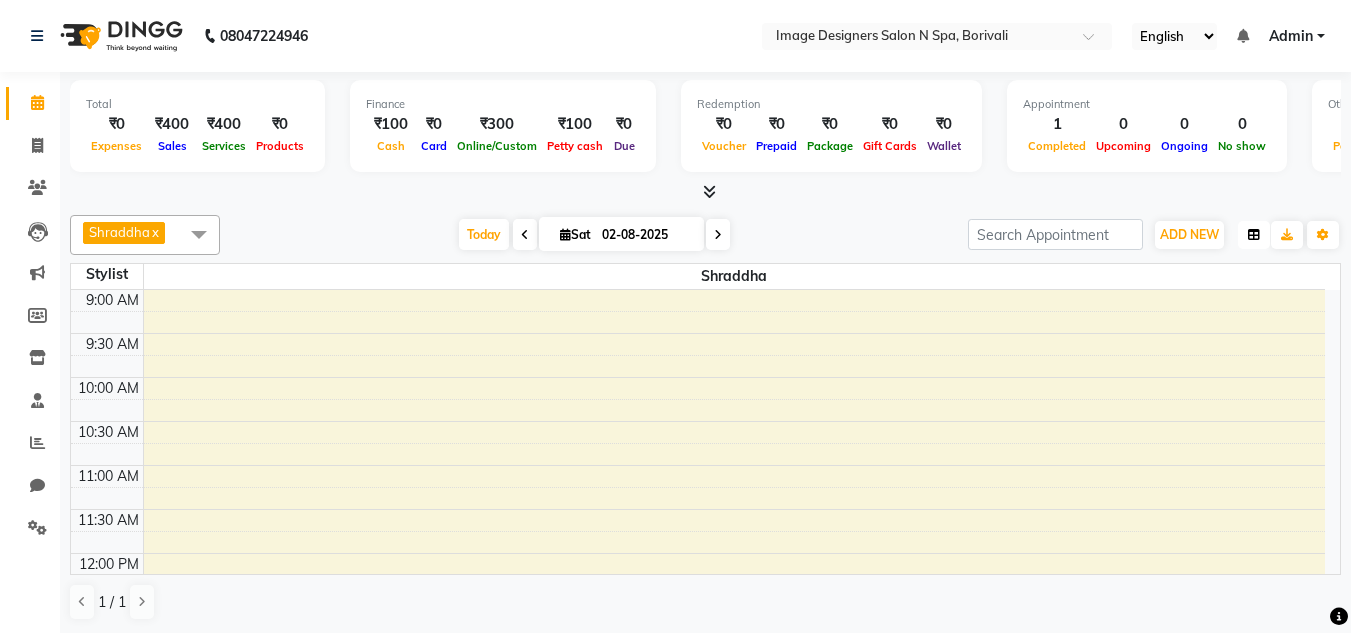click at bounding box center (1254, 235) 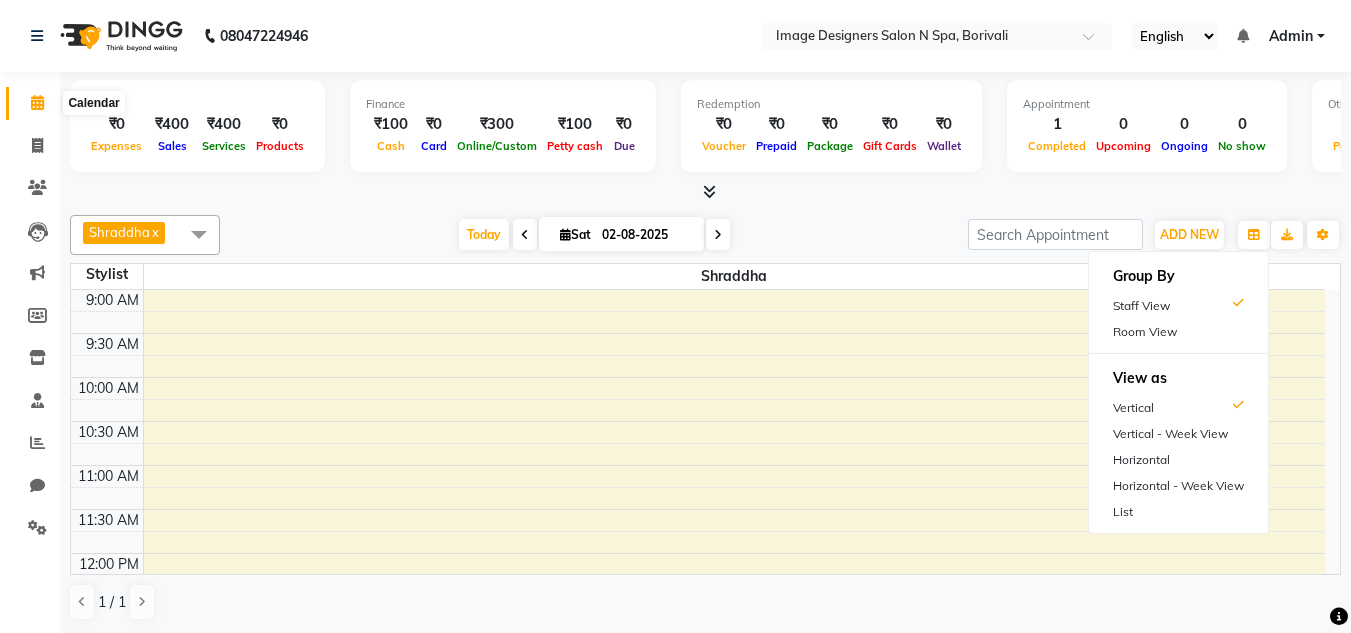click 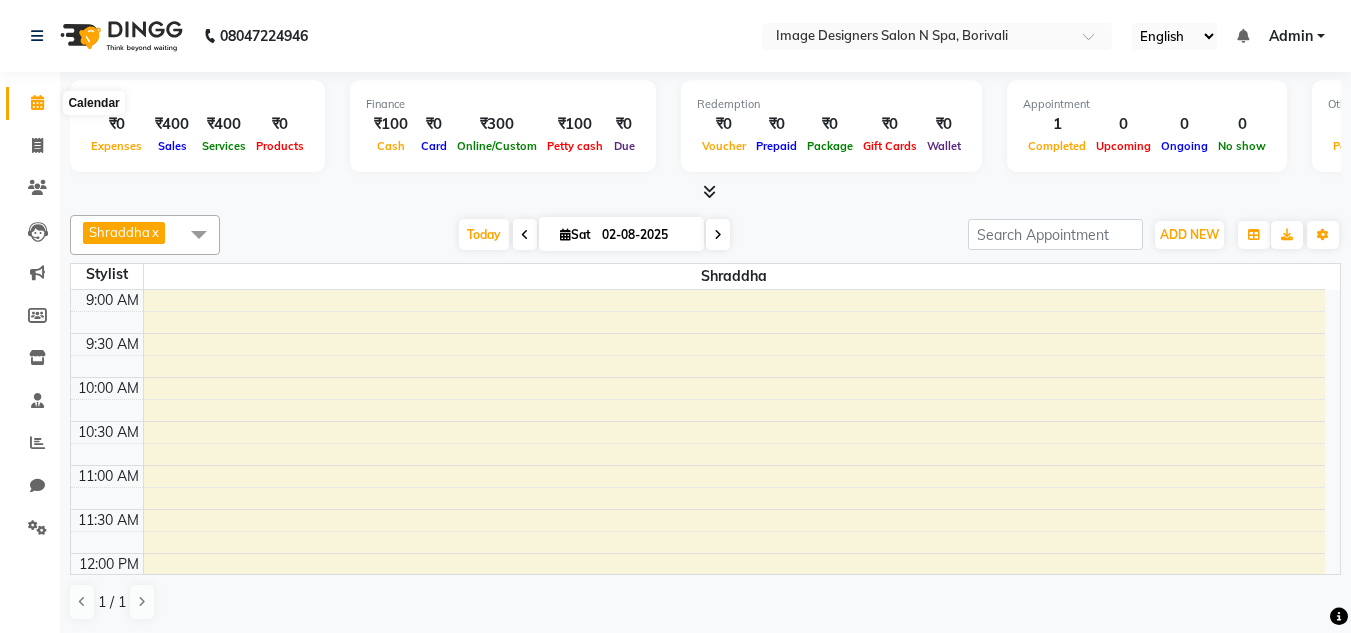 click 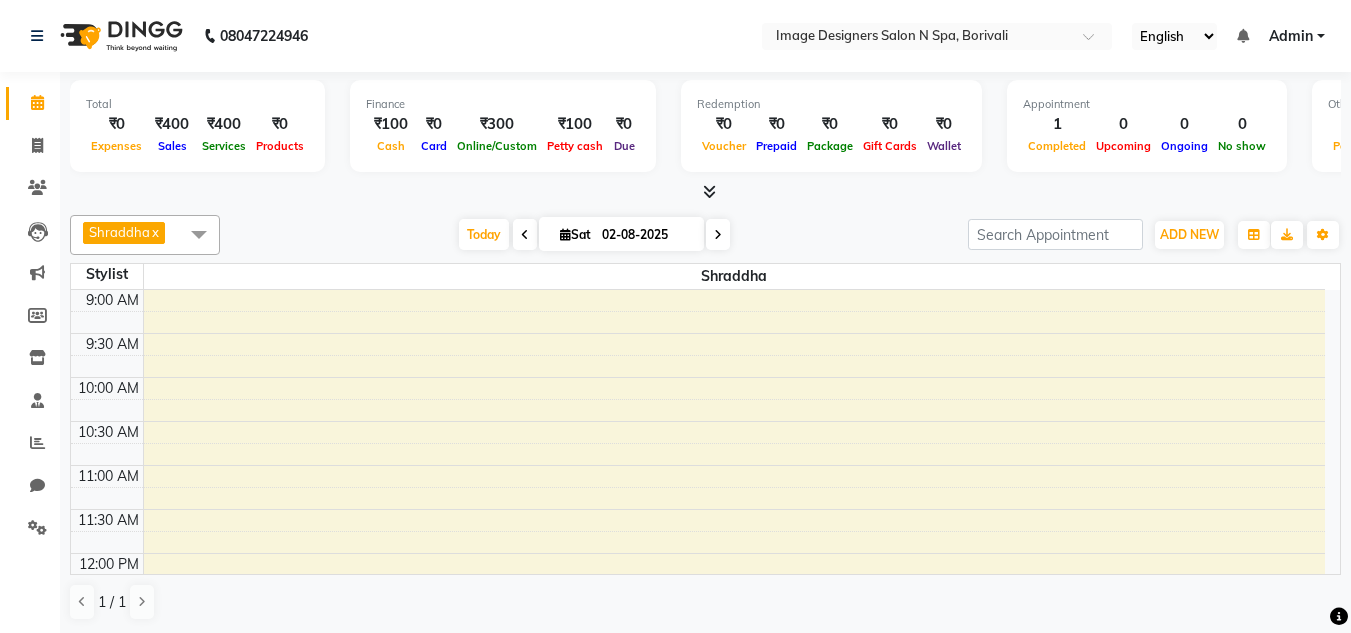 click at bounding box center [199, 234] 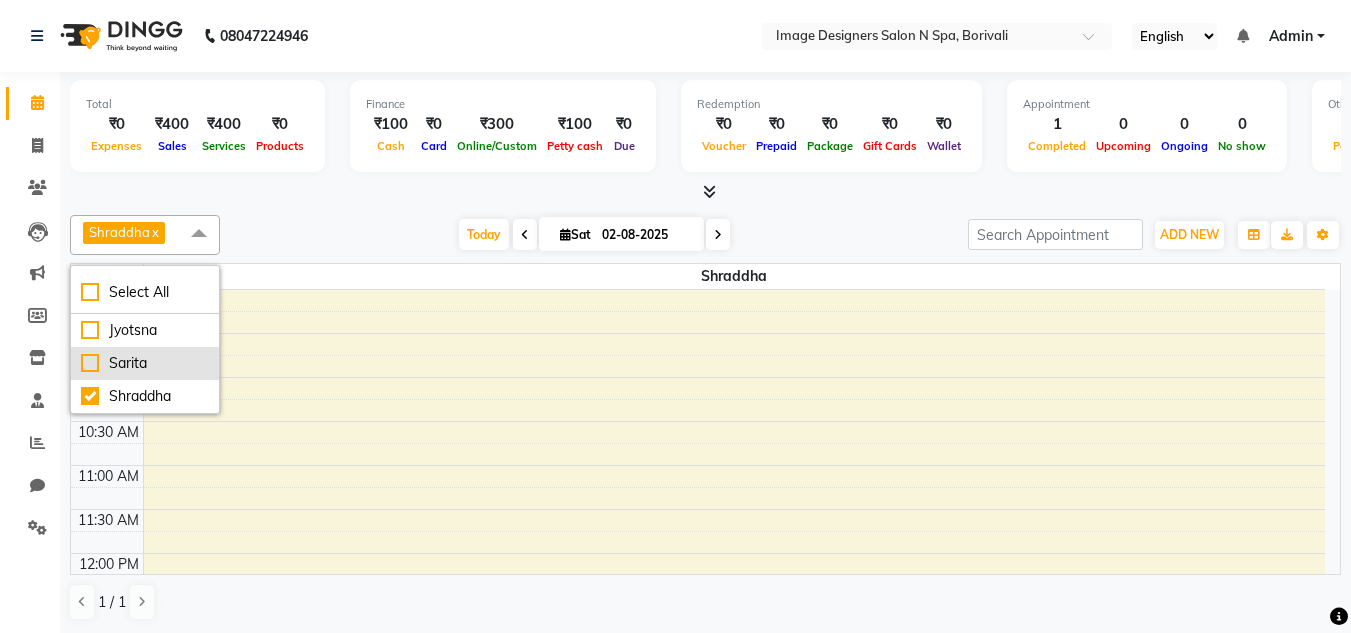 click on "Sarita" at bounding box center [145, 363] 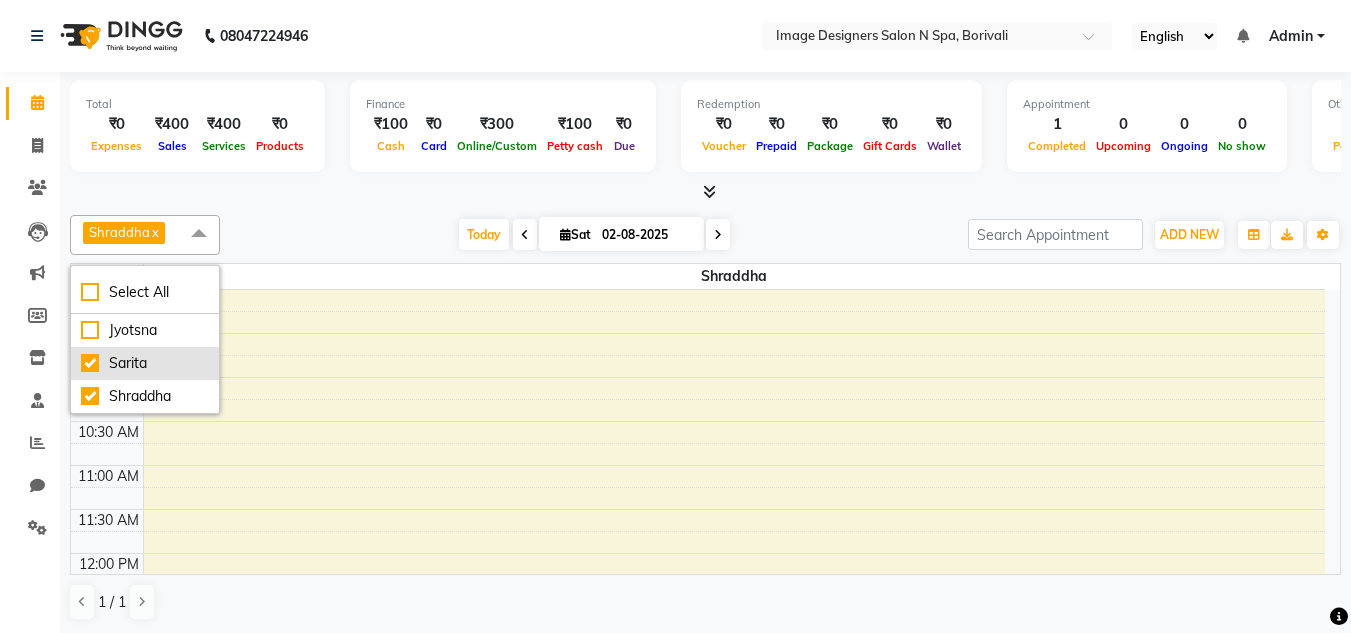 checkbox on "true" 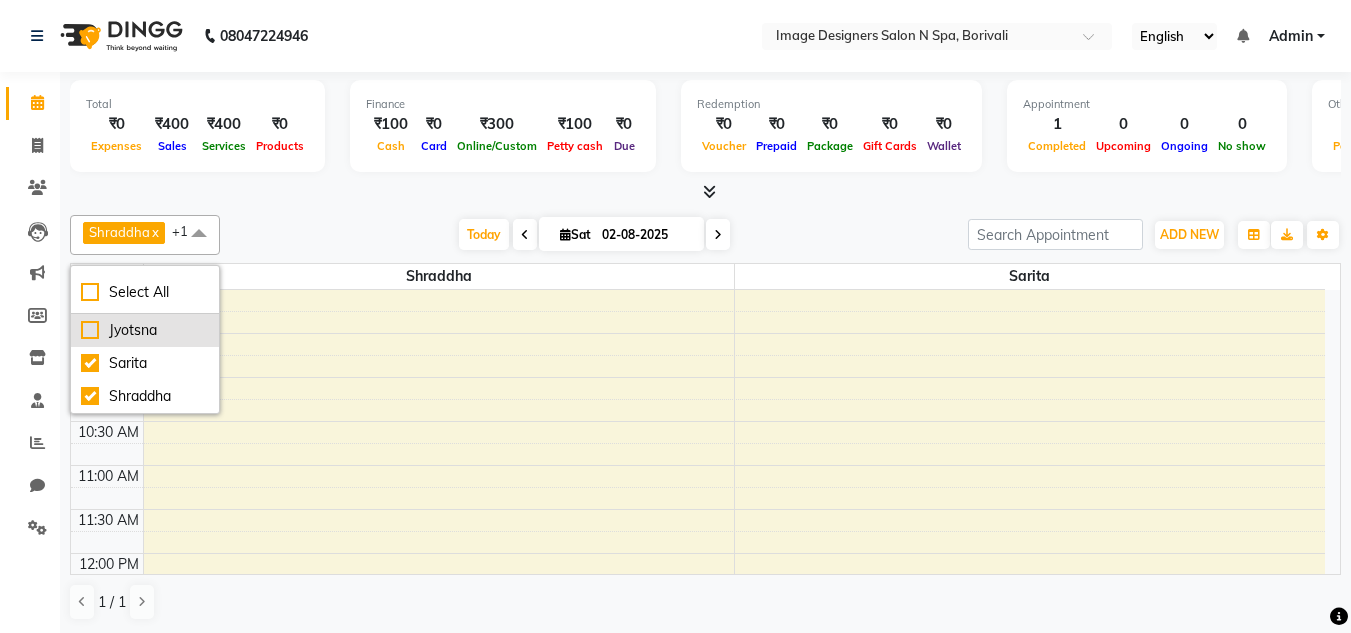 click on "Jyotsna" at bounding box center [145, 330] 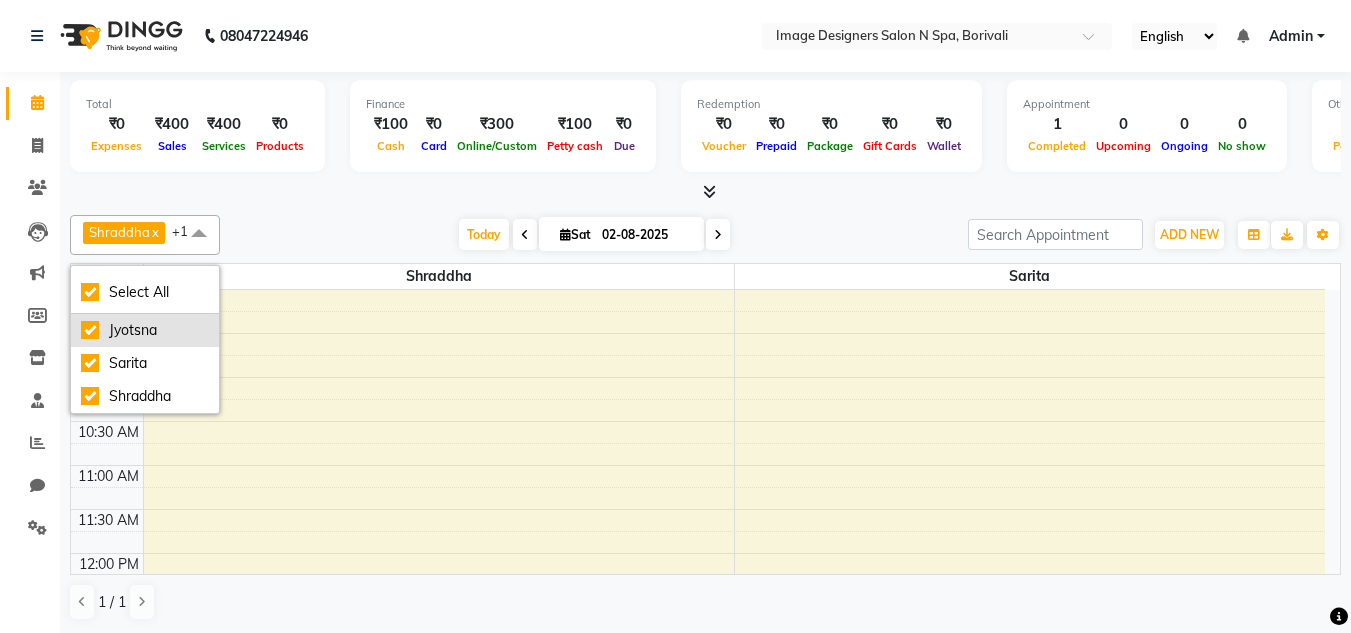 checkbox on "true" 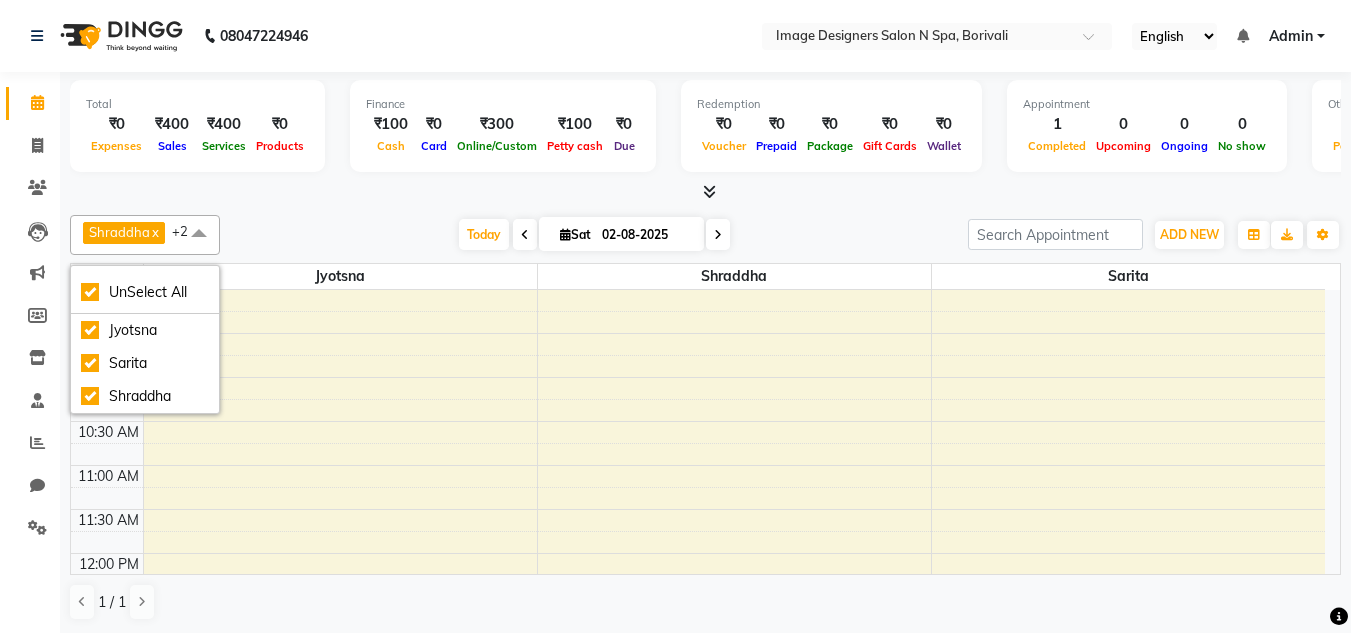 click at bounding box center [734, 322] 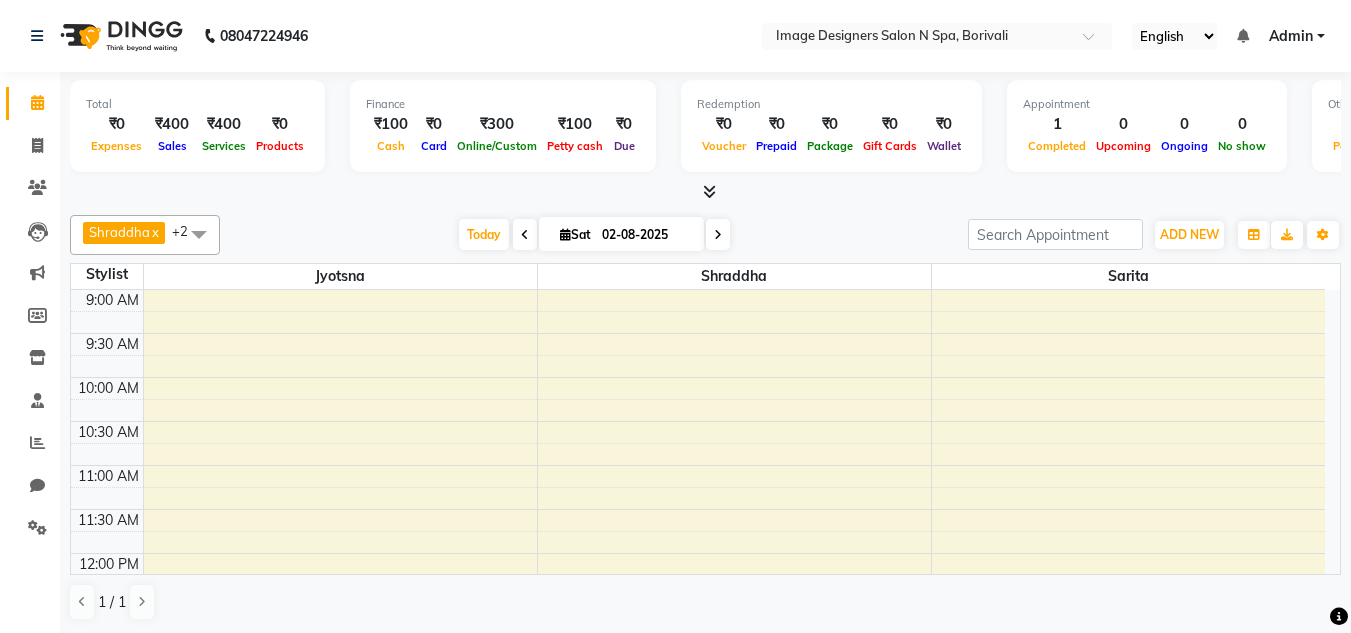 click at bounding box center (734, 322) 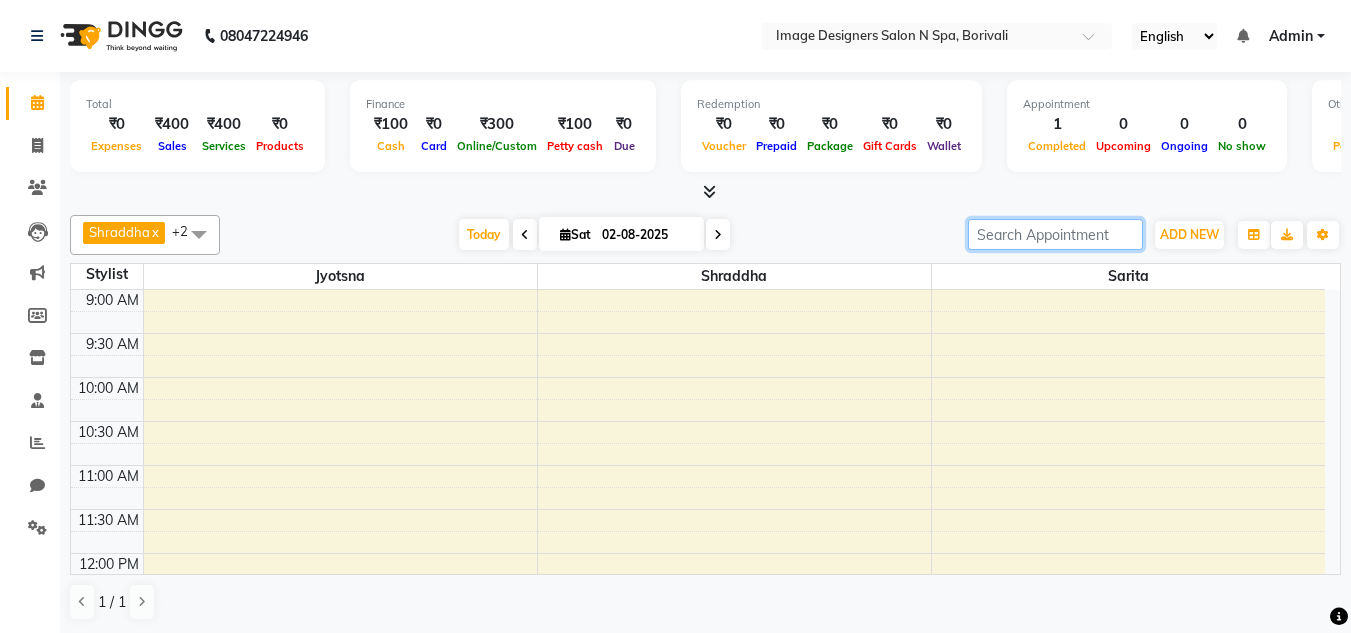 click at bounding box center (1055, 234) 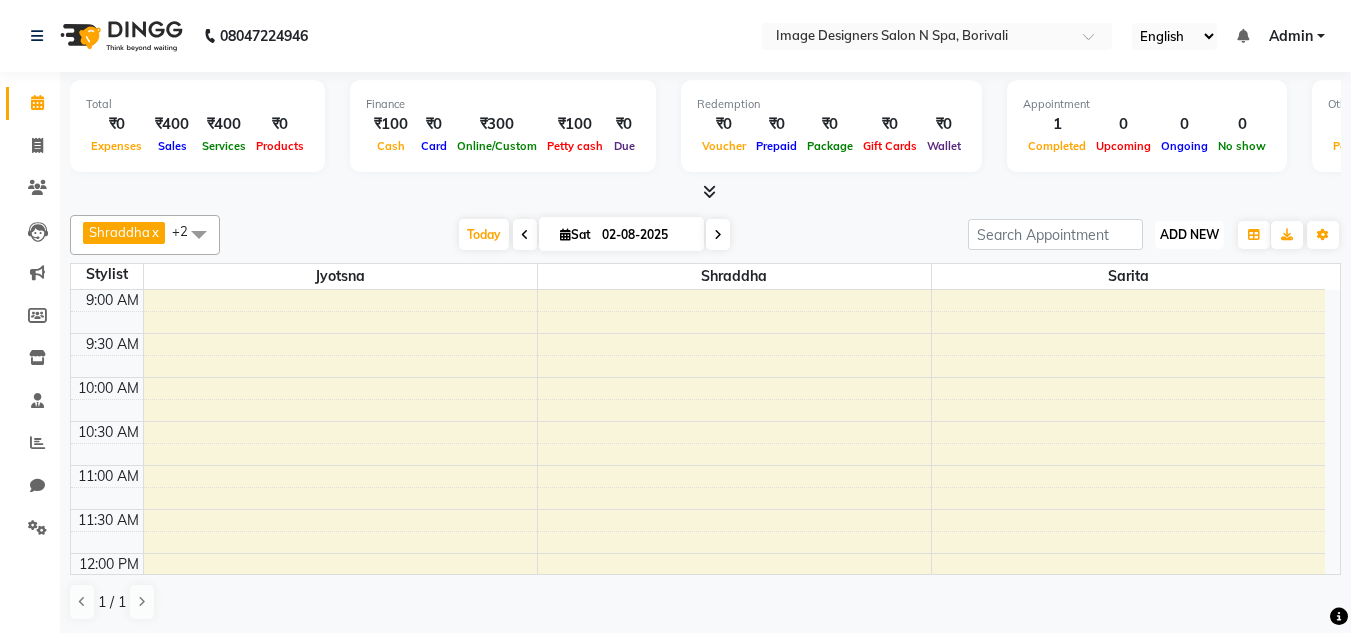 click on "ADD NEW" at bounding box center (1189, 234) 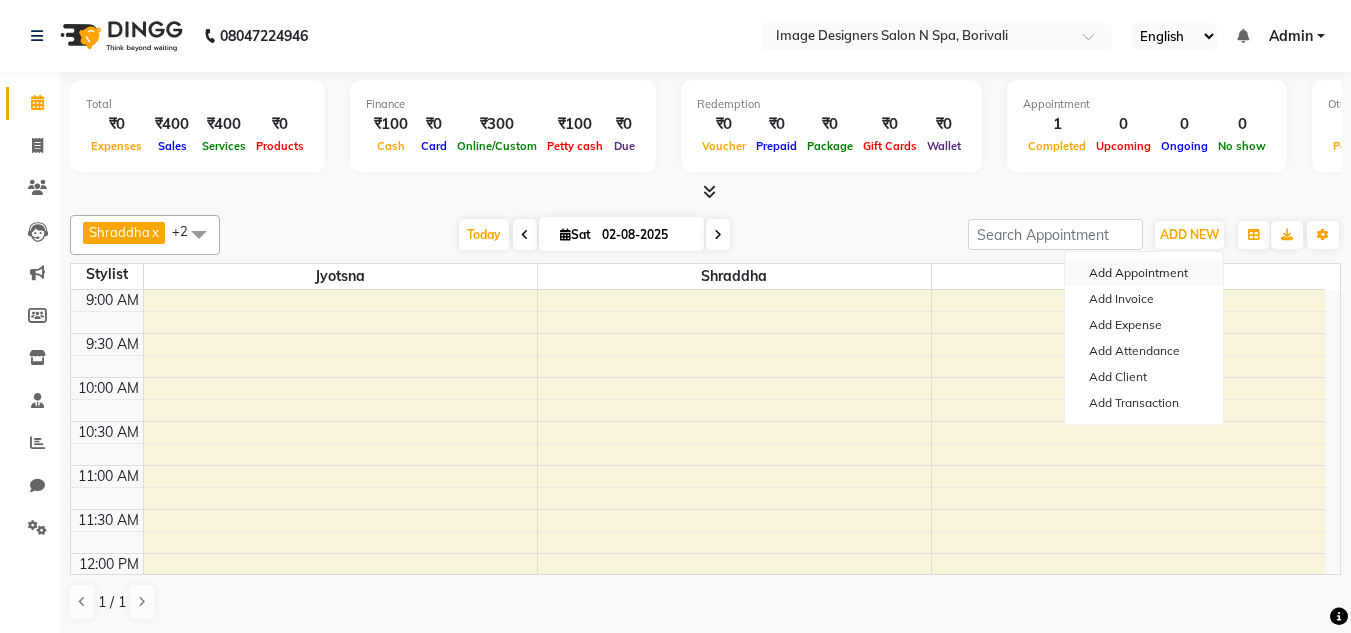 click on "Add Appointment" at bounding box center [1144, 273] 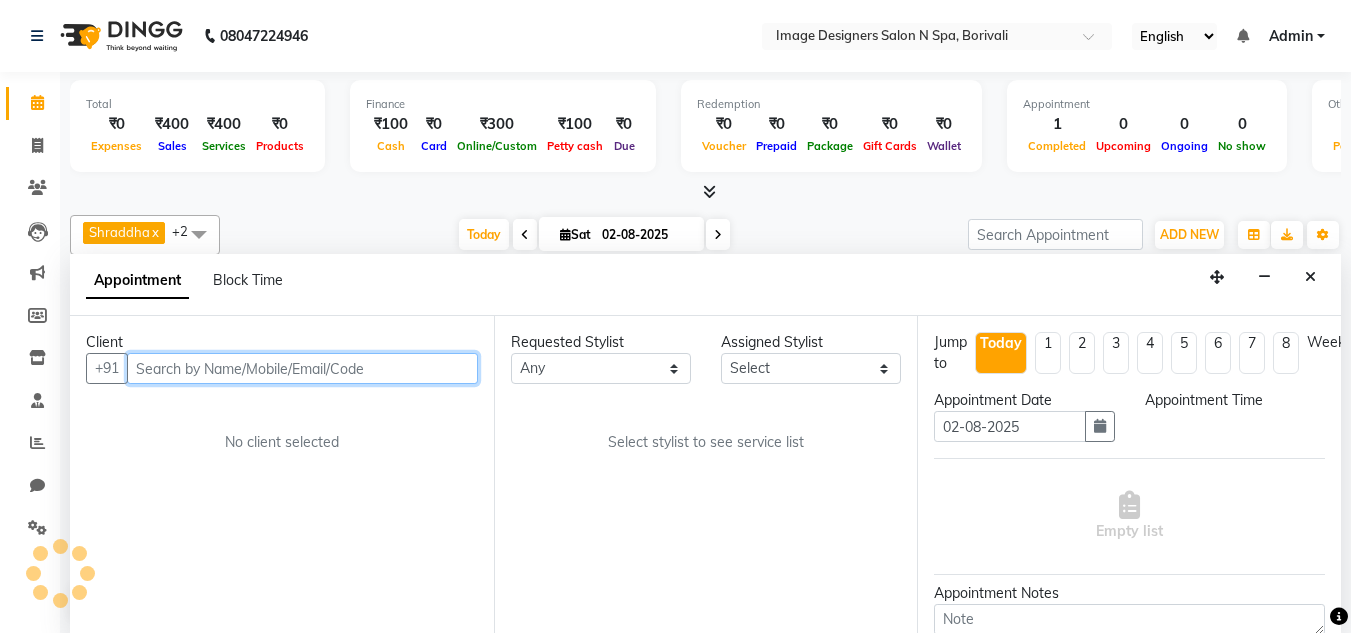 select on "600" 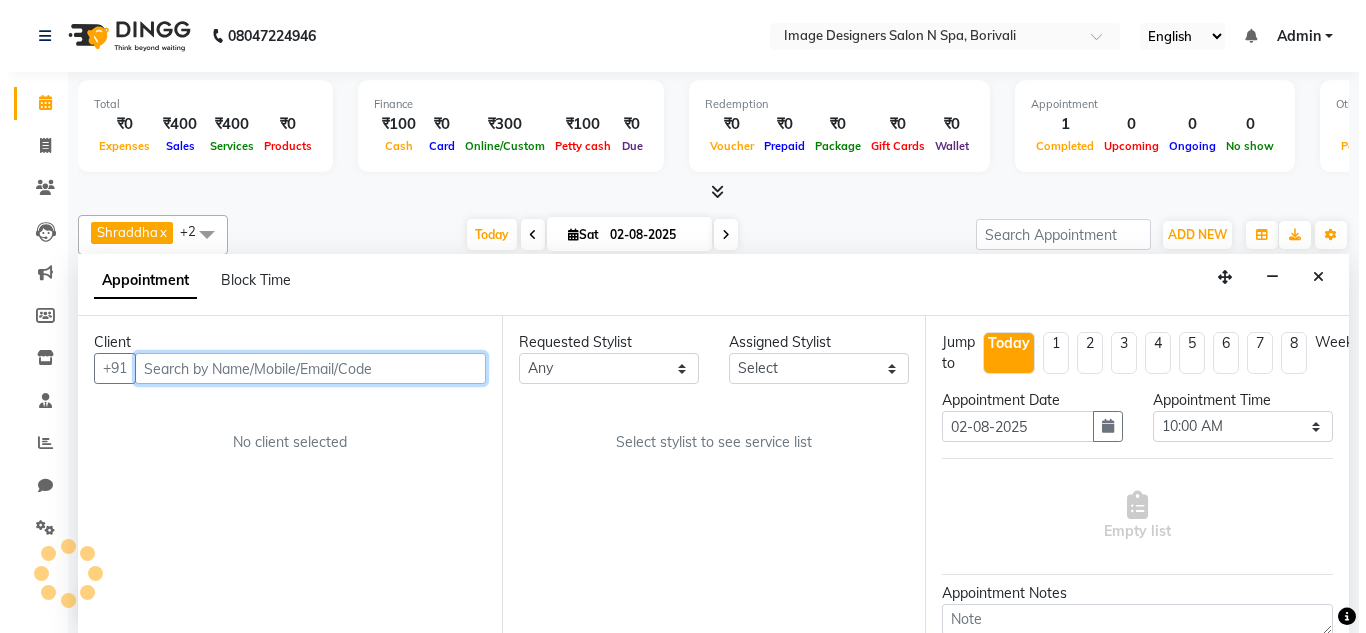 scroll, scrollTop: 1, scrollLeft: 0, axis: vertical 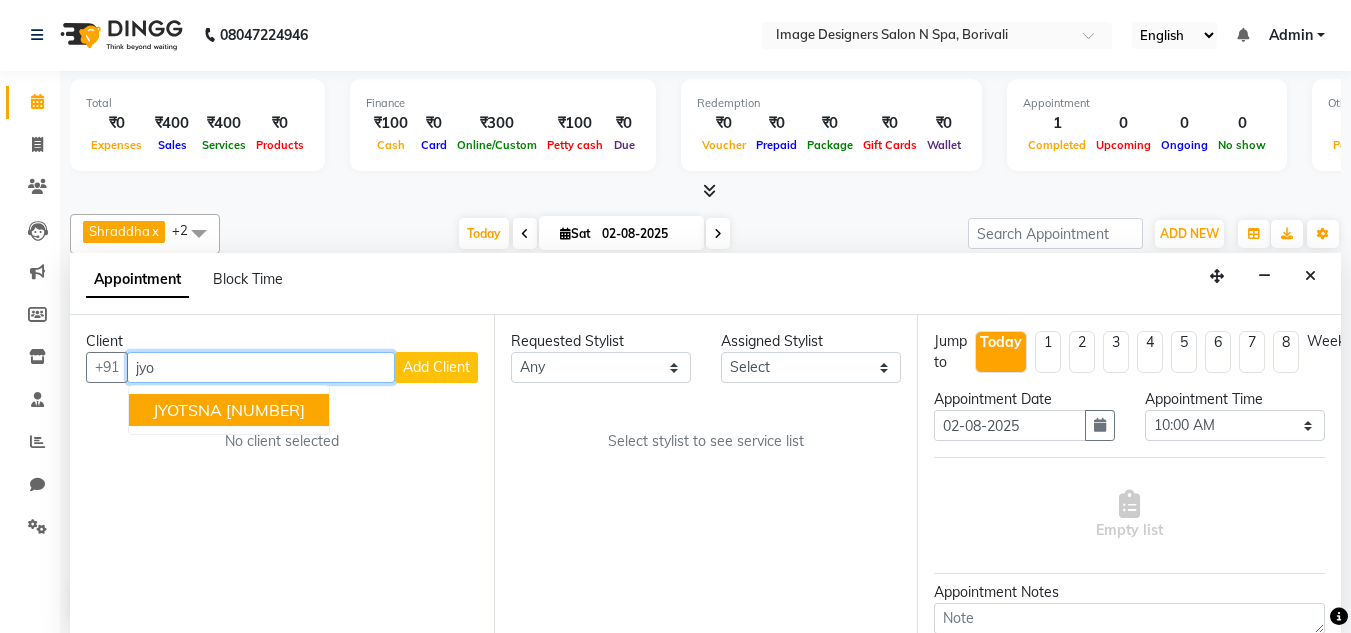 click on "[NUMBER]" at bounding box center (265, 410) 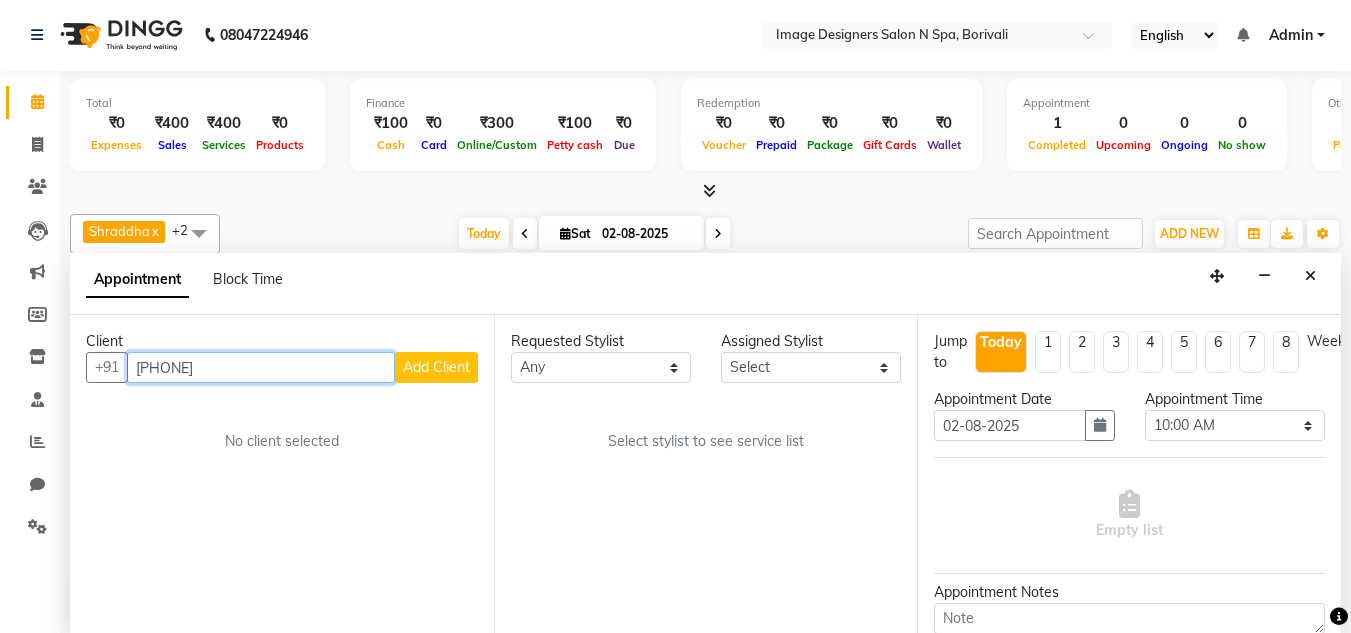 type on "[PHONE]" 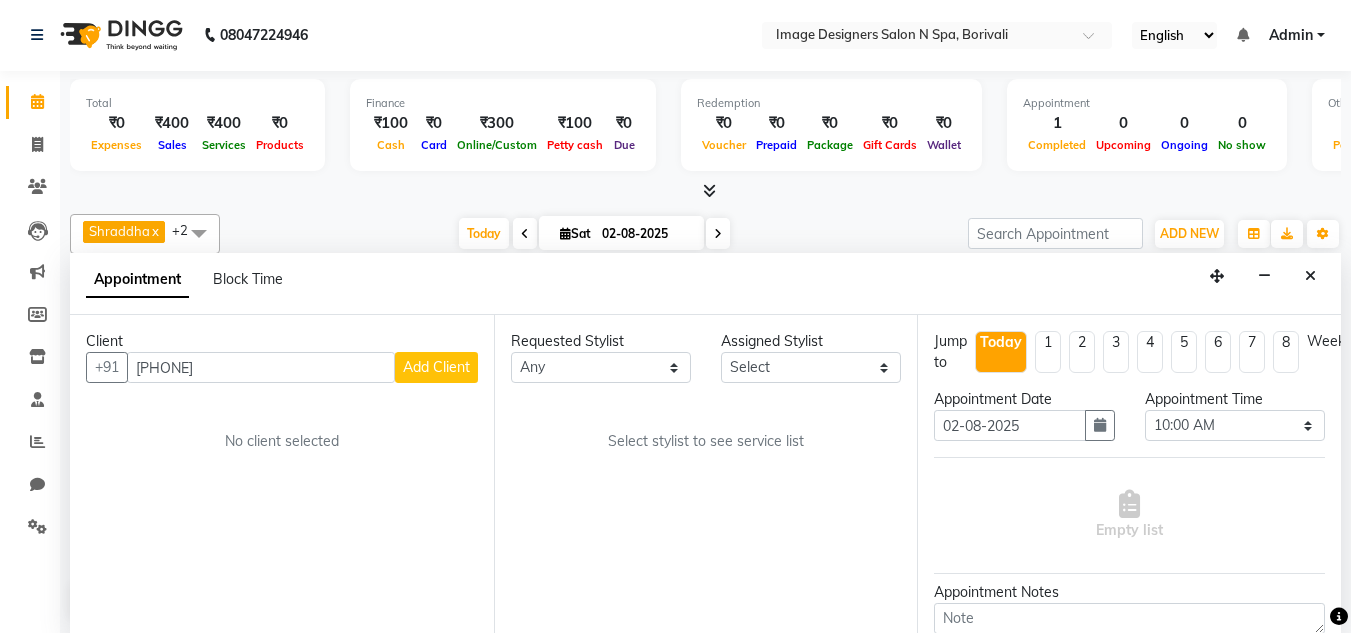 click on "Client +91 [PHONE] Add Client No client selected" at bounding box center (282, 474) 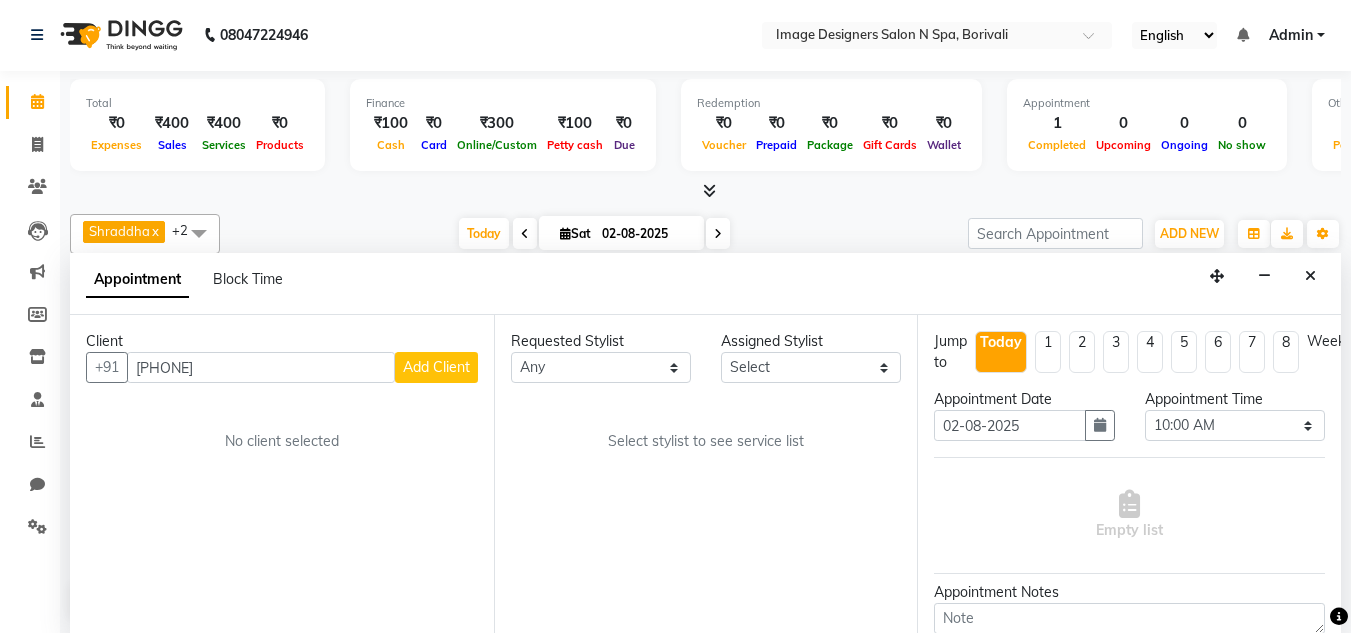 click on "Add Client" at bounding box center [436, 367] 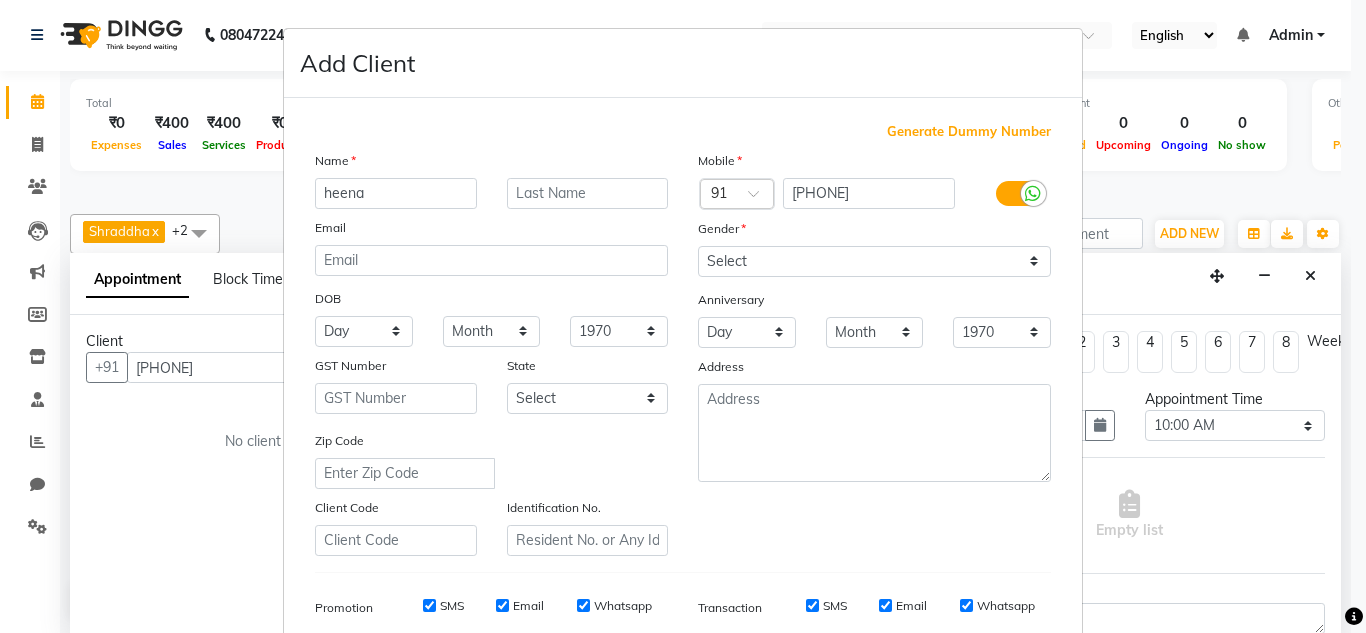 type on "heena" 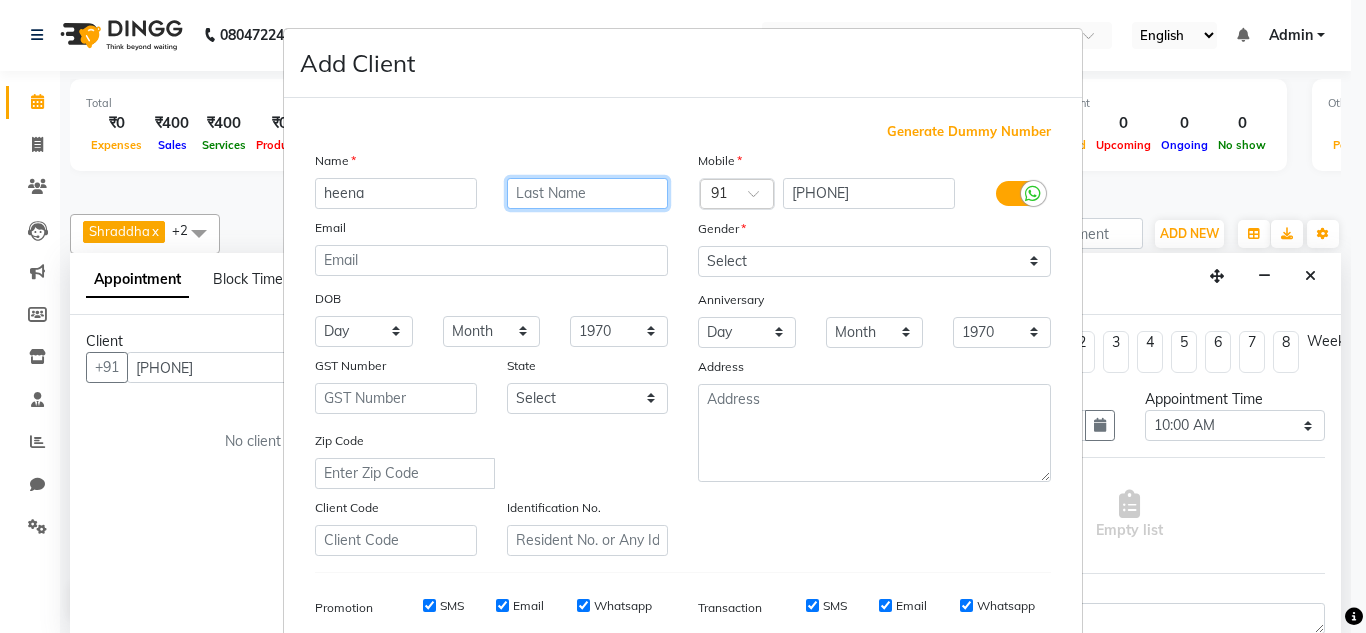 click at bounding box center [588, 193] 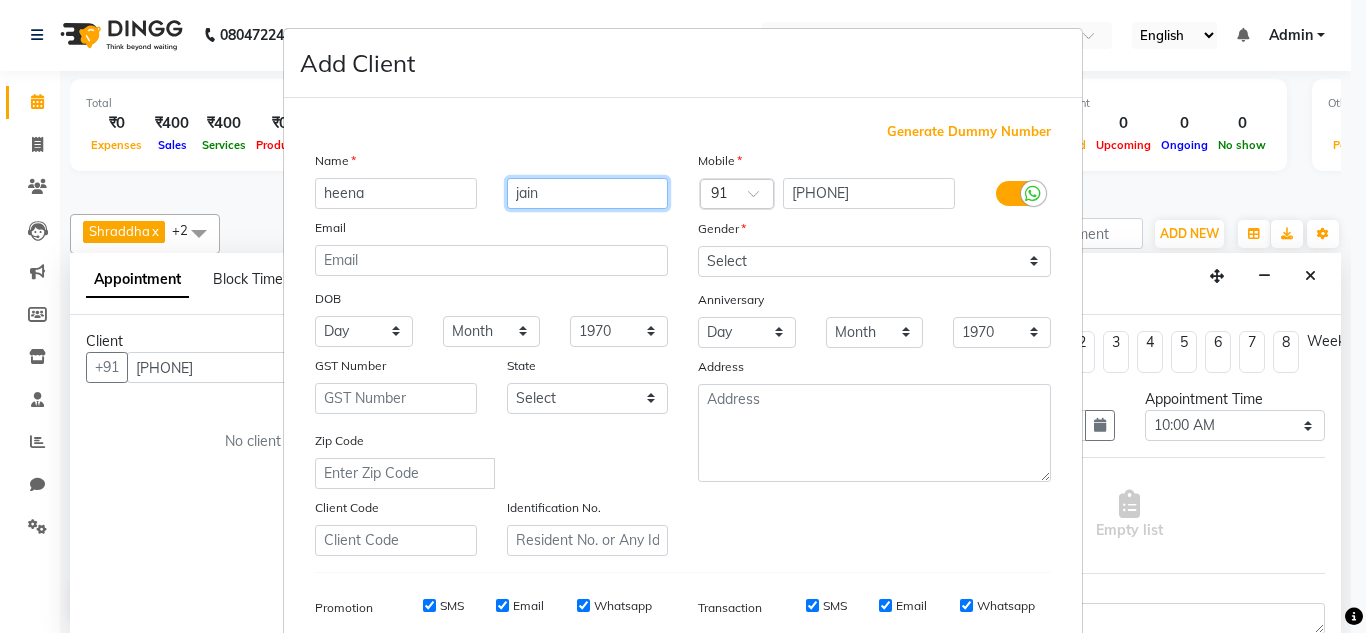 type on "jain" 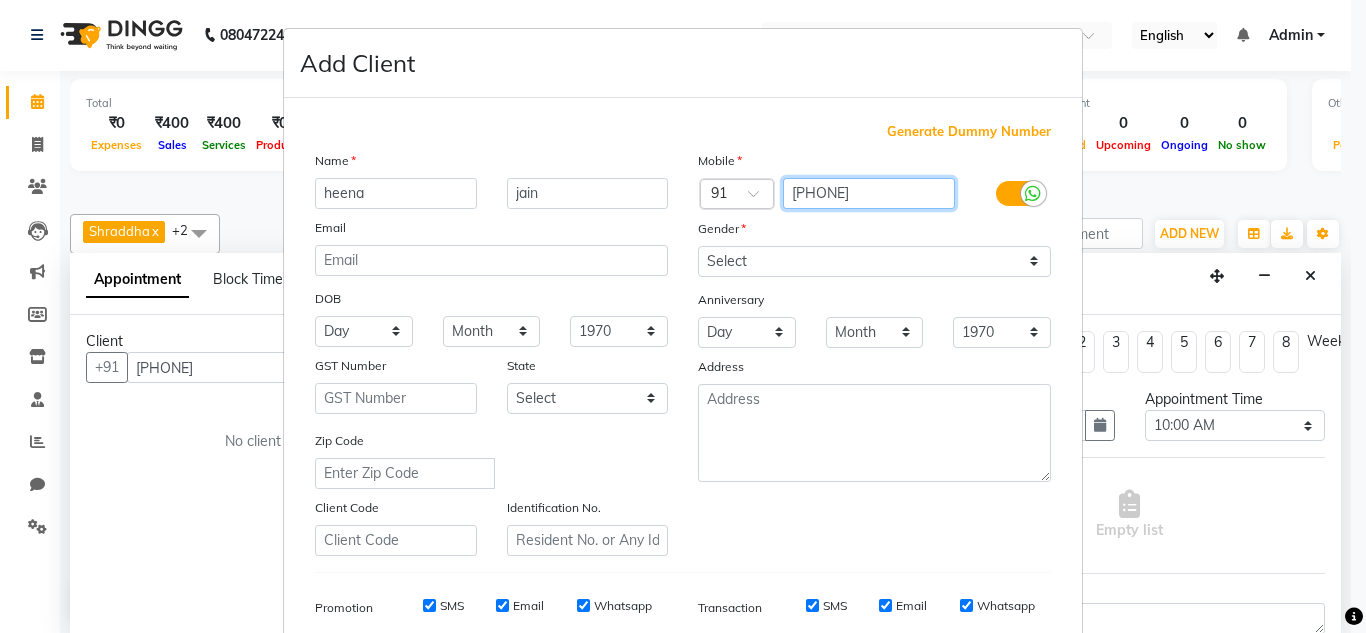 click on "[PHONE]" at bounding box center [869, 193] 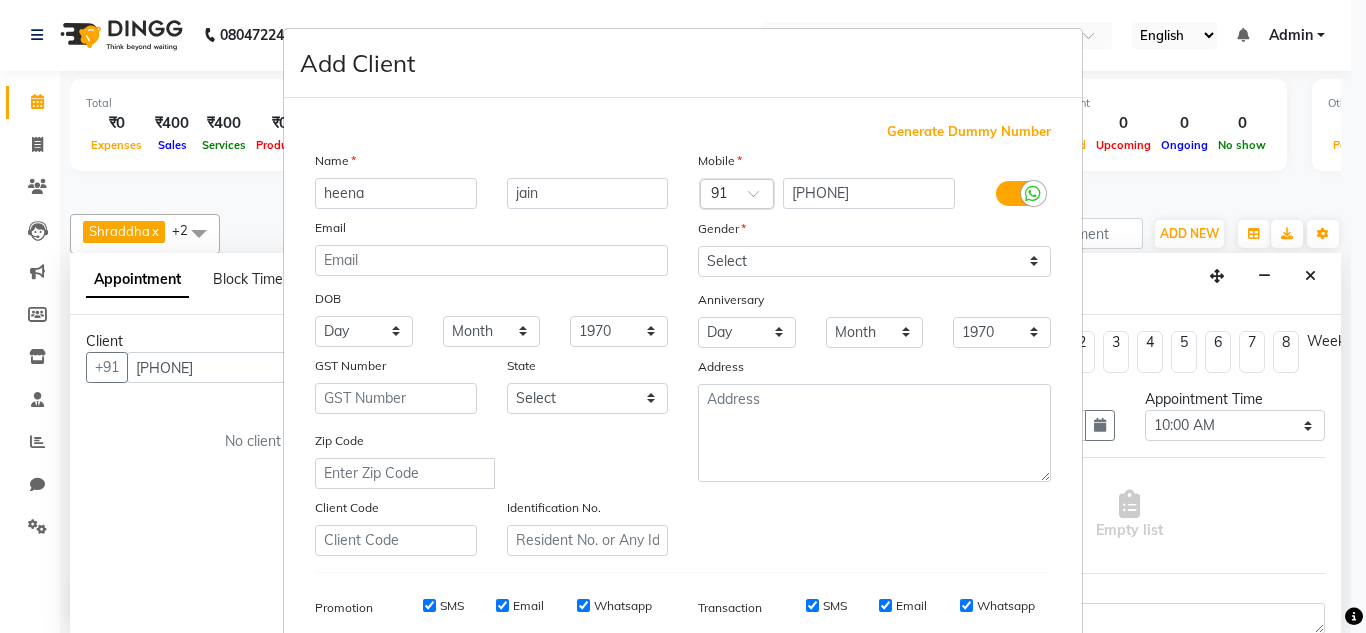 click on "Gender" at bounding box center [874, 232] 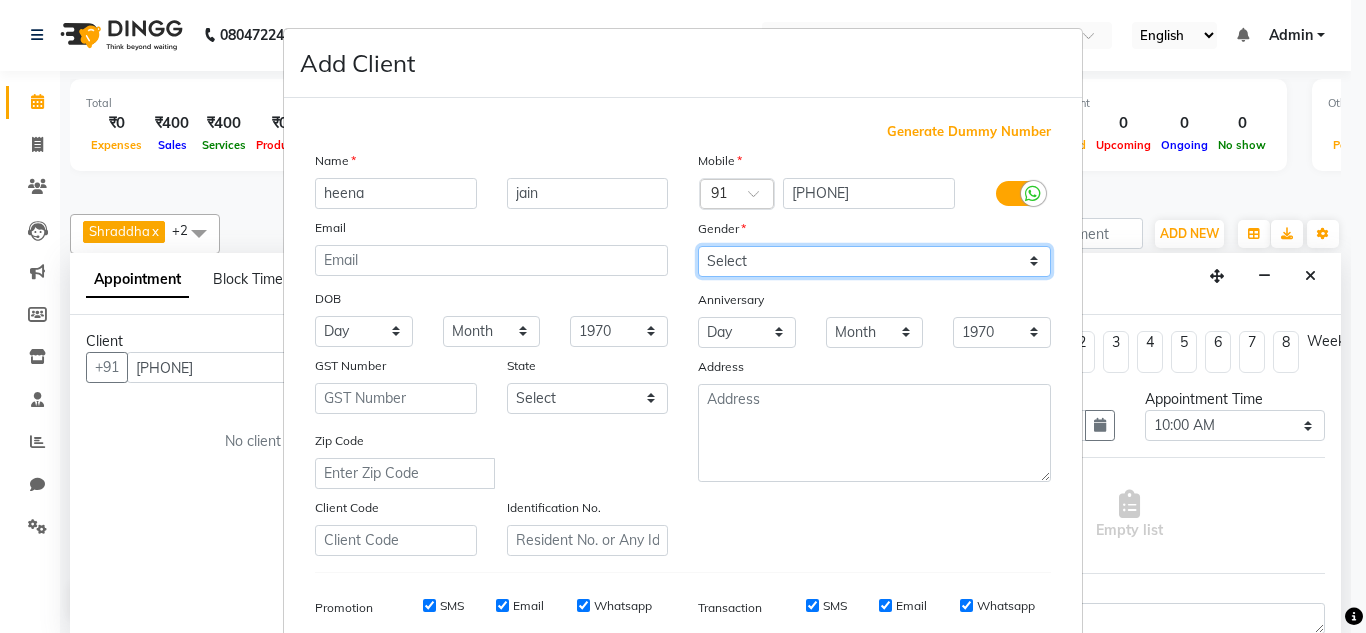 click on "Select Male Female Other Prefer Not To Say" at bounding box center [874, 261] 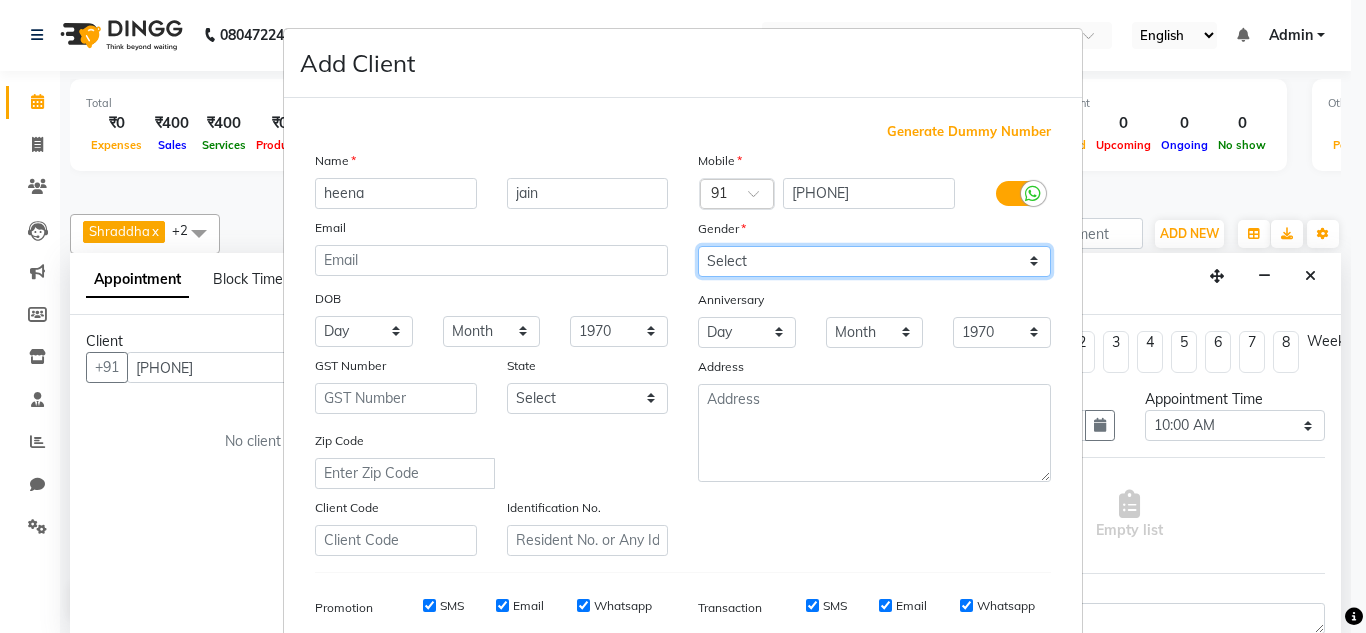 select on "female" 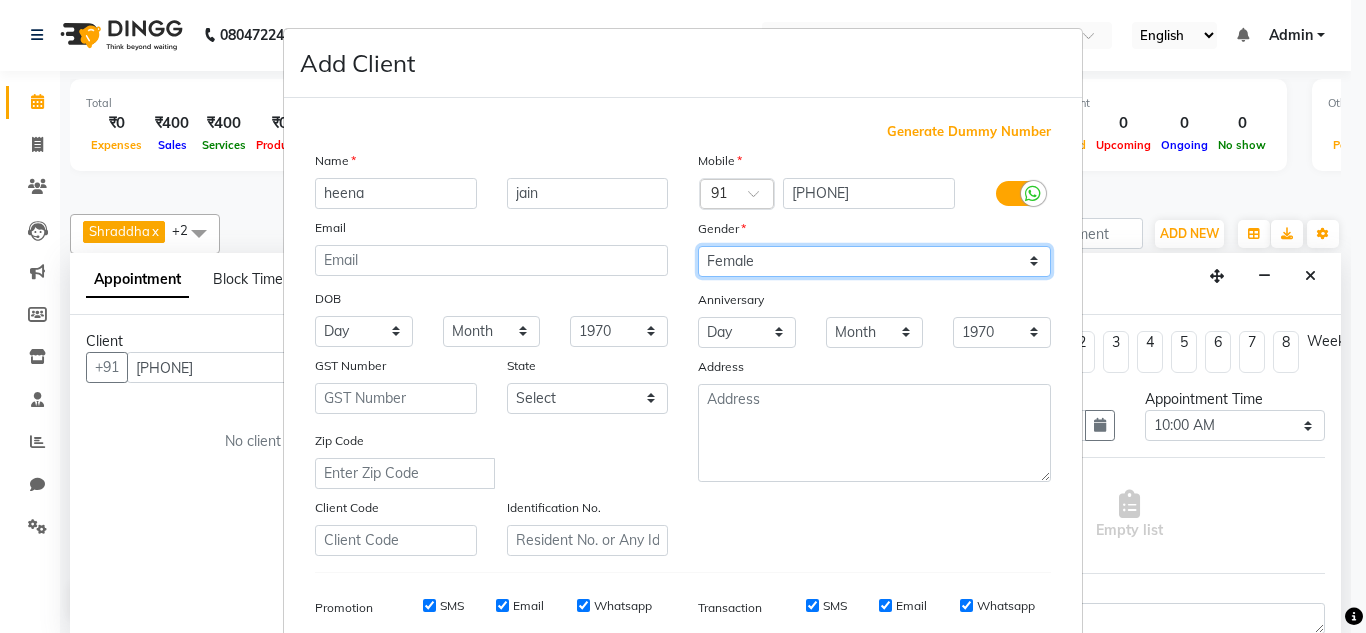 click on "Select Male Female Other Prefer Not To Say" at bounding box center (874, 261) 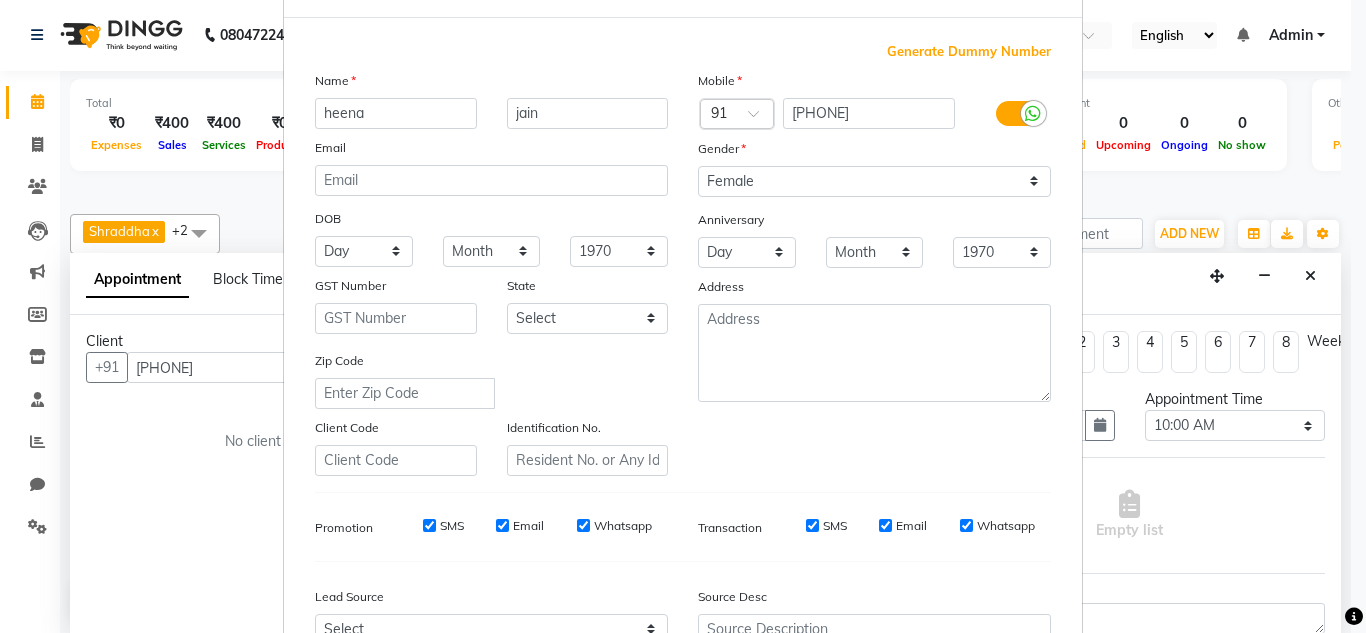 scroll, scrollTop: 120, scrollLeft: 0, axis: vertical 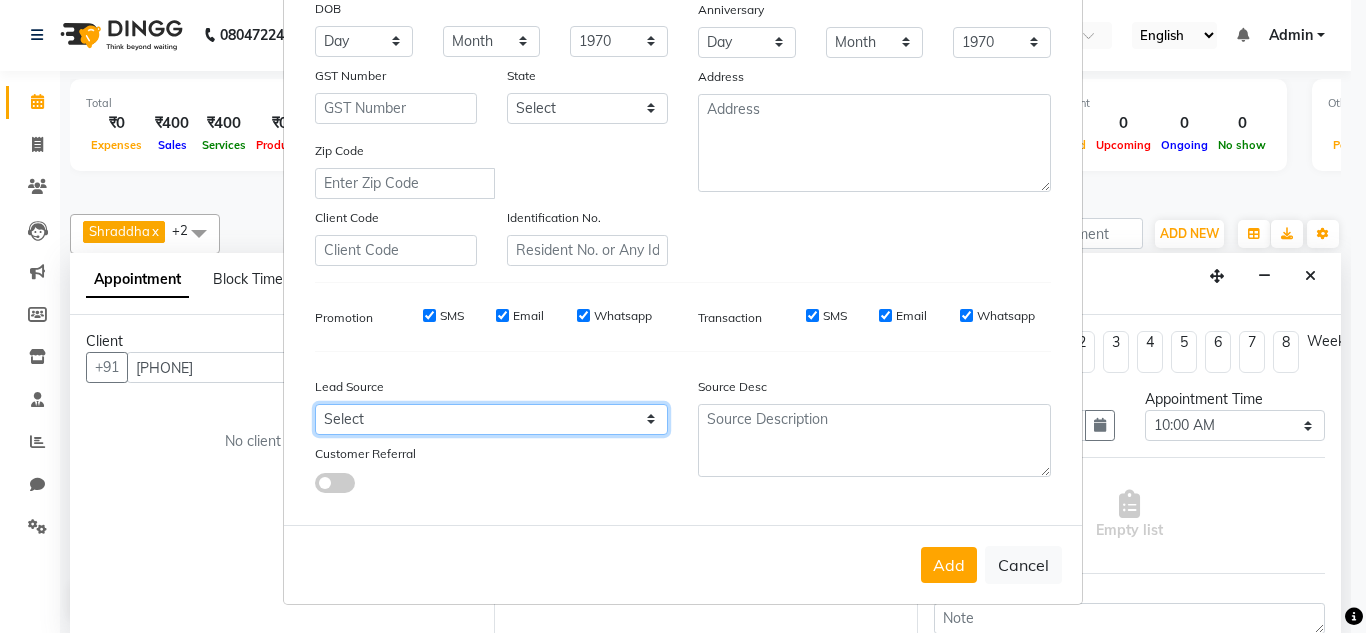 click on "Select Walk-in Referral Internet Friend Word of Mouth Advertisement Facebook JustDial Google Other" at bounding box center [491, 419] 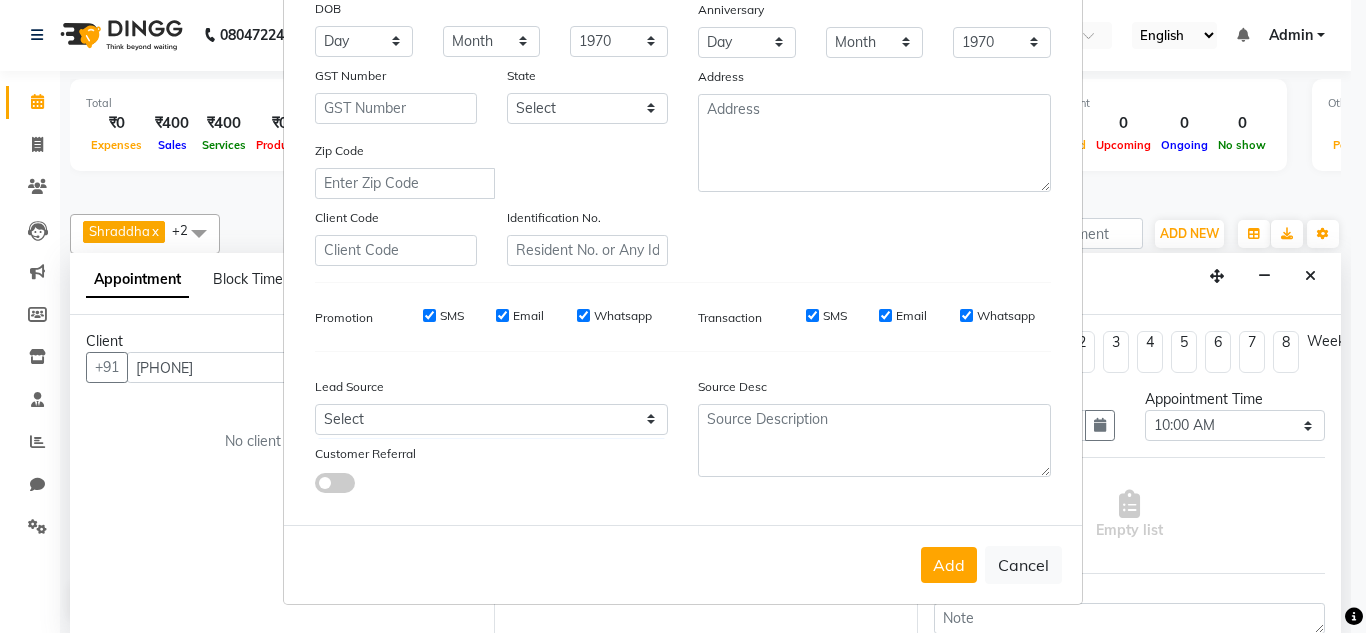 click on "Generate Dummy Number Name [FIRST] [LAST] Email DOB Day 01 02 03 04 05 06 07 08 09 10 11 12 13 14 15 16 17 18 19 20 21 22 23 24 25 26 27 28 29 30 31 Month January February March April May June July August September October November December 1940 1941 1942 1943 1944 1945 1946 1947 1948 1949 1950 1951 1952 1953 1954 1955 1956 1957 1958 1959 1960 1961 1962 1963 1964 1965 1966 1967 1968 1969 1970 1971 1972 1973 1974 1975 1976 1977 1978 1979 1980 1981 1982 1983 1984 1985 1986 1987 1988 1989 1990 1991 1992 1993 1994 1995 1996 1997 1998 1999 2000 2001 2002 2003 2004 2005 2006 2007 2008 2009 2010 2011 2012 2013 2014 2015 2016 2017 2018 2019 2020 2021 2022 2023 2024 GST Number State Select Andaman and Nicobar Islands Andhra Pradesh Arunachal Pradesh Assam Bihar Chandigarh Chhattisgarh Dadra and Nagar Haveli Daman and Diu Delhi Goa Gujarat Haryana Himachal Pradesh Jammu and Kashmir Jharkhand Karnataka Kerala Lakshadweep Madhya Pradesh Maharashtra Manipur Meghalaya Mizoram Nagaland Odisha Pondicherry Punjab" at bounding box center [683, 166] 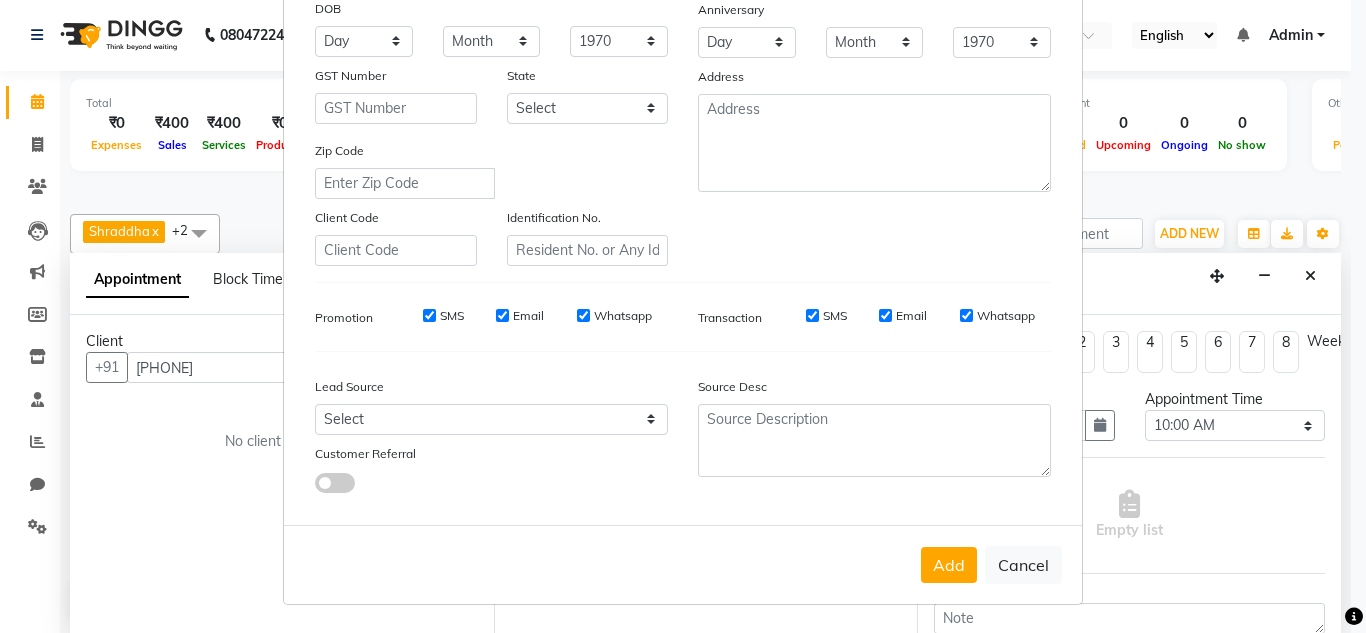 click at bounding box center (335, 483) 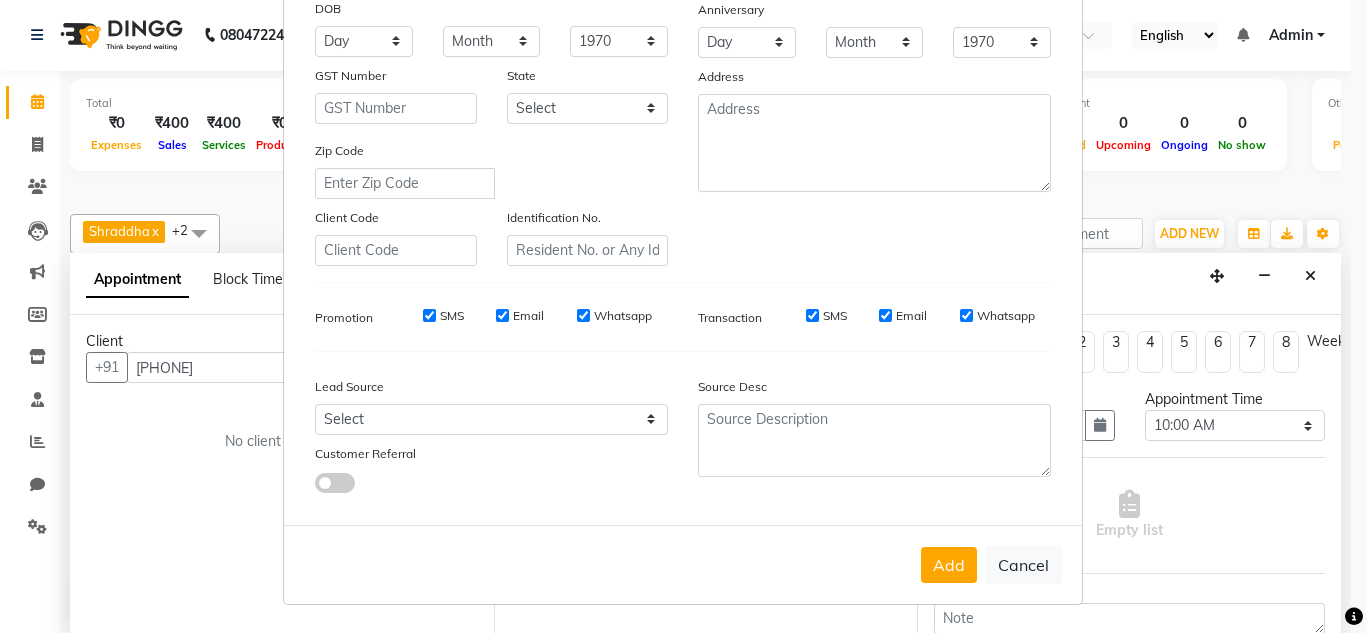 click at bounding box center (315, 486) 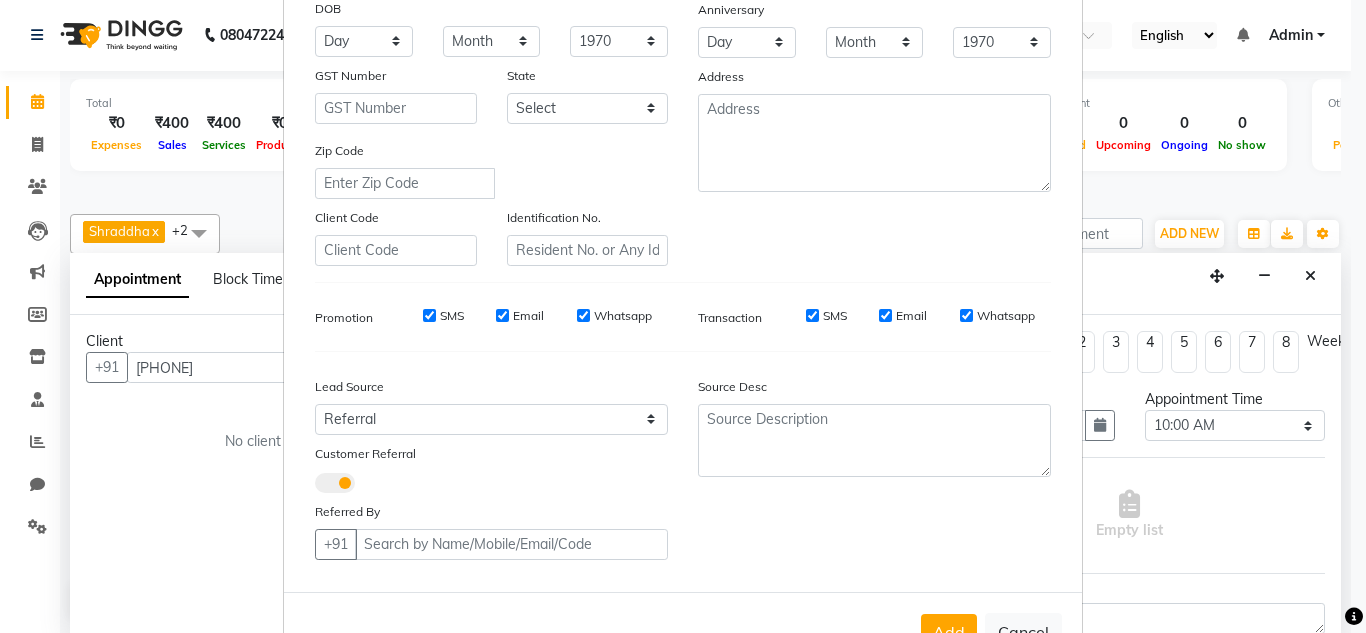 click at bounding box center [335, 483] 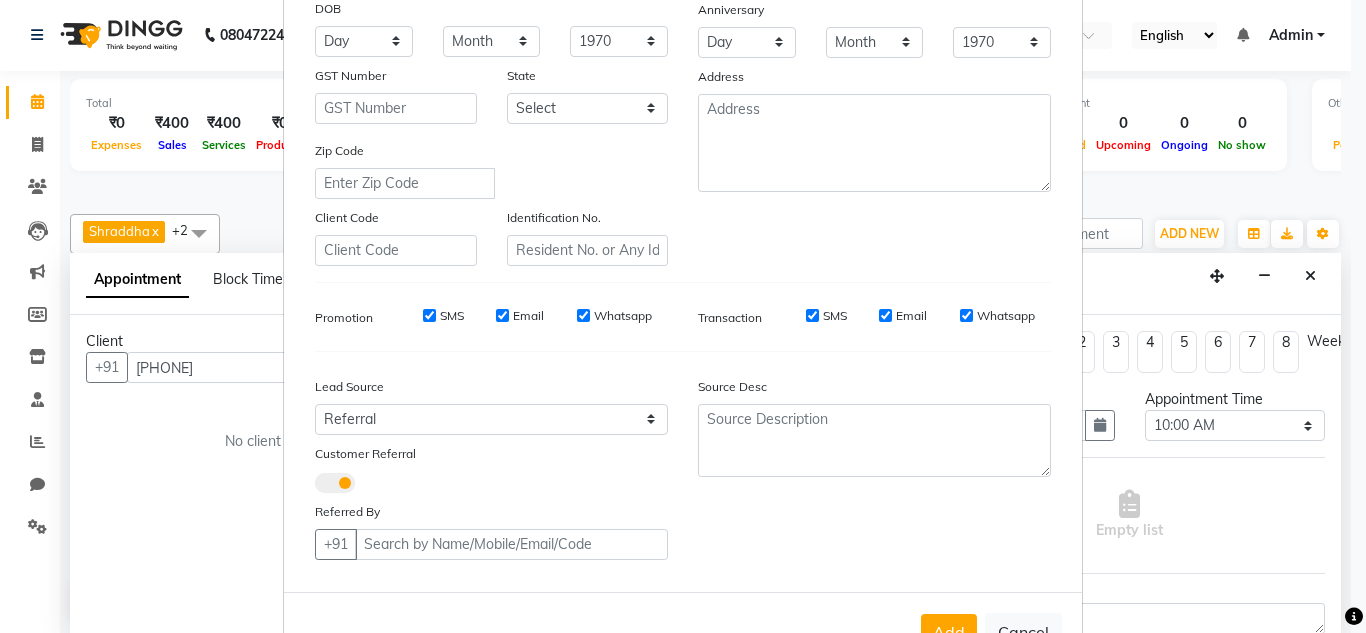 click at bounding box center [315, 486] 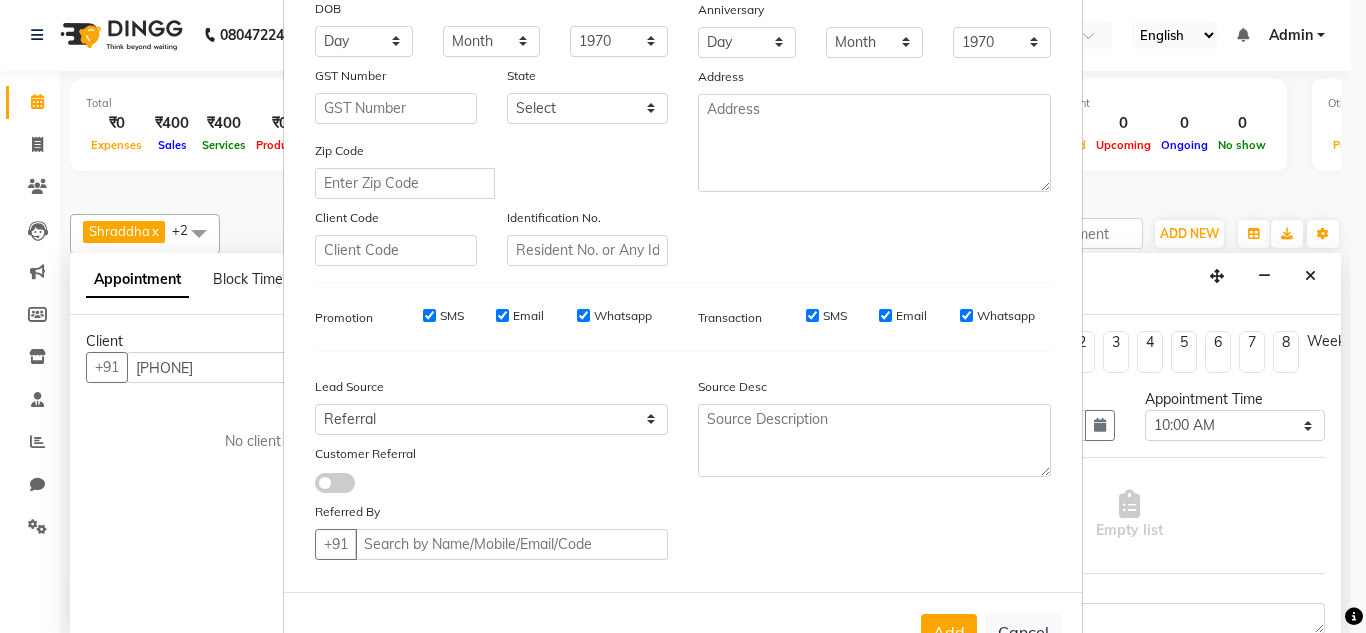 select on "null" 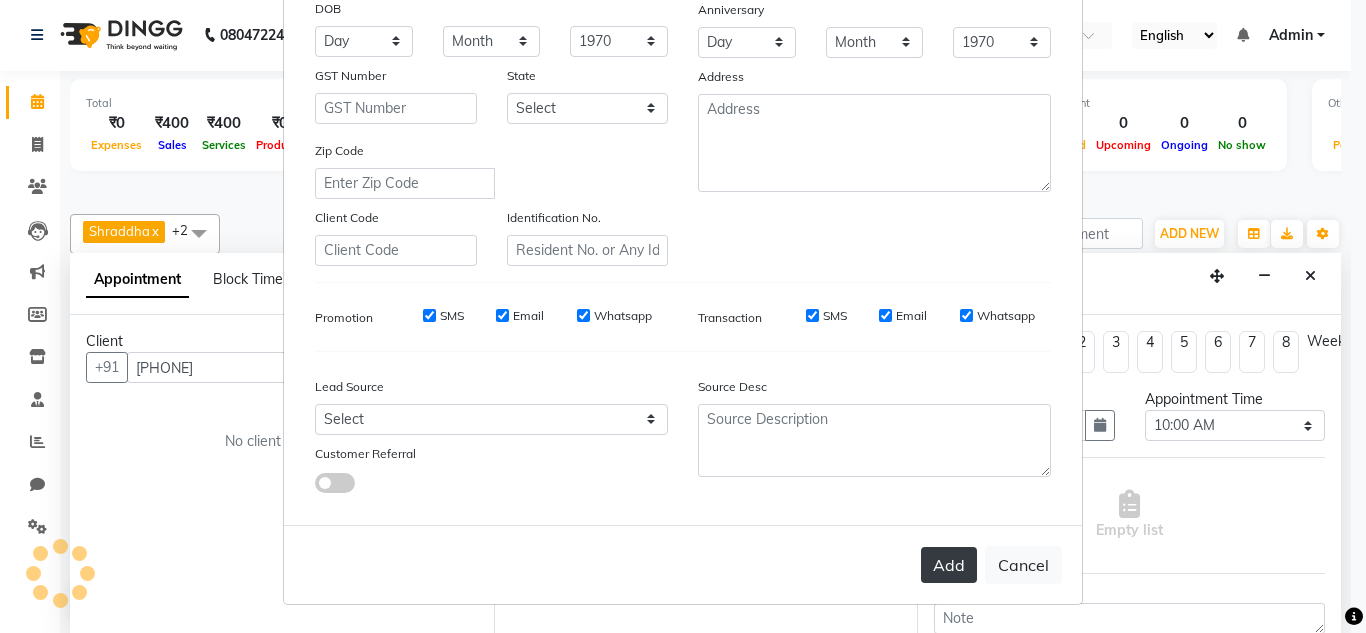 click on "Add" at bounding box center (949, 565) 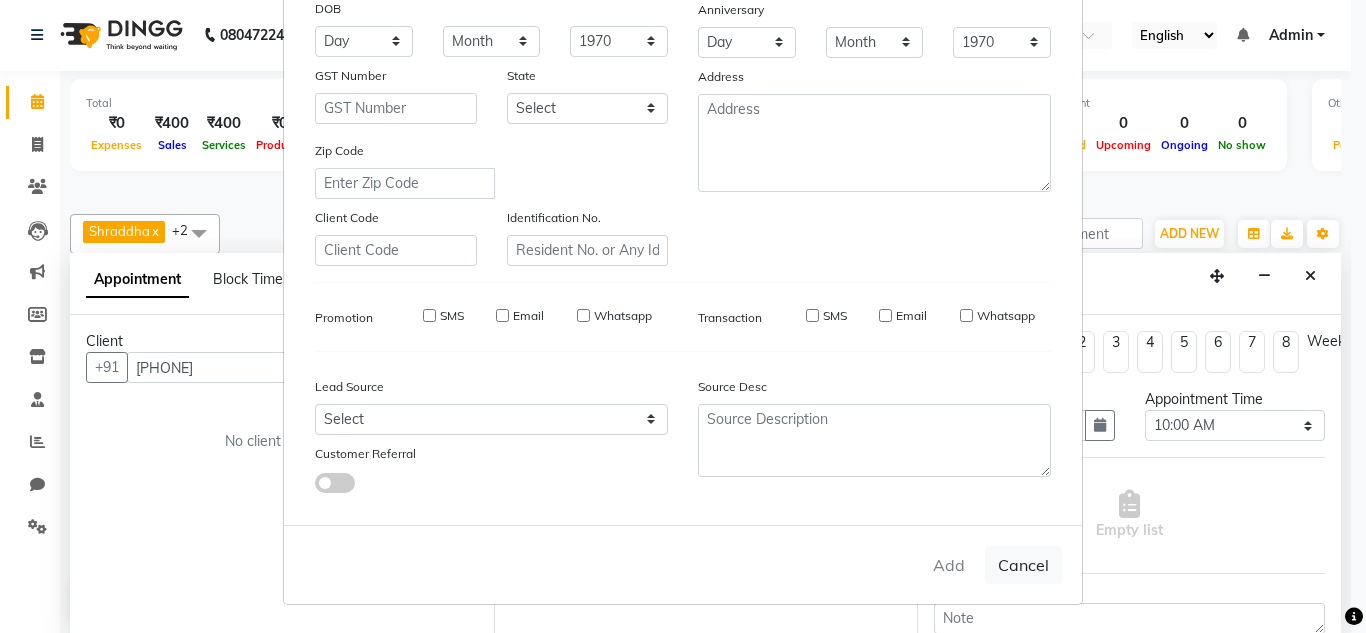 type 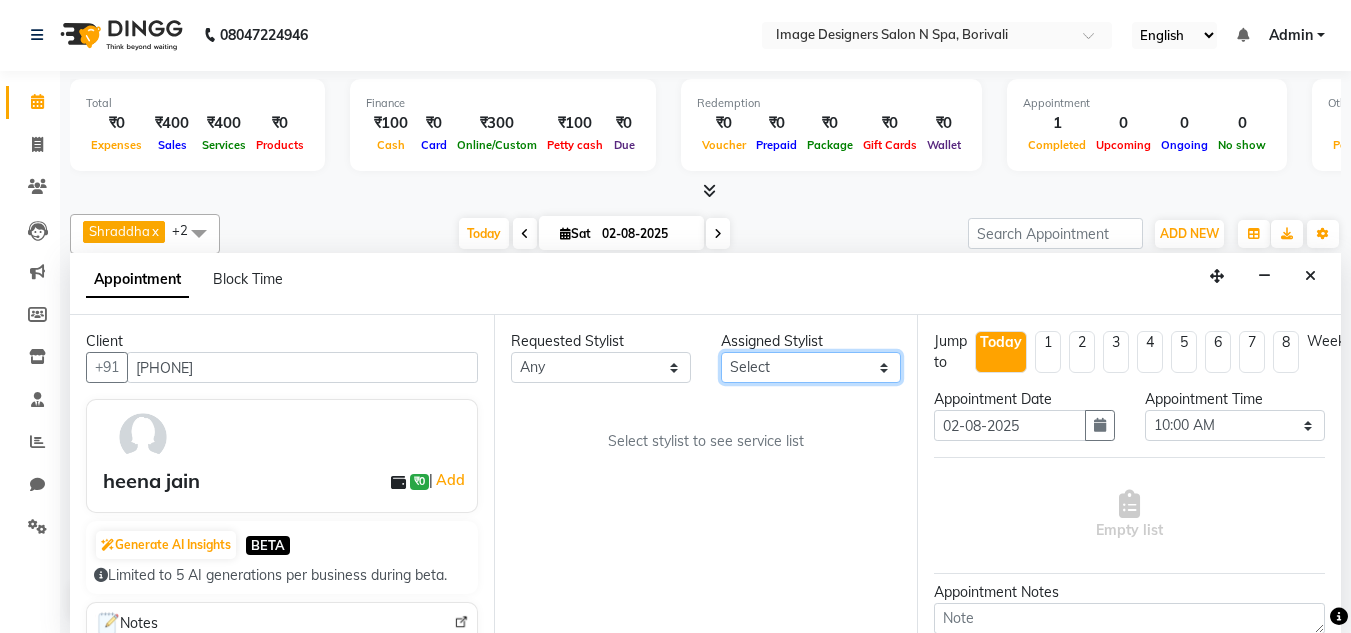 click on "Select [FIRST] Sarita [LAST]" at bounding box center (811, 367) 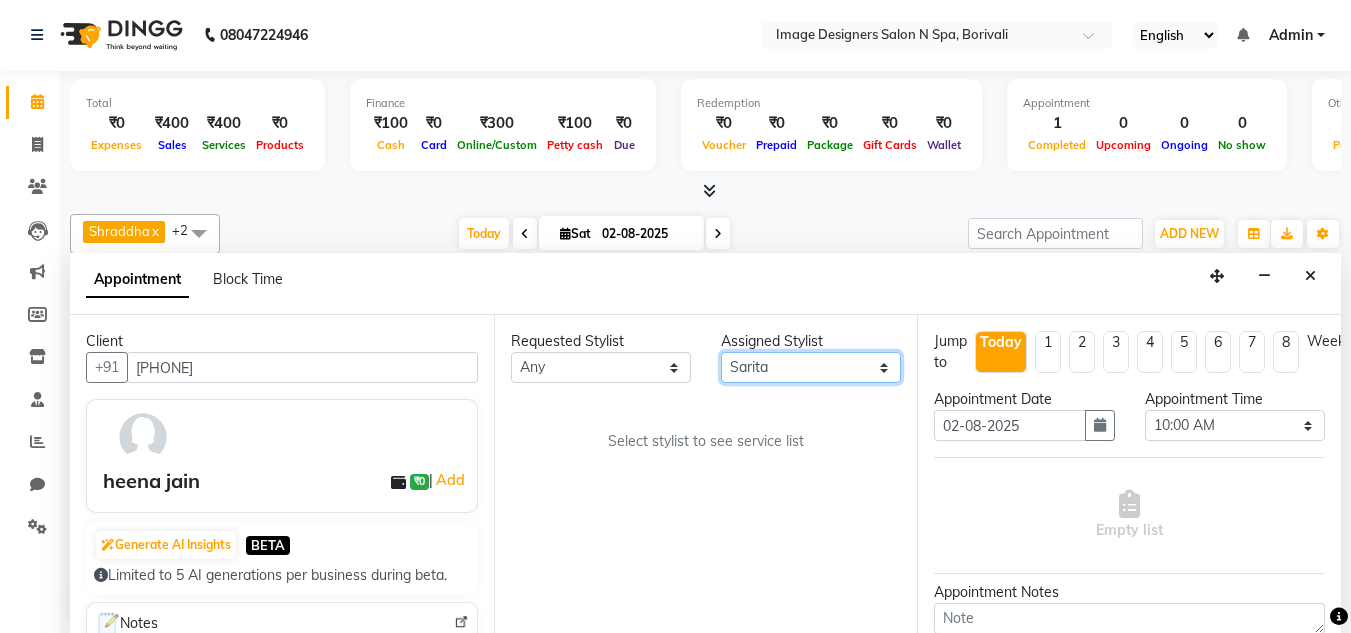 click on "Select [FIRST] Sarita [LAST]" at bounding box center [811, 367] 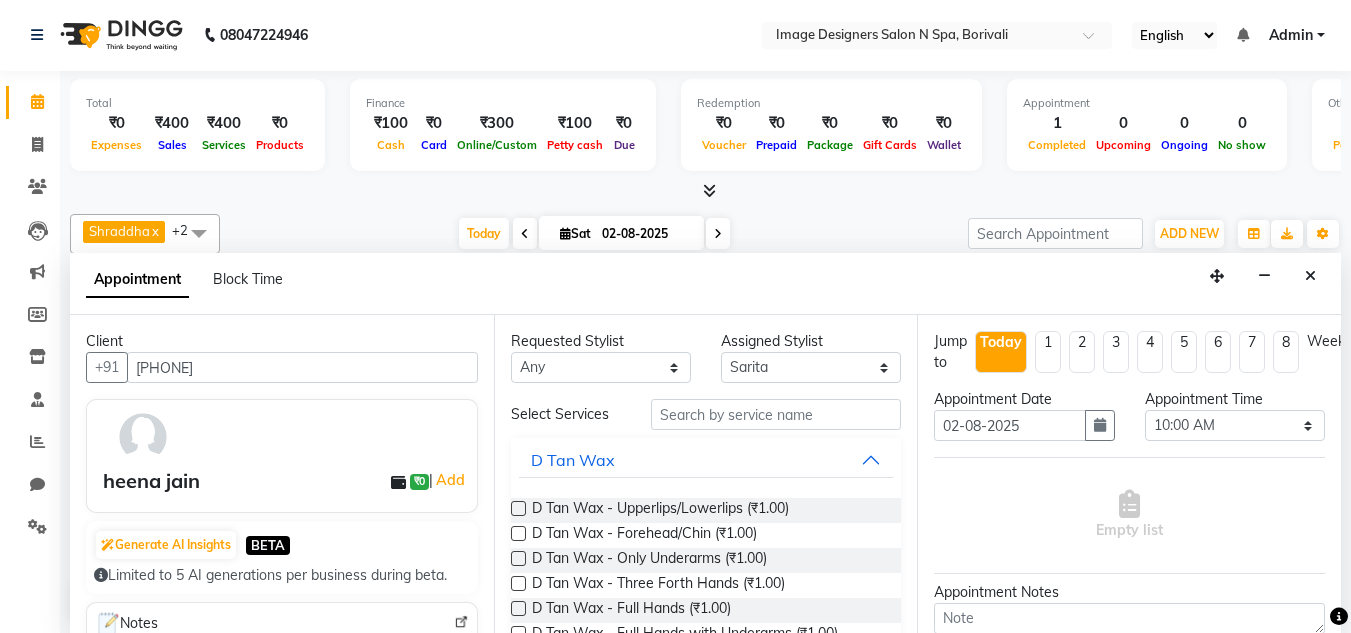 click at bounding box center (518, 508) 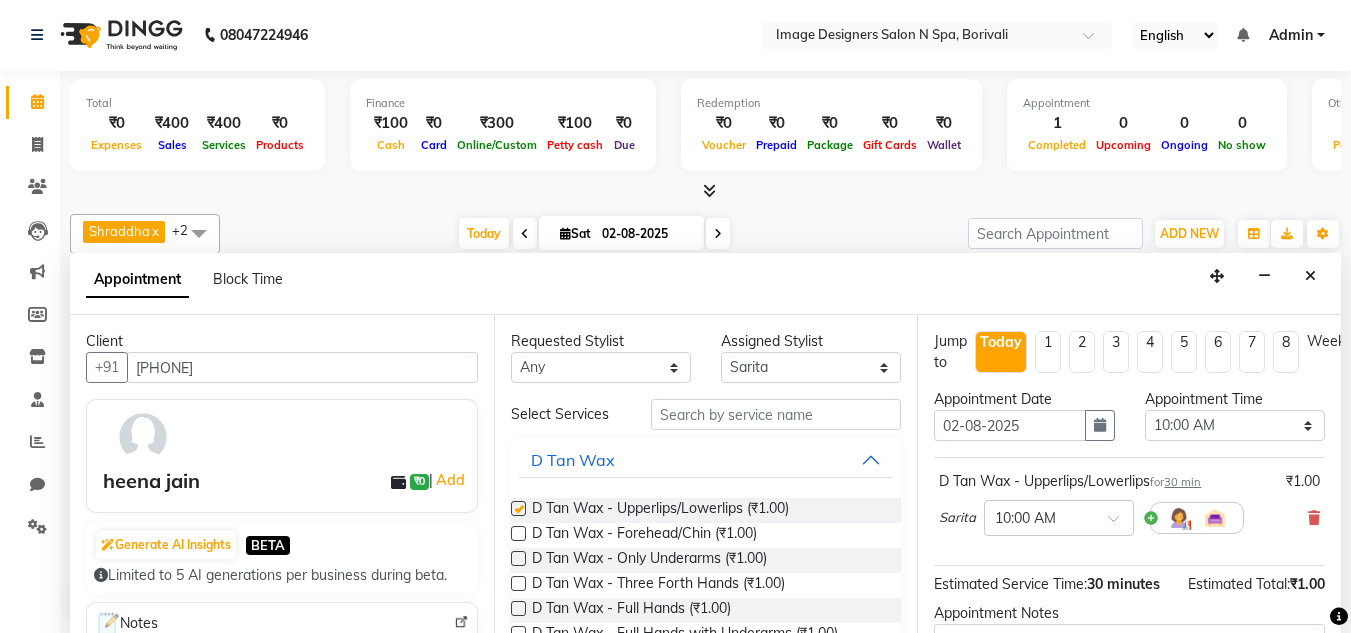 checkbox on "false" 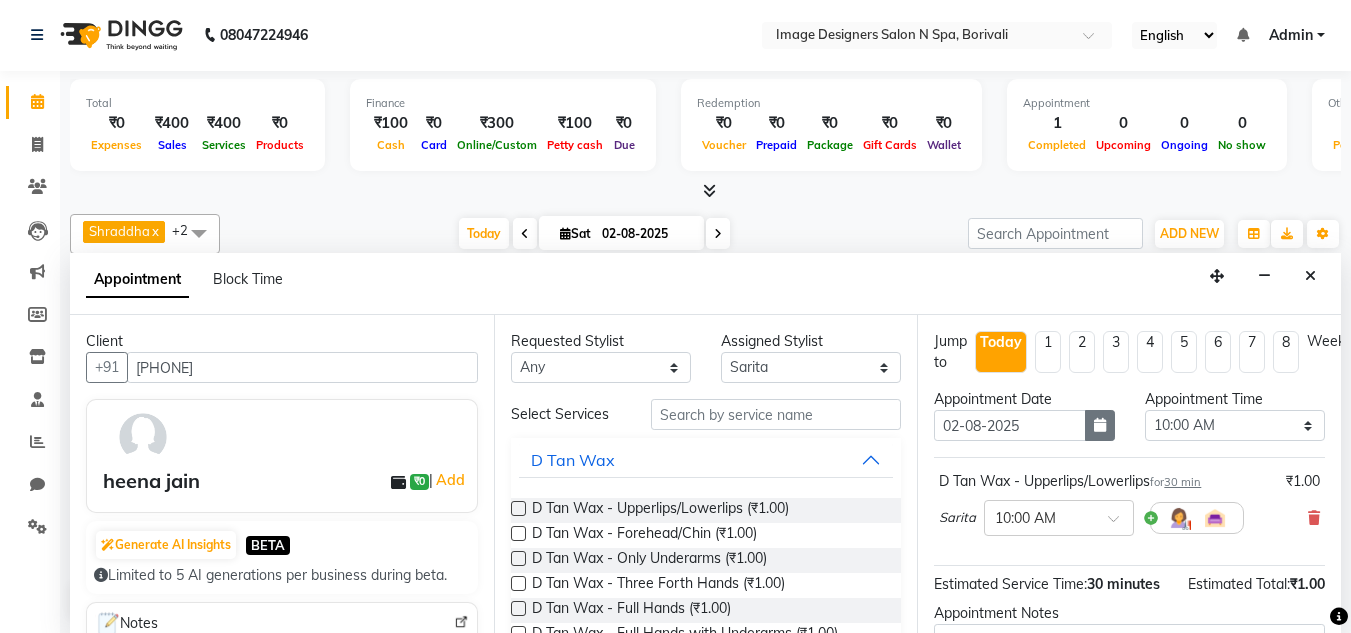 click at bounding box center [1100, 425] 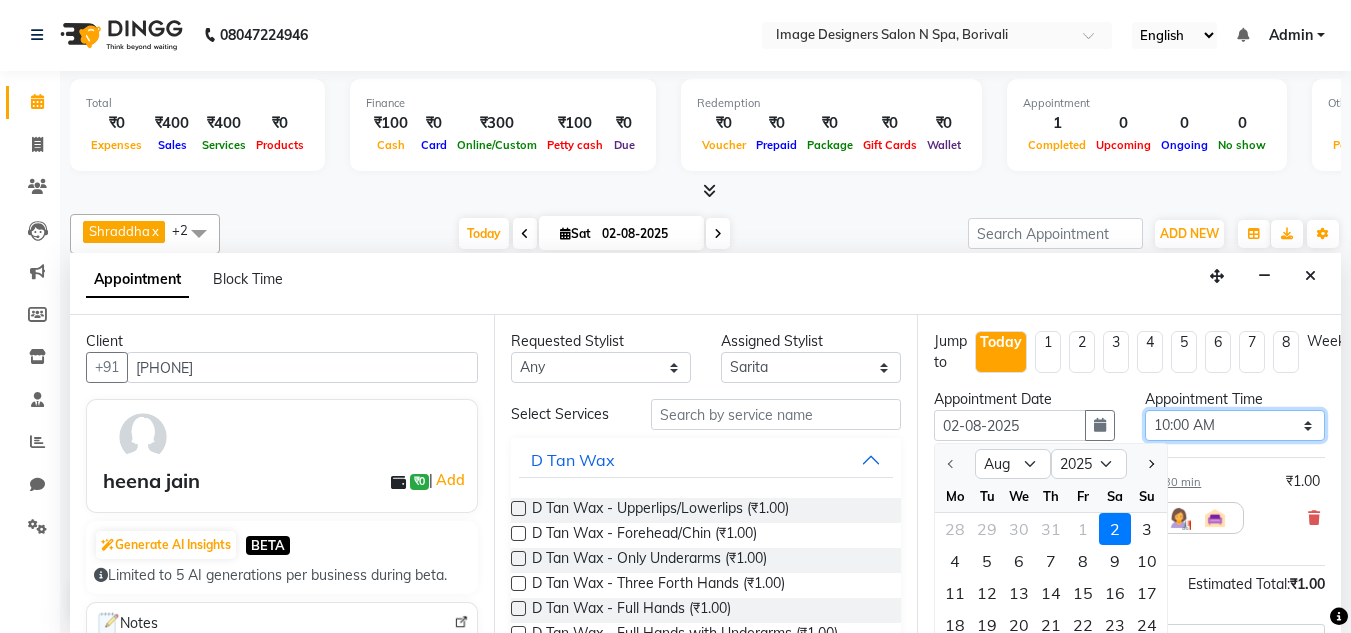 click on "Select 10:00 AM 10:15 AM 10:30 AM 10:45 AM 11:00 AM 11:15 AM 11:30 AM 11:45 AM 12:00 PM 12:15 PM 12:30 PM 12:45 PM 01:00 PM 01:15 PM 01:30 PM 01:45 PM 02:00 PM 02:15 PM 02:30 PM 02:45 PM 03:00 PM 03:15 PM 03:30 PM 03:45 PM 04:00 PM 04:15 PM 04:30 PM 04:45 PM 05:00 PM 05:15 PM 05:30 PM 05:45 PM 06:00 PM 06:15 PM 06:30 PM 06:45 PM 07:00 PM 07:15 PM 07:30 PM 07:45 PM 08:00 PM 08:15 PM 08:30 PM" at bounding box center [1235, 425] 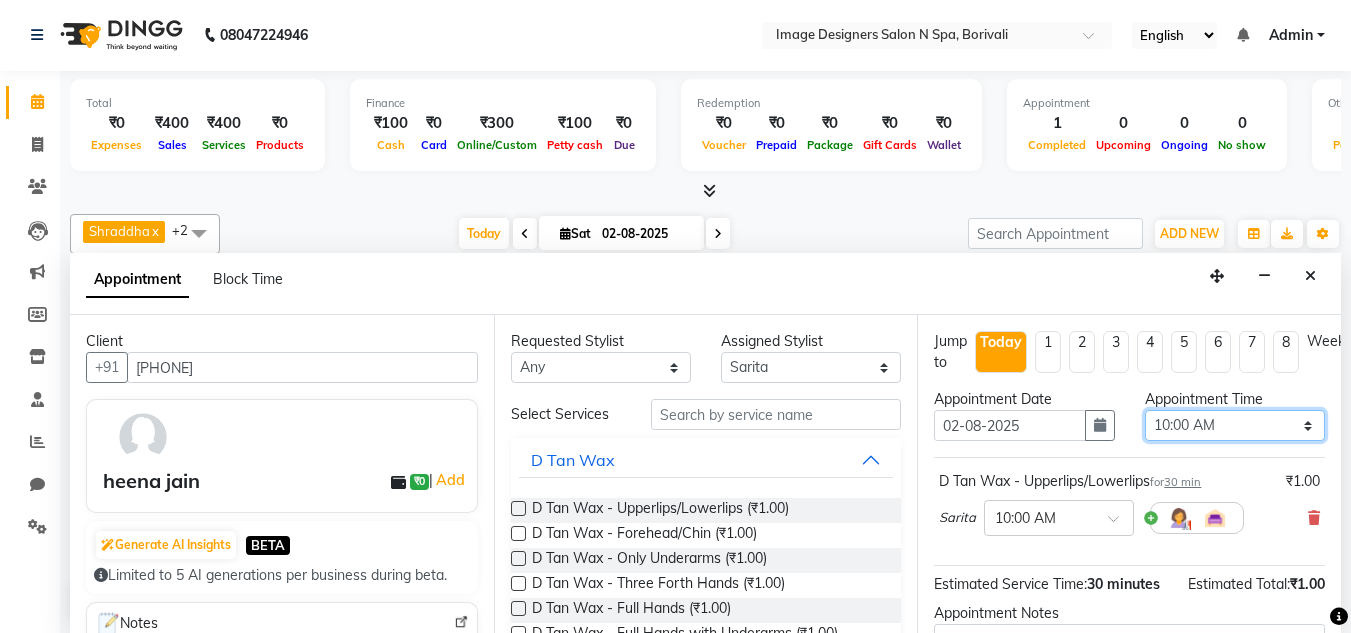 click on "Select 10:00 AM 10:15 AM 10:30 AM 10:45 AM 11:00 AM 11:15 AM 11:30 AM 11:45 AM 12:00 PM 12:15 PM 12:30 PM 12:45 PM 01:00 PM 01:15 PM 01:30 PM 01:45 PM 02:00 PM 02:15 PM 02:30 PM 02:45 PM 03:00 PM 03:15 PM 03:30 PM 03:45 PM 04:00 PM 04:15 PM 04:30 PM 04:45 PM 05:00 PM 05:15 PM 05:30 PM 05:45 PM 06:00 PM 06:15 PM 06:30 PM 06:45 PM 07:00 PM 07:15 PM 07:30 PM 07:45 PM 08:00 PM 08:15 PM 08:30 PM" at bounding box center (1235, 425) 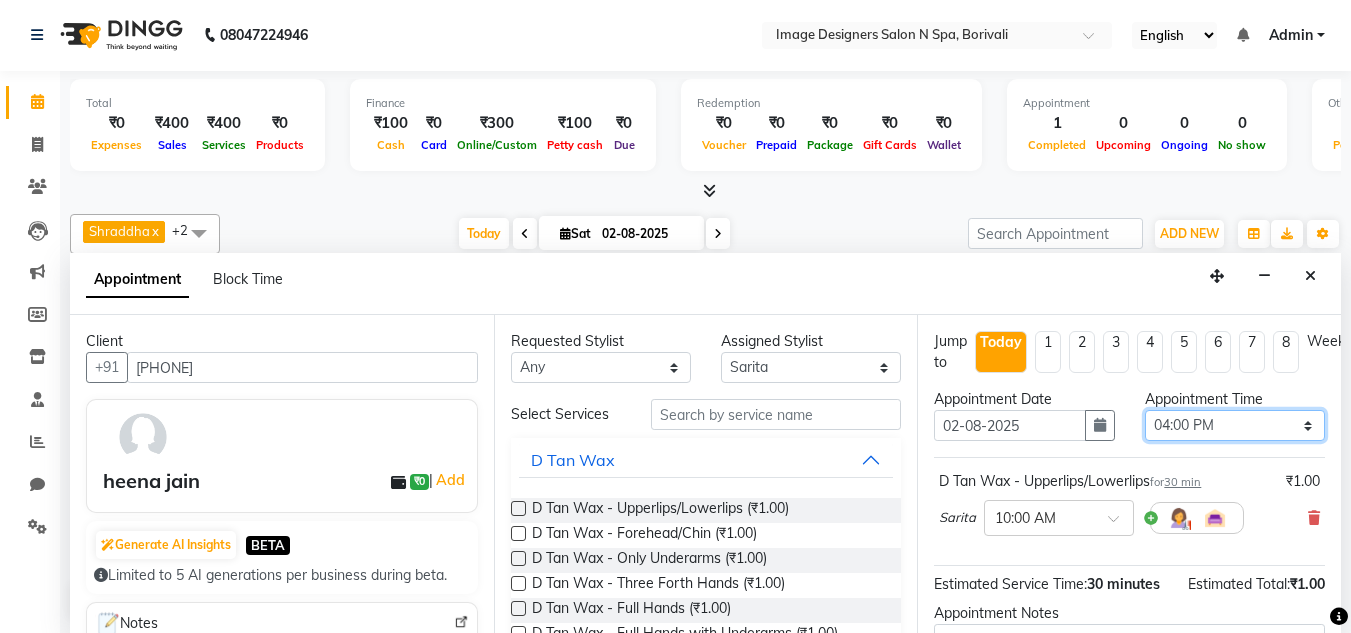 click on "Select 10:00 AM 10:15 AM 10:30 AM 10:45 AM 11:00 AM 11:15 AM 11:30 AM 11:45 AM 12:00 PM 12:15 PM 12:30 PM 12:45 PM 01:00 PM 01:15 PM 01:30 PM 01:45 PM 02:00 PM 02:15 PM 02:30 PM 02:45 PM 03:00 PM 03:15 PM 03:30 PM 03:45 PM 04:00 PM 04:15 PM 04:30 PM 04:45 PM 05:00 PM 05:15 PM 05:30 PM 05:45 PM 06:00 PM 06:15 PM 06:30 PM 06:45 PM 07:00 PM 07:15 PM 07:30 PM 07:45 PM 08:00 PM 08:15 PM 08:30 PM" at bounding box center [1235, 425] 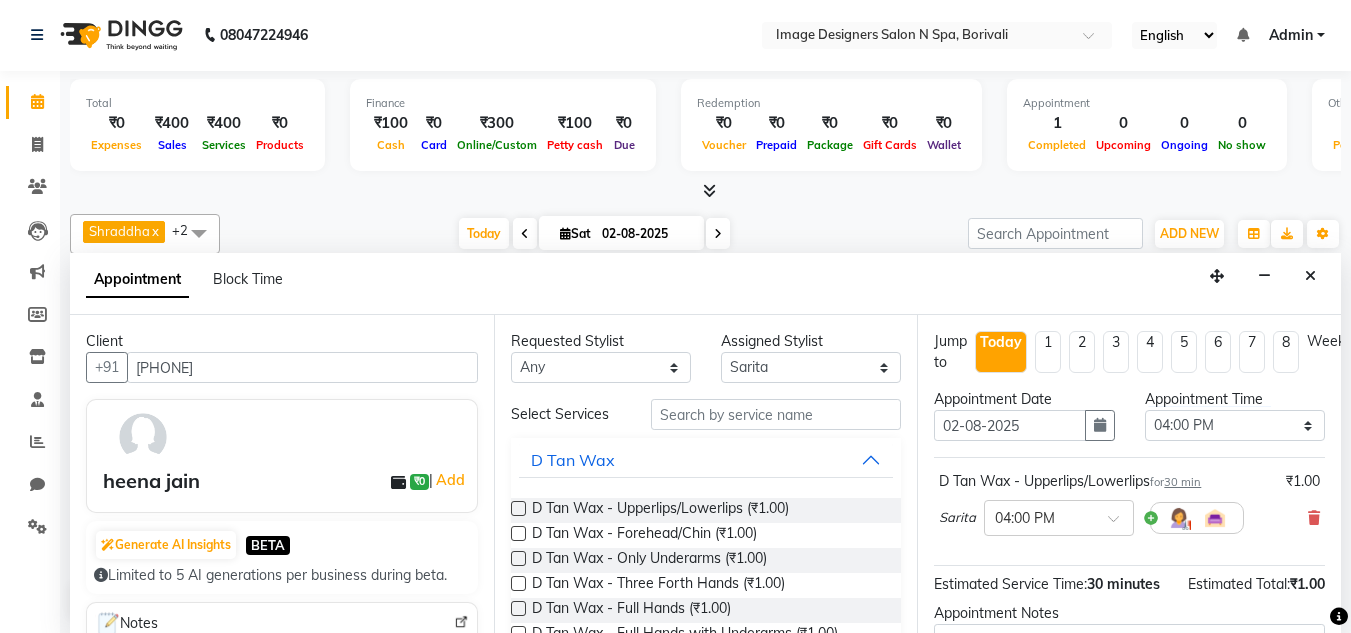 click at bounding box center [1179, 518] 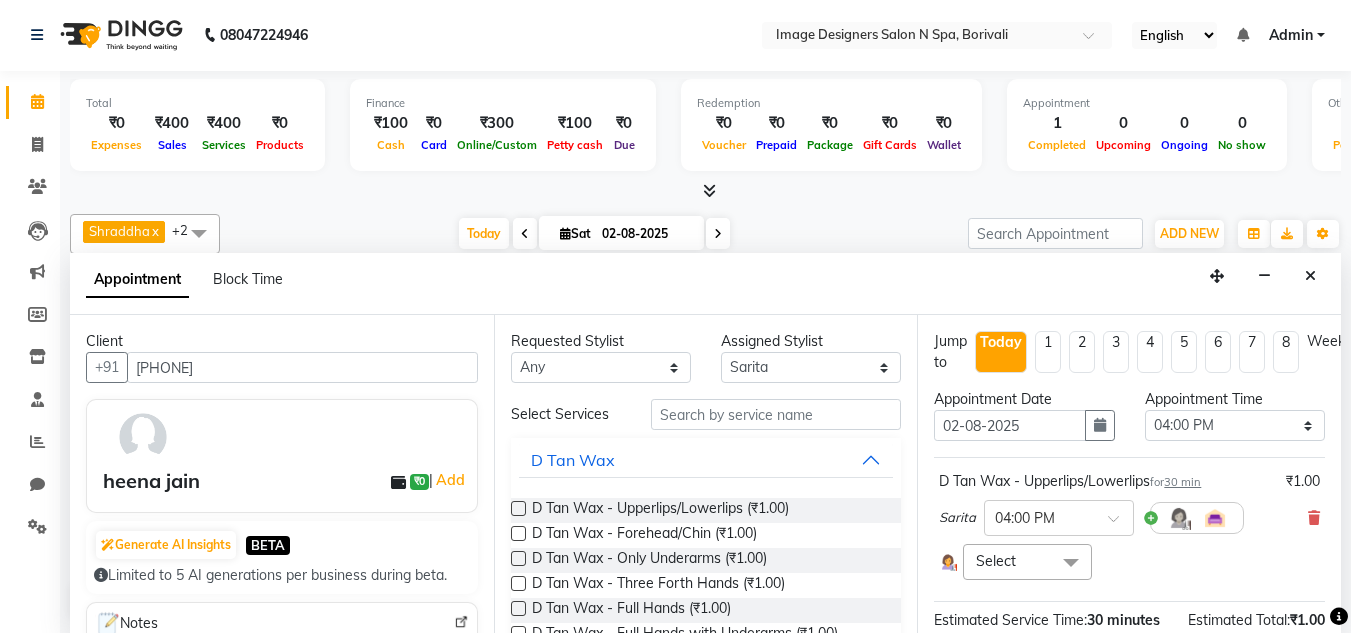 click at bounding box center (1071, 563) 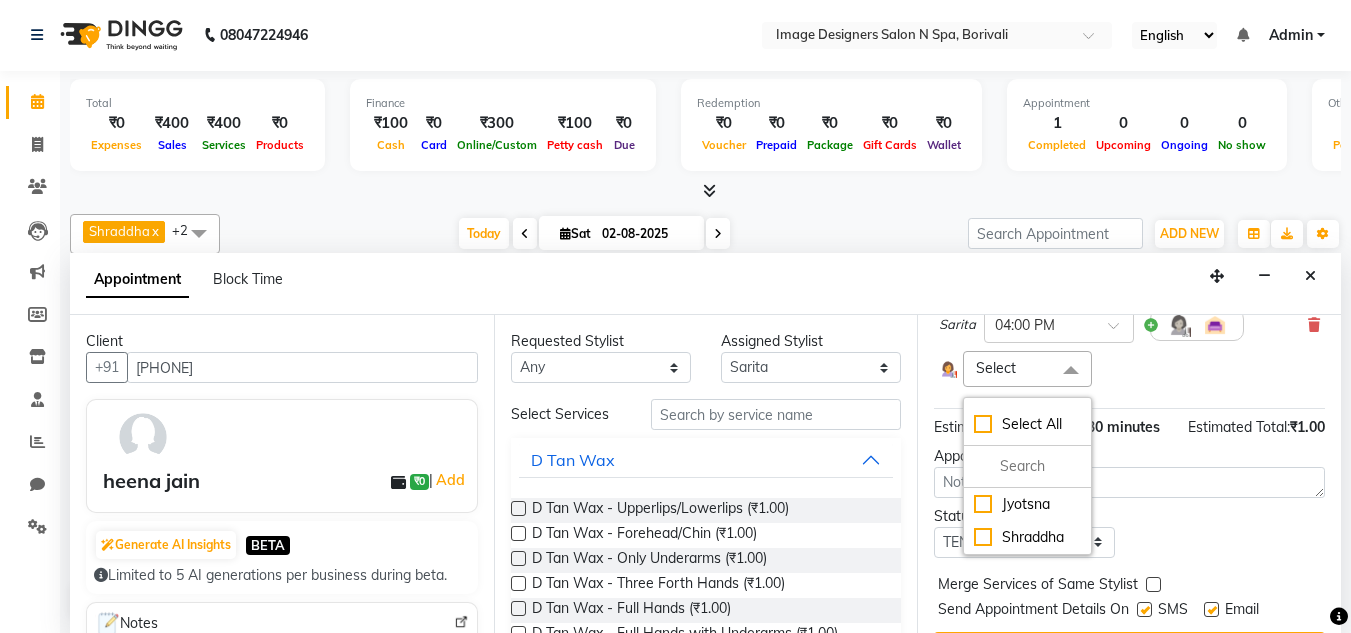 scroll, scrollTop: 195, scrollLeft: 0, axis: vertical 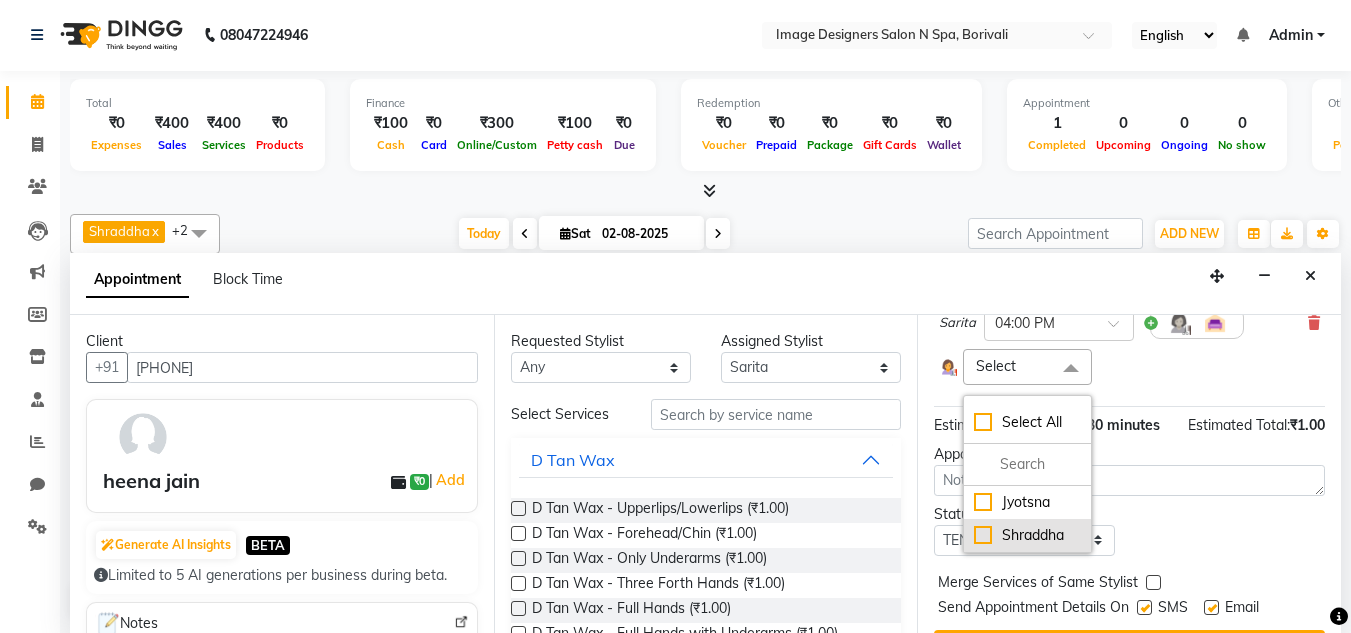 click on "Shraddha" at bounding box center [1027, 535] 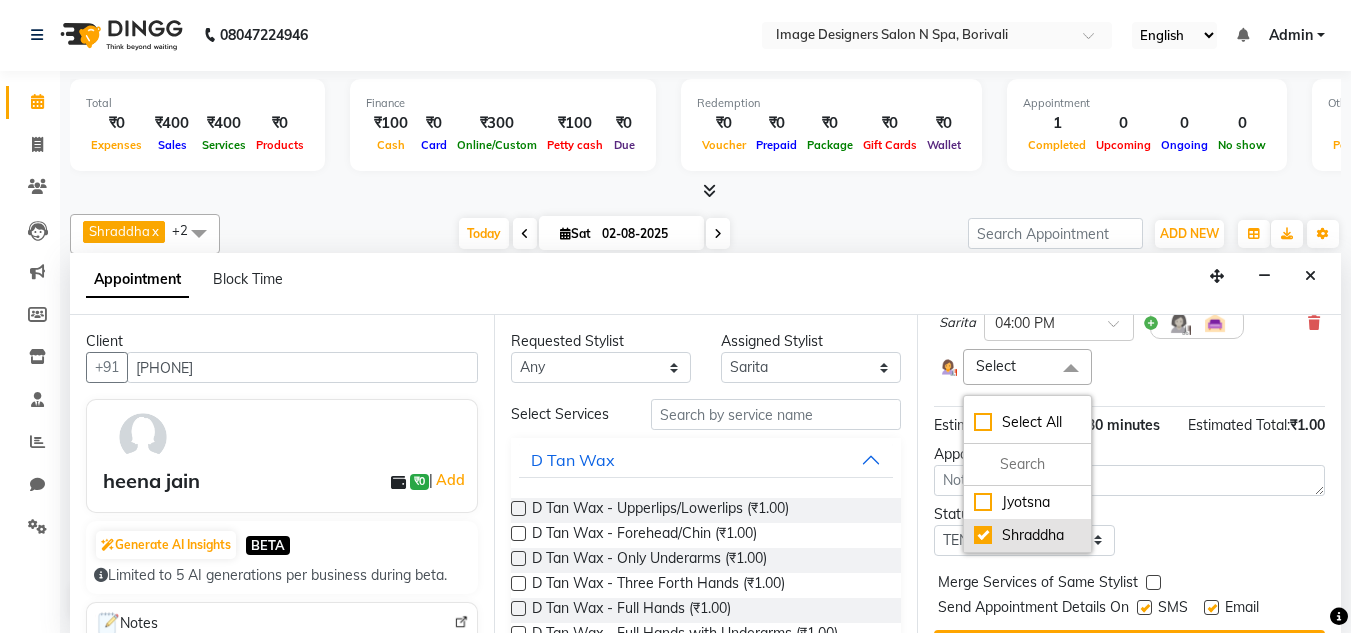 checkbox on "true" 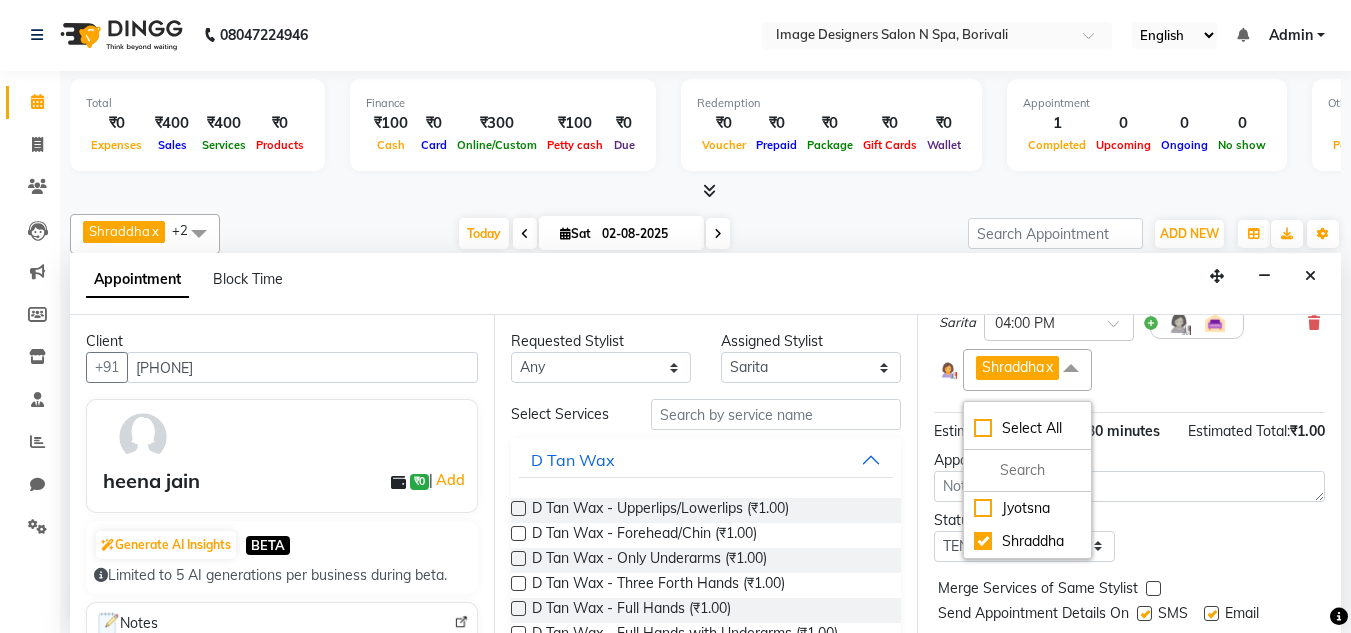 click on "[LAST] x Select All [FIRST] [LAST]" at bounding box center (1129, 369) 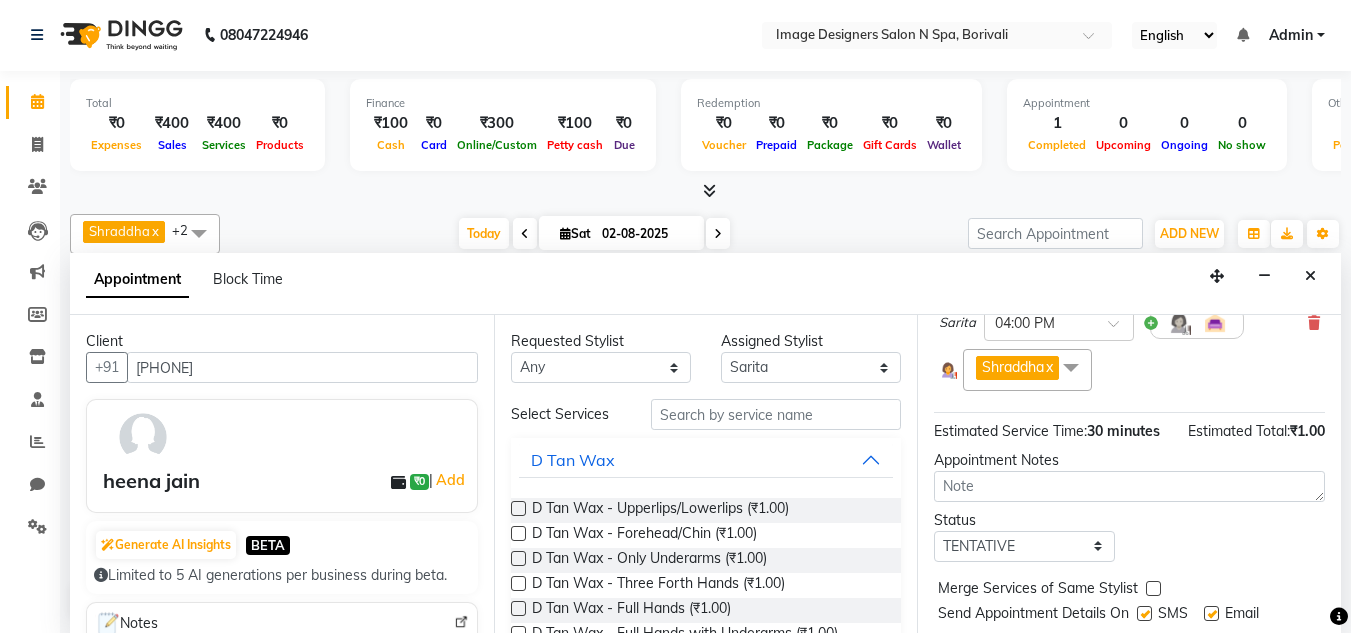 scroll, scrollTop: 285, scrollLeft: 0, axis: vertical 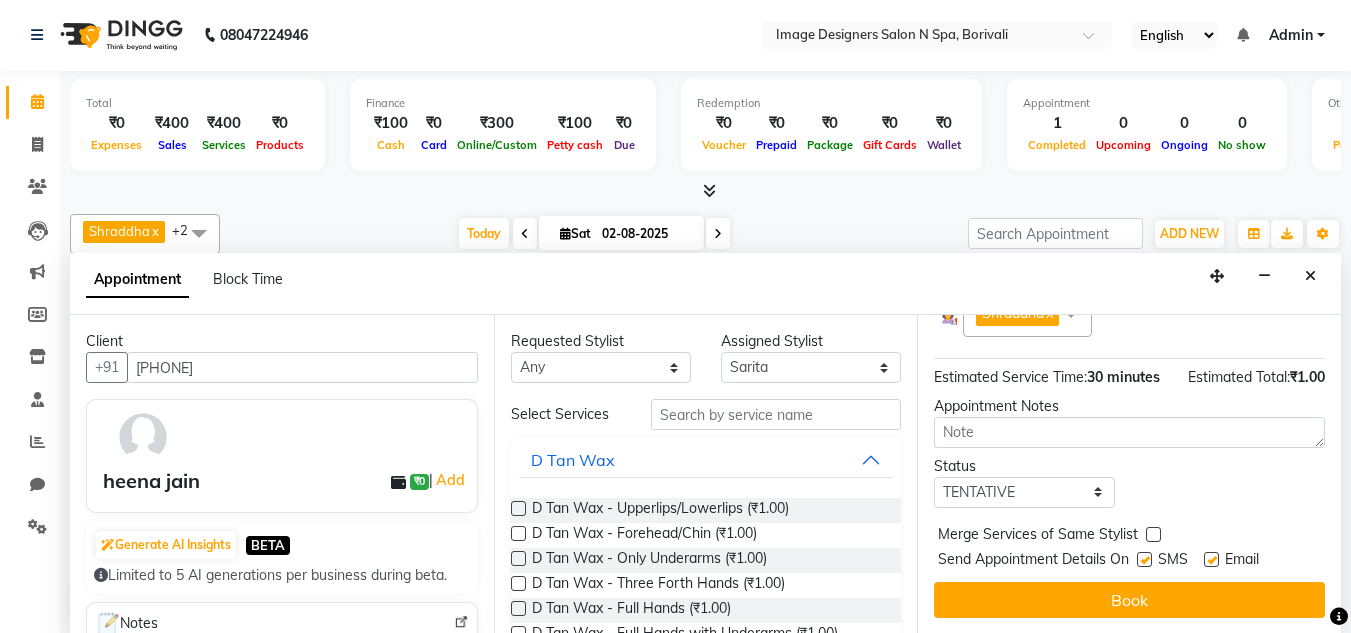 click at bounding box center (1144, 559) 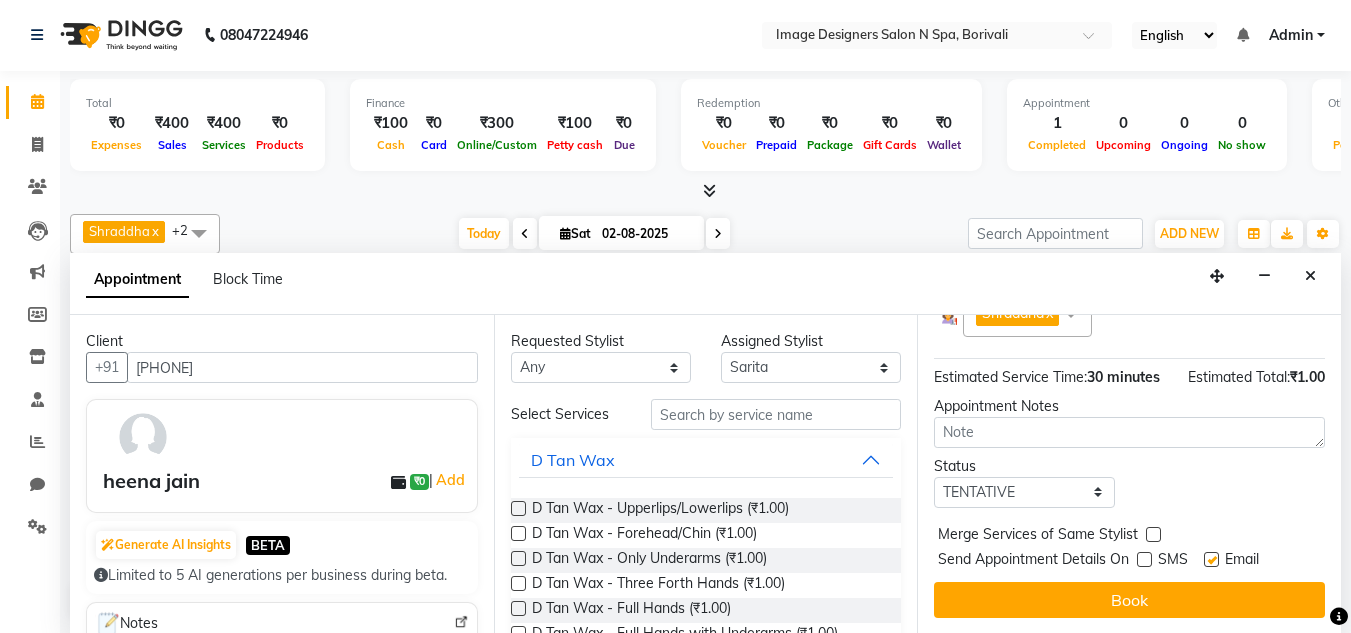 click at bounding box center [1144, 559] 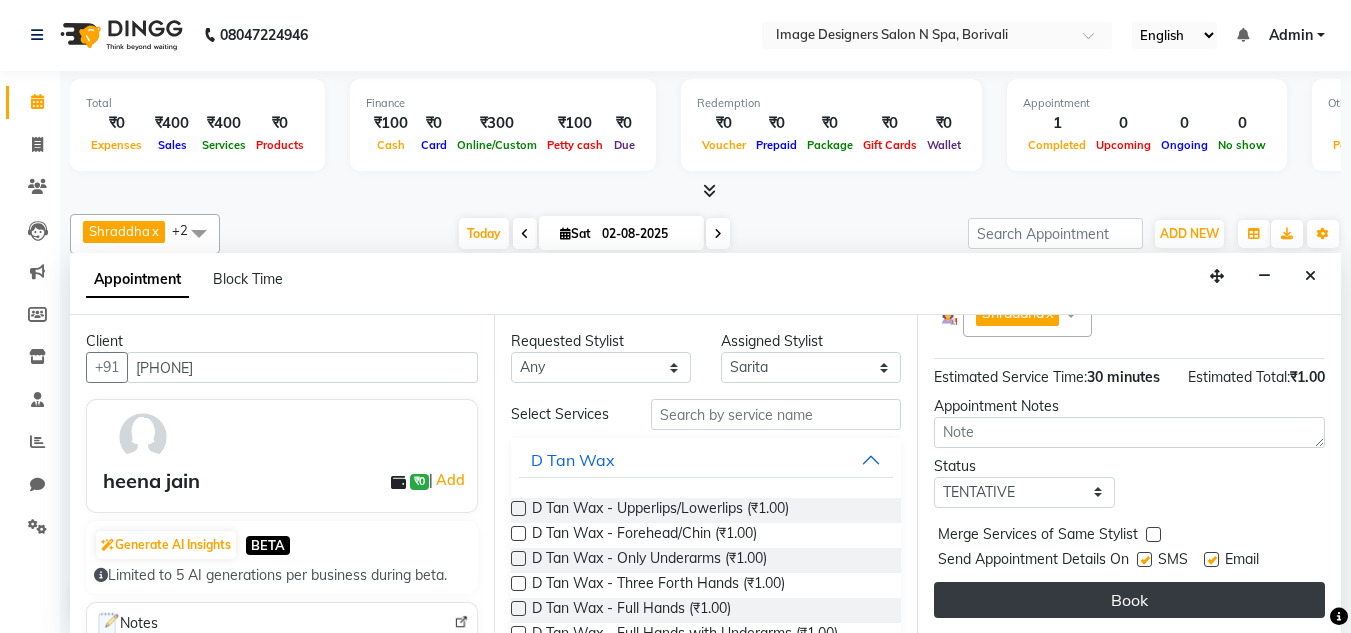 click on "Book" at bounding box center [1129, 600] 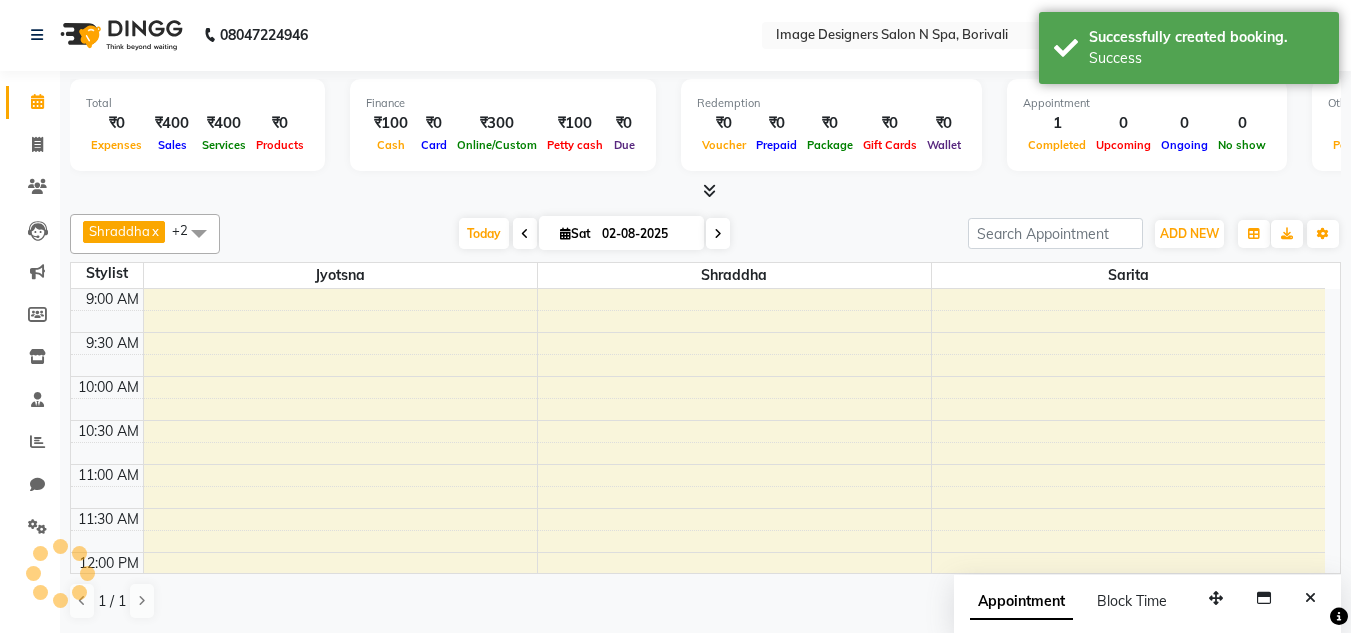 scroll, scrollTop: 0, scrollLeft: 0, axis: both 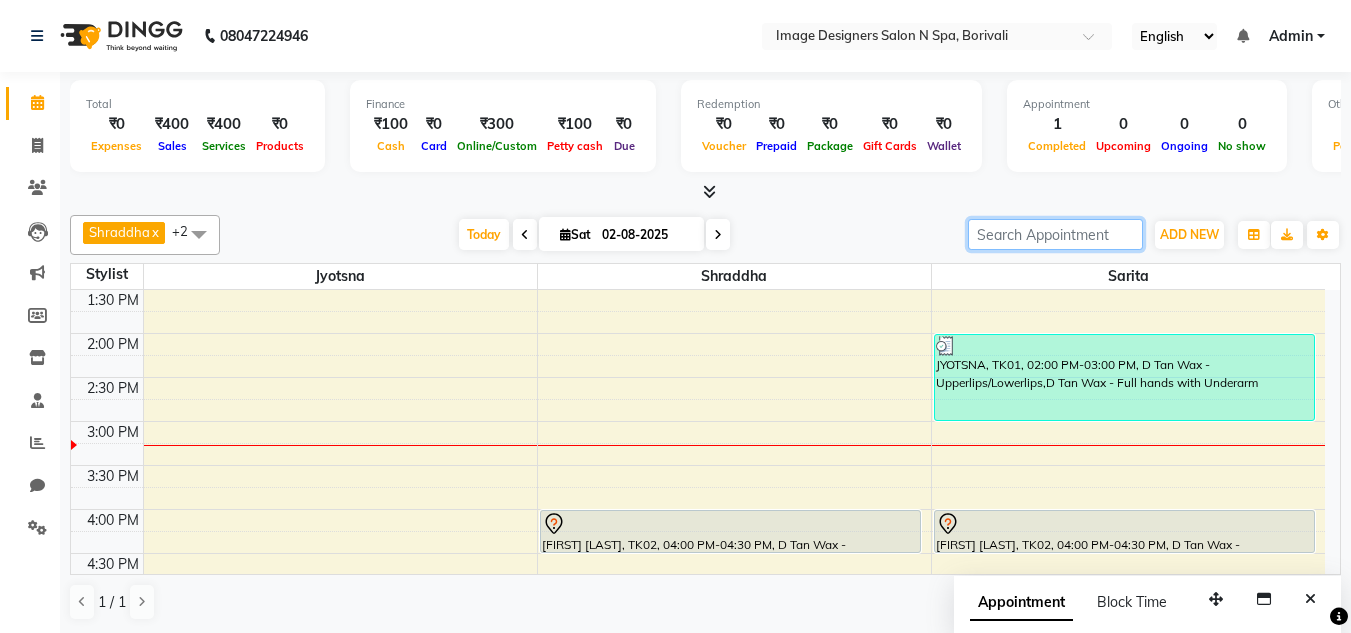 click at bounding box center [1055, 234] 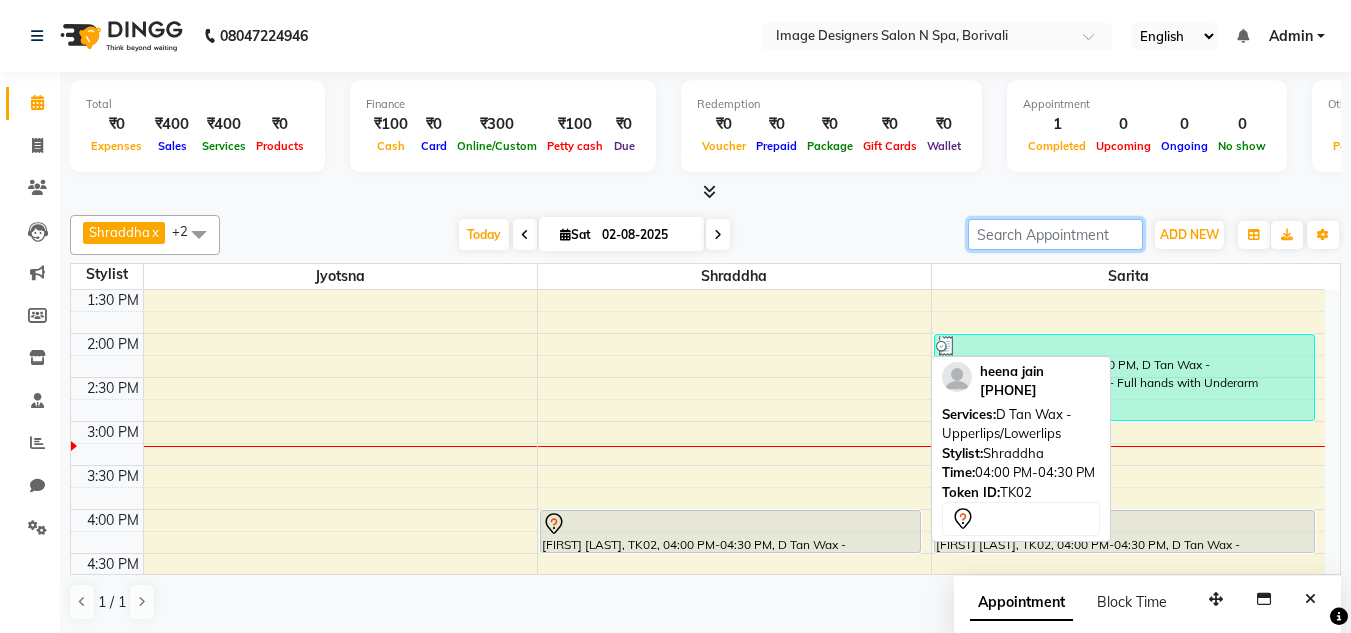 click on "[FIRST] [LAST], TK02, 04:00 PM-04:30 PM, D Tan Wax - Upperlips/Lowerlips" at bounding box center [730, 531] 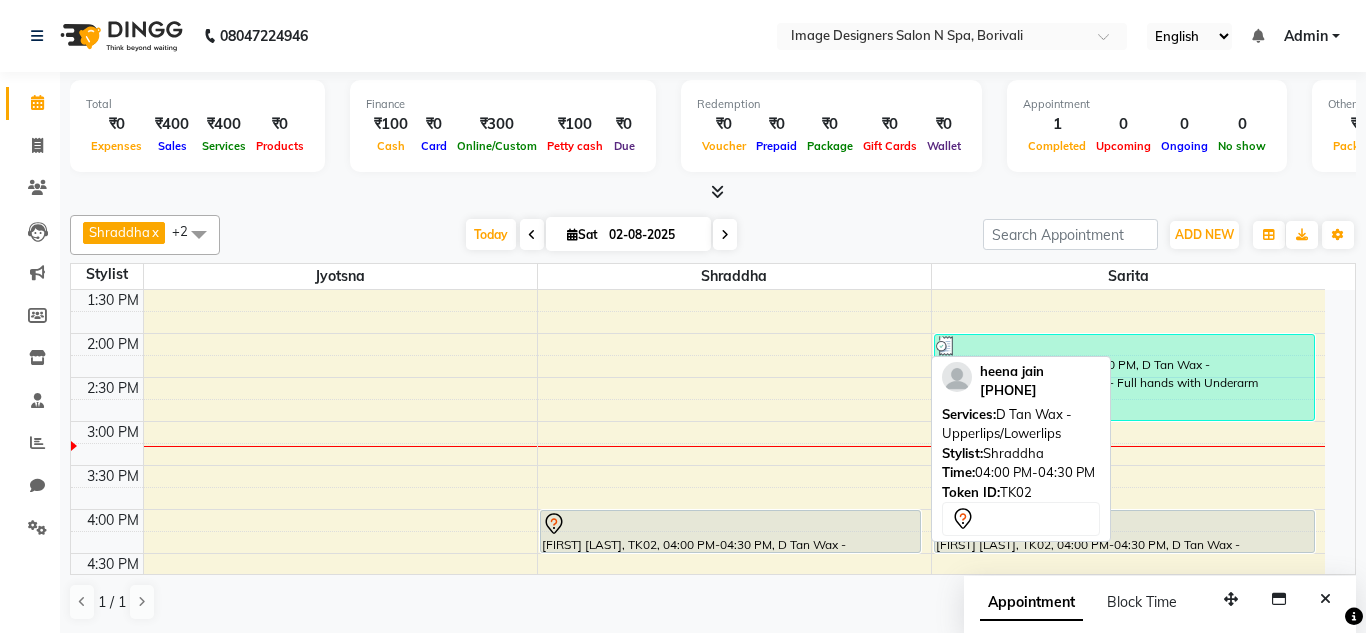 select on "7" 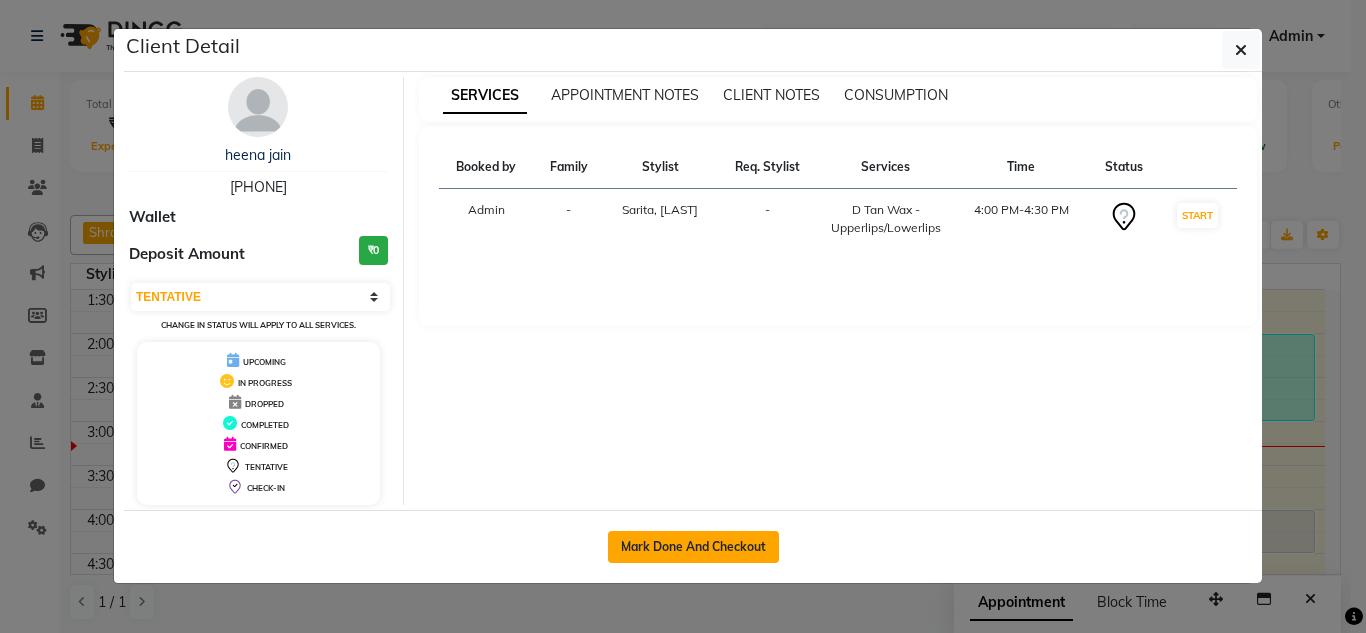 click on "Mark Done And Checkout" 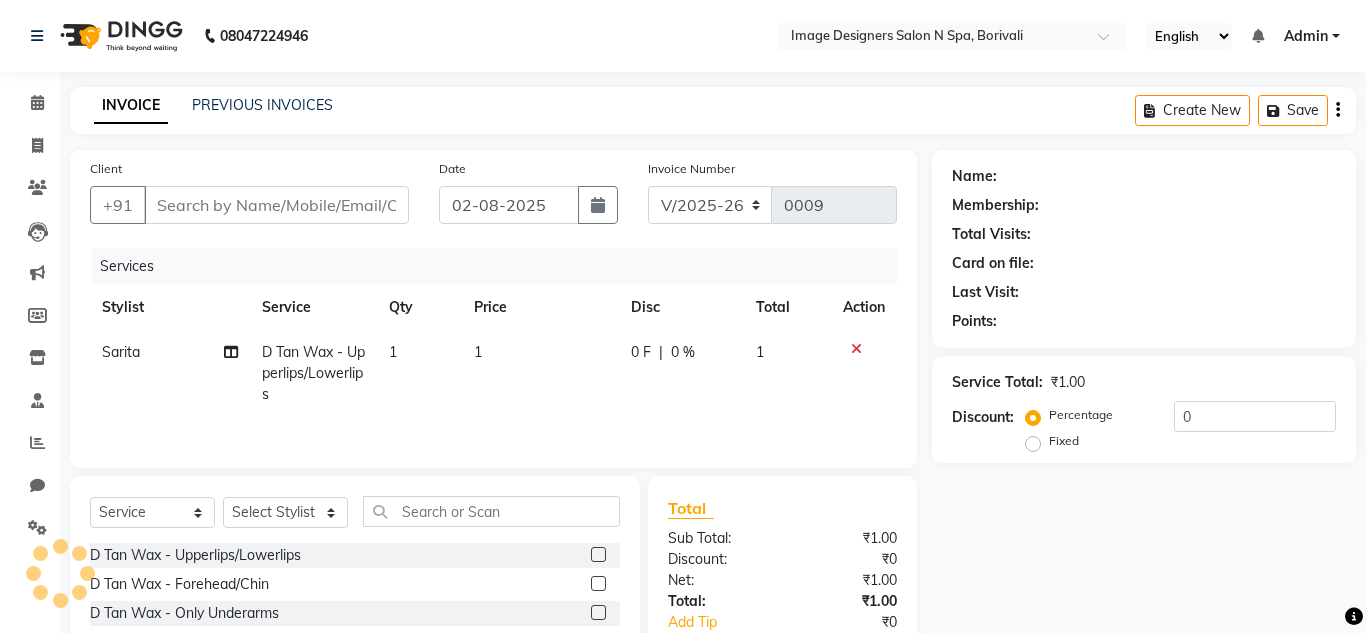 type on "[PHONE]" 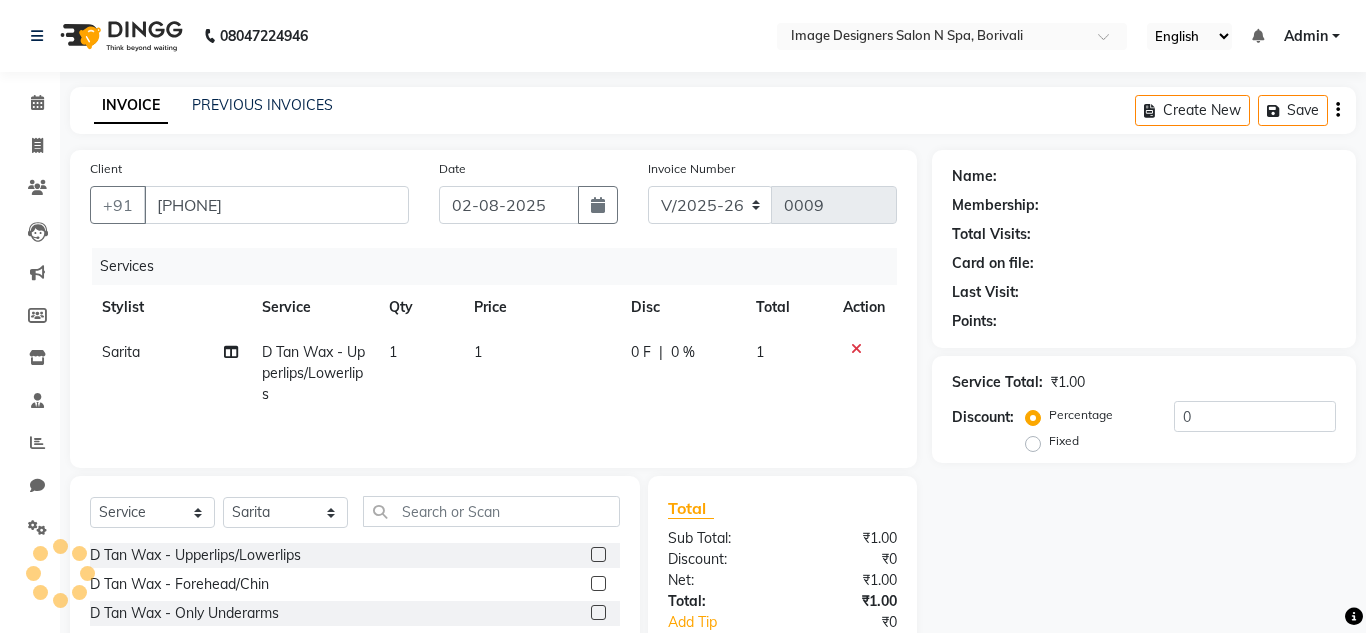 select on "1: Object" 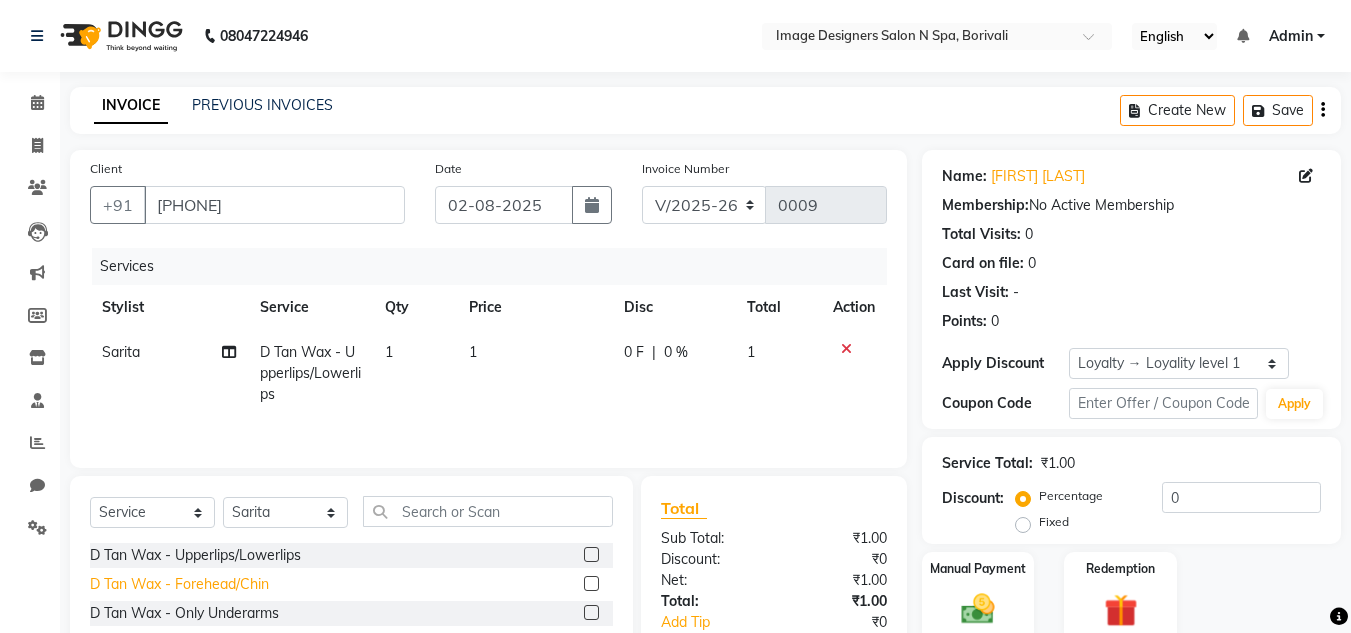 click on "D Tan Wax - Forehead/Chin" 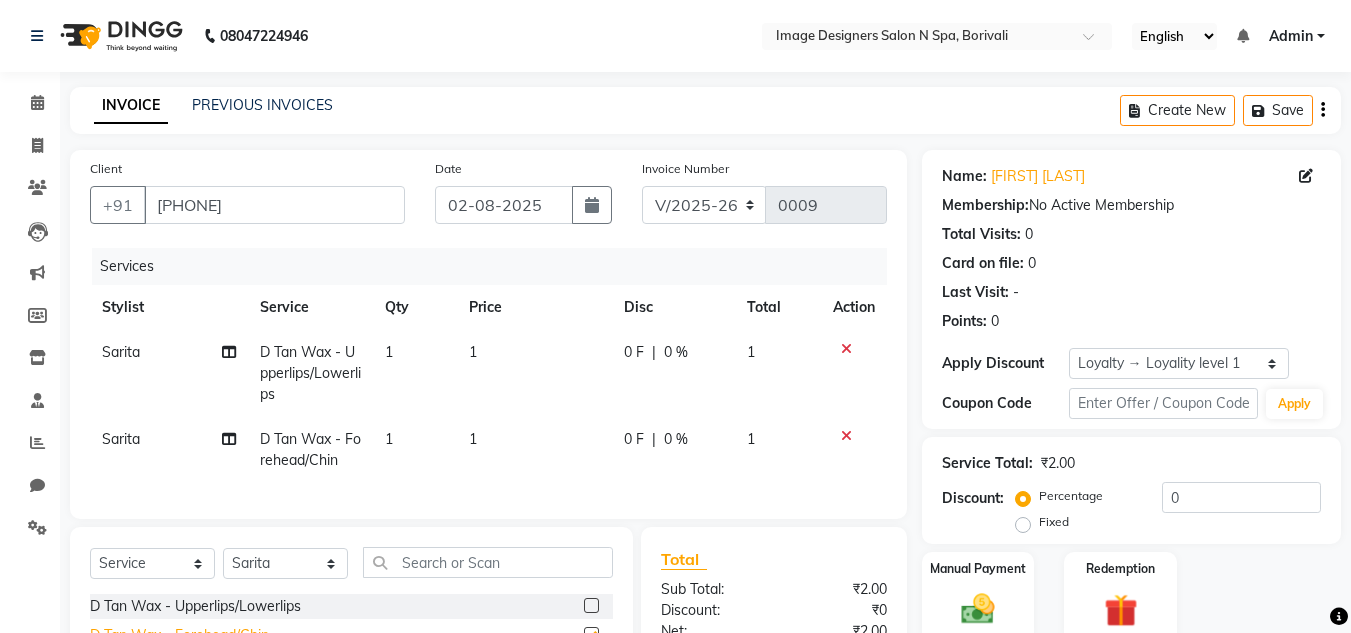 checkbox on "false" 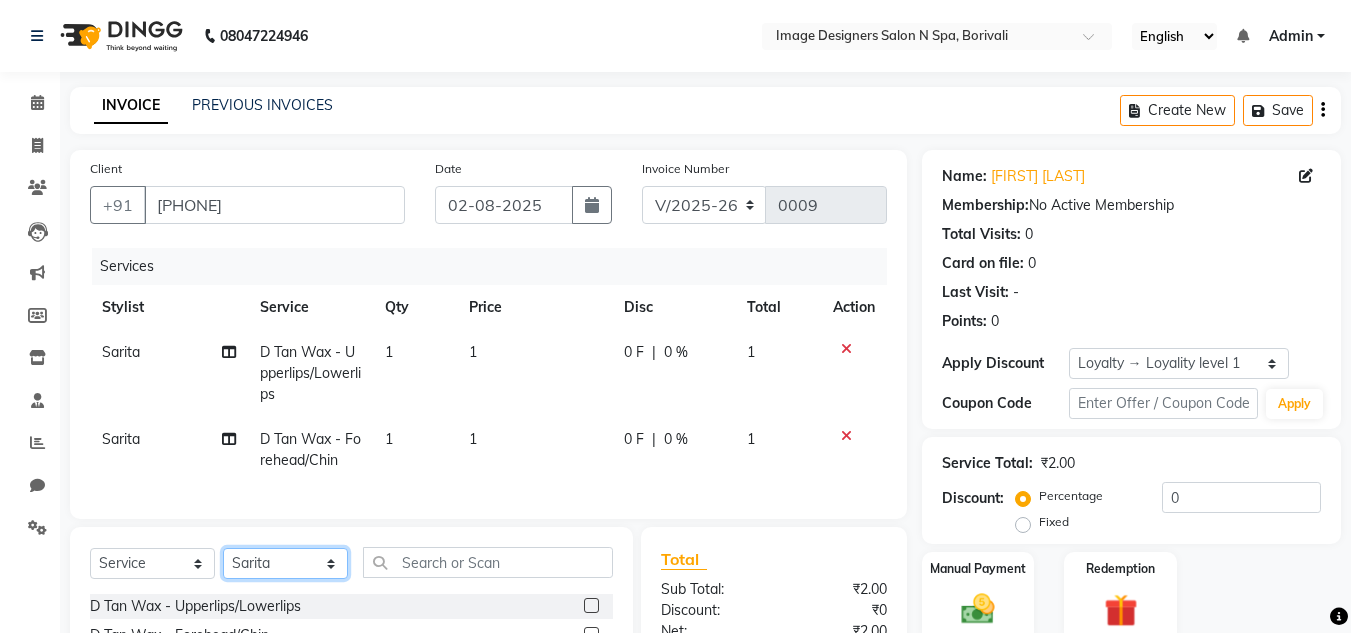 click on "Select Stylist Jyotsna Sarita Shraddha" 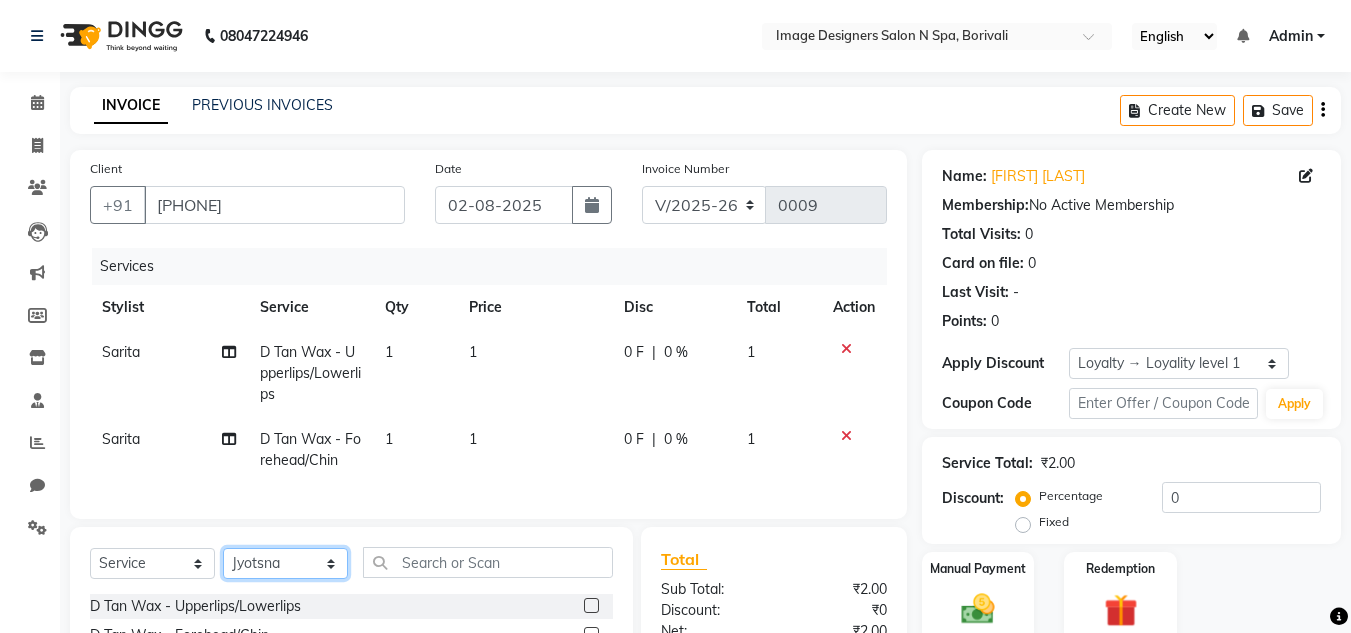 click on "Select Stylist Jyotsna Sarita Shraddha" 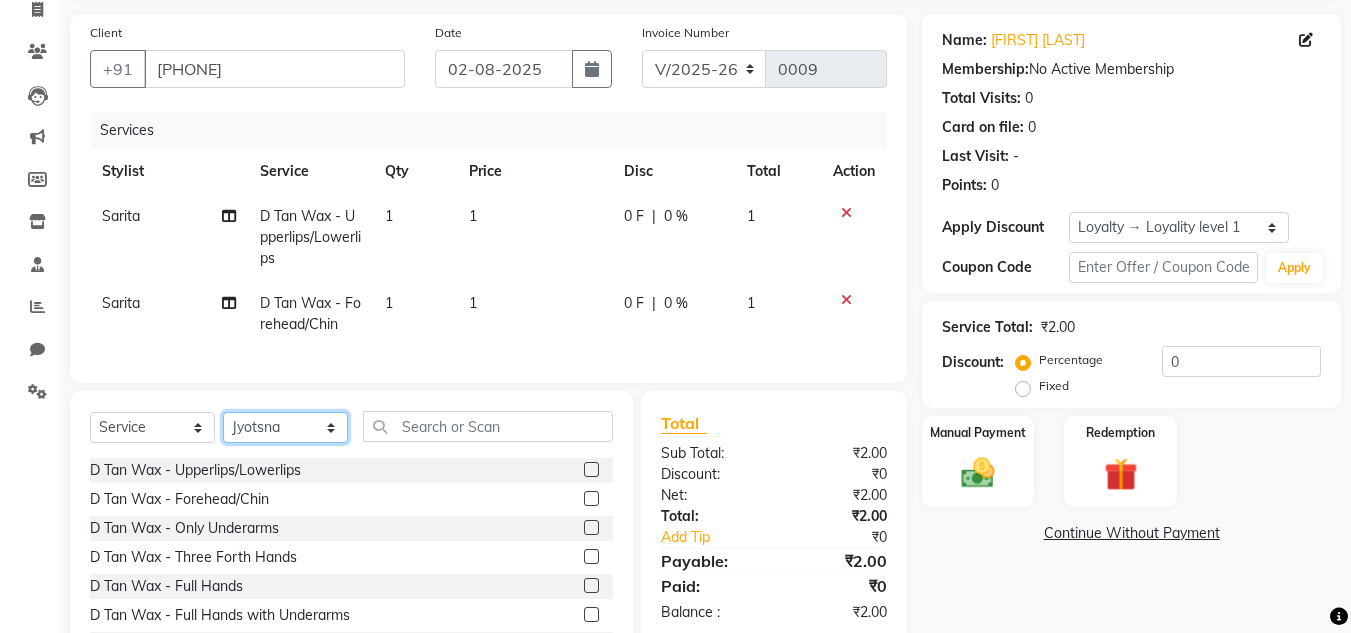 scroll, scrollTop: 160, scrollLeft: 0, axis: vertical 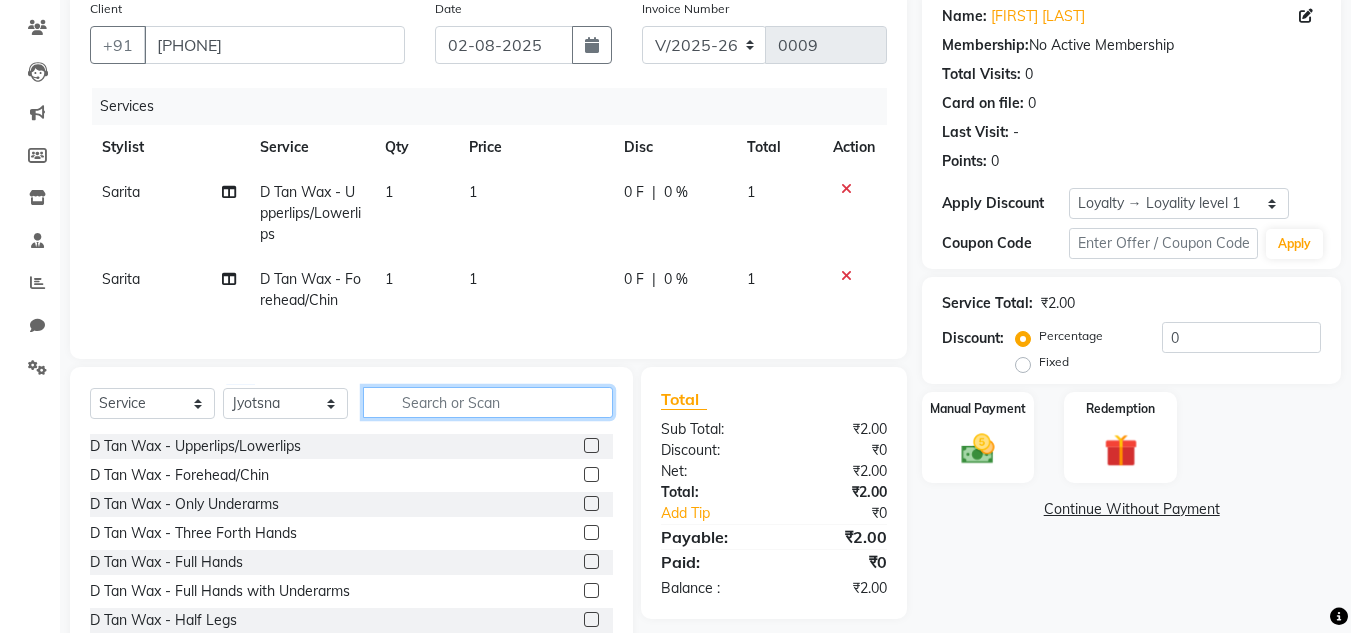 click 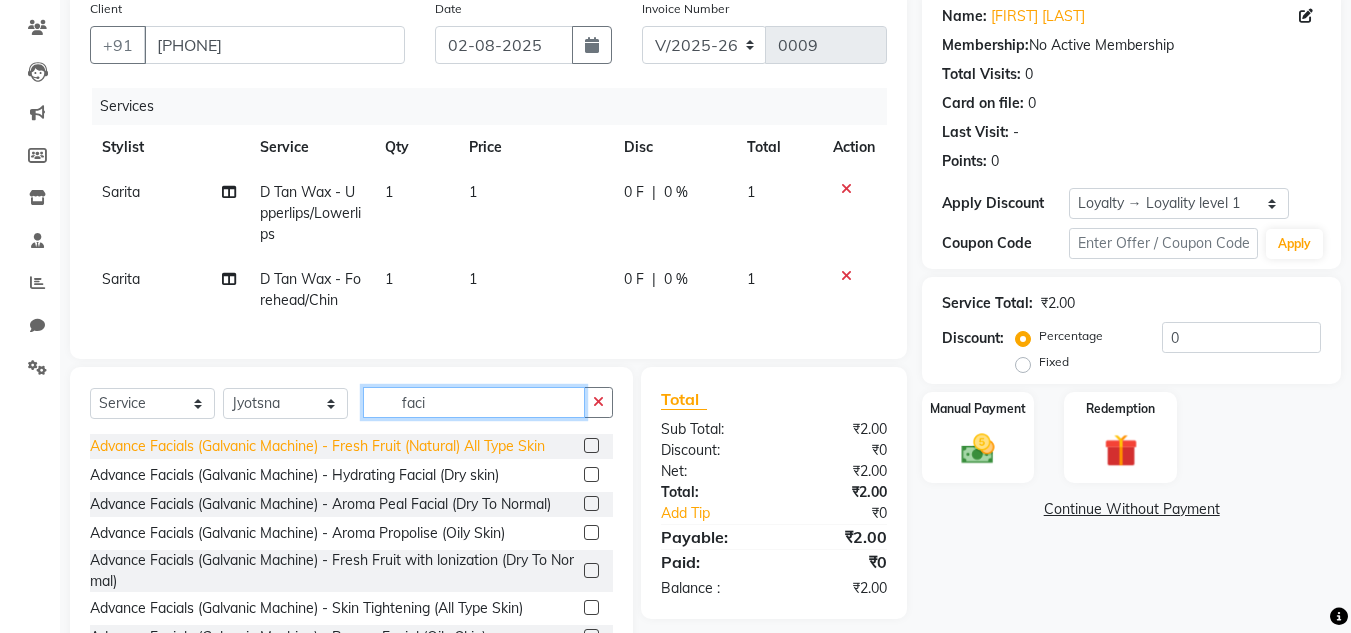 type on "faci" 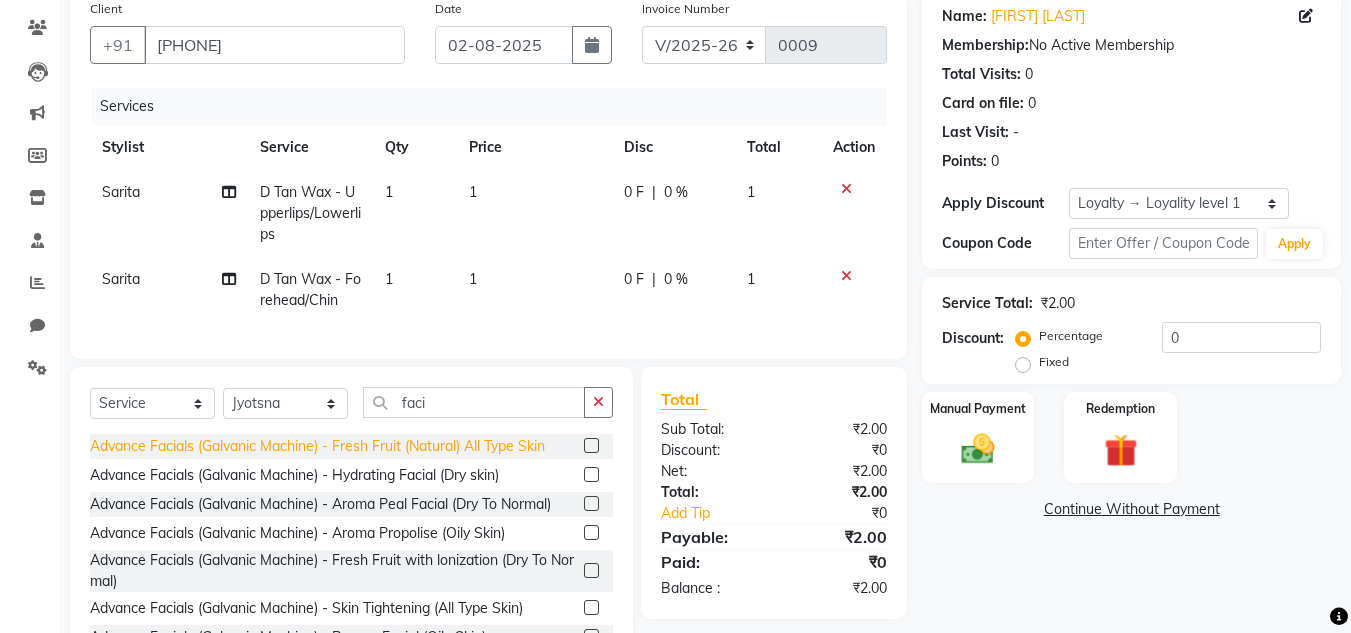click on "Advance Facials (Galvanic Machine) - Fresh Fruit (Natural) All Type Skin" 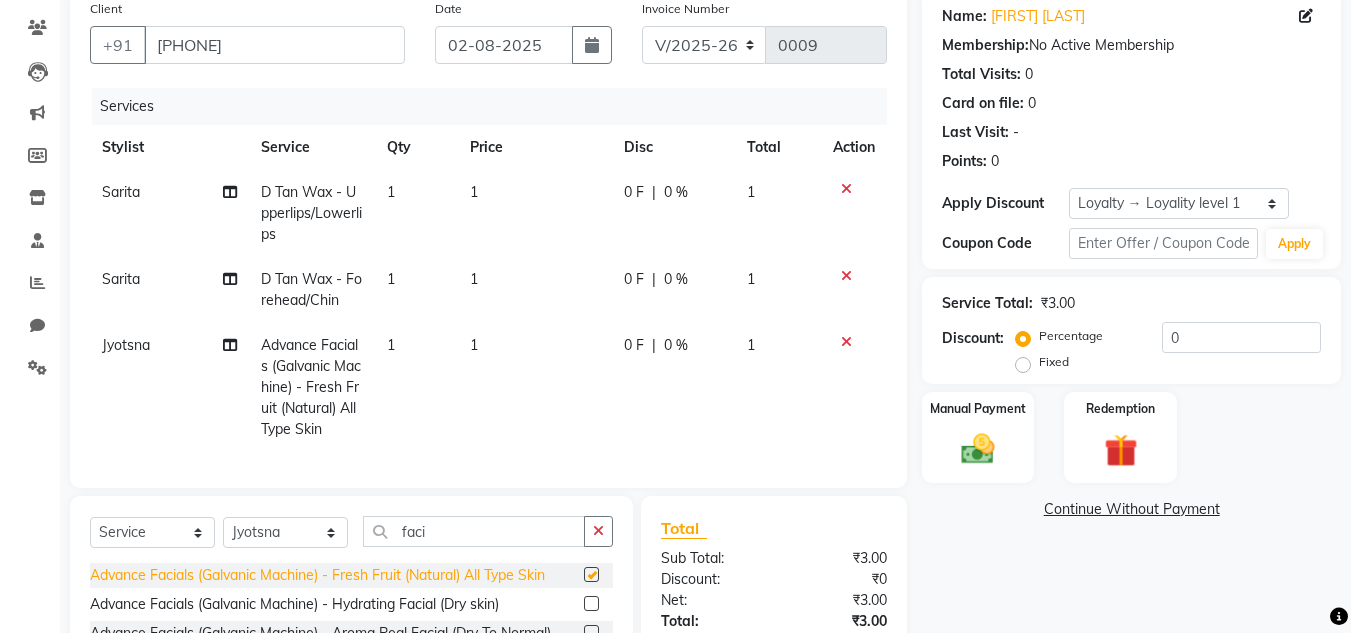 checkbox on "false" 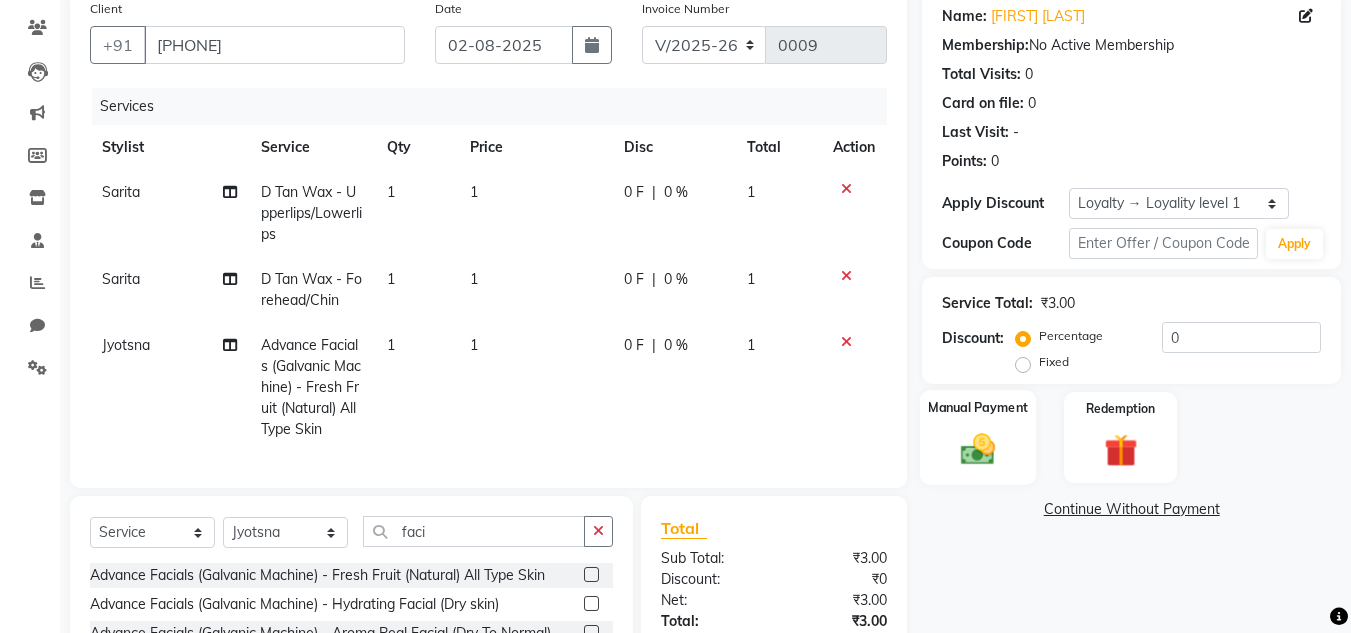 click 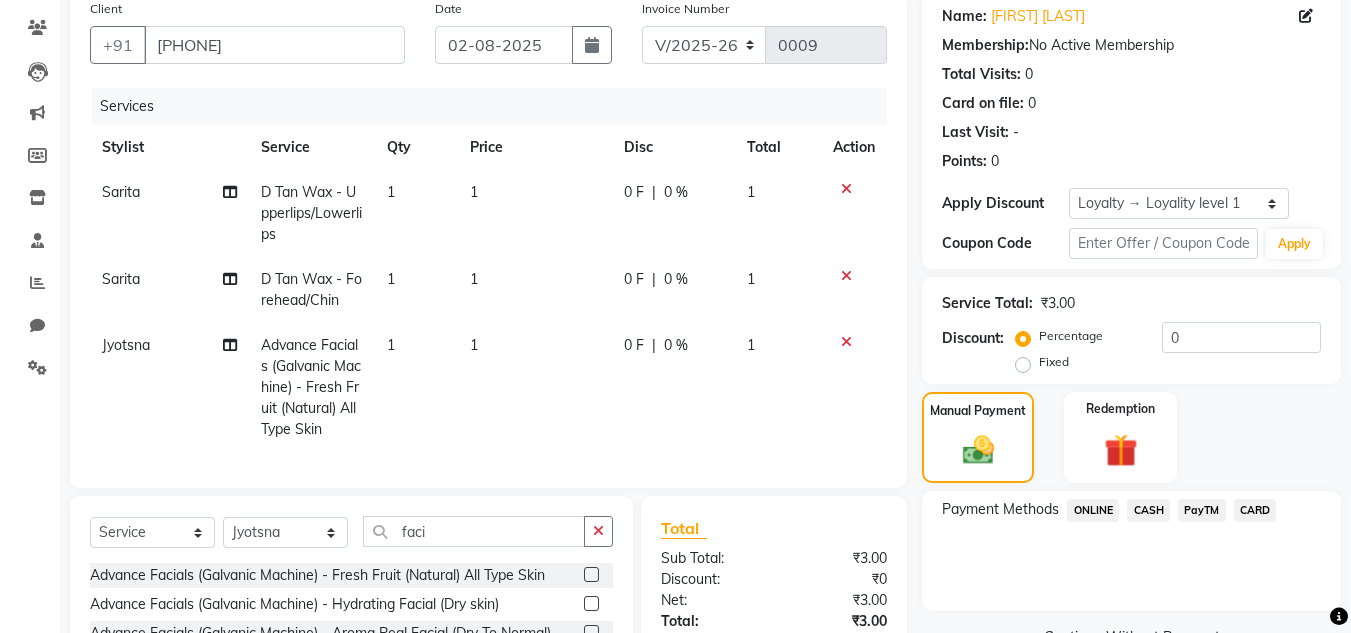 click on "CASH" 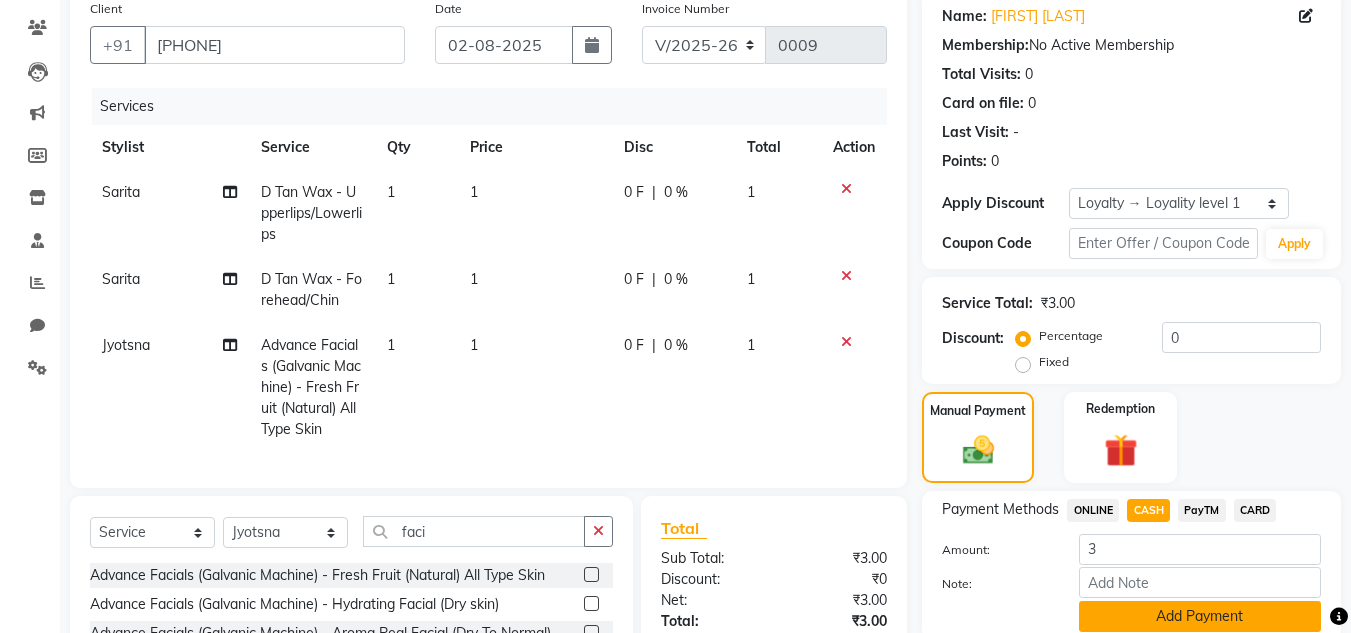 click on "Add Payment" 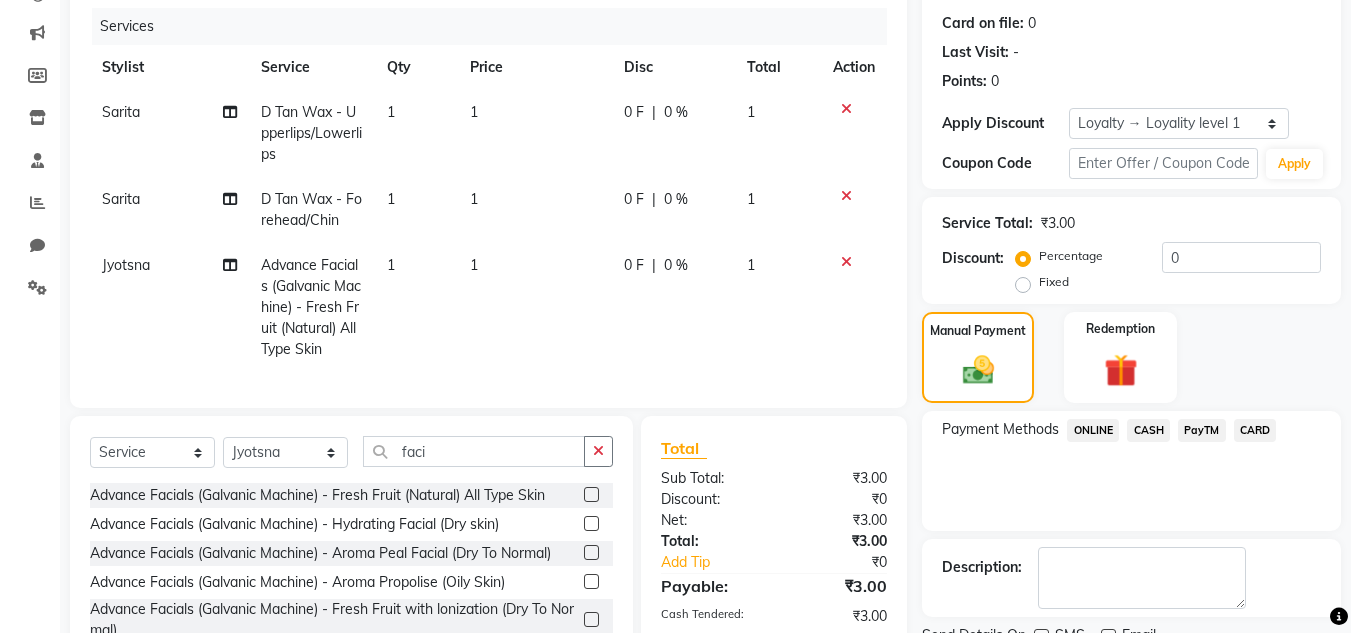 scroll, scrollTop: 280, scrollLeft: 0, axis: vertical 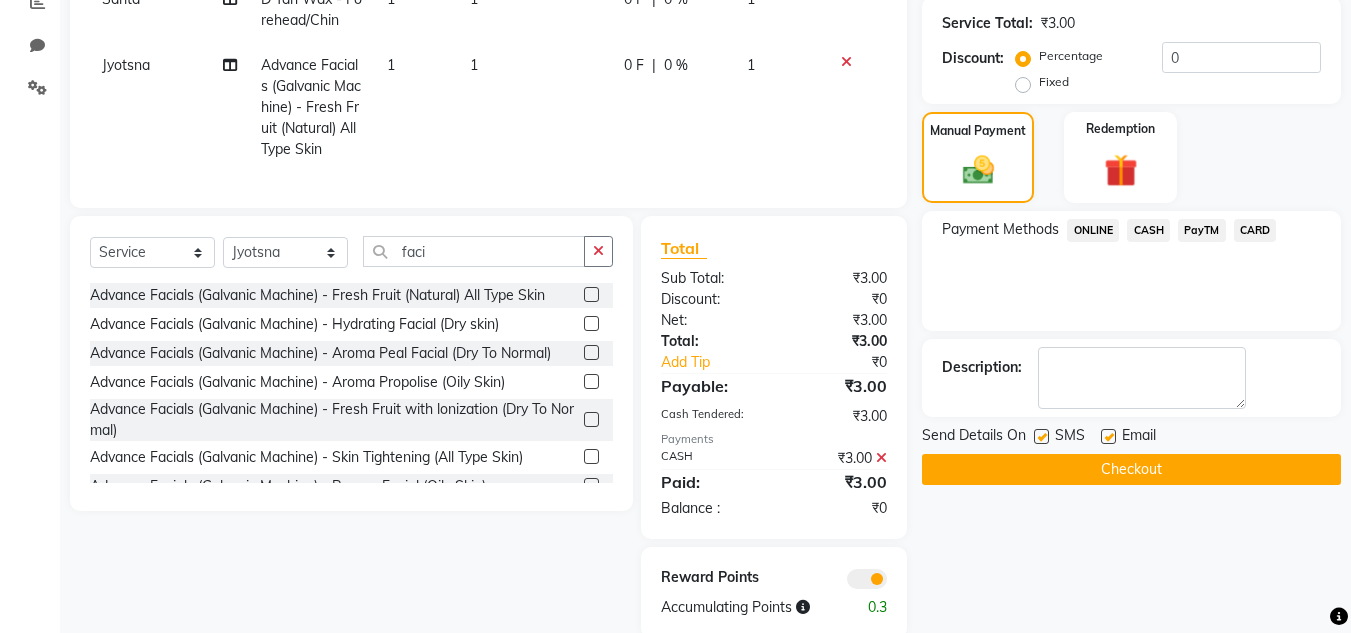 click on "Checkout" 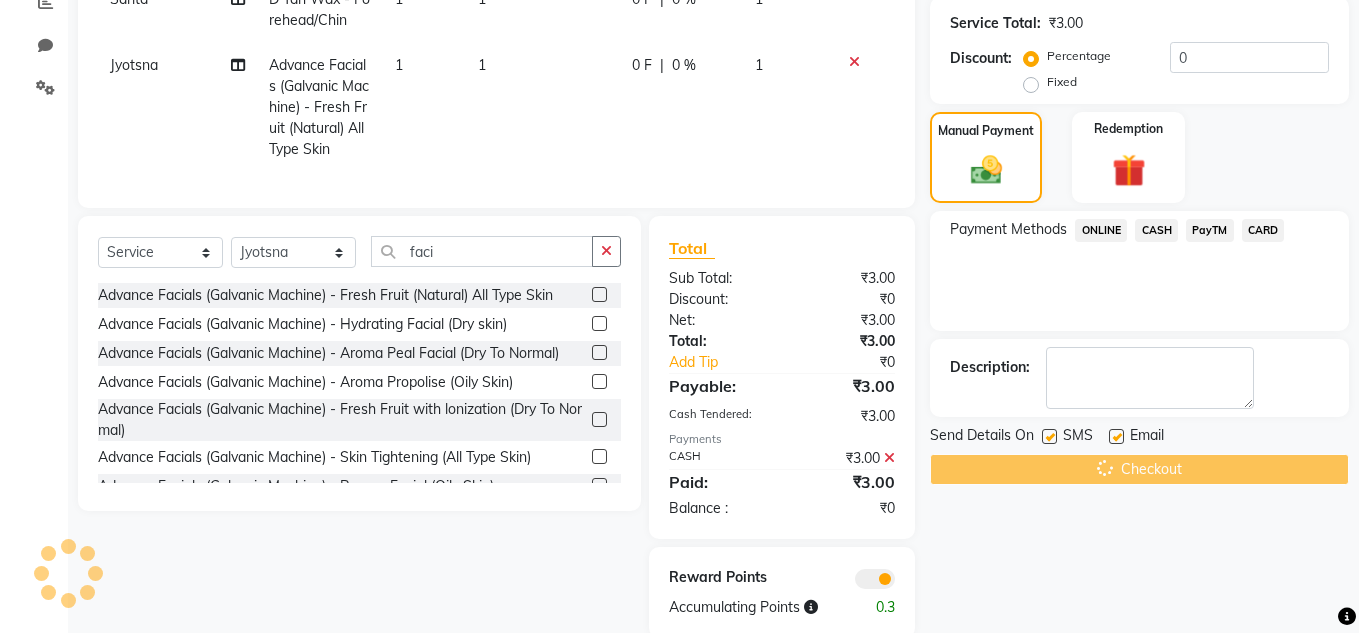scroll, scrollTop: 0, scrollLeft: 0, axis: both 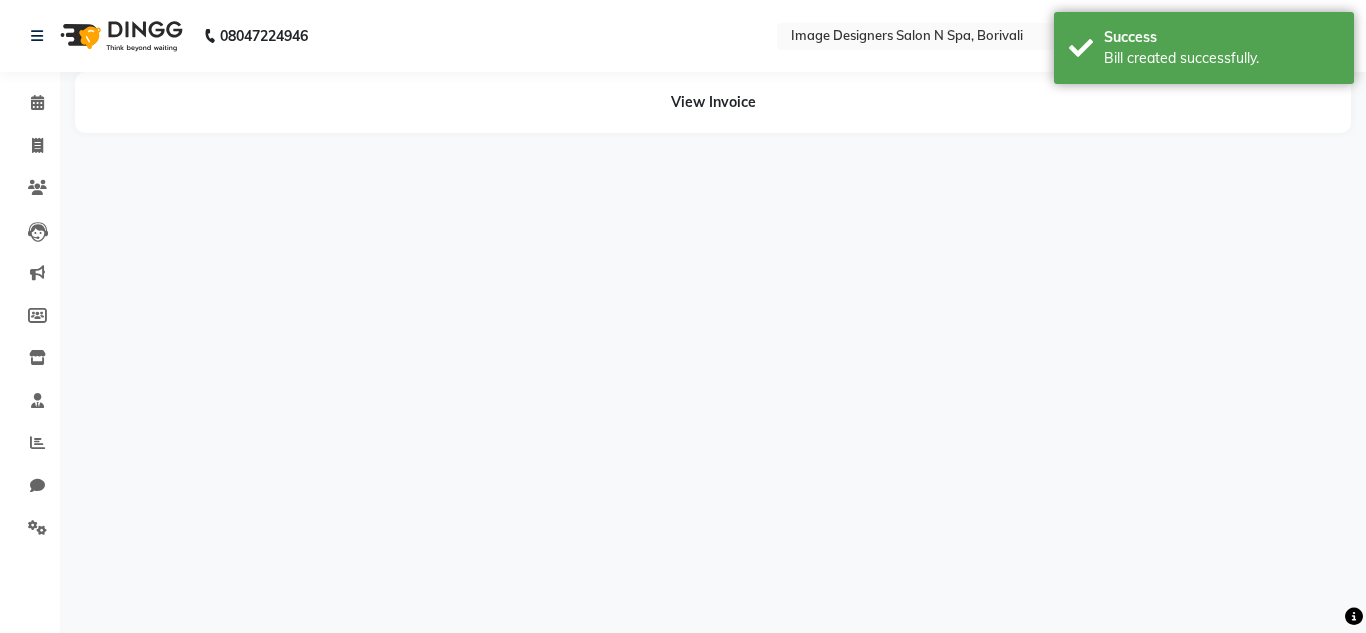 select on "86239" 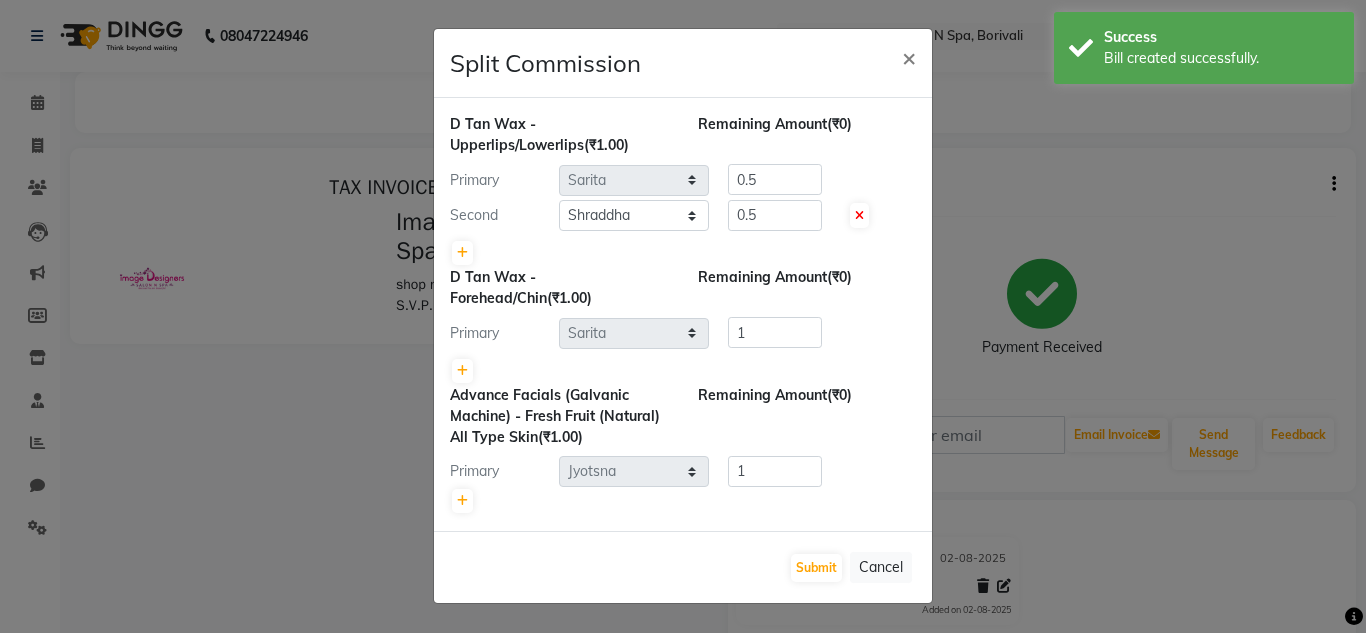 scroll, scrollTop: 0, scrollLeft: 0, axis: both 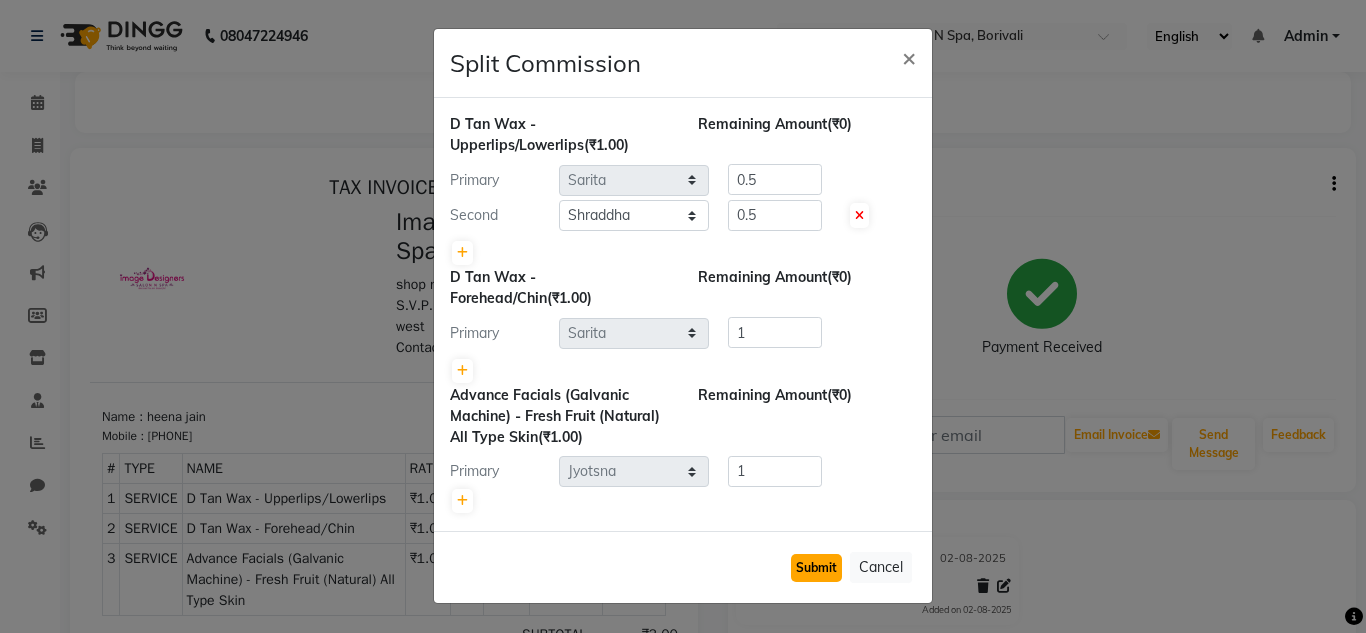 click on "Submit" 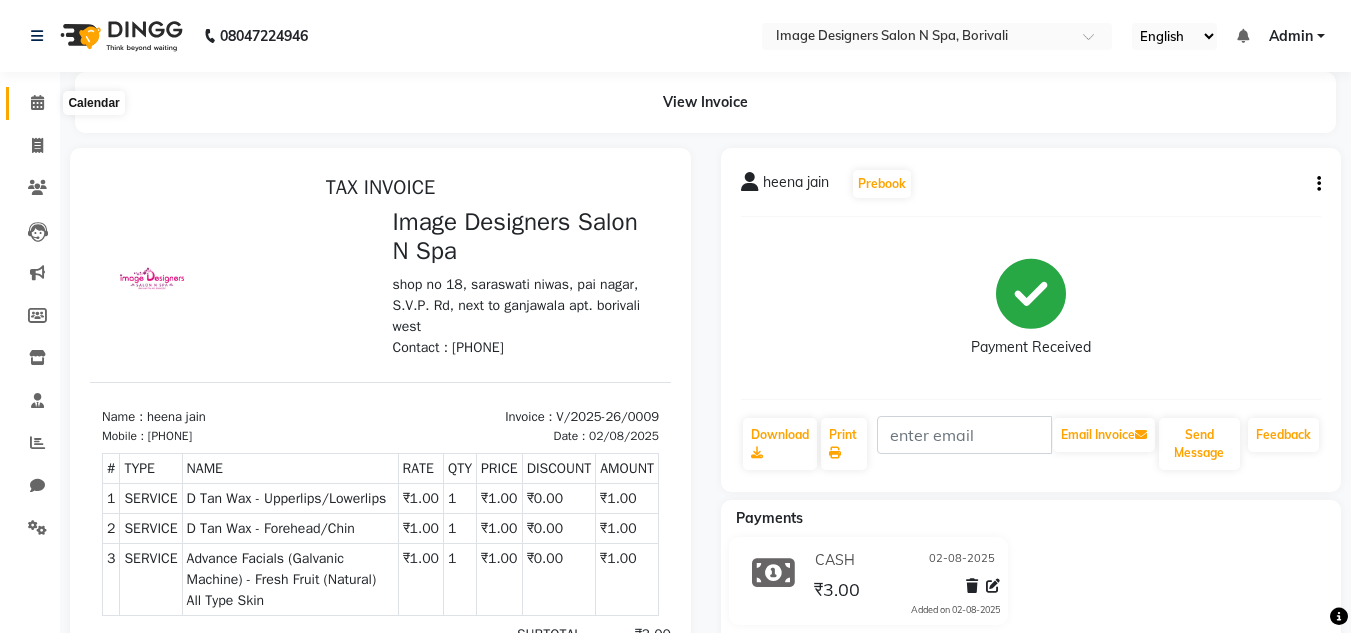 click 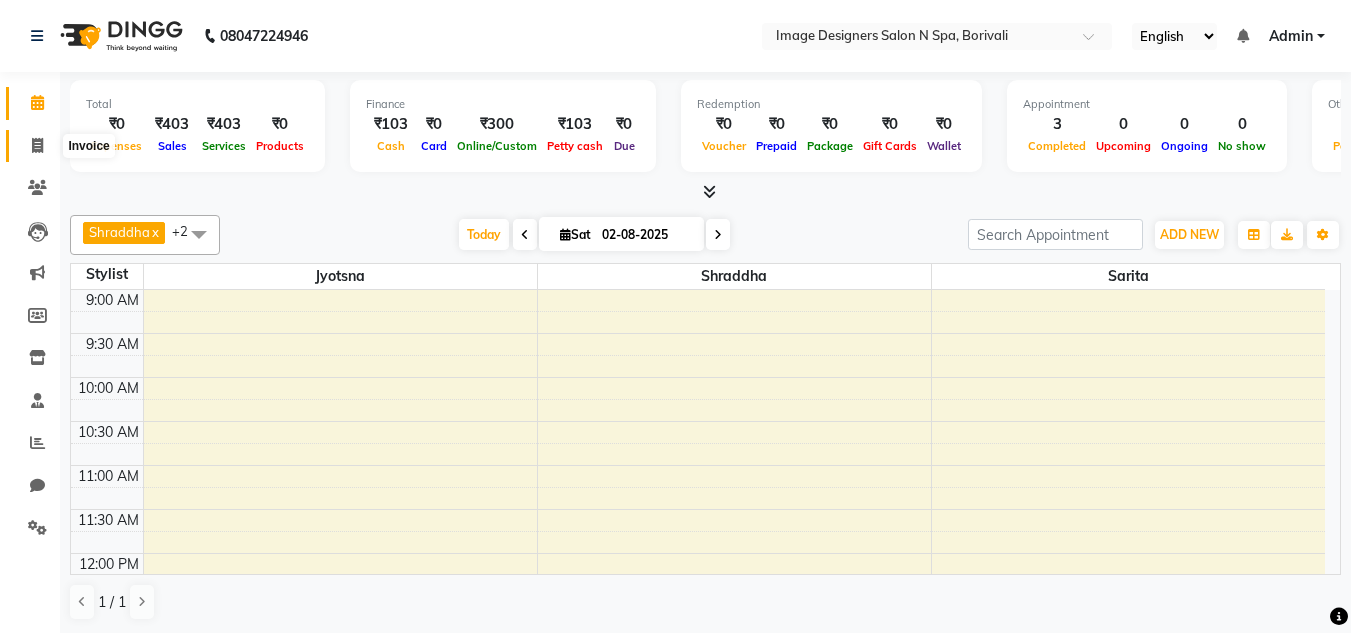 click 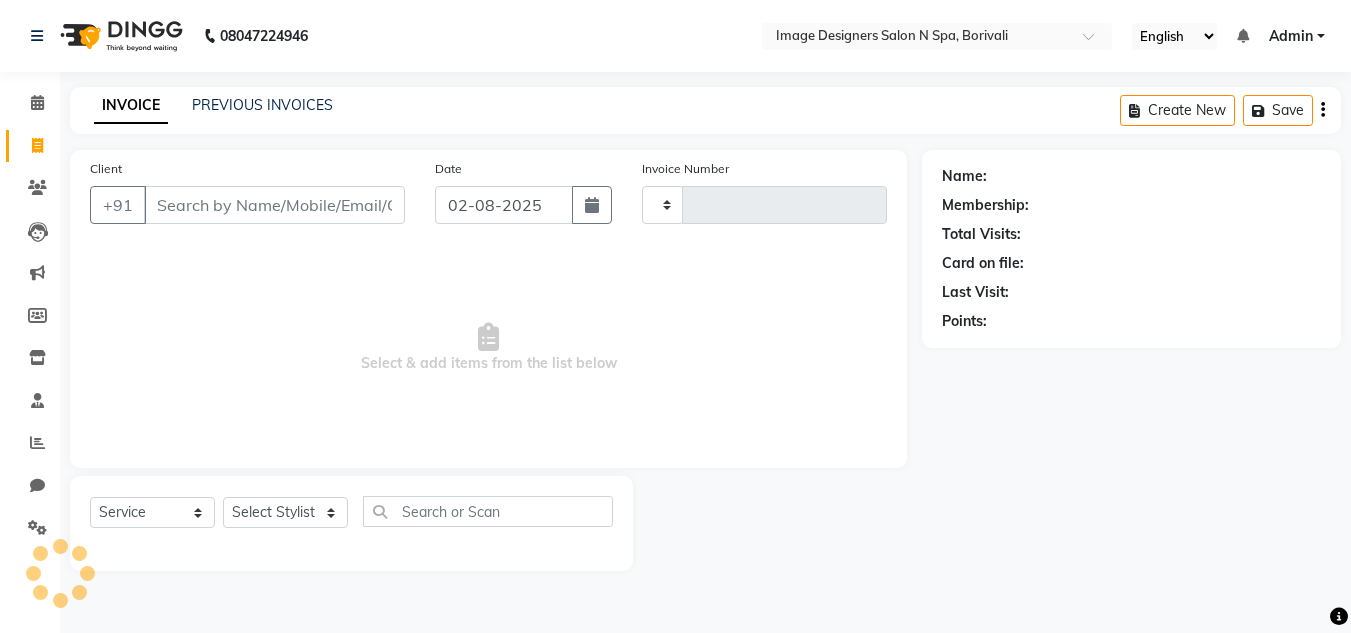 type on "0010" 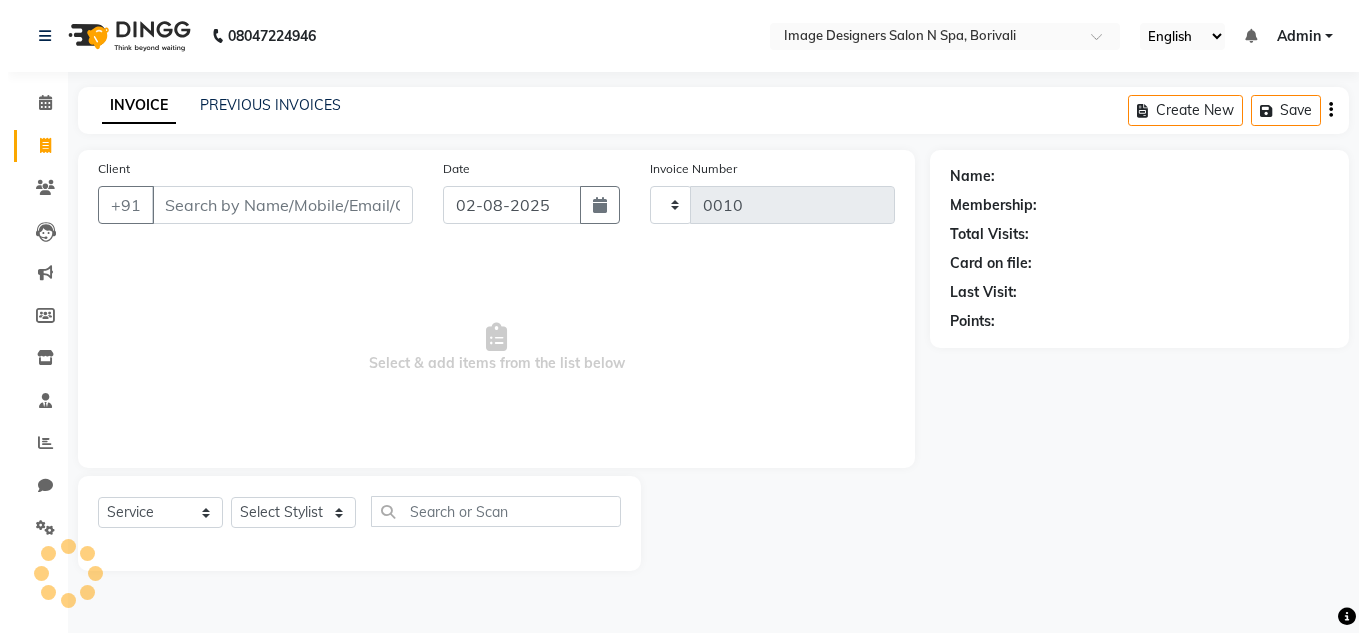select on "8626" 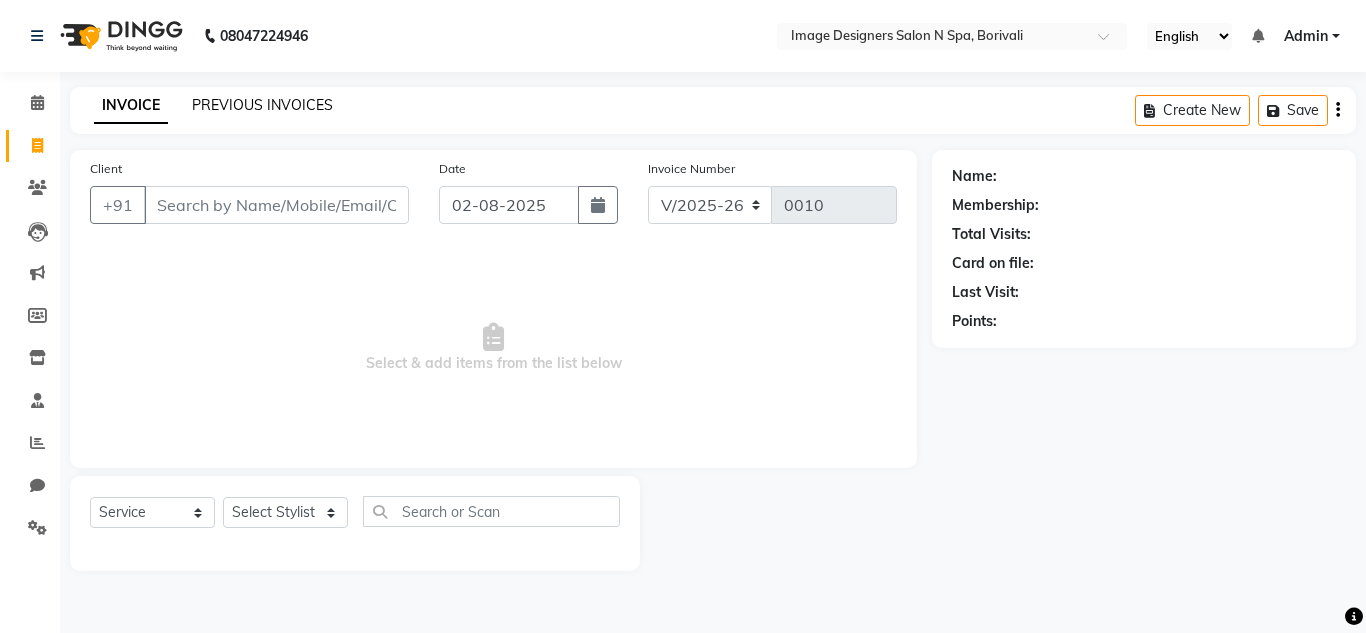 click on "PREVIOUS INVOICES" 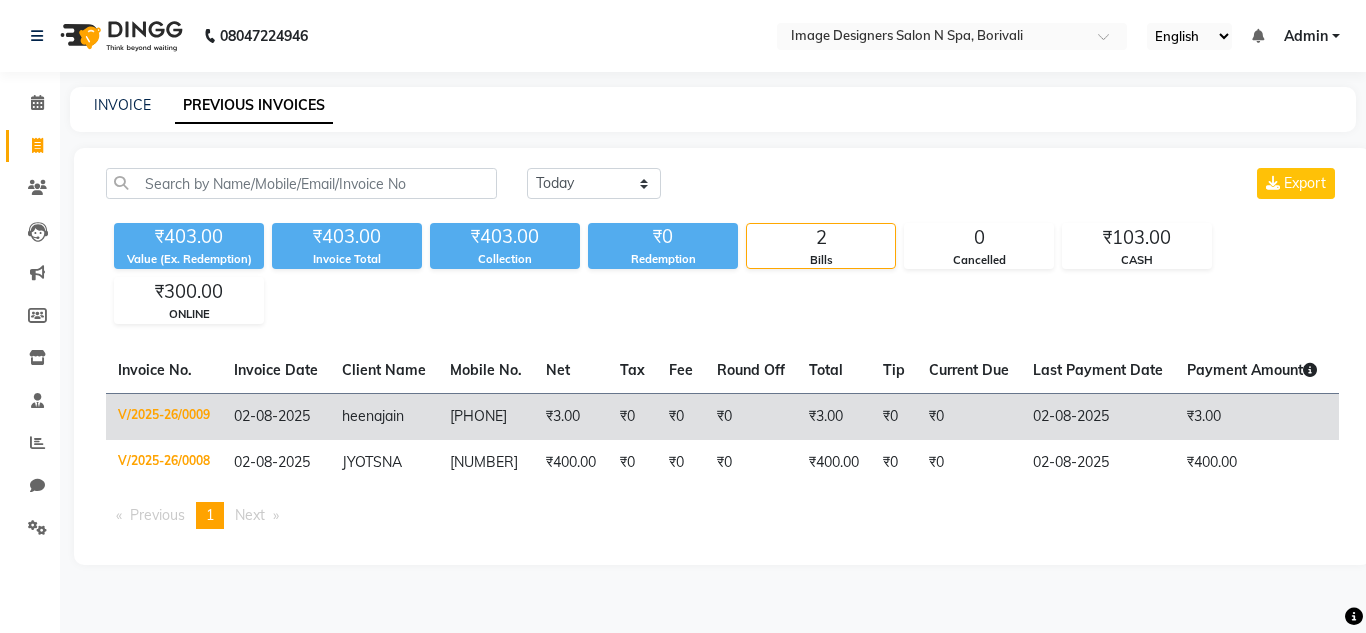 click on "heena" 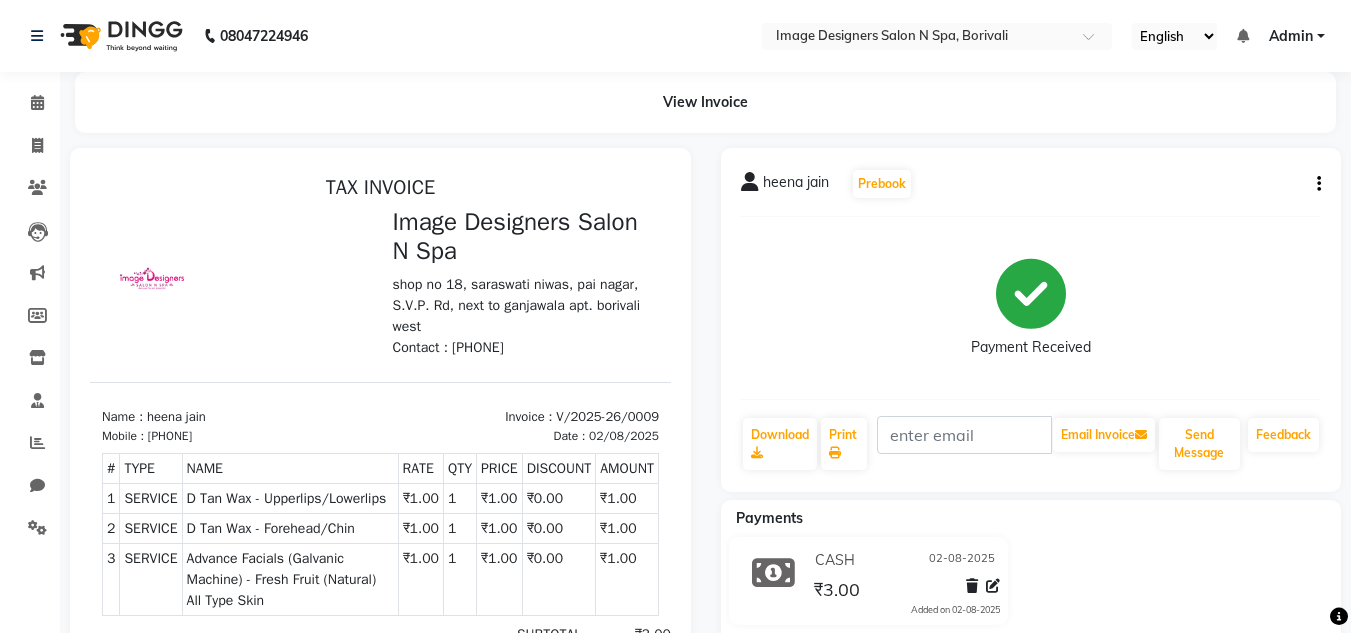 scroll, scrollTop: 0, scrollLeft: 0, axis: both 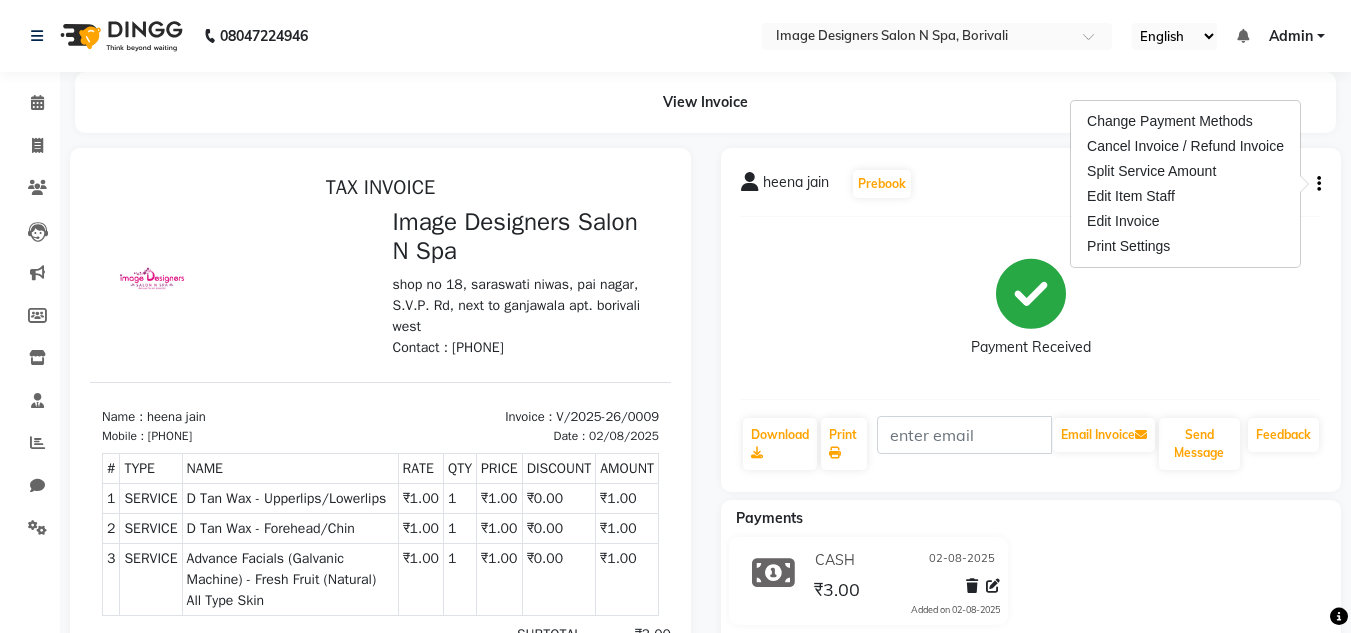 click on "[POSTAL_CODE] Select Location × Image Designers Salon N Spa, [BOROUGH], English ENGLISH Español العربية मराठी हिंदी ગુજરાતી தமிழ் 中文 Notifications nothing to show Admin Manage Profile Change Password Sign out Version:3.15.11" 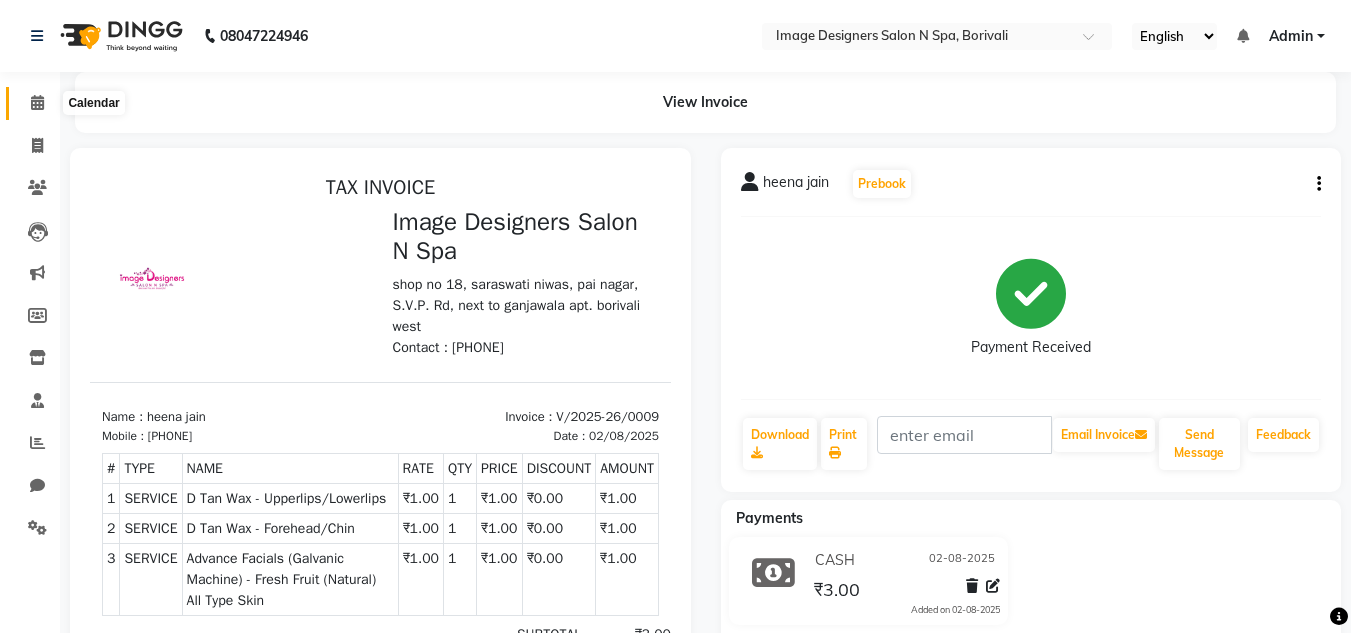 click 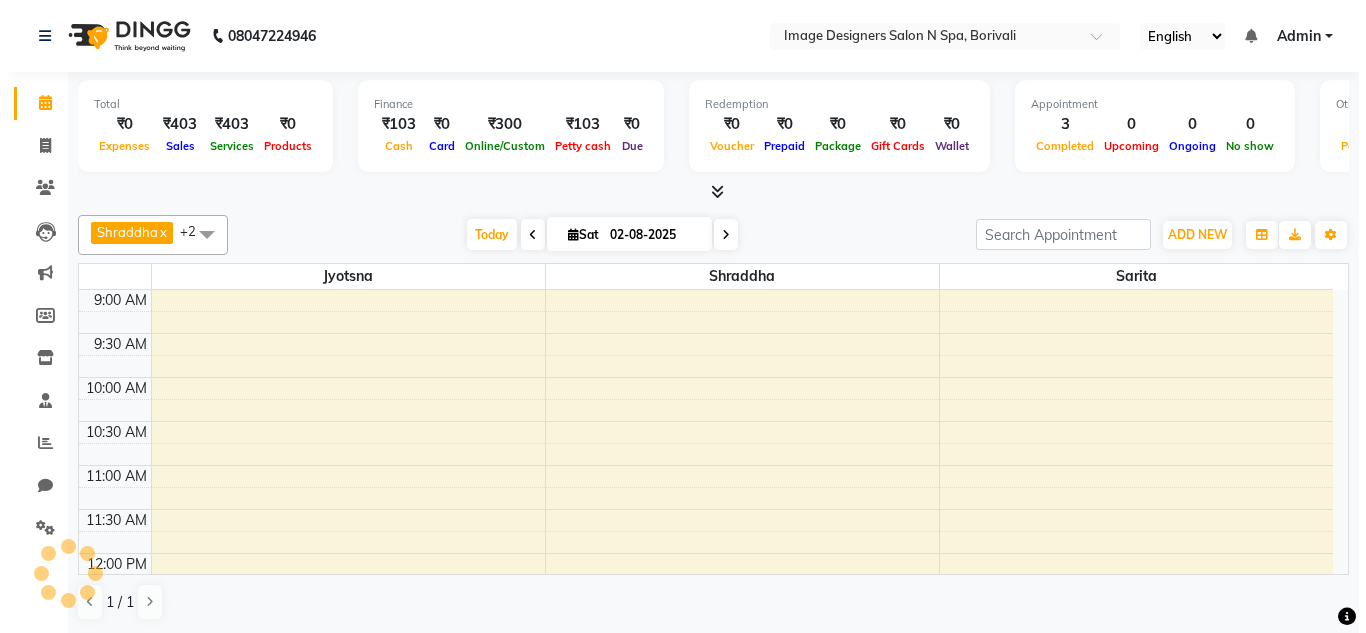 scroll, scrollTop: 0, scrollLeft: 0, axis: both 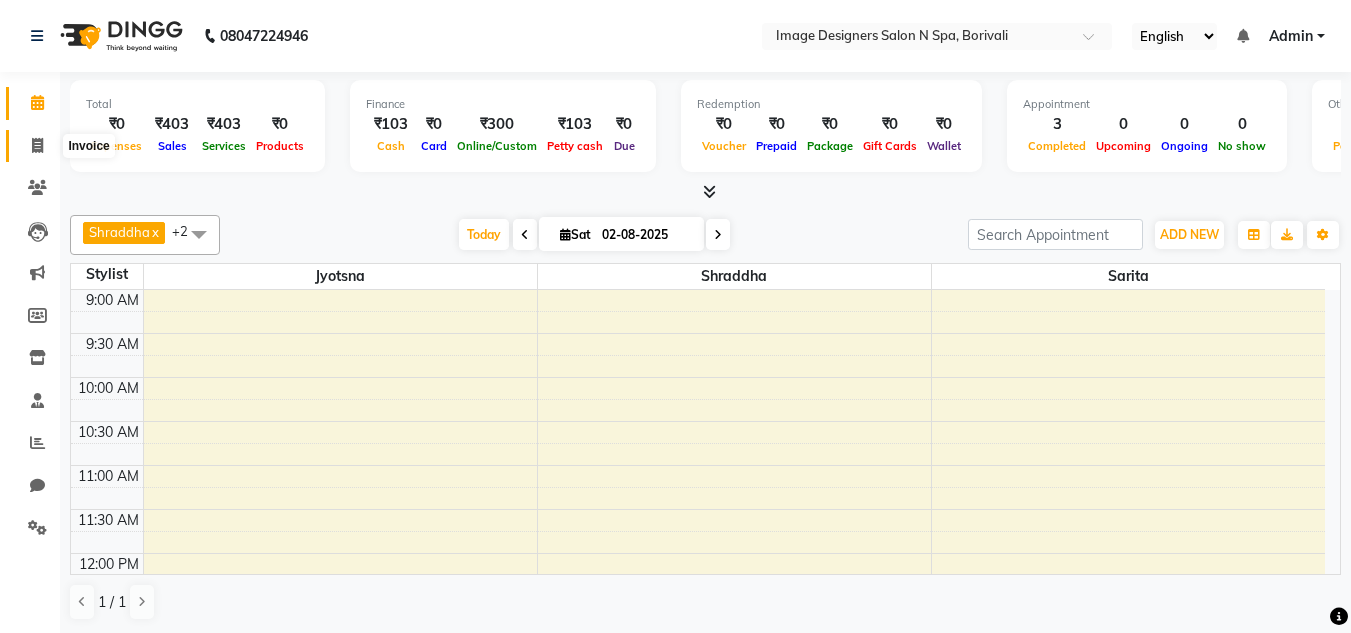 click 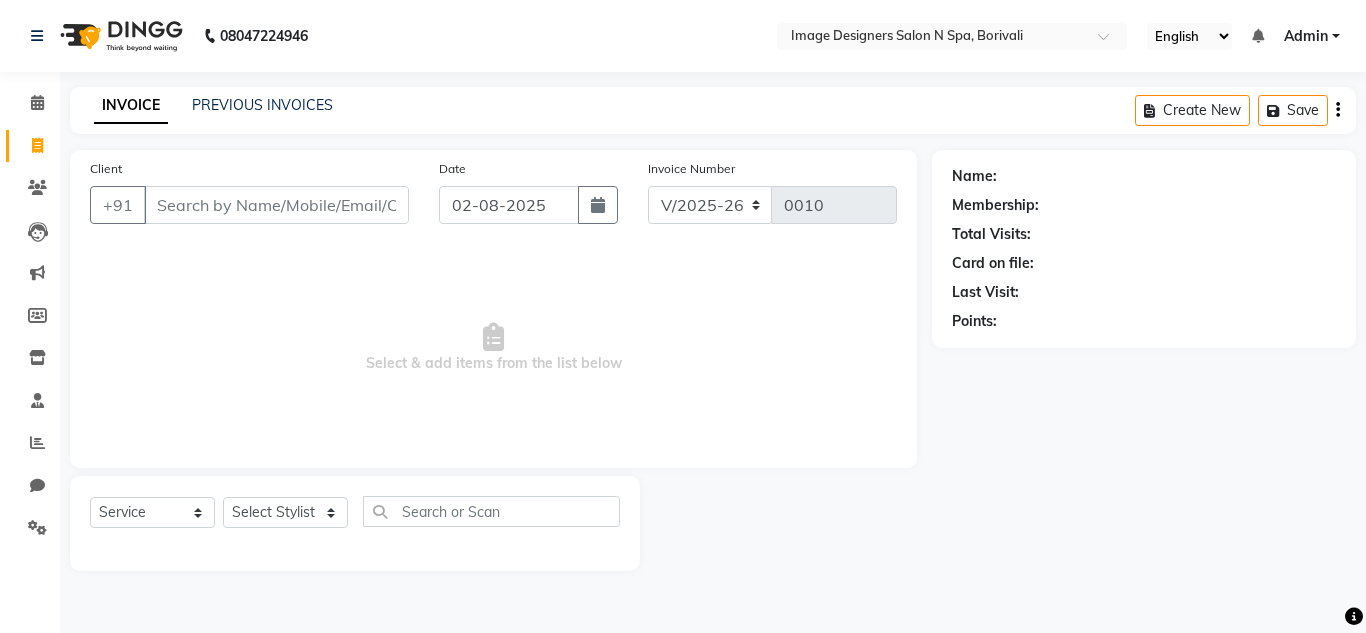 click on "INVOICE PREVIOUS INVOICES Create New   Save" 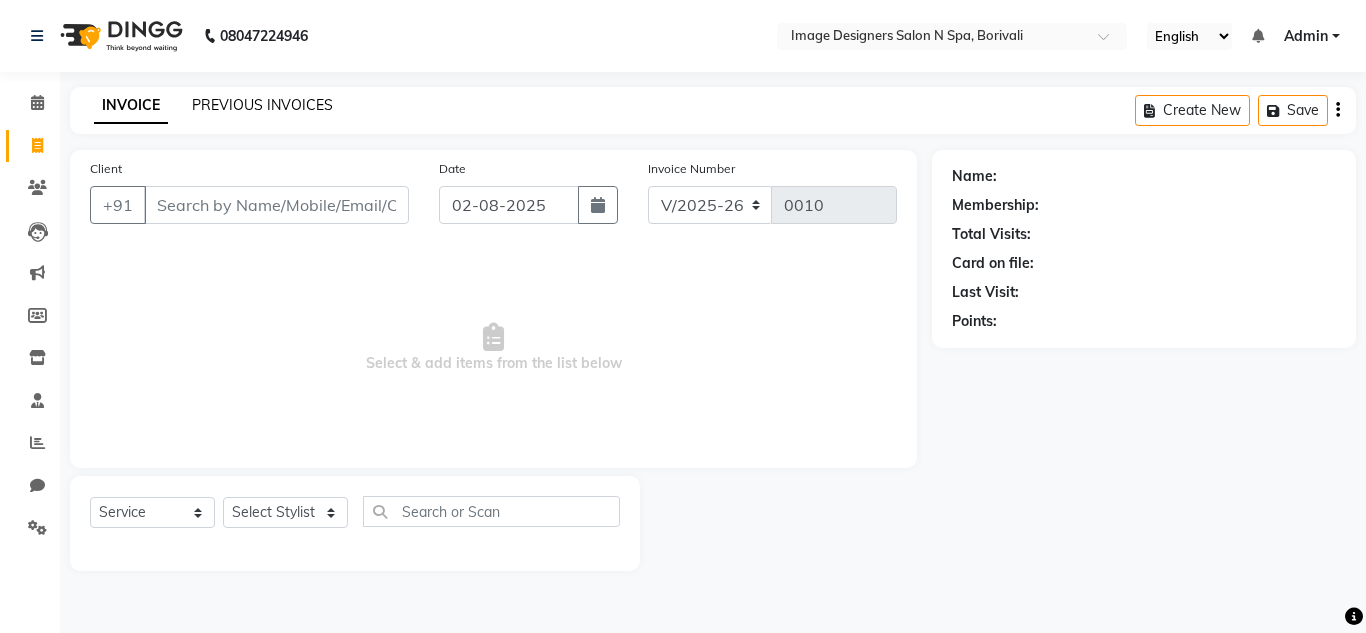 click on "PREVIOUS INVOICES" 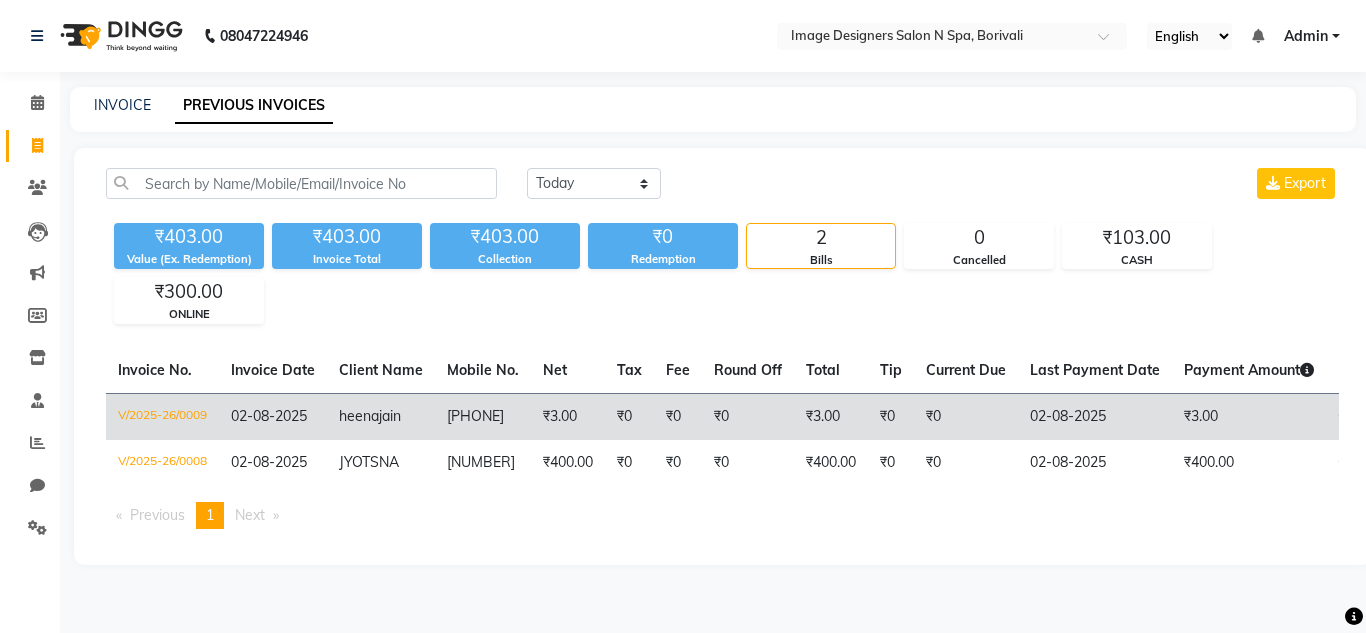 click on "[PHONE]" 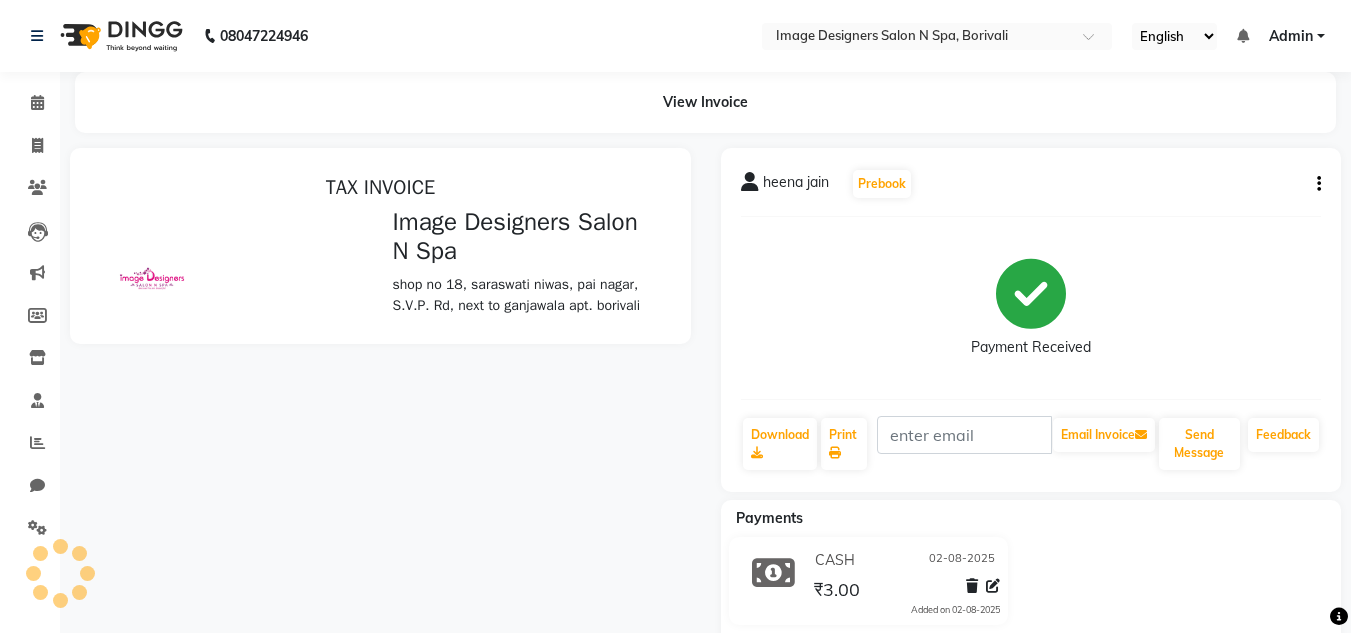 scroll, scrollTop: 0, scrollLeft: 0, axis: both 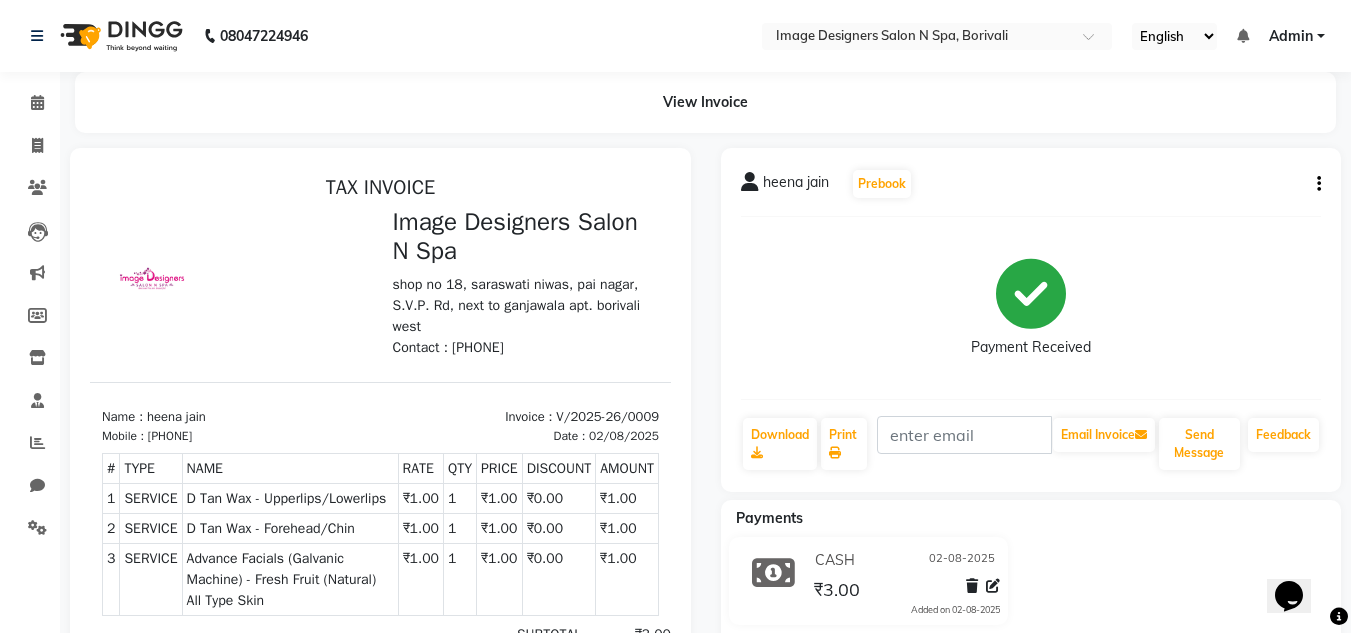 click 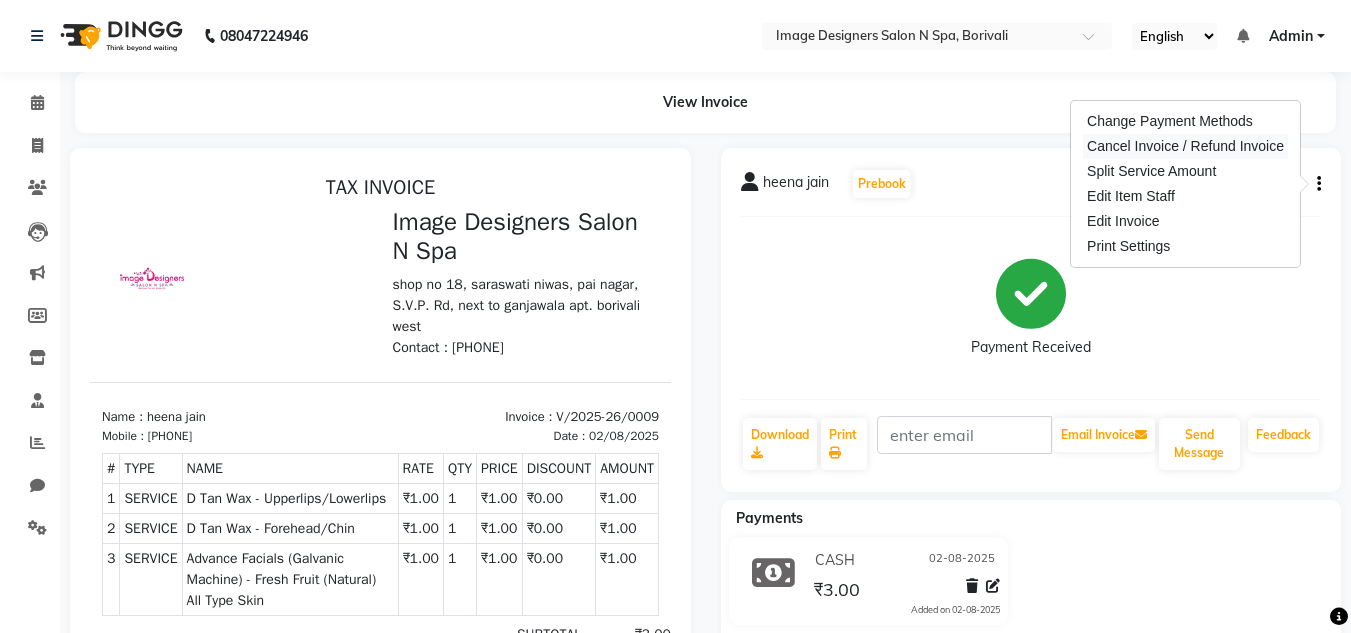 click on "Cancel Invoice / Refund Invoice" at bounding box center (1185, 146) 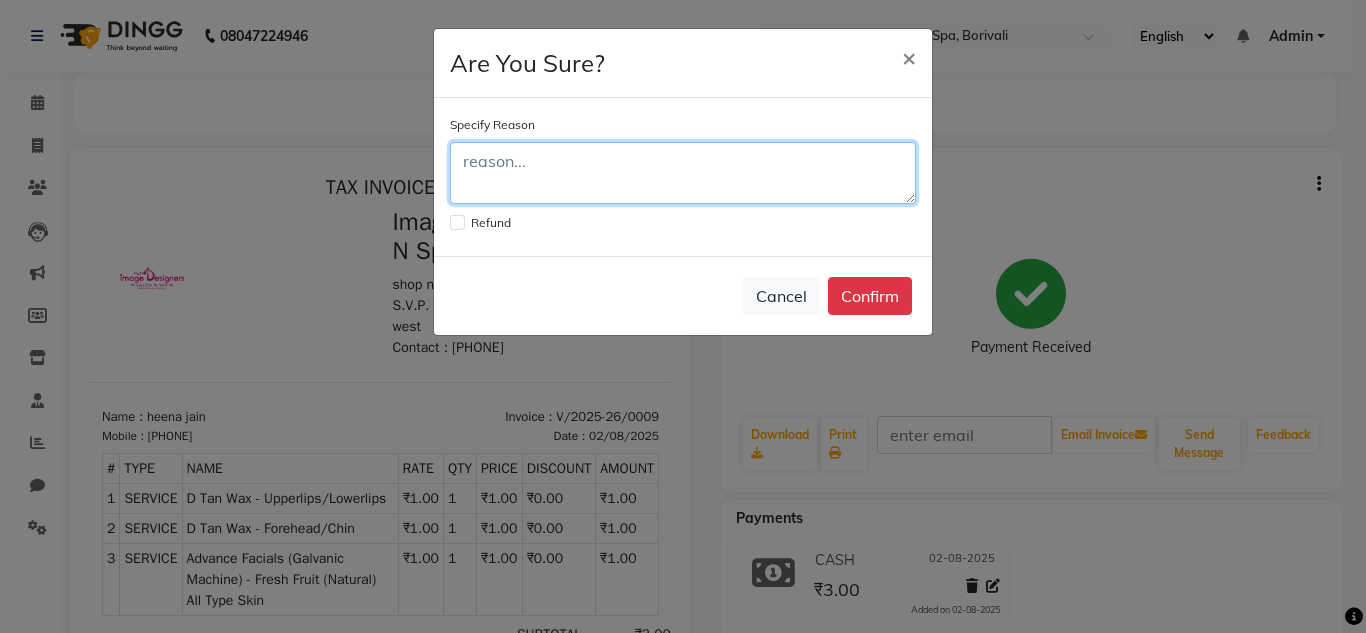 click 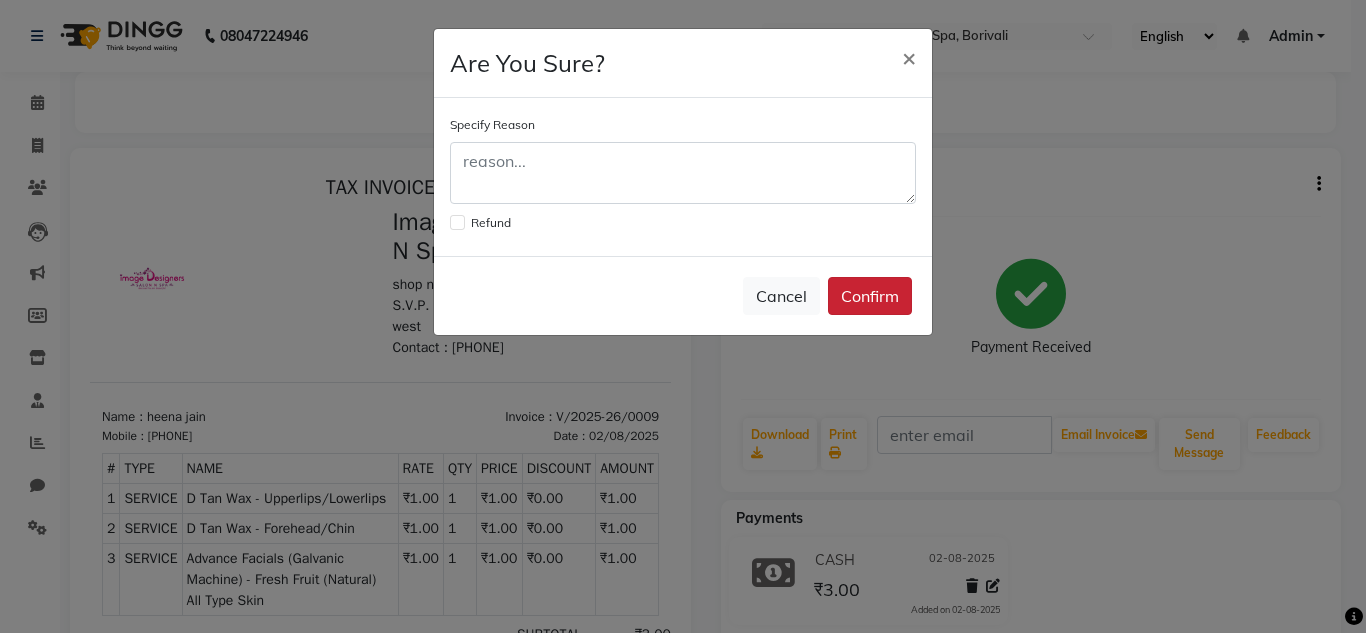 click on "Confirm" 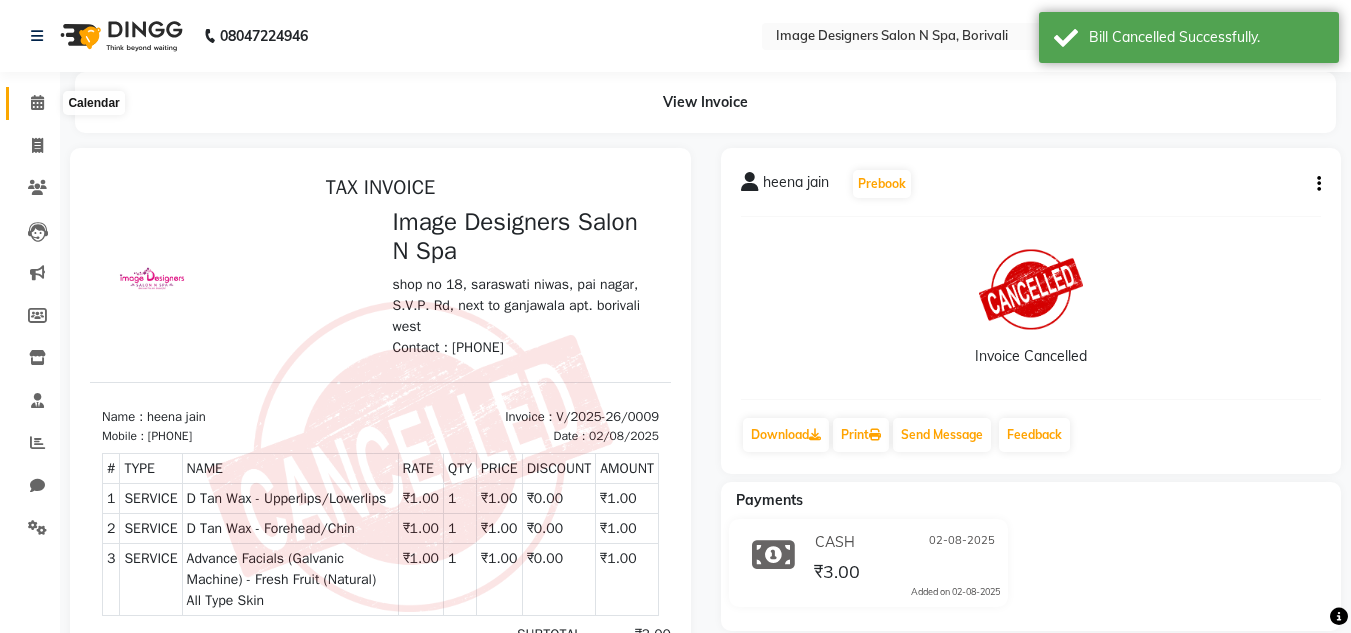 click 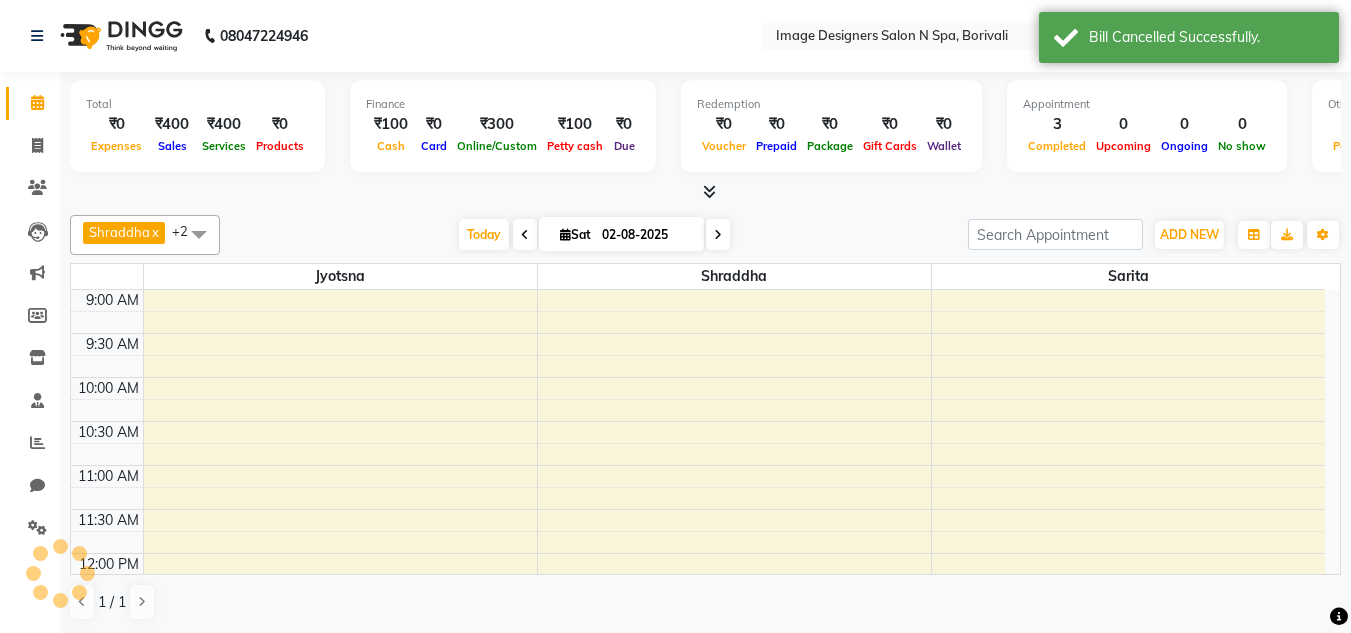 scroll, scrollTop: 0, scrollLeft: 0, axis: both 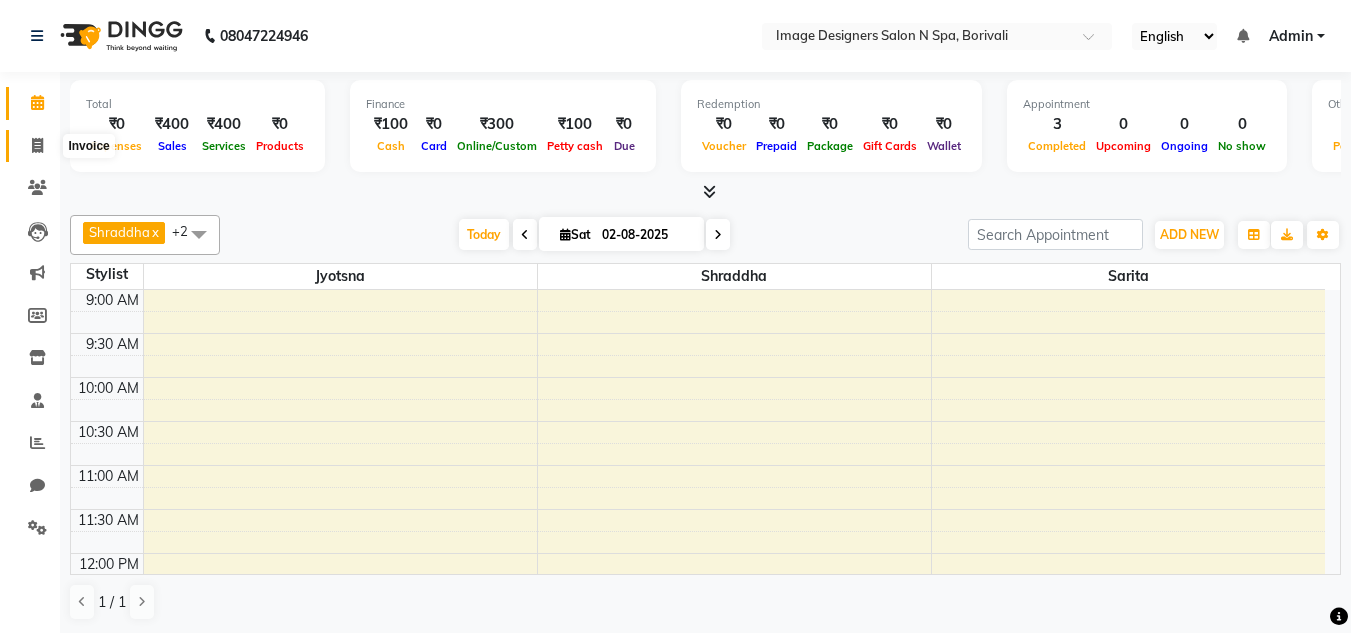 click 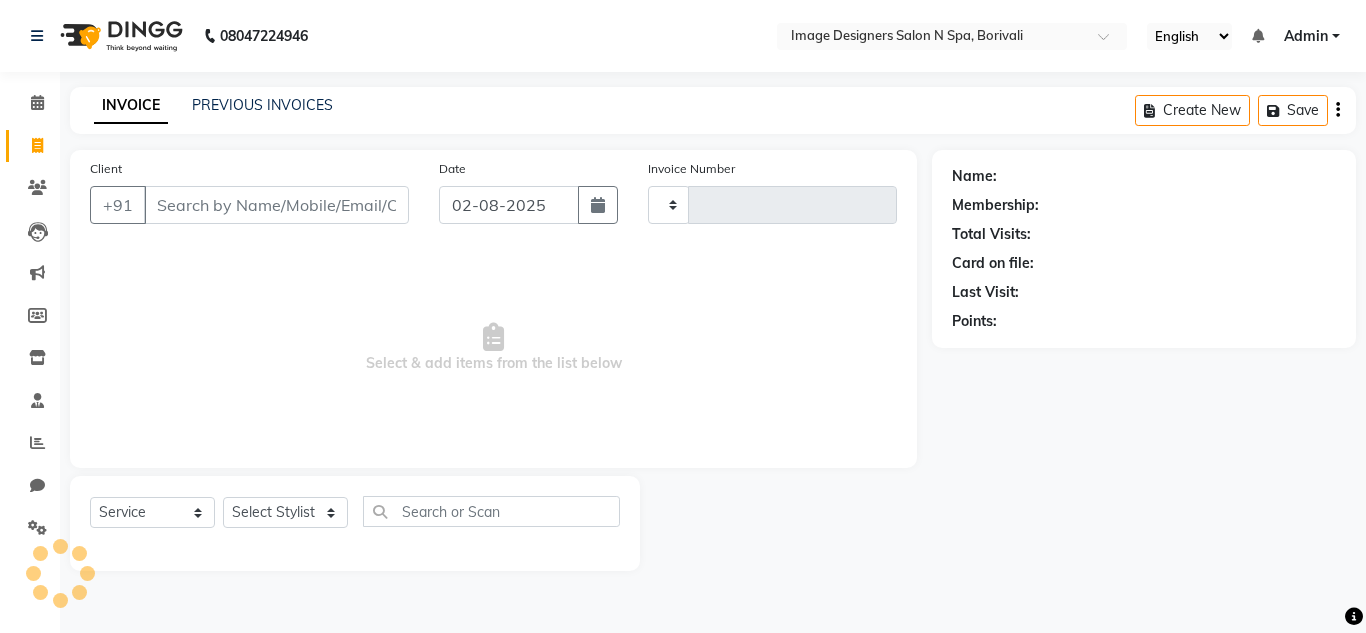 type on "0010" 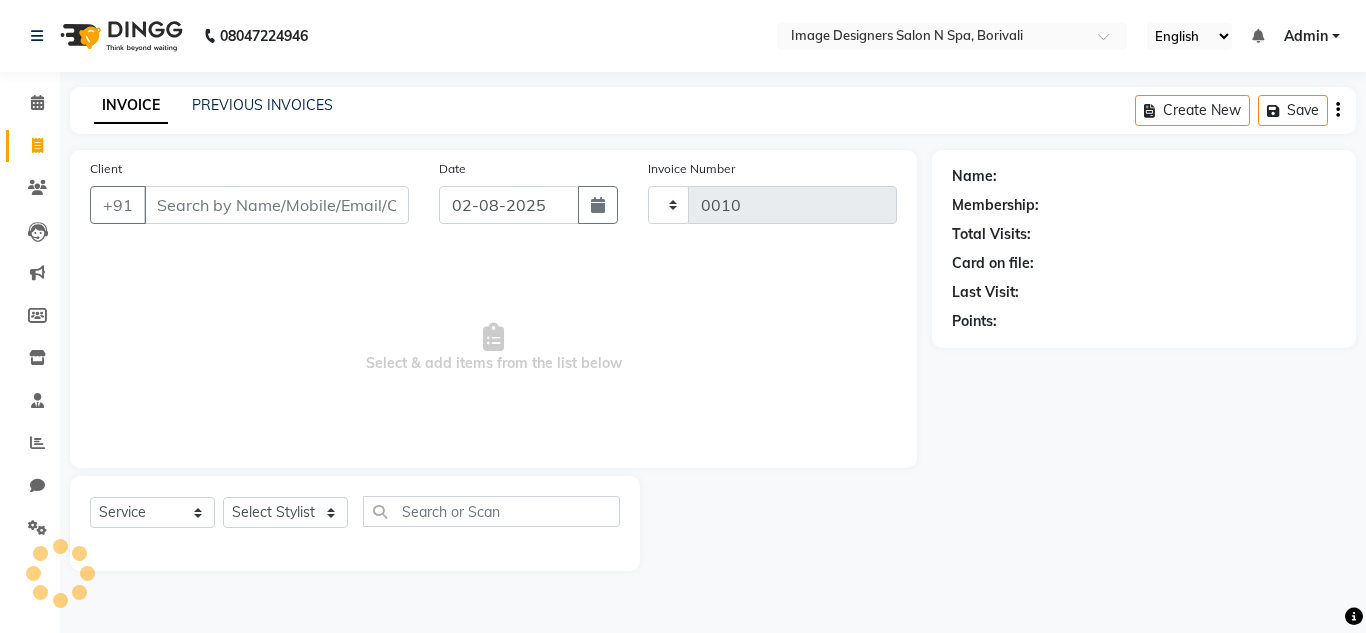 select on "8626" 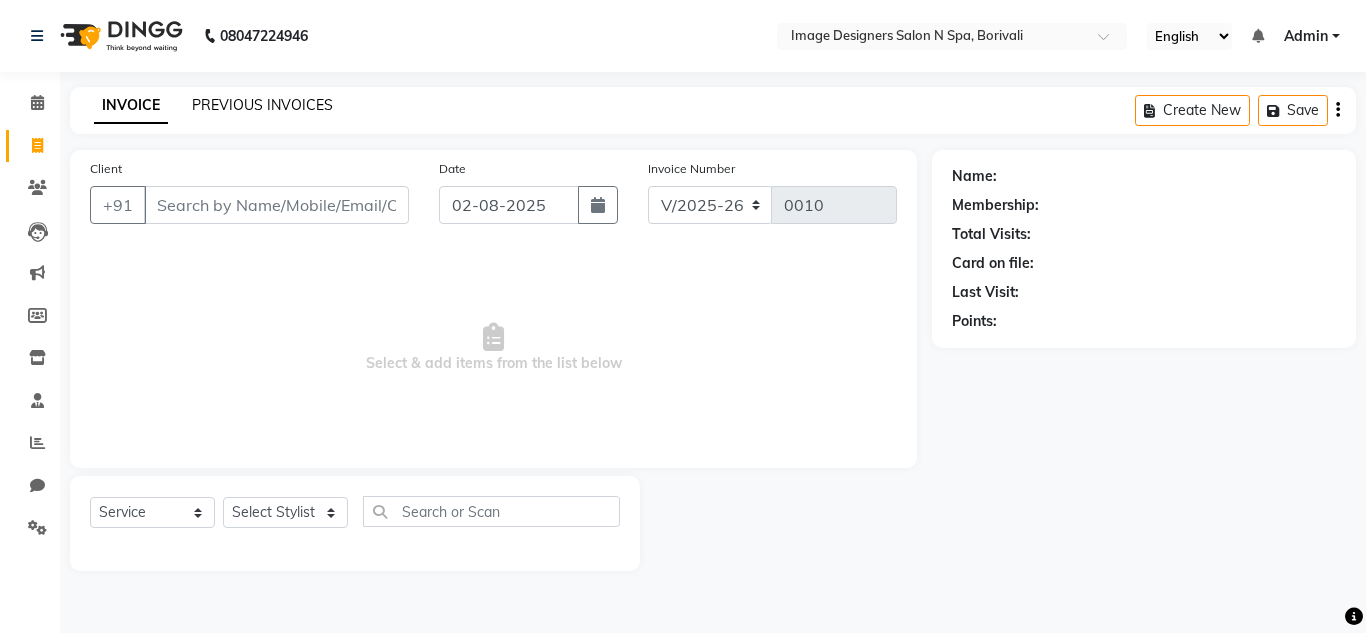 click on "PREVIOUS INVOICES" 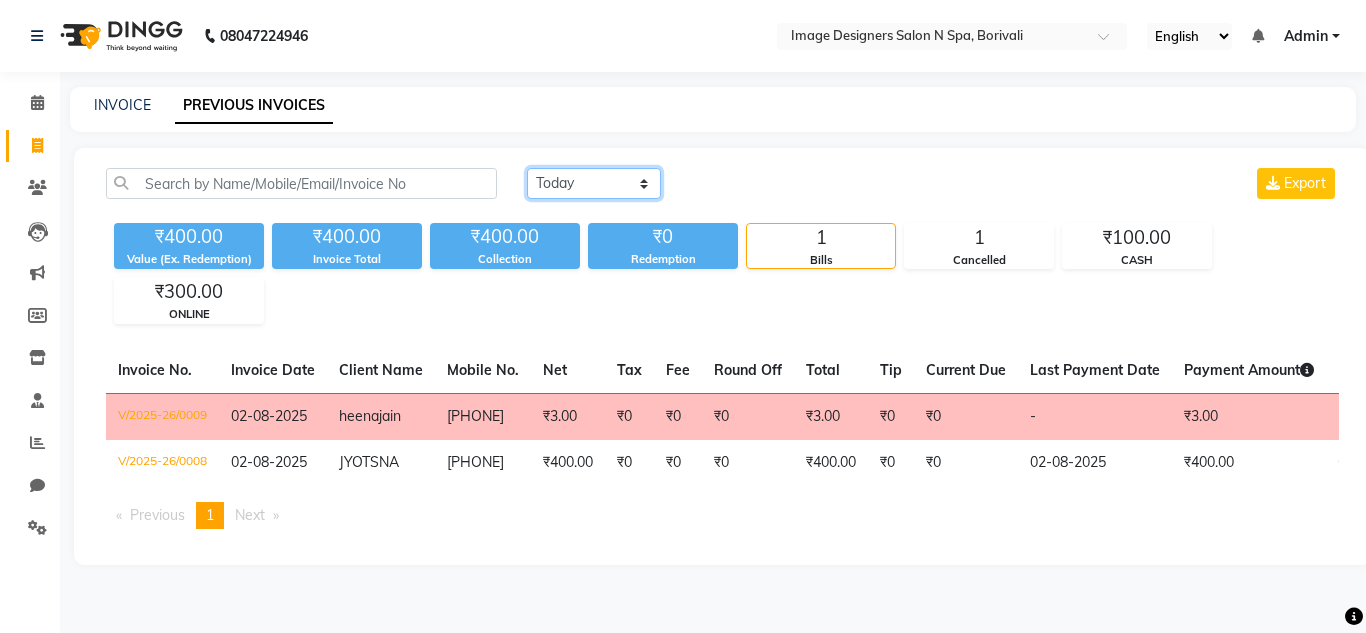 click on "Today Yesterday Custom Range" 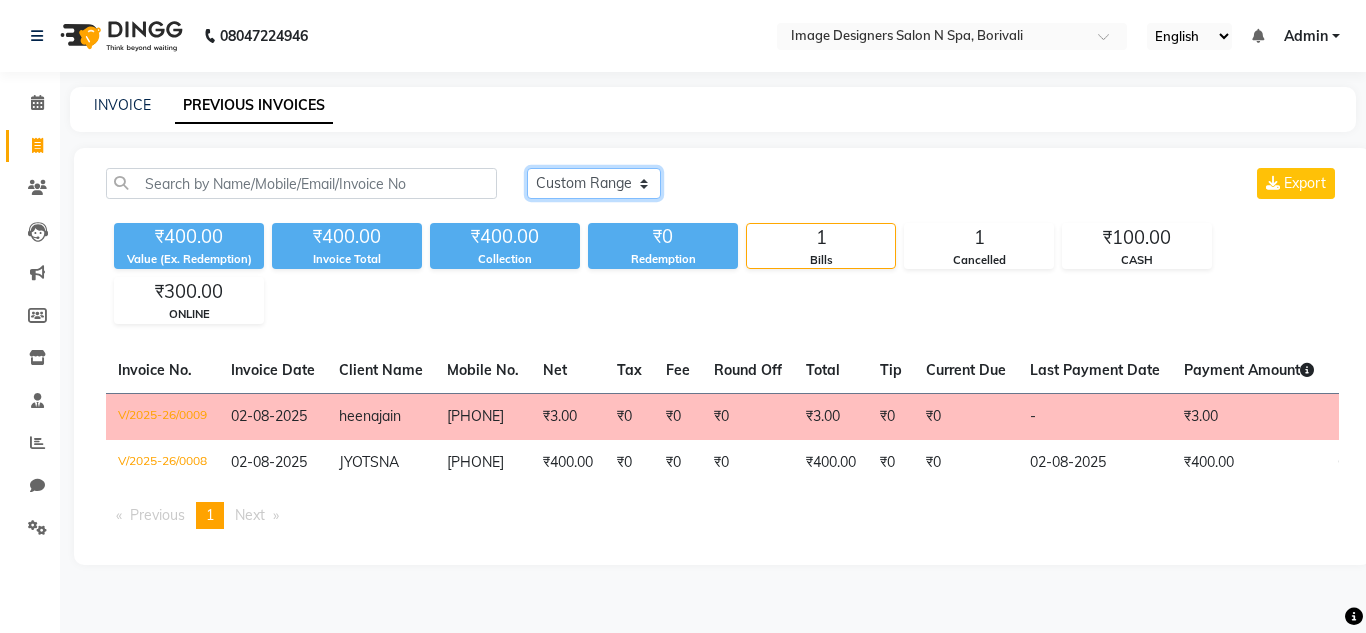 click on "Today Yesterday Custom Range" 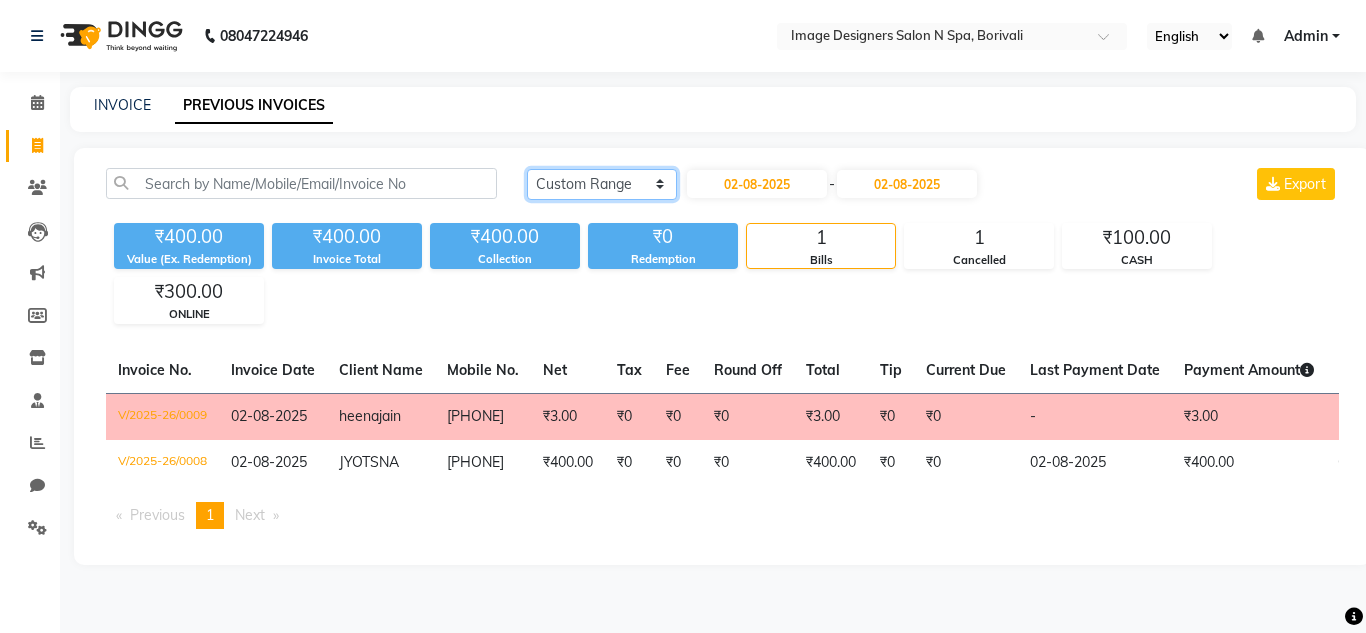 click on "Today Yesterday Custom Range" 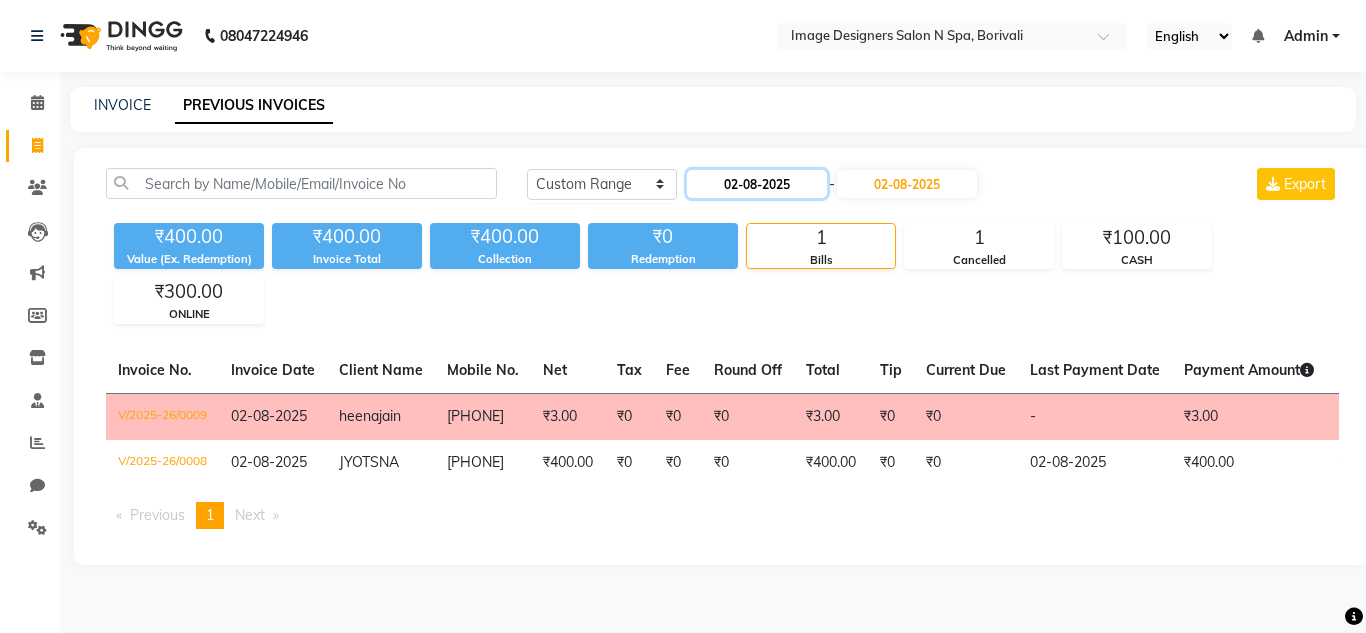click on "02-08-2025" 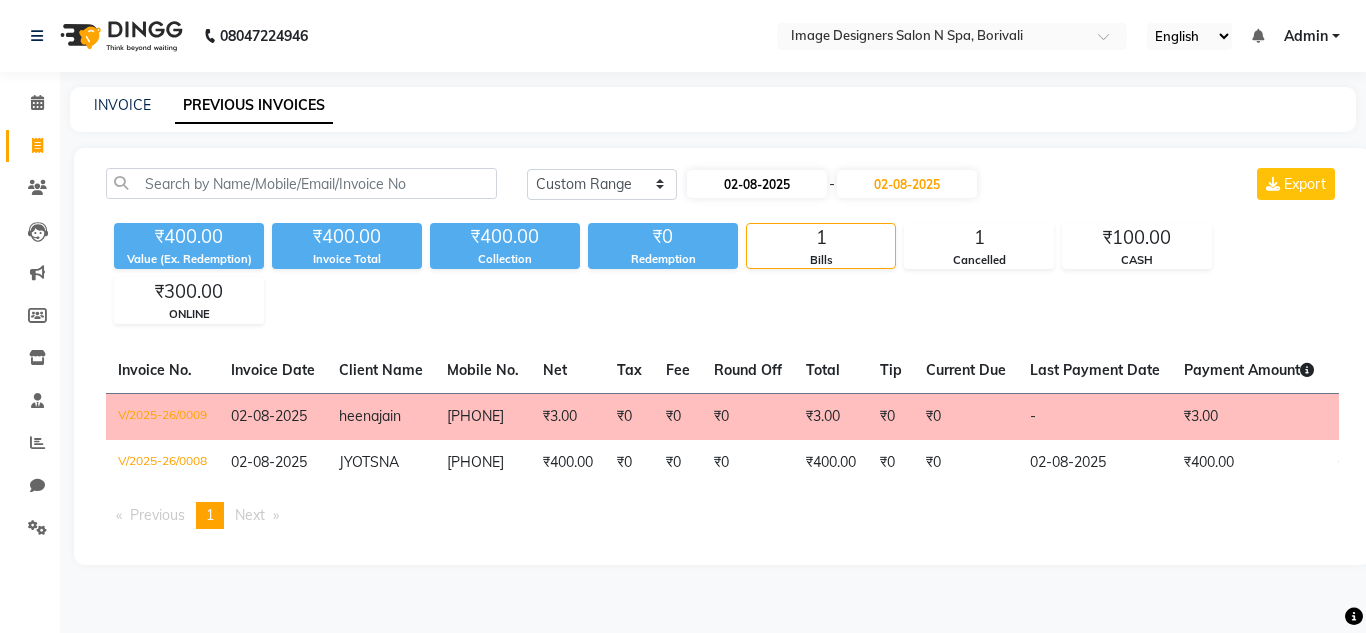 select on "8" 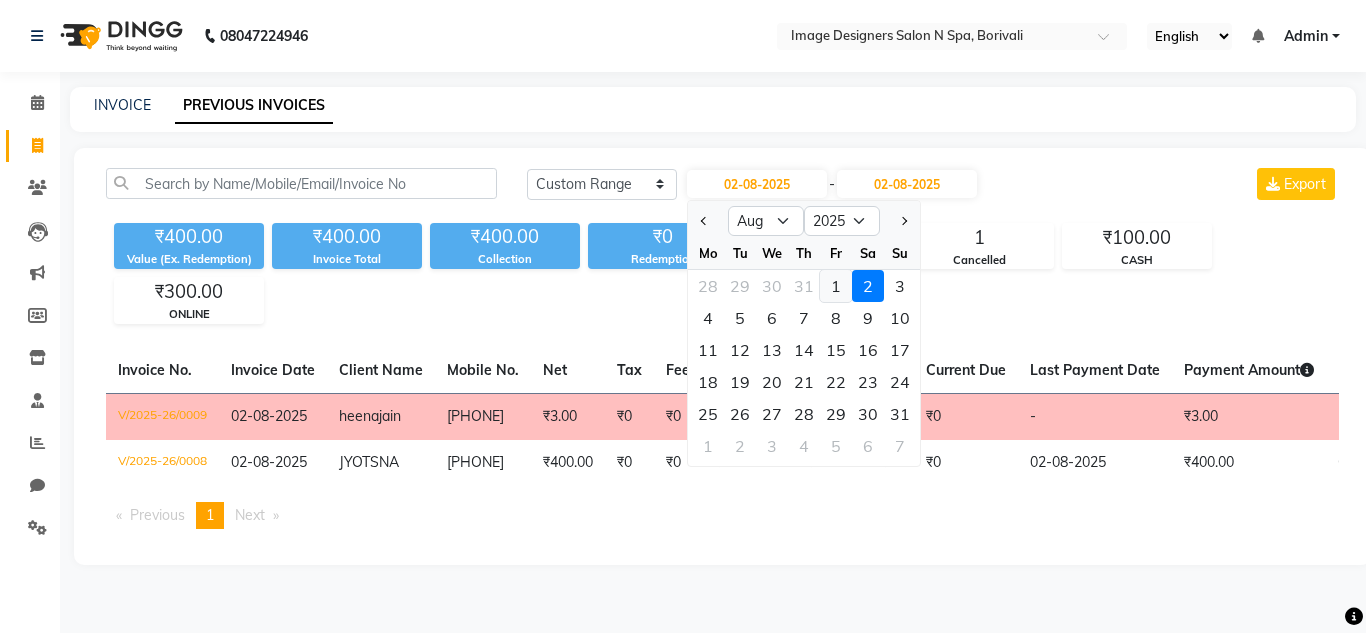 click on "1" 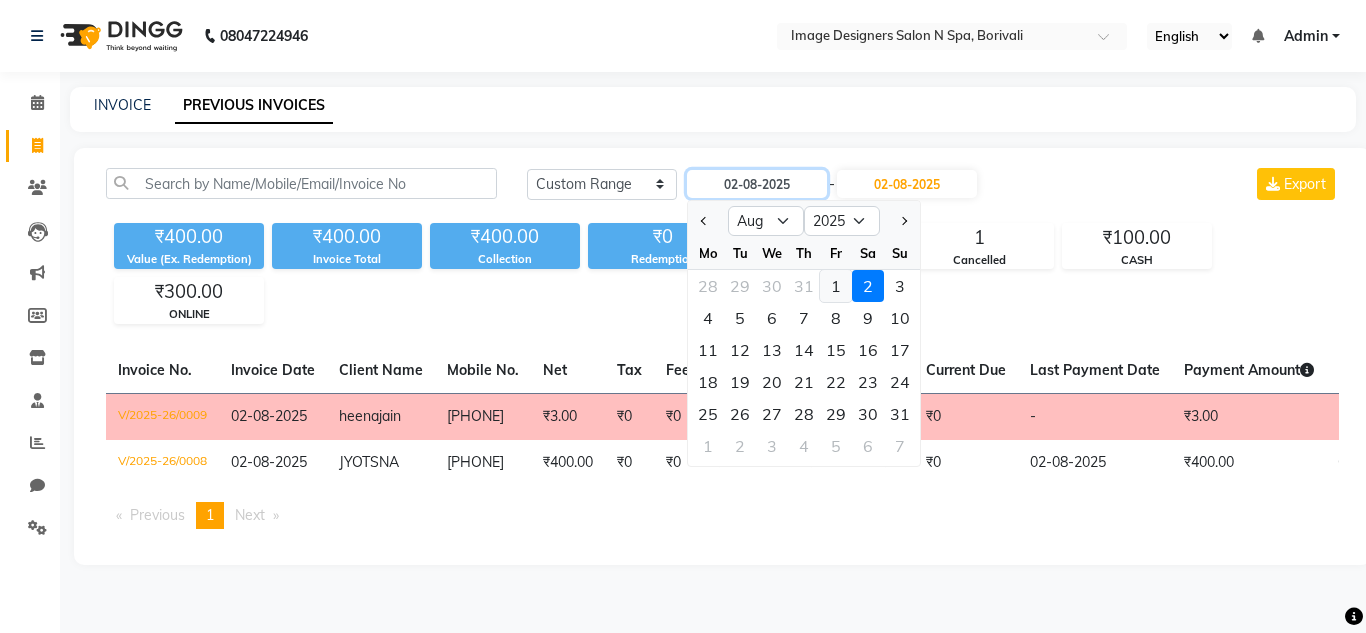 type on "01-08-2025" 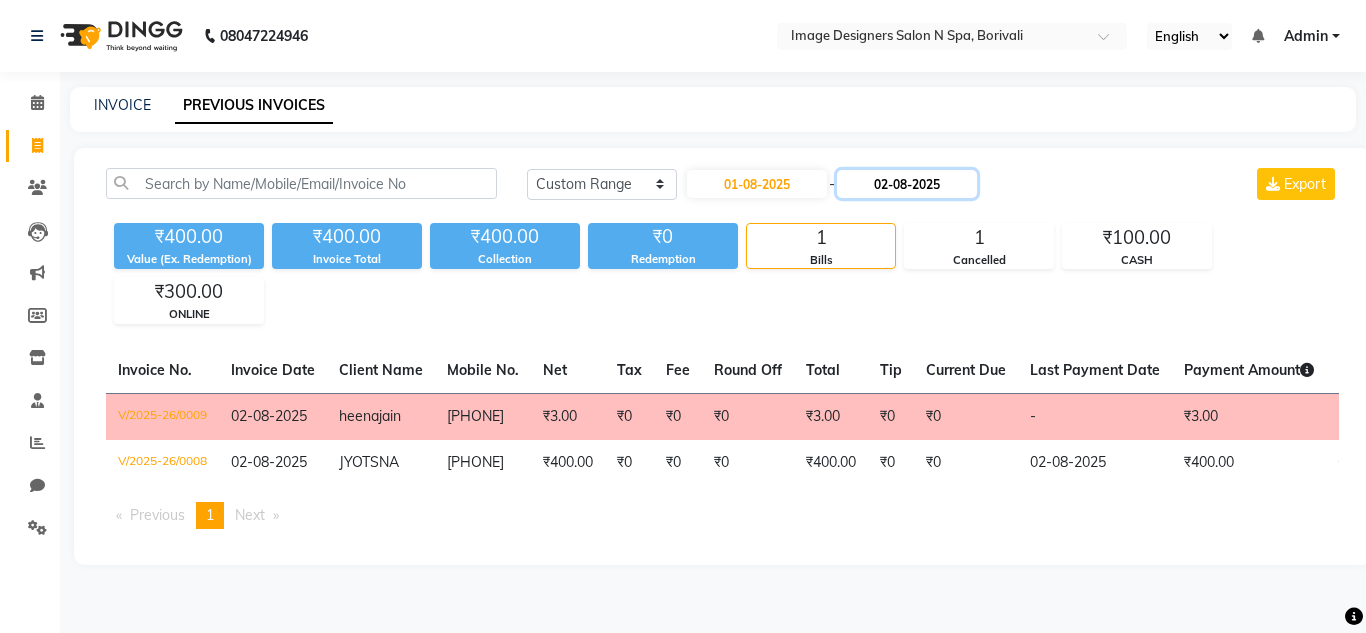 click on "02-08-2025" 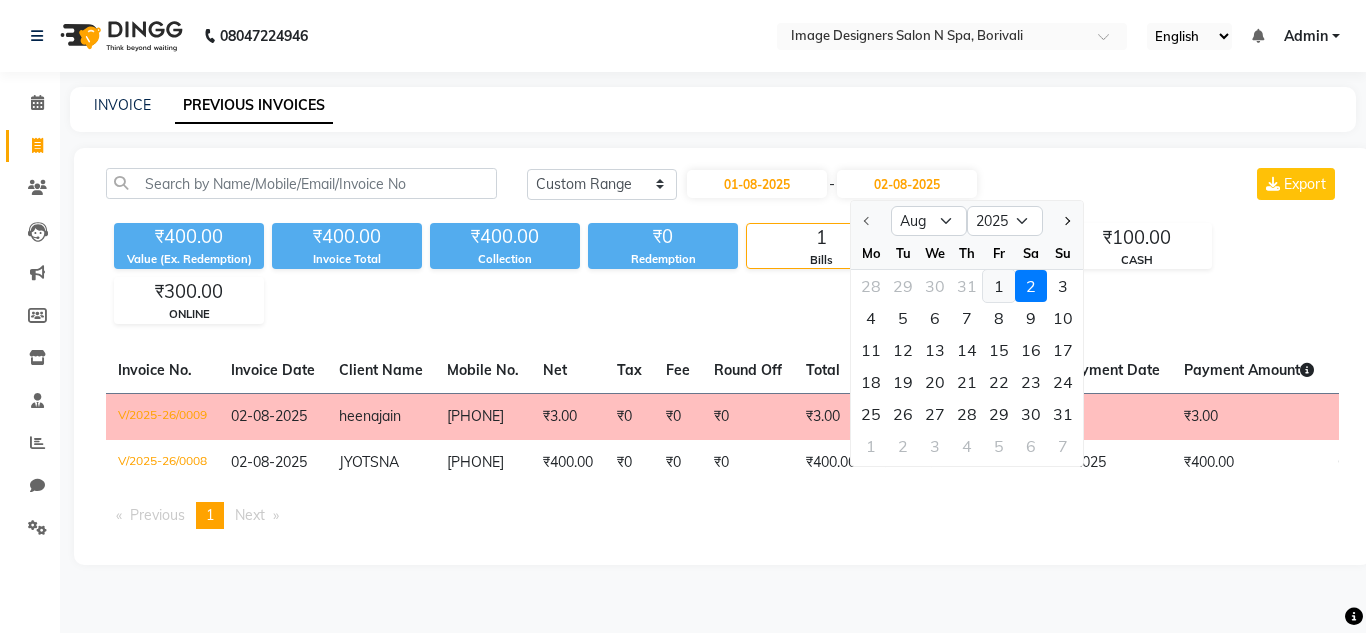 click on "1" 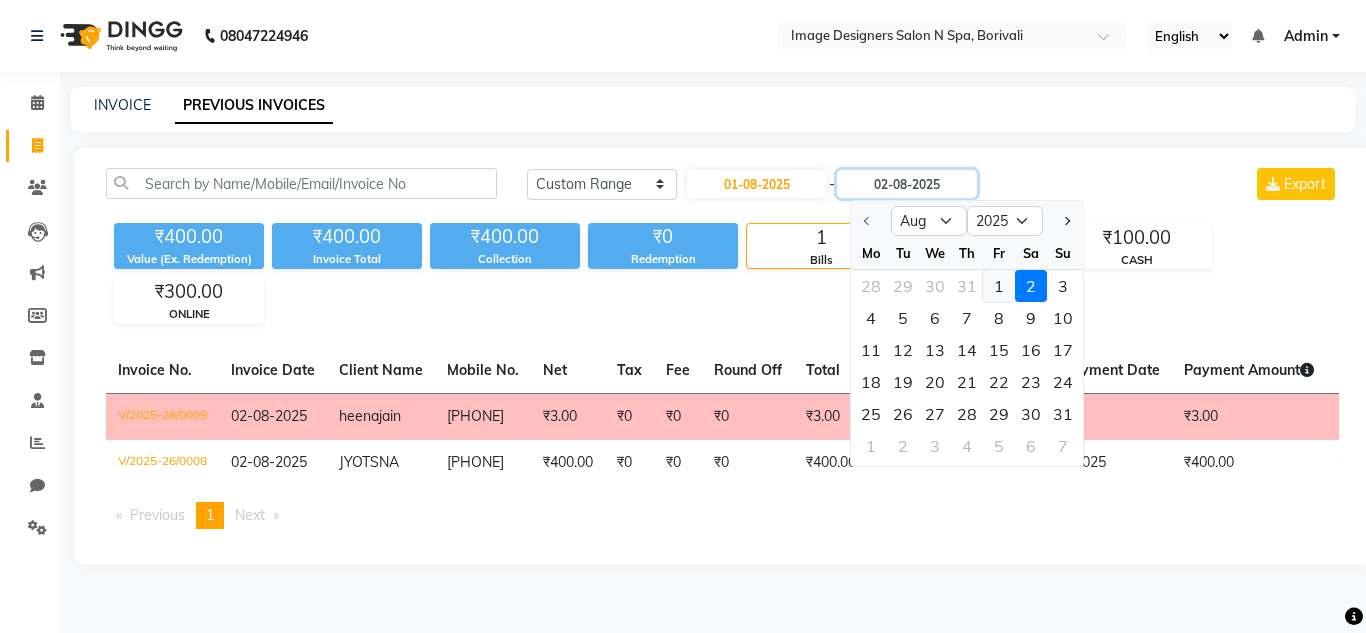 type on "01-08-2025" 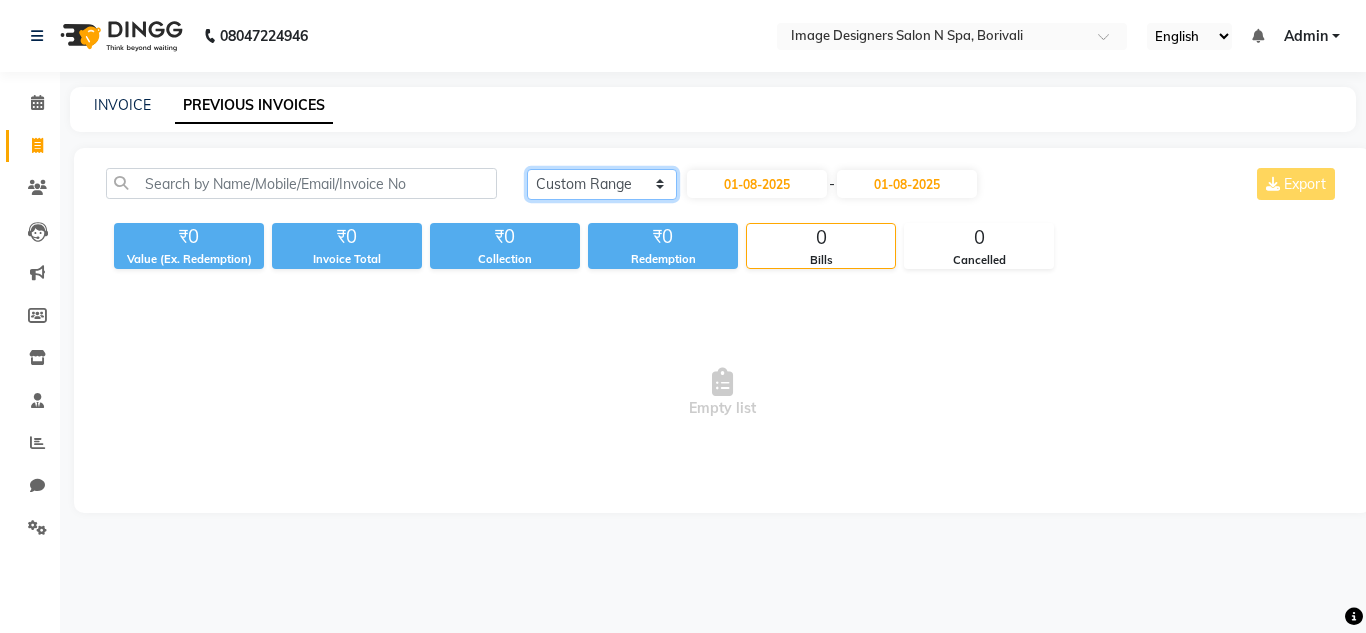 click on "Today Yesterday Custom Range" 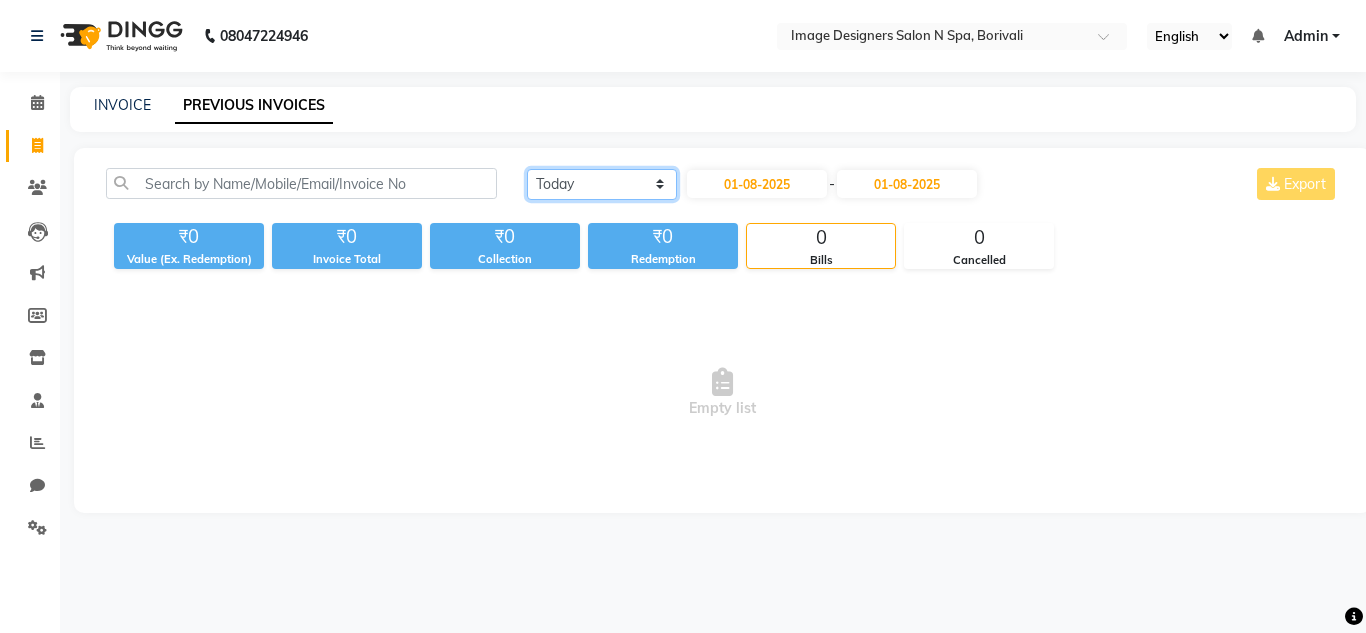 click on "Today Yesterday Custom Range" 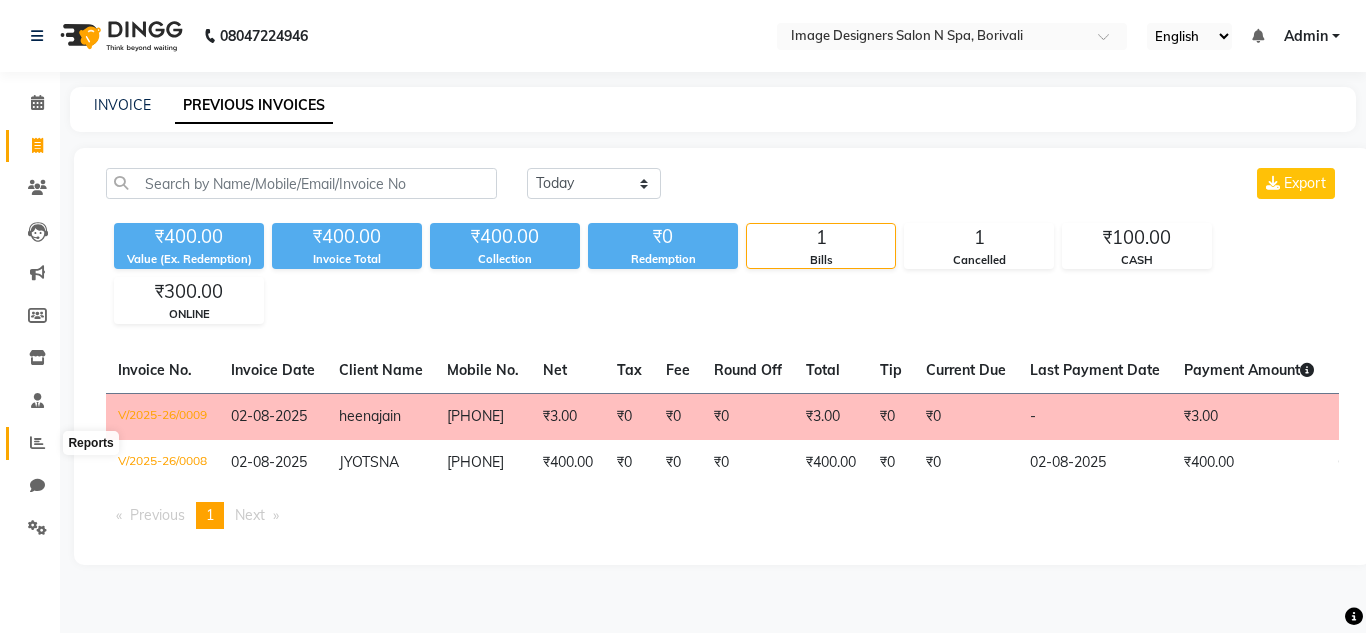 click 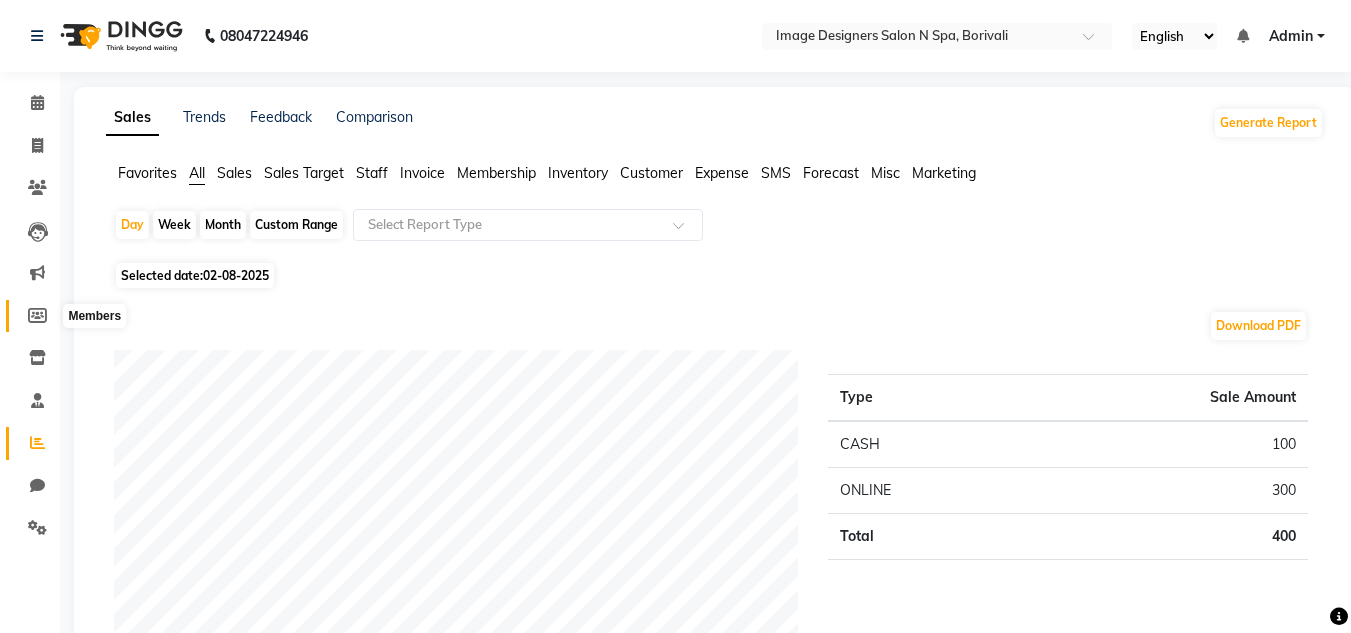 click 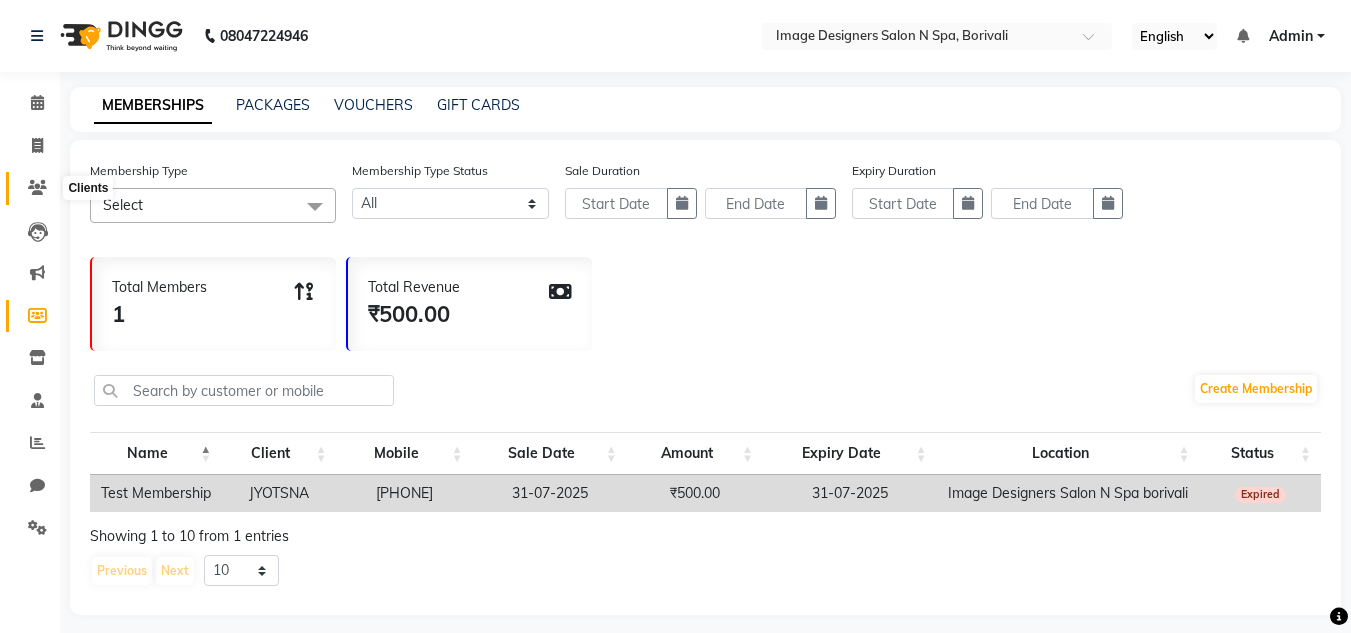click 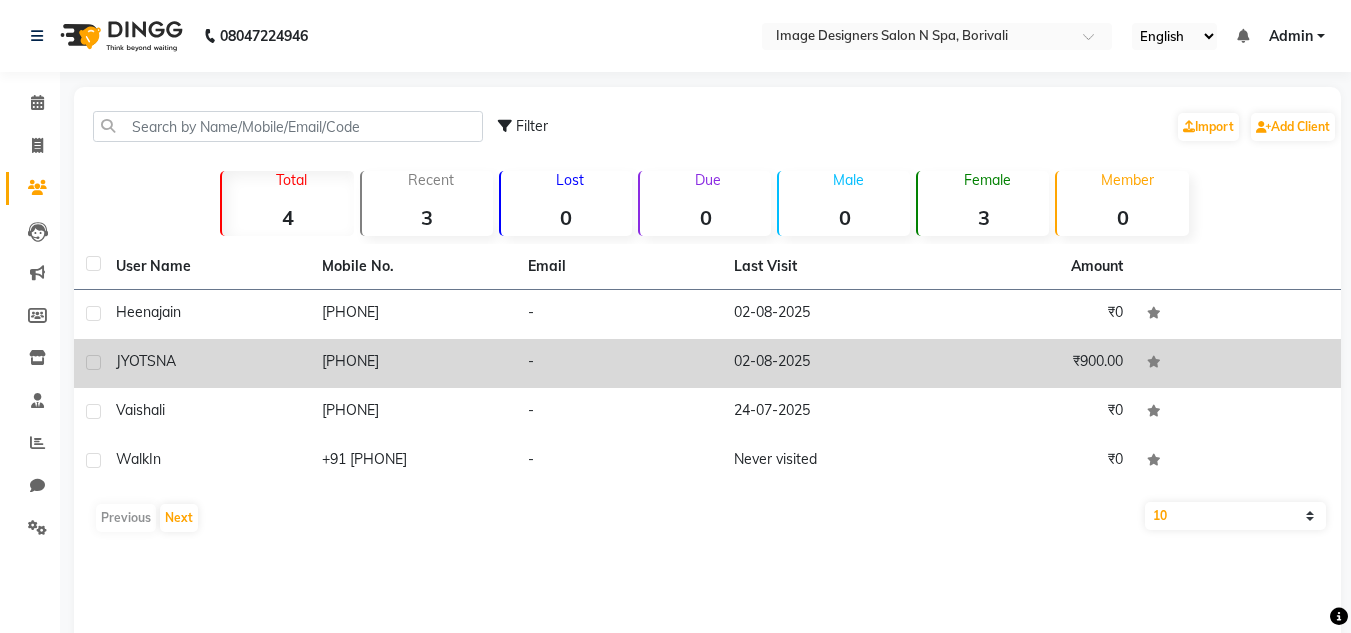 click on "[NUMBER]" 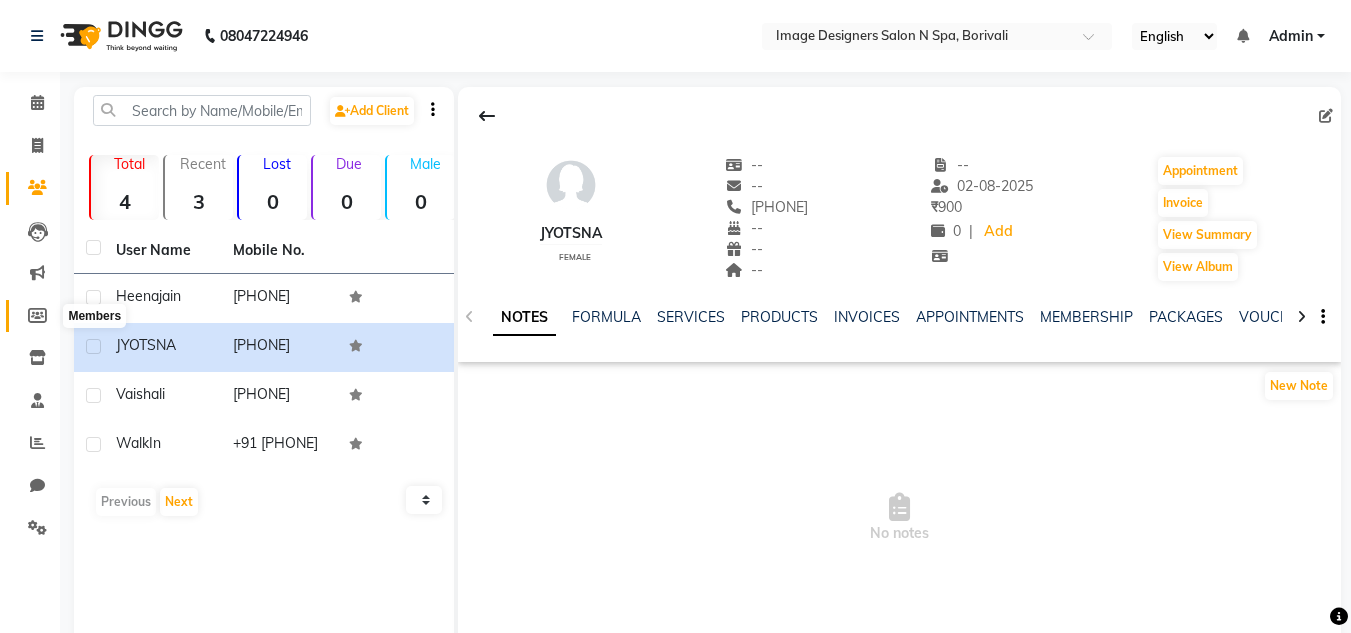 click 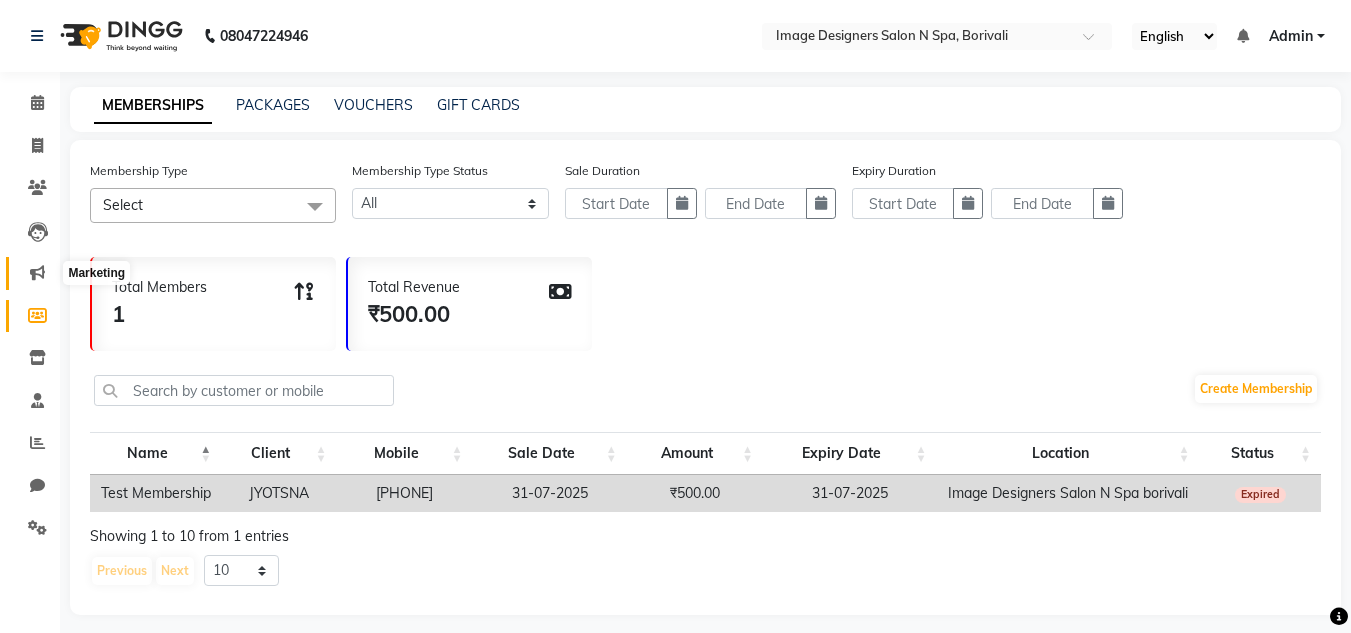 click 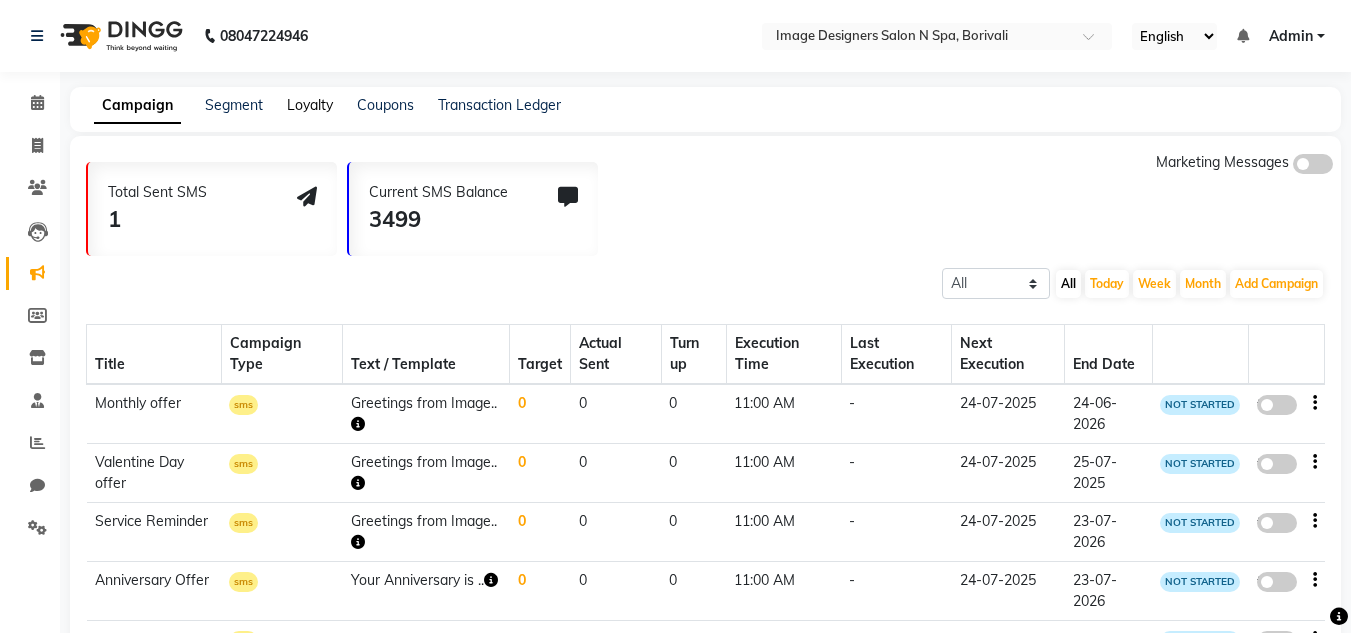 click on "Loyalty" 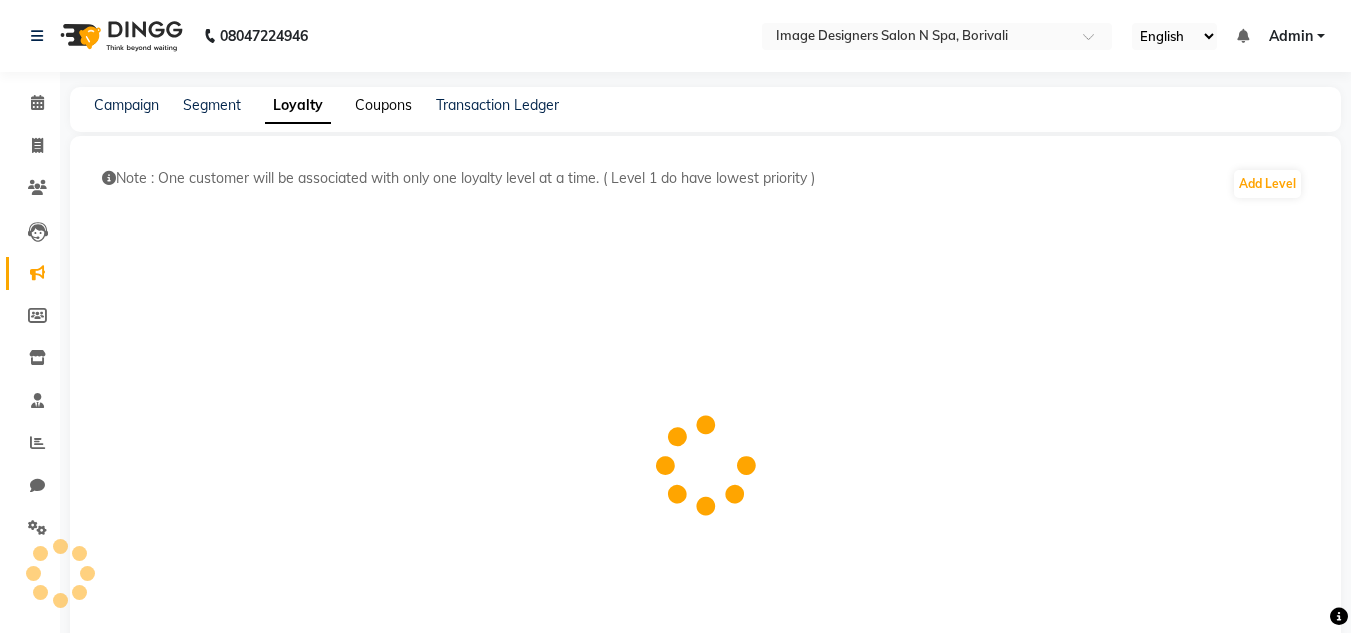 click on "Coupons" 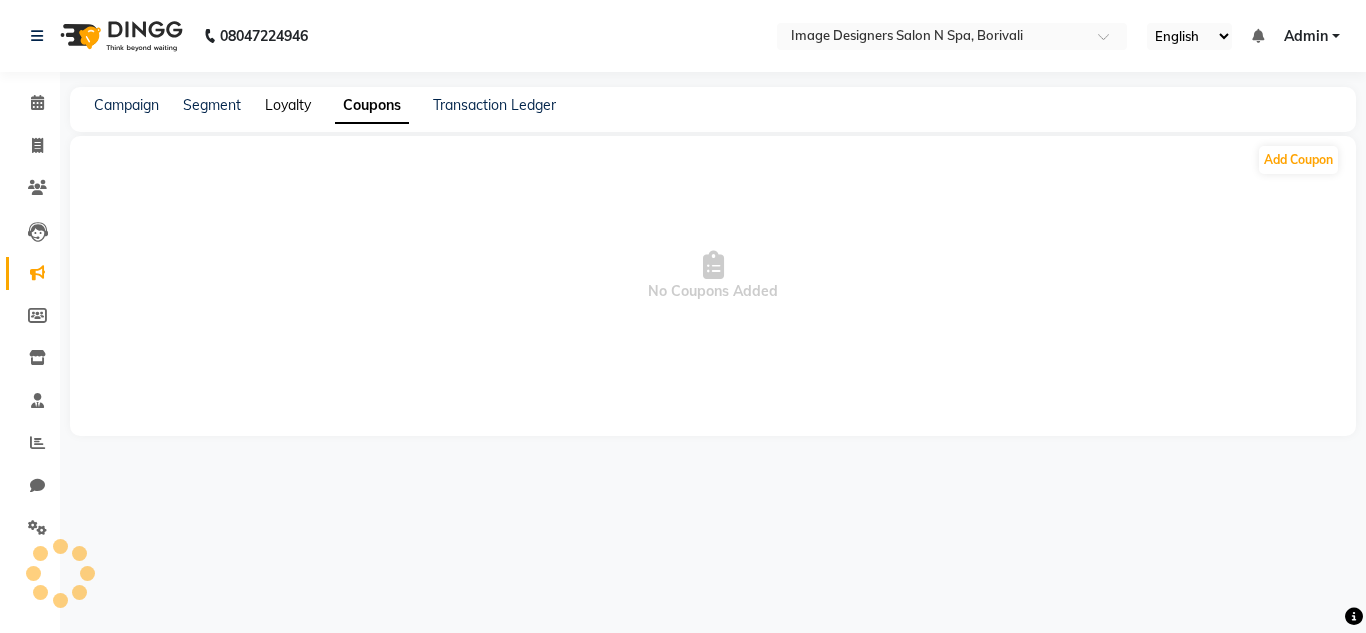 click on "Loyalty" 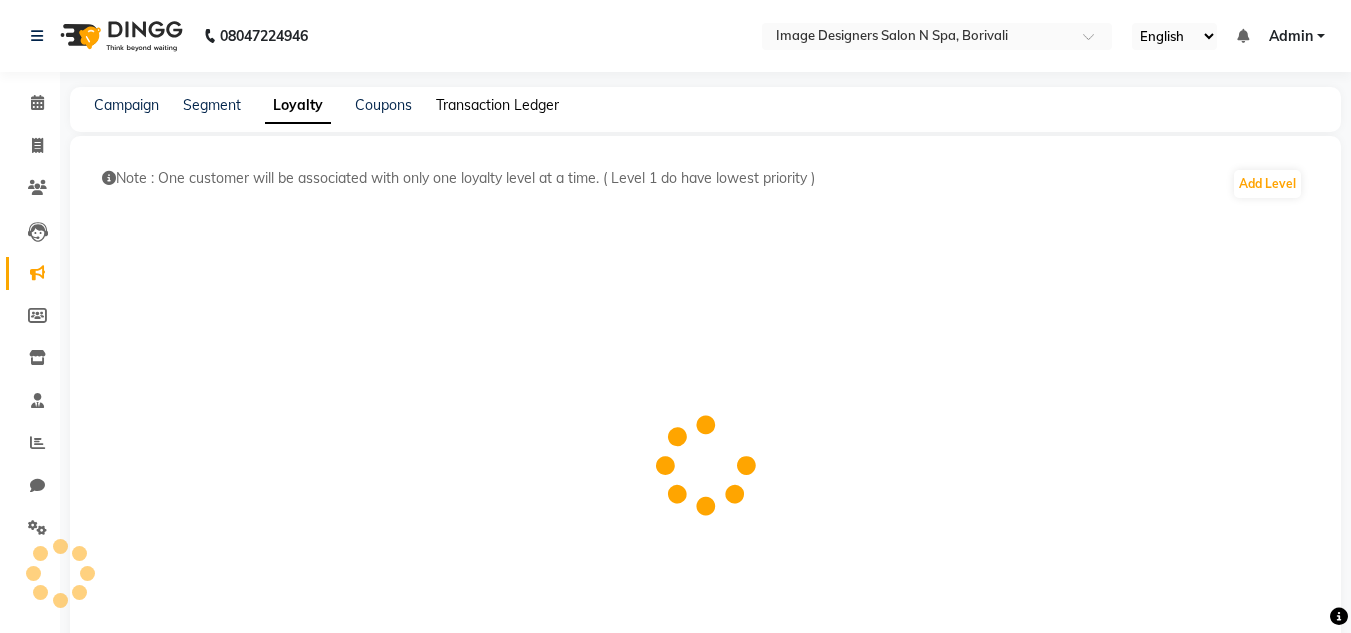 click on "Transaction Ledger" 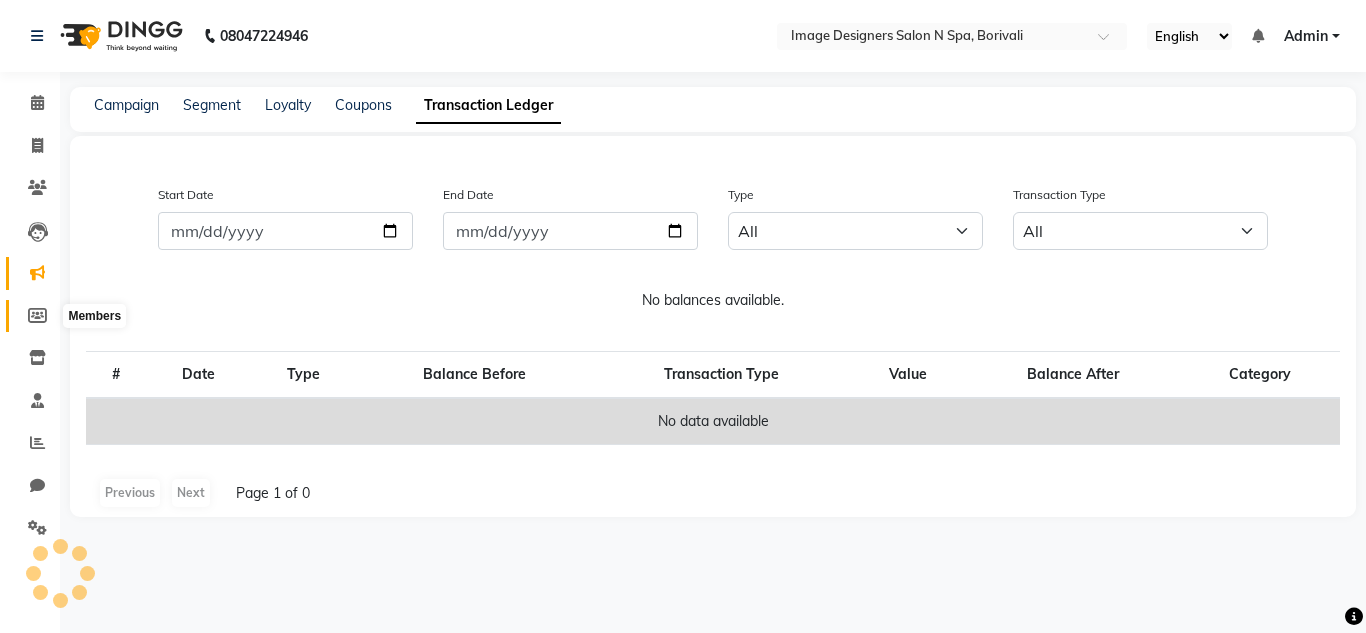 click 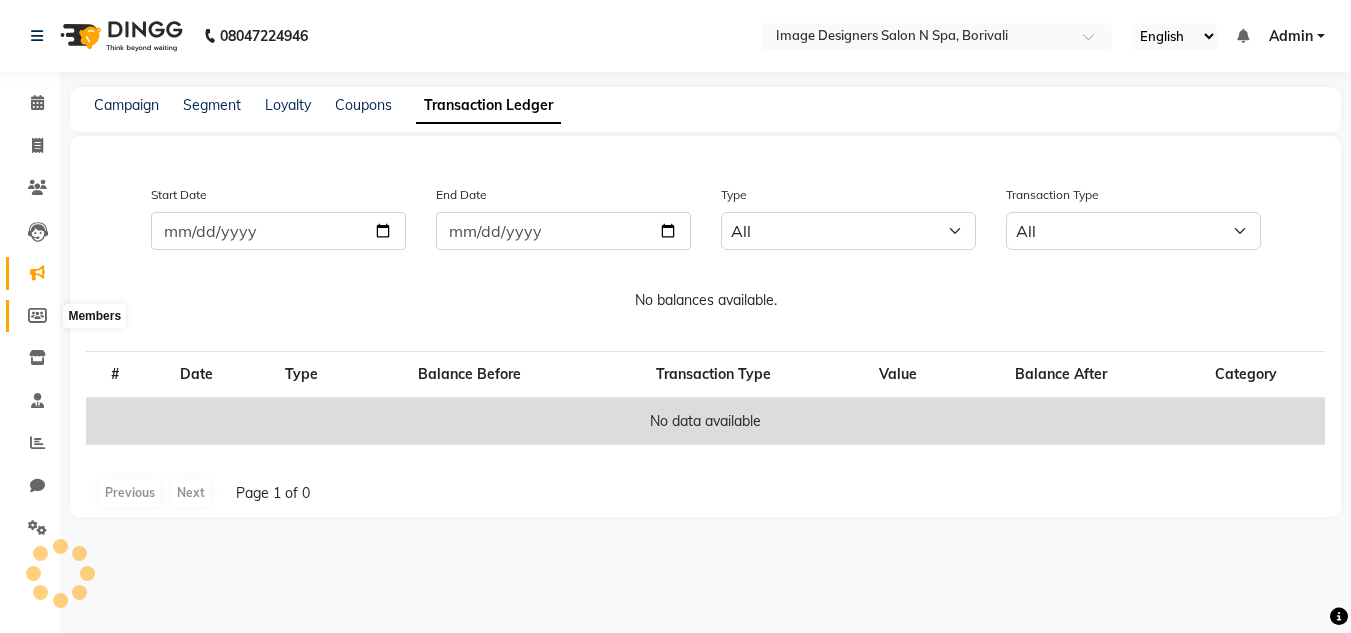 select 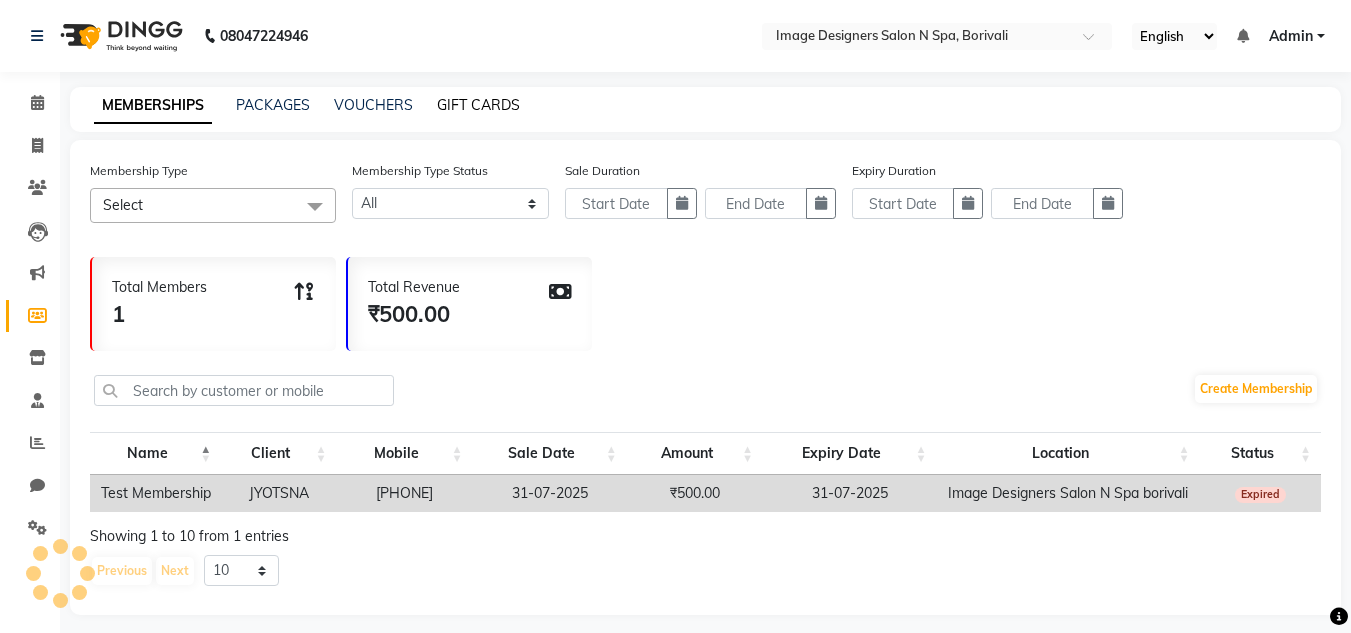 click on "GIFT CARDS" 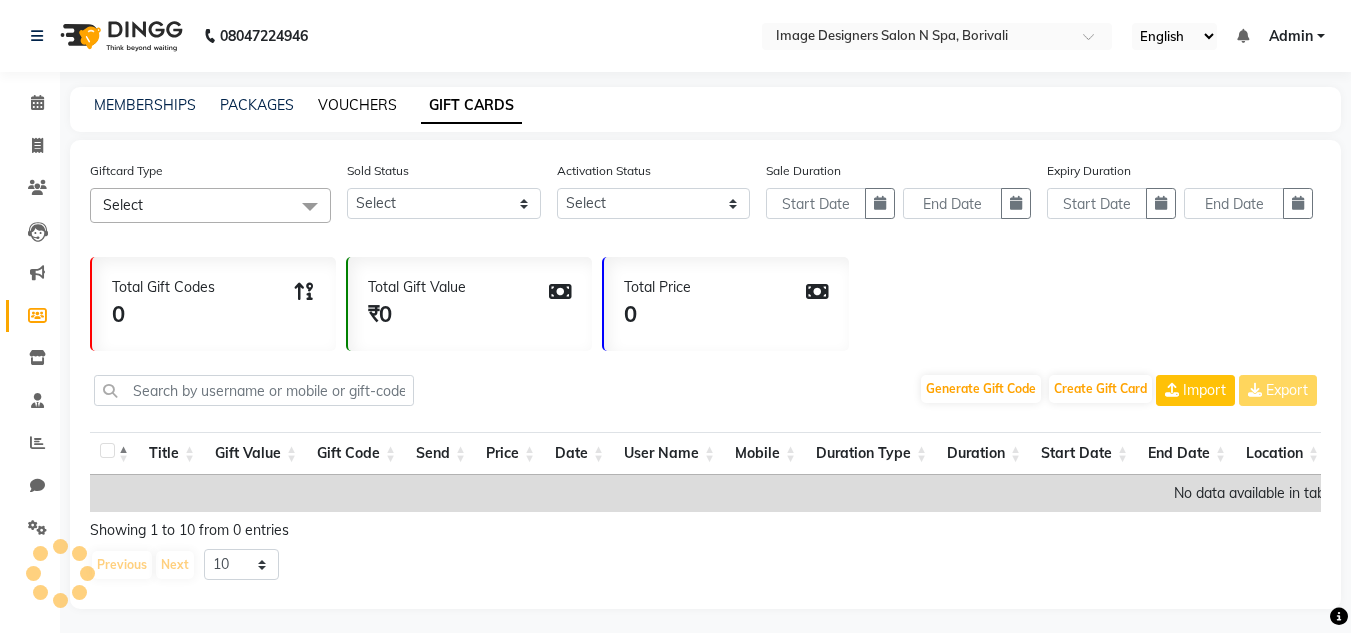 click on "VOUCHERS" 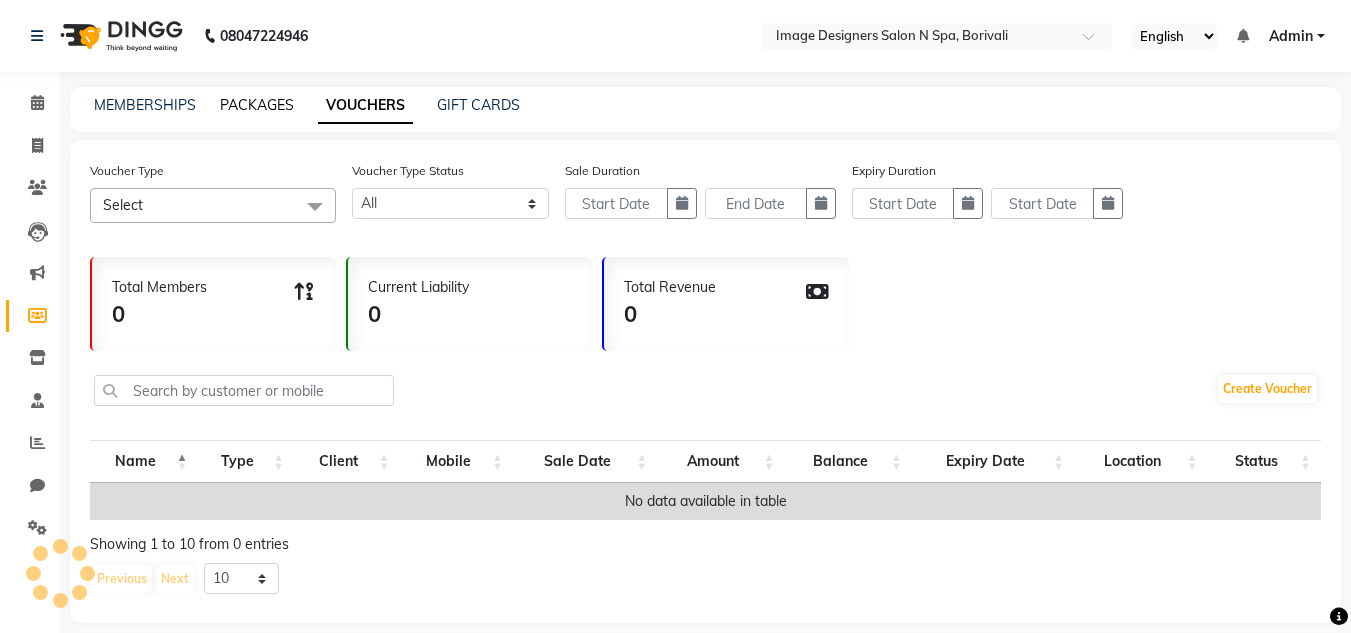 click on "PACKAGES" 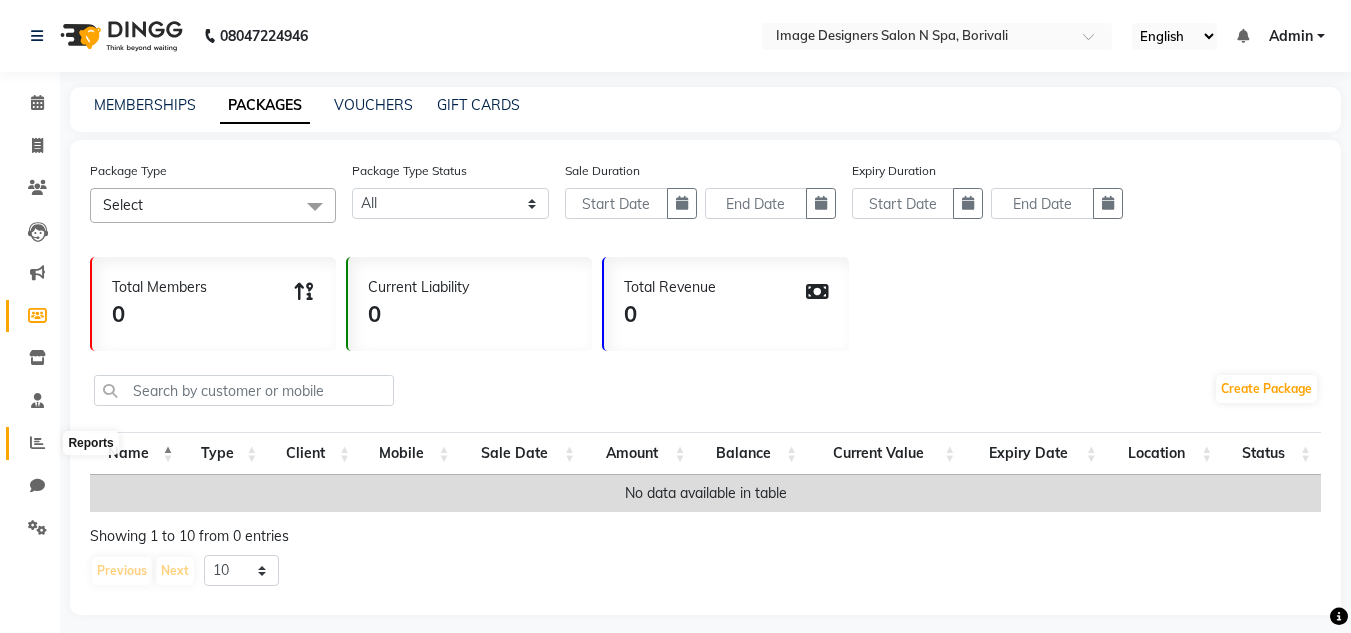 click 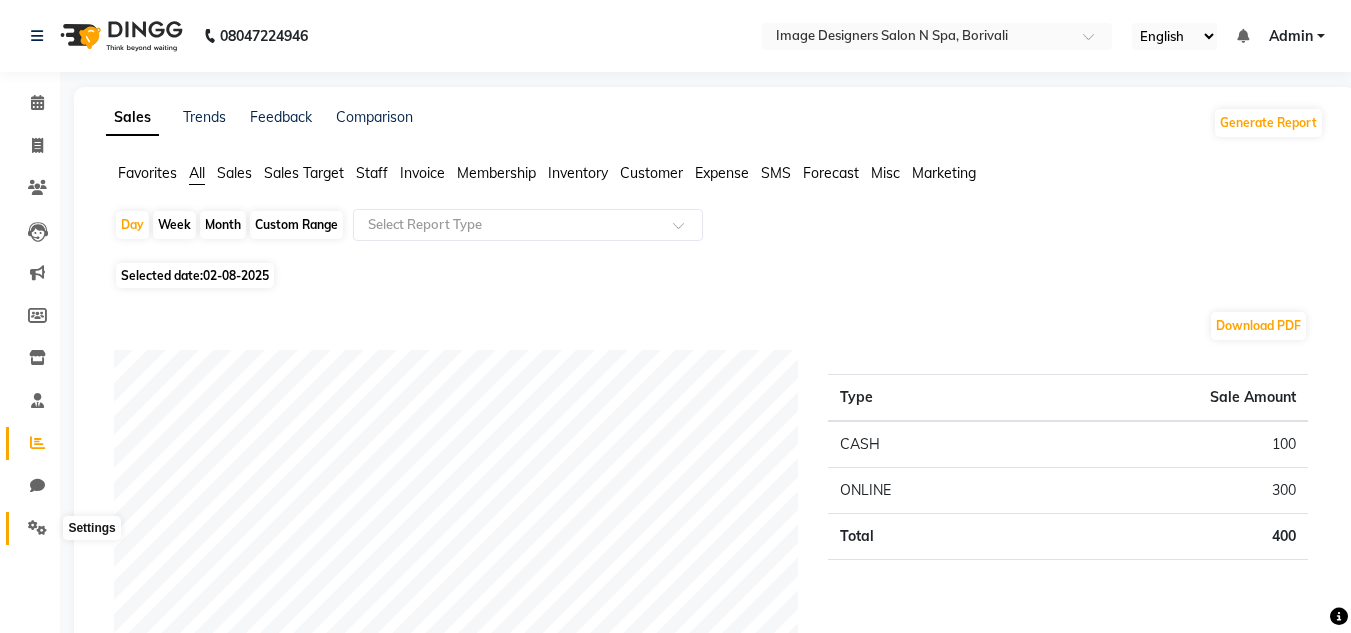 click 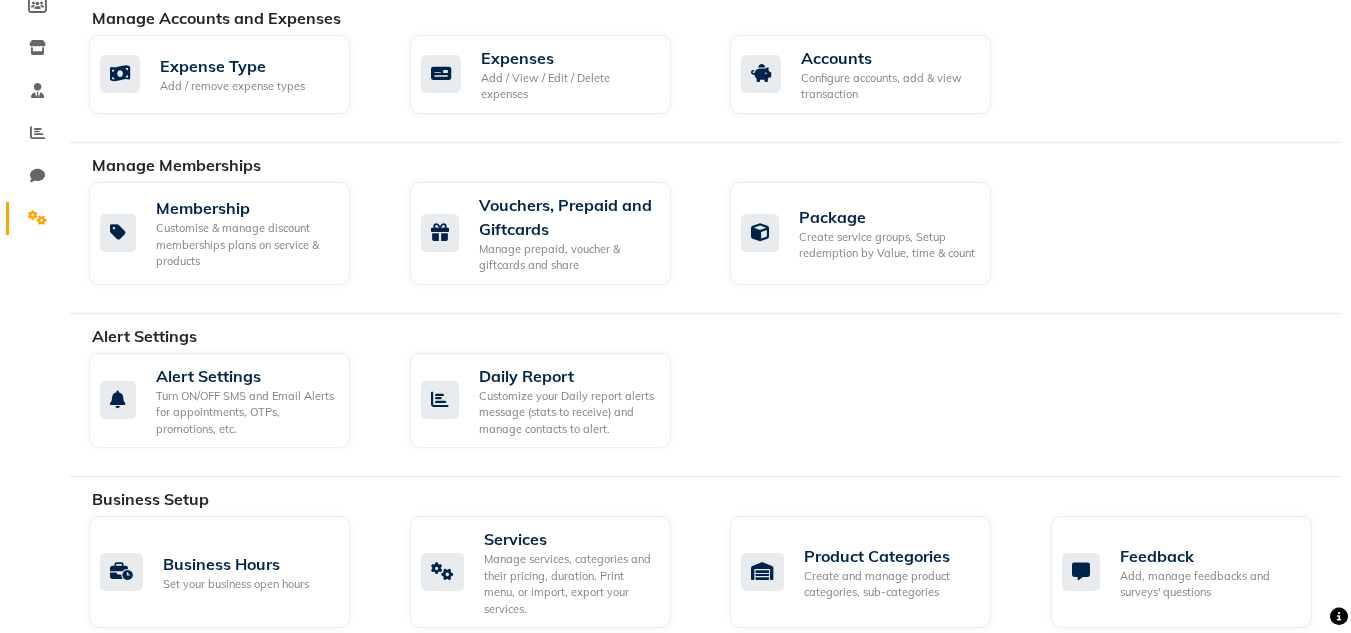 scroll, scrollTop: 327, scrollLeft: 0, axis: vertical 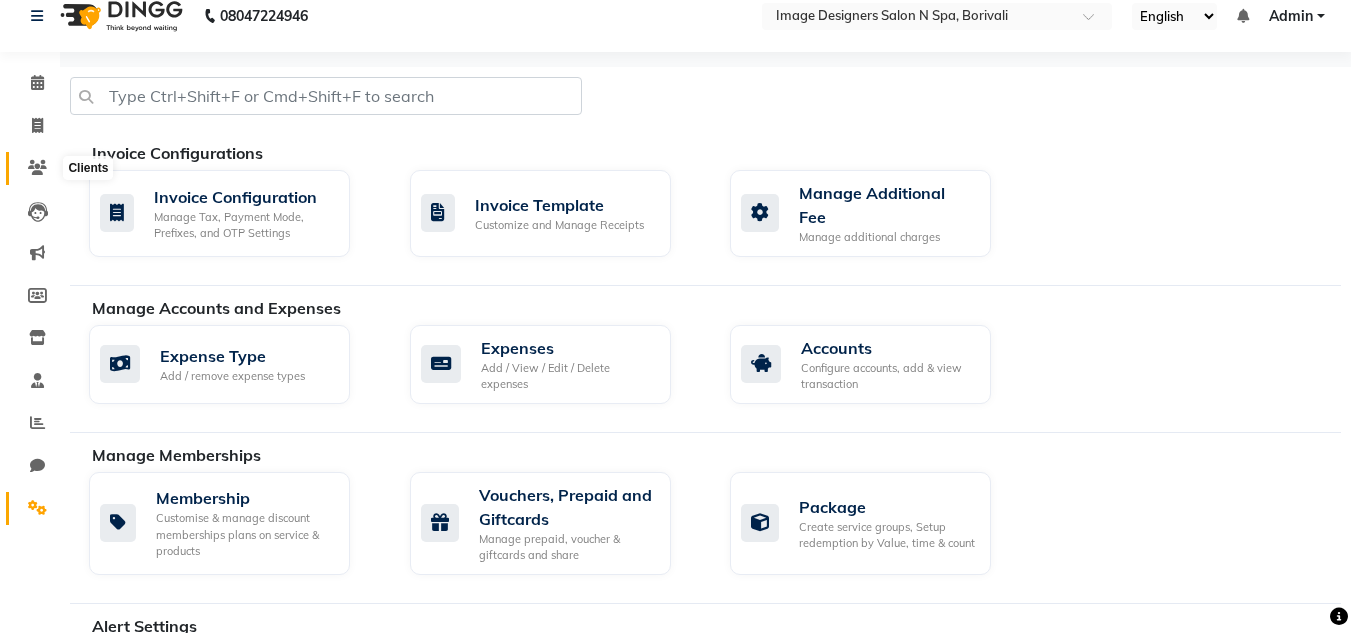 click 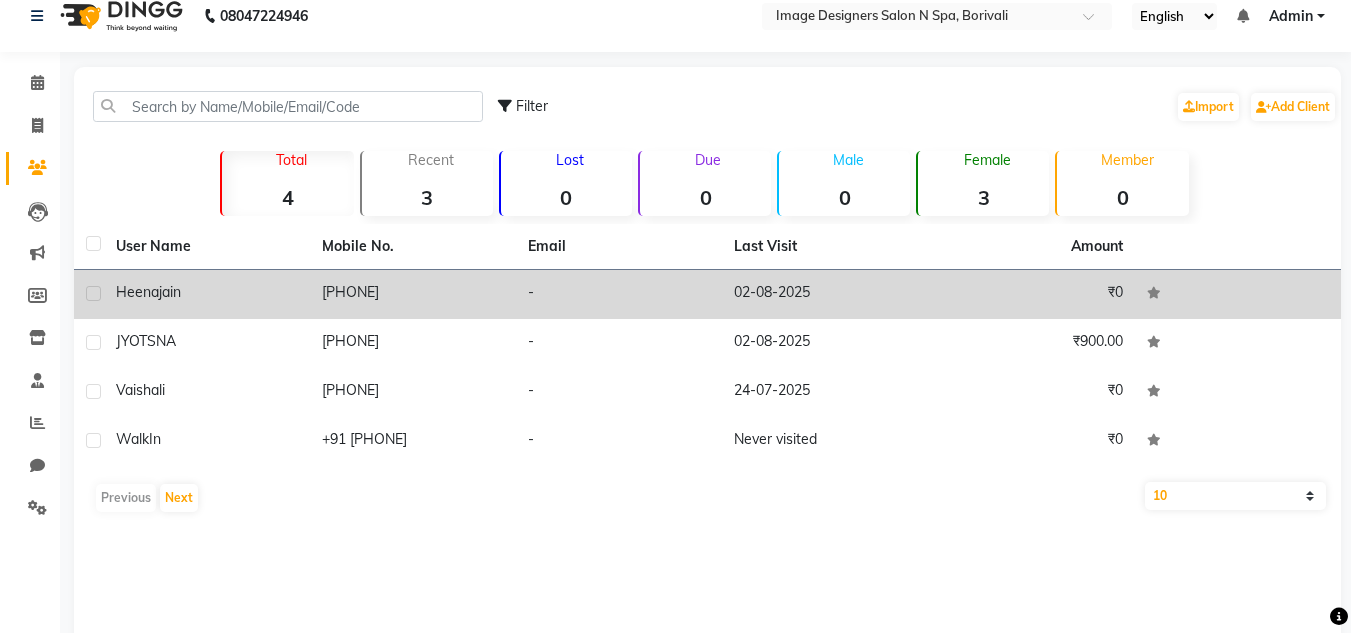 click on "heena  jain" 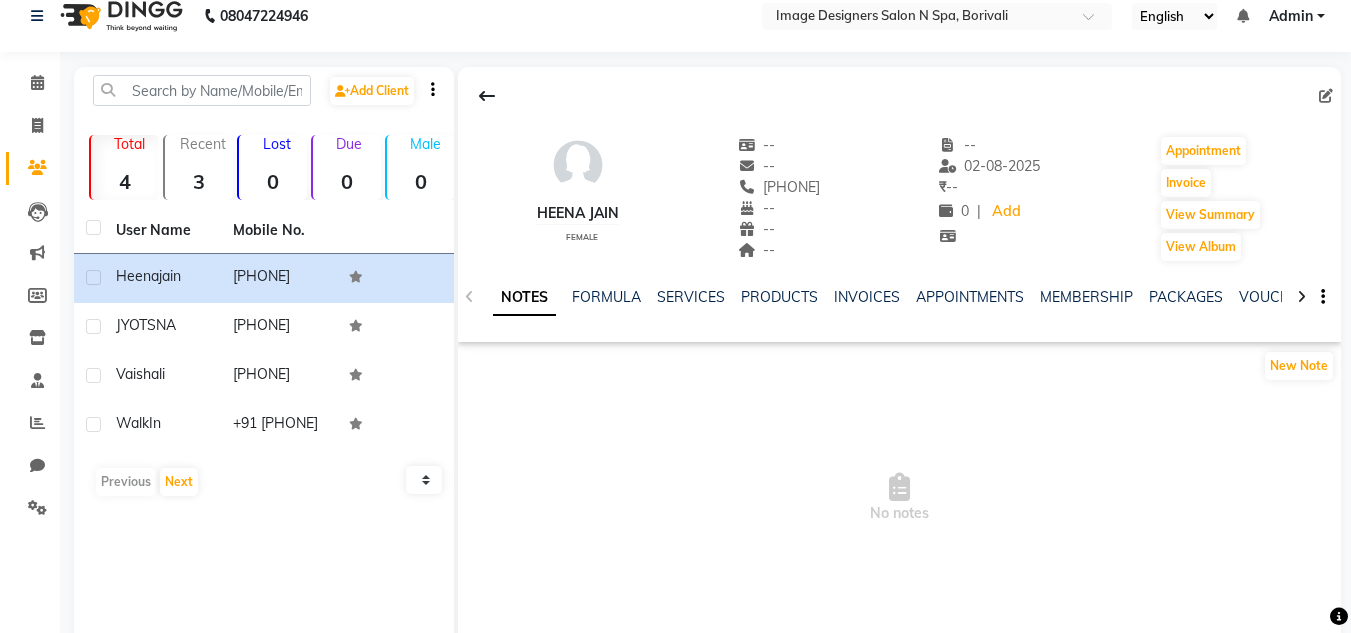click 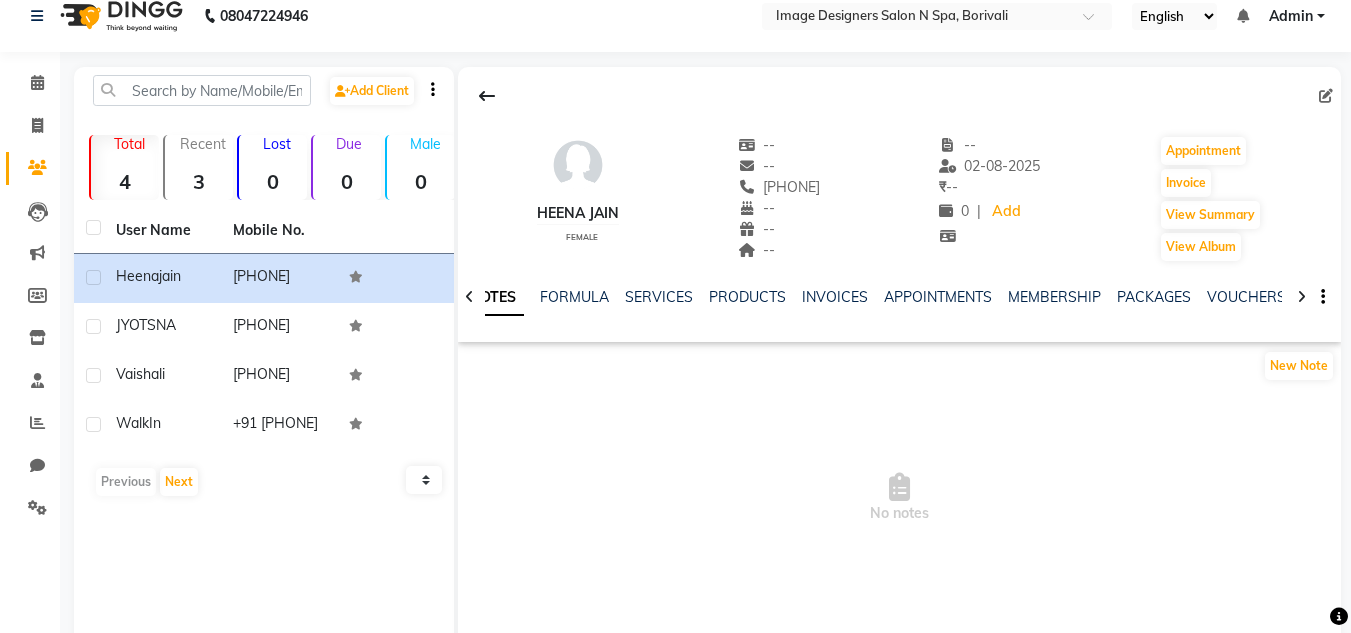 click 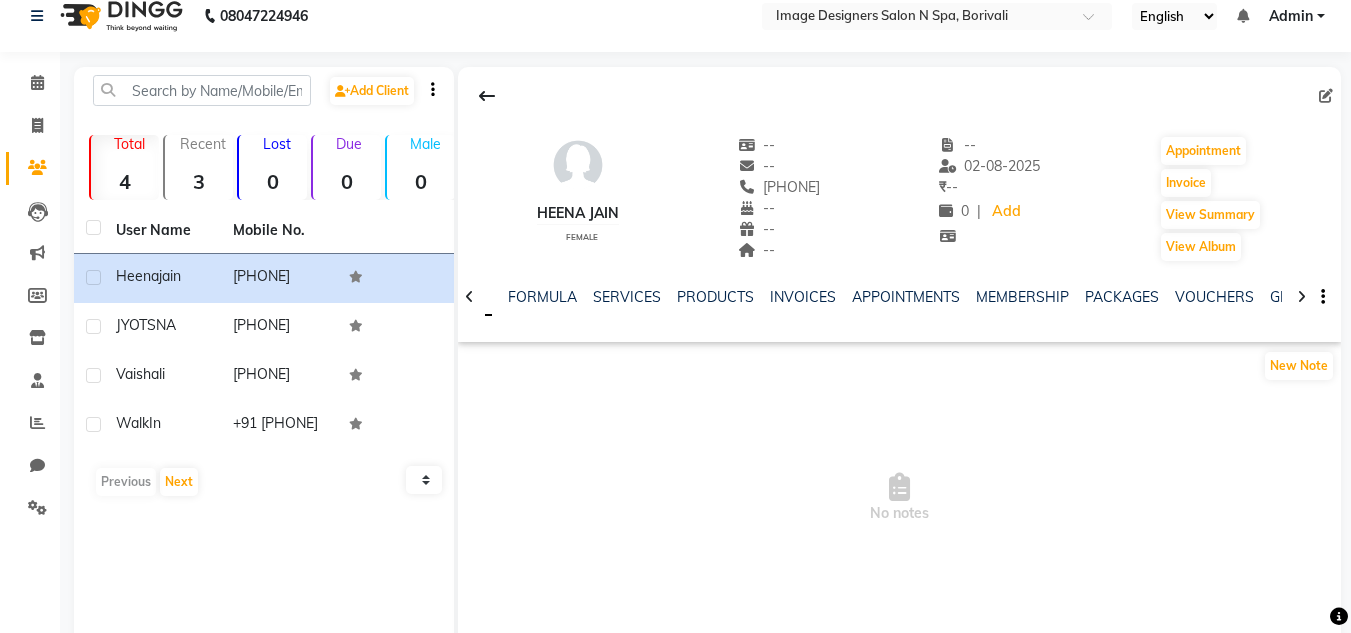 click 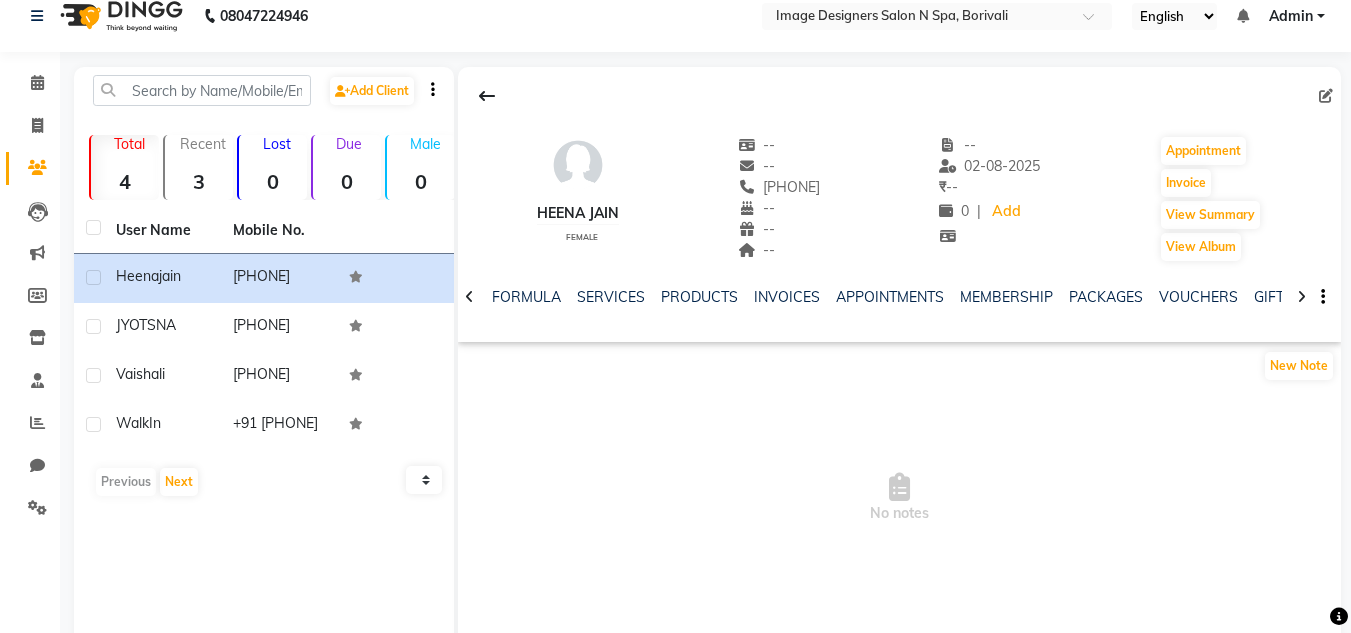 click 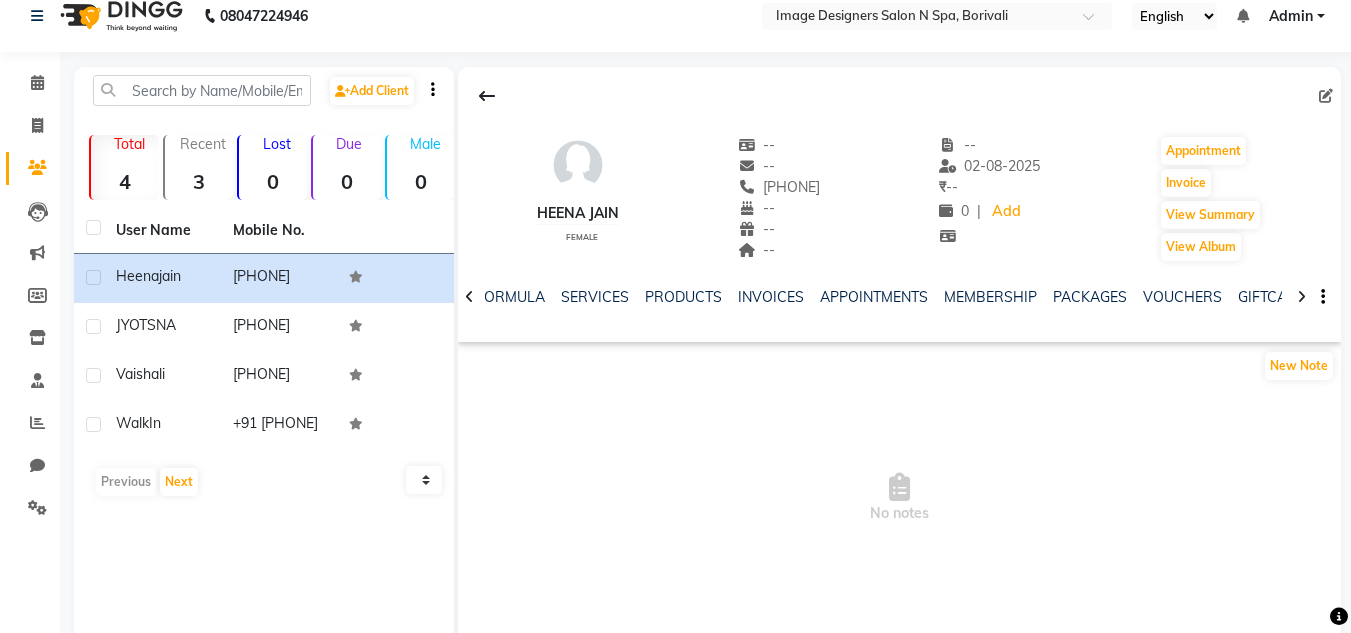 click 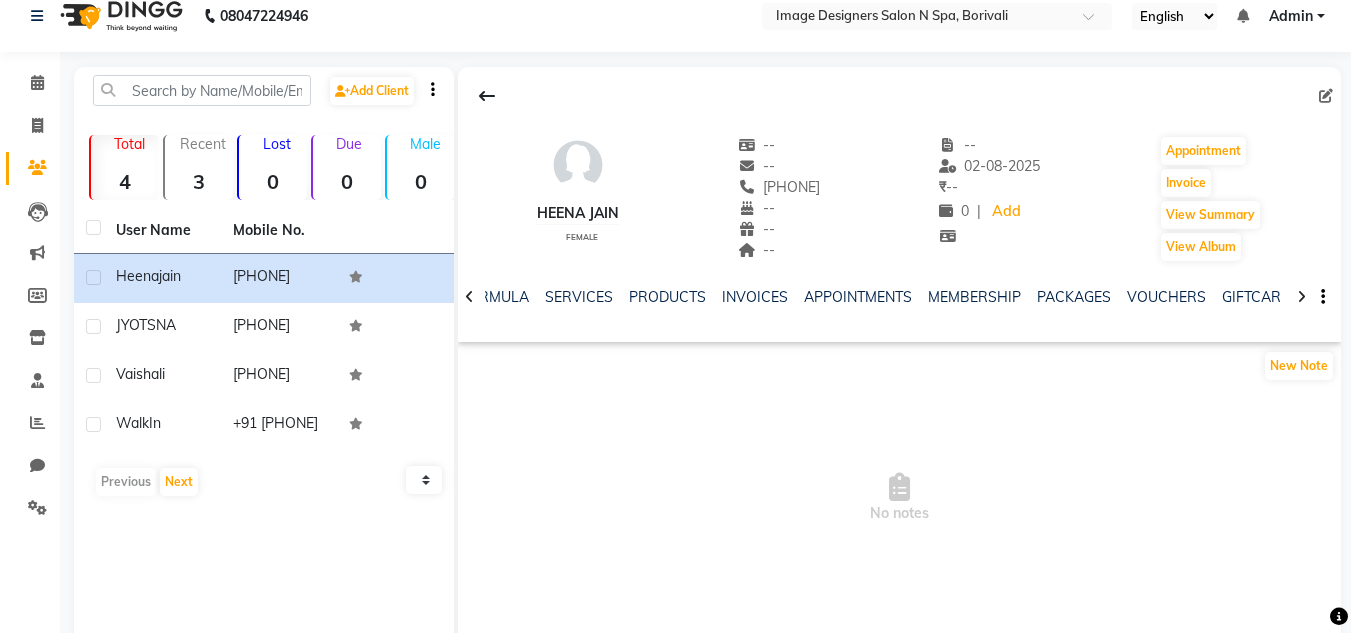 click 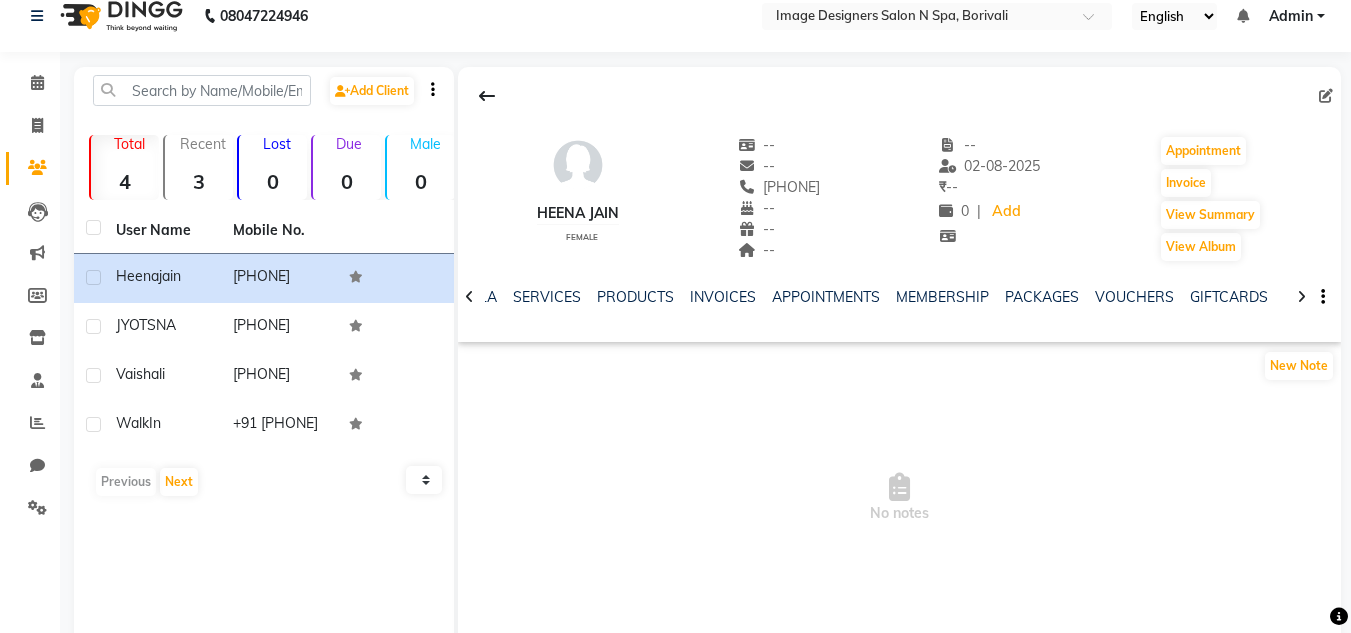 click 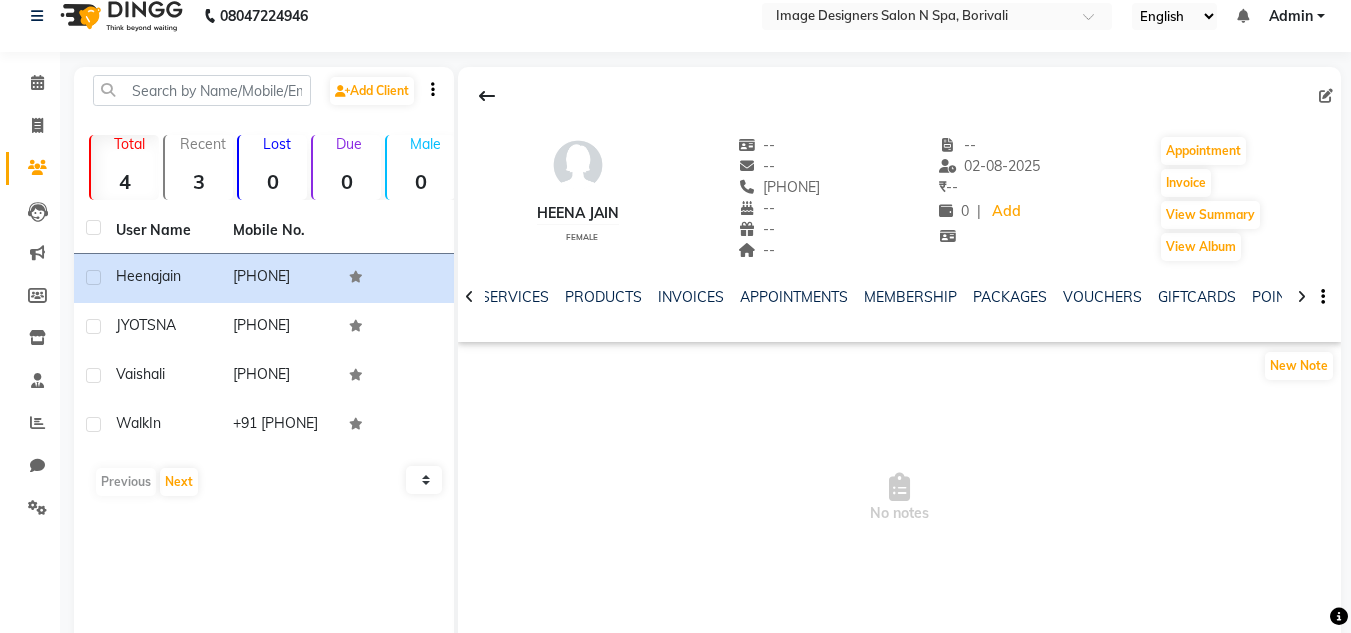 click 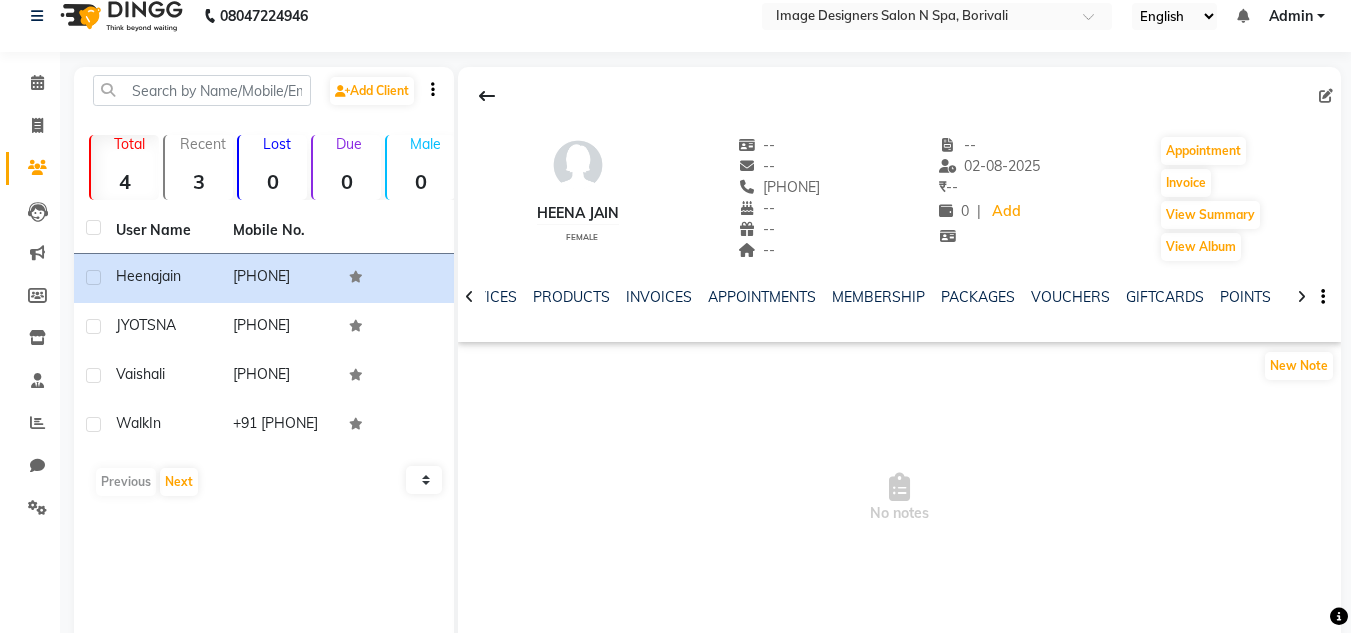 click 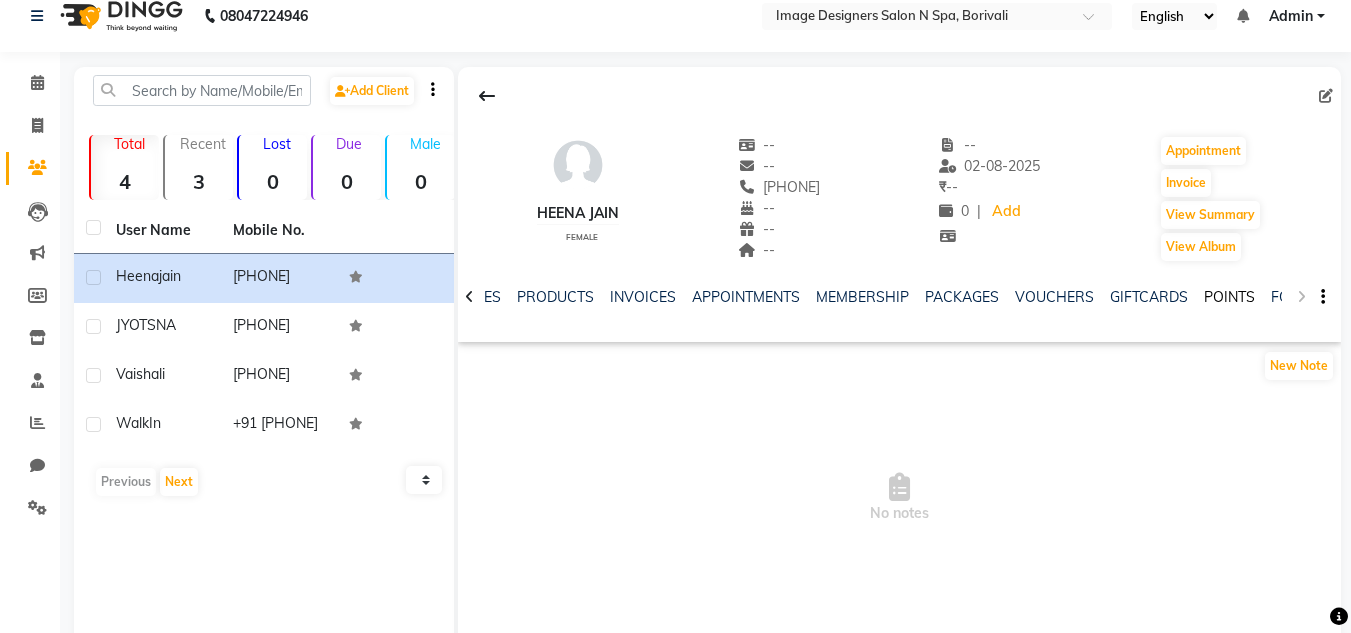 click on "POINTS" 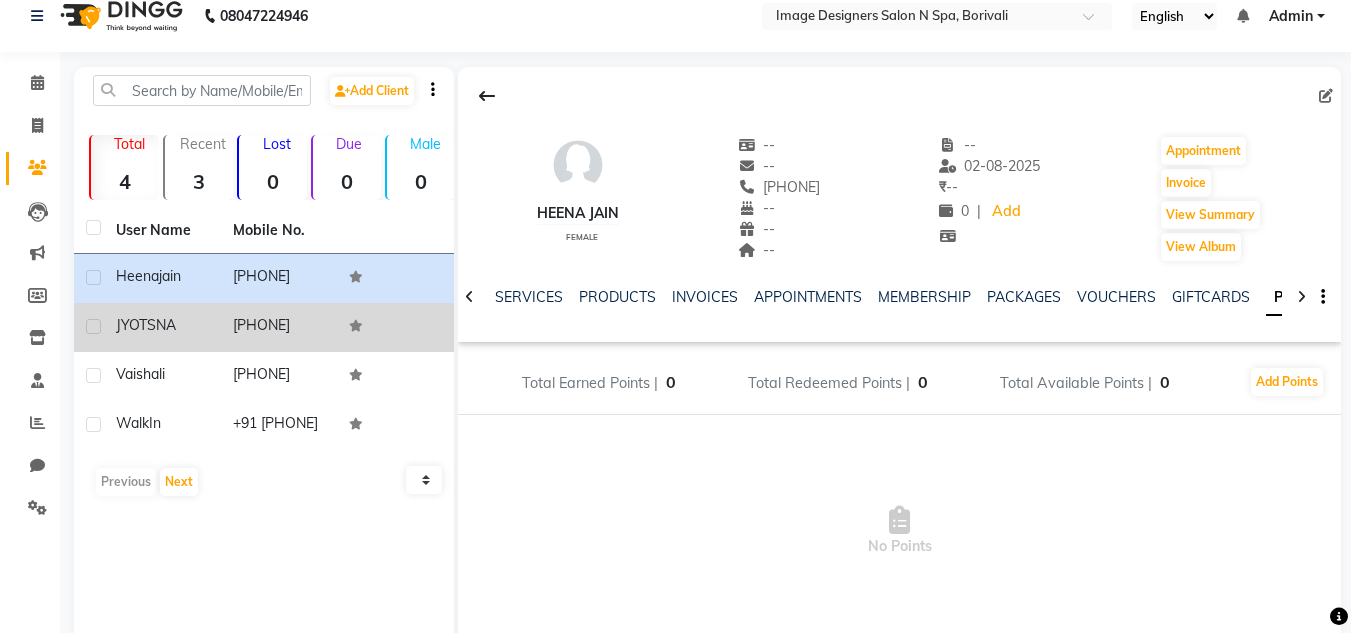 click on "JYOTSNA" 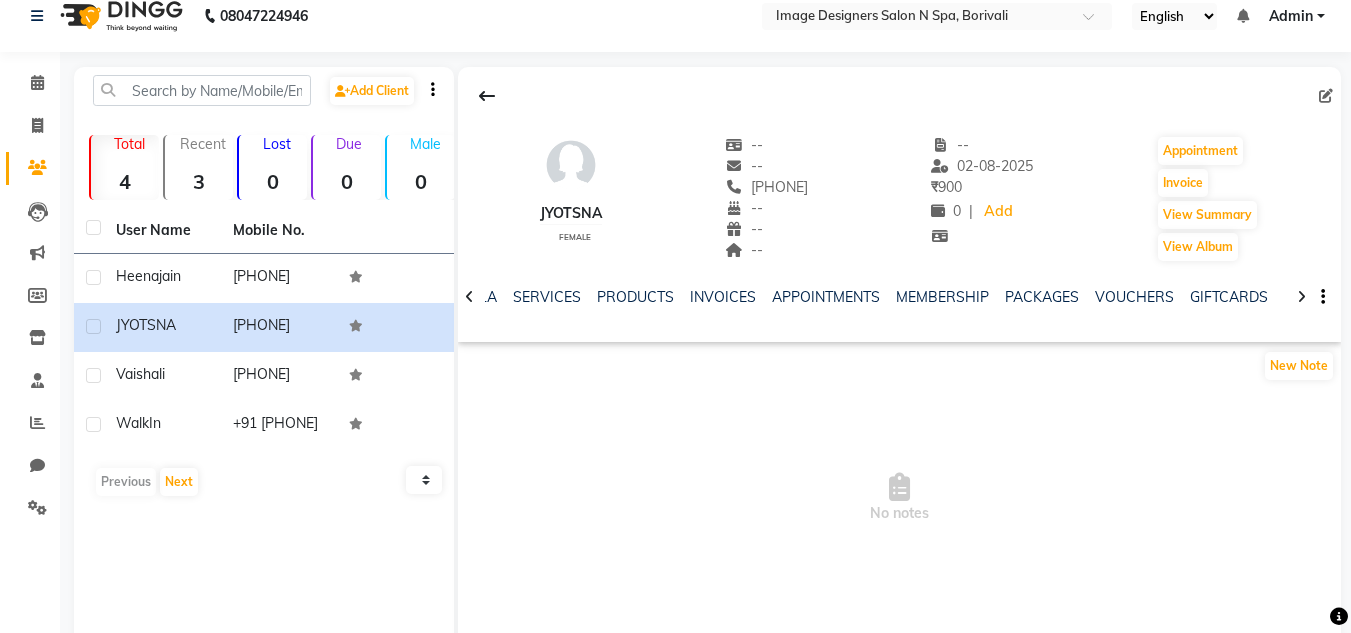 click 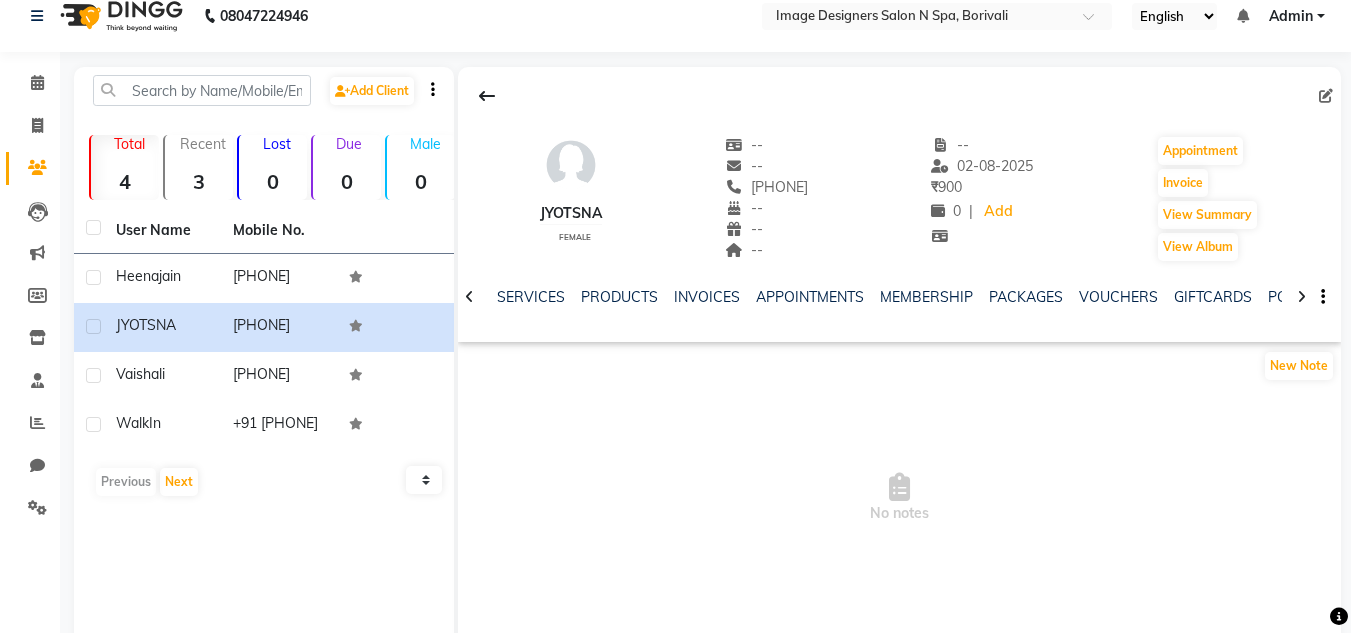 click 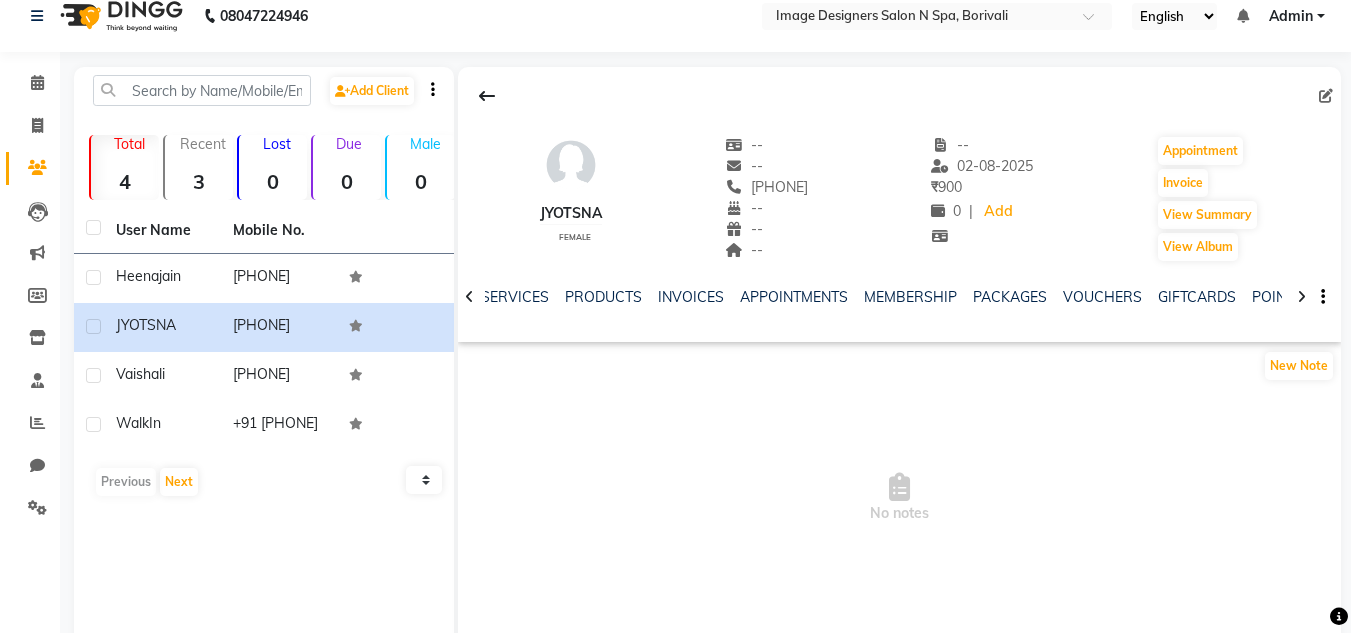 click 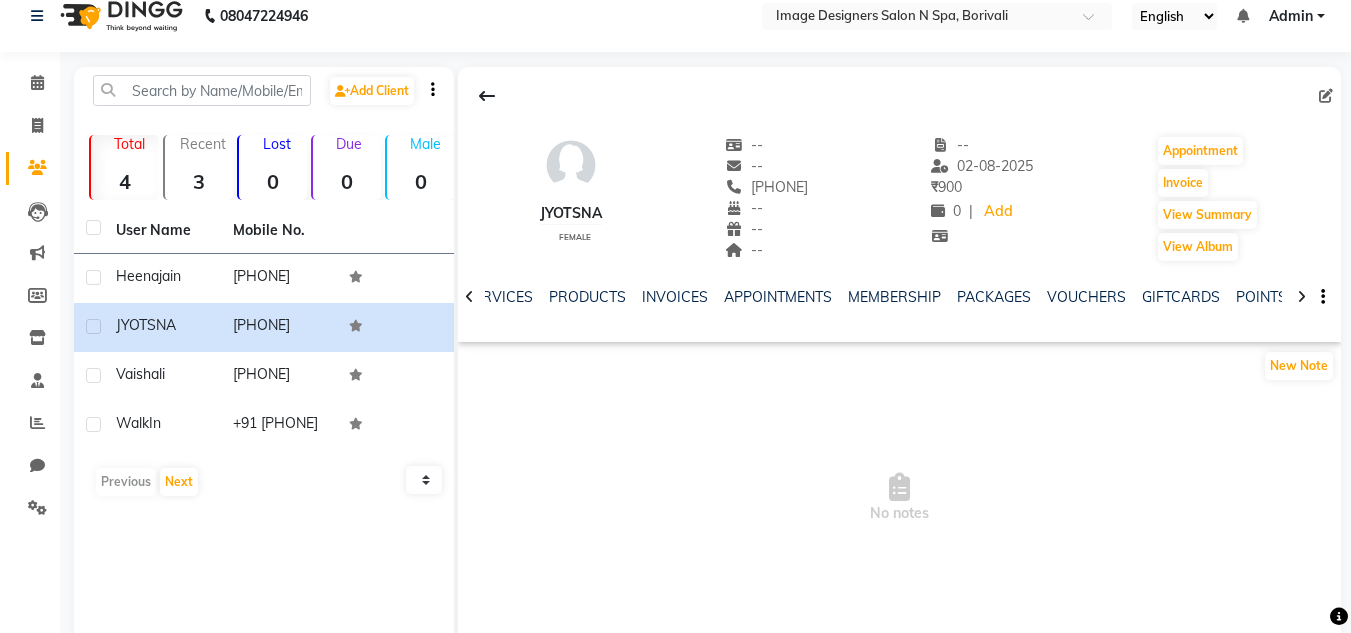 click 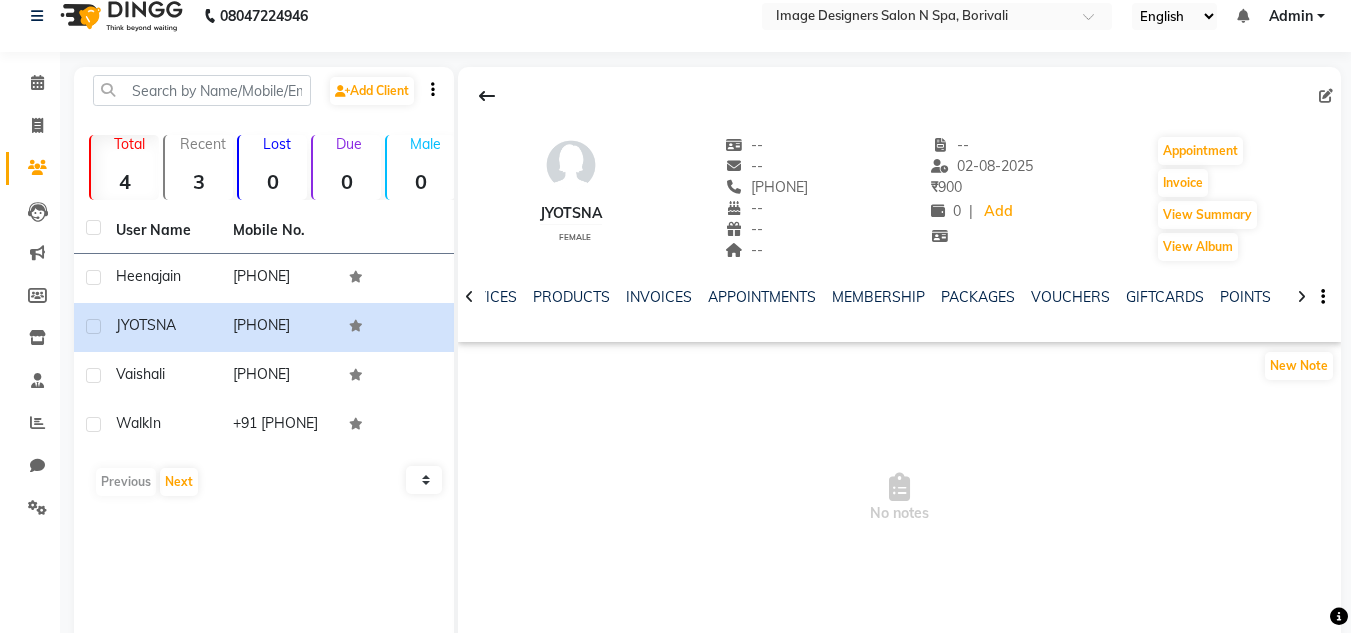 click 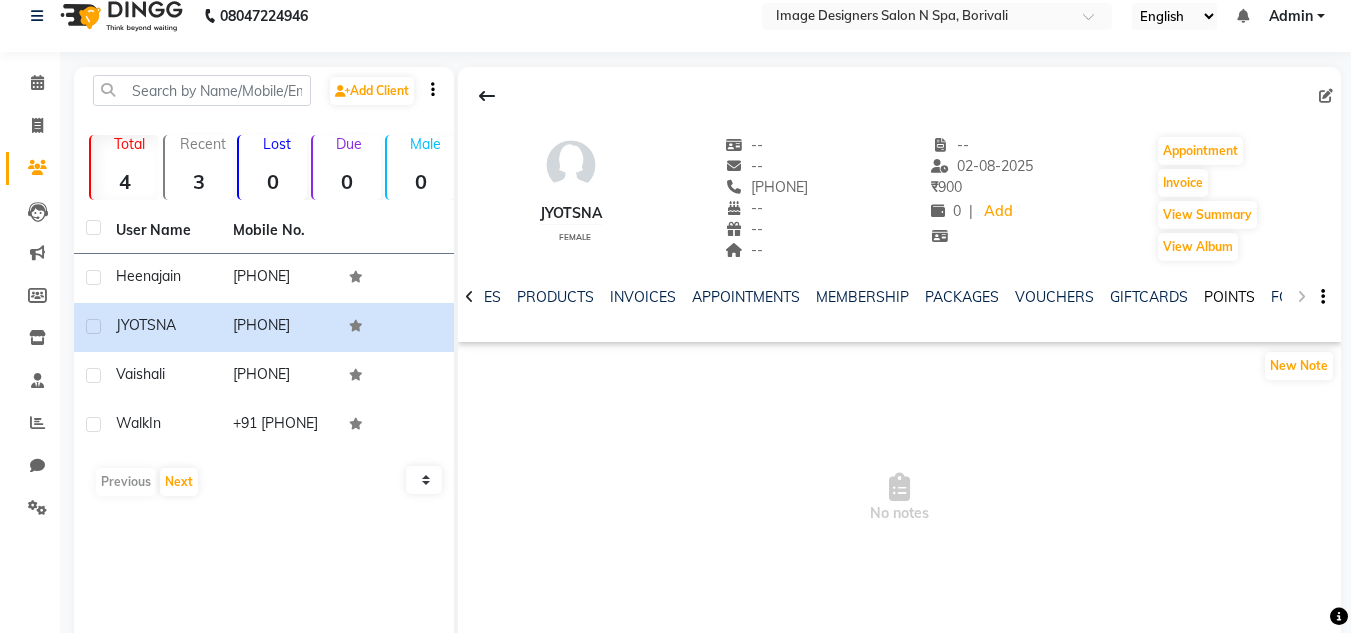 click on "POINTS" 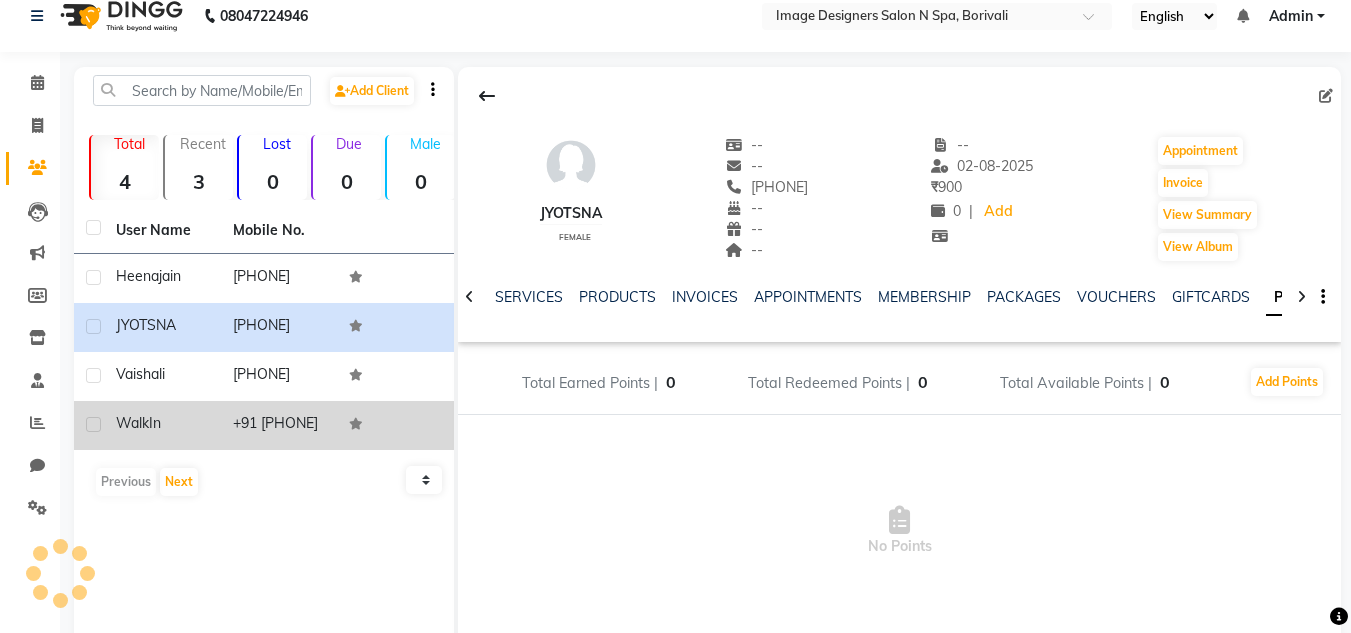 click on "+91  1382400000000" 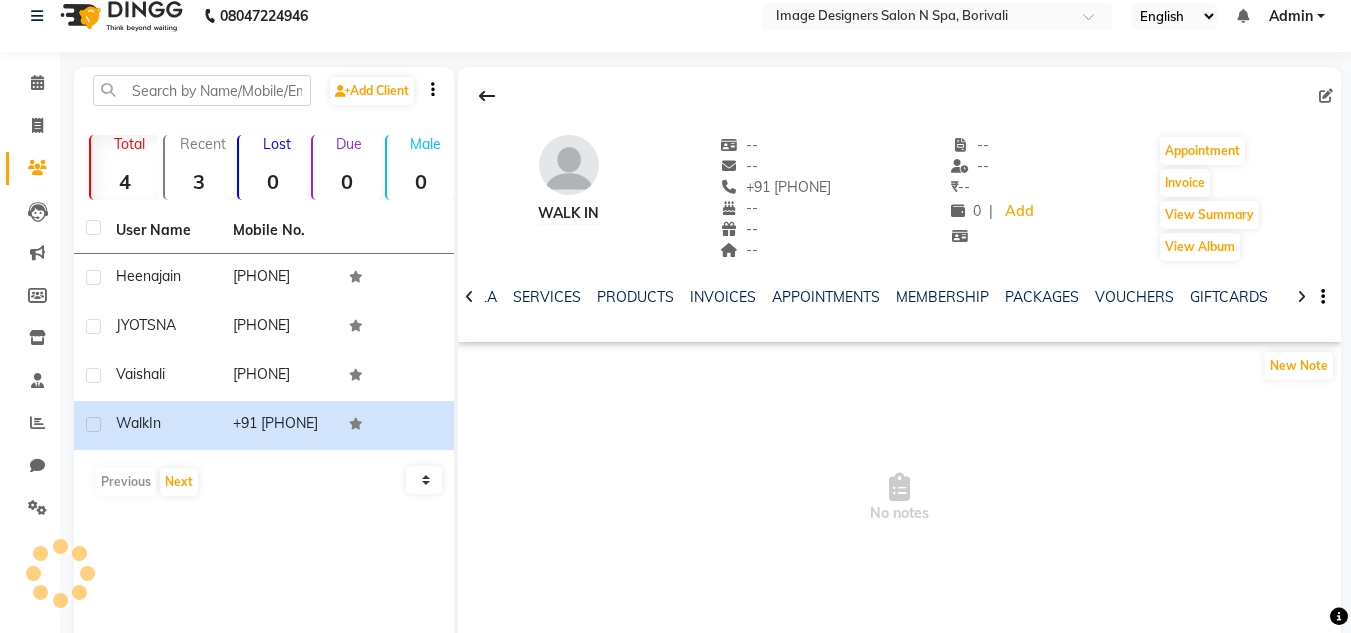 click 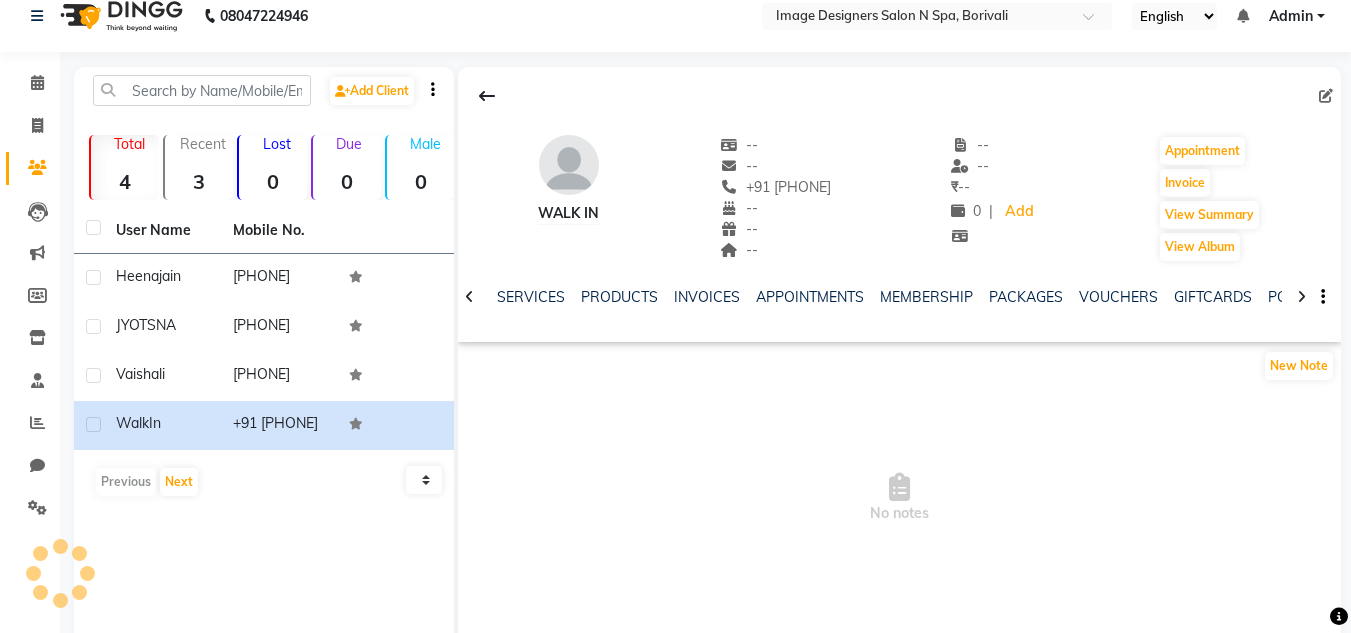 click 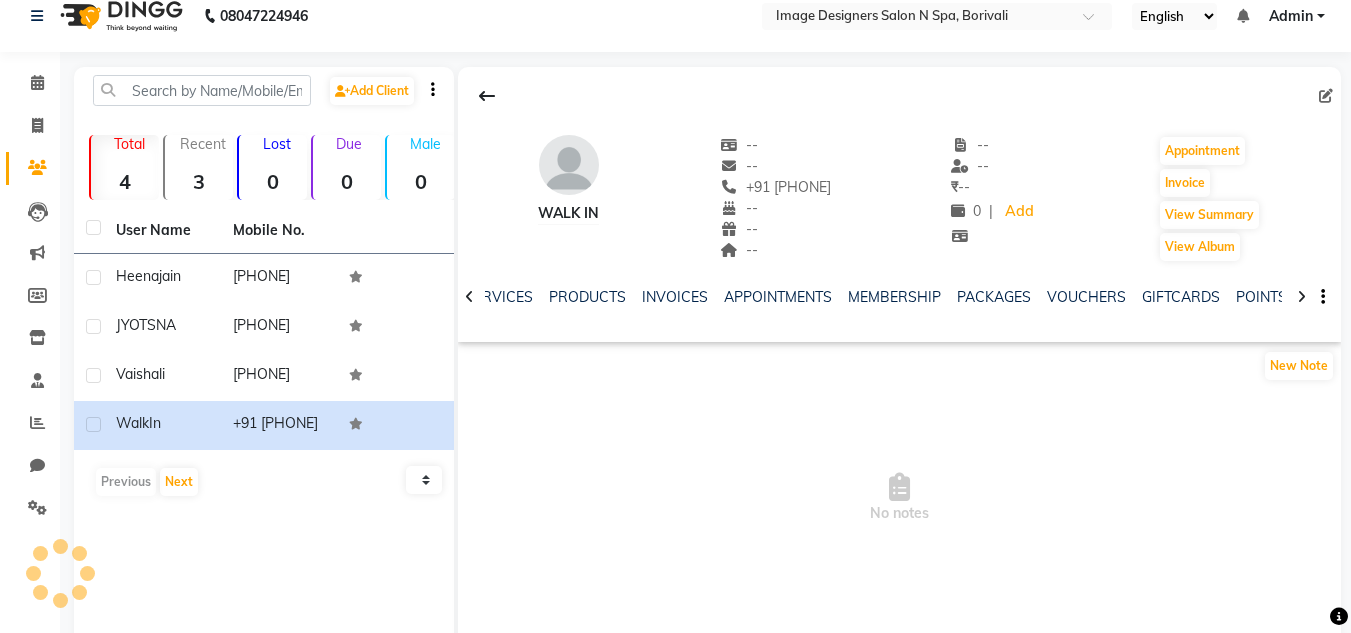 click 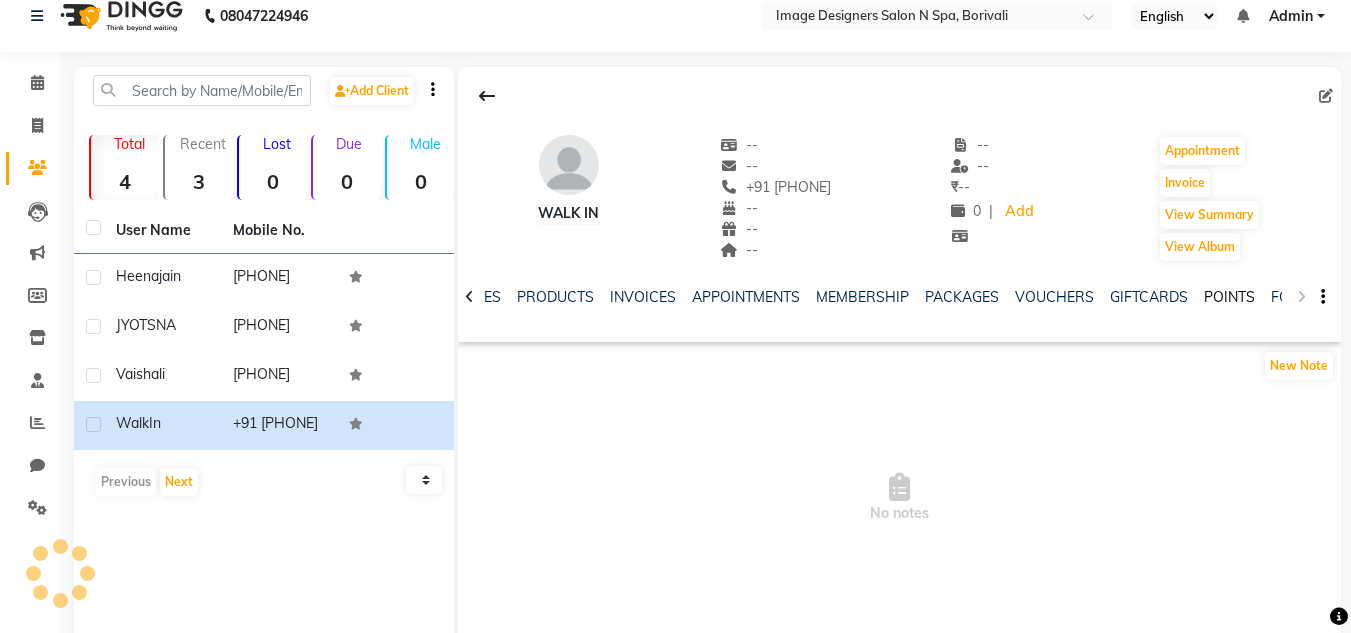 click on "POINTS" 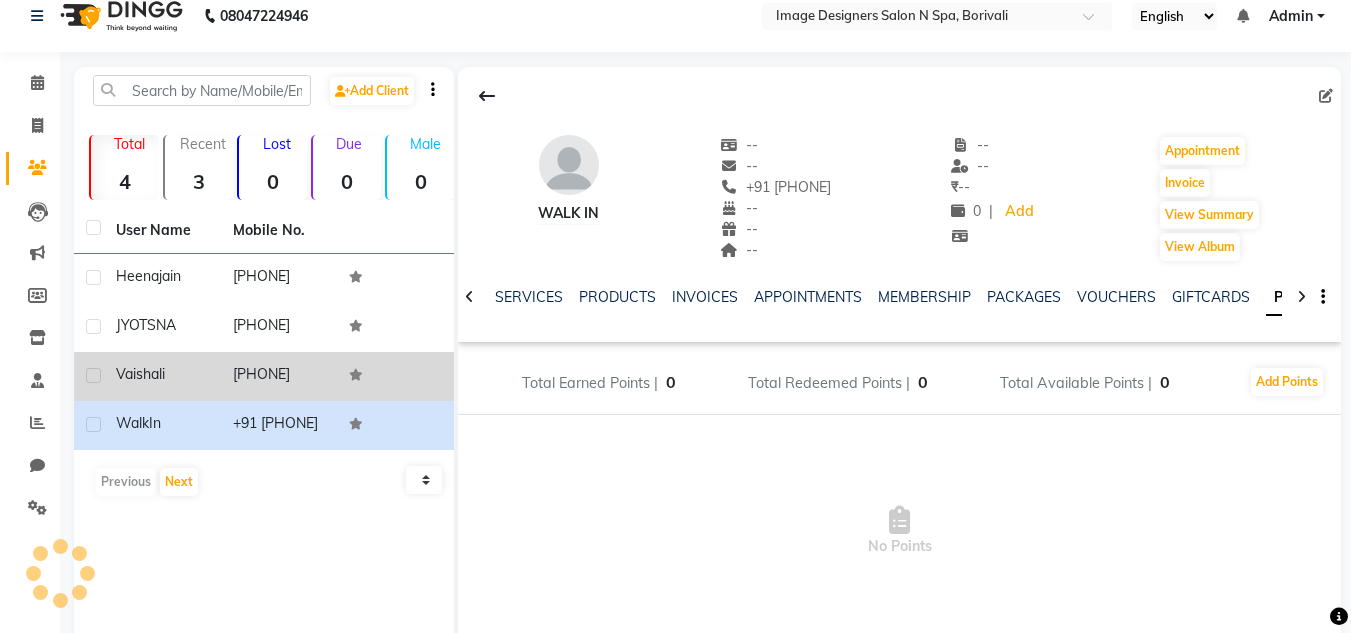 click on "9323237500" 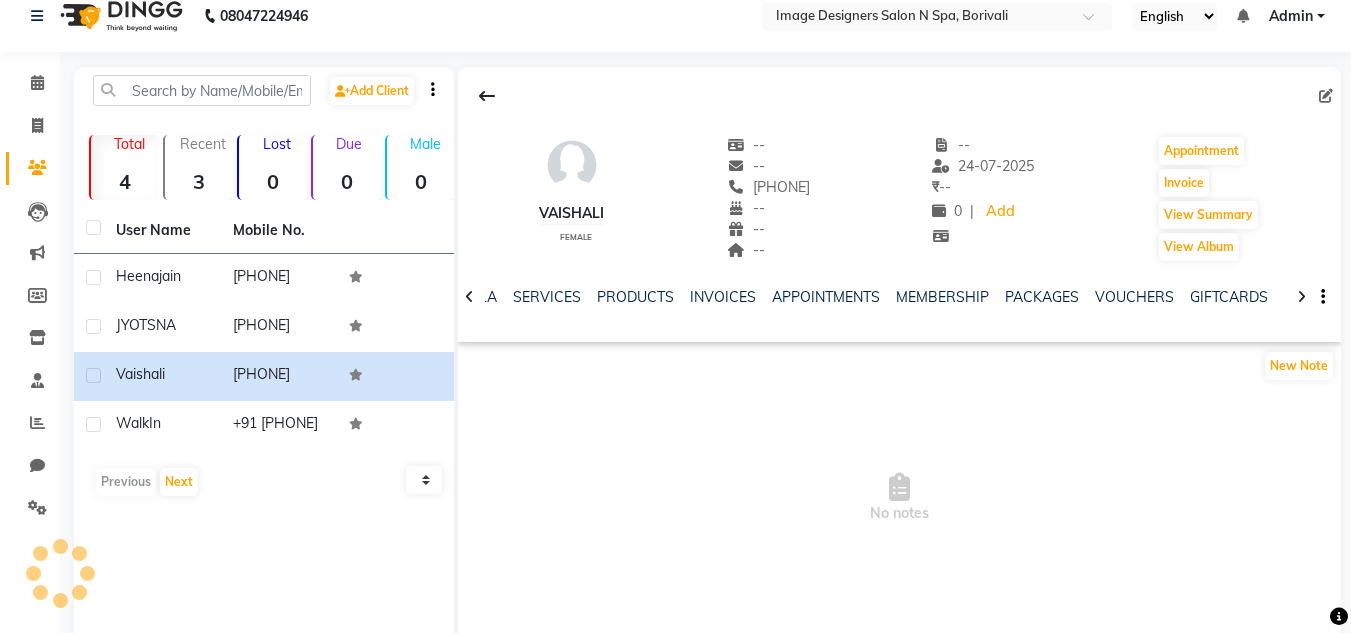 click 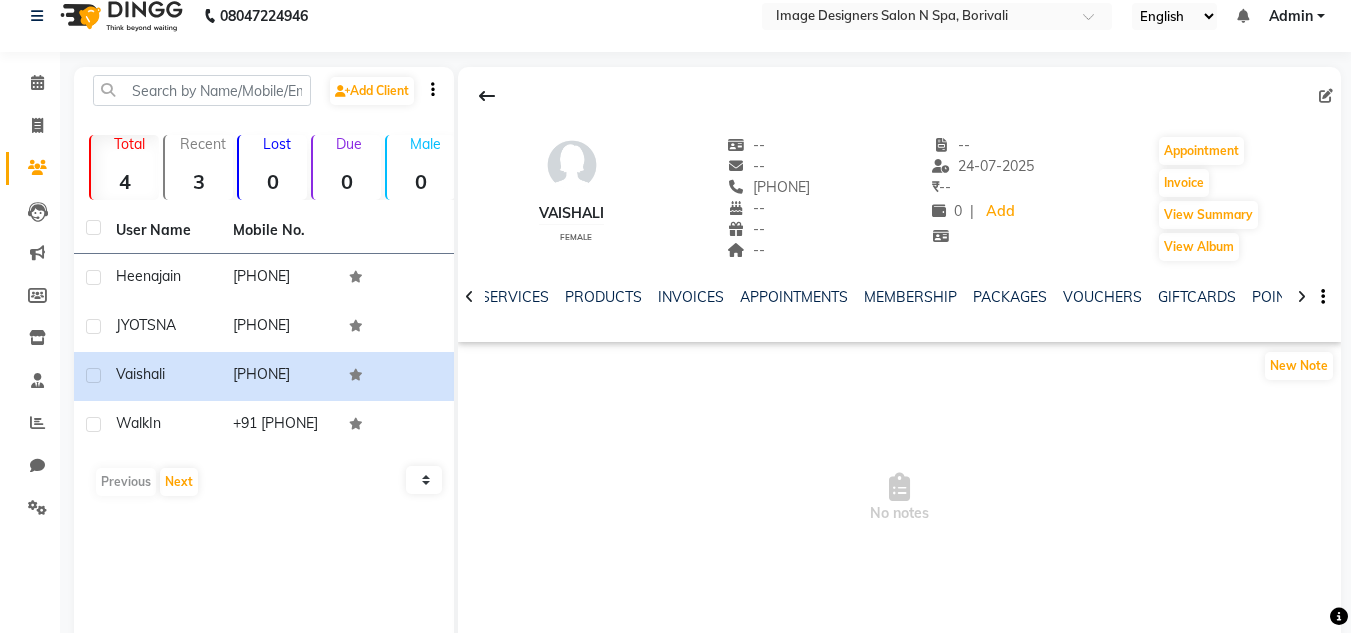 click 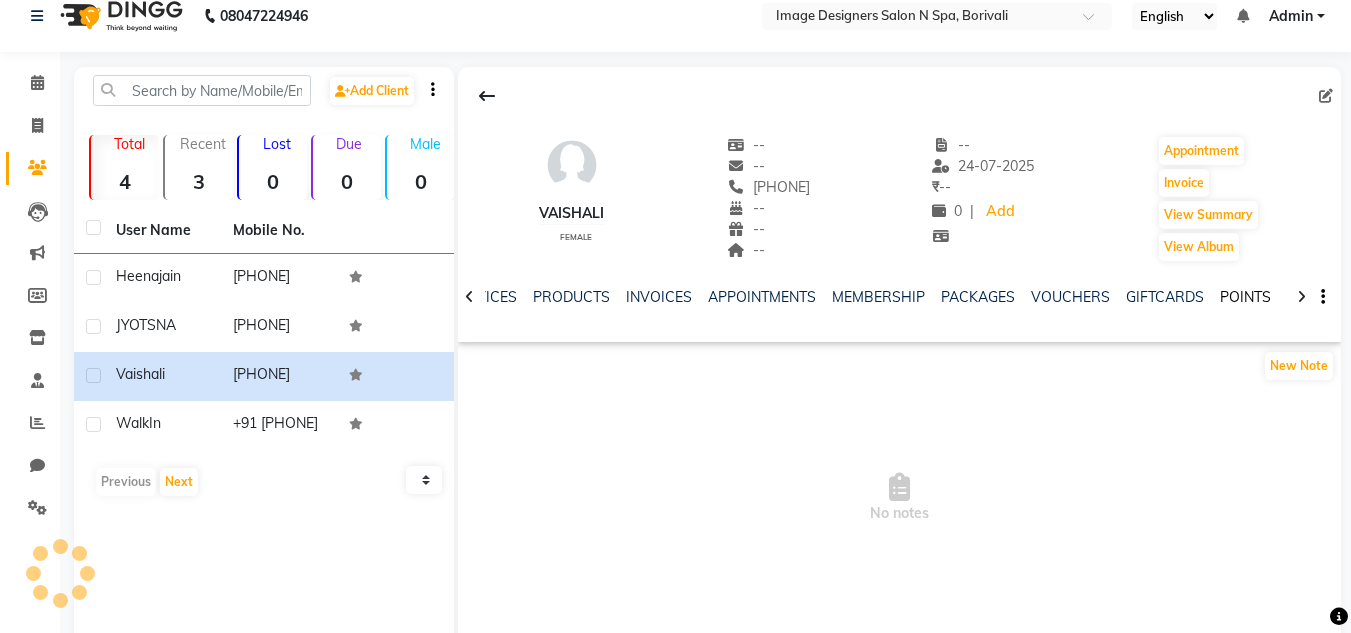 click on "POINTS" 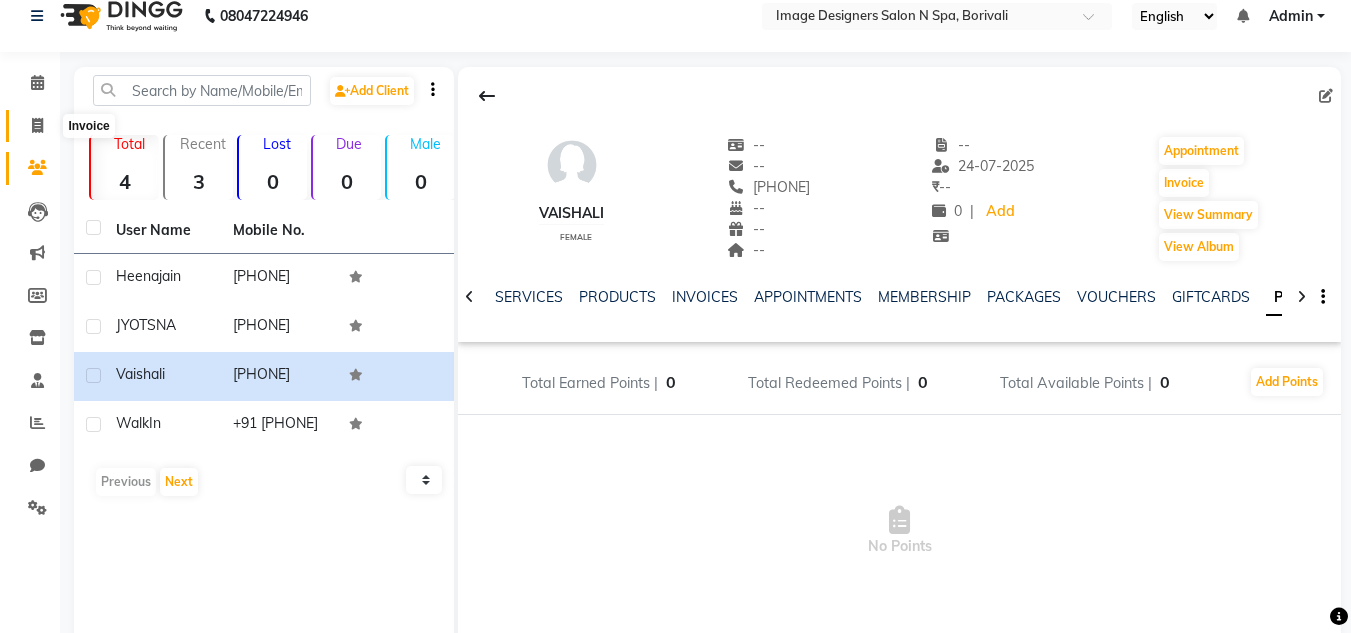 click 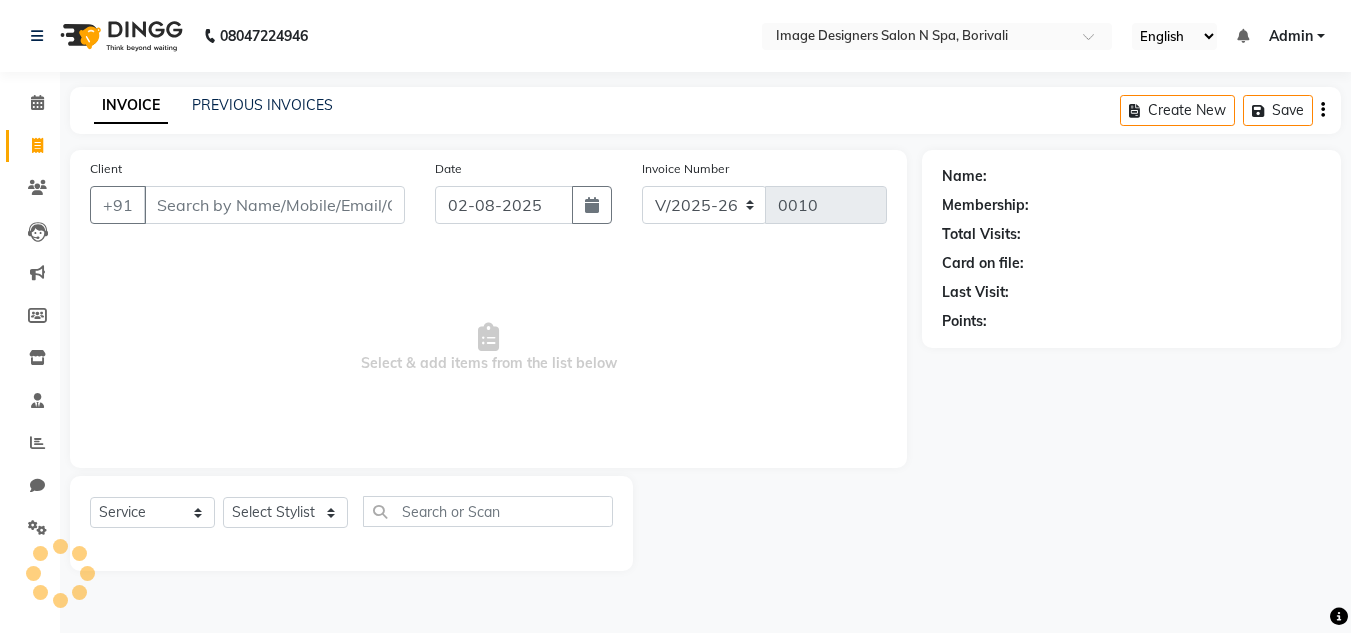 scroll, scrollTop: 0, scrollLeft: 0, axis: both 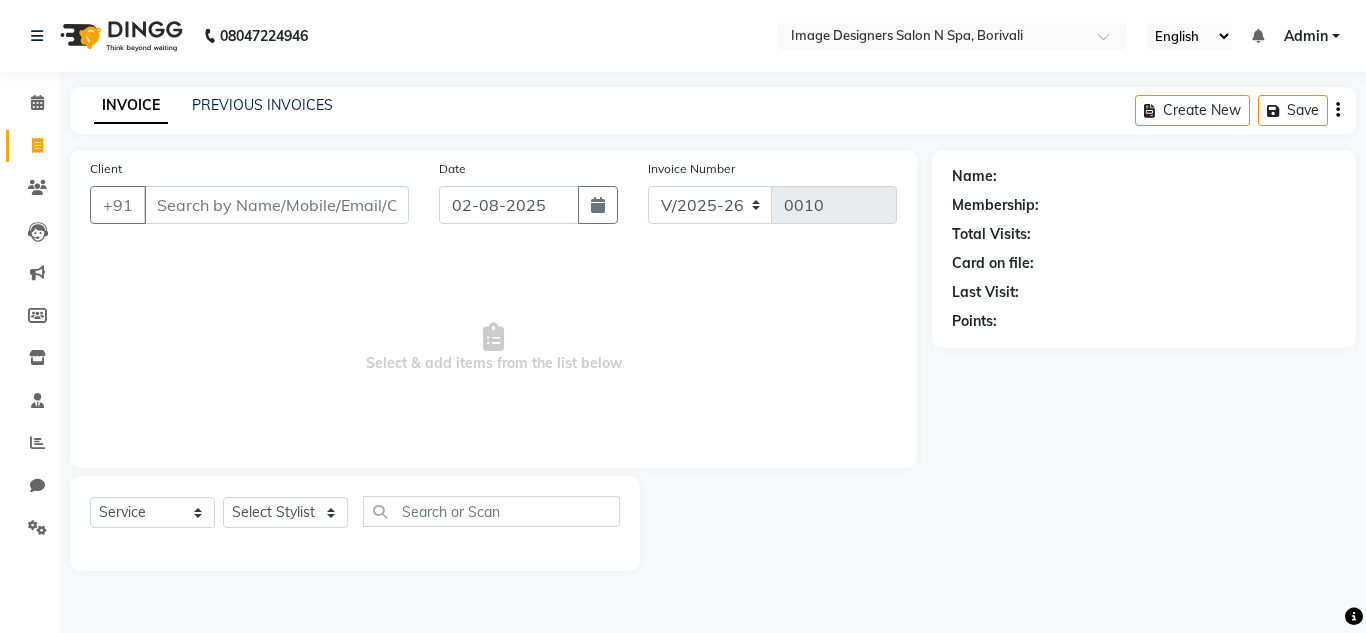 click on "Client" at bounding box center (276, 205) 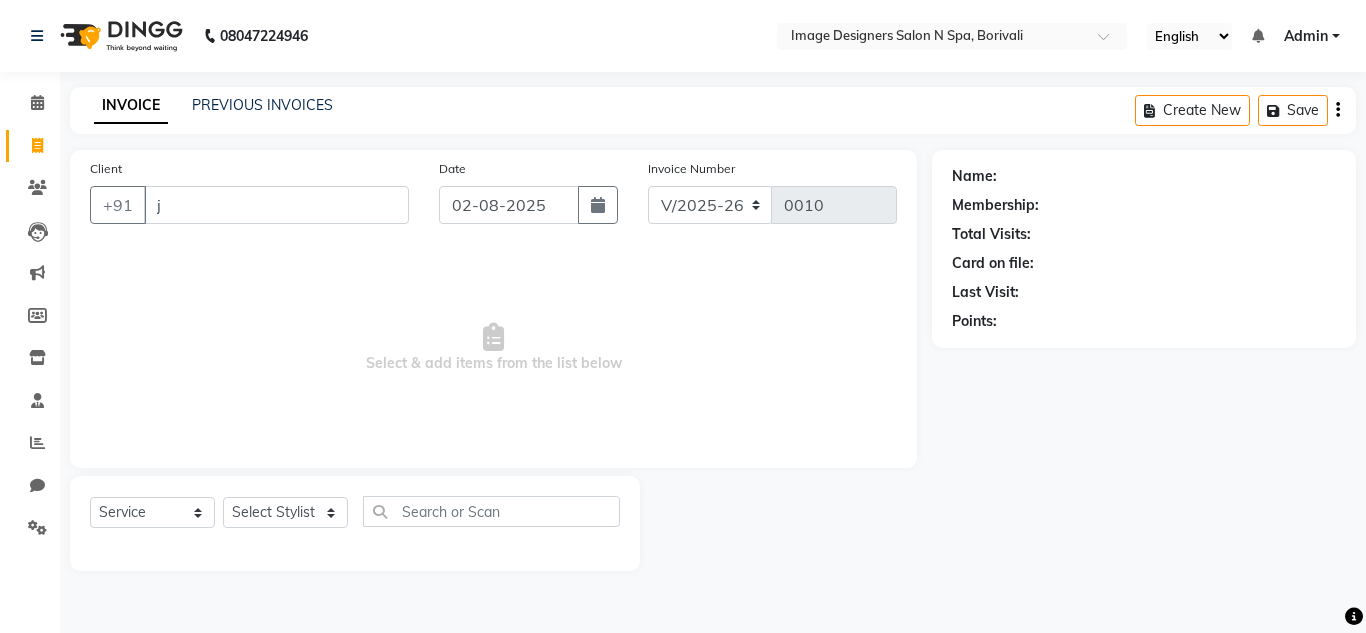 click on "j" at bounding box center (276, 205) 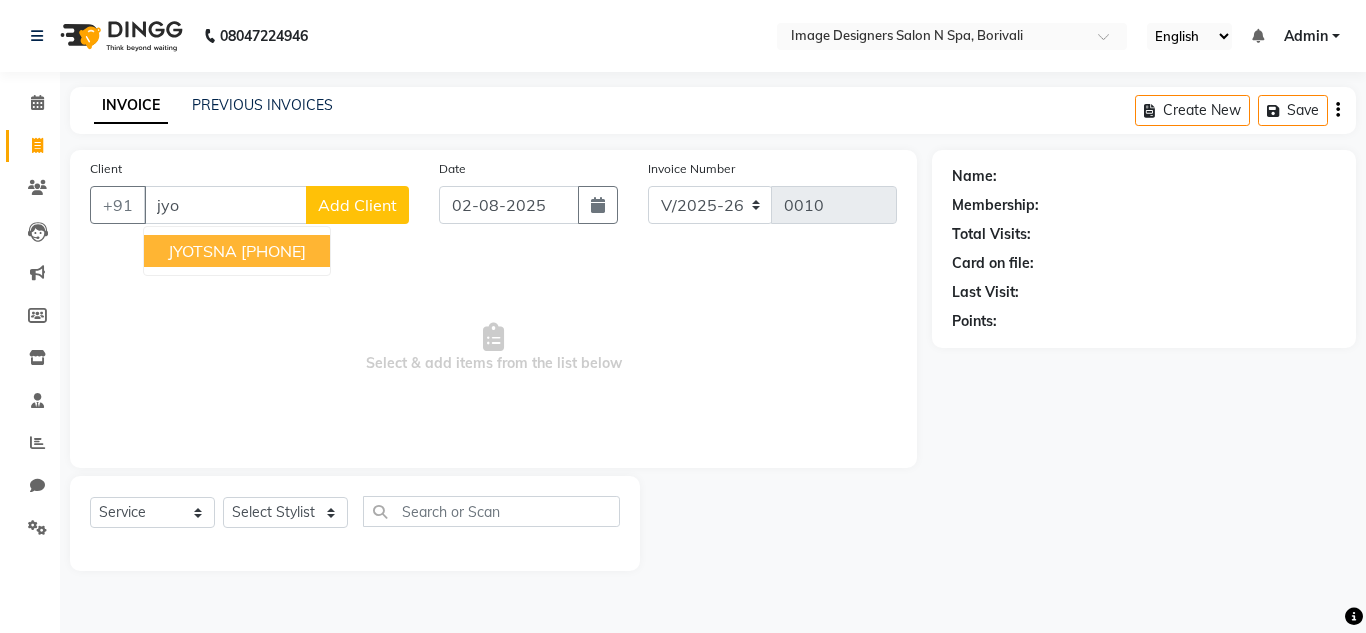 click on "[NUMBER]" at bounding box center [273, 251] 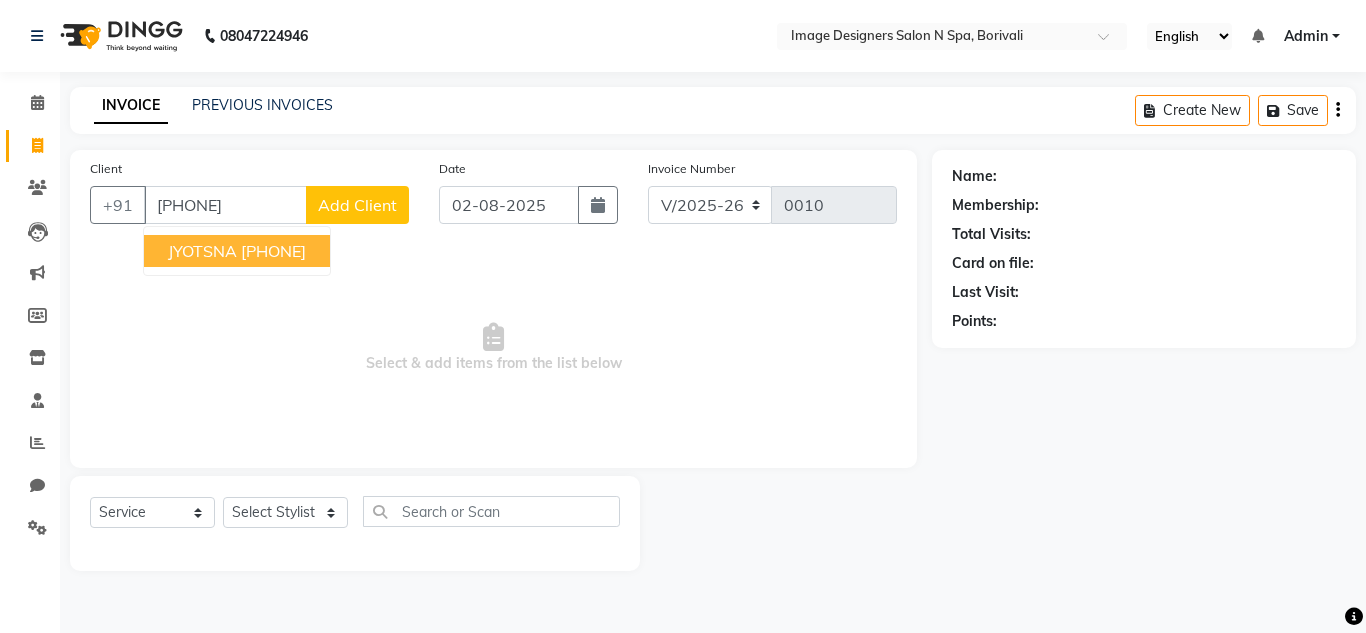 type on "[NUMBER]" 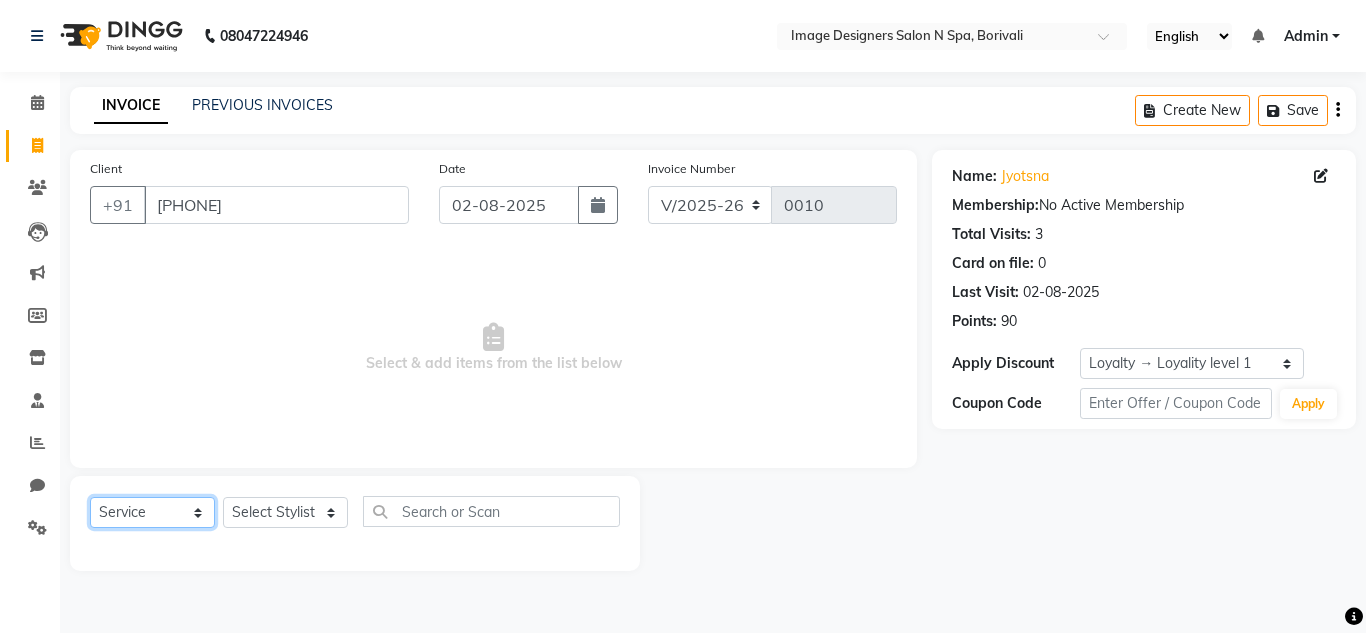 click on "Select  Service  Product  Membership  Package Voucher Prepaid Gift Card" 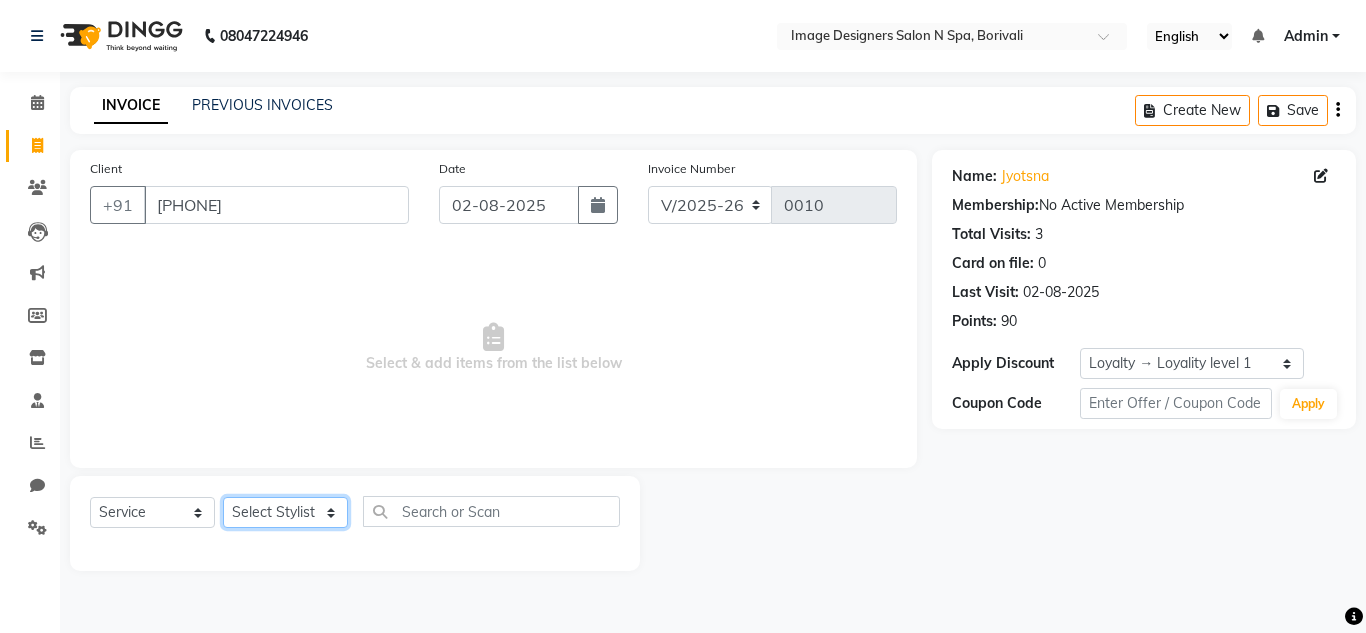 click on "Select Stylist Jyotsna Sarita Shraddha" 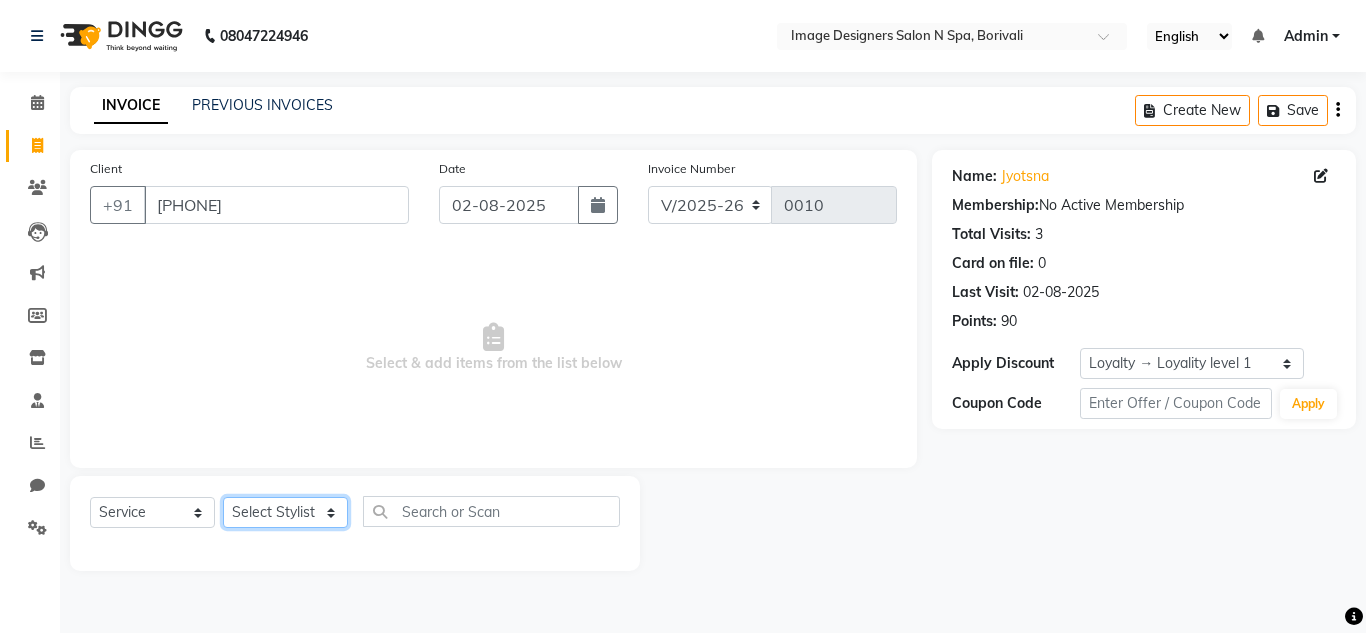 select on "86239" 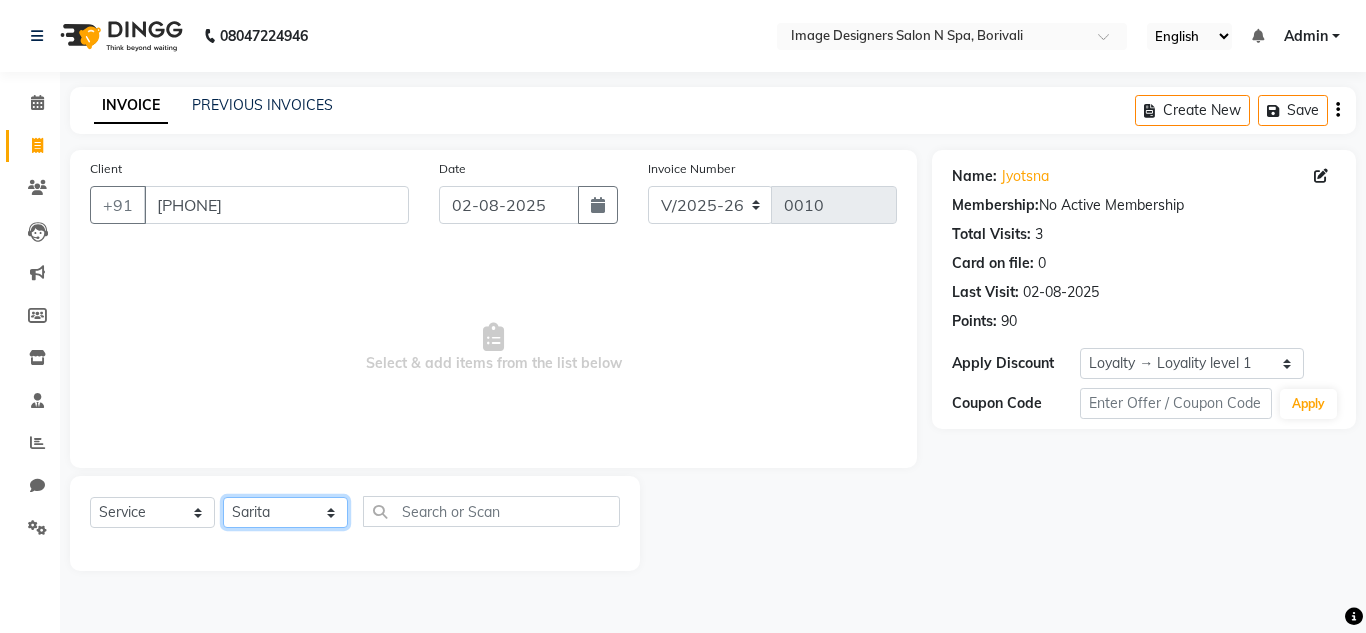 click on "Select Stylist Jyotsna Sarita Shraddha" 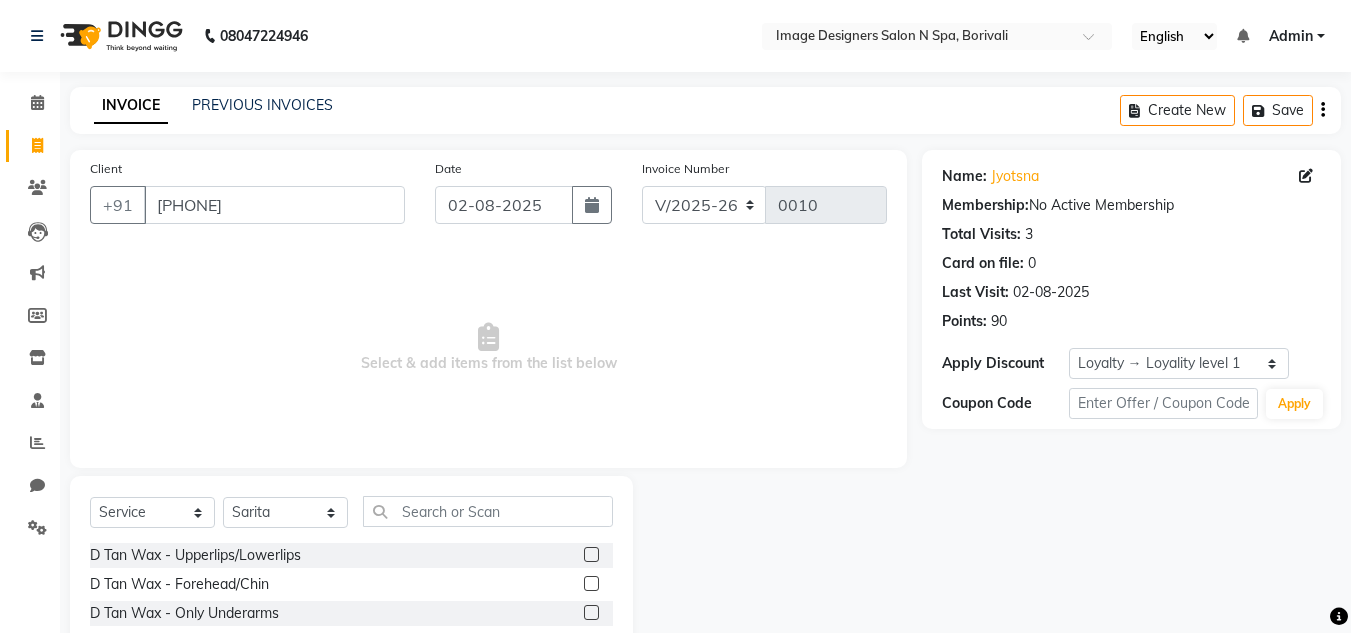 click 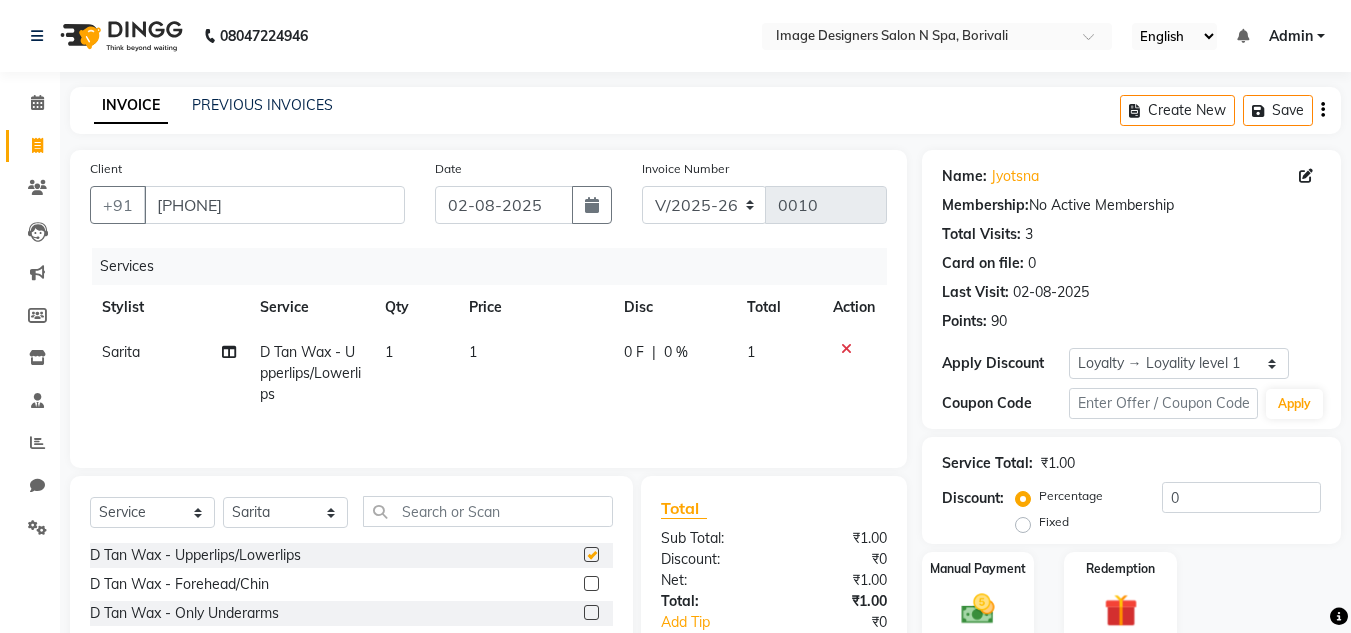 checkbox on "false" 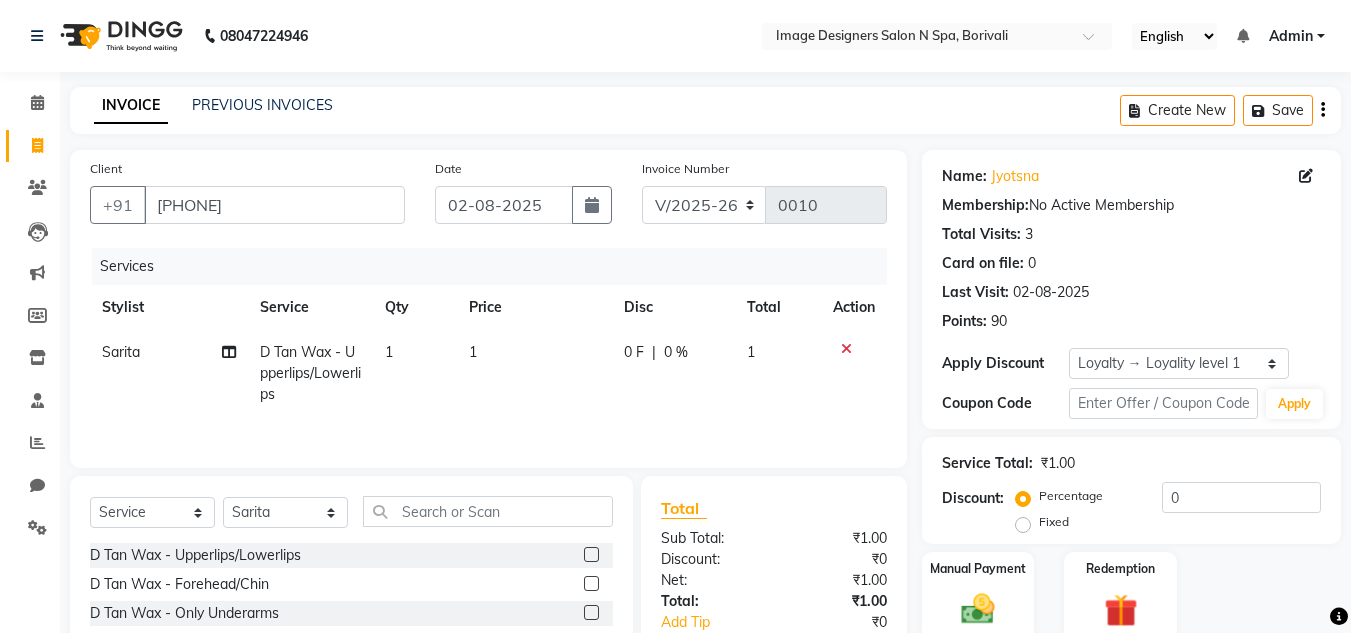 scroll, scrollTop: 168, scrollLeft: 0, axis: vertical 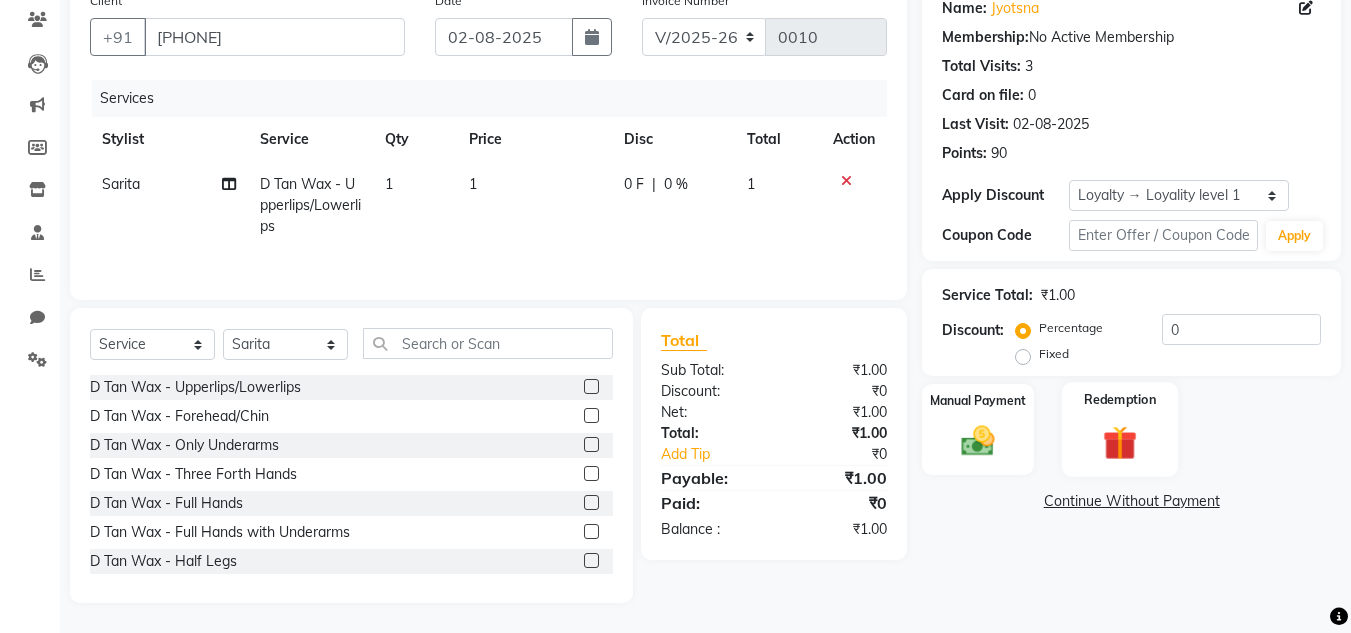 click 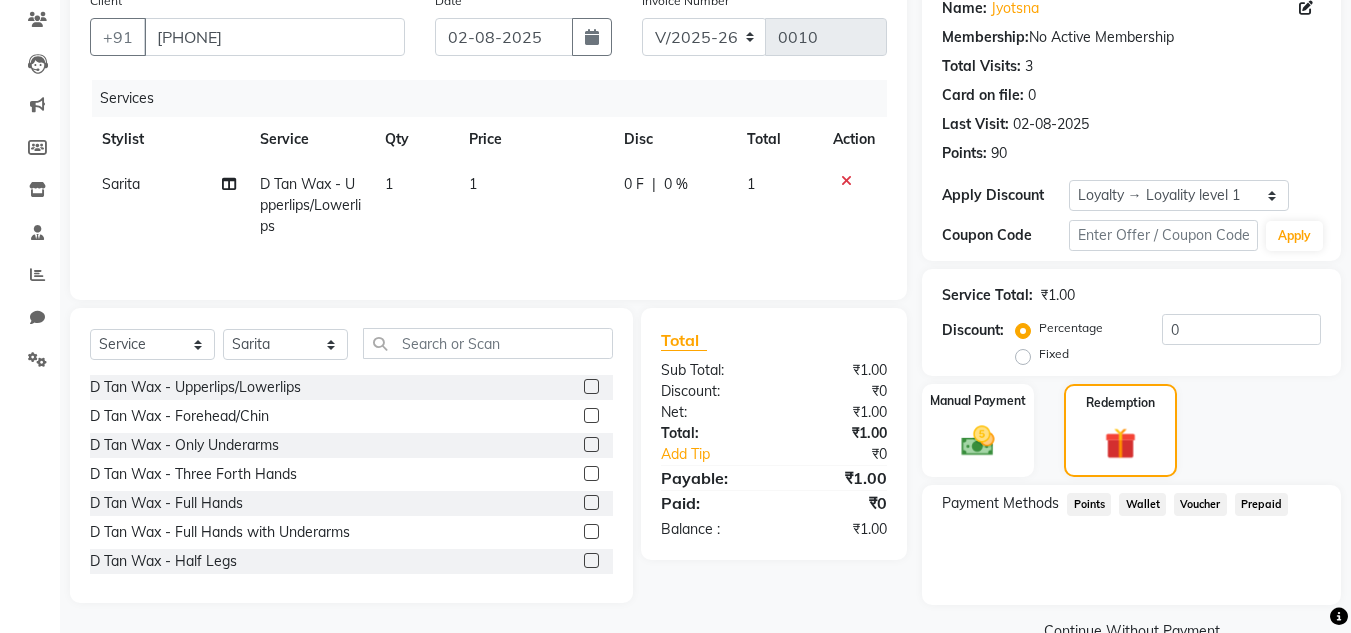 click on "Points" 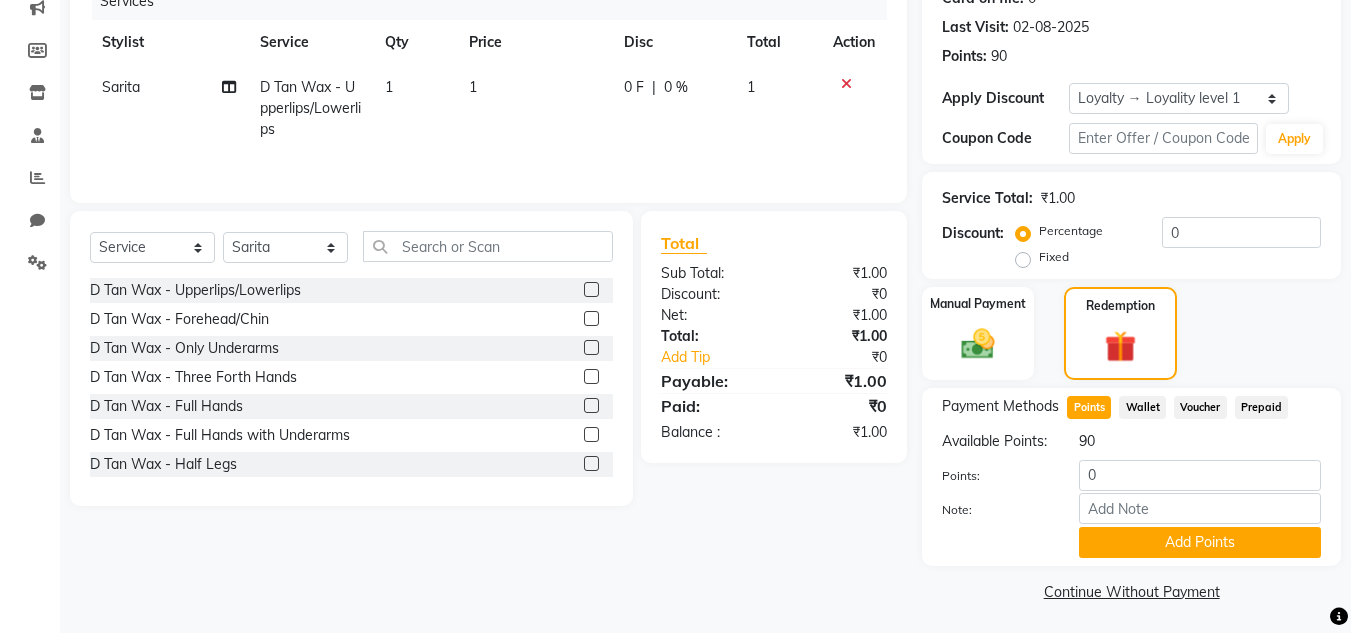 scroll, scrollTop: 290, scrollLeft: 0, axis: vertical 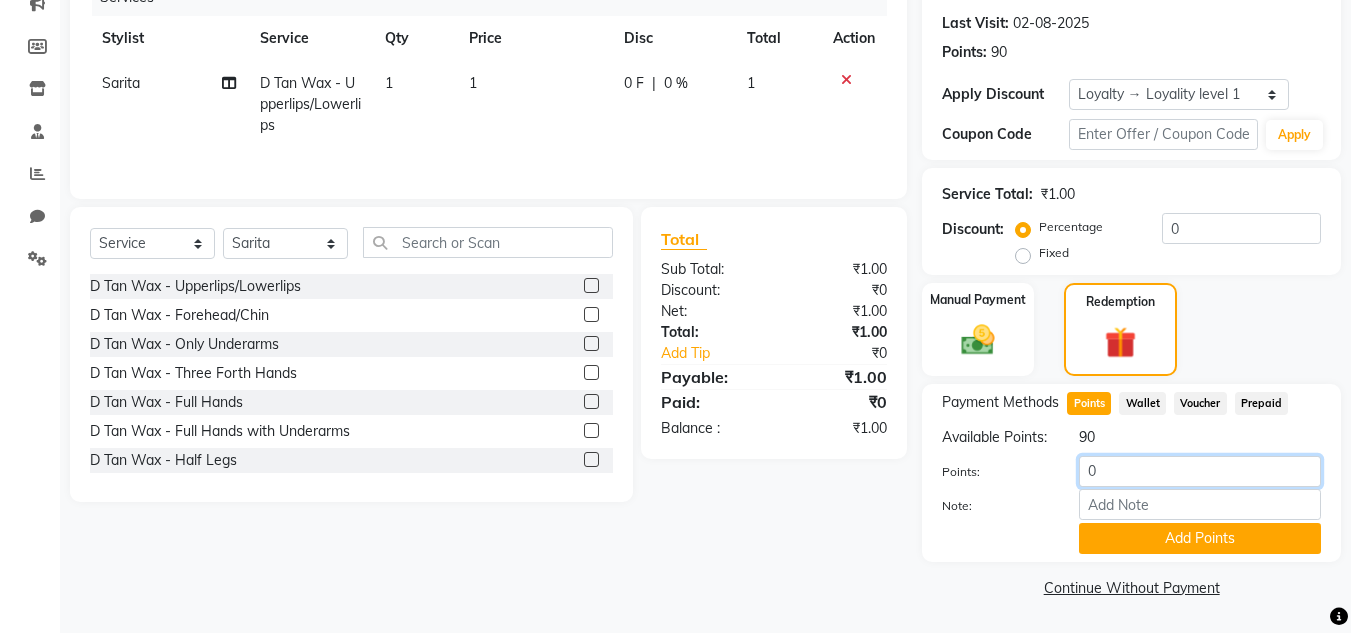 click on "0" 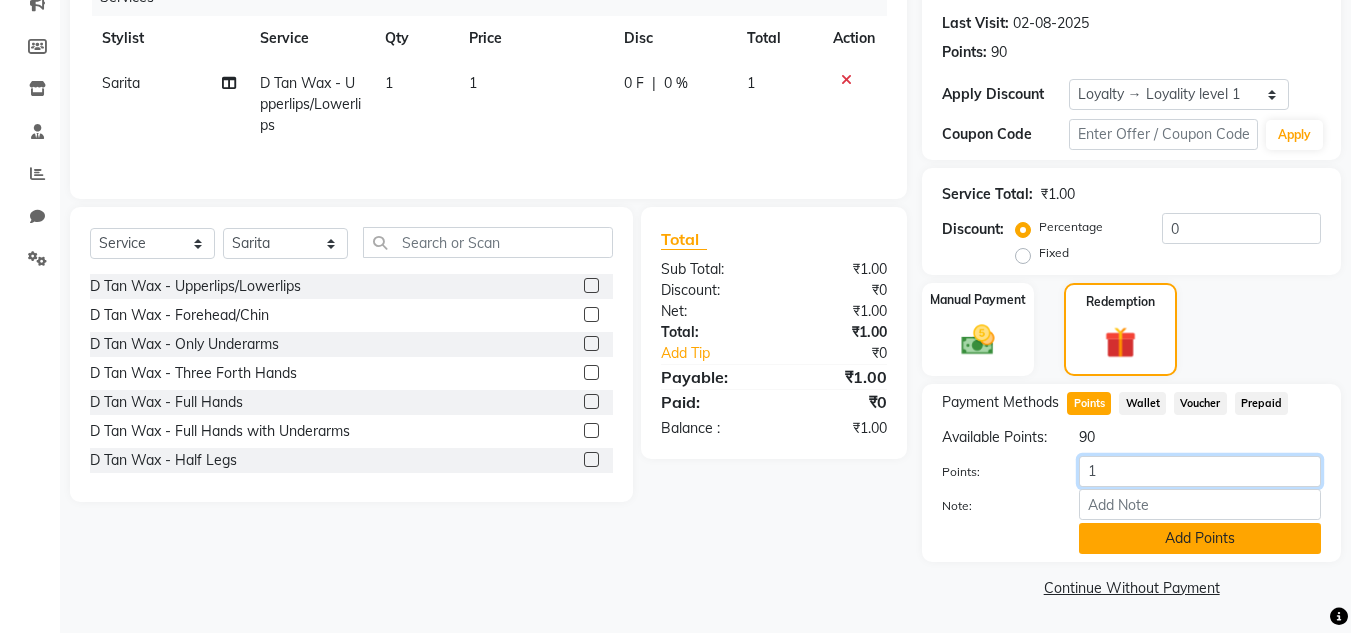 type on "1" 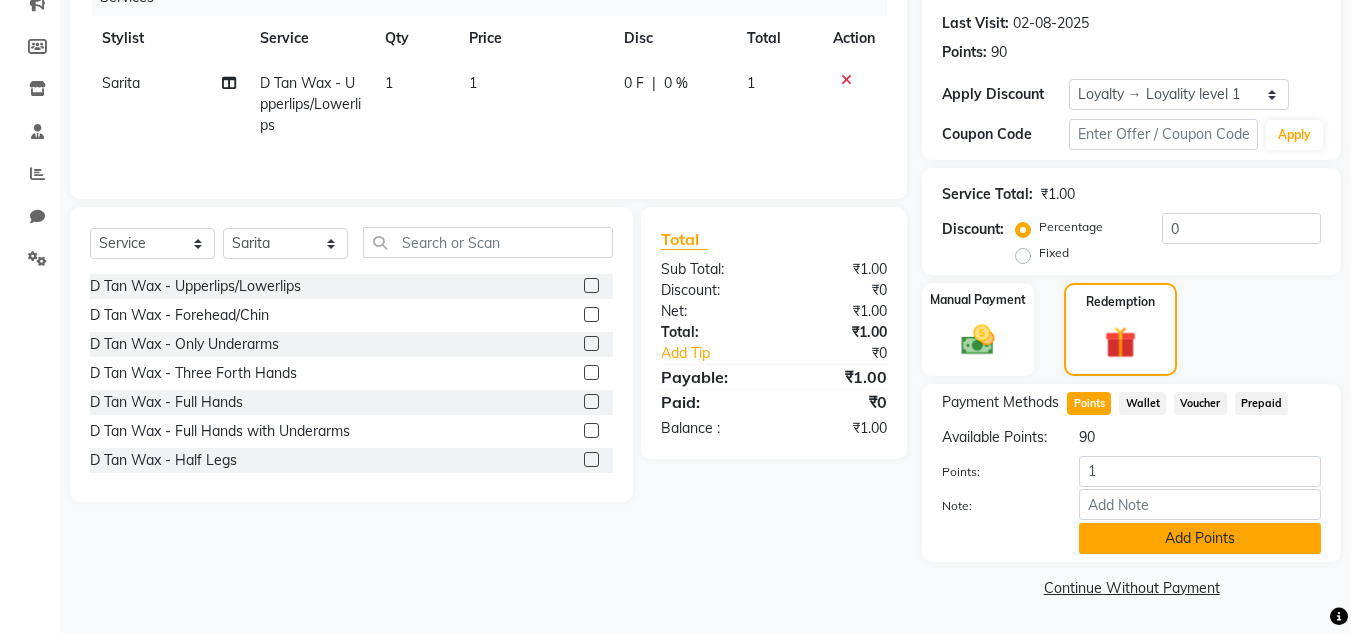 click on "Add Points" 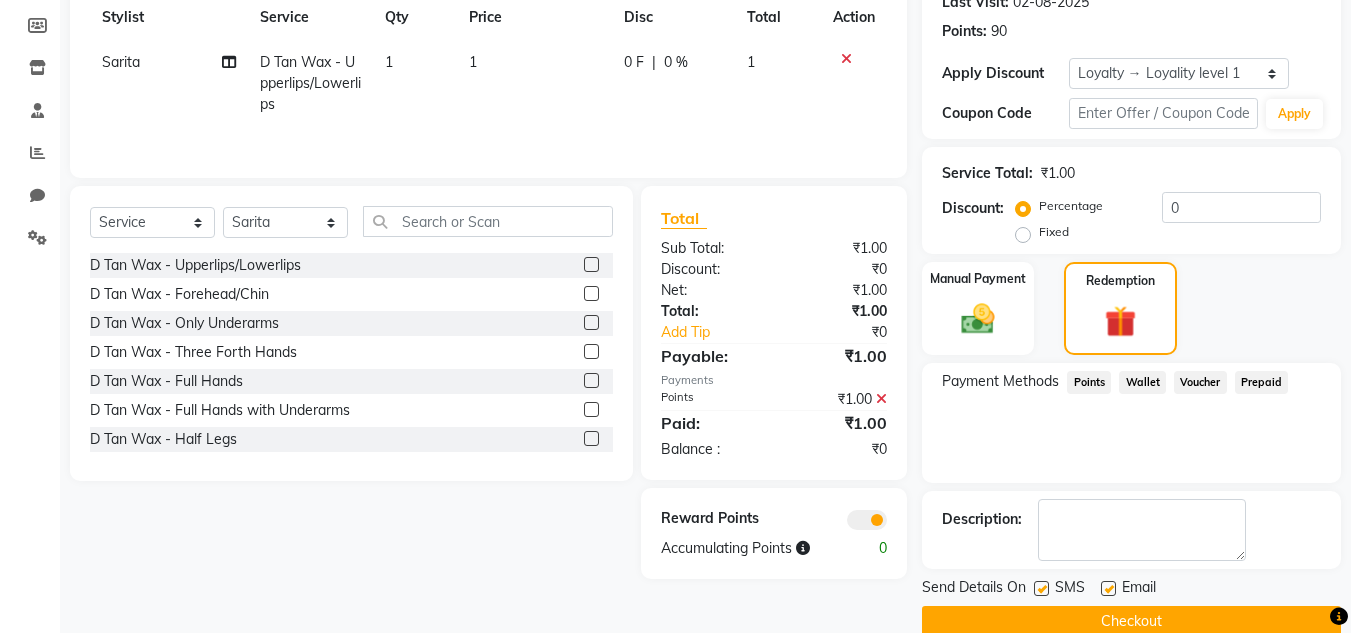 scroll, scrollTop: 324, scrollLeft: 0, axis: vertical 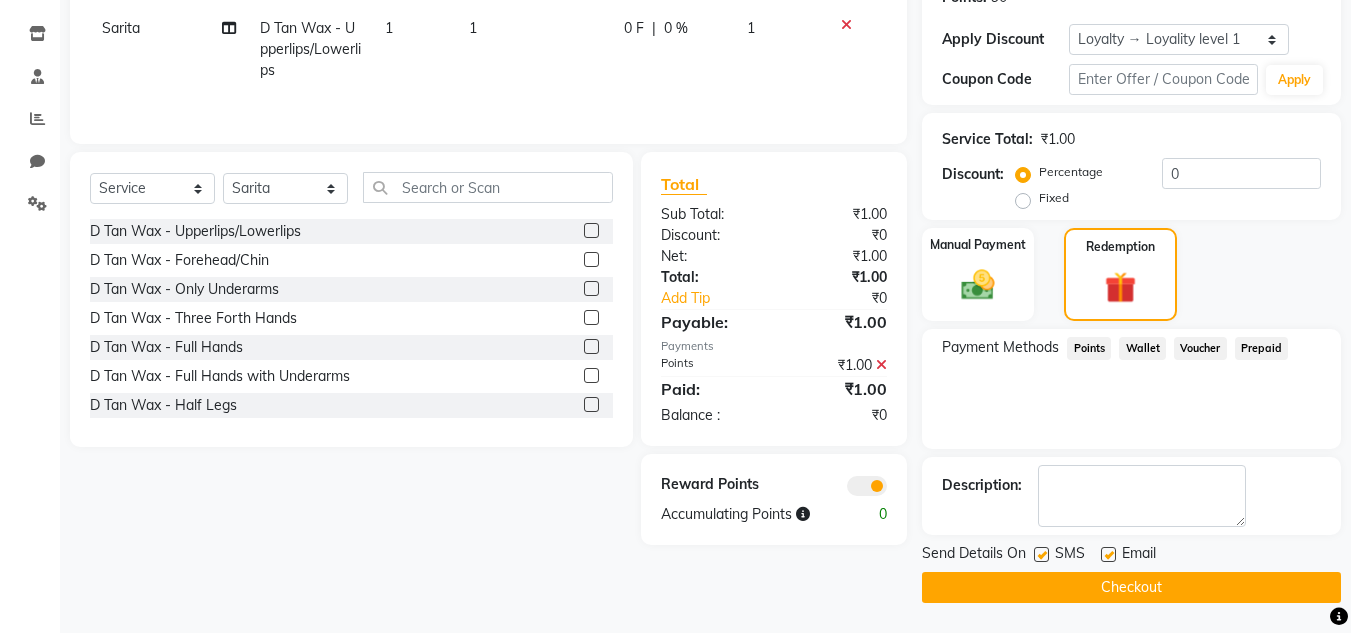 click on "Points" 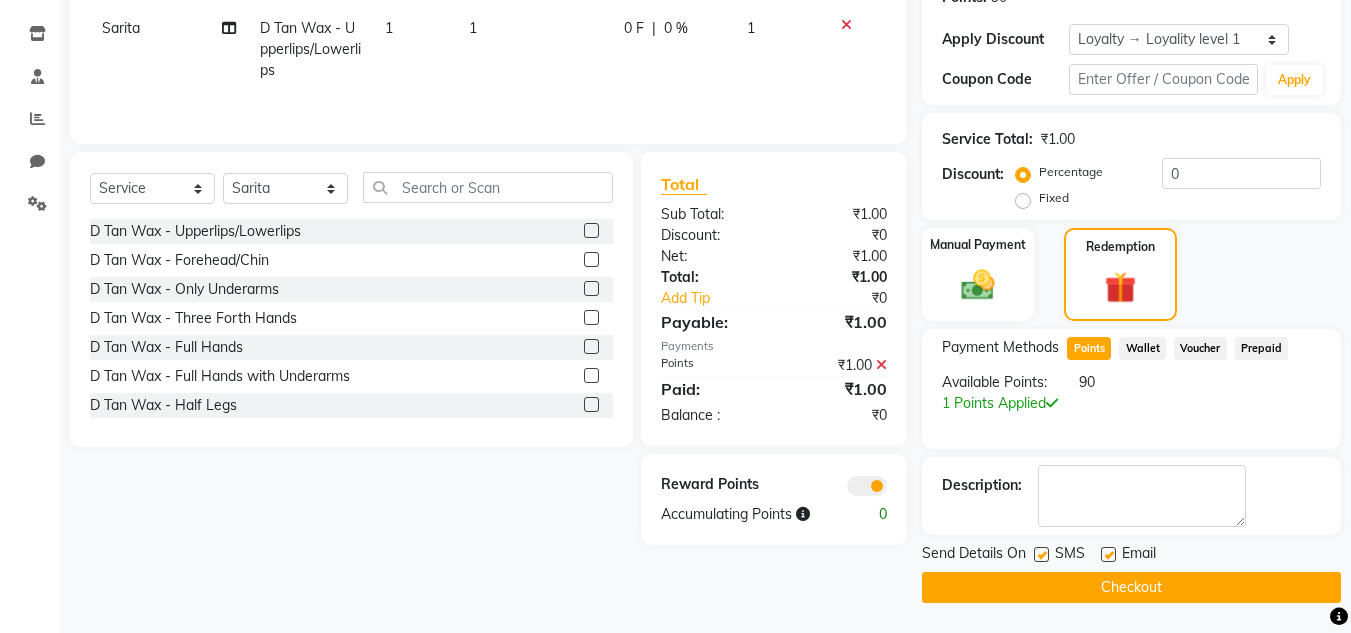click on "Checkout" 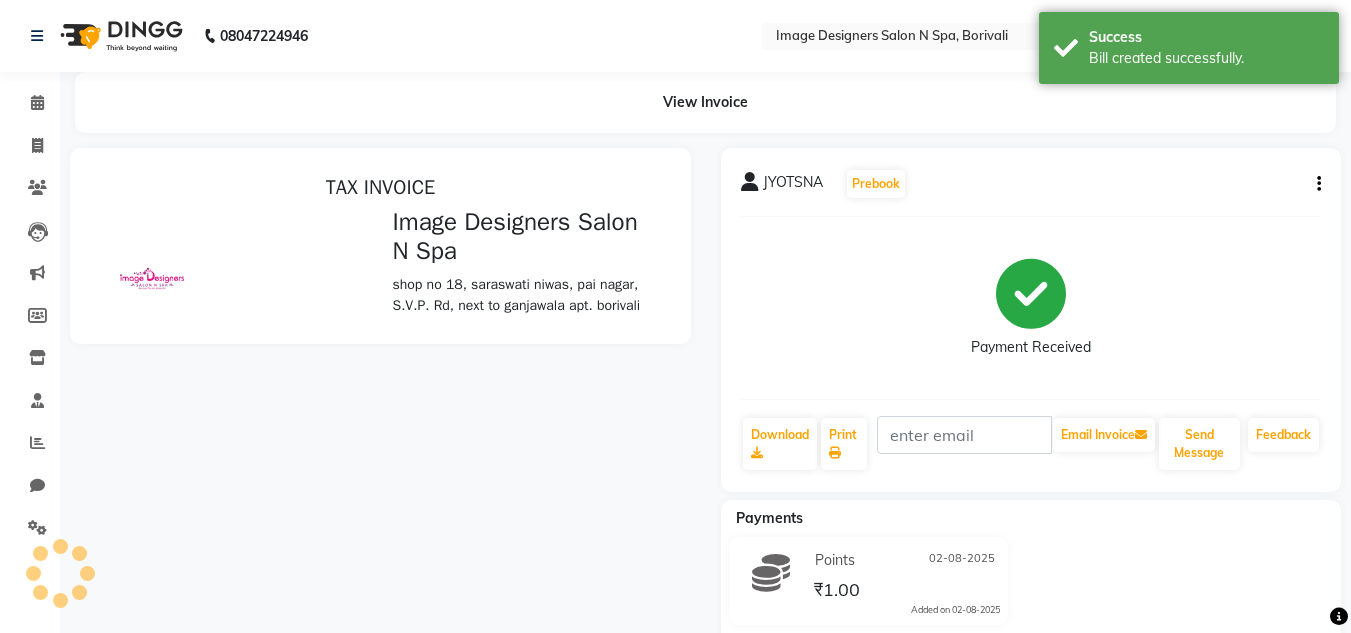 scroll, scrollTop: 0, scrollLeft: 0, axis: both 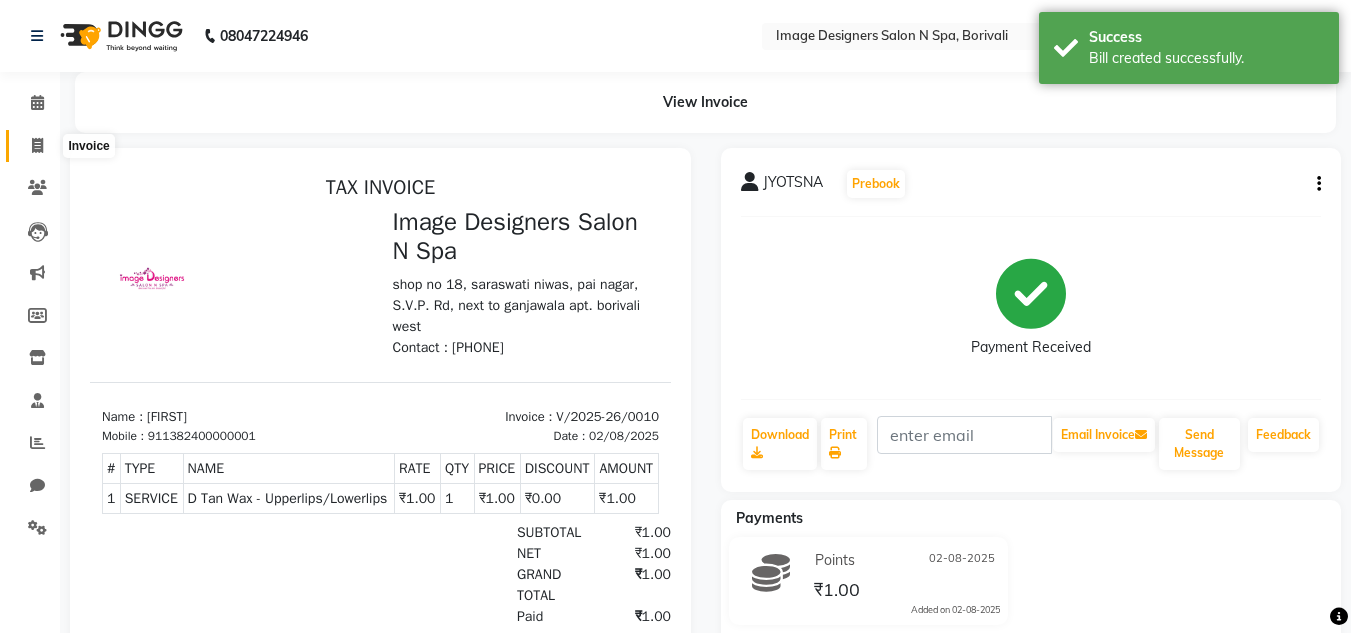 click 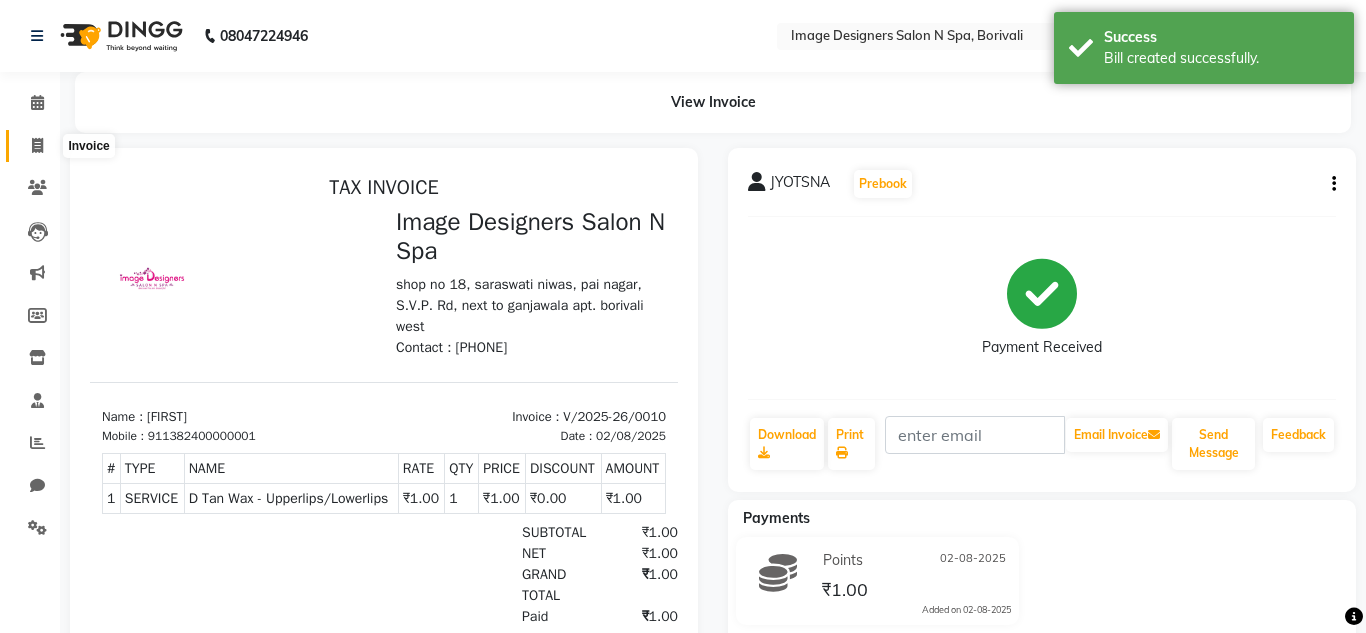 select on "service" 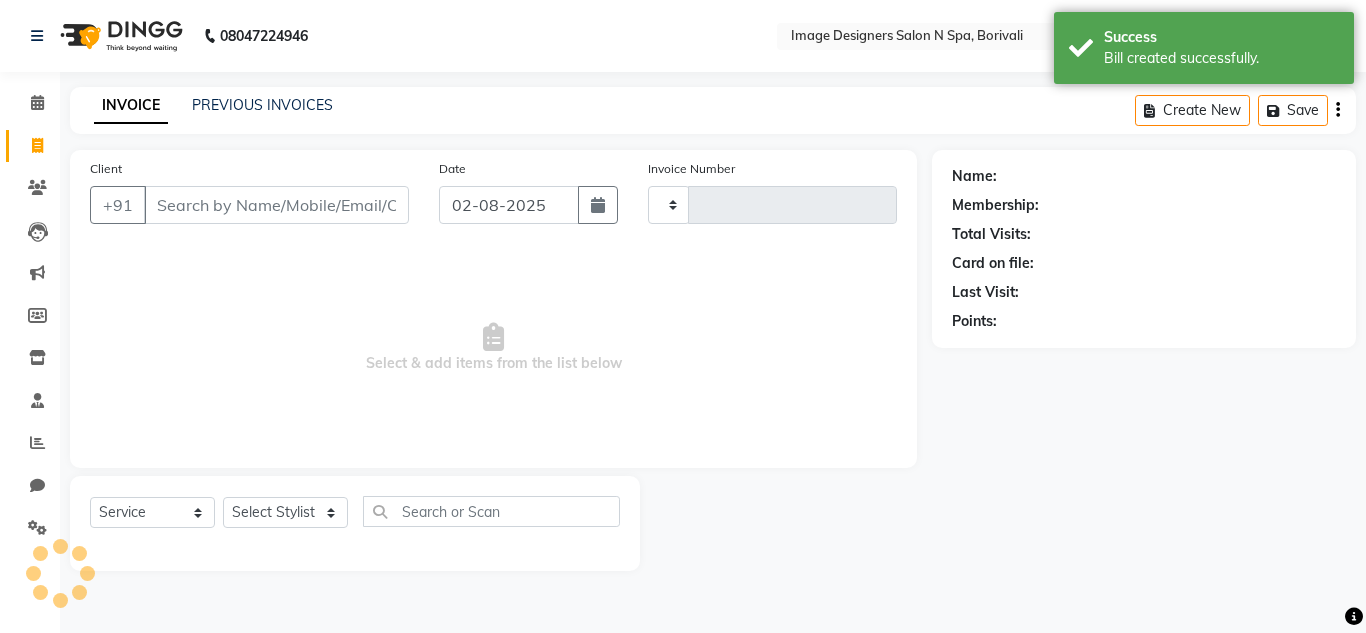 type on "0011" 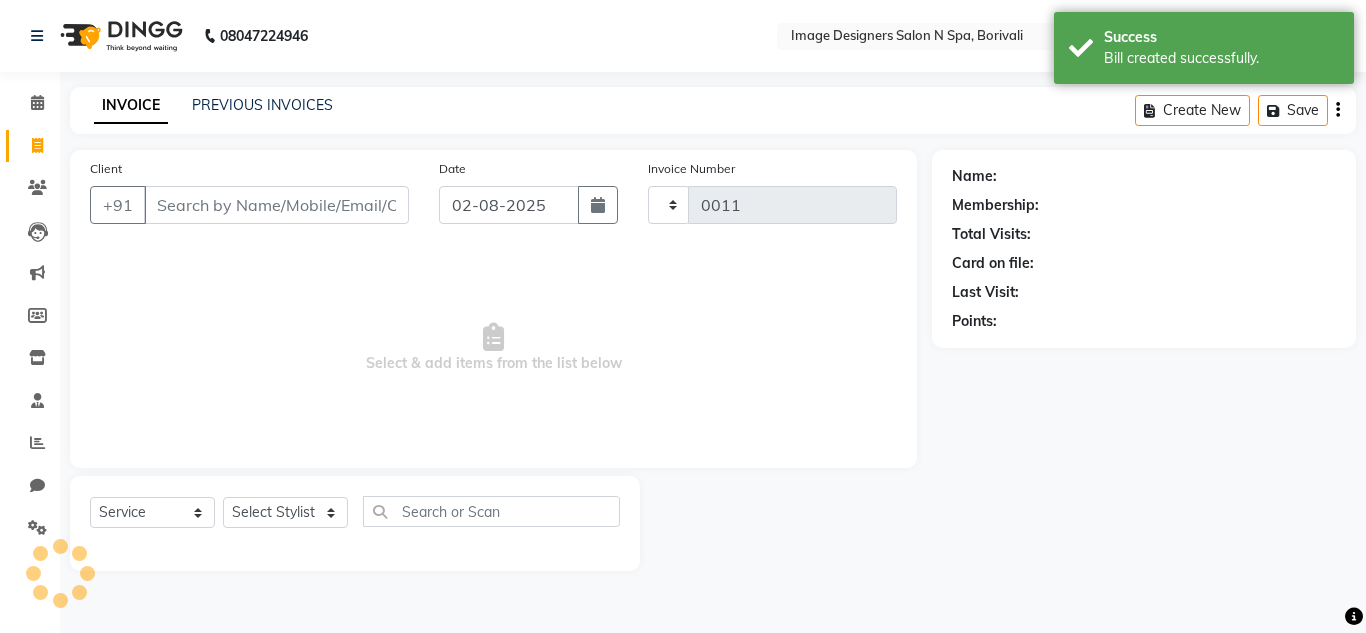 select on "8626" 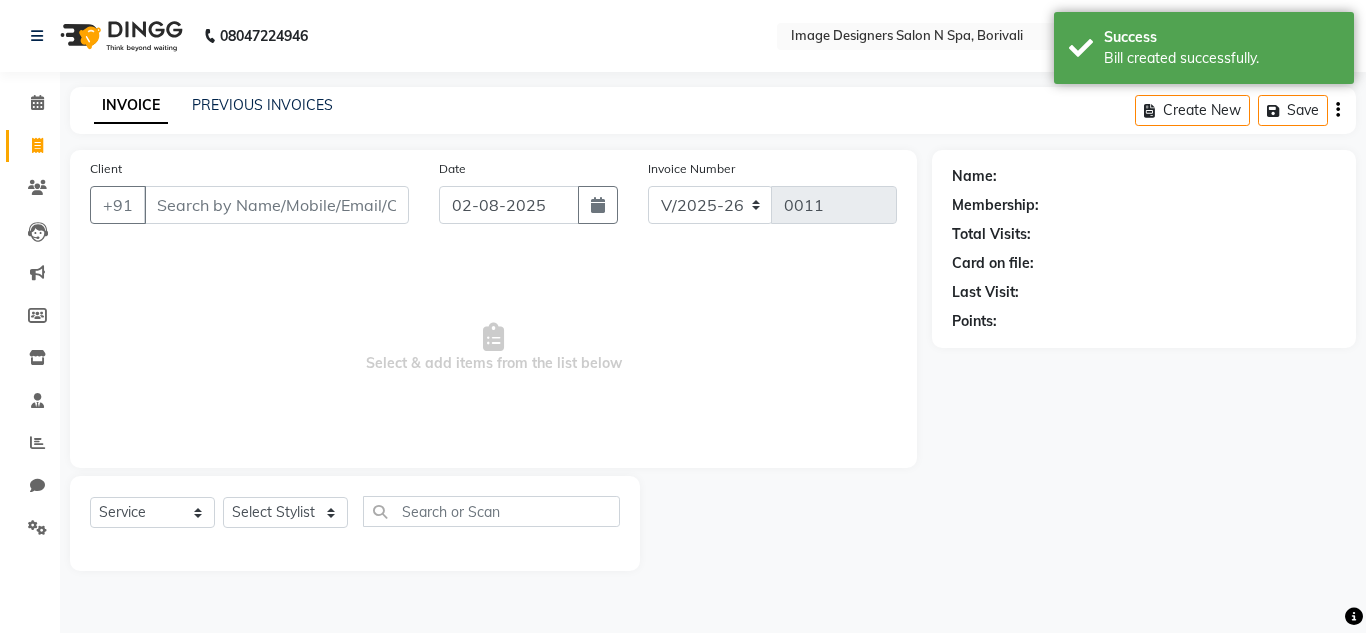 click on "Client" at bounding box center (276, 205) 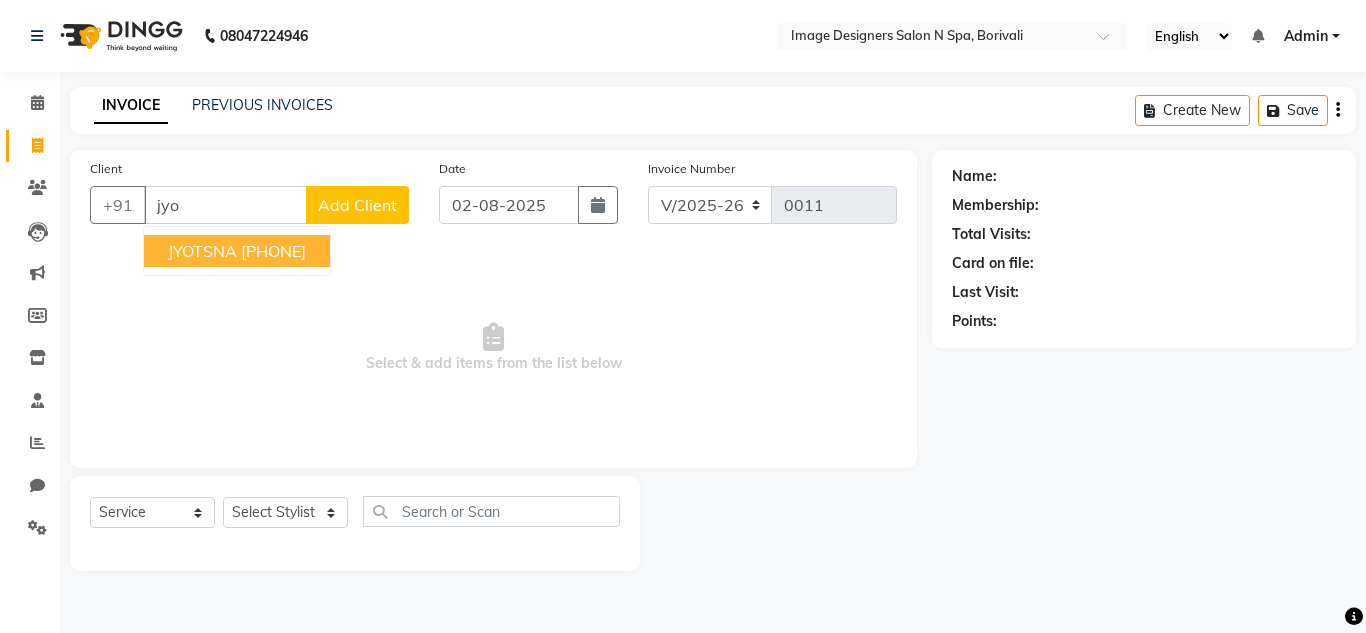 click on "[NUMBER]" at bounding box center (273, 251) 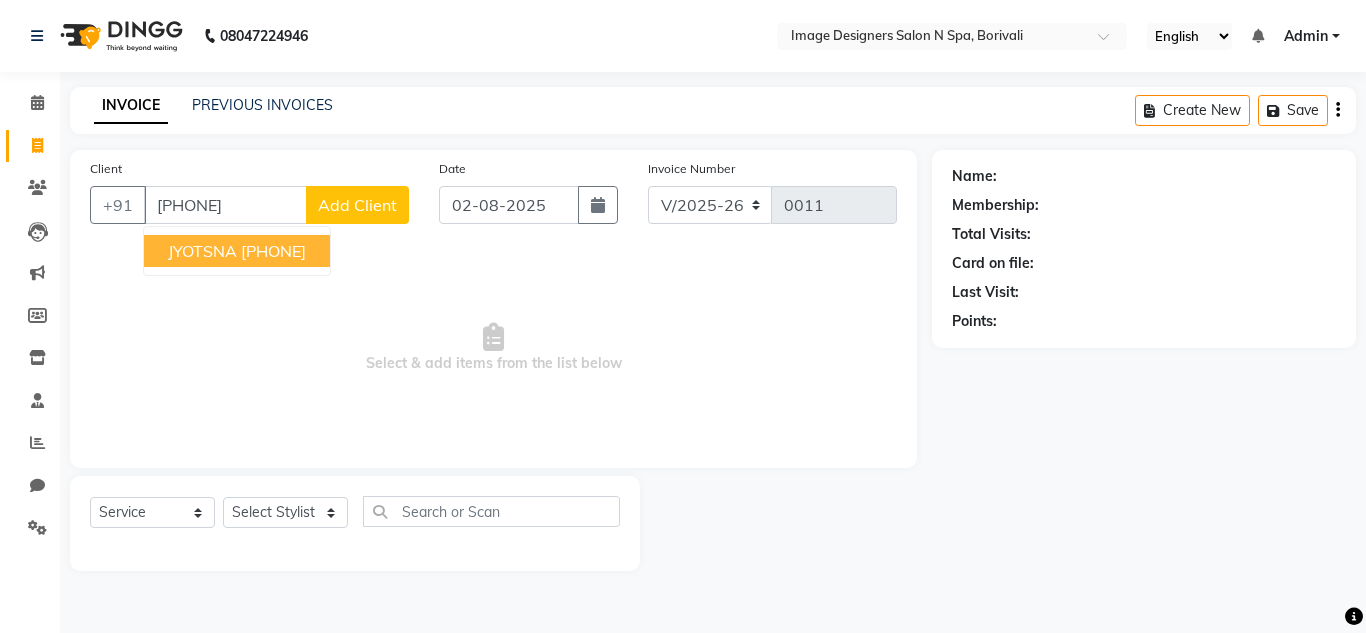 type on "[NUMBER]" 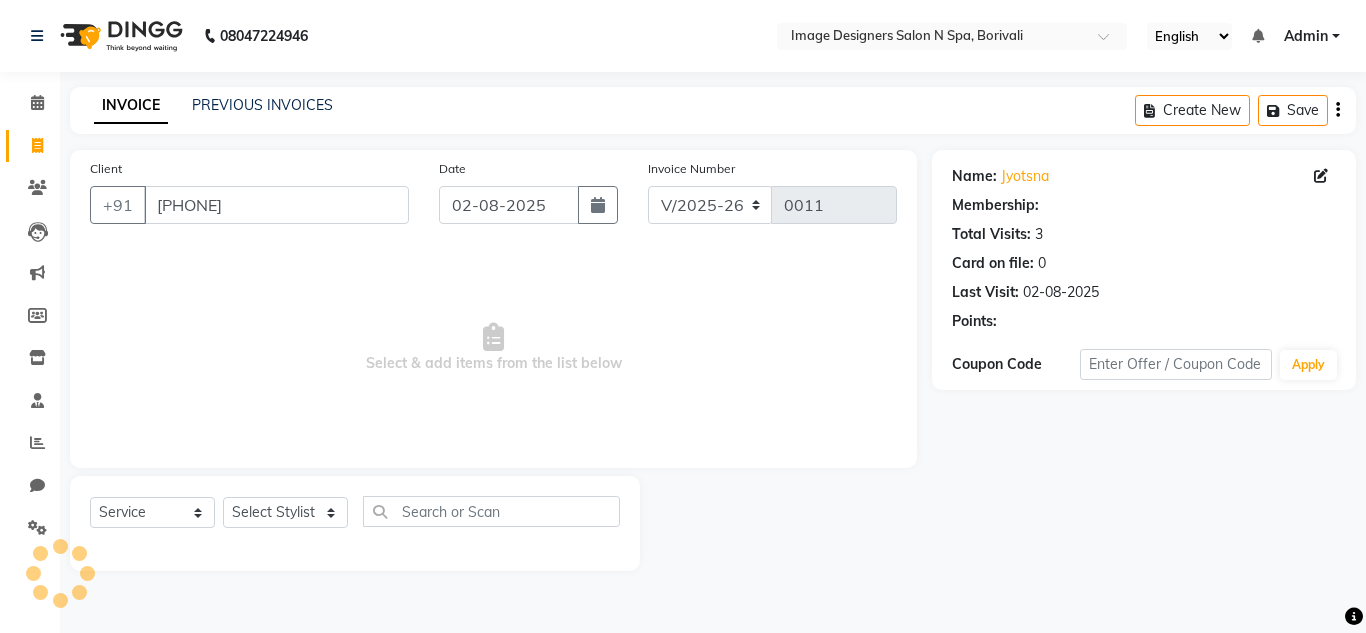 select on "1: Object" 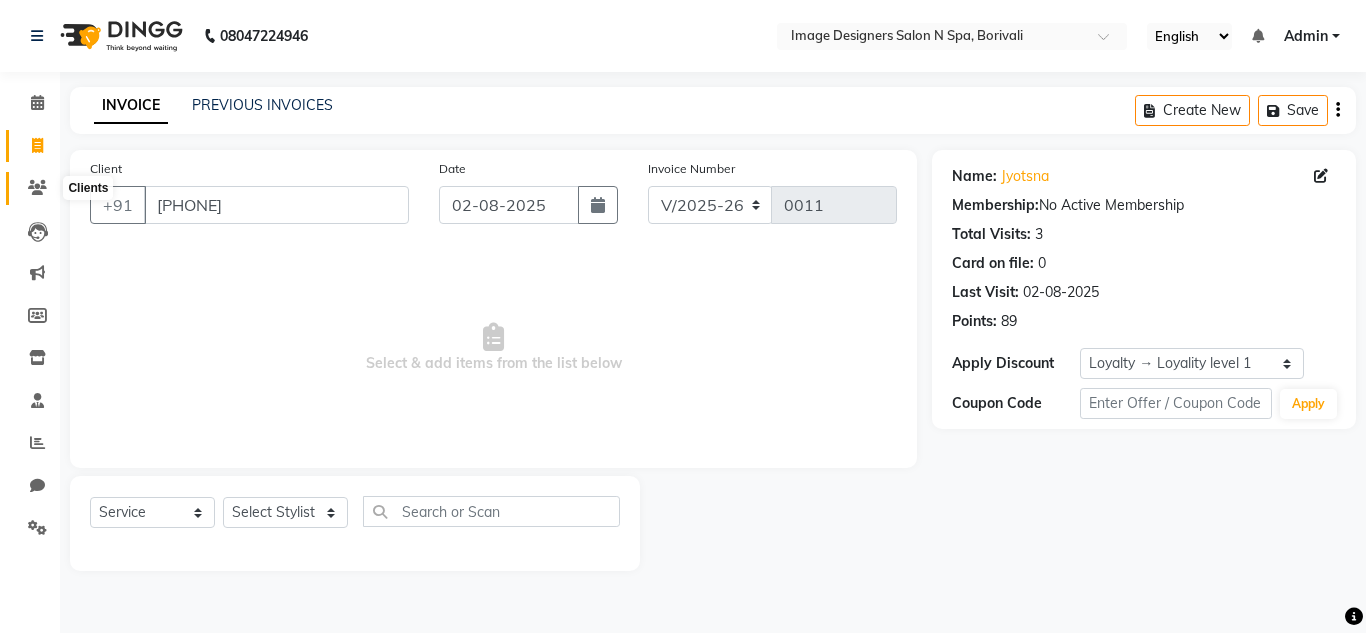 click 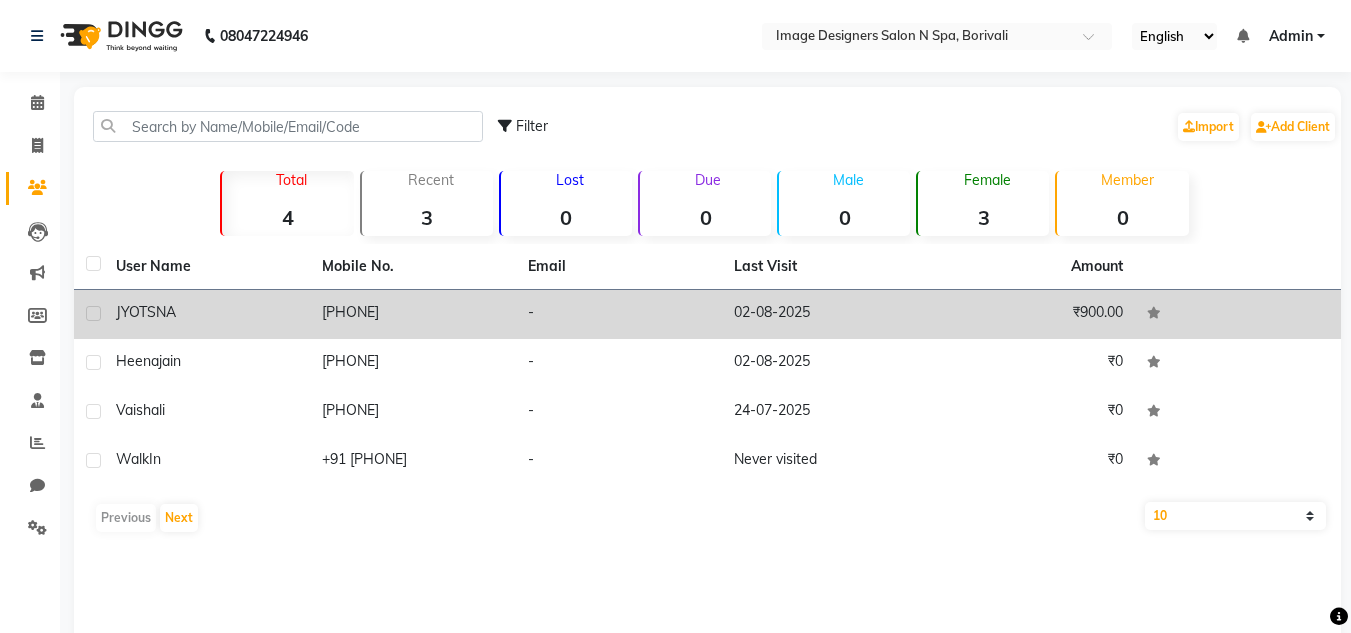 click on "JYOTSNA" 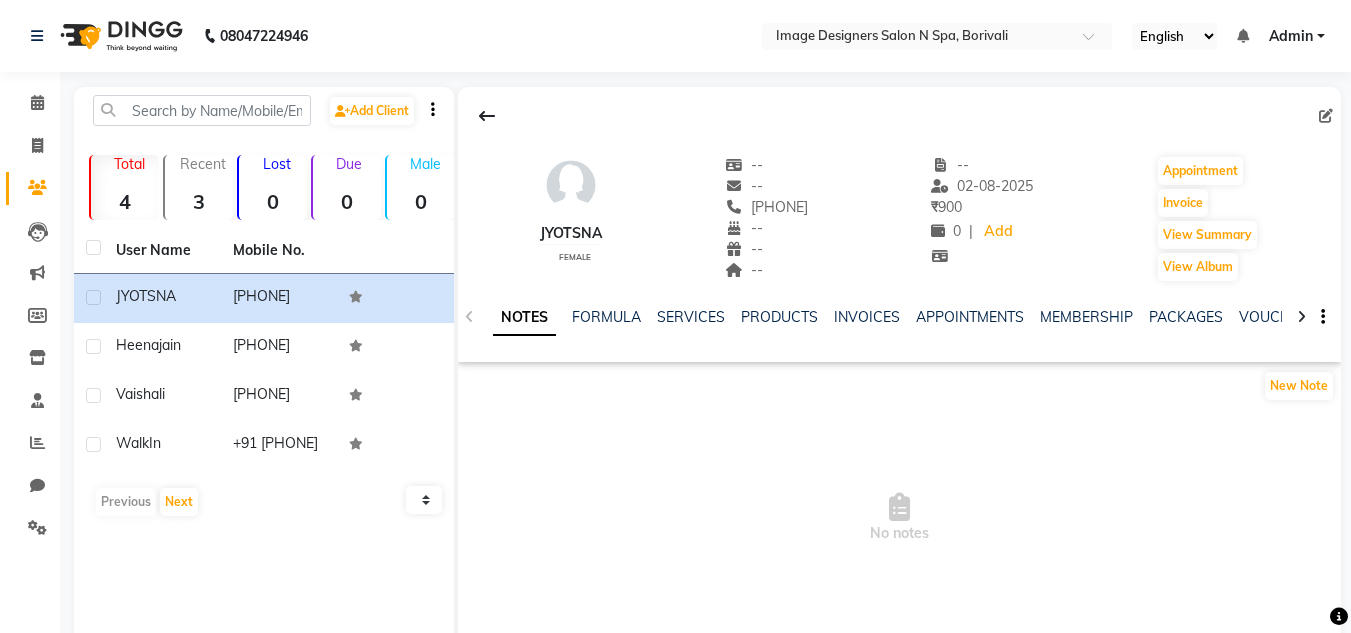 click 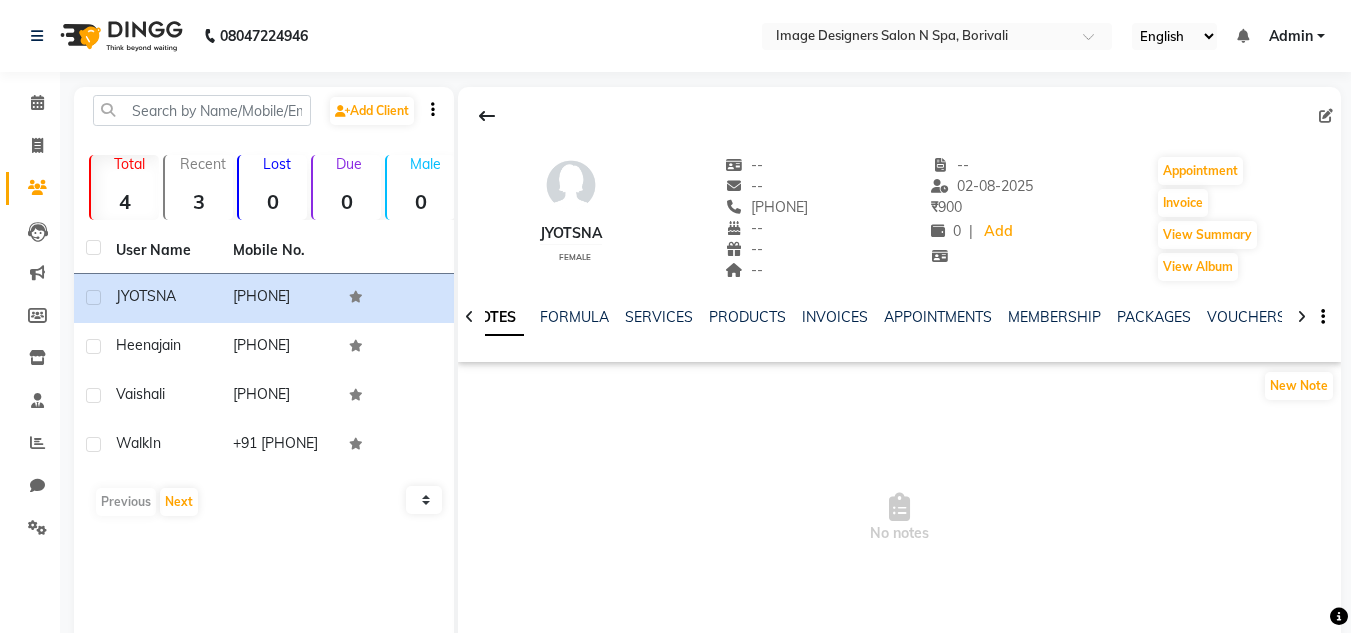 click 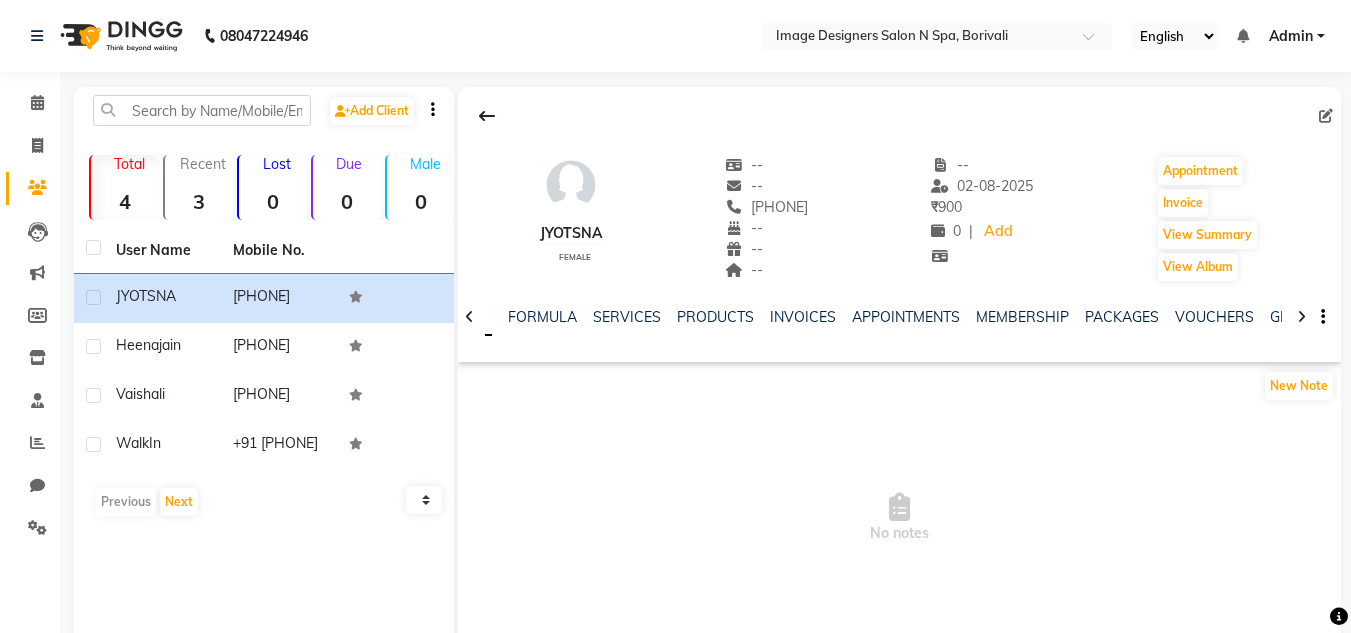 click 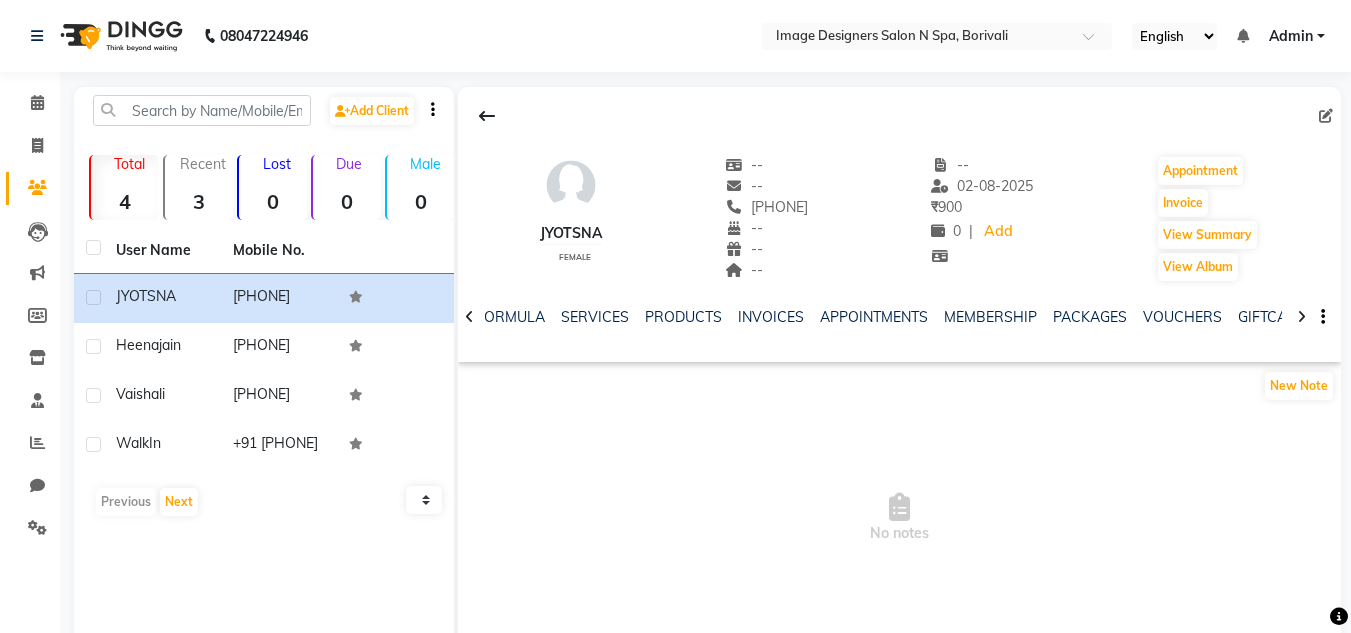 click 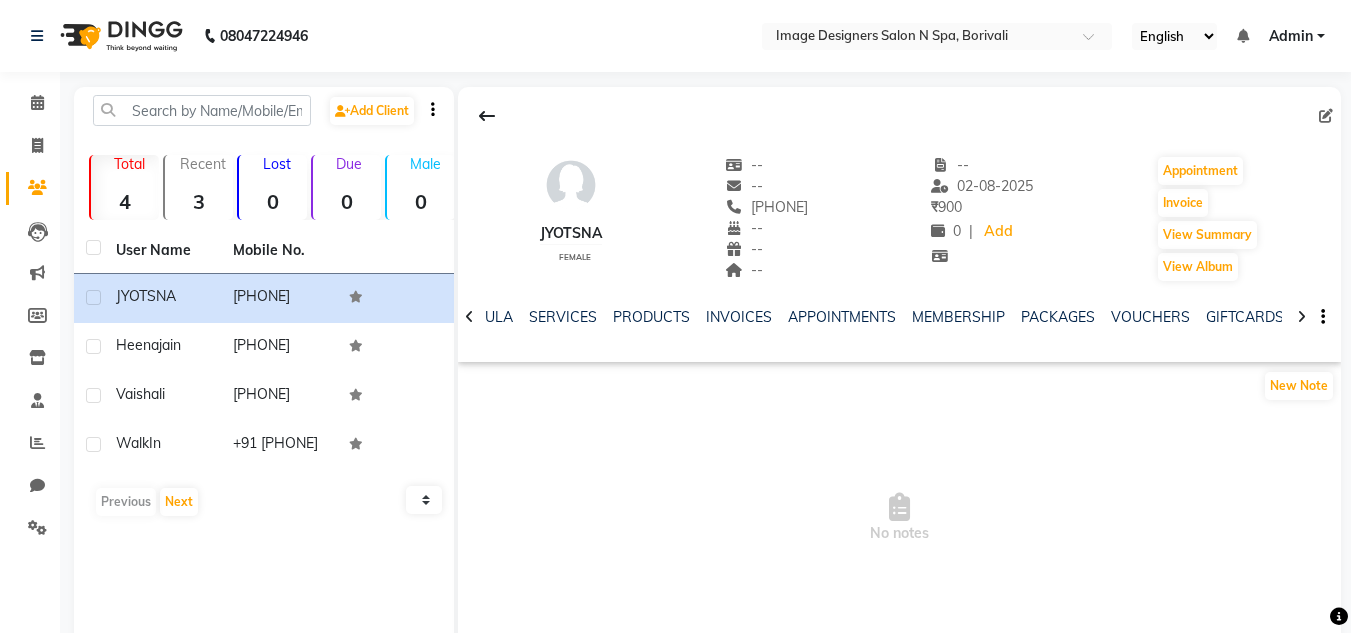click 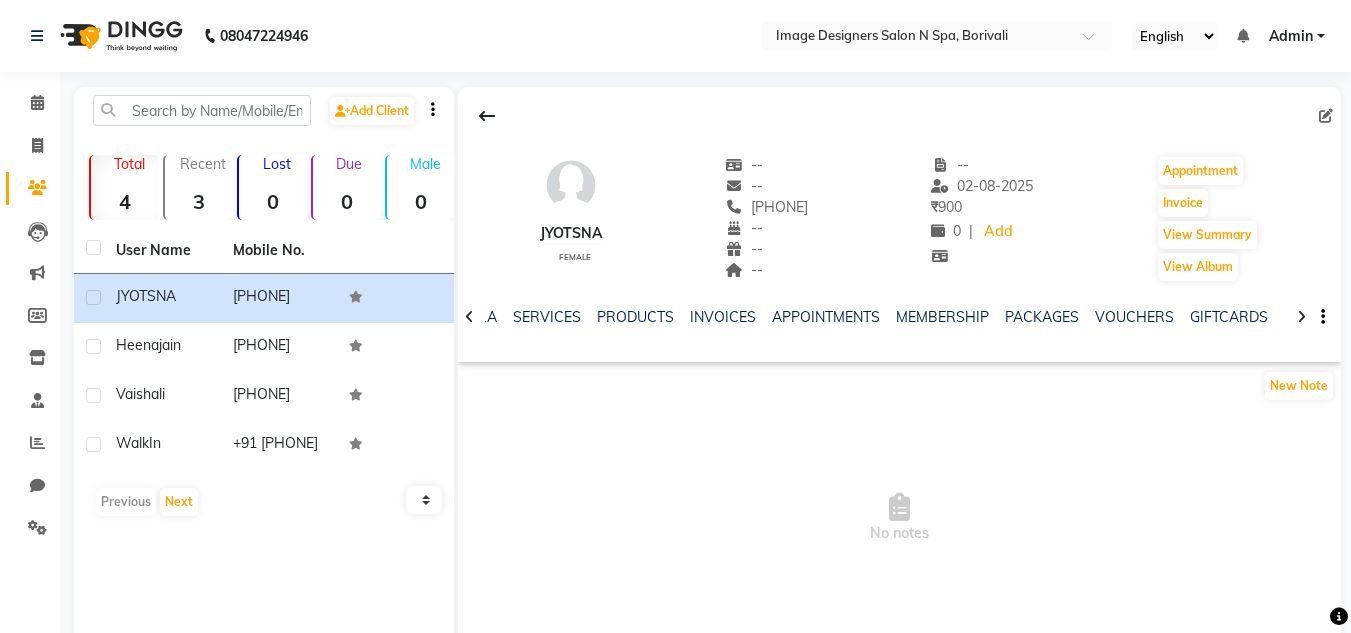 click 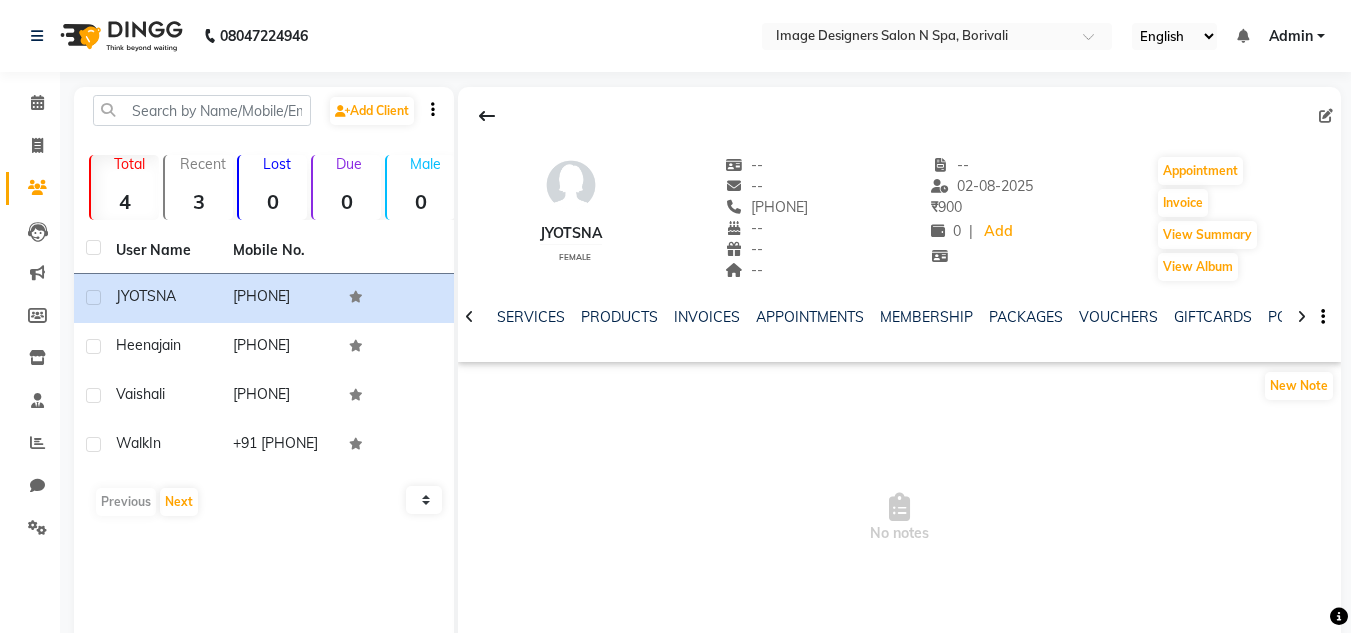 click 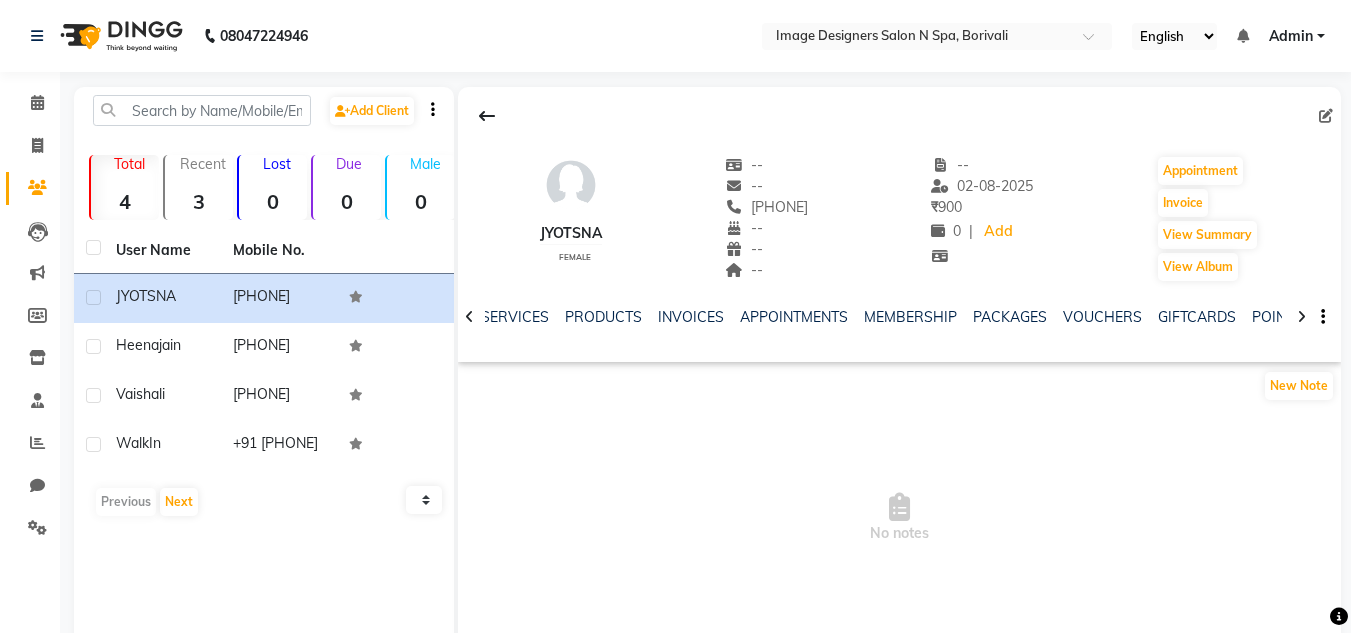click 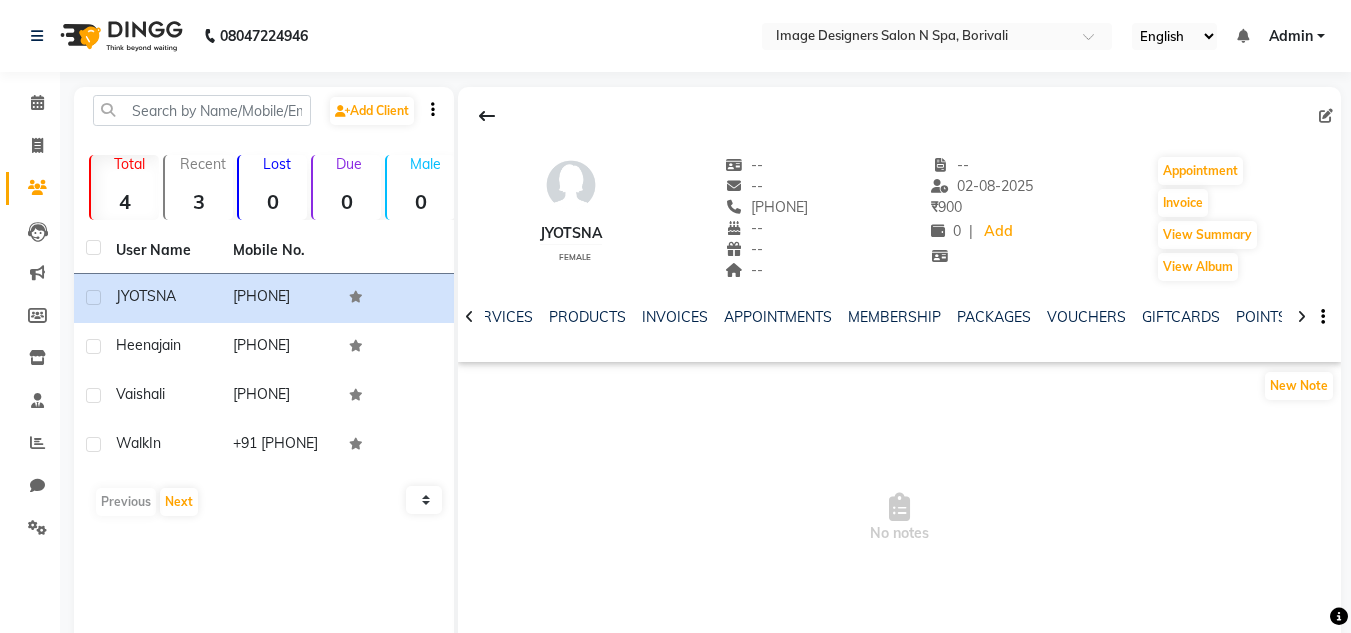 click 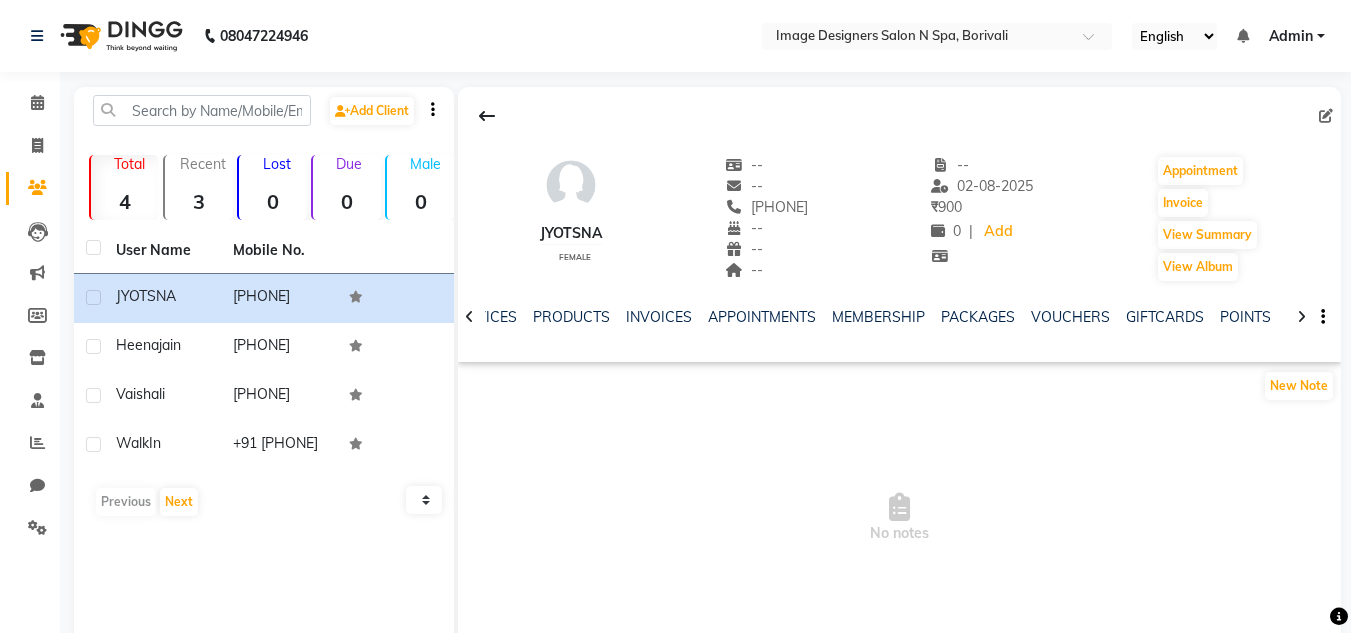 click 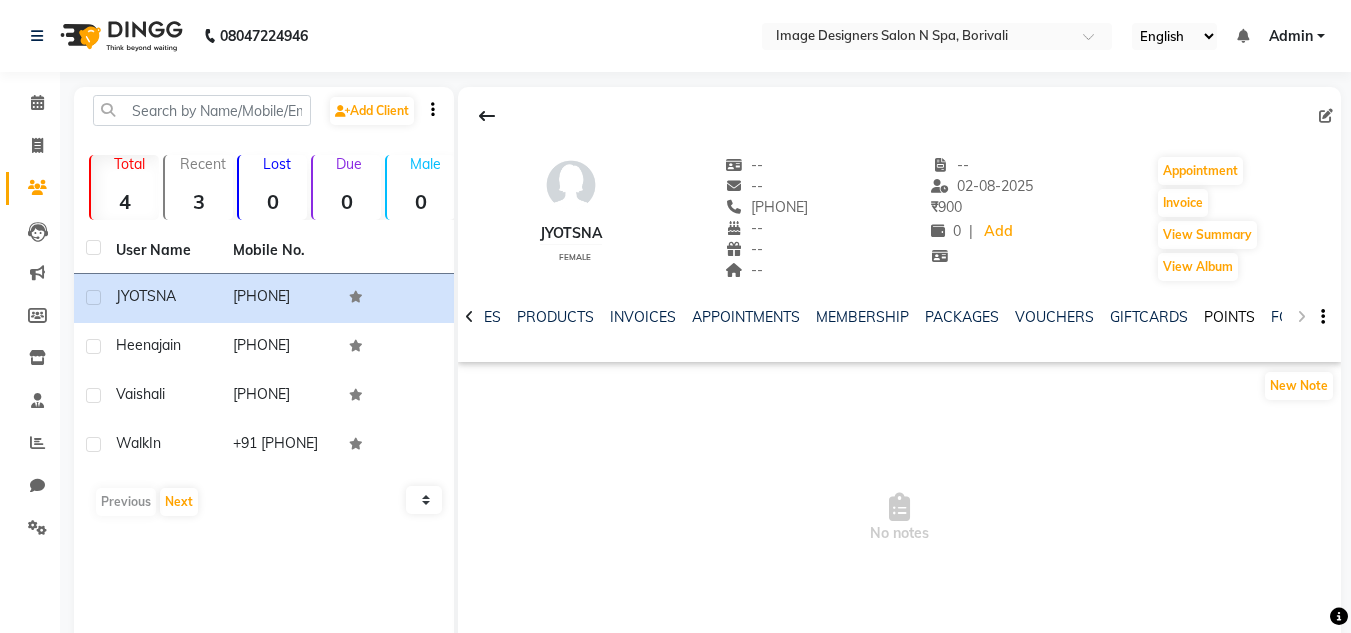 click on "POINTS" 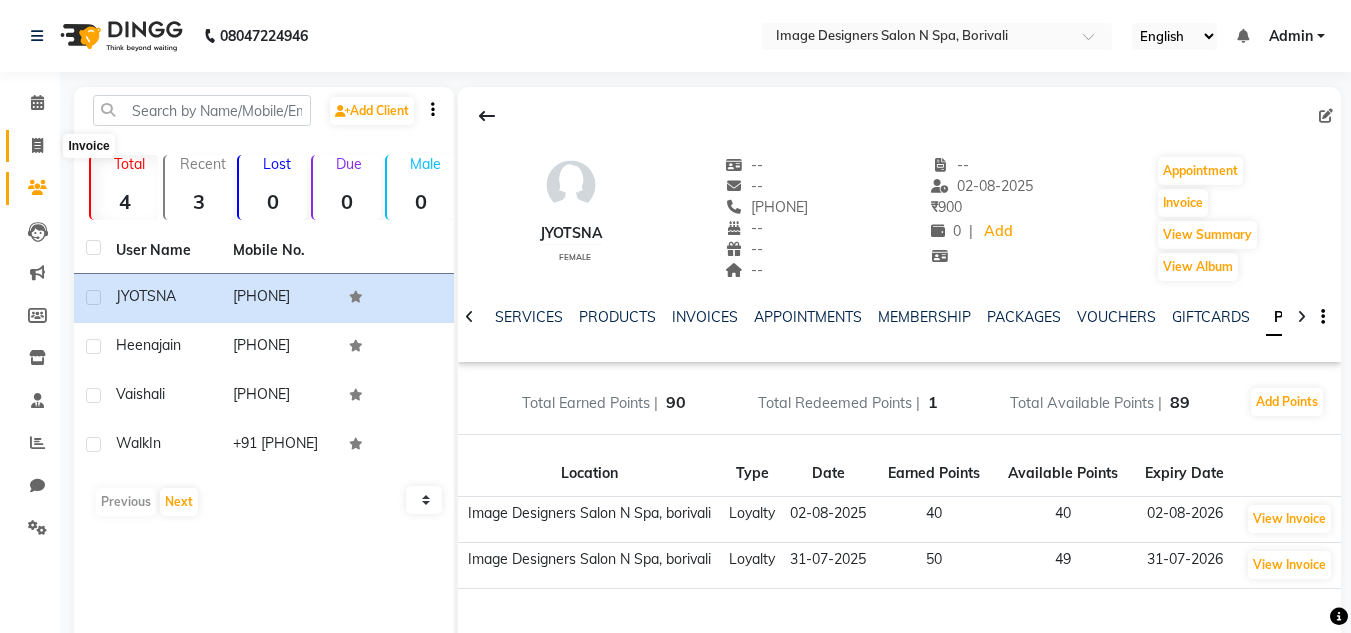 click 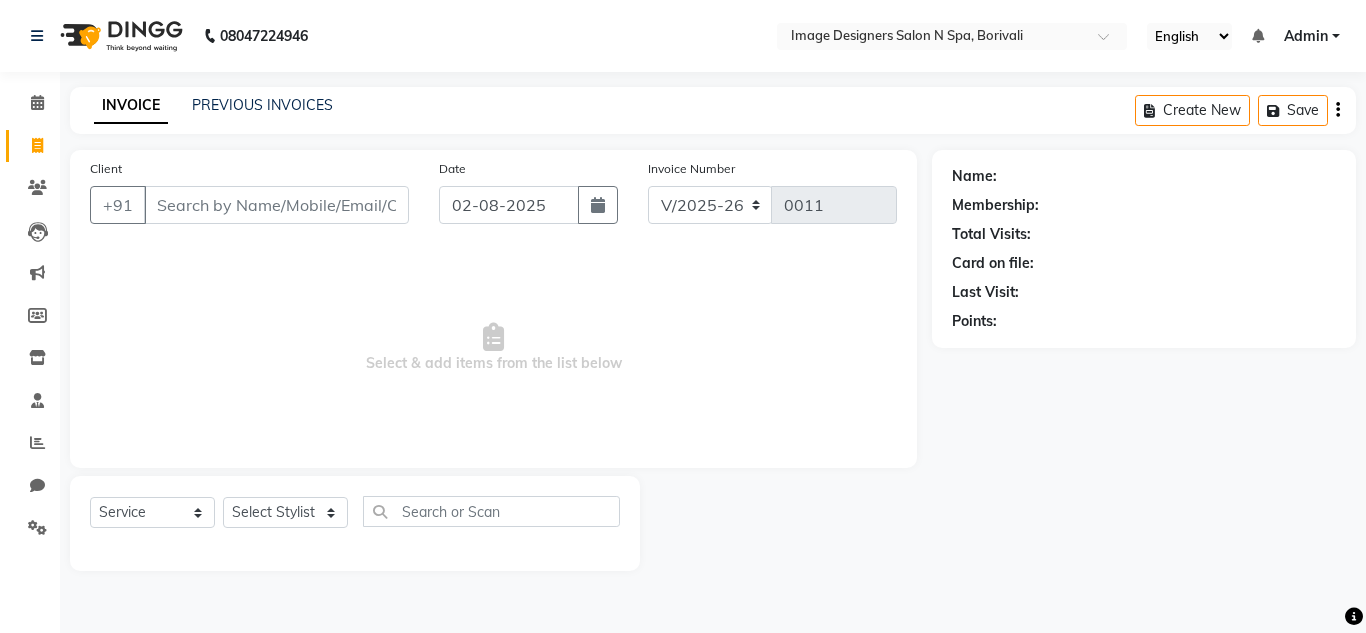 click on "Client" at bounding box center [276, 205] 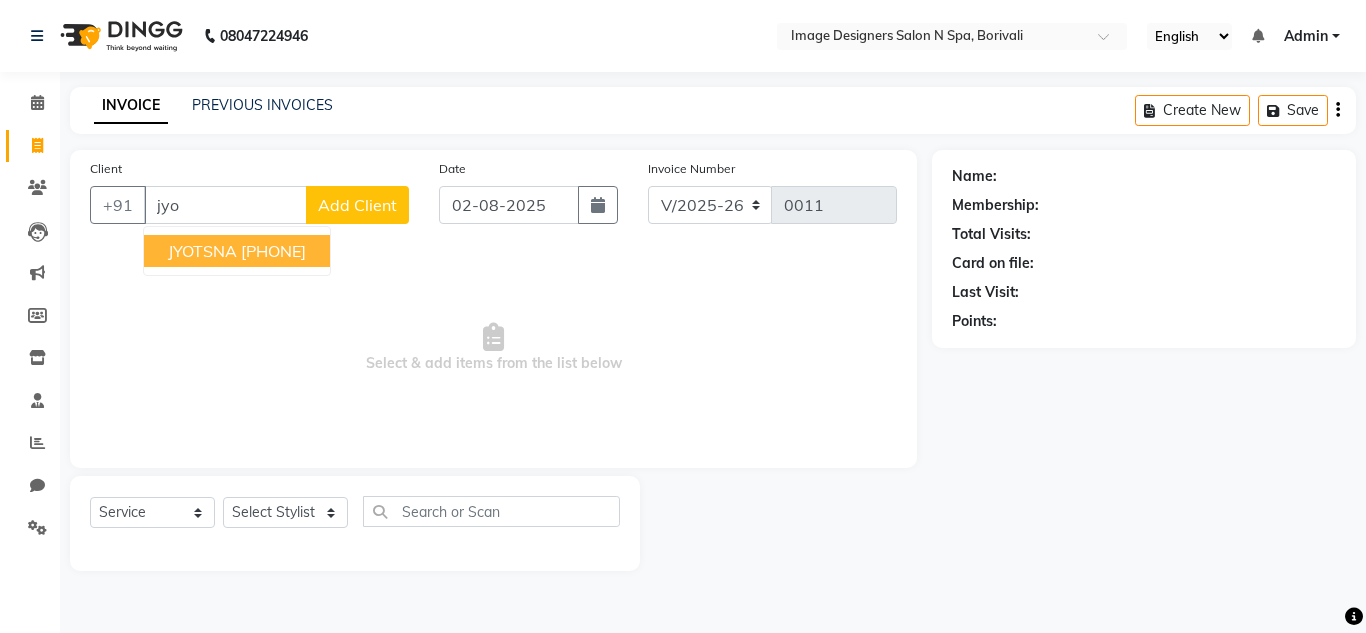 click on "[NUMBER]" at bounding box center (273, 251) 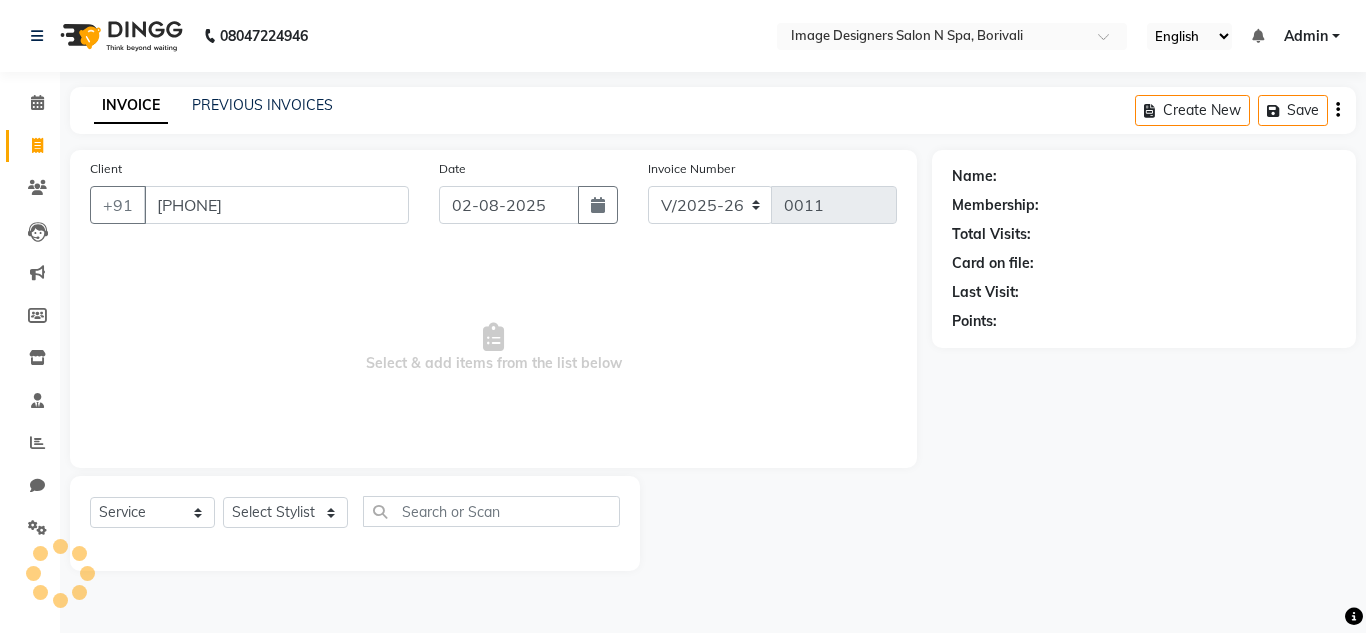 type on "[NUMBER]" 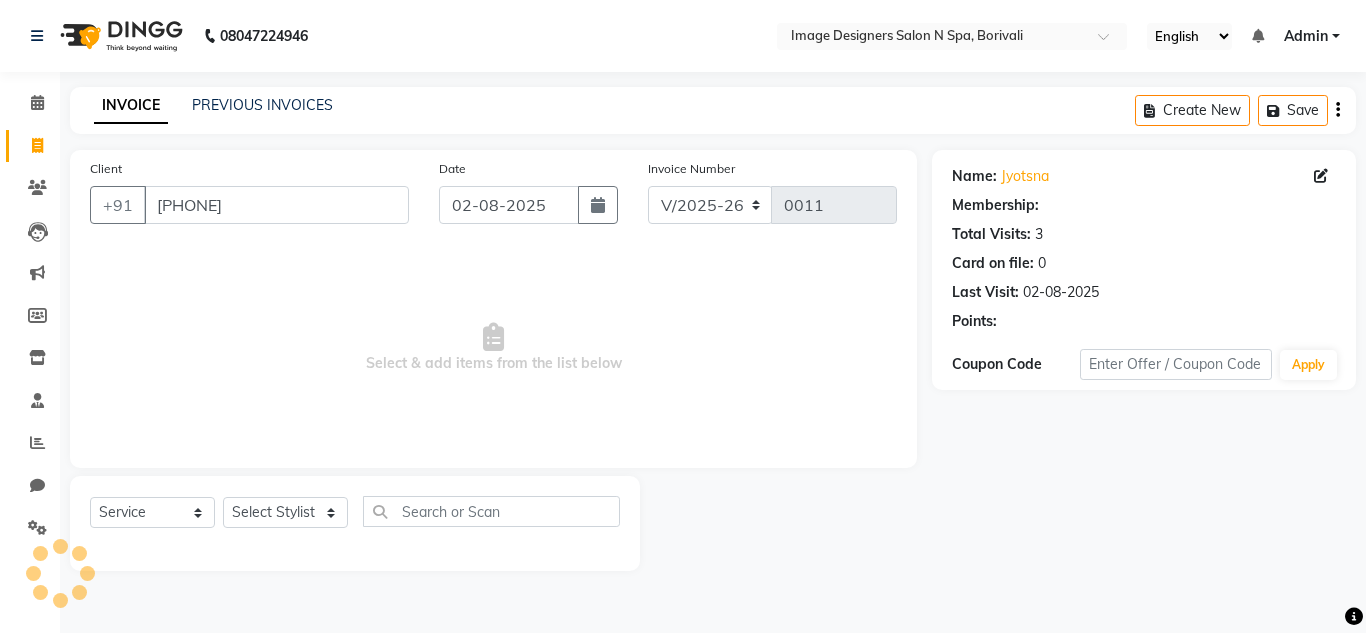 select on "1: Object" 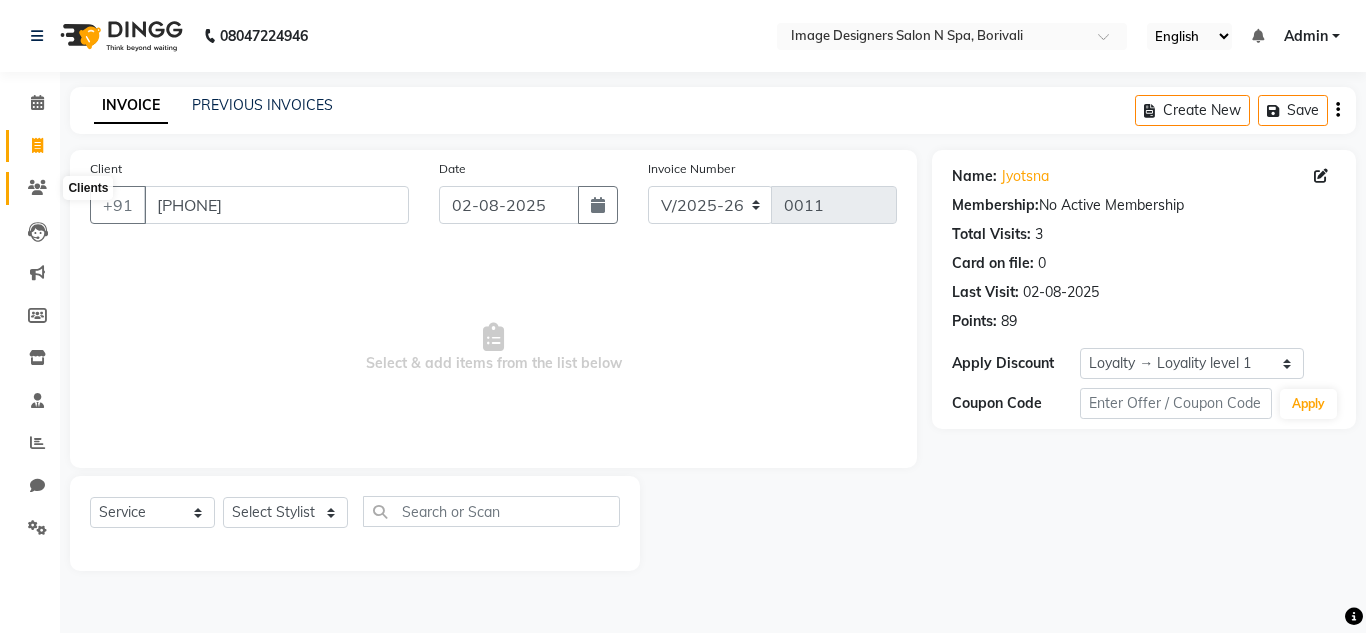 click 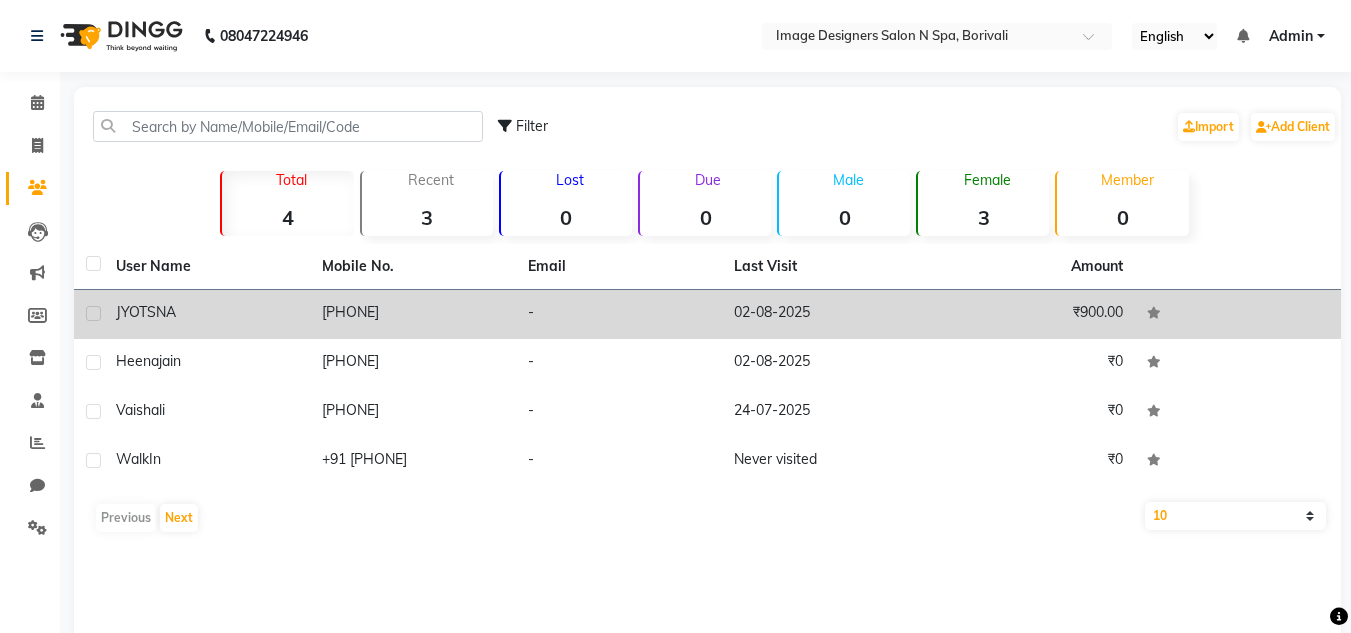click on "[NUMBER]" 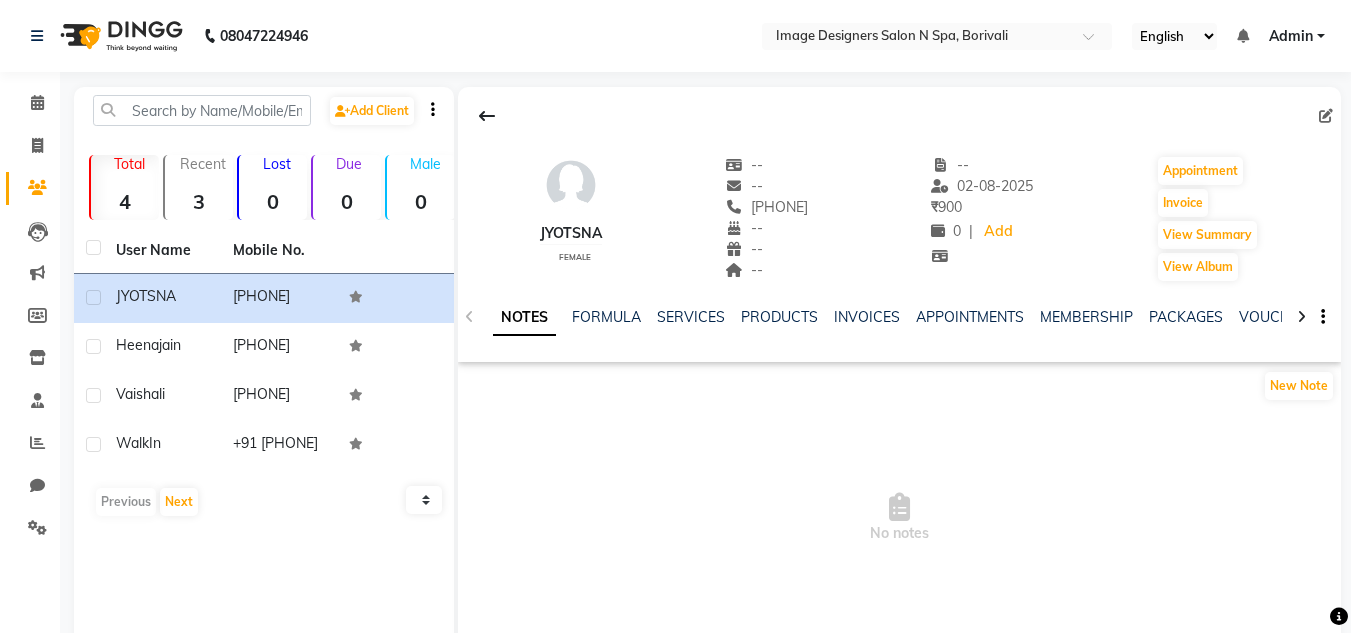 click 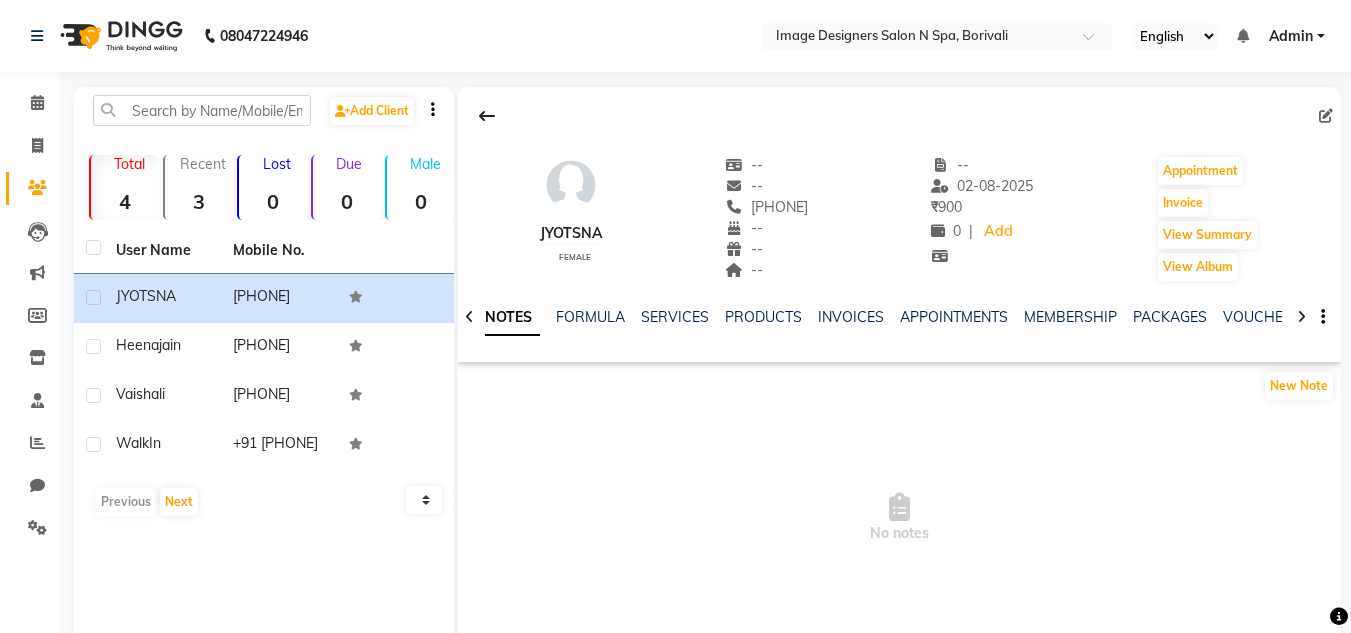 click 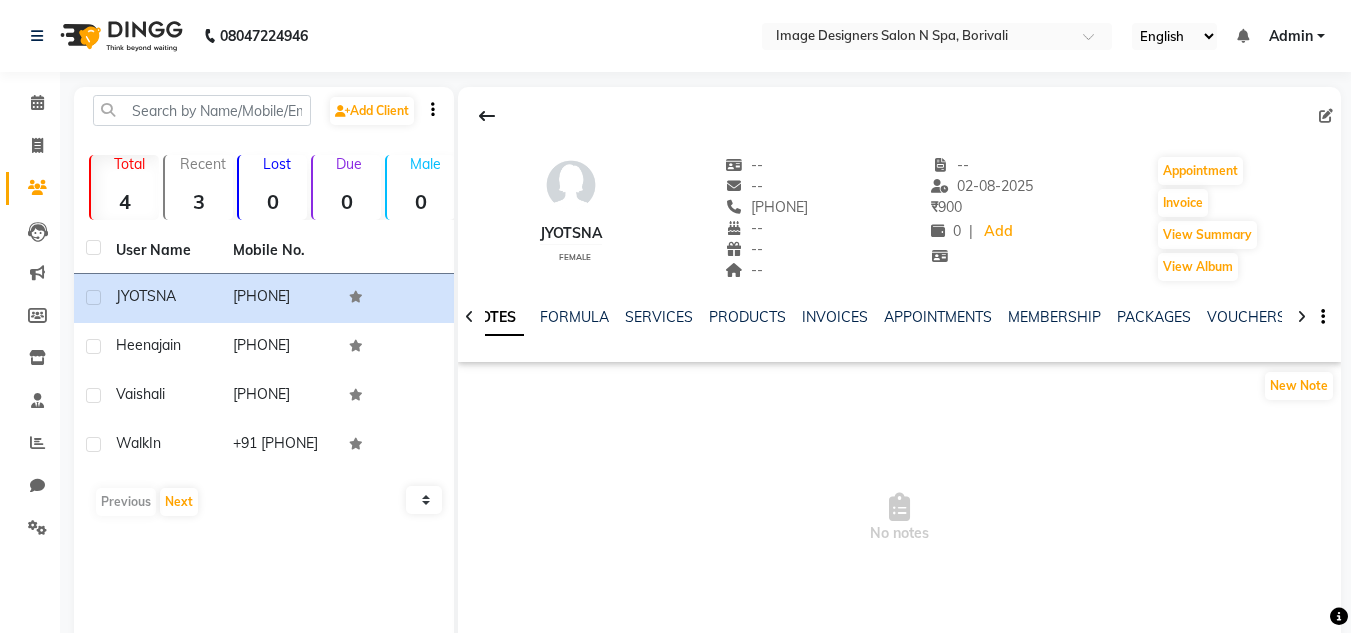 click 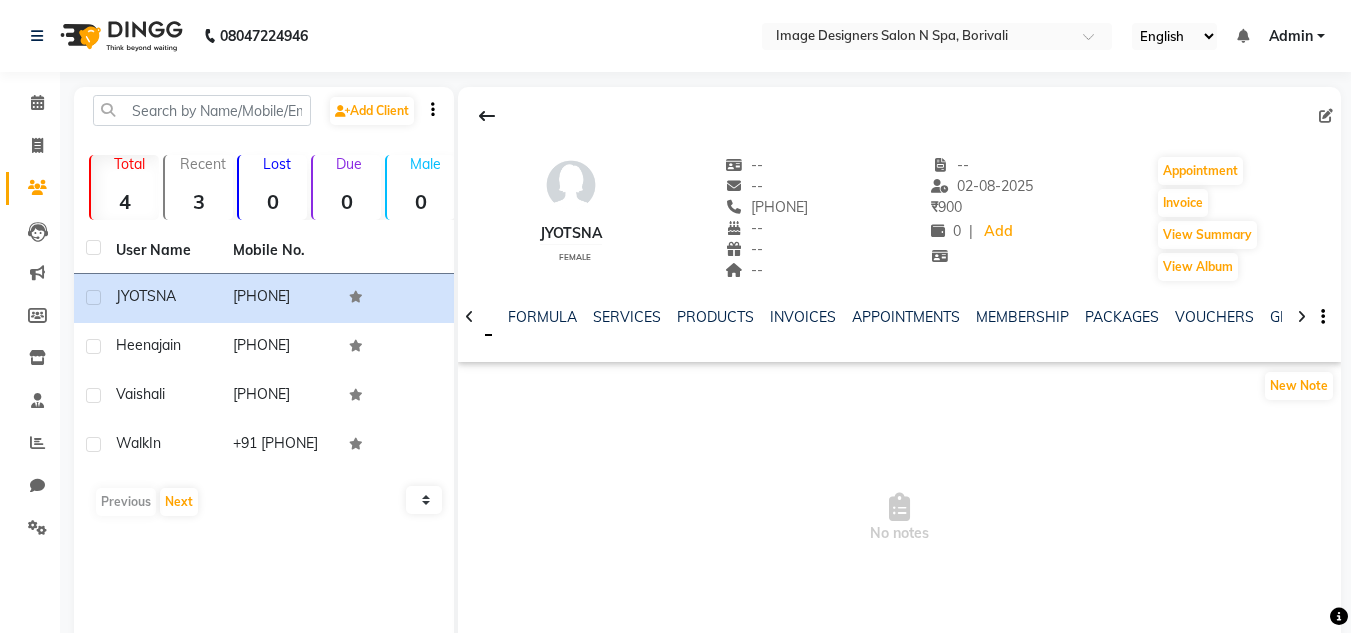 click 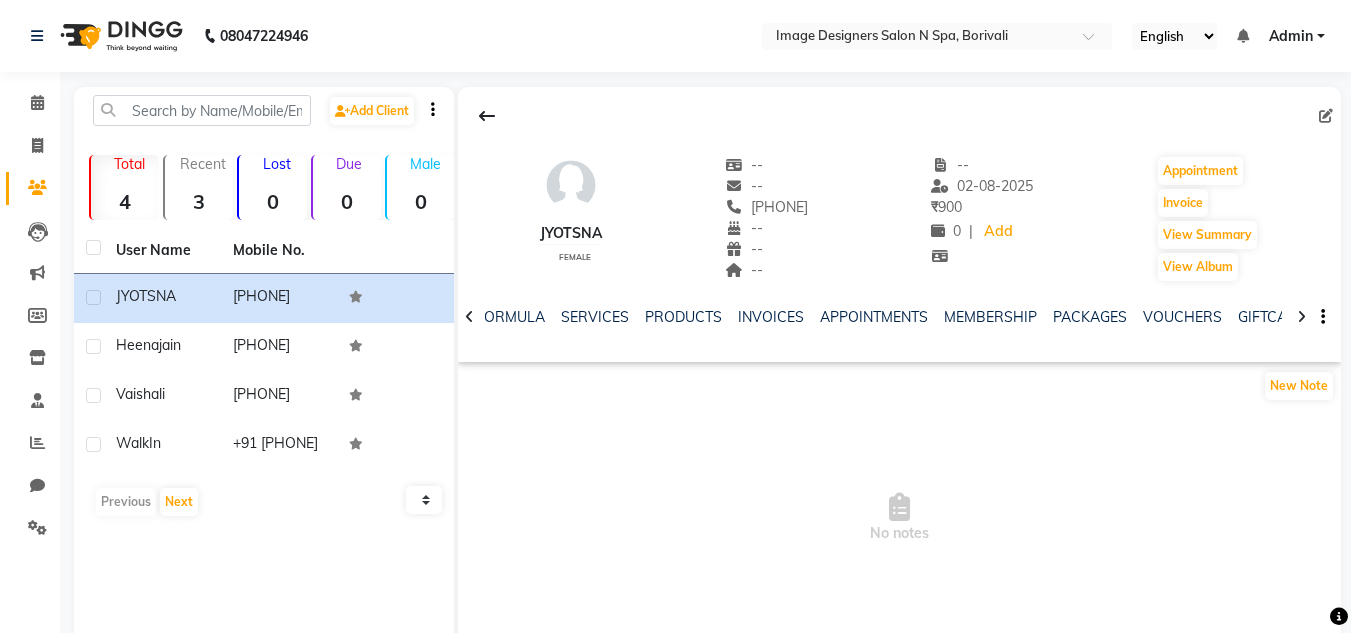 click 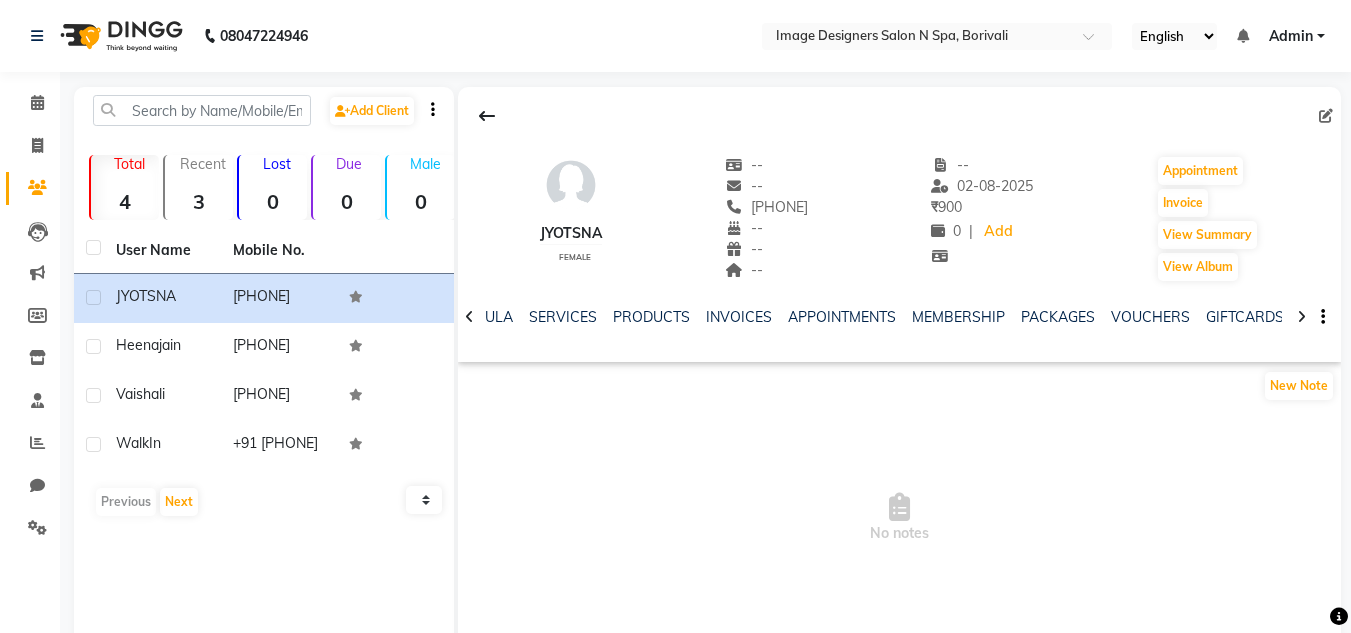 click 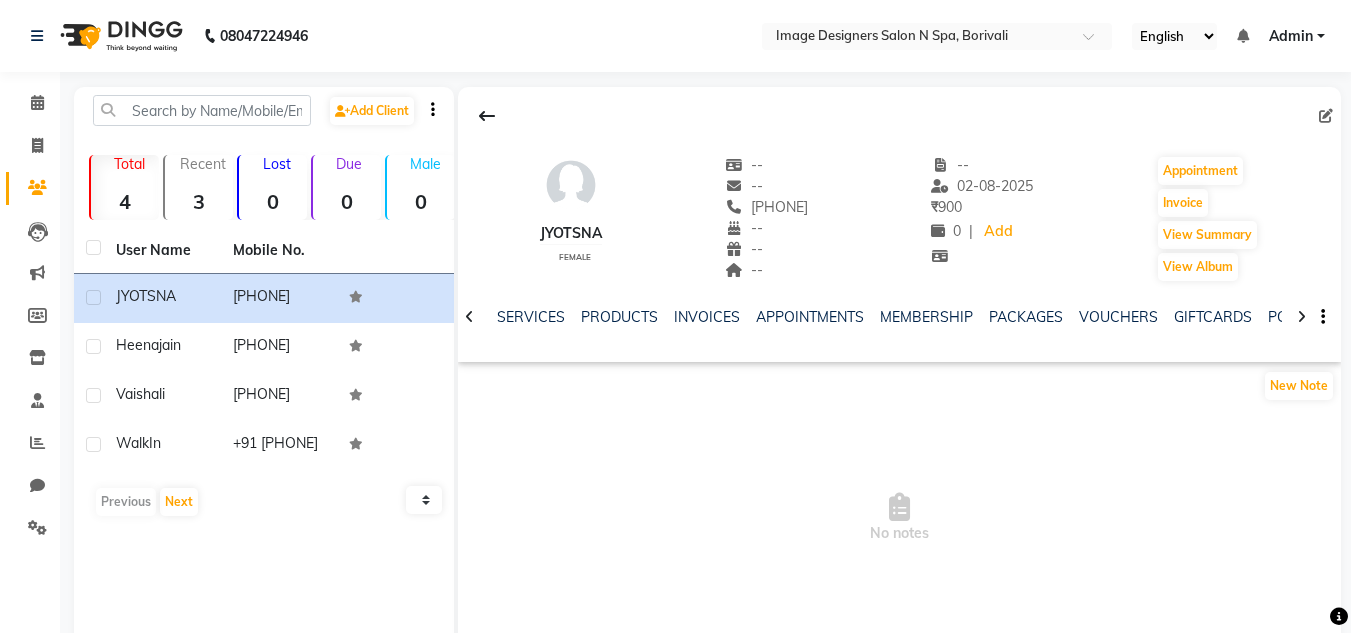 click 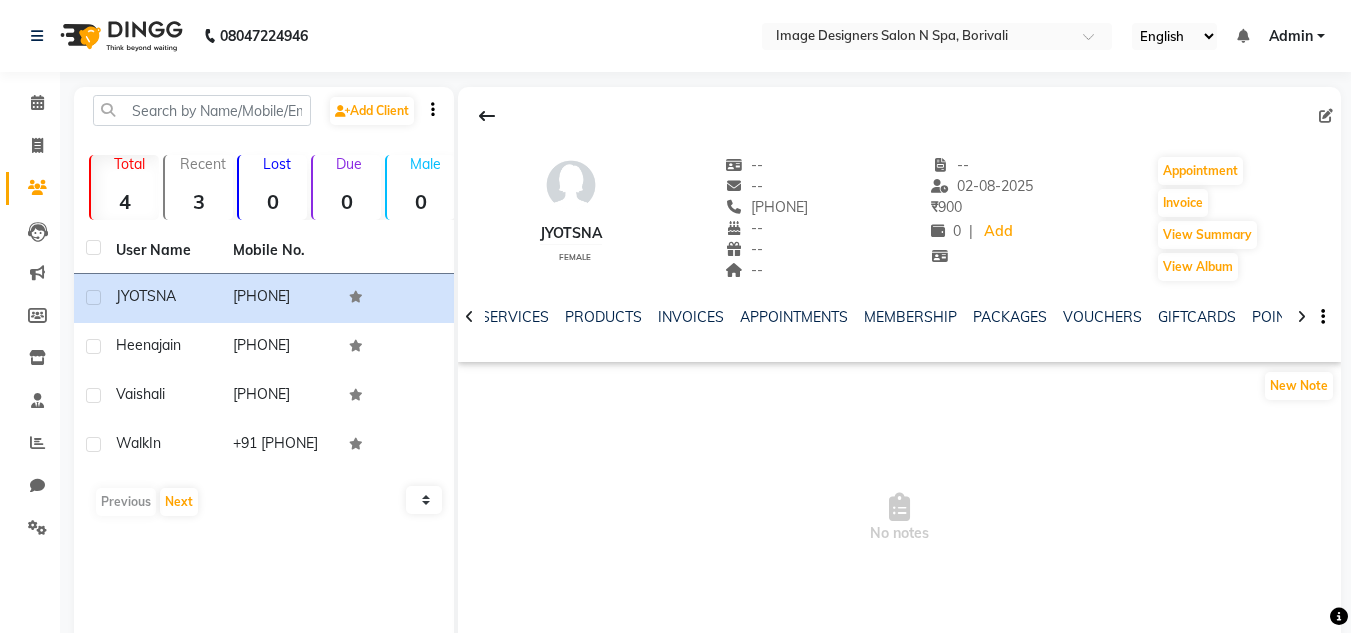 click 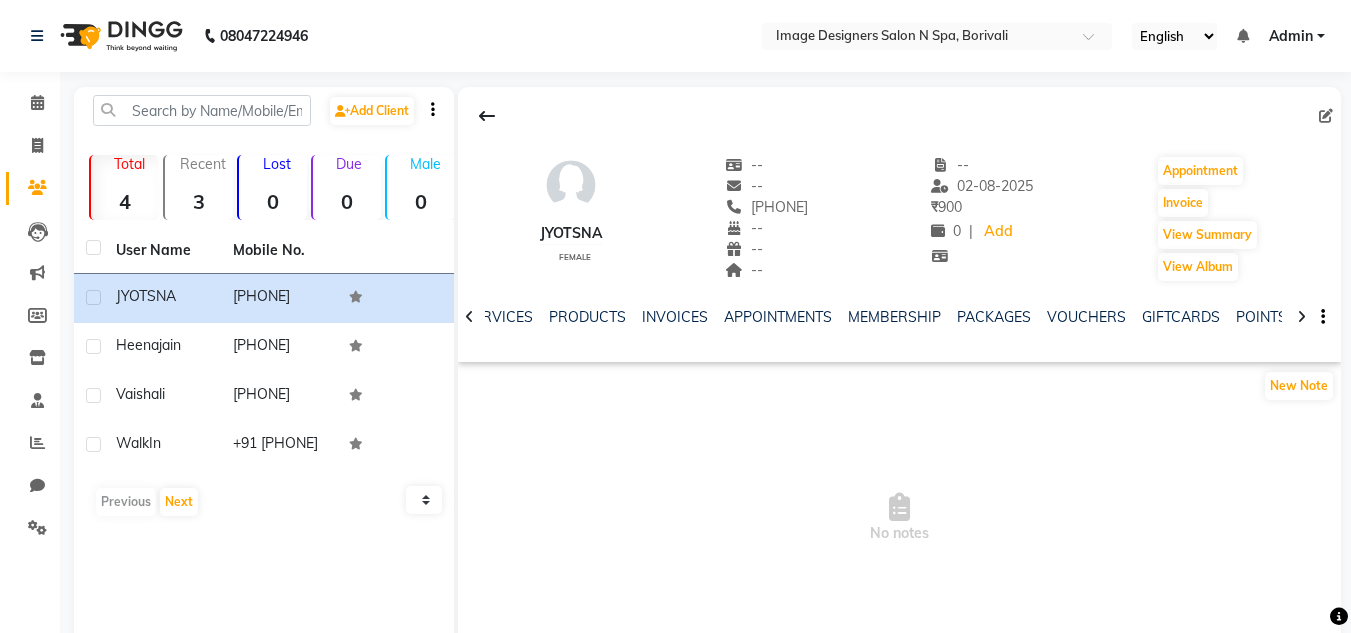 click 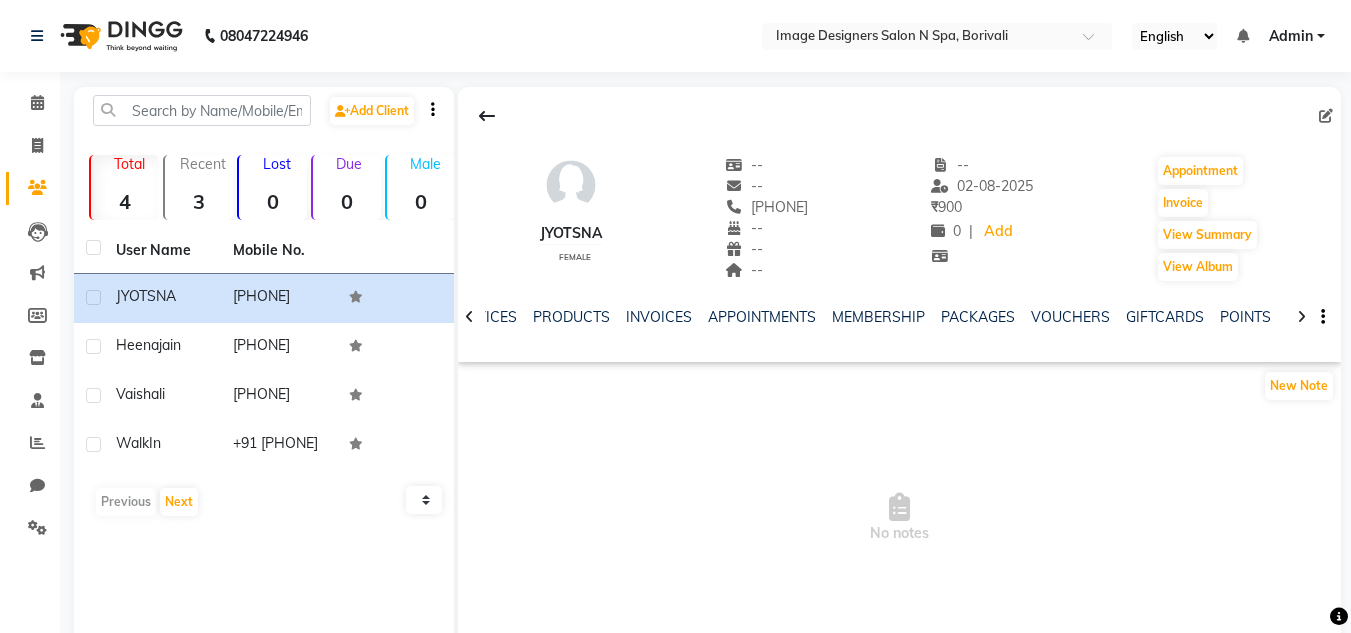 click 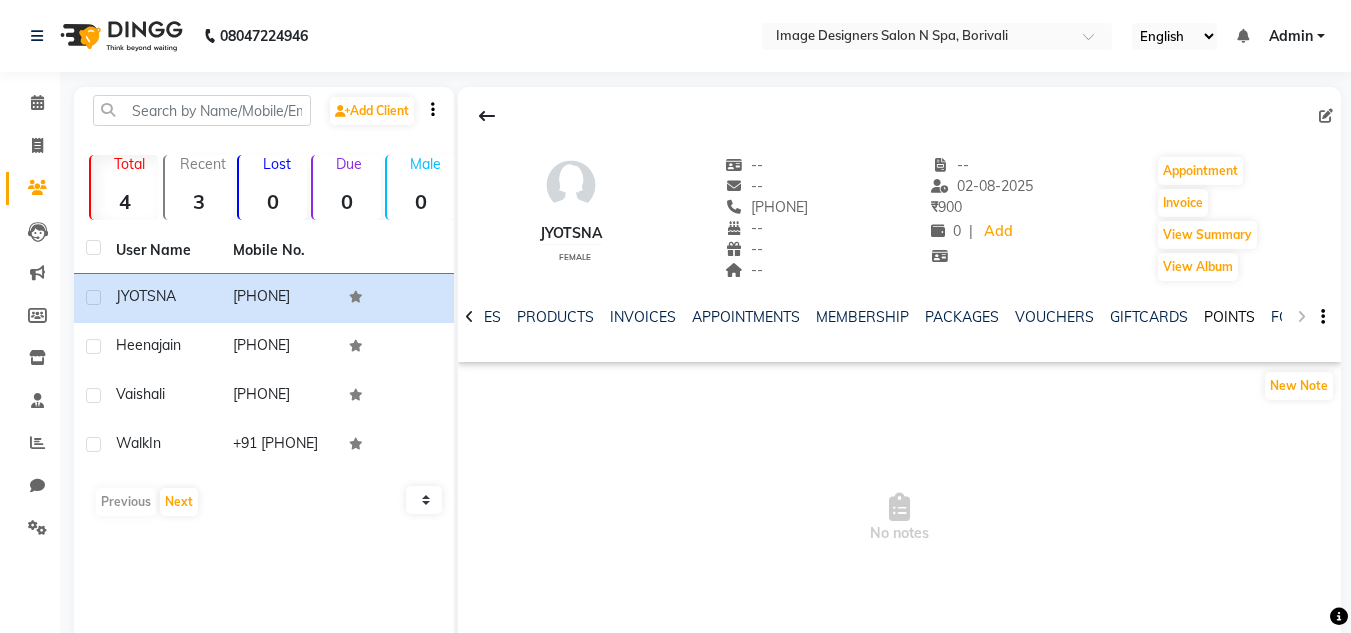 click on "POINTS" 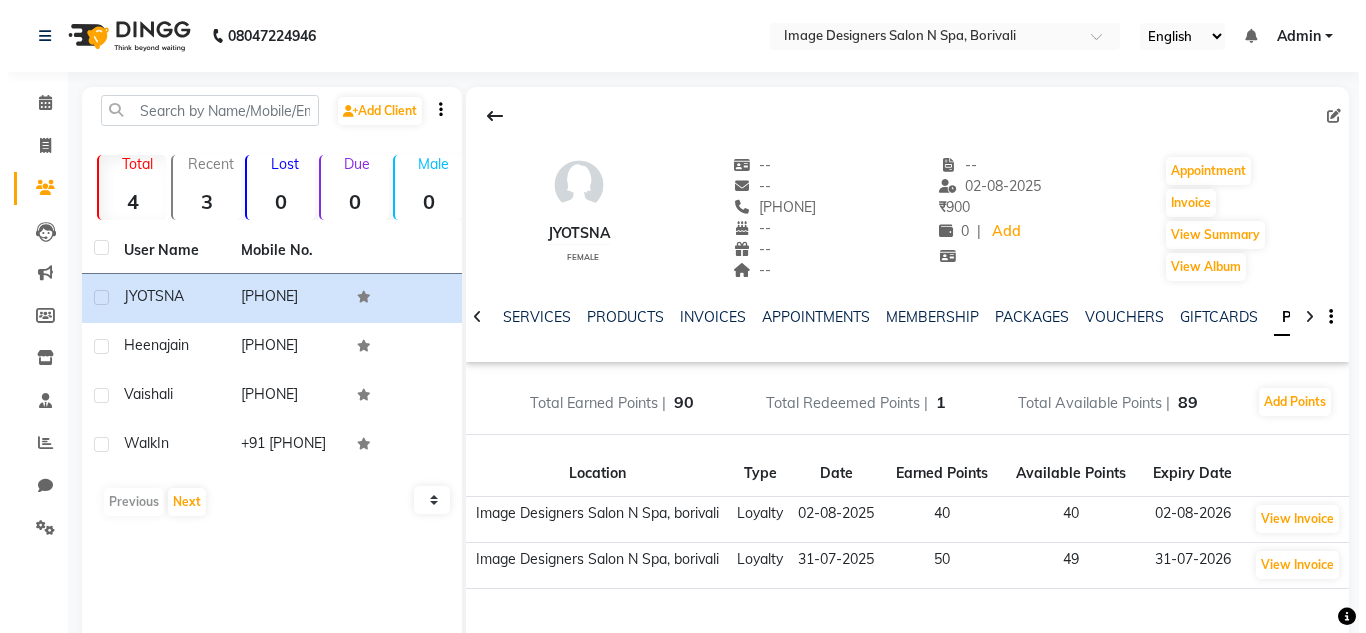 scroll, scrollTop: 84, scrollLeft: 0, axis: vertical 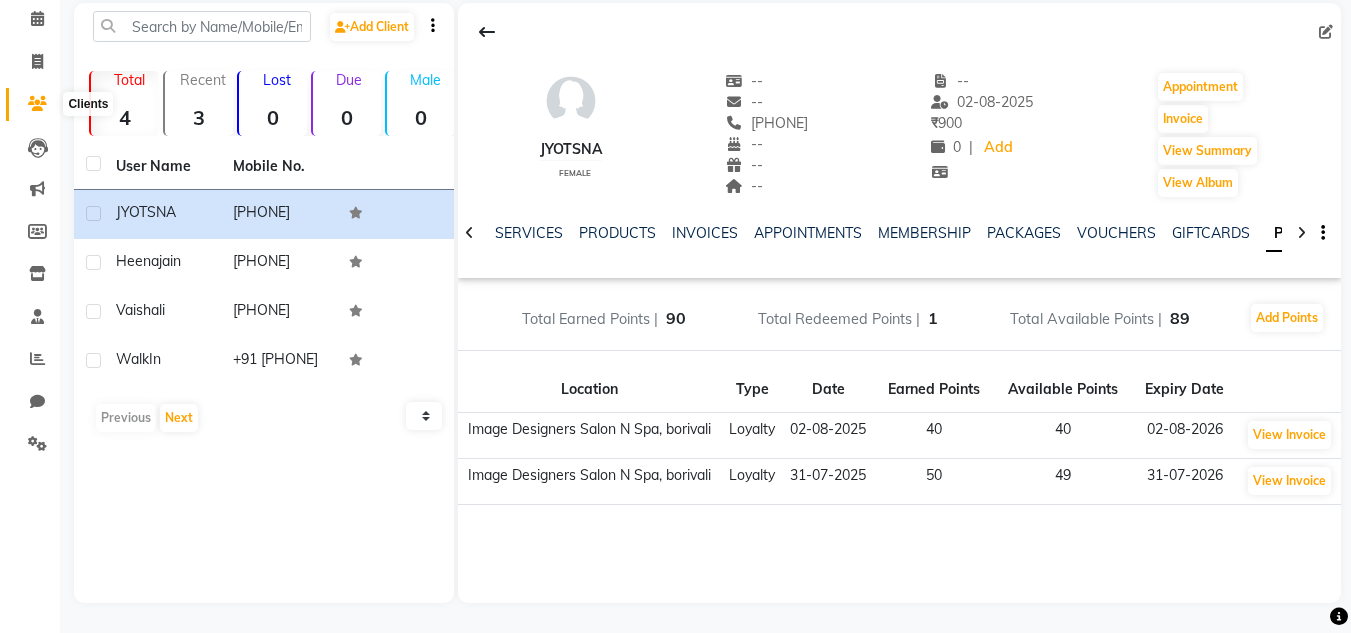 click 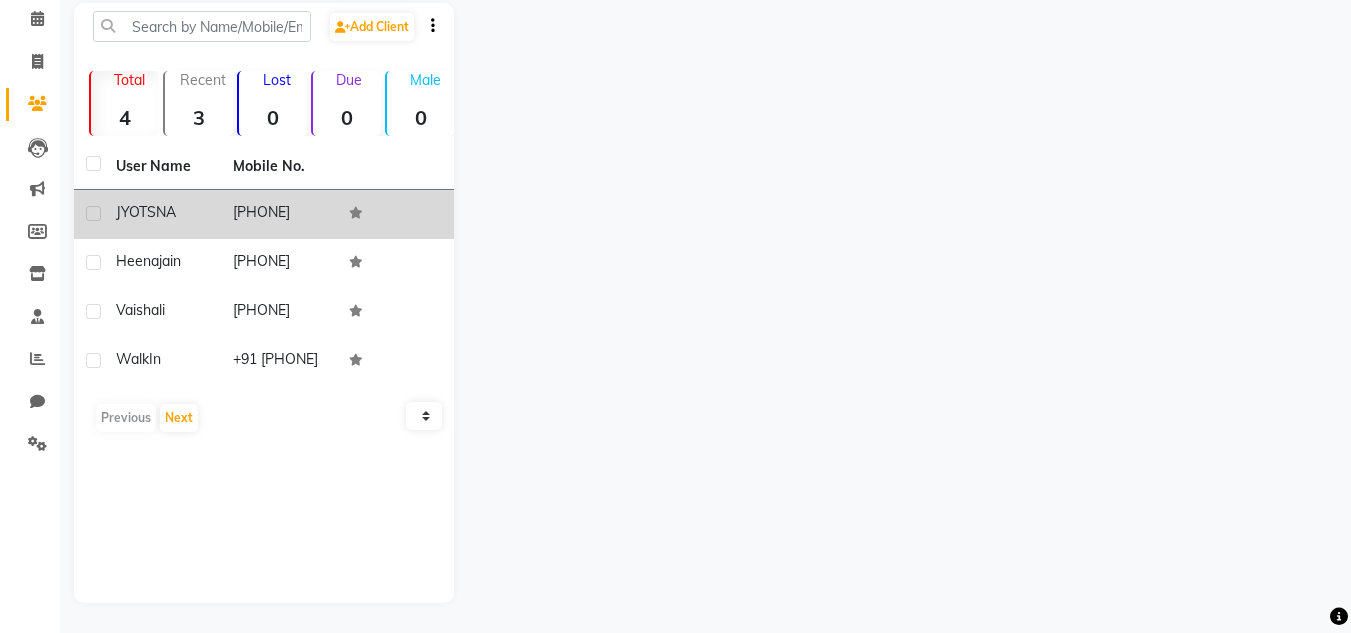 click on "JYOTSNA" 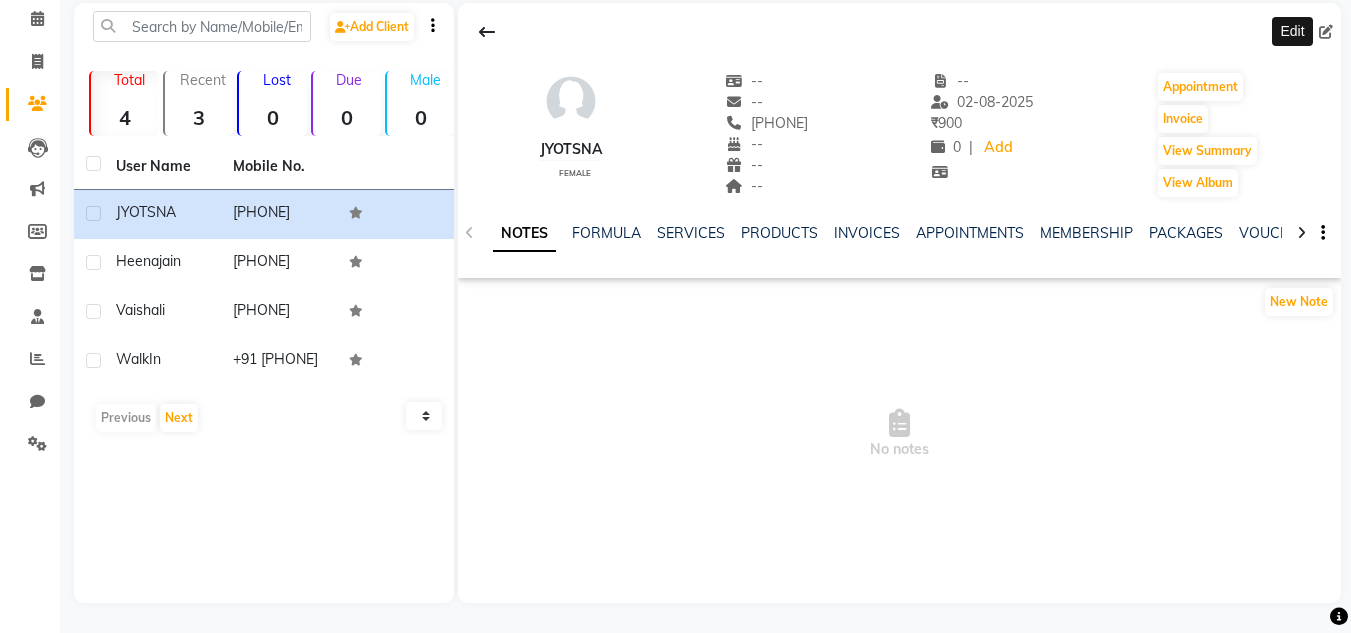 click 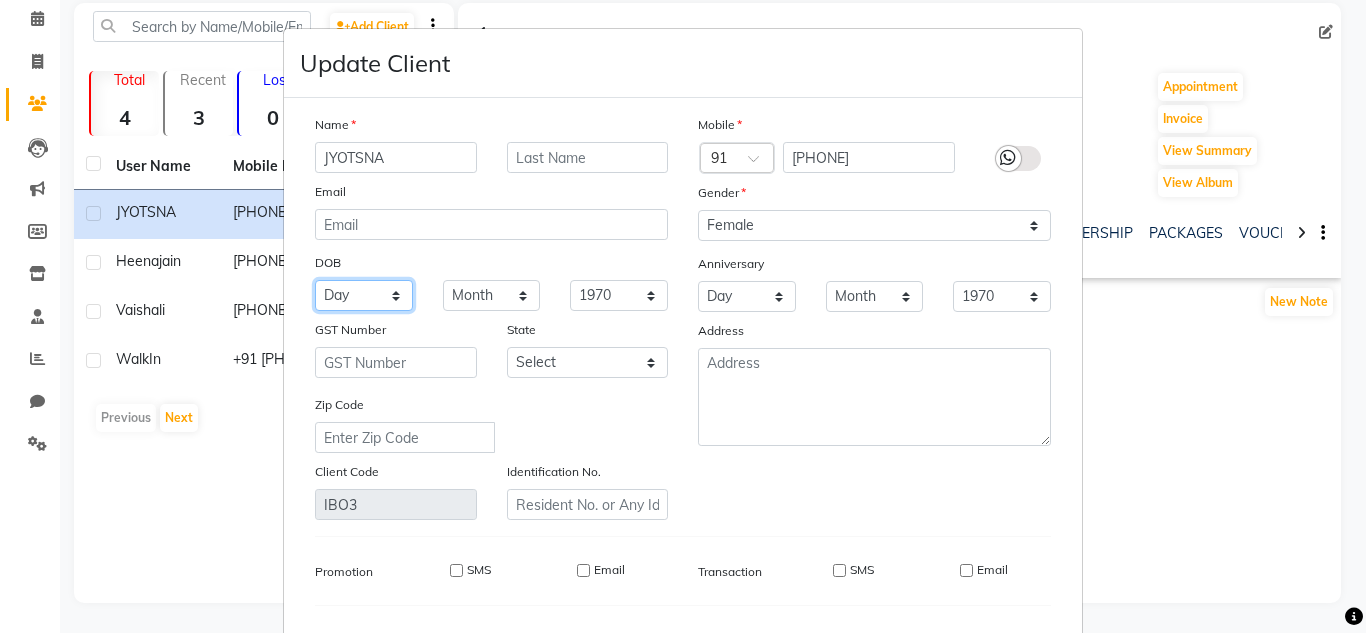 click on "Day 01 02 03 04 05 06 07 08 09 10 11 12 13 14 15 16 17 18 19 20 21 22 23 24 25 26 27 28 29 30 31" at bounding box center [364, 295] 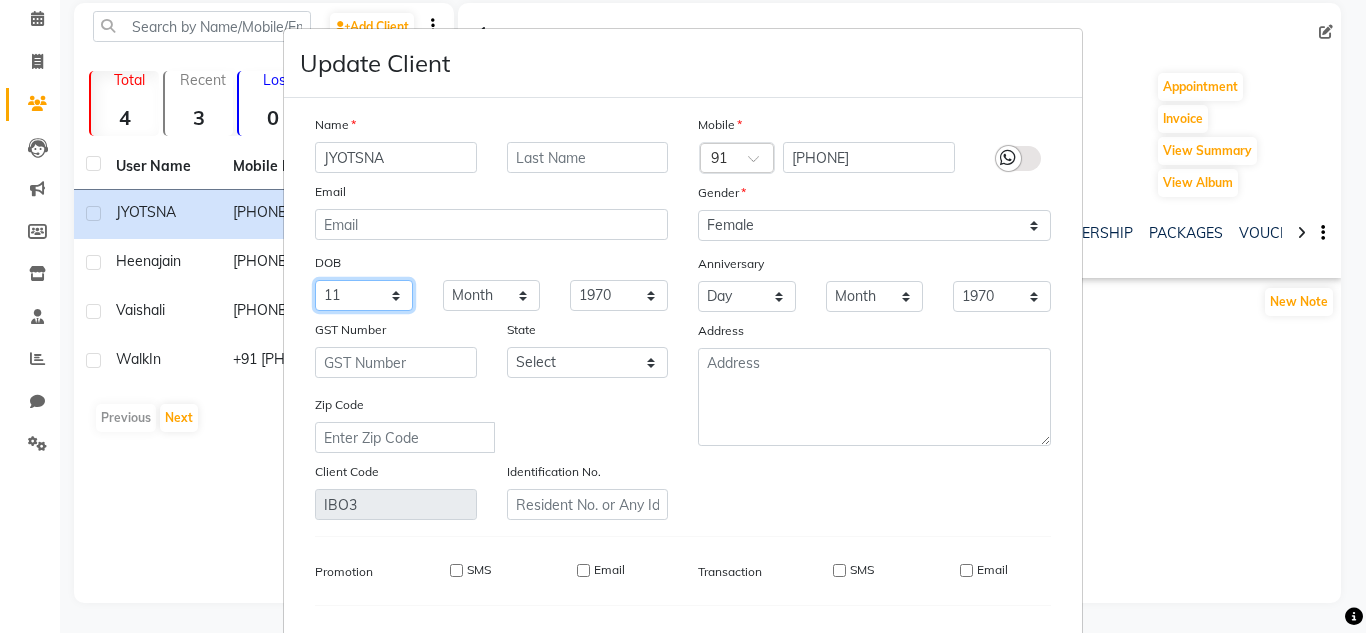 click on "Day 01 02 03 04 05 06 07 08 09 10 11 12 13 14 15 16 17 18 19 20 21 22 23 24 25 26 27 28 29 30 31" at bounding box center (364, 295) 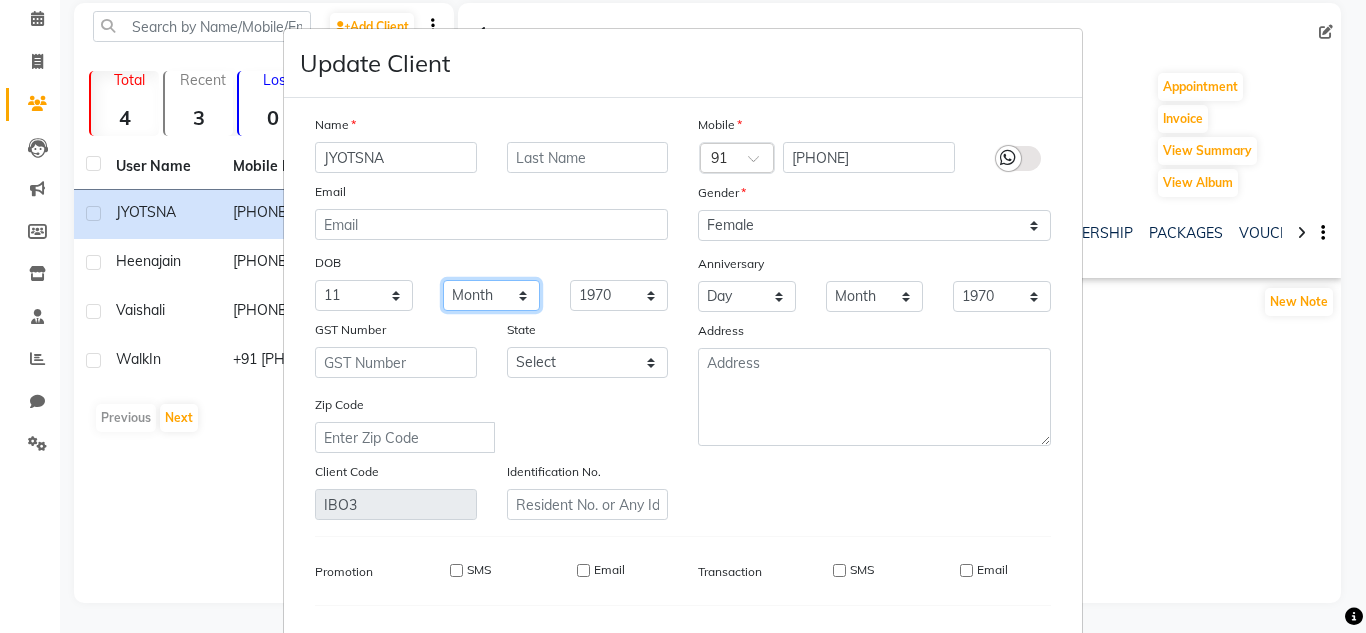 click on "Month January February March April May June July August September October November December" at bounding box center [492, 295] 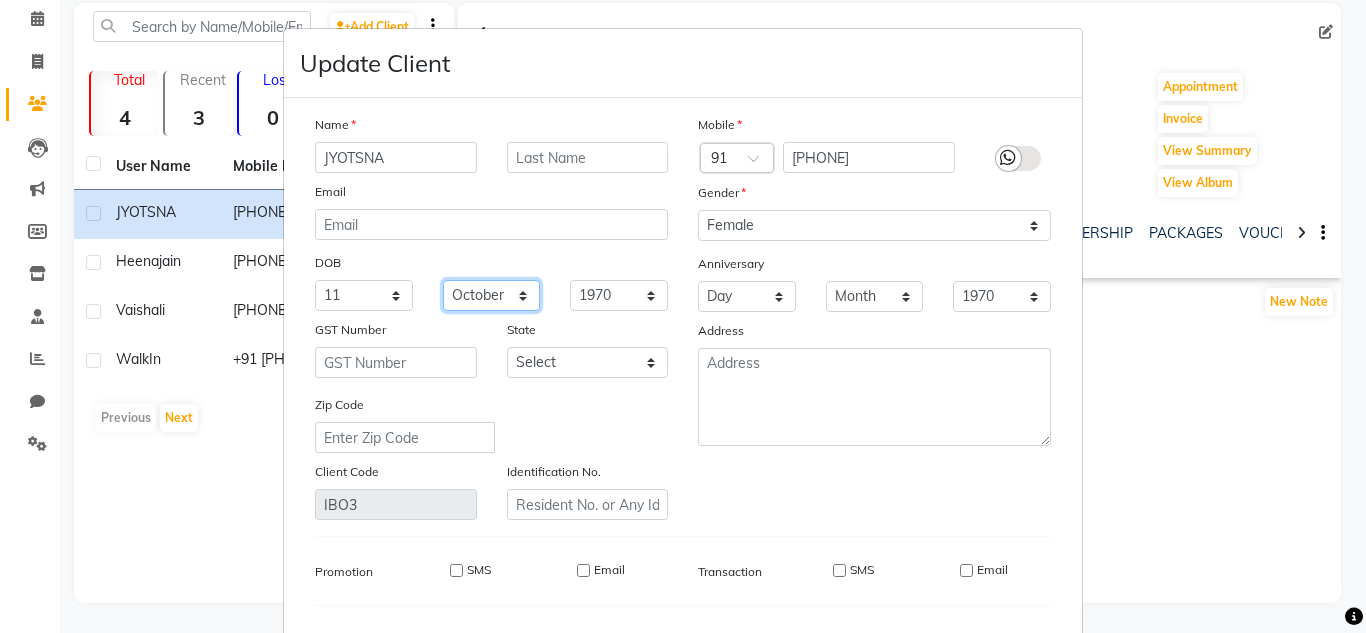 click on "Month January February March April May June July August September October November December" at bounding box center (492, 295) 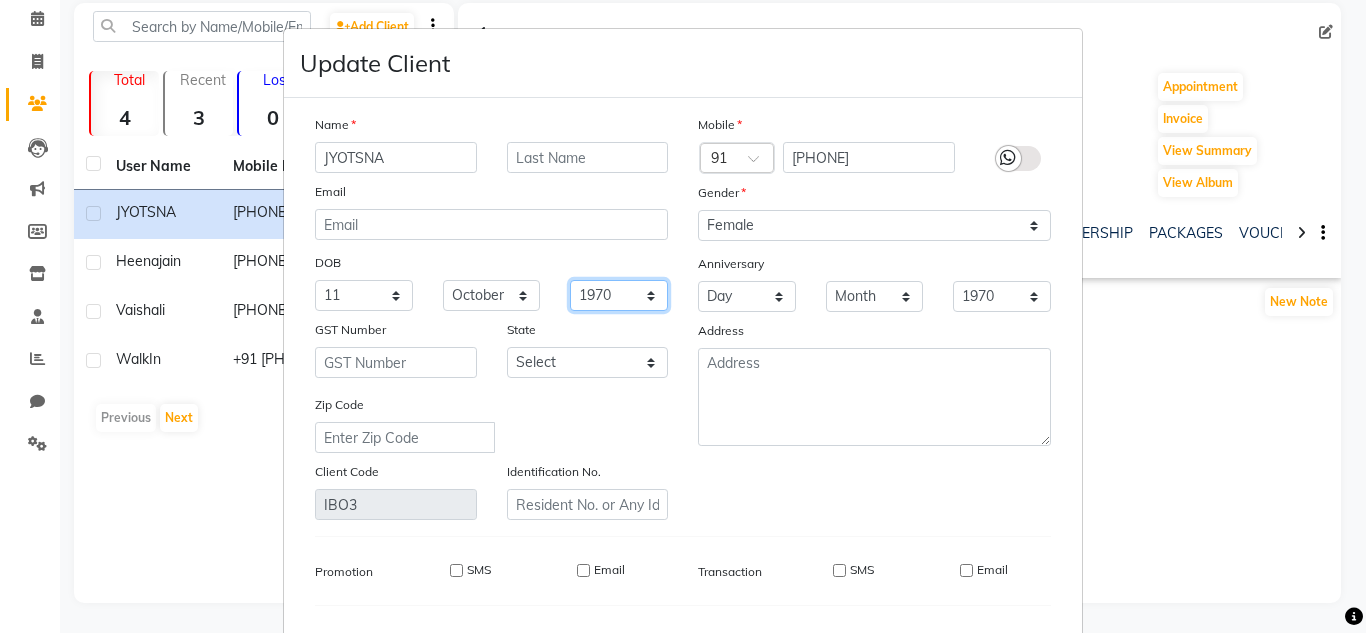click on "1940 1941 1942 1943 1944 1945 1946 1947 1948 1949 1950 1951 1952 1953 1954 1955 1956 1957 1958 1959 1960 1961 1962 1963 1964 1965 1966 1967 1968 1969 1970 1971 1972 1973 1974 1975 1976 1977 1978 1979 1980 1981 1982 1983 1984 1985 1986 1987 1988 1989 1990 1991 1992 1993 1994 1995 1996 1997 1998 1999 2000 2001 2002 2003 2004 2005 2006 2007 2008 2009 2010 2011 2012 2013 2014 2015 2016 2017 2018 2019 2020 2021 2022 2023 2024" at bounding box center (619, 295) 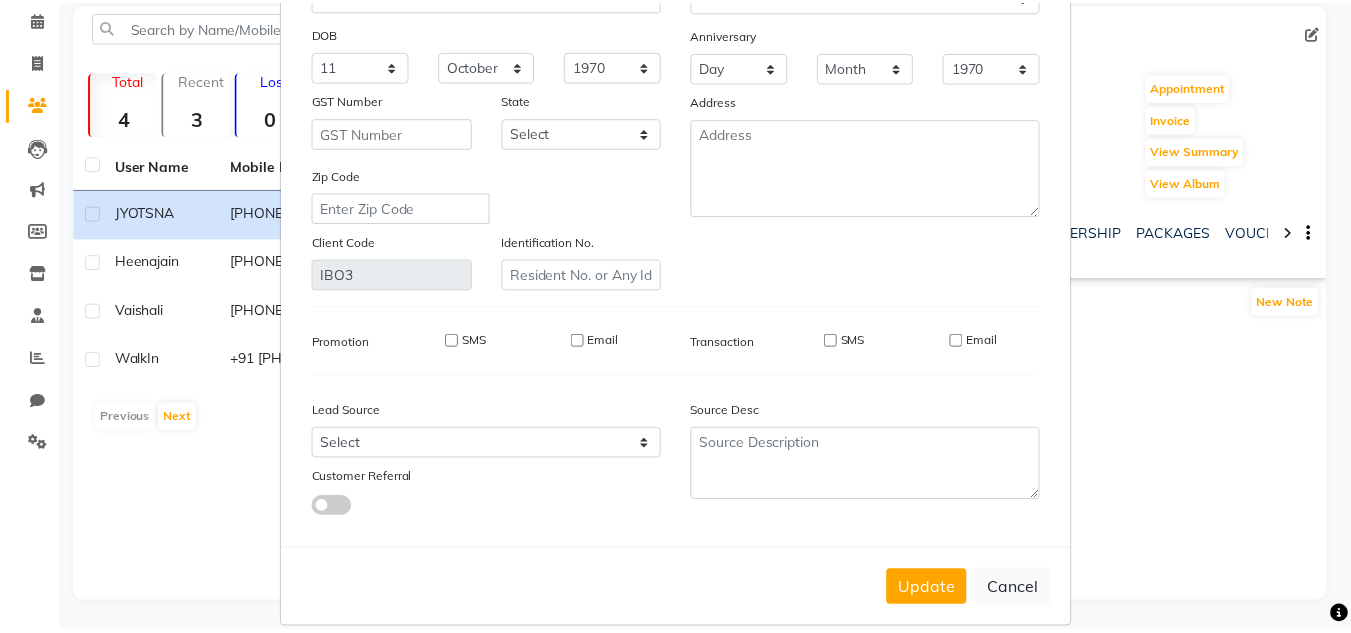 scroll, scrollTop: 233, scrollLeft: 0, axis: vertical 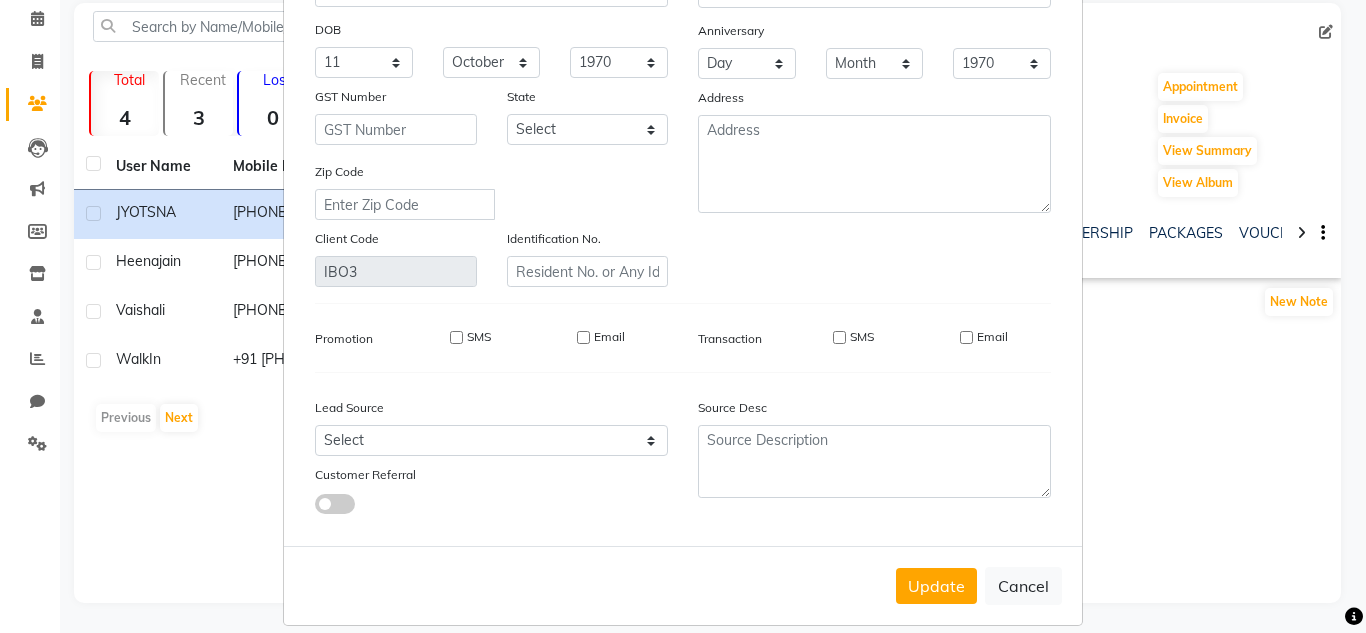 click on "Update Client Name JYOTSNA Email DOB Day 01 02 03 04 05 06 07 08 09 10 11 12 13 14 15 16 17 18 19 20 21 22 23 24 25 26 27 28 29 30 31 Month January February March April May June July August September October November December 1940 1941 1942 1943 1944 1945 1946 1947 1948 1949 1950 1951 1952 1953 1954 1955 1956 1957 1958 1959 1960 1961 1962 1963 1964 1965 1966 1967 1968 1969 1970 1971 1972 1973 1974 1975 1976 1977 1978 1979 1980 1981 1982 1983 1984 1985 1986 1987 1988 1989 1990 1991 1992 1993 1994 1995 1996 1997 1998 1999 2000 2001 2002 2003 2004 2005 2006 2007 2008 2009 2010 2011 2012 2013 2014 2015 2016 2017 2018 2019 2020 2021 2022 2023 2024 GST Number State Select Andaman and Nicobar Islands Andhra Pradesh Arunachal Pradesh Assam Bihar Chandigarh Chhattisgarh Dadra and Nagar Haveli Daman and Diu Delhi Goa Gujarat Haryana Himachal Pradesh Jammu and Kashmir Jharkhand Karnataka Kerala Lakshadweep Madhya Pradesh Maharashtra Manipur Meghalaya Mizoram Nagaland Odisha Pondicherry Punjab Rajasthan Sikkim Tamil Nadu" at bounding box center (683, 316) 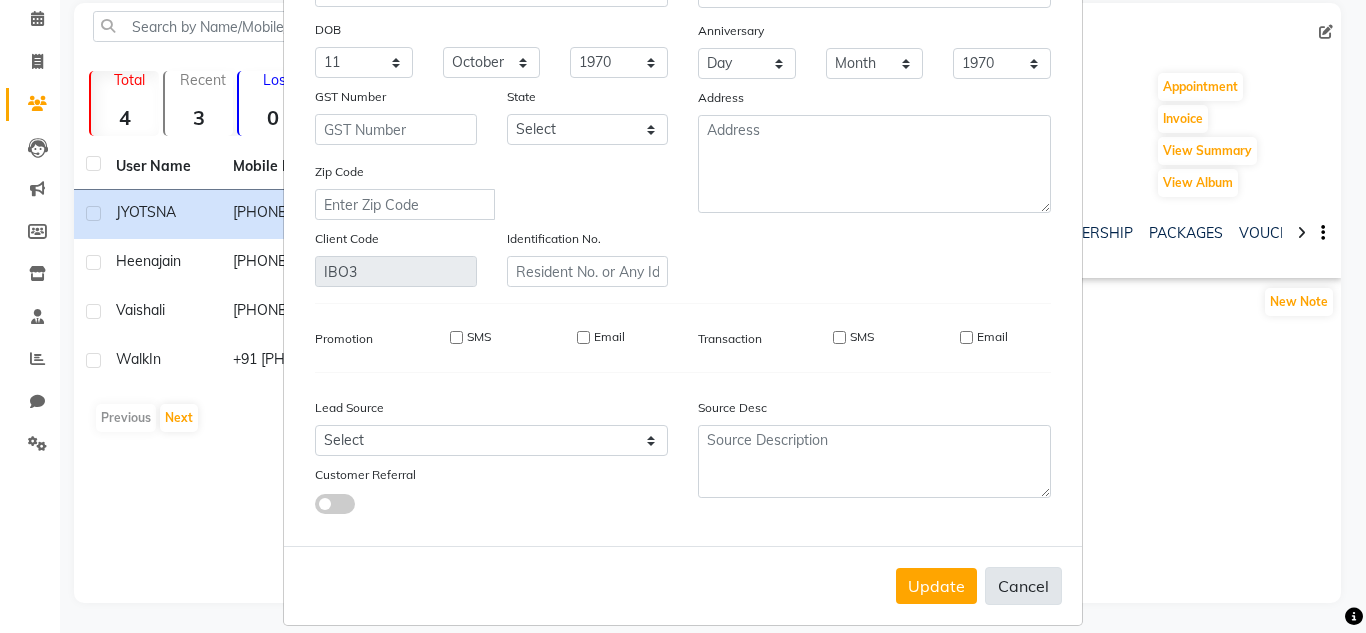 click on "Cancel" at bounding box center (1023, 586) 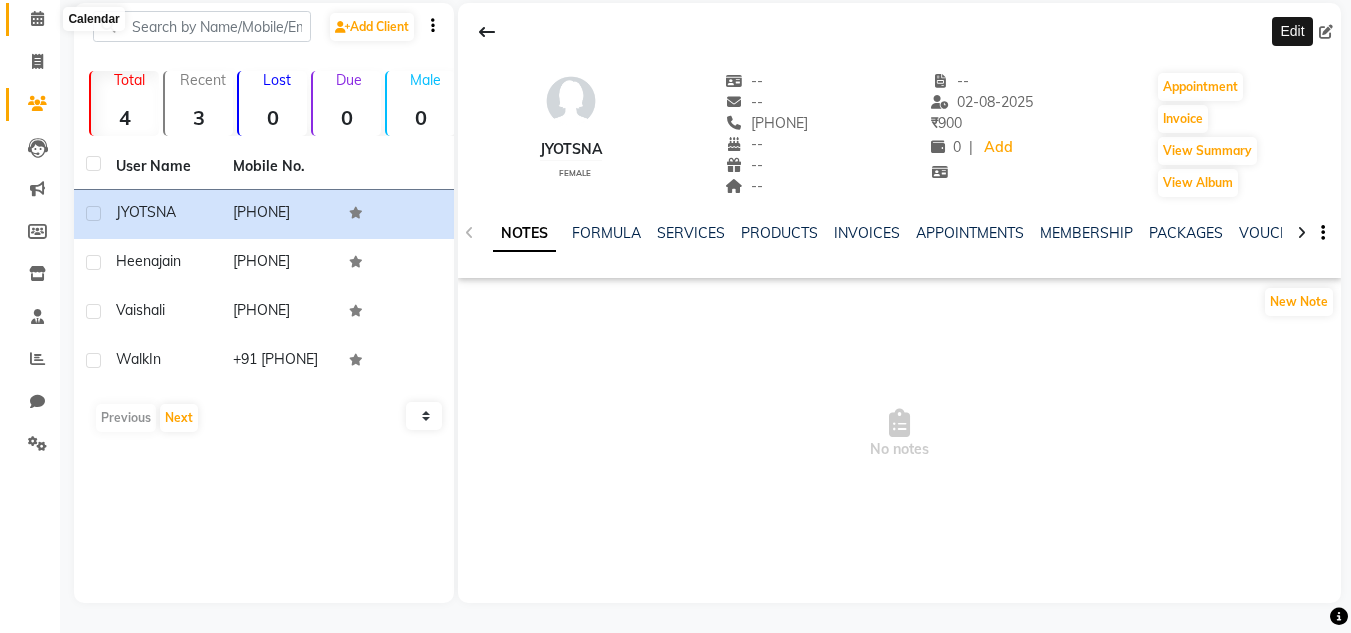 click 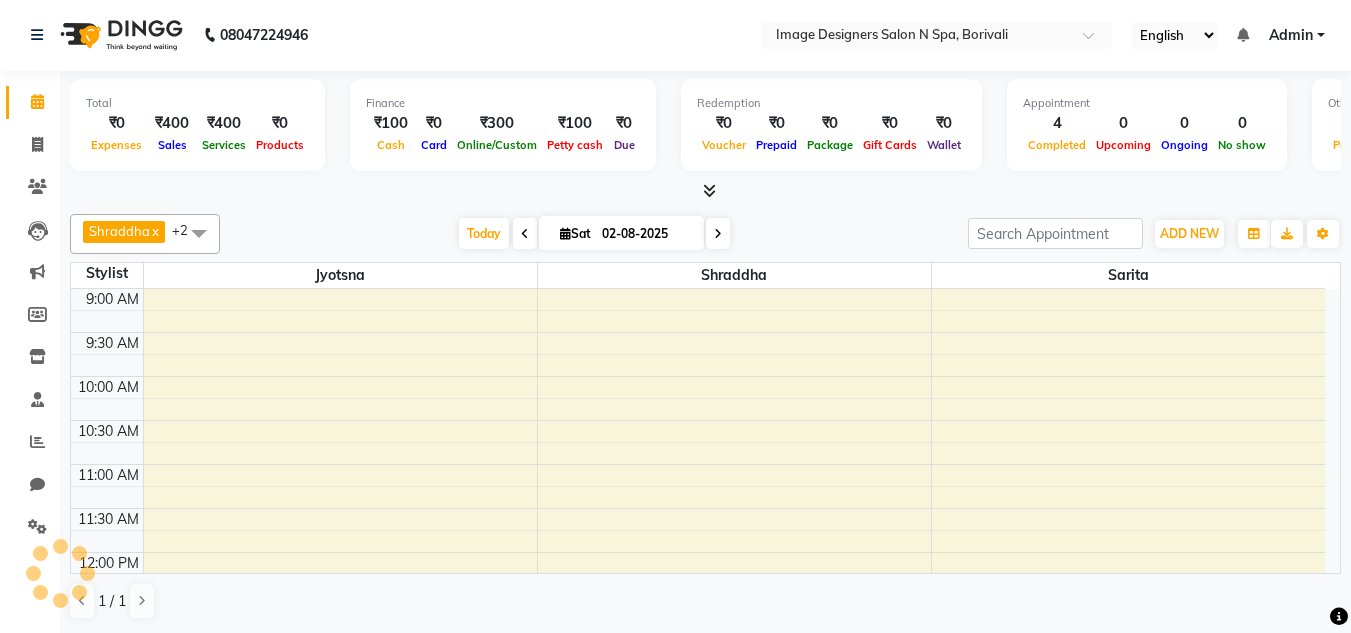 scroll, scrollTop: 0, scrollLeft: 0, axis: both 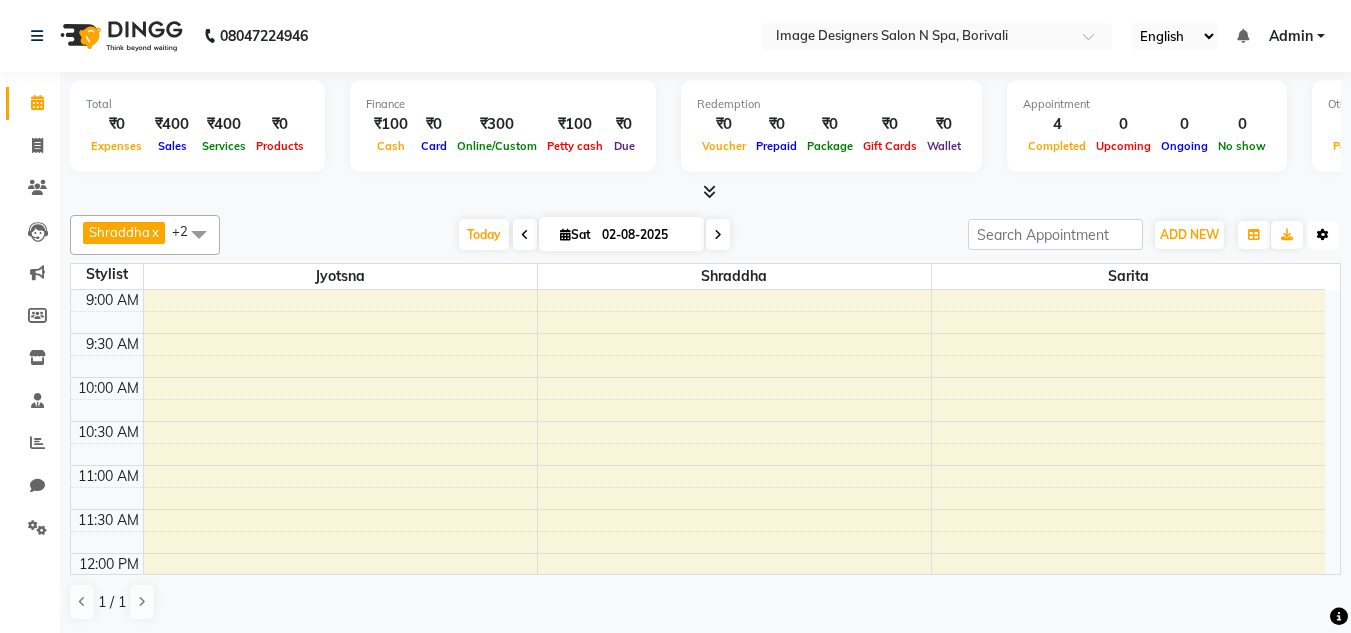 click at bounding box center [1323, 235] 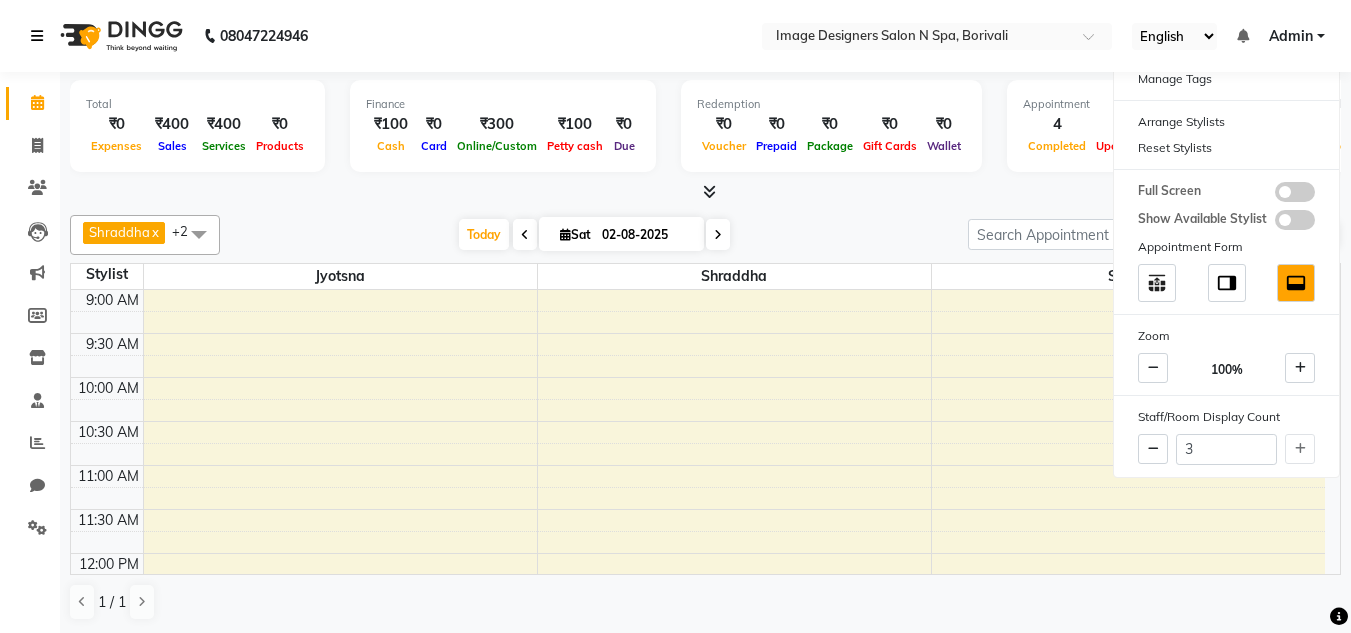 click at bounding box center (37, 36) 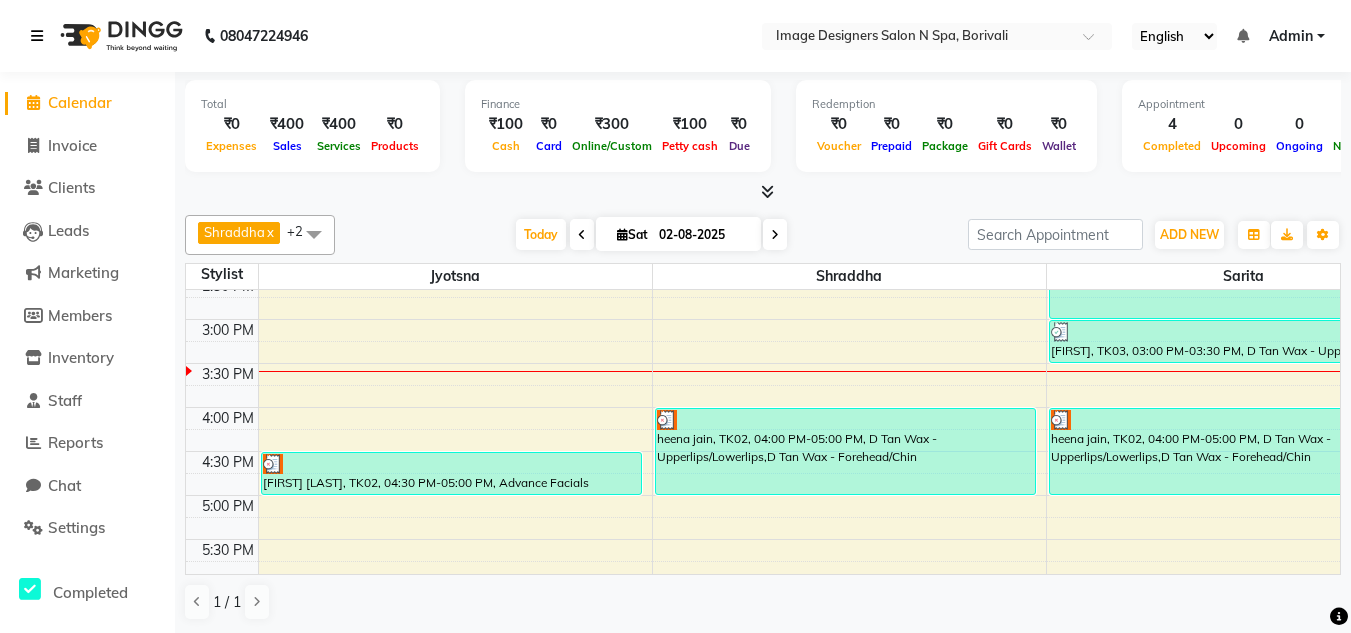 scroll, scrollTop: 507, scrollLeft: 0, axis: vertical 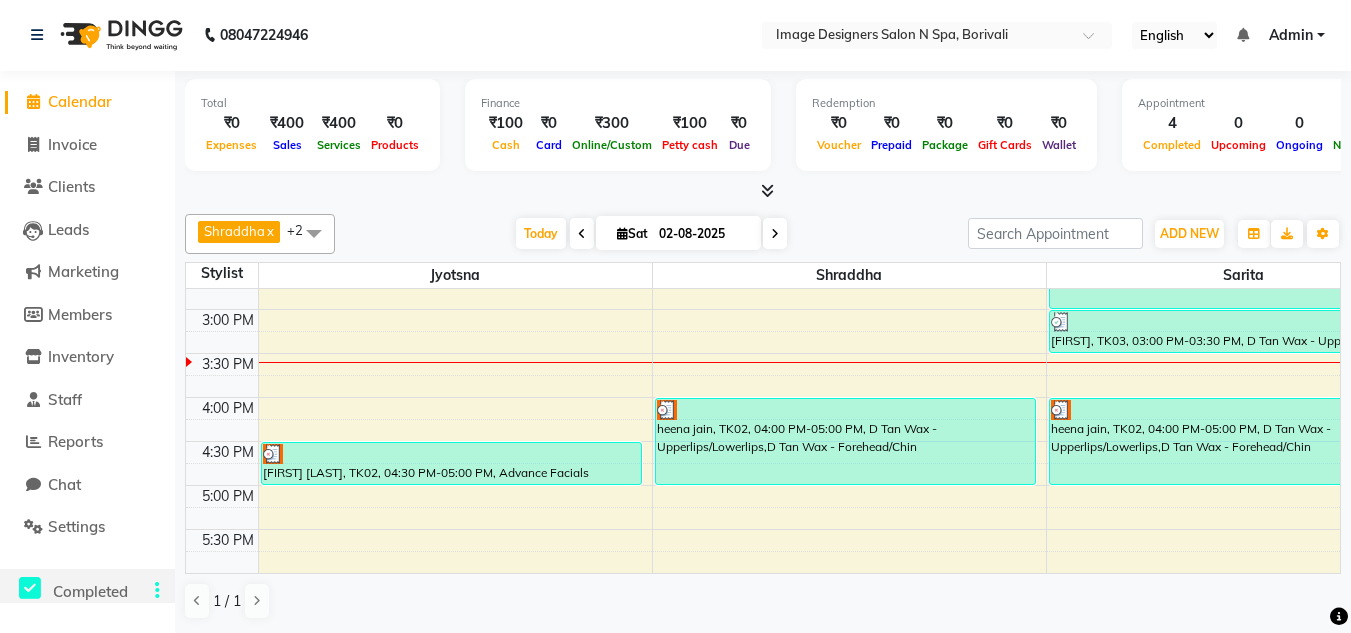 click 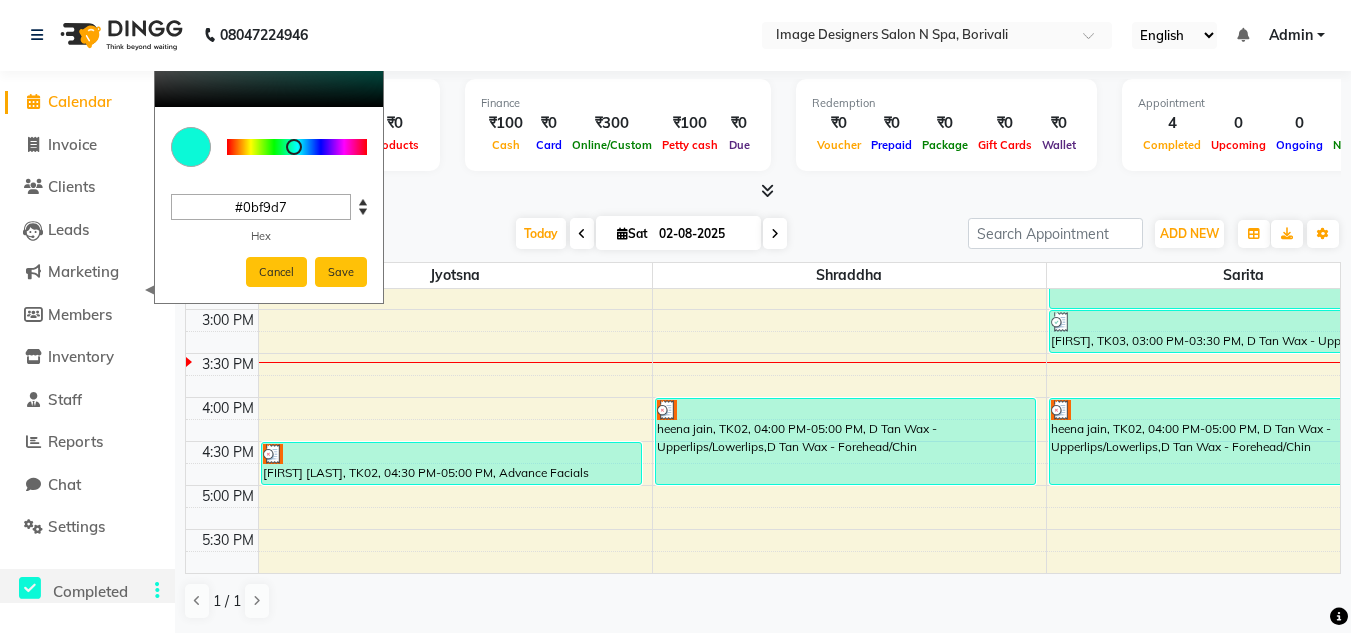 click 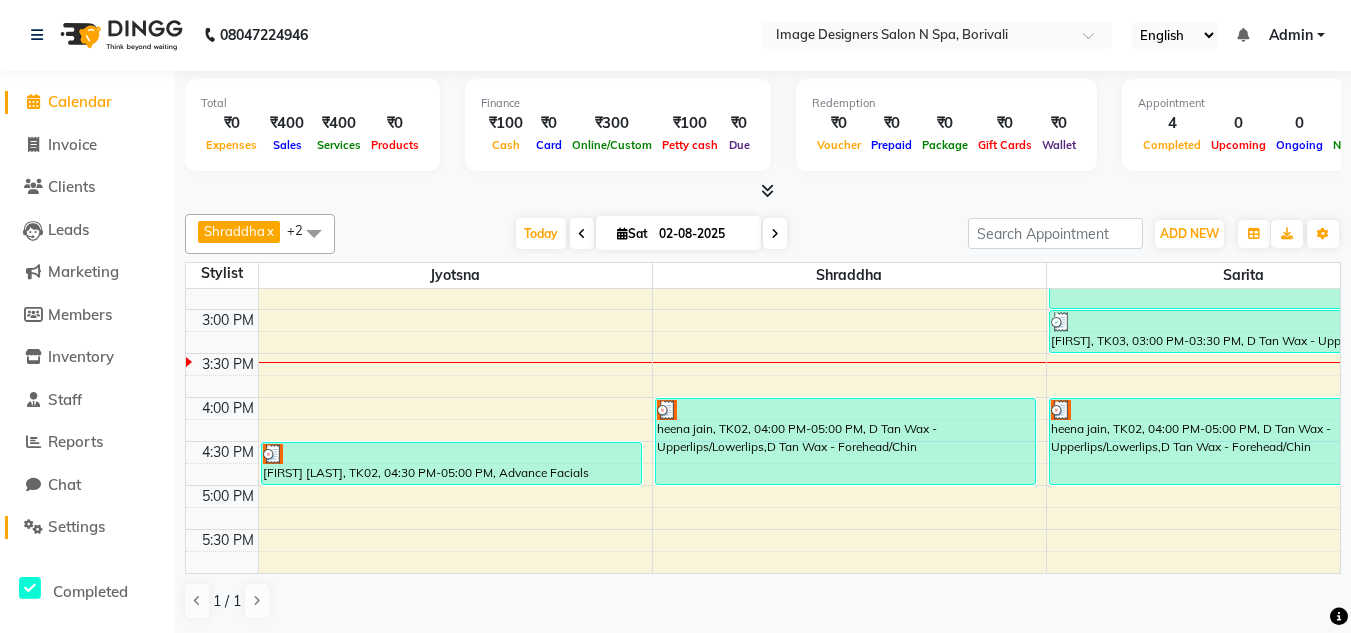 click on "Settings" 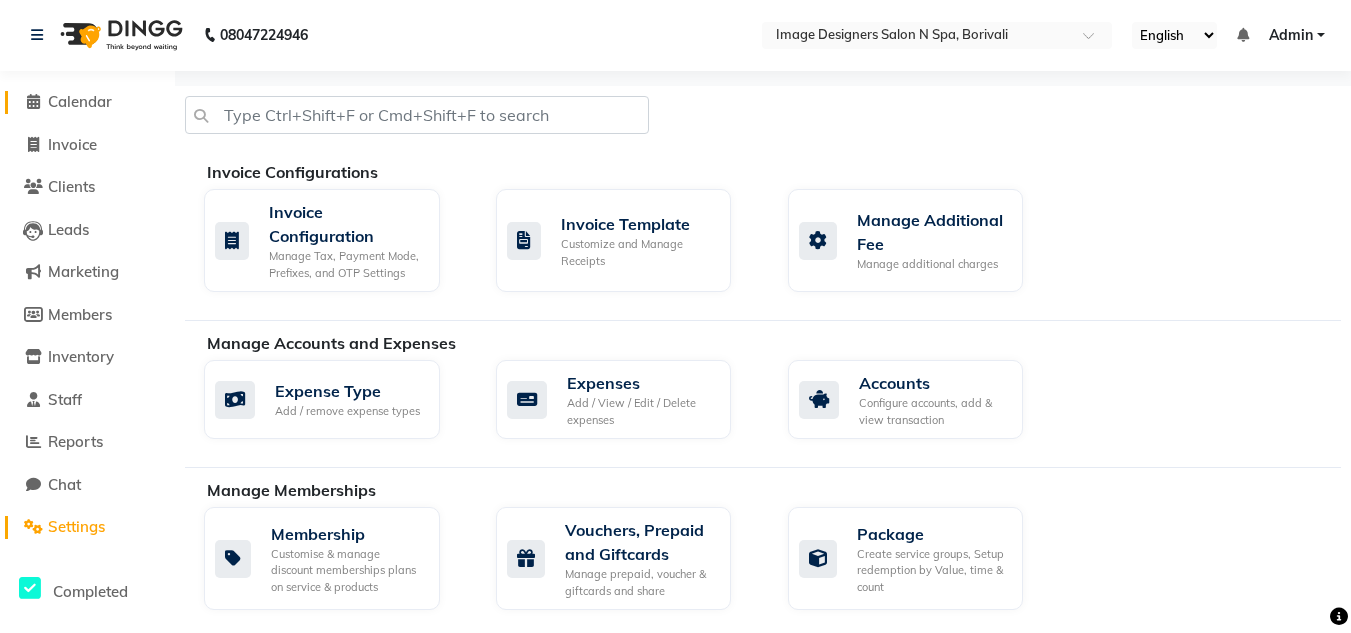 click on "Calendar" 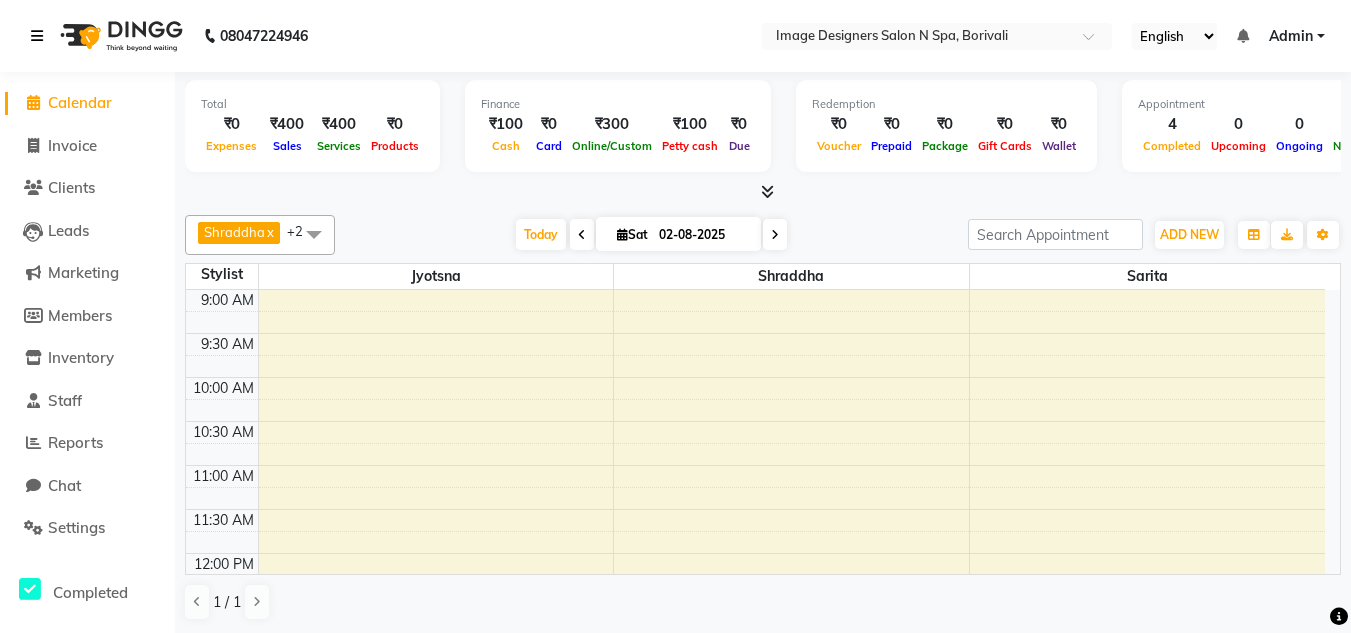 click at bounding box center (37, 36) 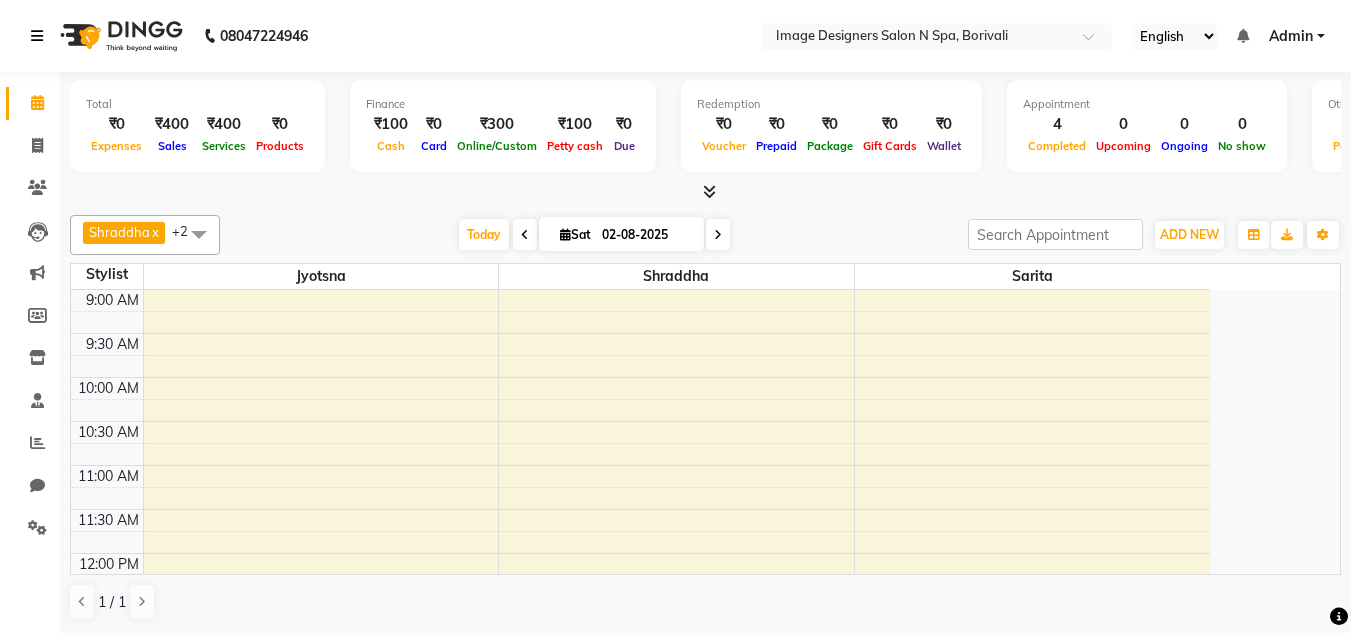 click at bounding box center [37, 36] 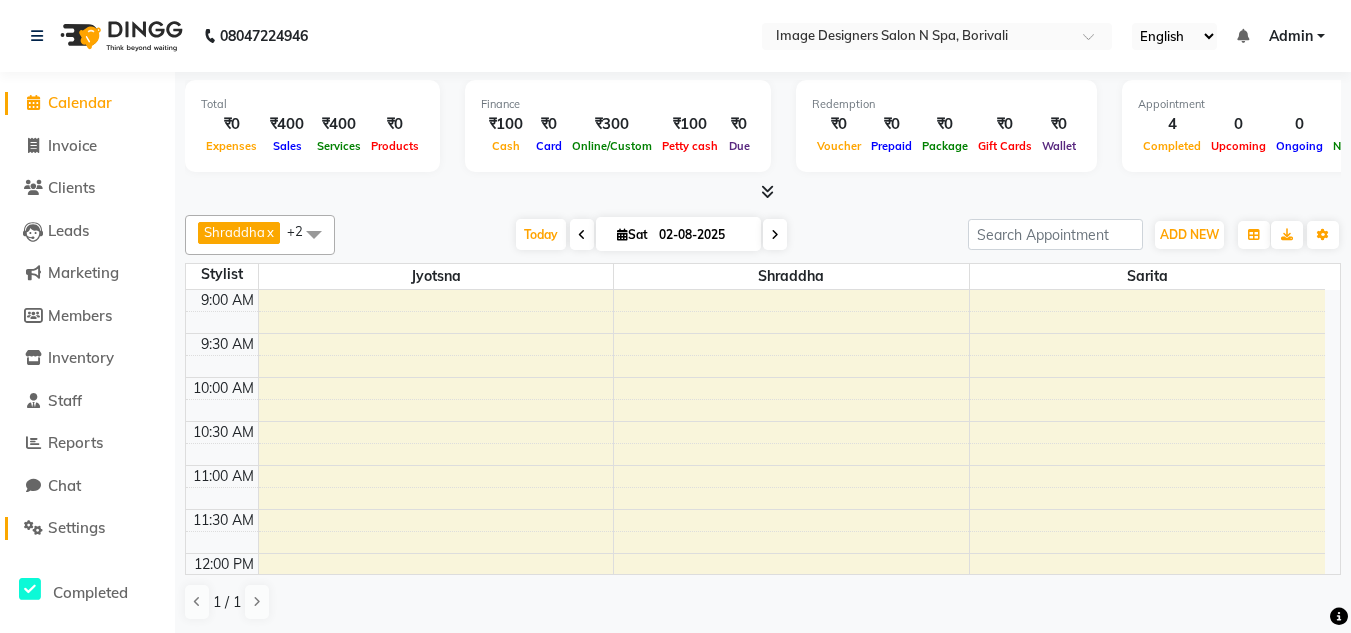 click on "Settings" 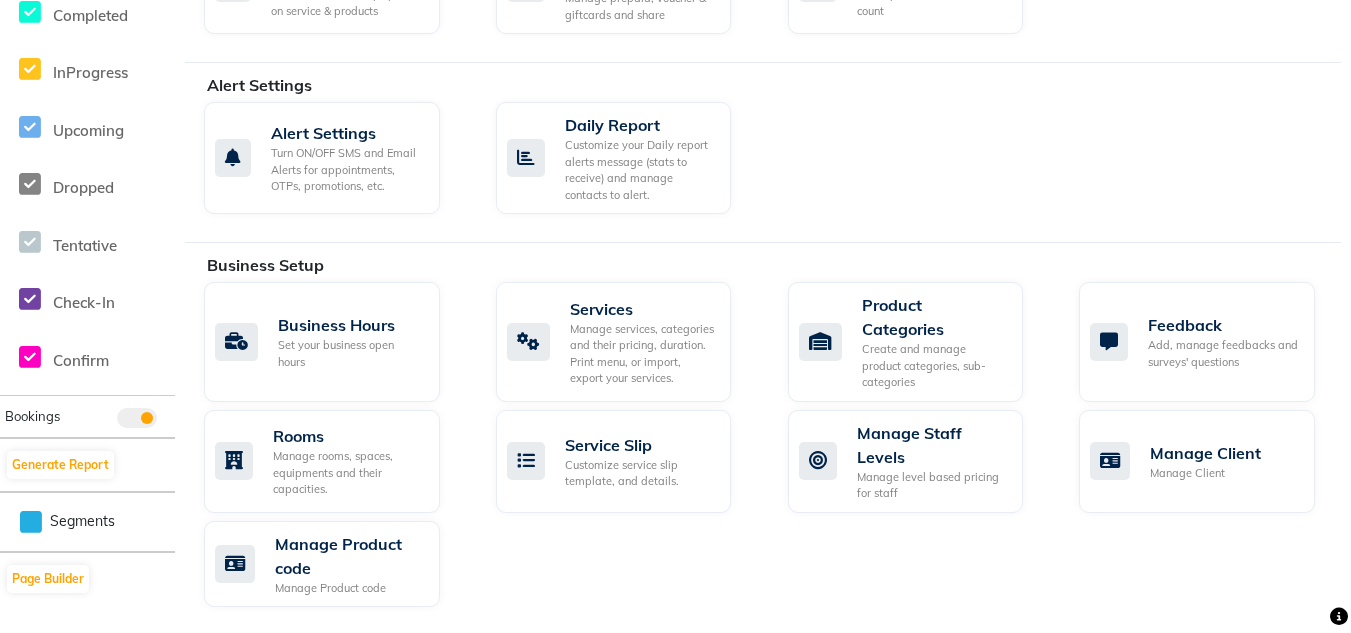 scroll, scrollTop: 638, scrollLeft: 0, axis: vertical 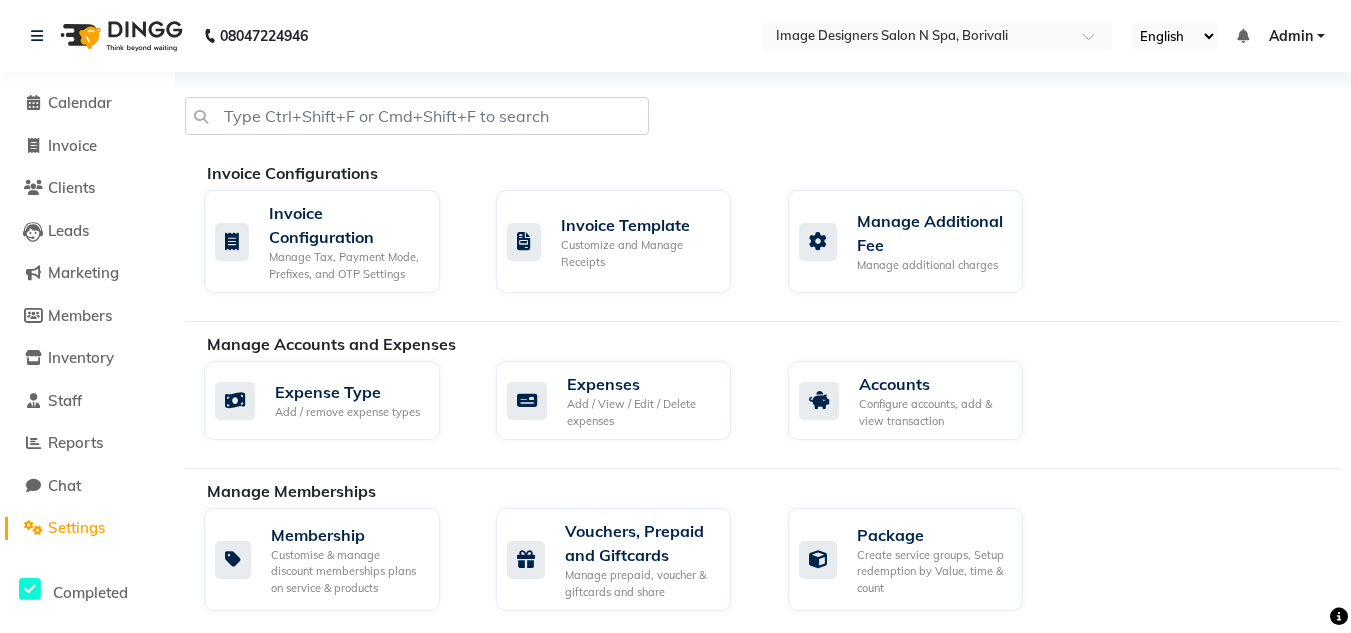 click on "Settings" 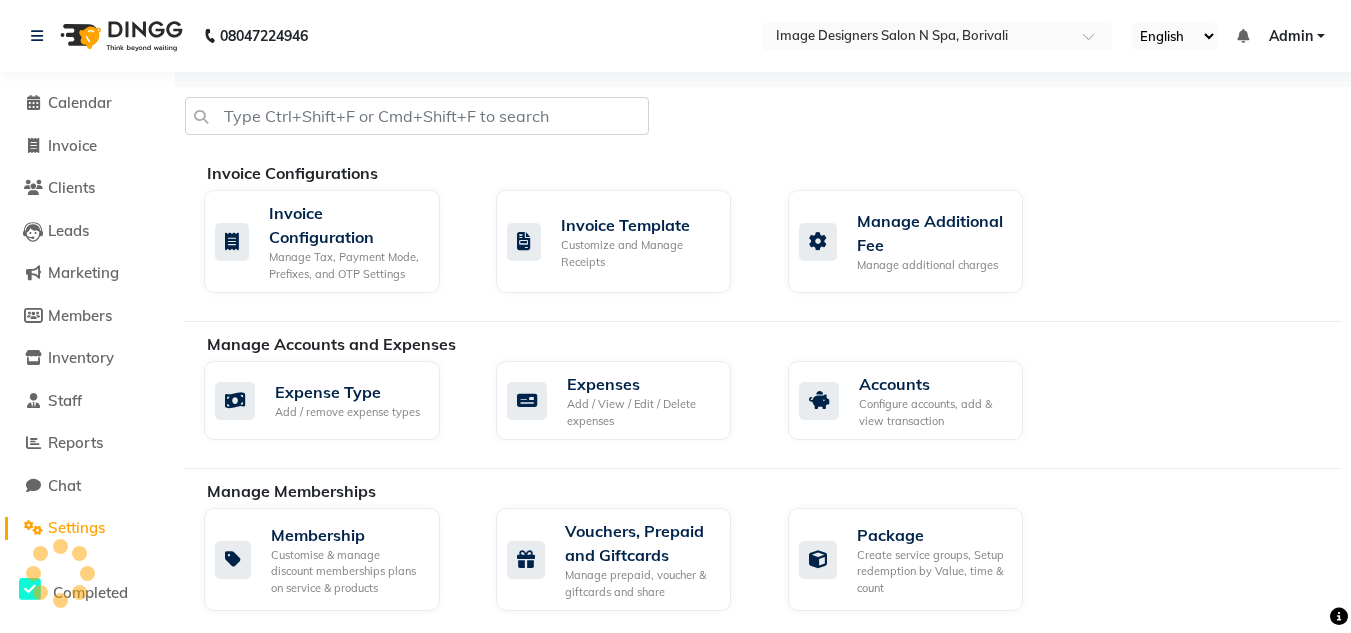 click on "Settings" 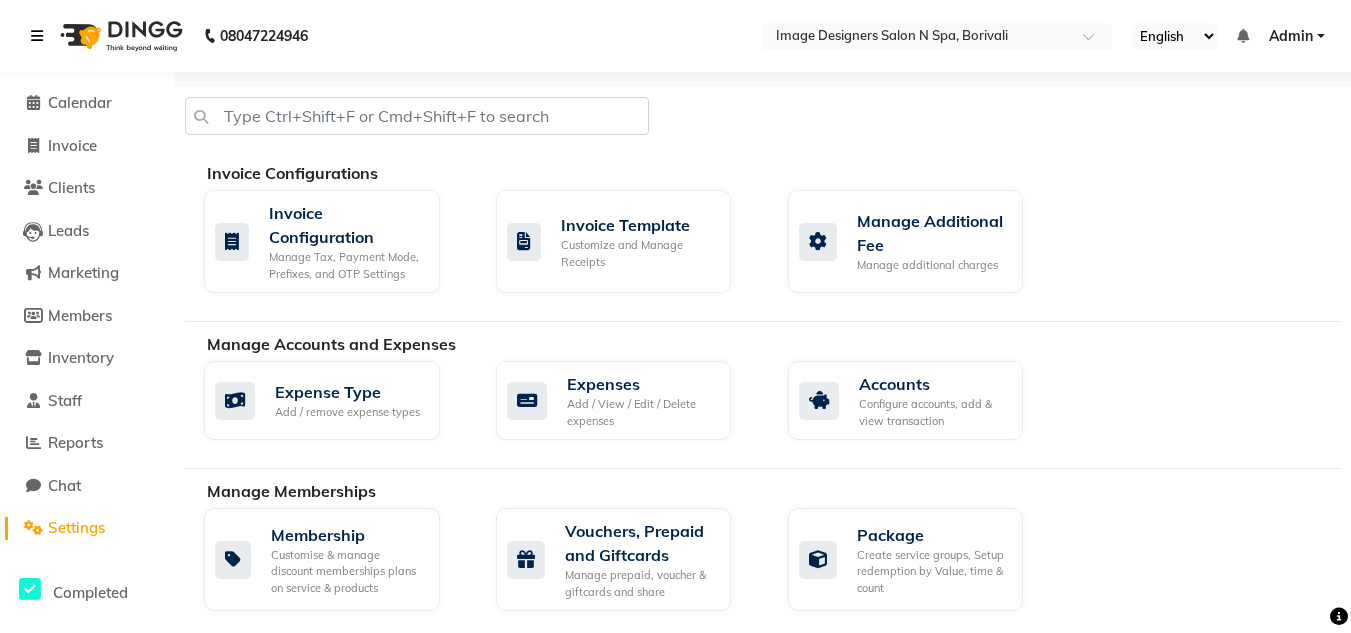 click at bounding box center (37, 36) 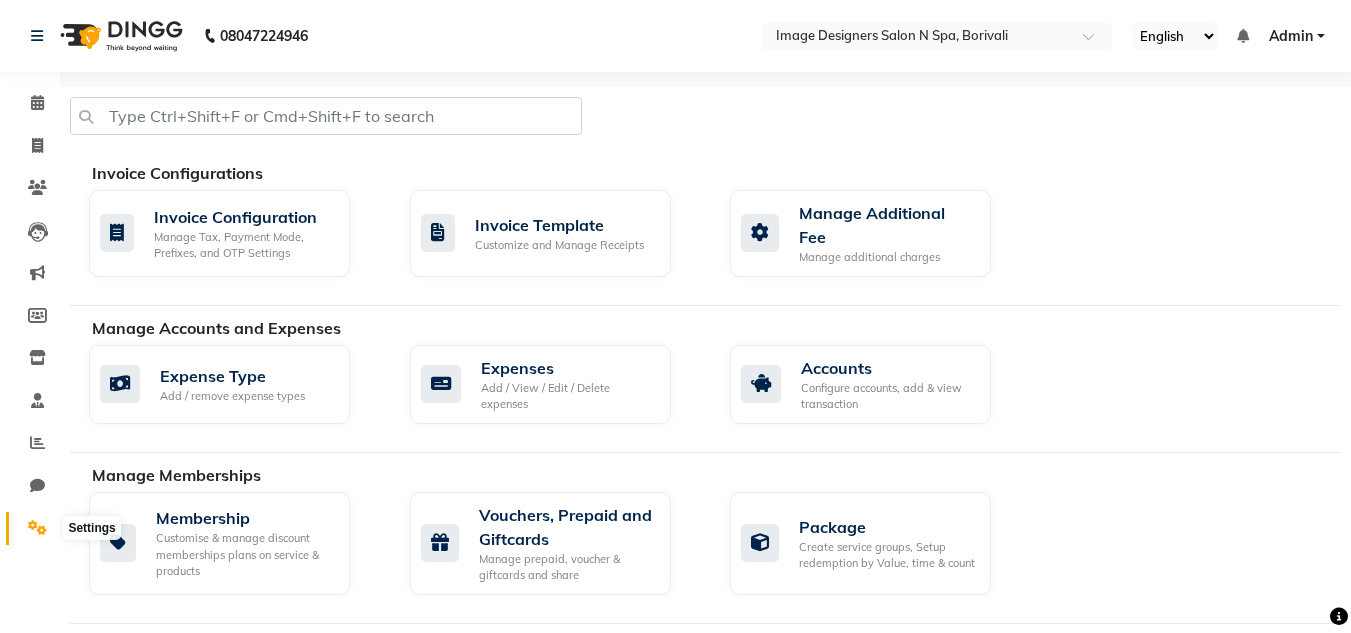 click 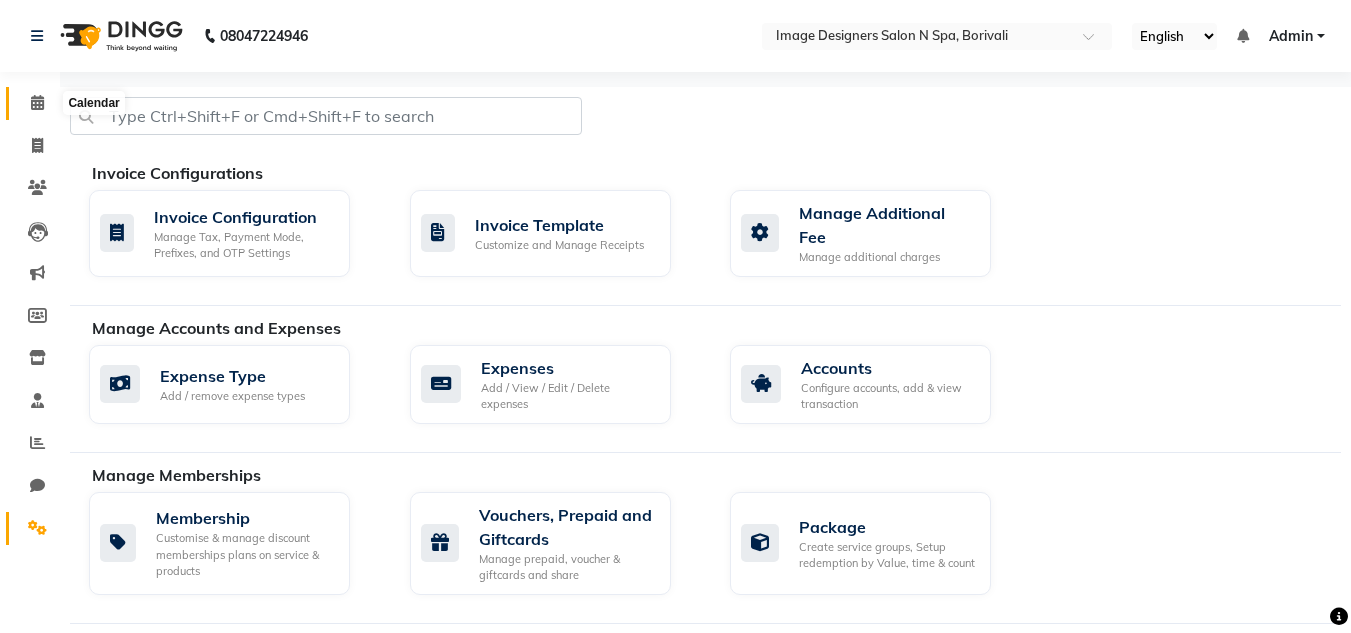 click 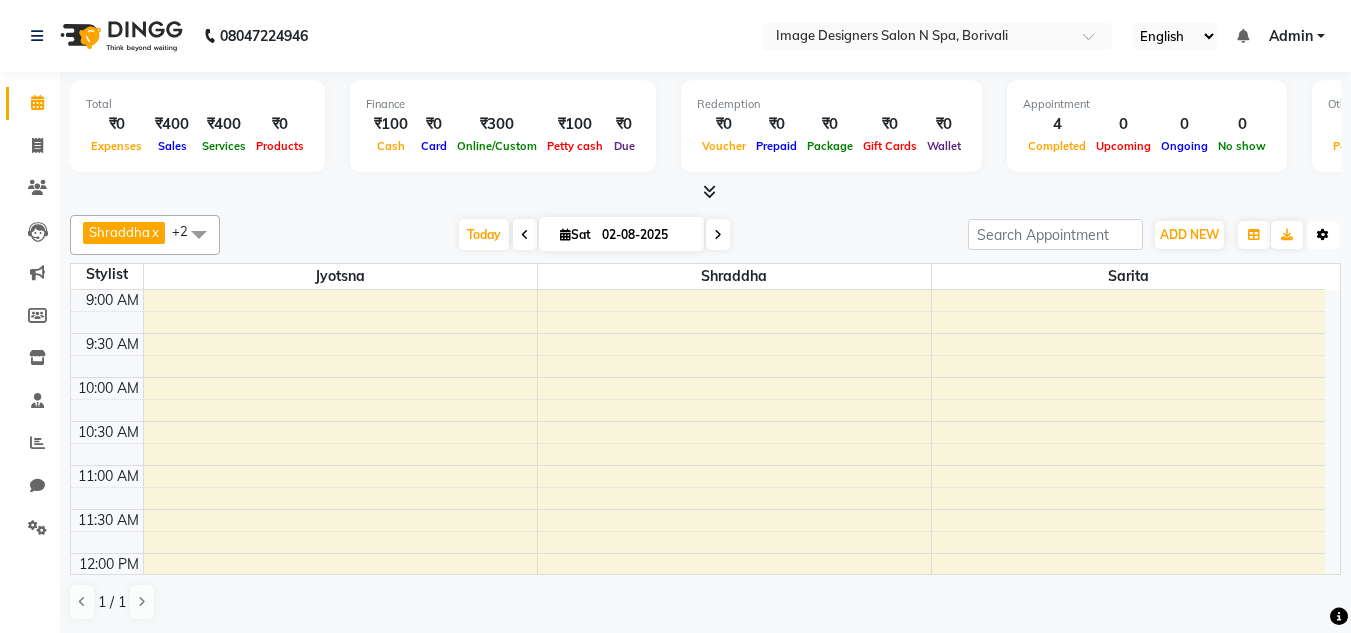 click on "Toggle Dropdown" at bounding box center [1323, 235] 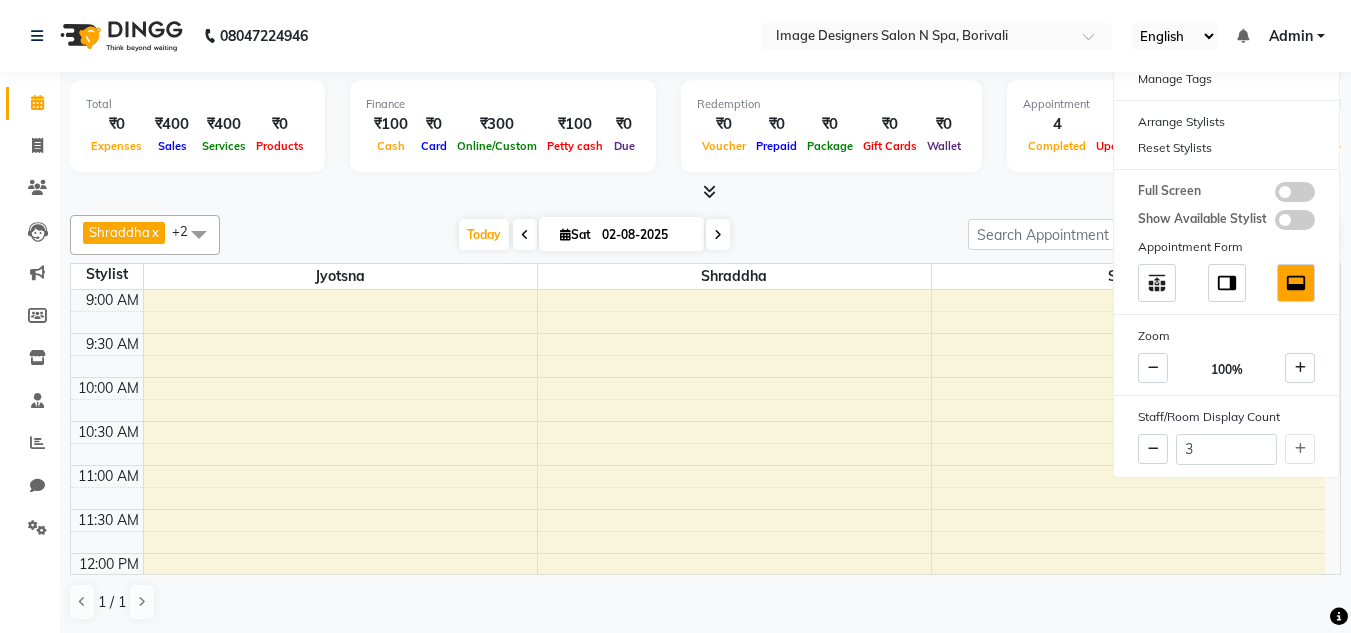 click on "08047224946 Select Location × Image Designers Salon N Spa, Borivali  English ENGLISH Español العربية मराठी हिंदी ગુજરાતી தமிழ் 中文 Notifications nothing to show Admin Manage Profile Change Password Sign out  Version:3.15.11" 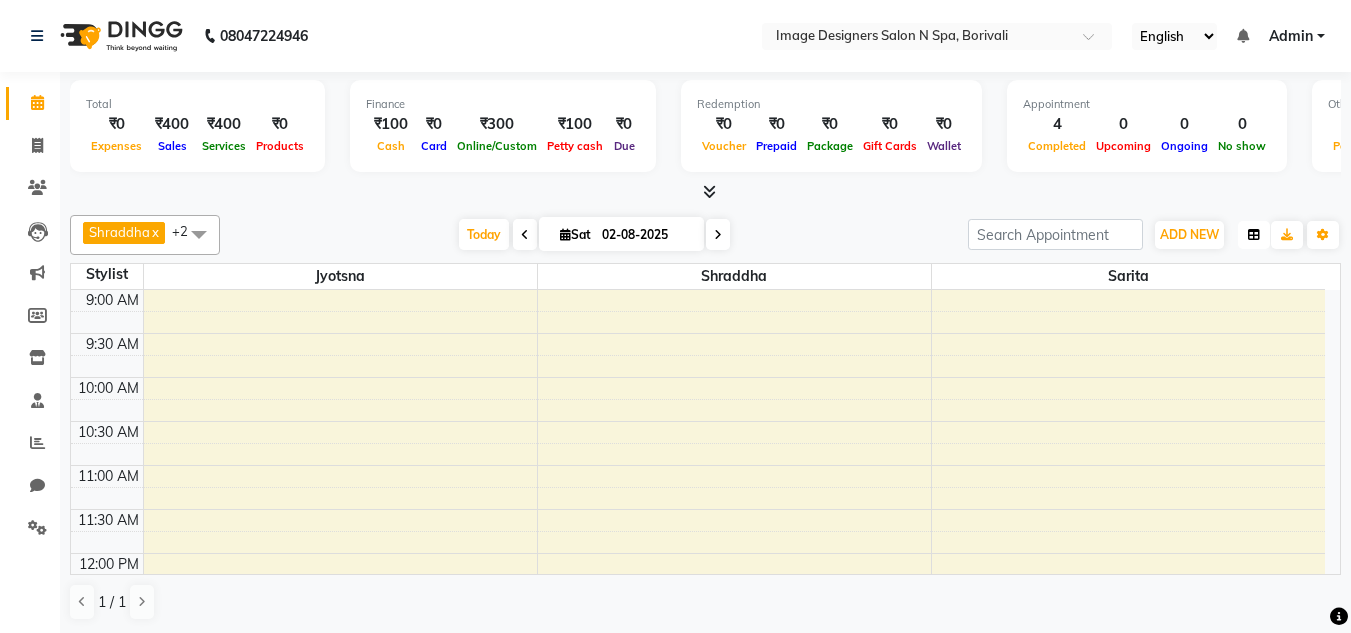 click at bounding box center (1254, 235) 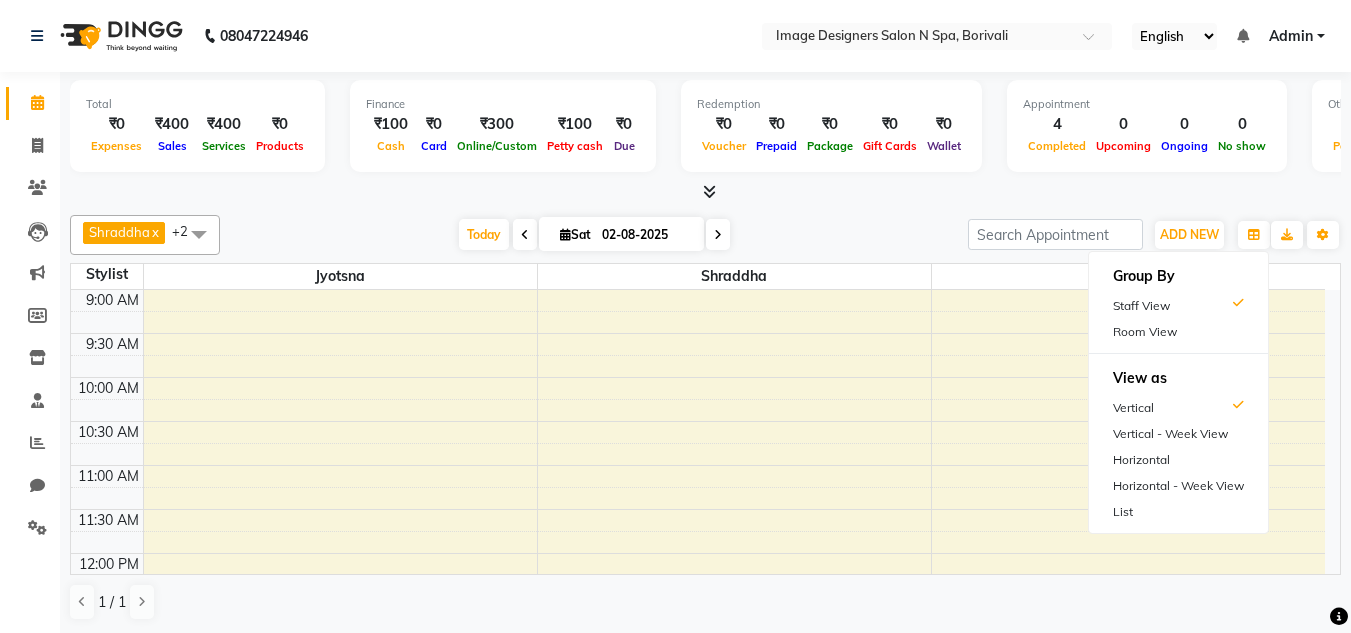 click at bounding box center (705, 192) 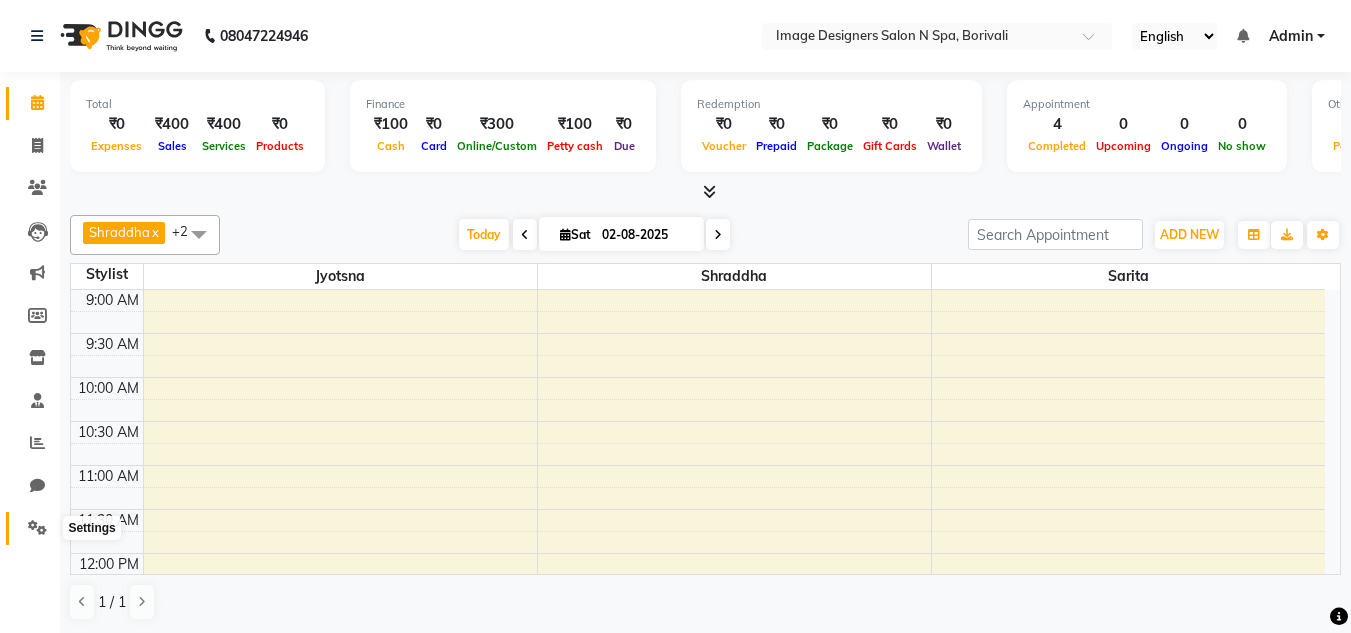 click 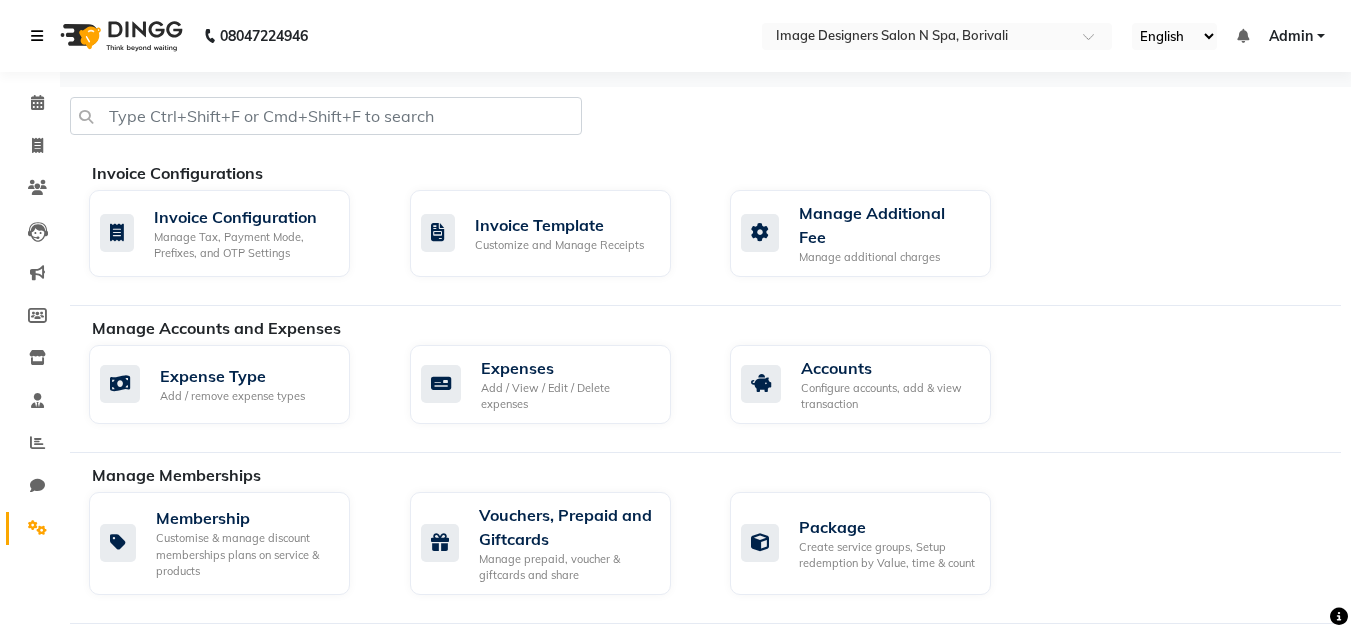 click at bounding box center [37, 36] 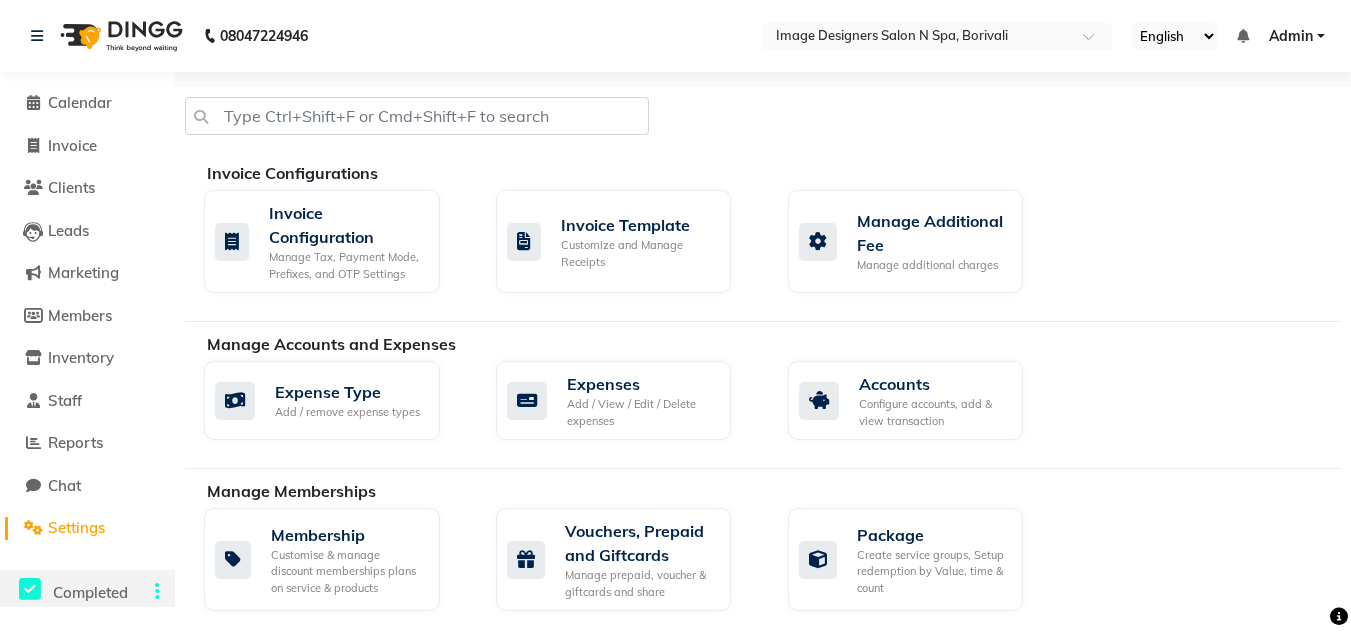 click 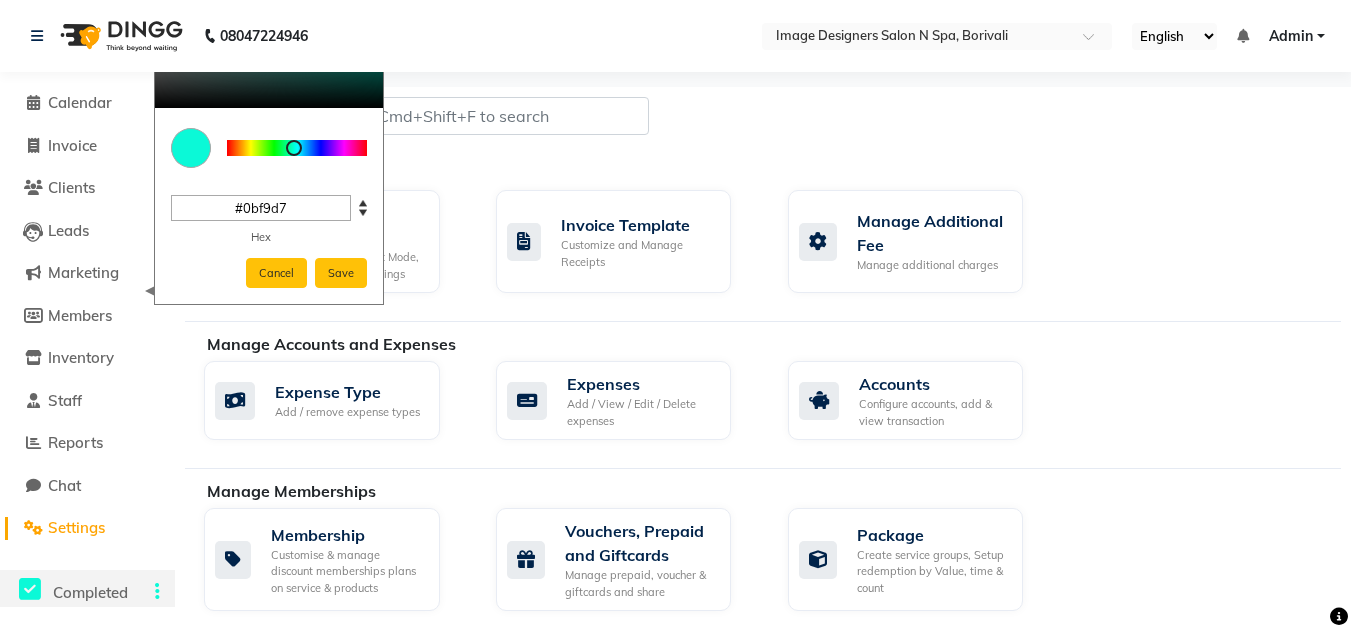 click 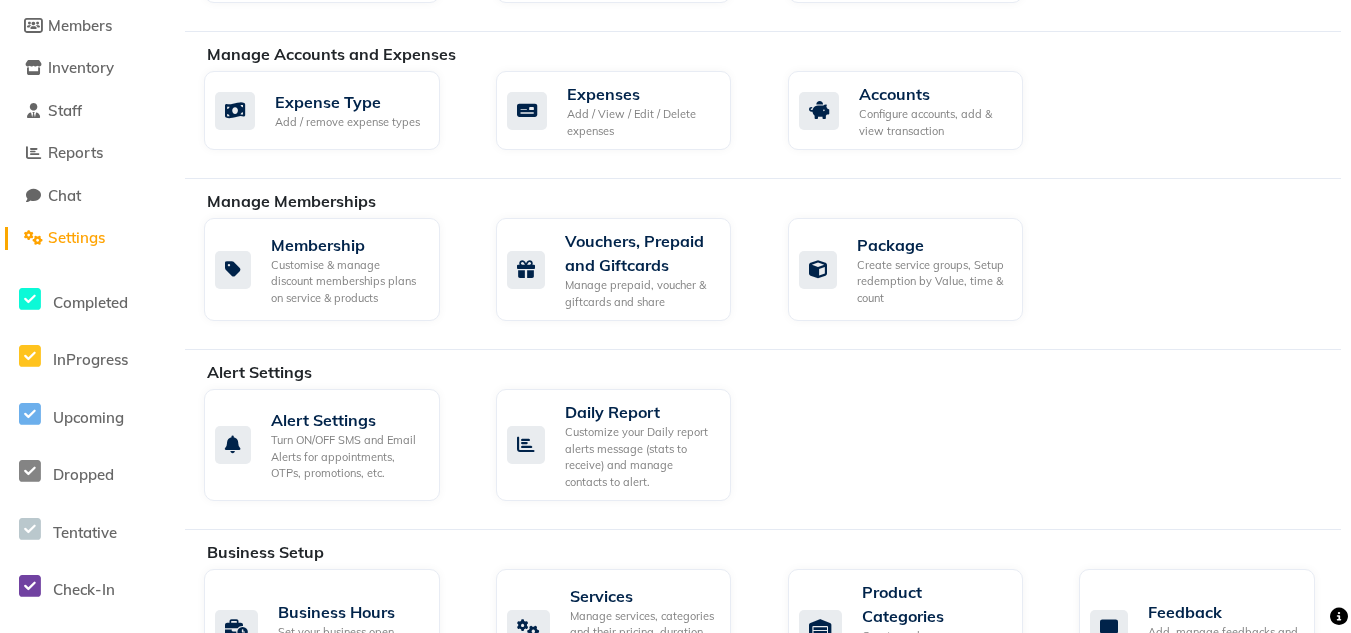 scroll, scrollTop: 458, scrollLeft: 0, axis: vertical 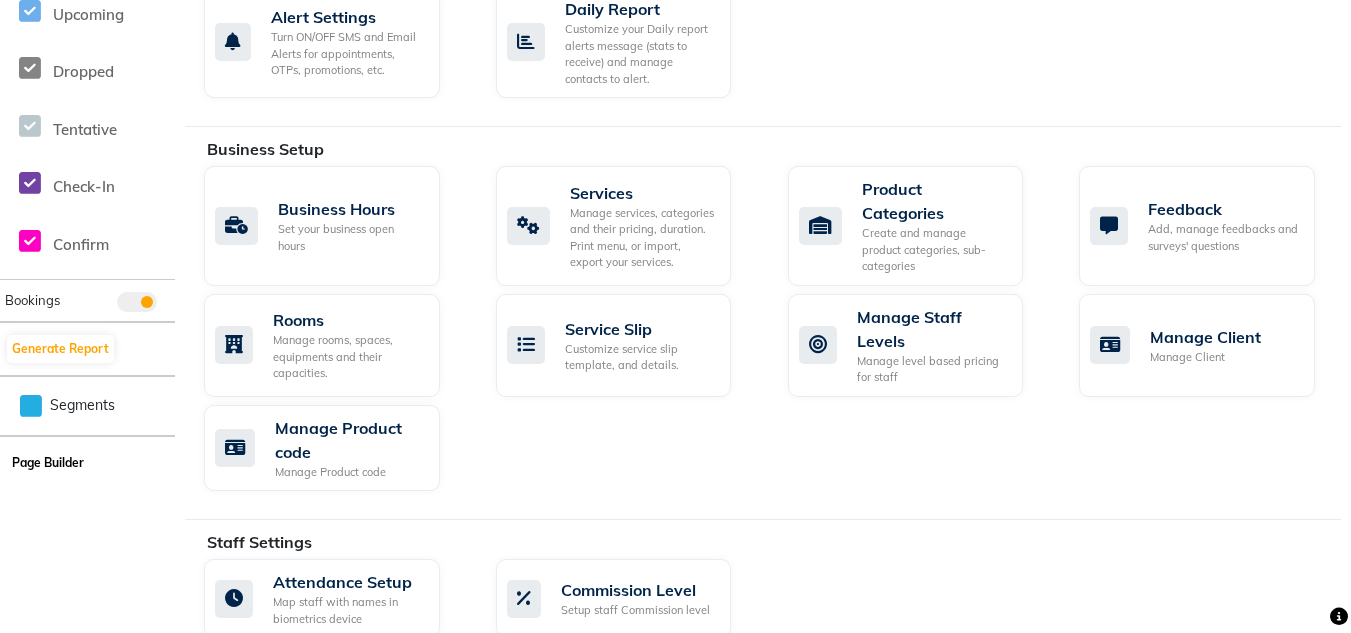 click on "Page Builder" 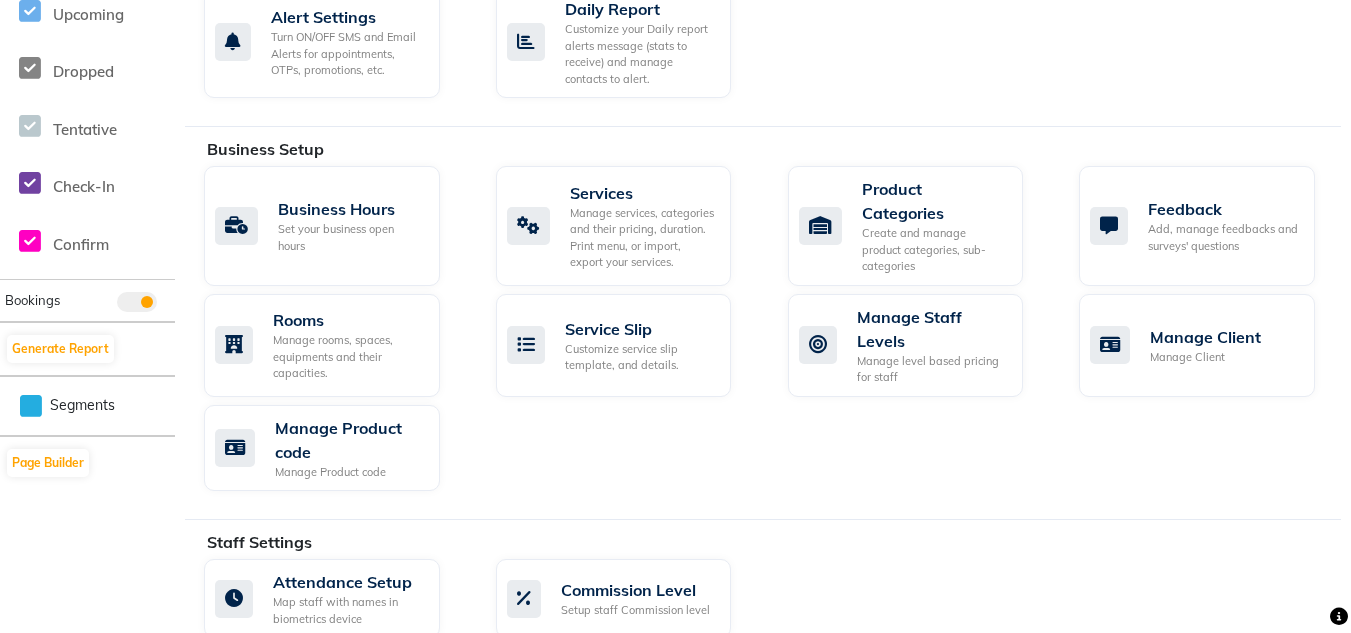 click 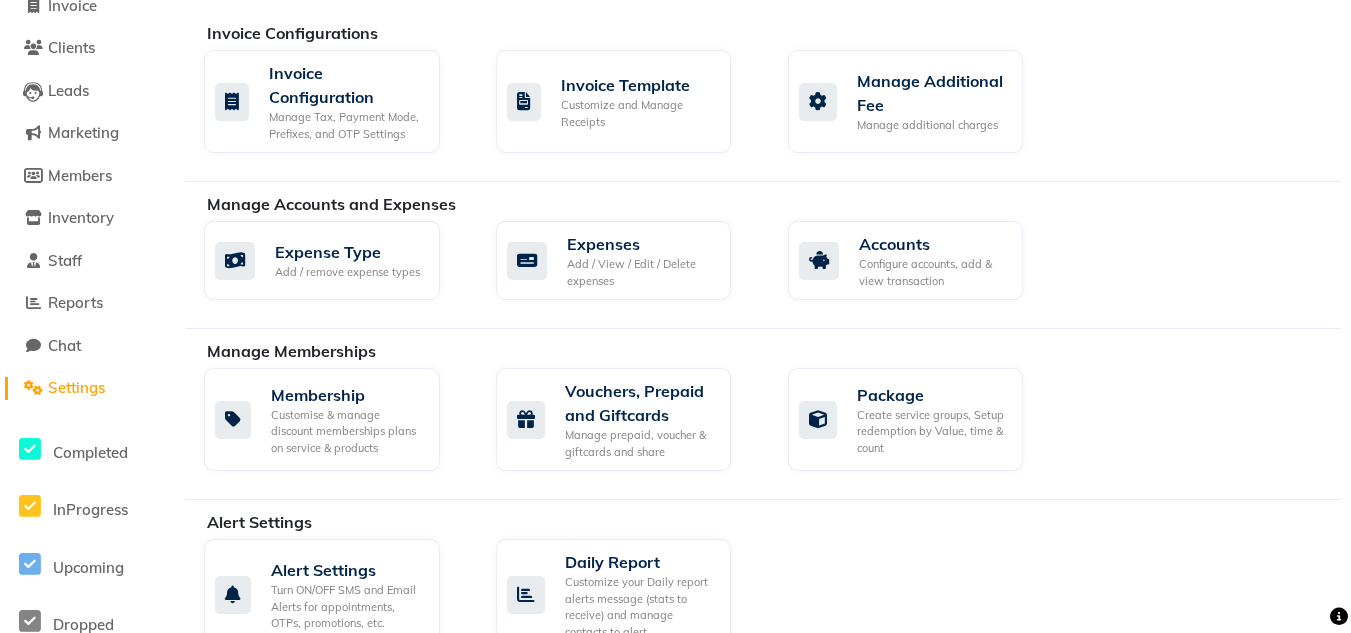 scroll, scrollTop: 3, scrollLeft: 0, axis: vertical 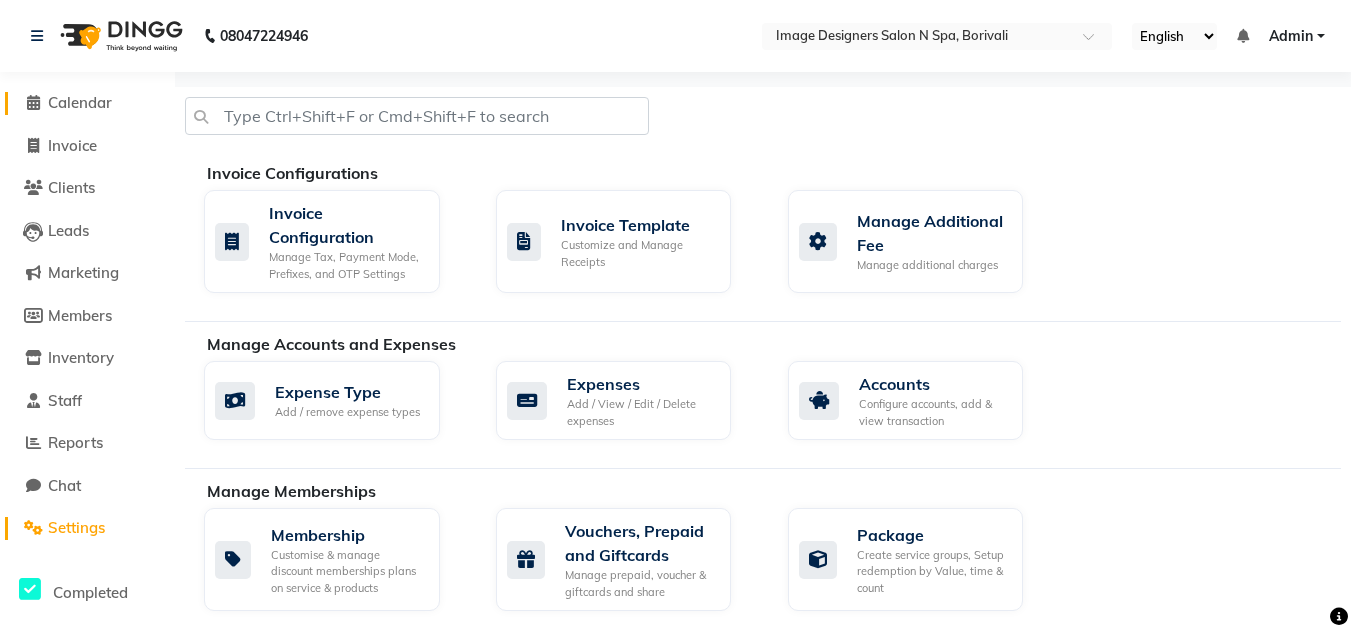 click on "Calendar" 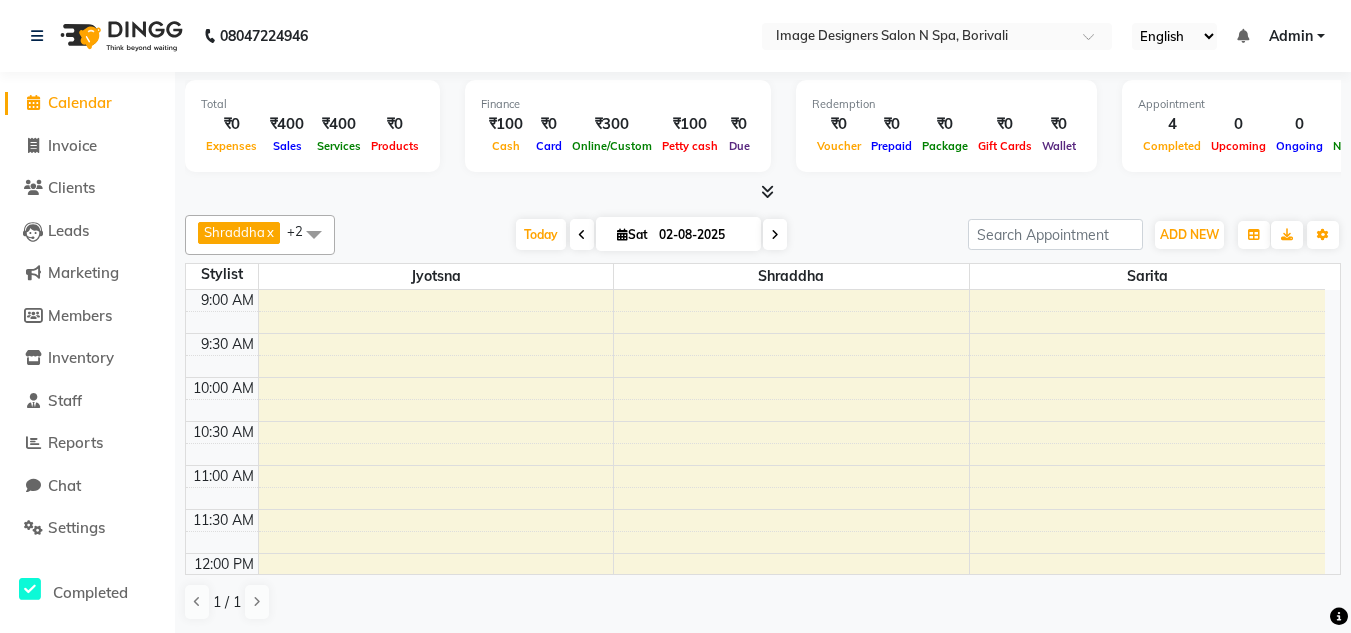 click on "Calendar" 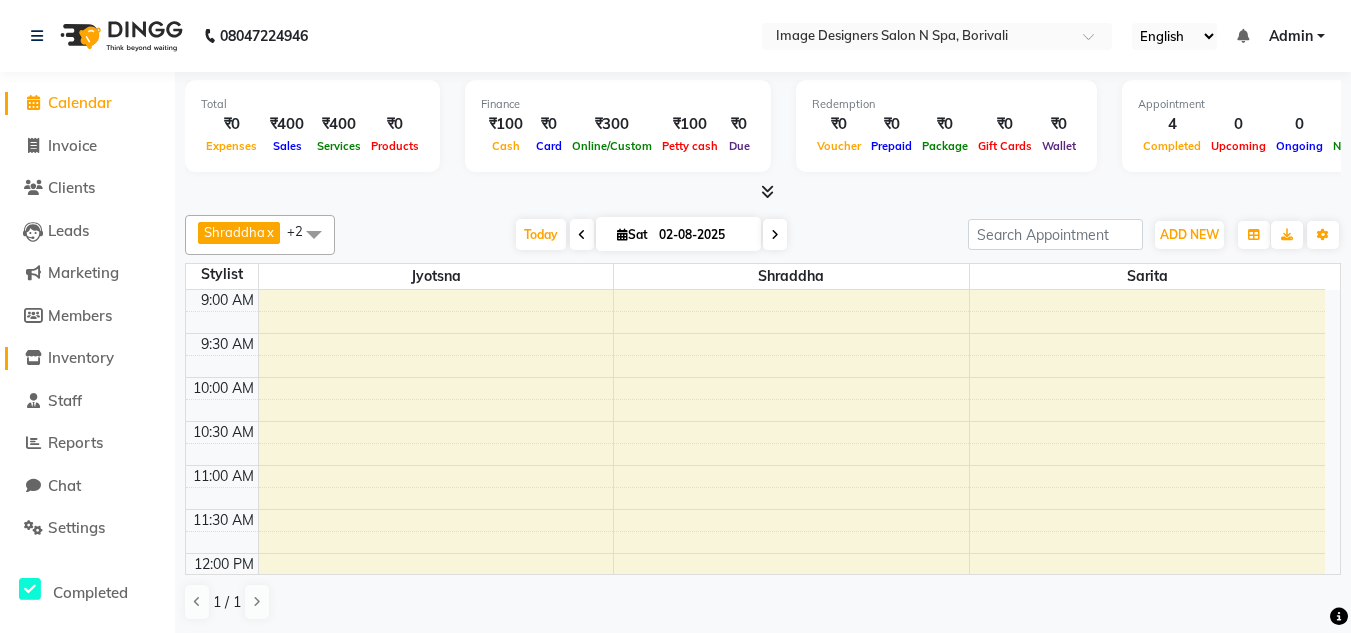 click on "Inventory" 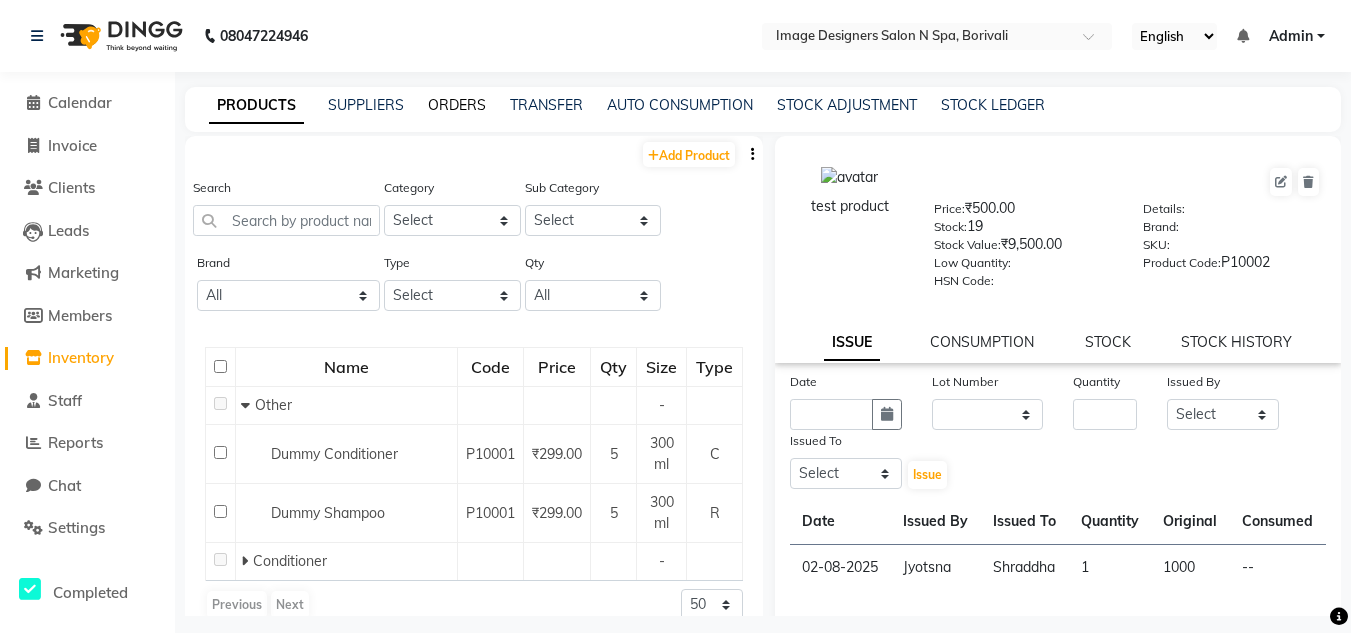 click on "ORDERS" 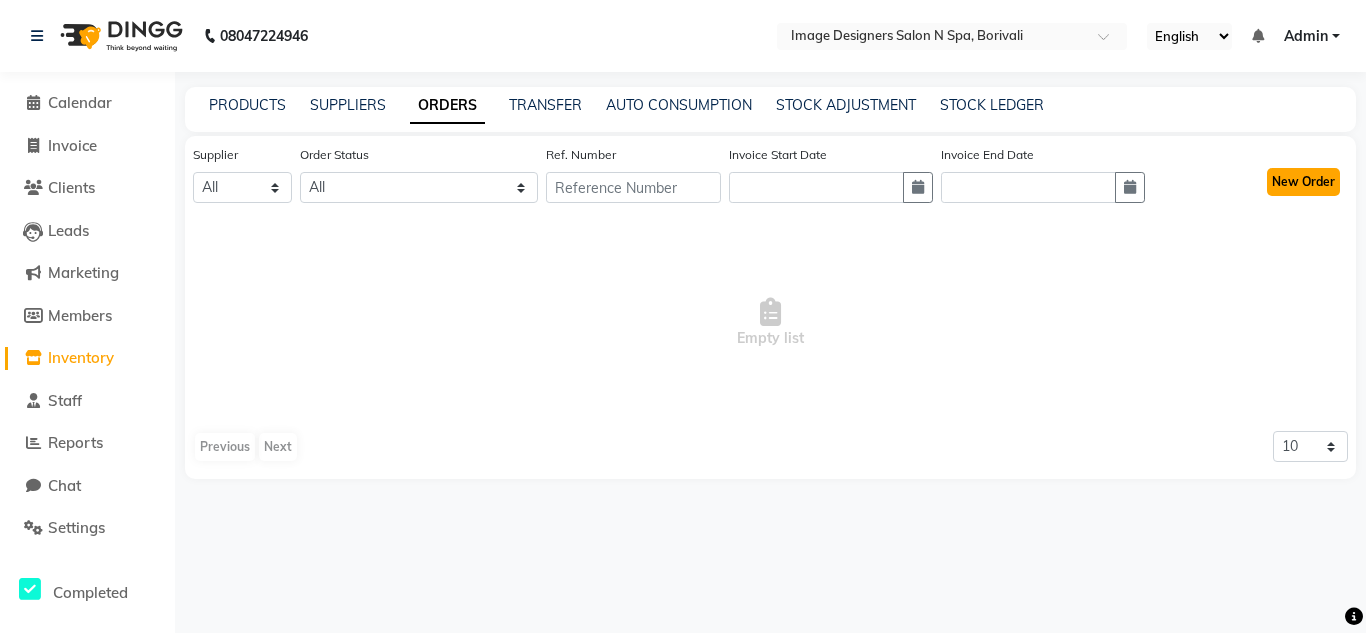 click on "New Order" 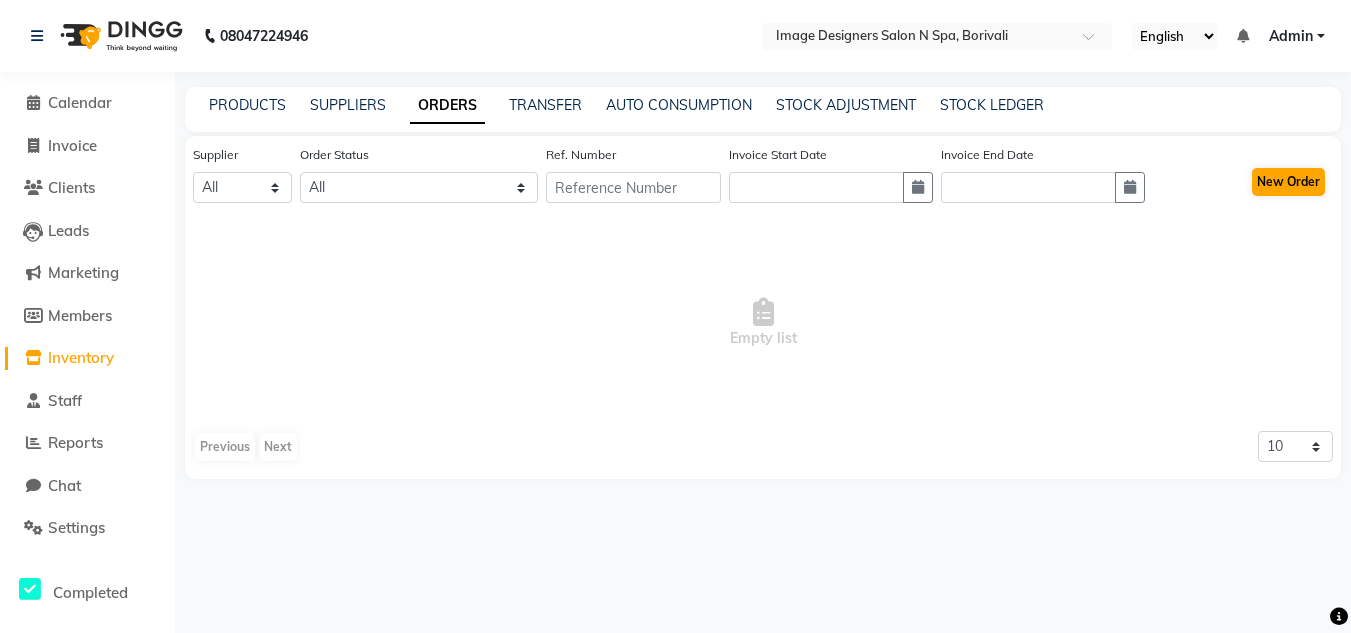 select on "true" 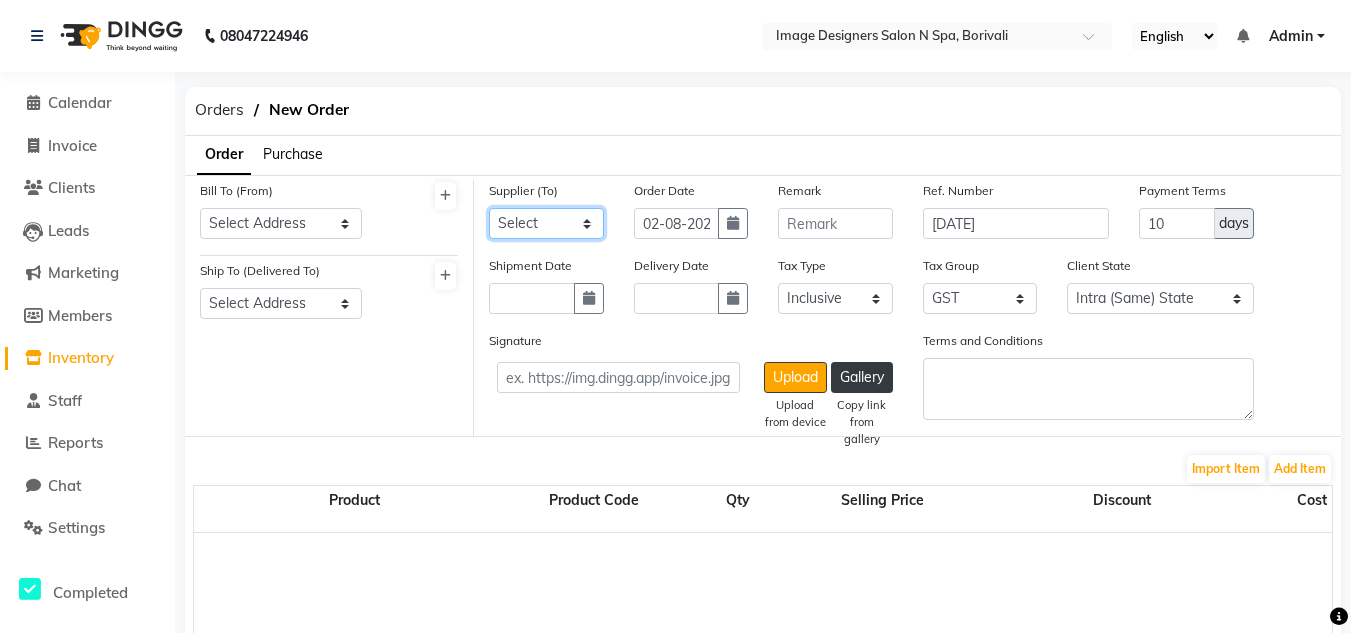 click on "Select" 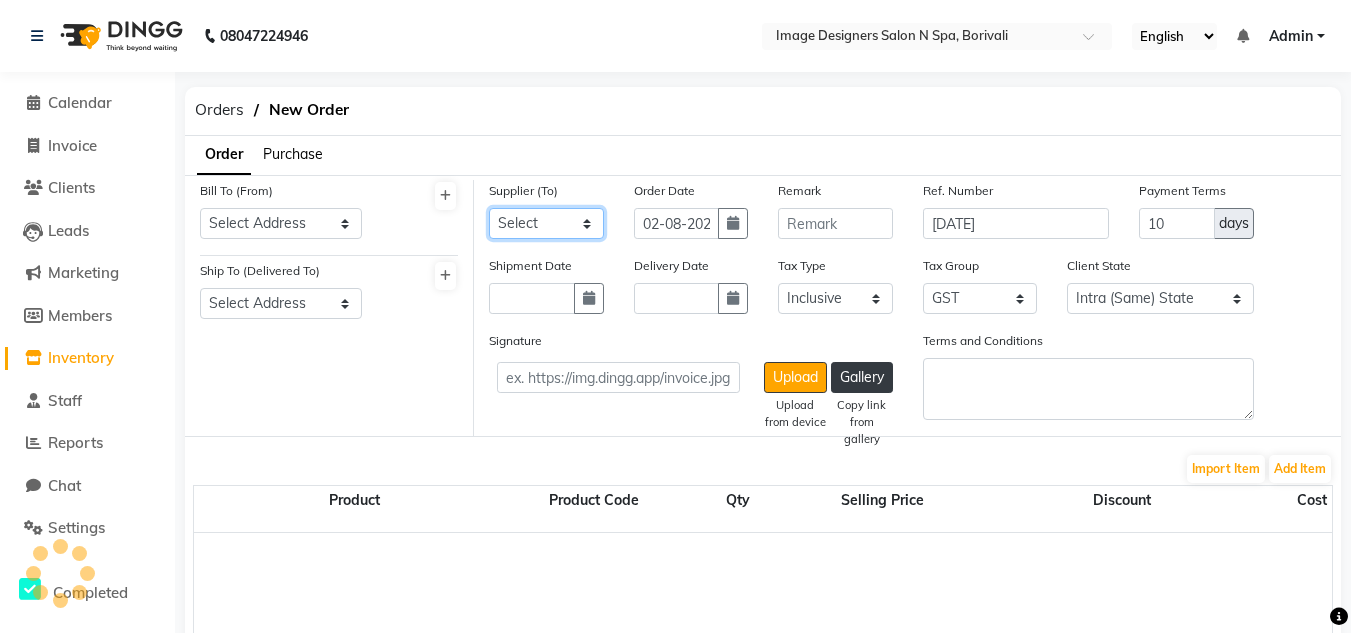click on "Select" 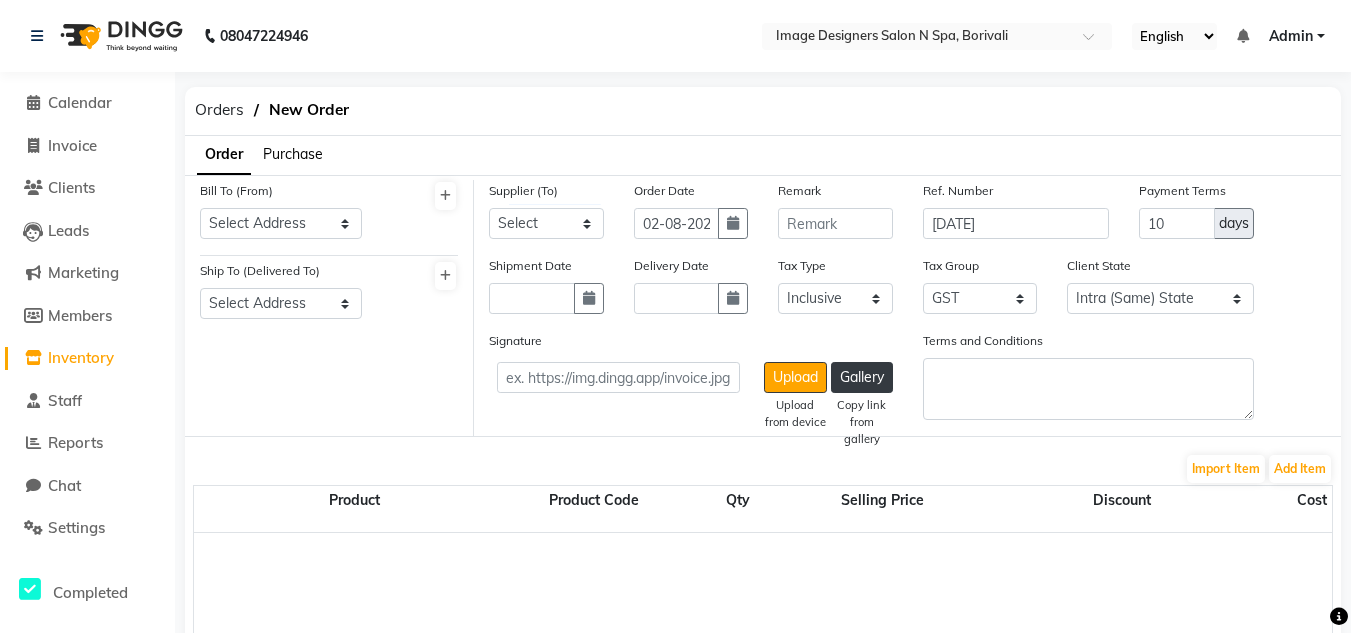 click on "Purchase" 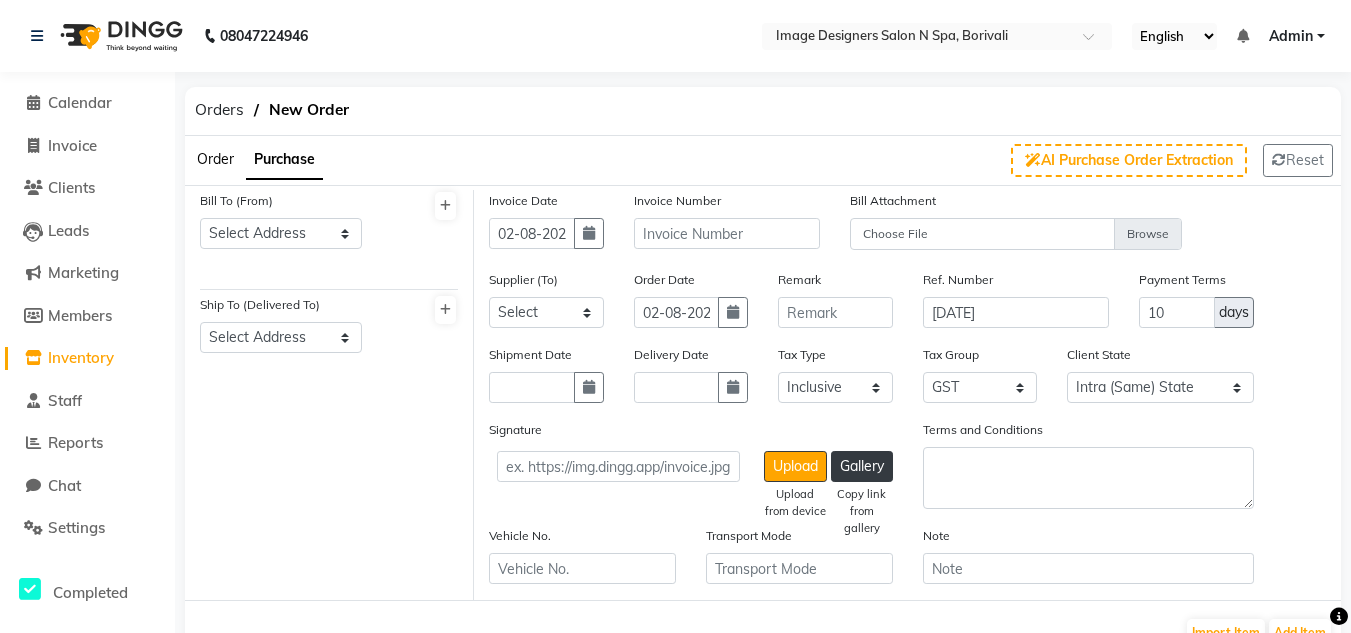 click on "Purchase" 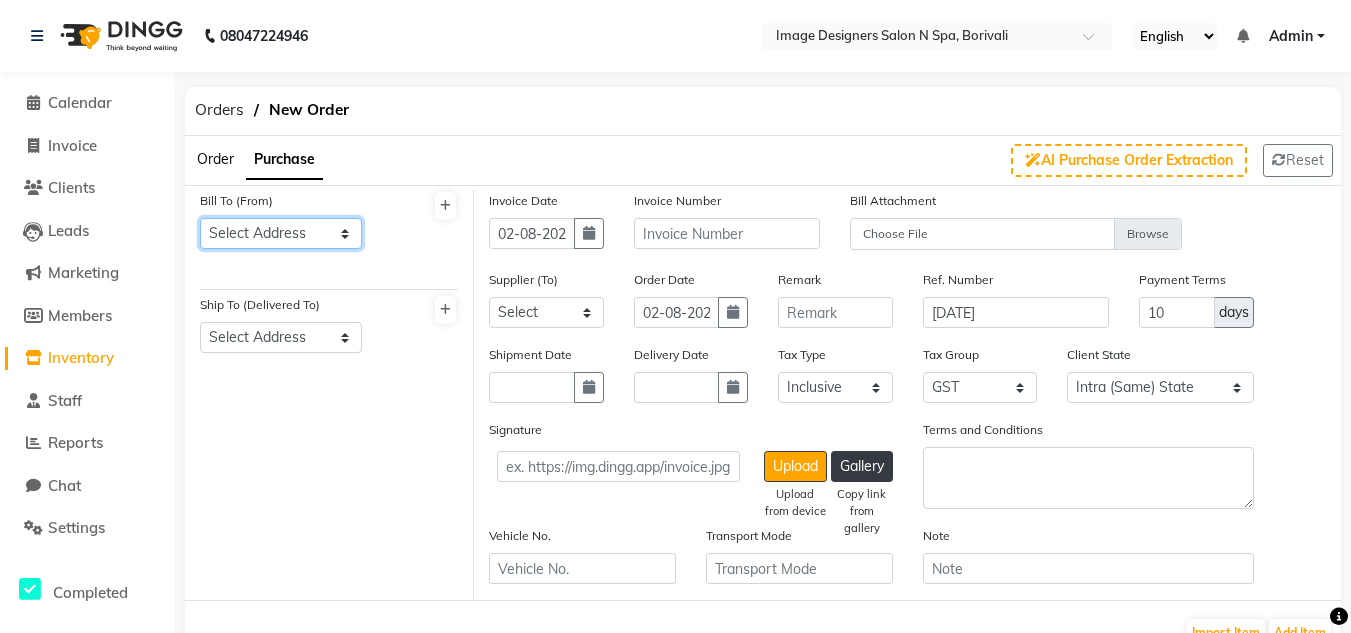 click on "Select Address" 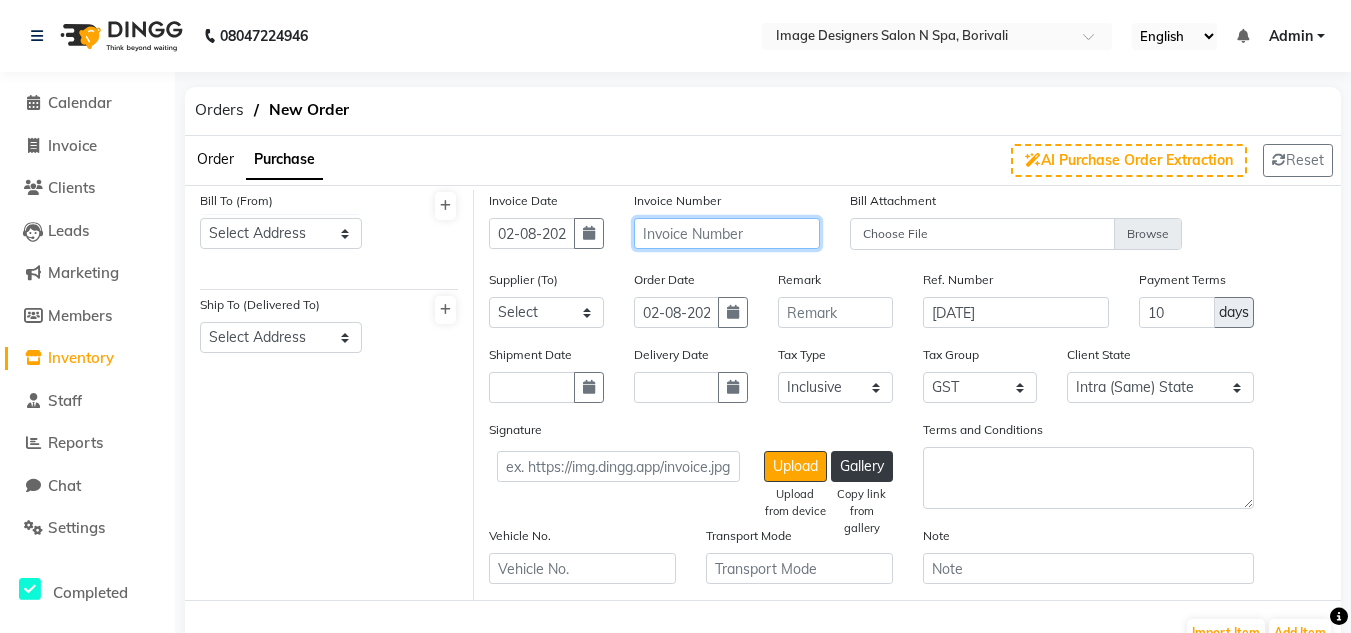click 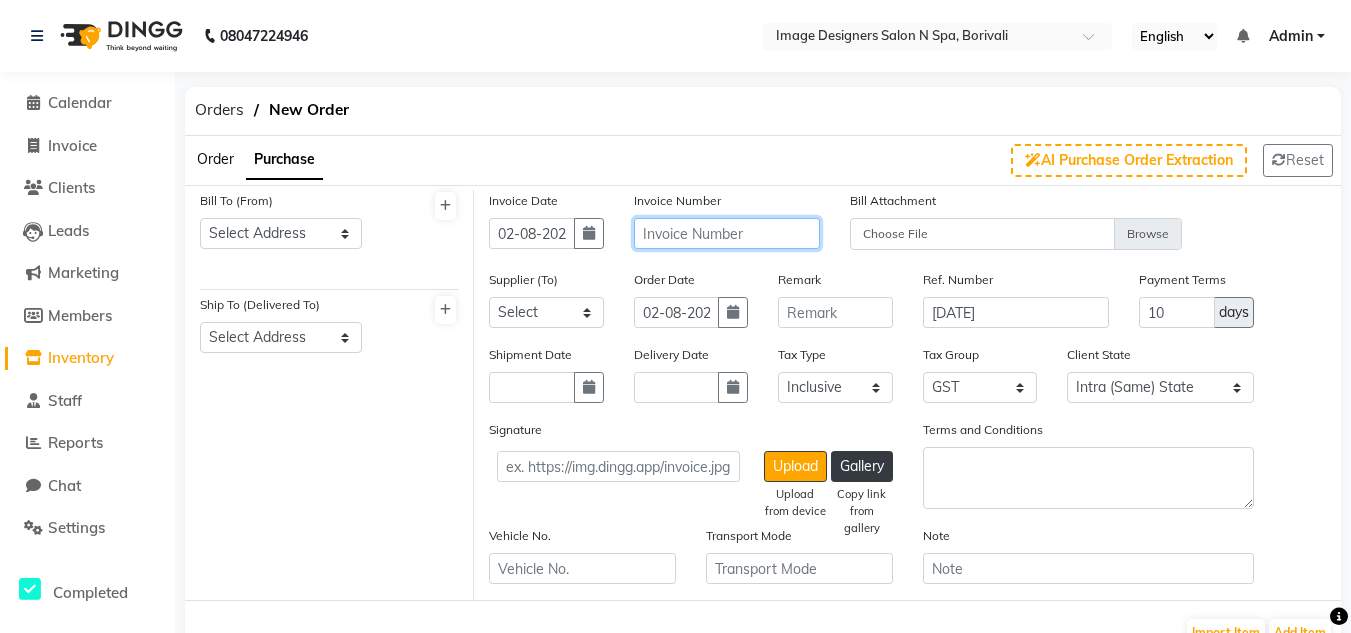 click 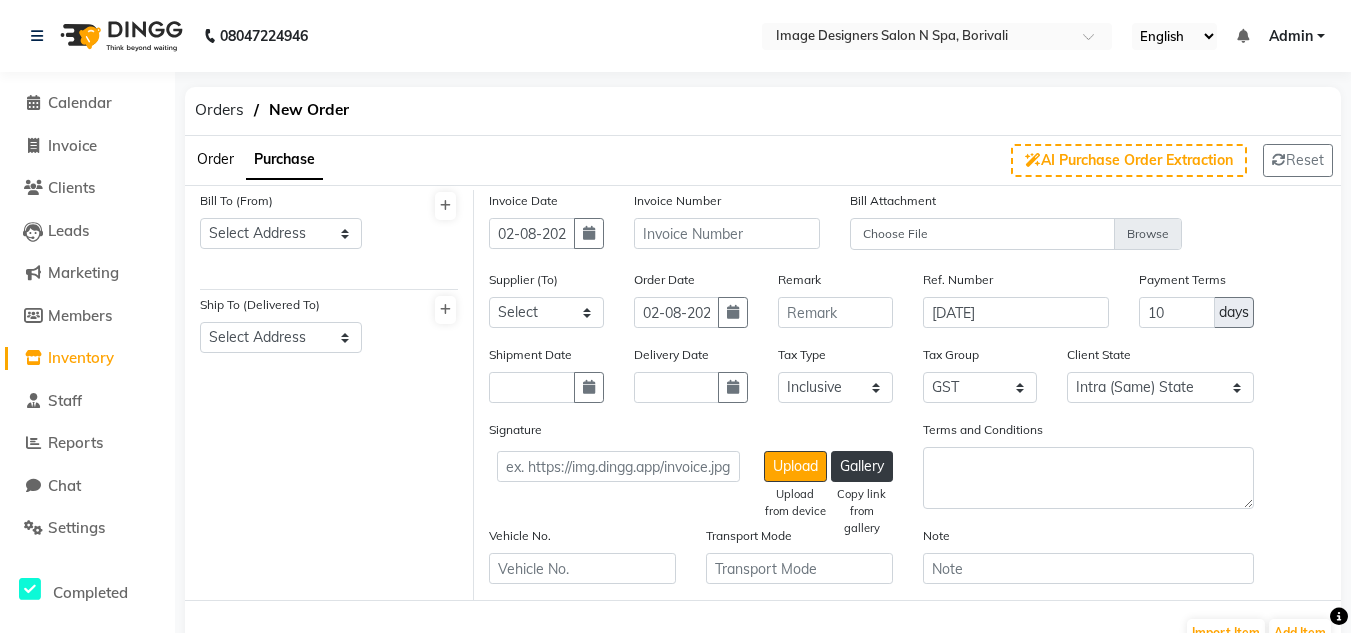 click on "Inventory" 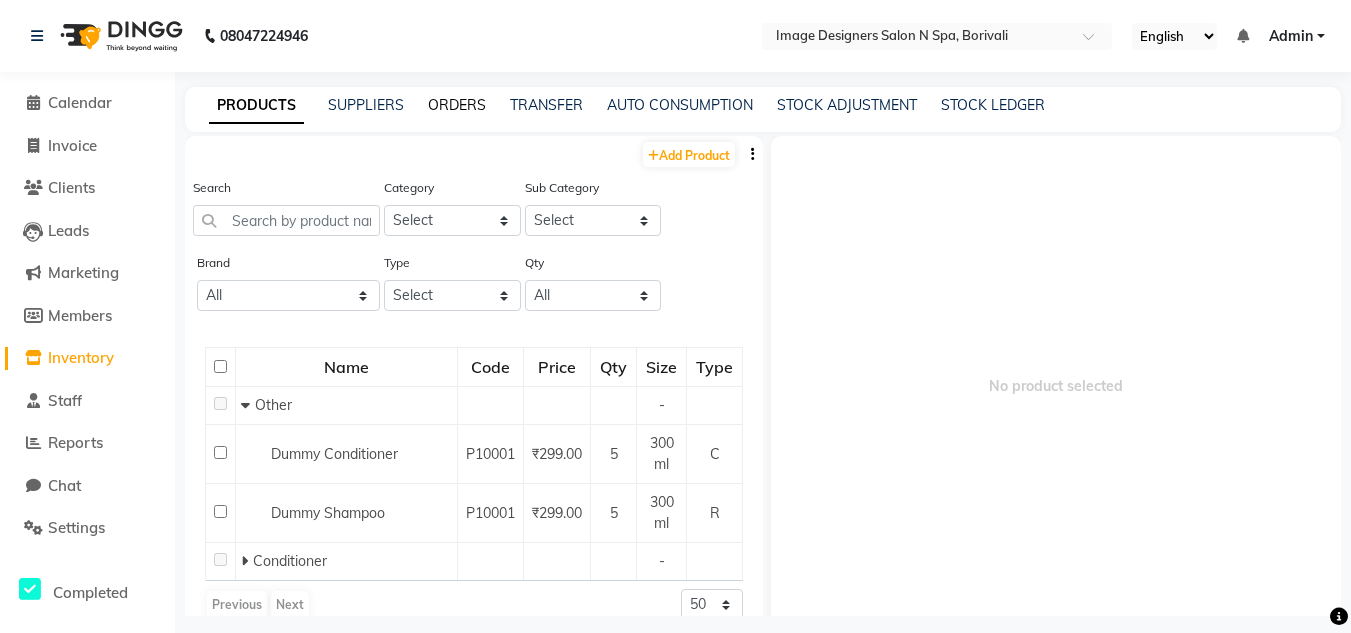 click on "ORDERS" 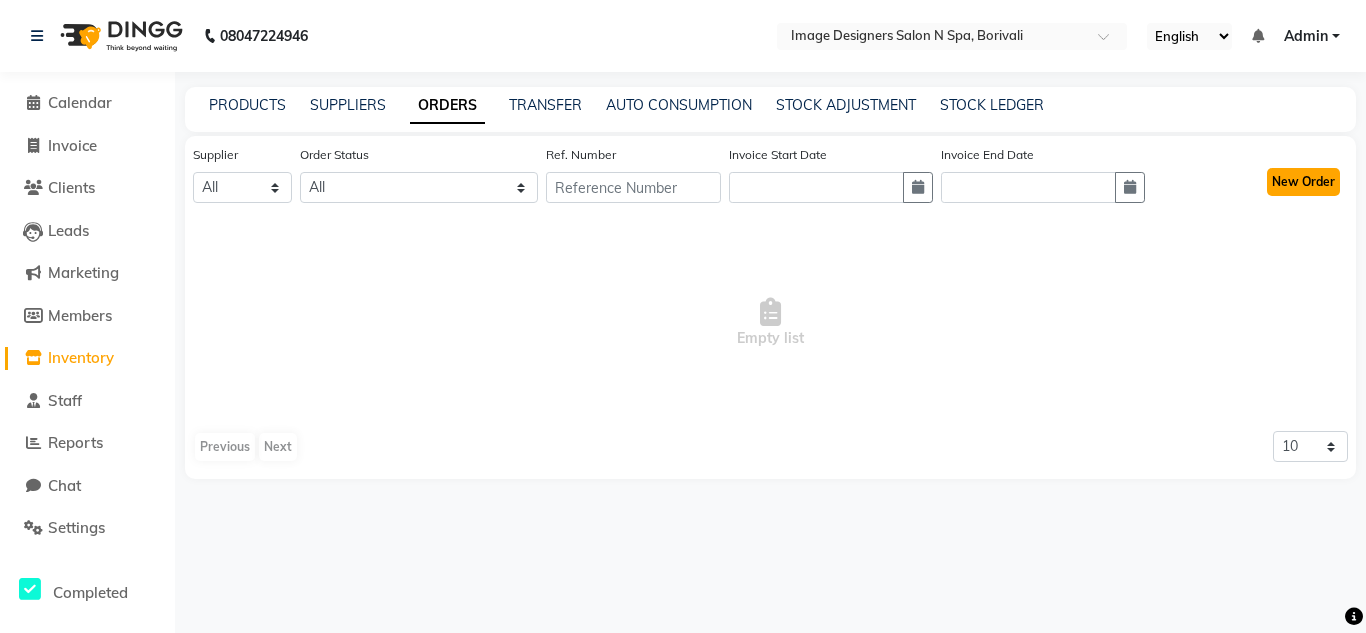 click on "New Order" 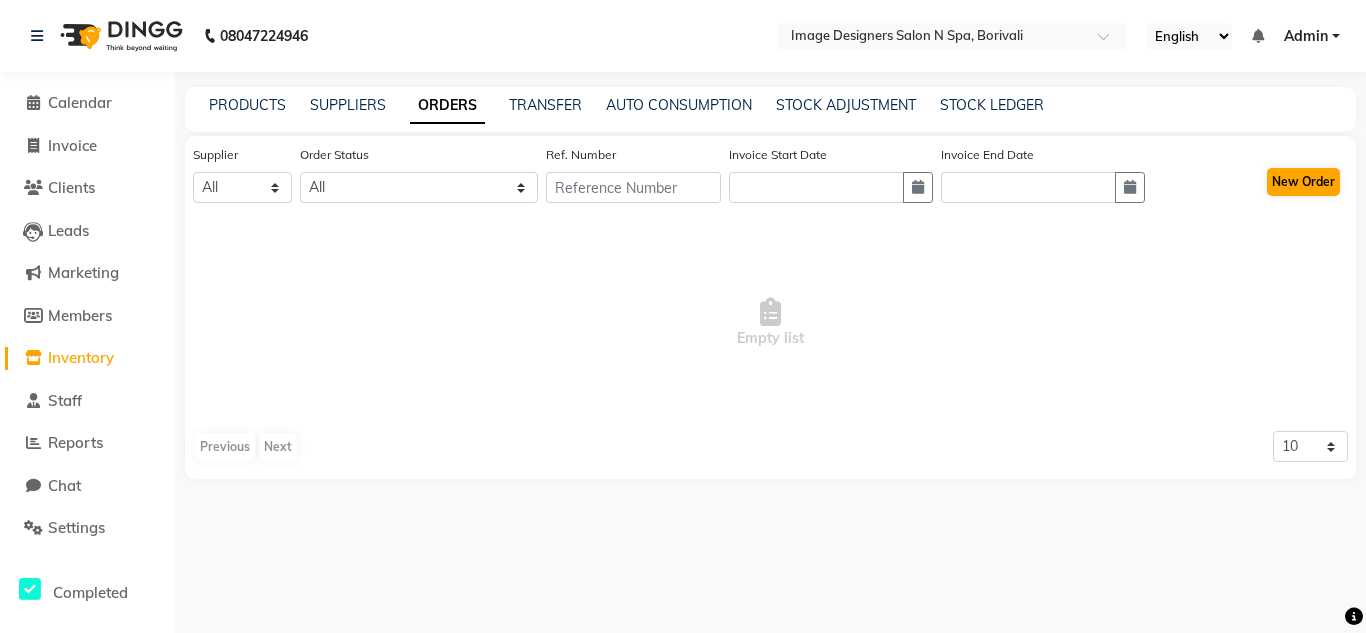 select on "true" 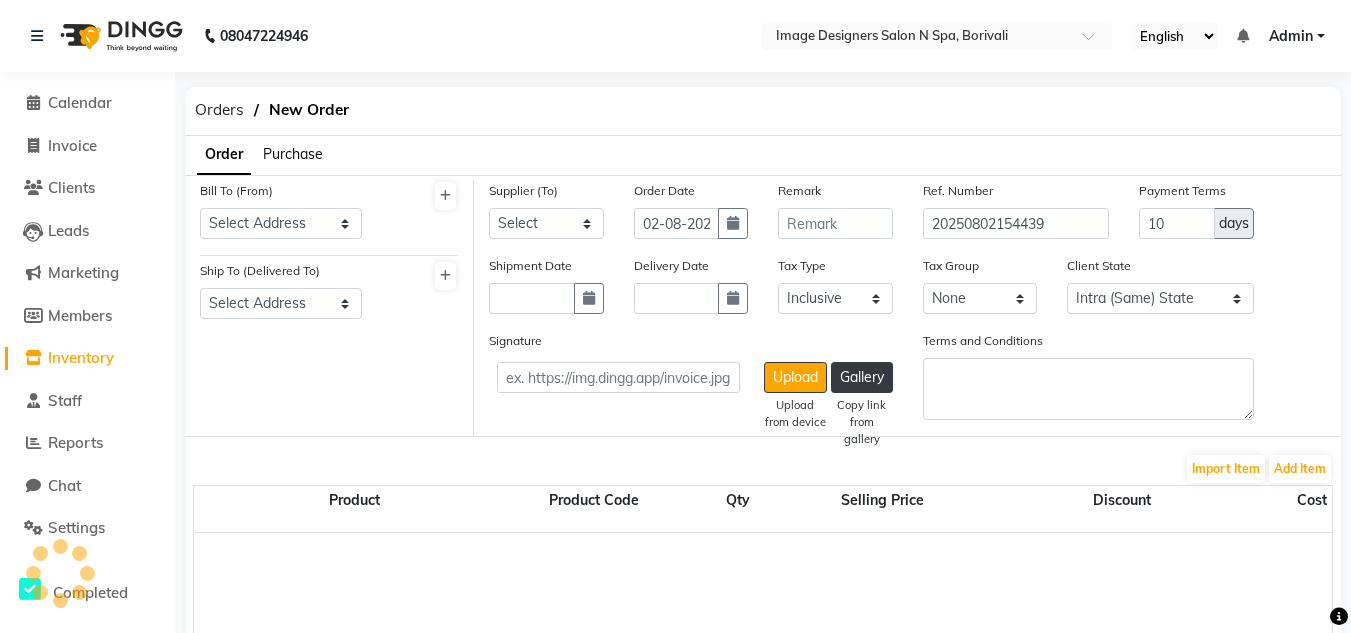 select on "4237" 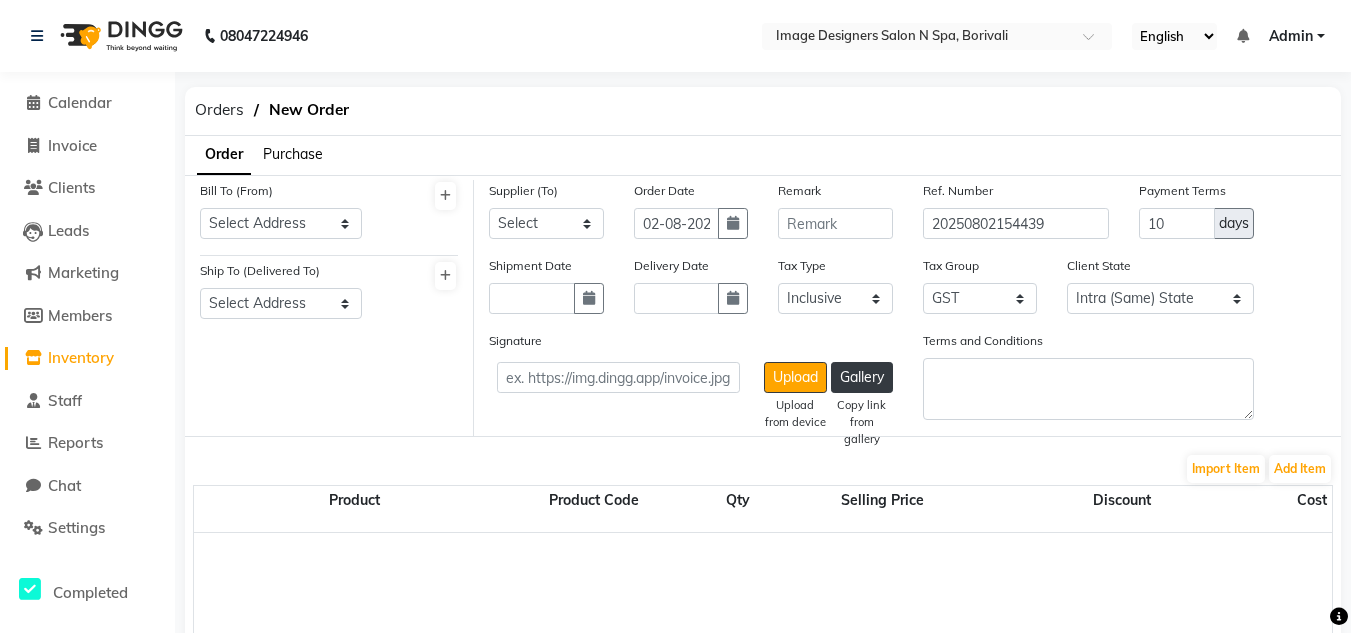click on "Purchase" 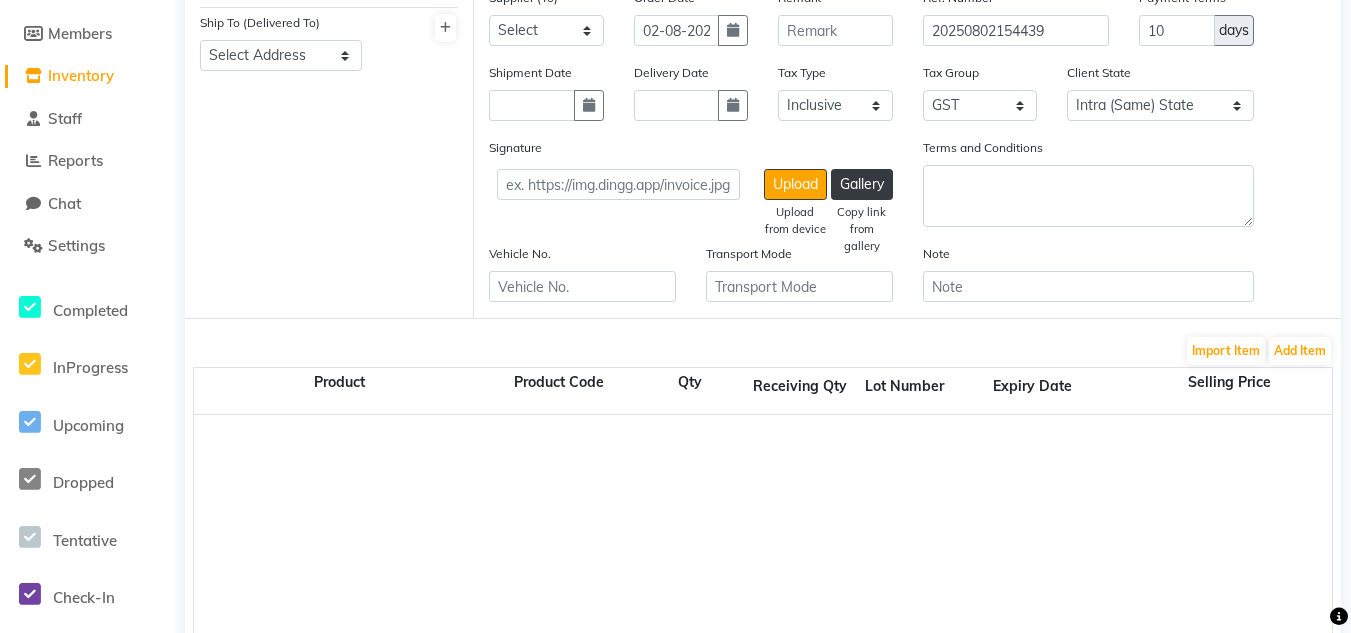 scroll, scrollTop: 289, scrollLeft: 0, axis: vertical 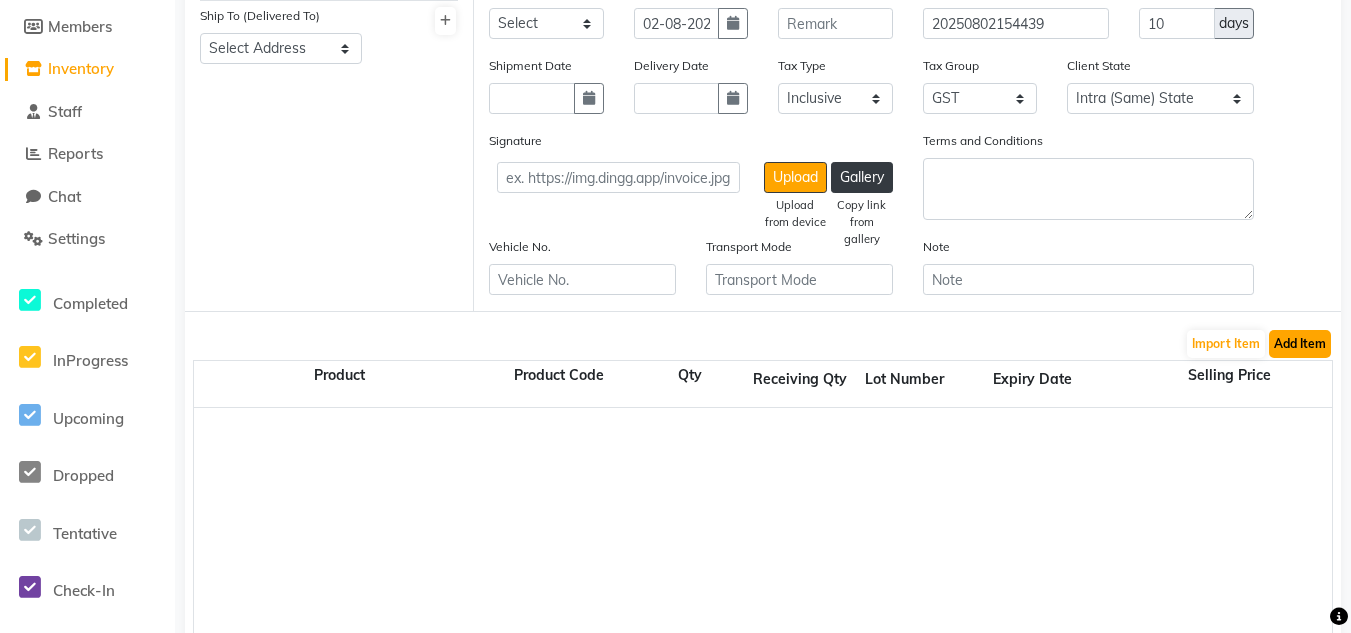 click on "Add Item" 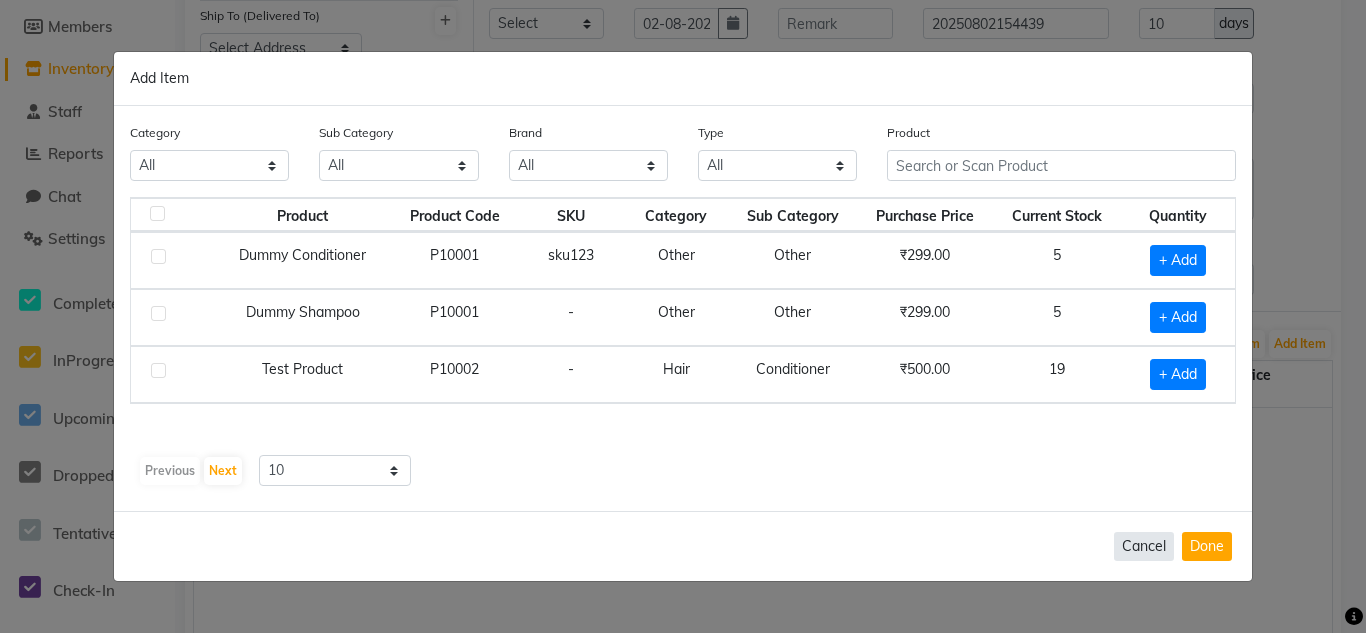 click on "Cancel" 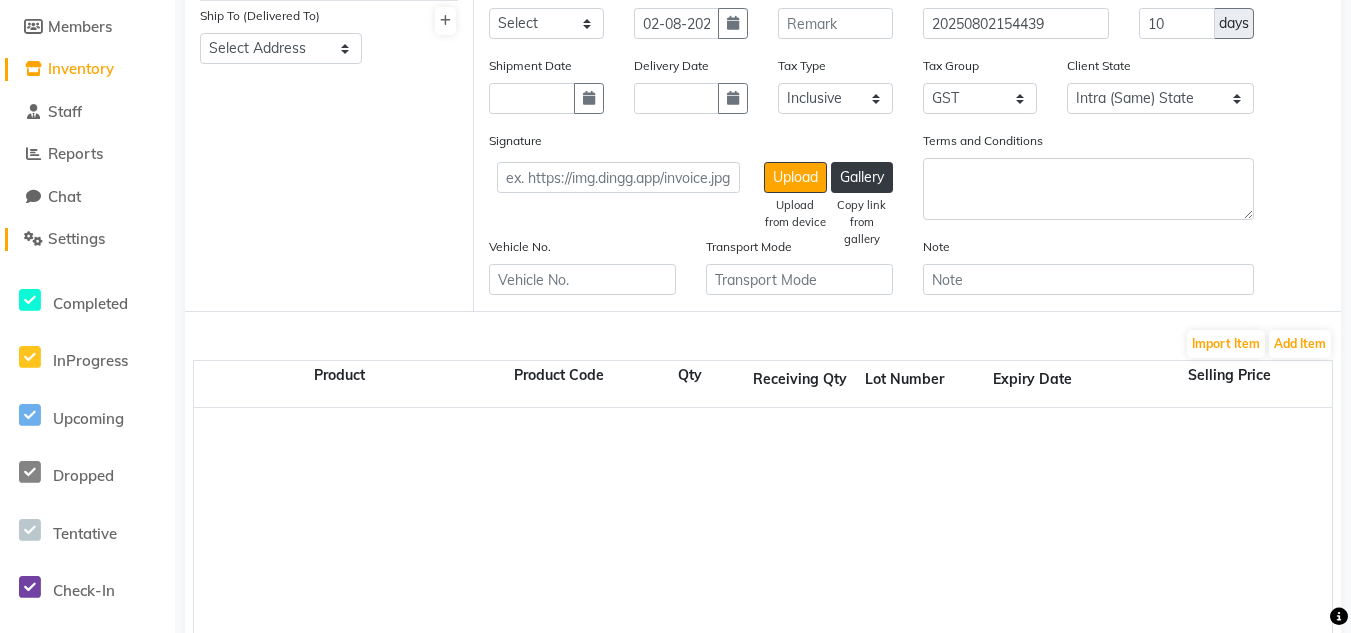 click on "Settings" 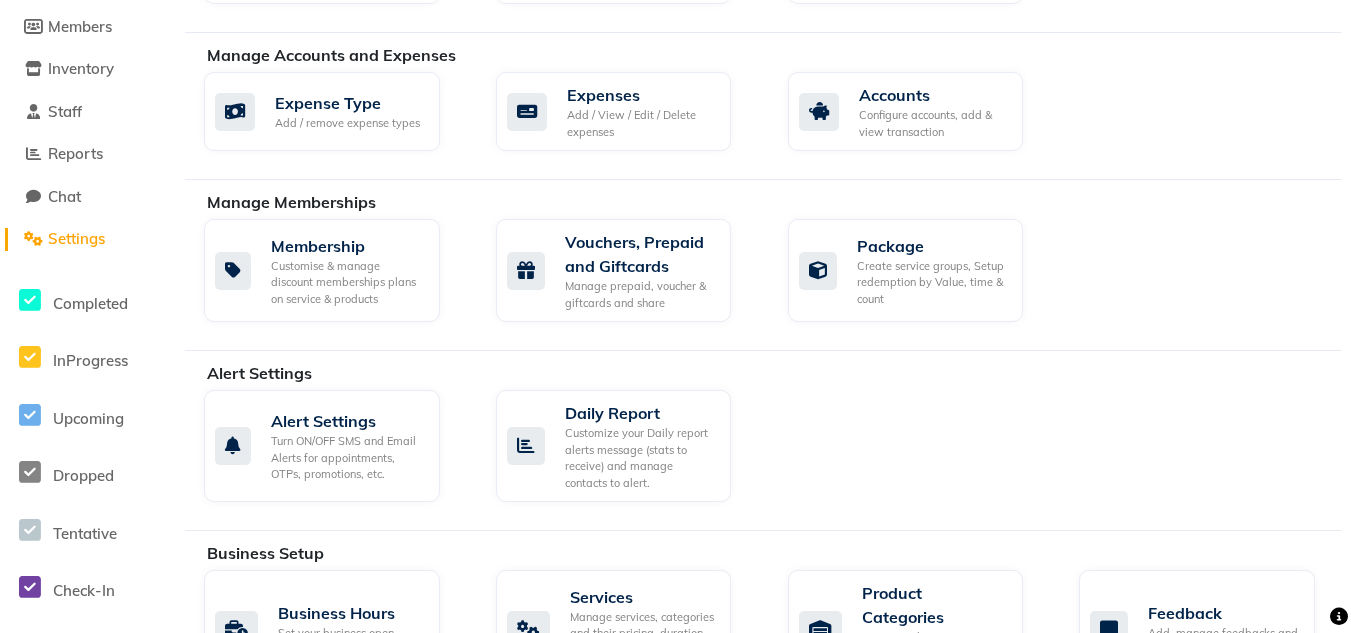 scroll, scrollTop: 613, scrollLeft: 0, axis: vertical 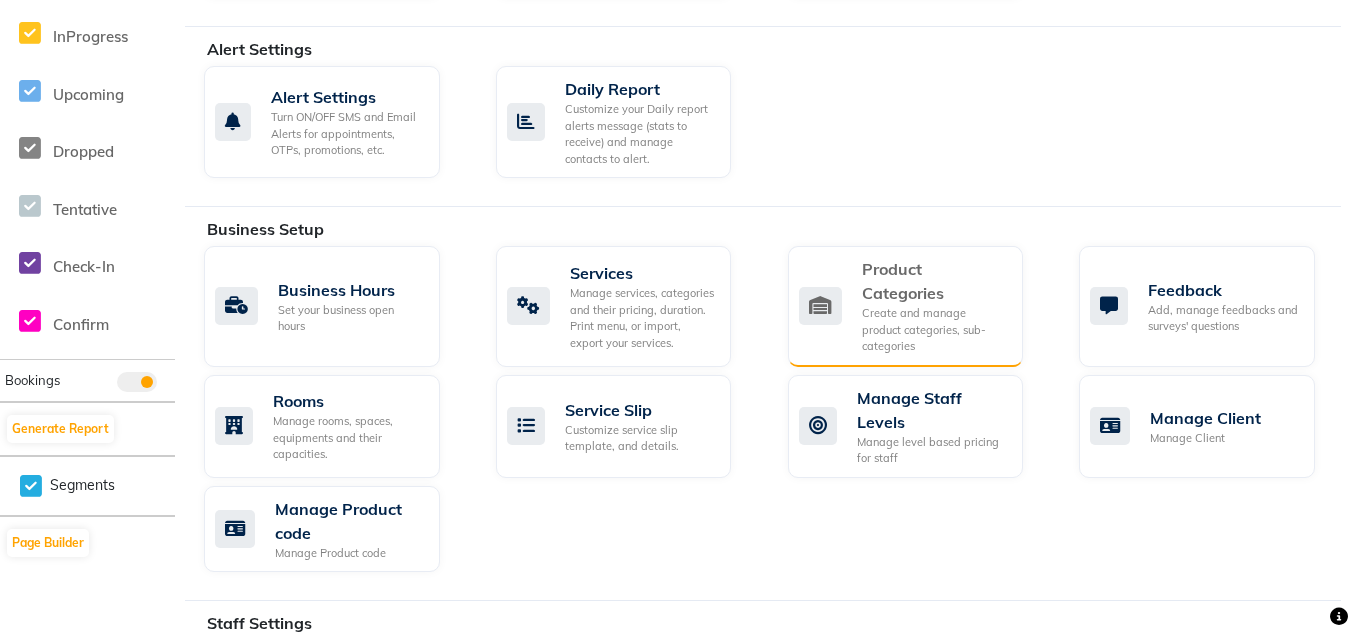 click on "Product Categories" 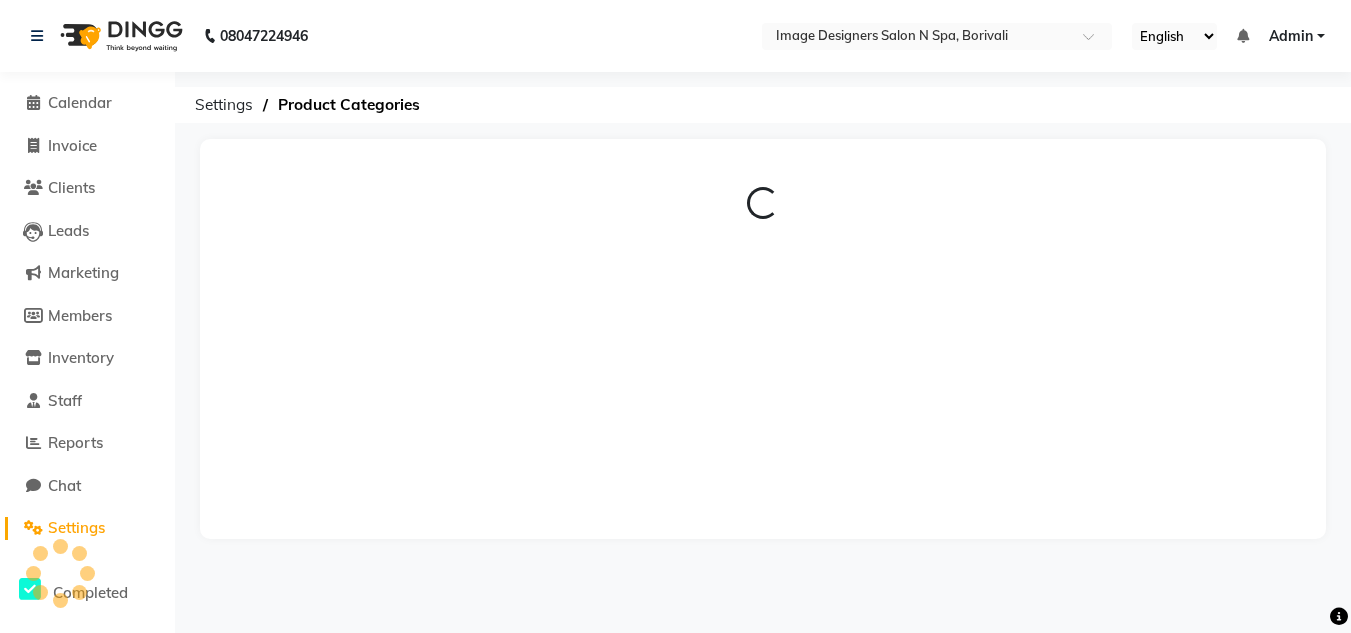 scroll, scrollTop: 0, scrollLeft: 0, axis: both 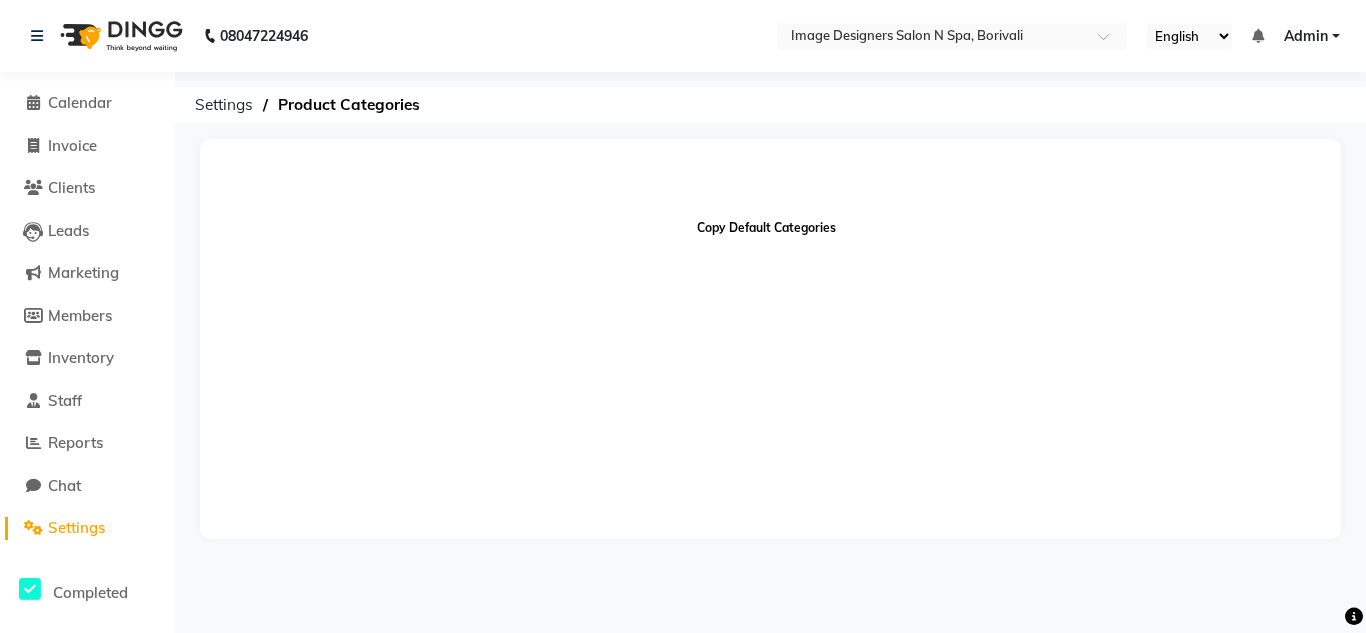 click on "Copy Default Categories" 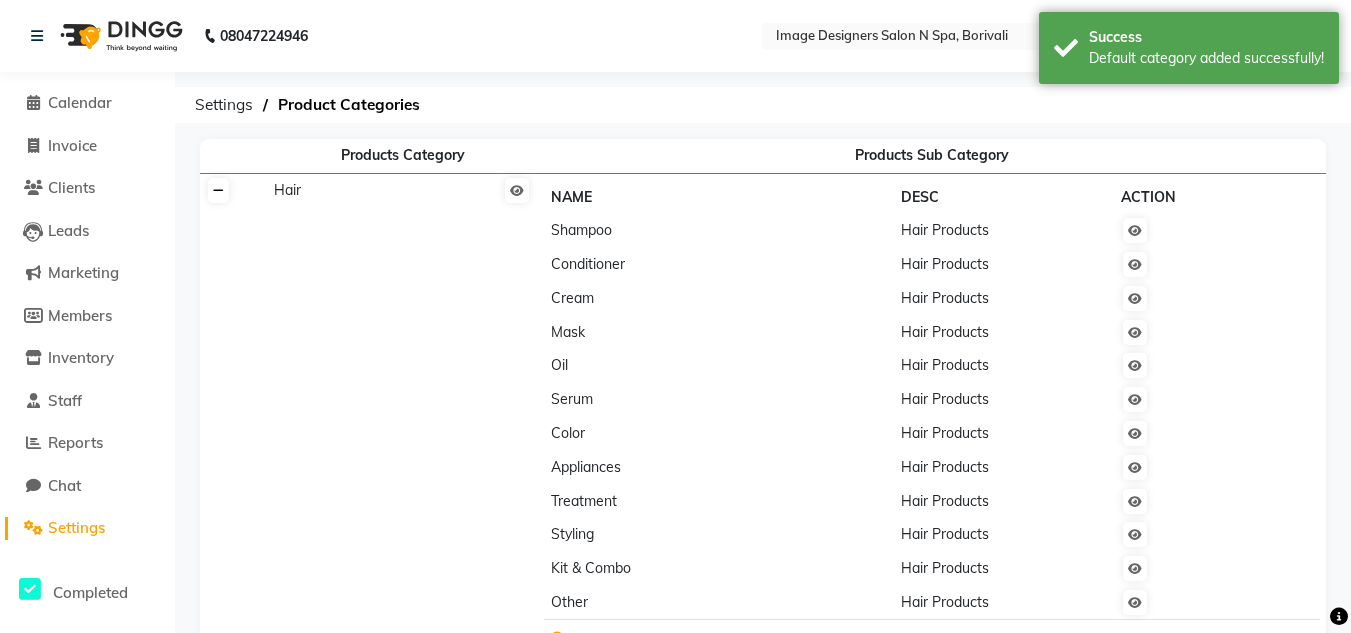 click 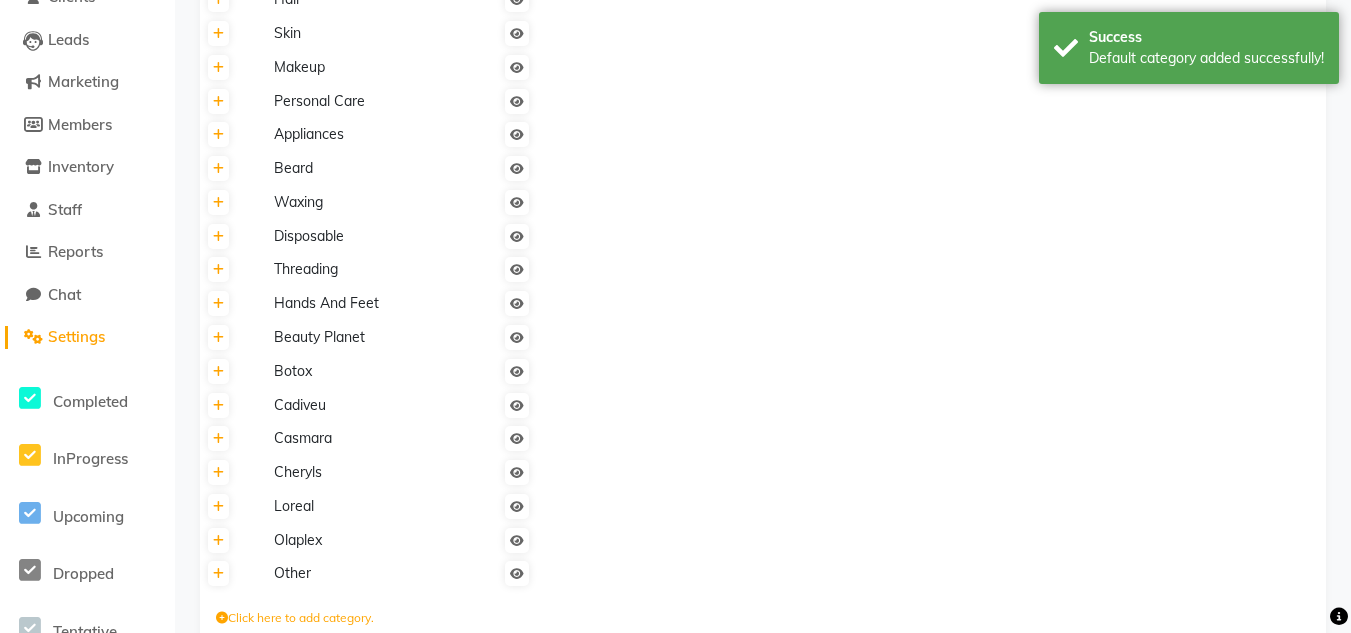scroll, scrollTop: 205, scrollLeft: 0, axis: vertical 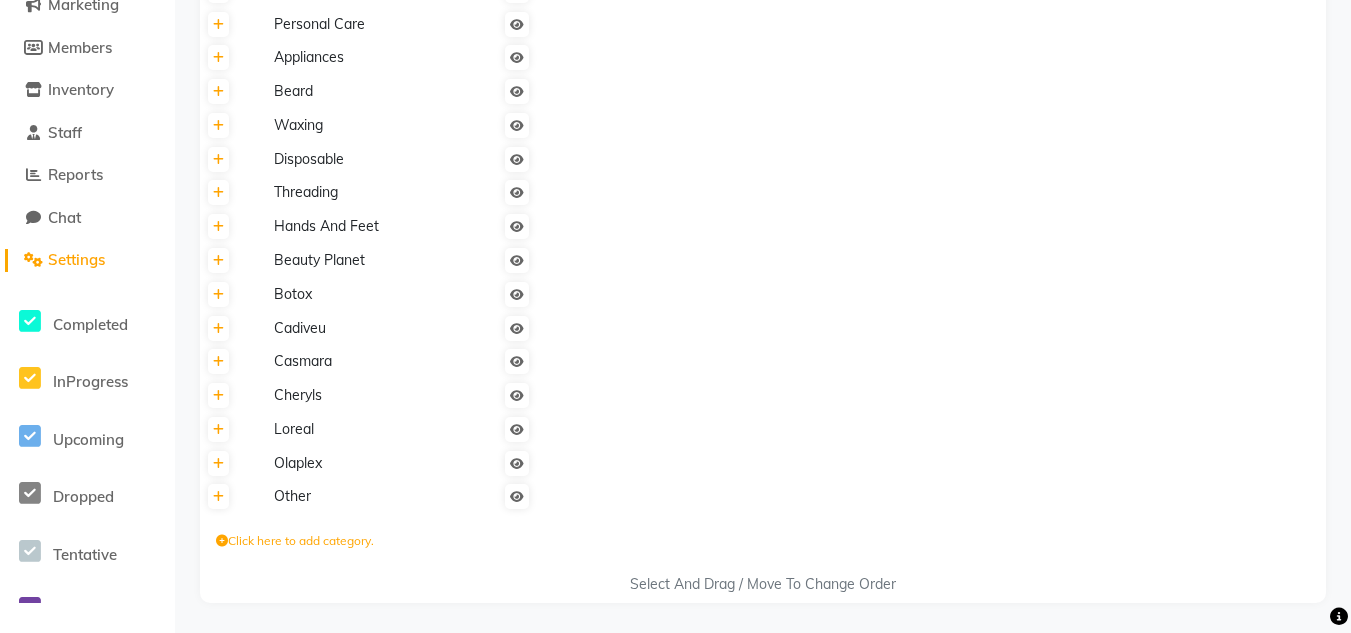click on "Click here to add category." 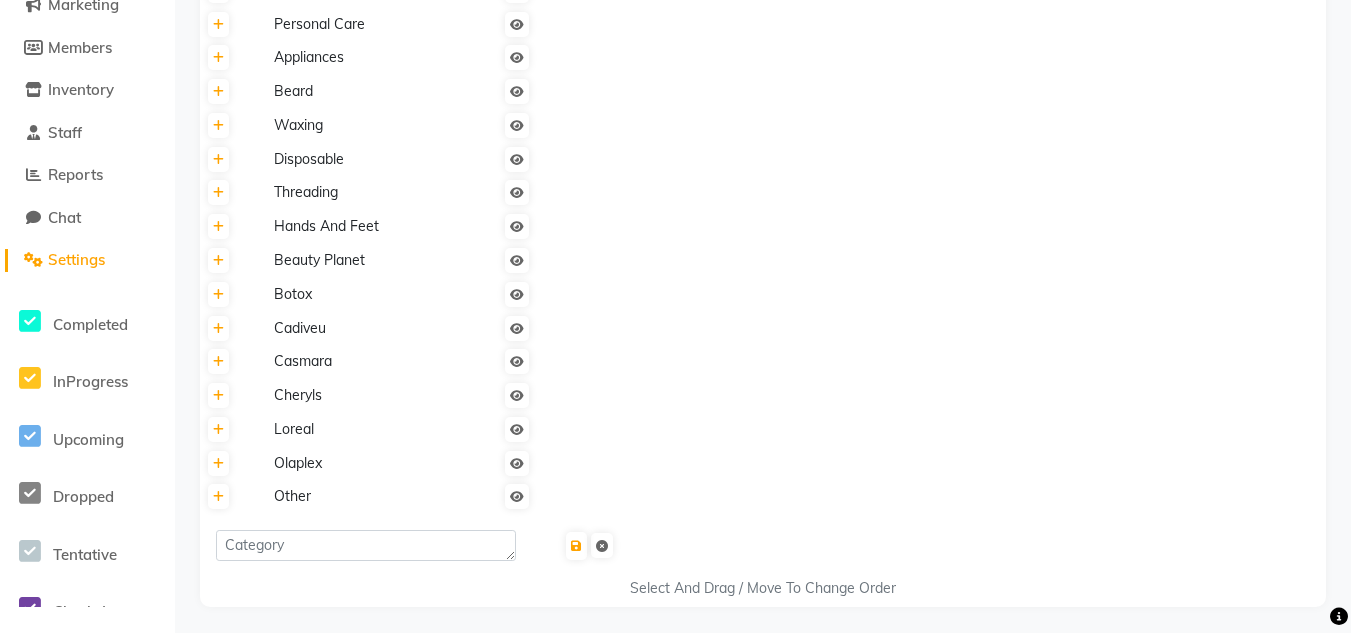click on "Loreal" 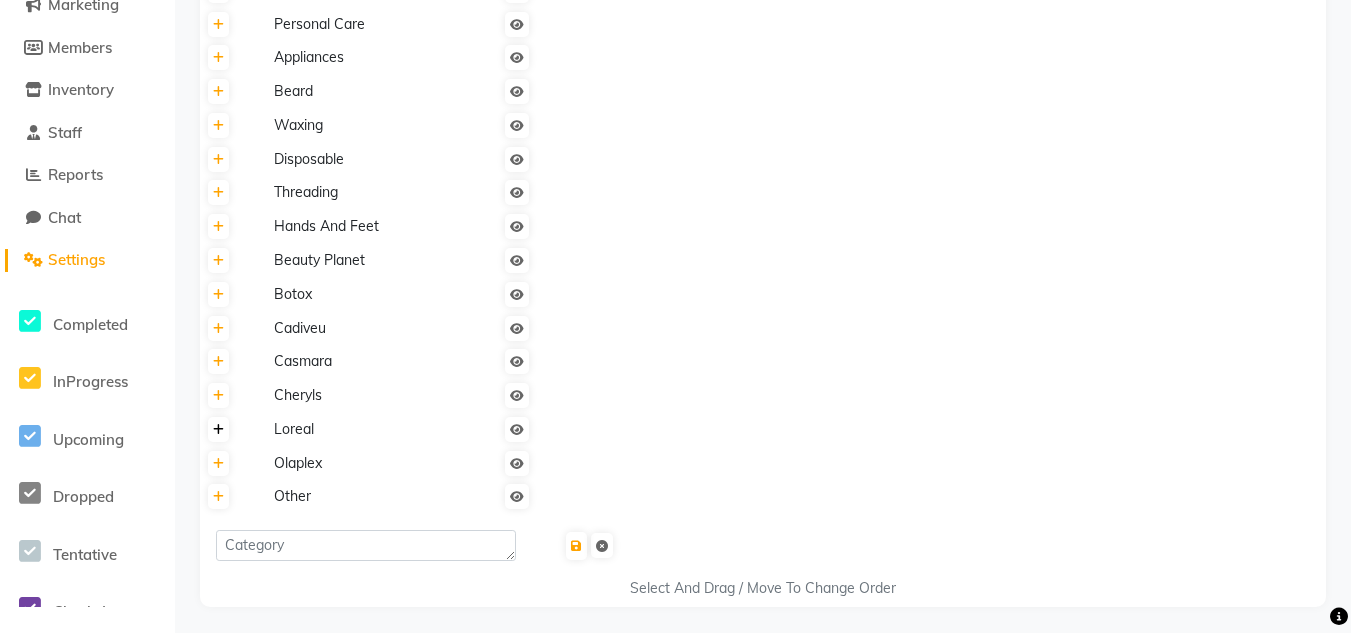 click 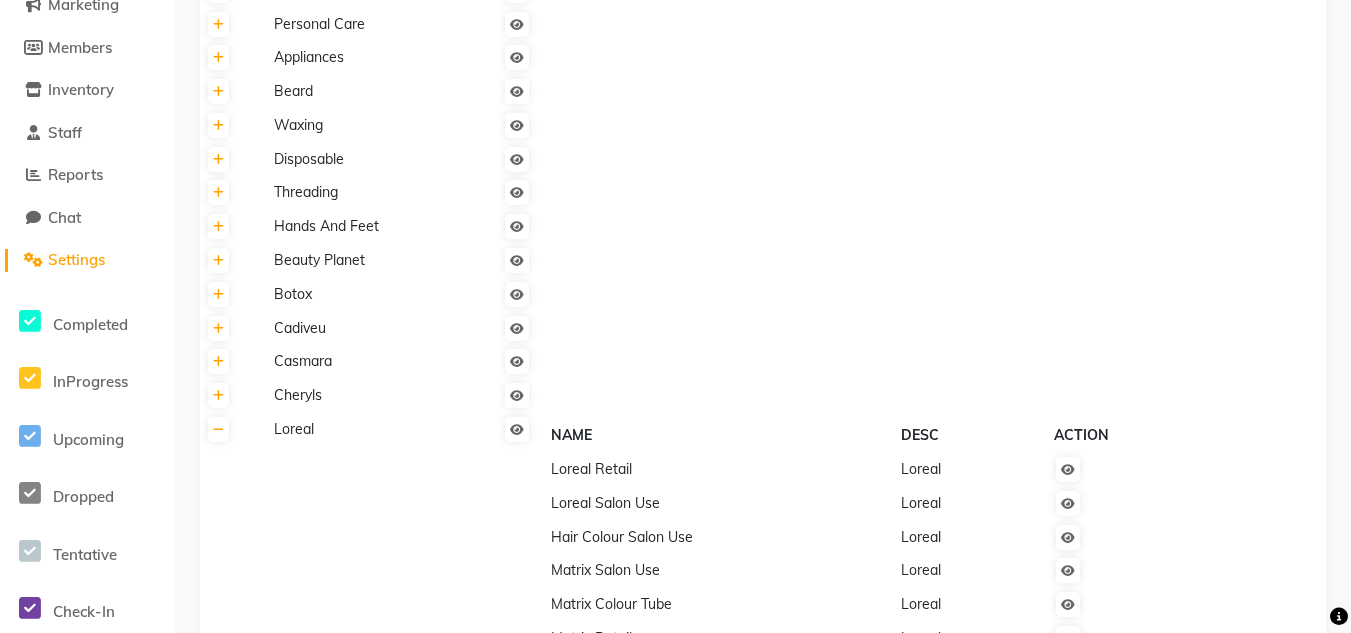 scroll, scrollTop: 529, scrollLeft: 0, axis: vertical 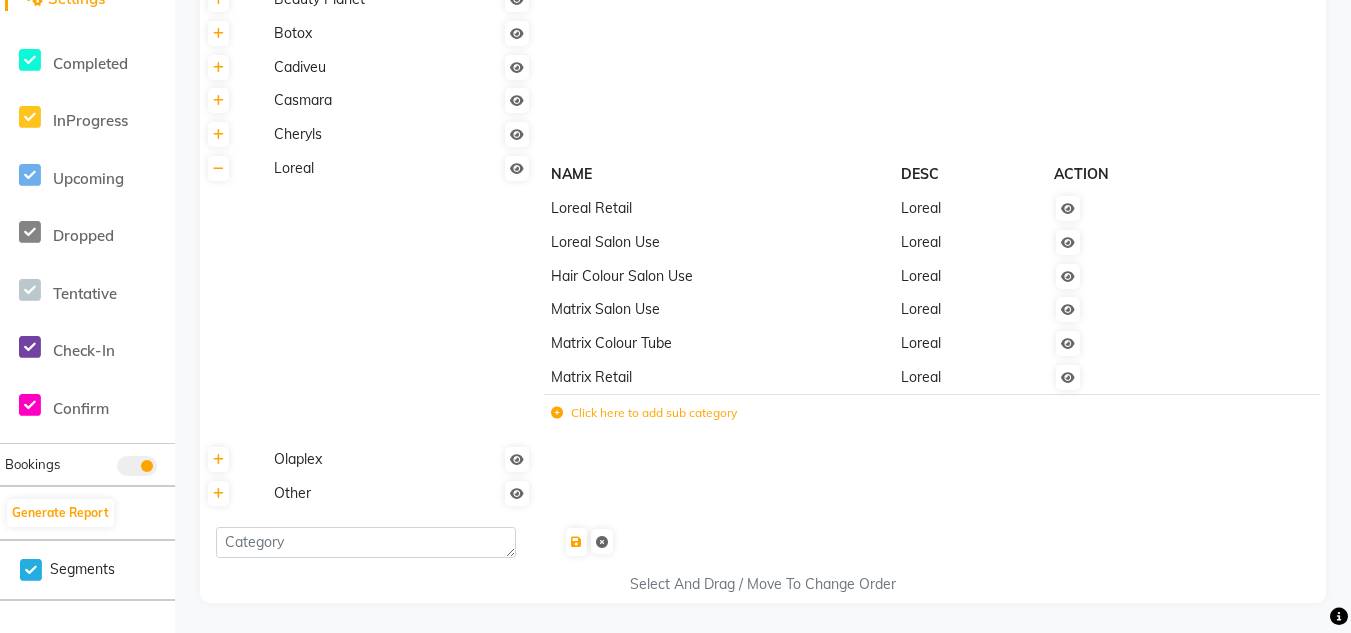 click on "Click here to add sub category" 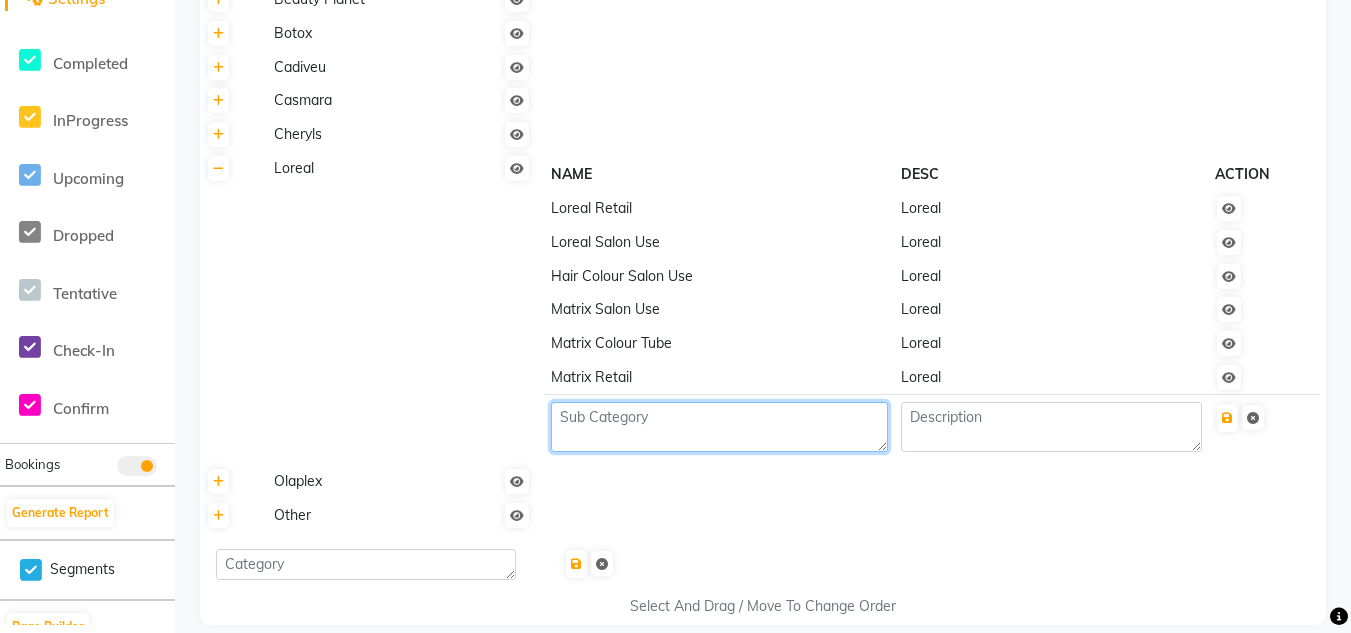 click 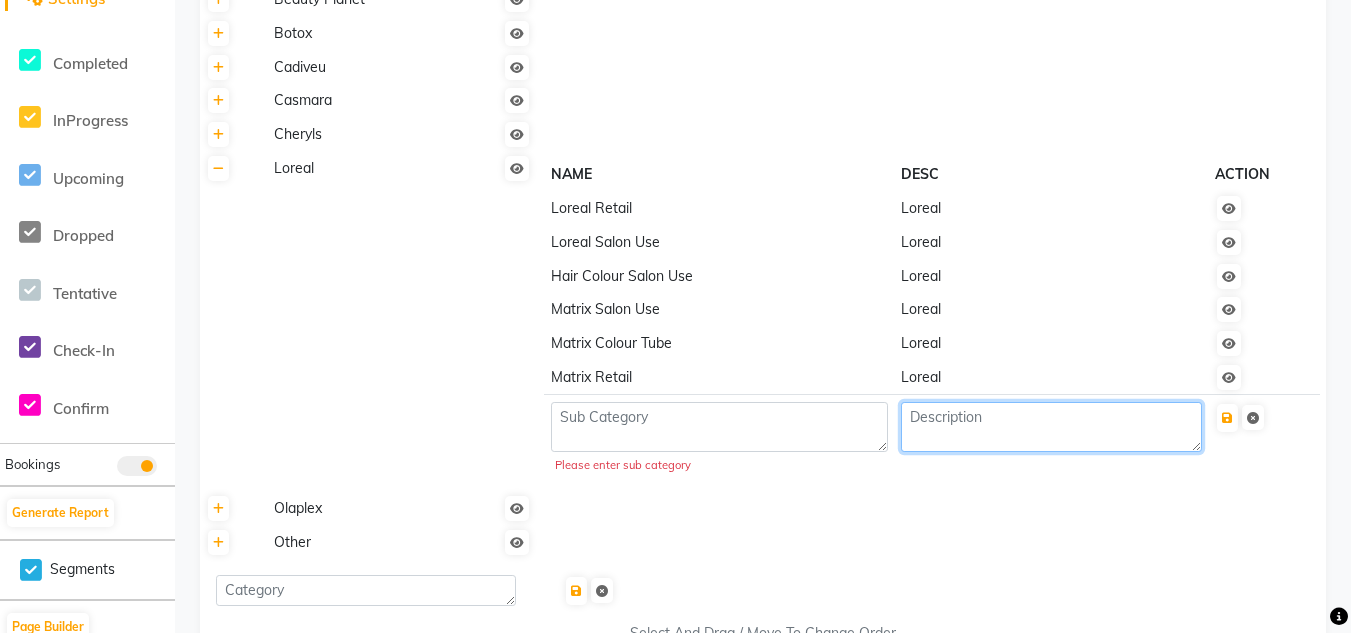 click 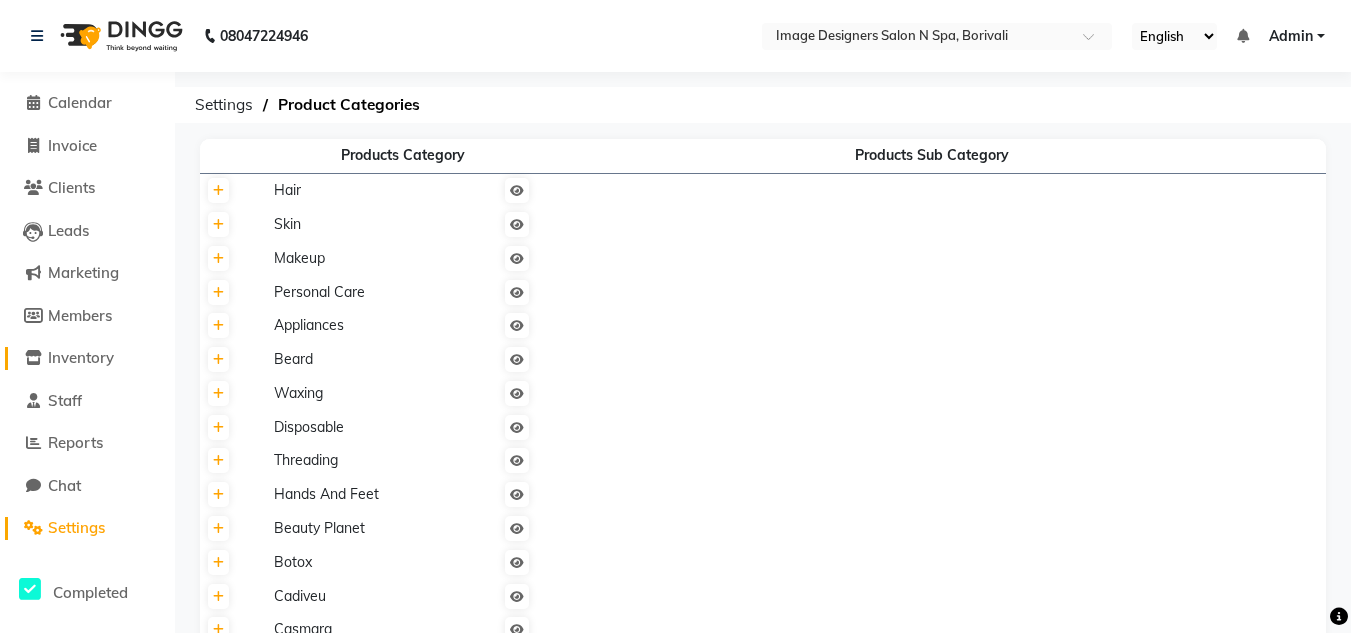 click 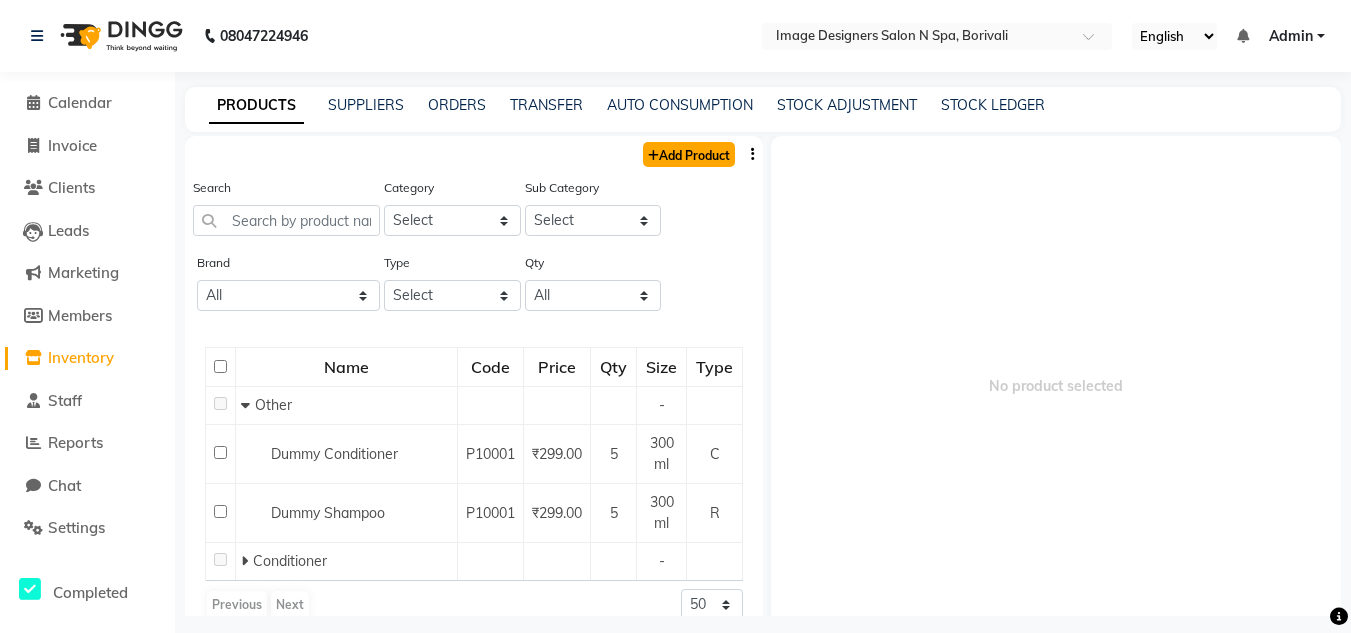 click on "Add Product" 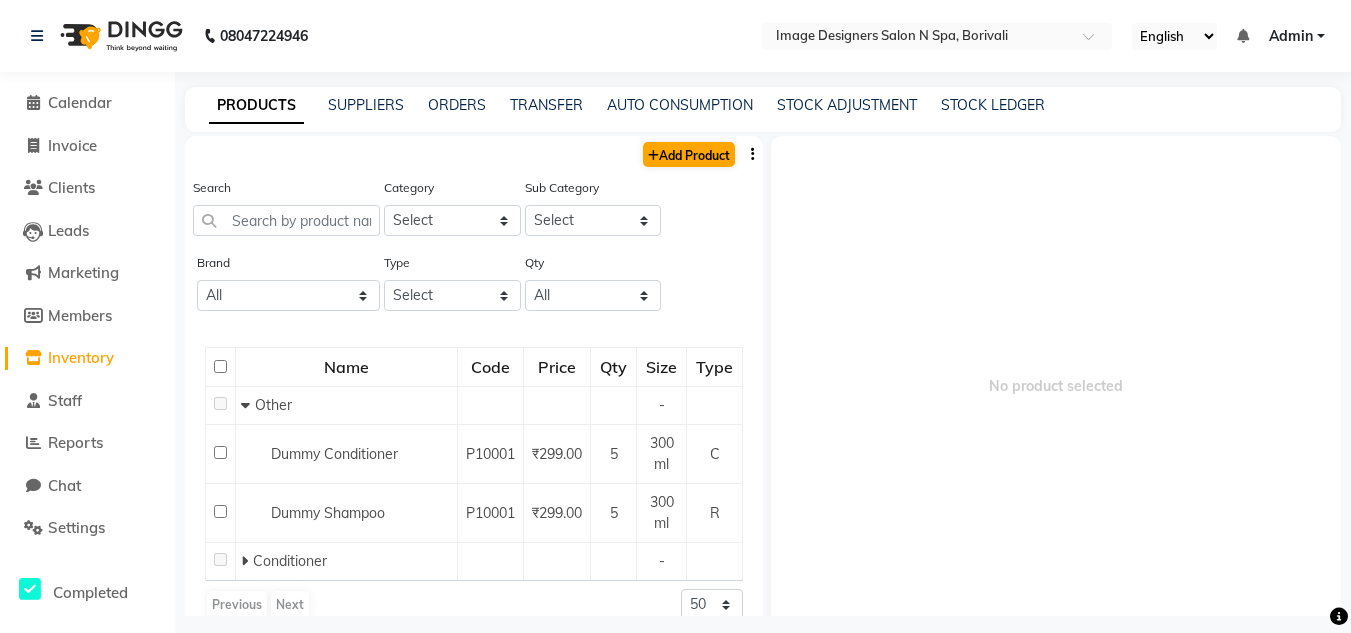 select on "true" 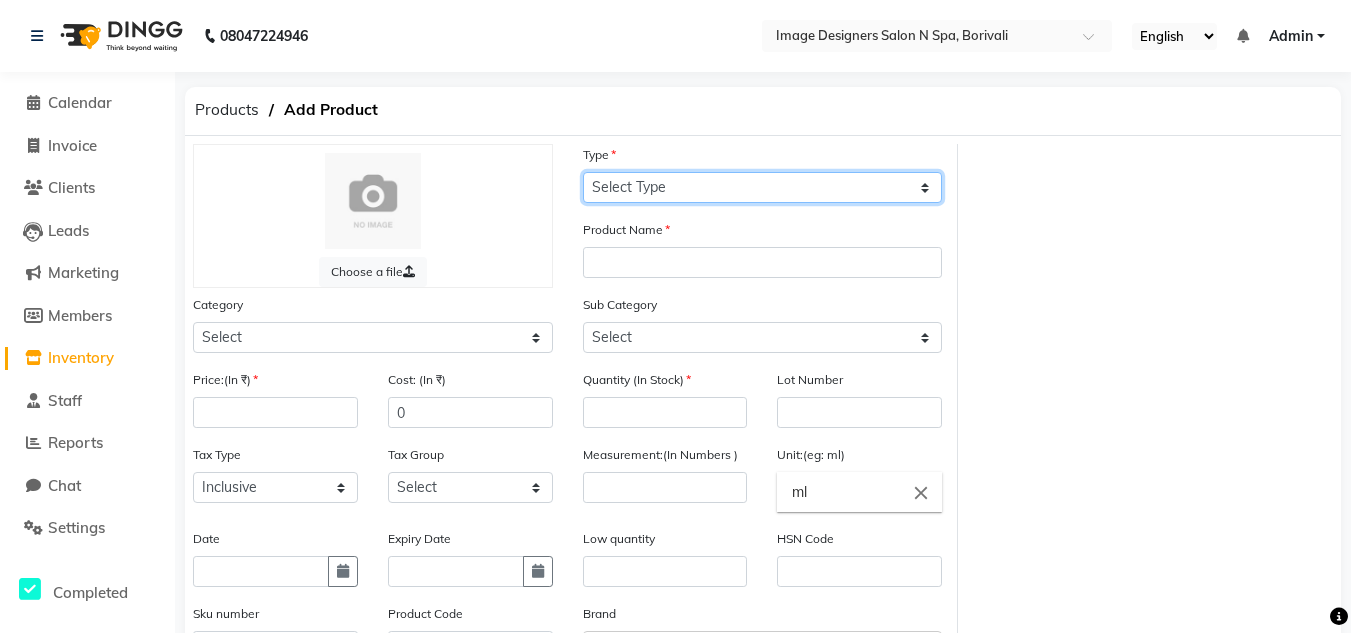 click on "Select Type Both Retail Consumable" 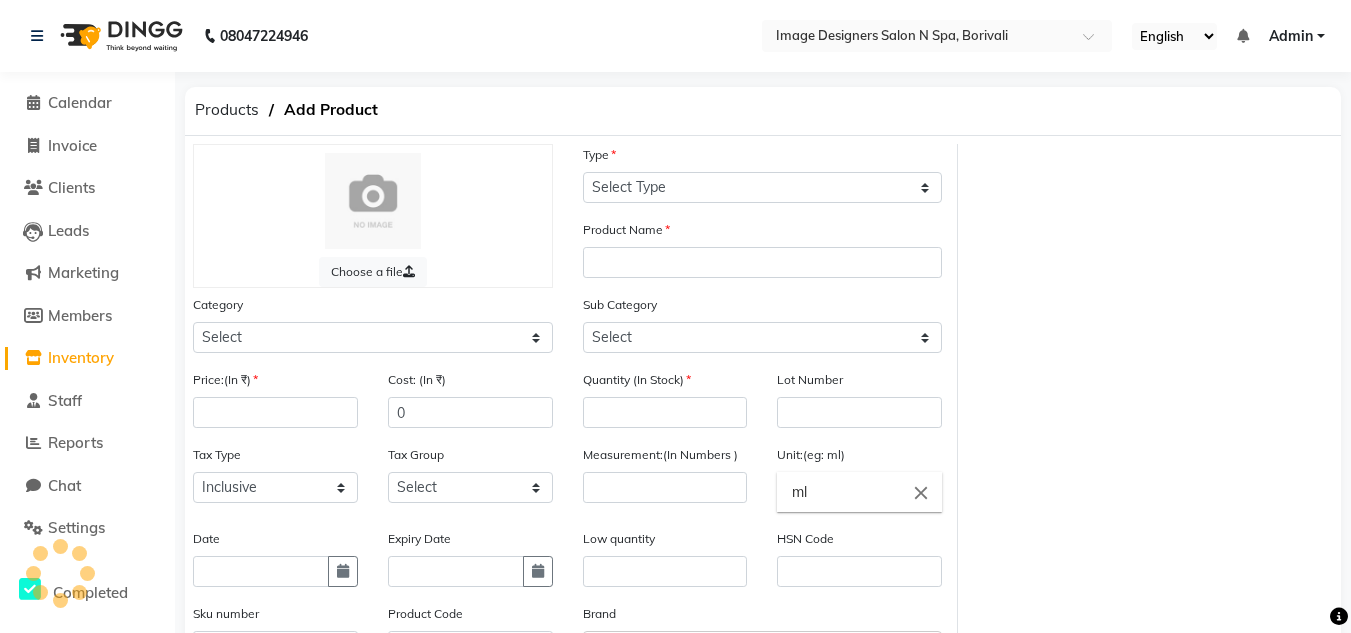 click on "Choose a file Type Select Type Both Retail Consumable Product Name Category Select Hair Skin Makeup Personal Care Appliances Beard Waxing Disposable Threading Hands and Feet Beauty Planet Botox Cadiveu Casmara Cheryls Loreal Olaplex Other Sub Category Select Price:(In ₹) Cost: (In ₹) 0 Quantity (In Stock) Lot Number Tax Type Select Inclusive Exclusive Tax Group Select GST Measurement:(In Numbers ) Unit:(eg: ml) ml close Date Expiry Date Low quantity HSN Code Sku number Product Code Brand Select brand or add custom brand    × Remark Description" 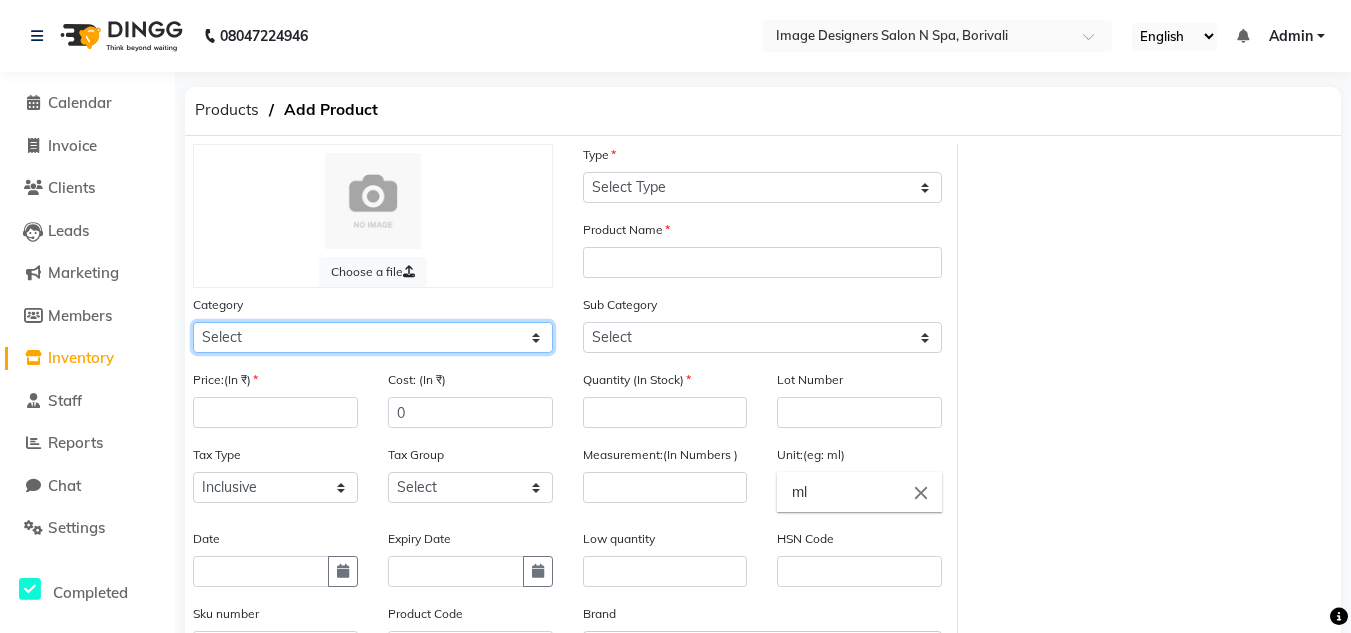 click on "Select Hair Skin Makeup Personal Care Appliances Beard Waxing Disposable Threading Hands and Feet Beauty Planet Botox Cadiveu Casmara Cheryls Loreal Olaplex Other" 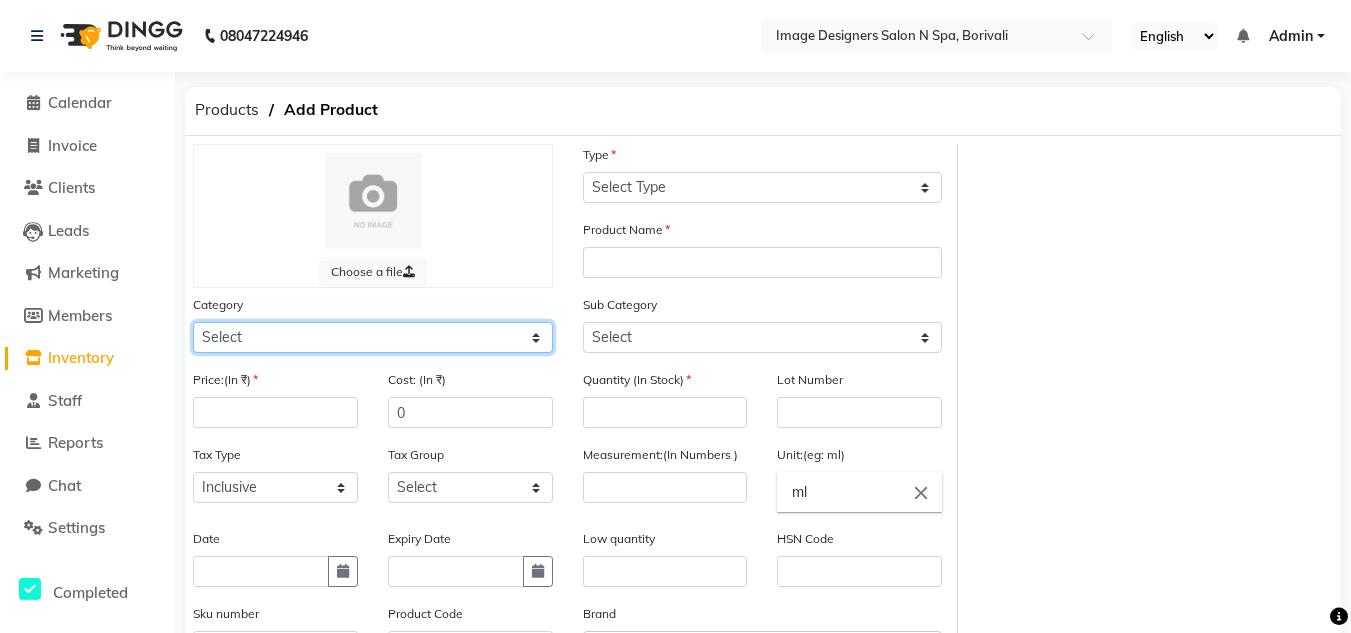select on "1726301450" 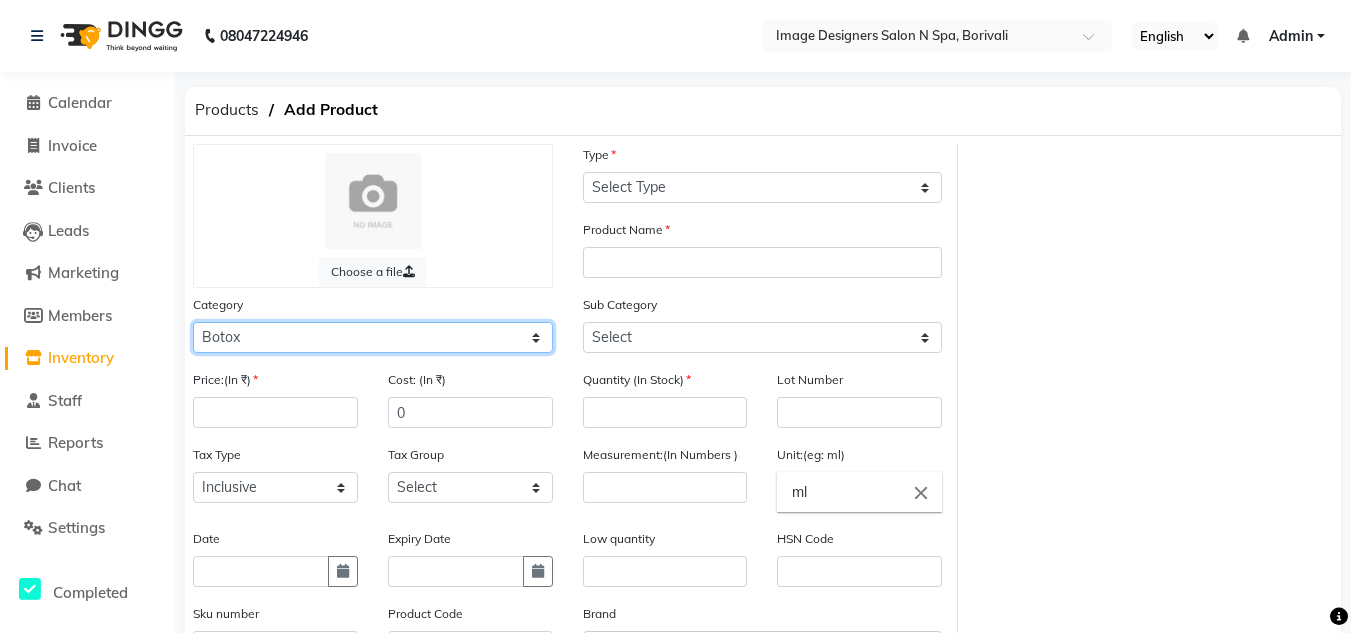 click on "Select Hair Skin Makeup Personal Care Appliances Beard Waxing Disposable Threading Hands and Feet Beauty Planet Botox Cadiveu Casmara Cheryls Loreal Olaplex Other" 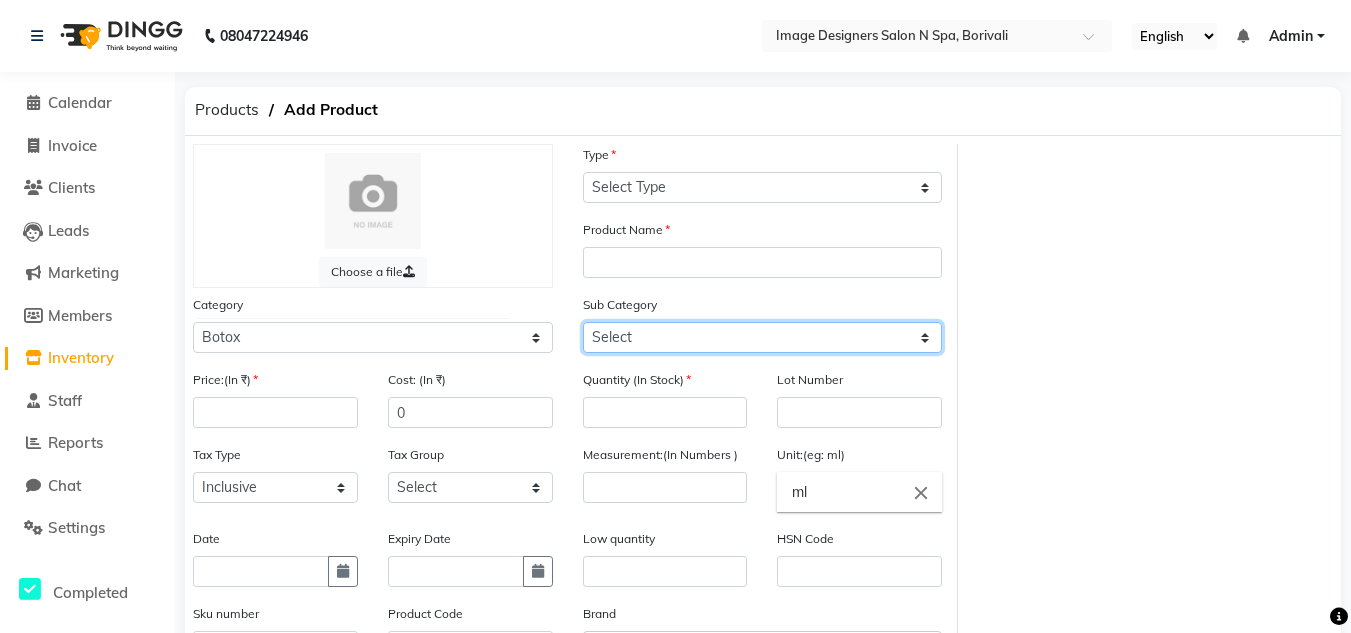 click on "Select Botox Salon Use Botox Retail" 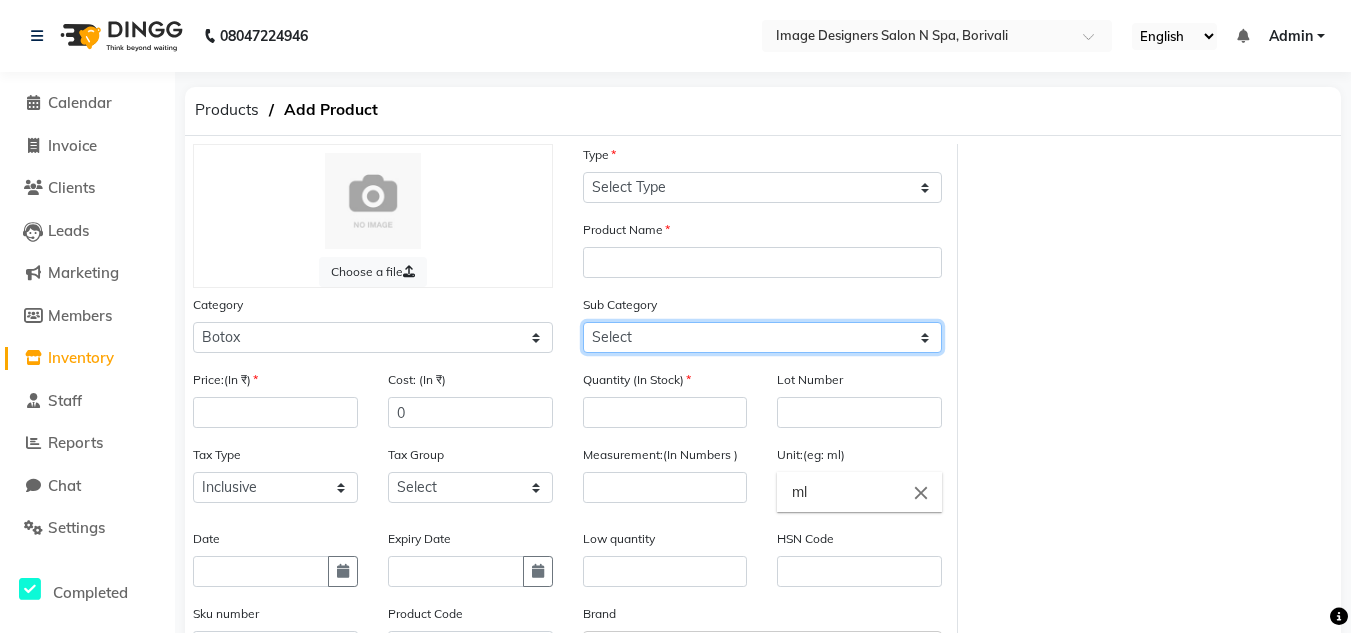 select on "1726301451" 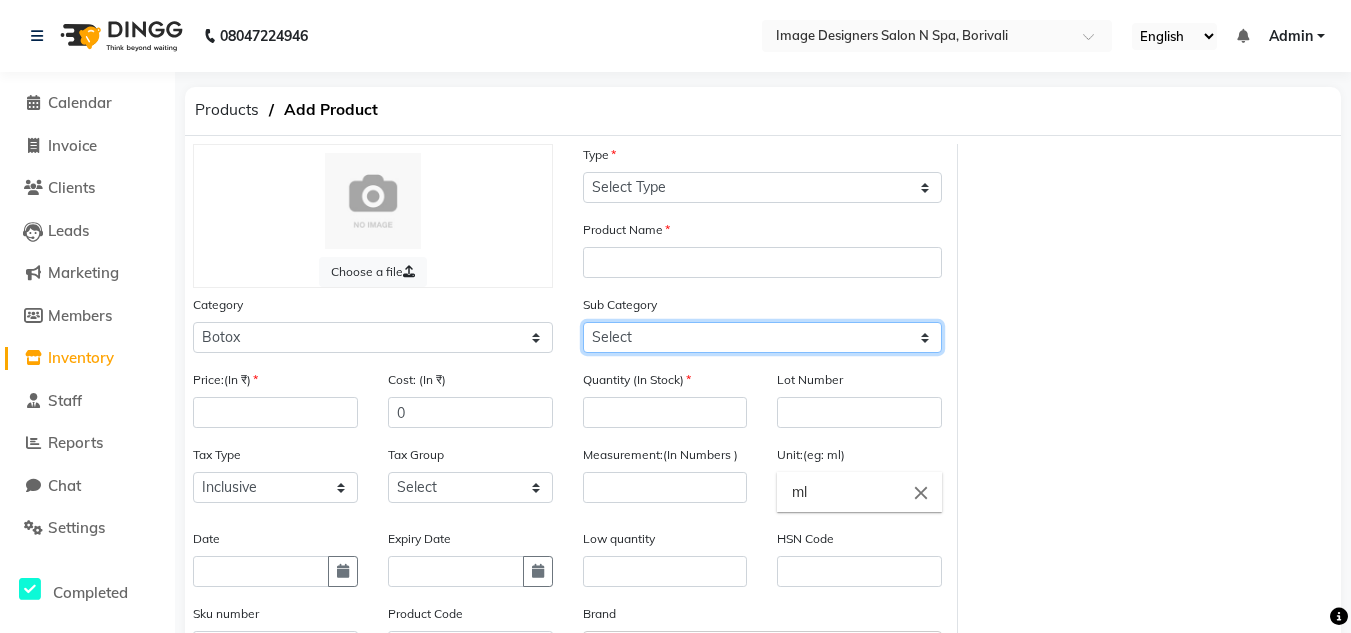 click on "Select Botox Salon Use Botox Retail" 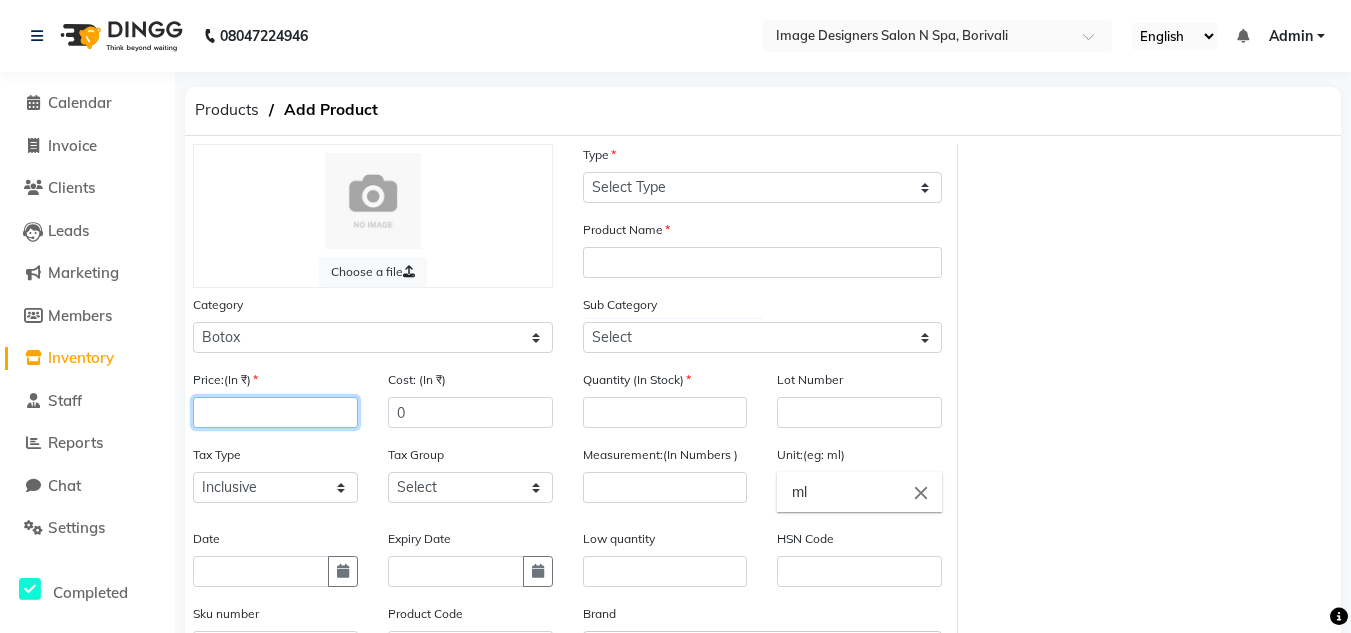 click 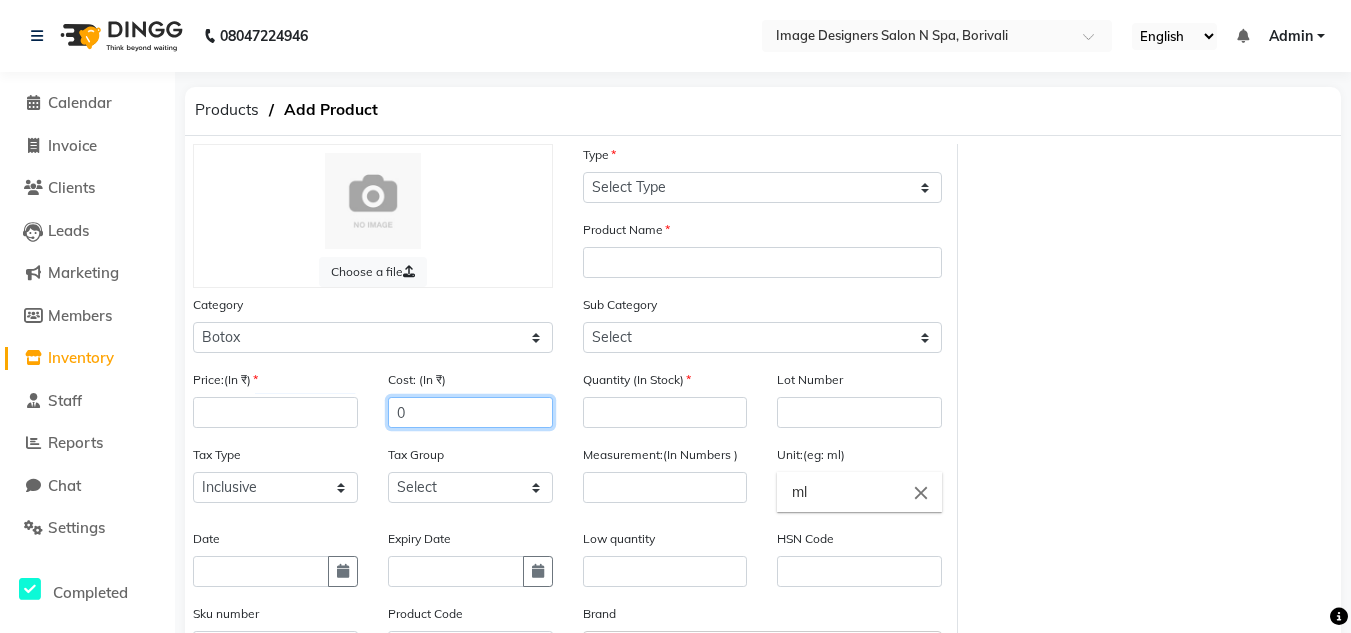 click on "0" 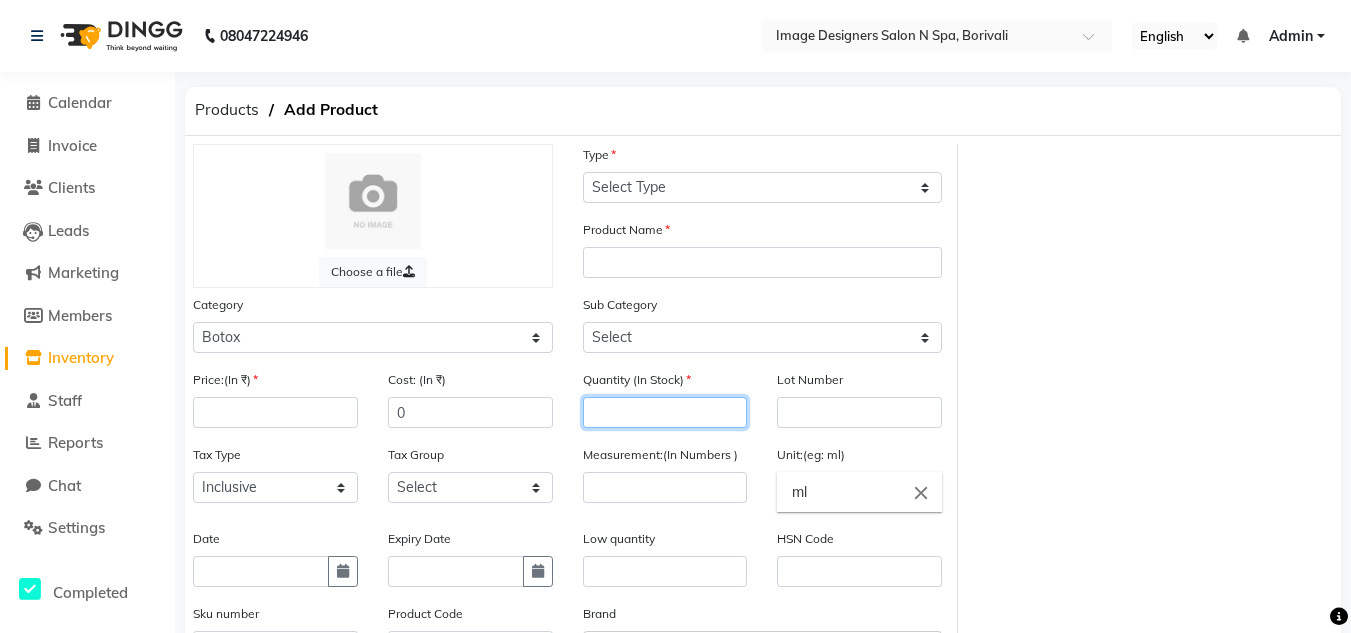 click 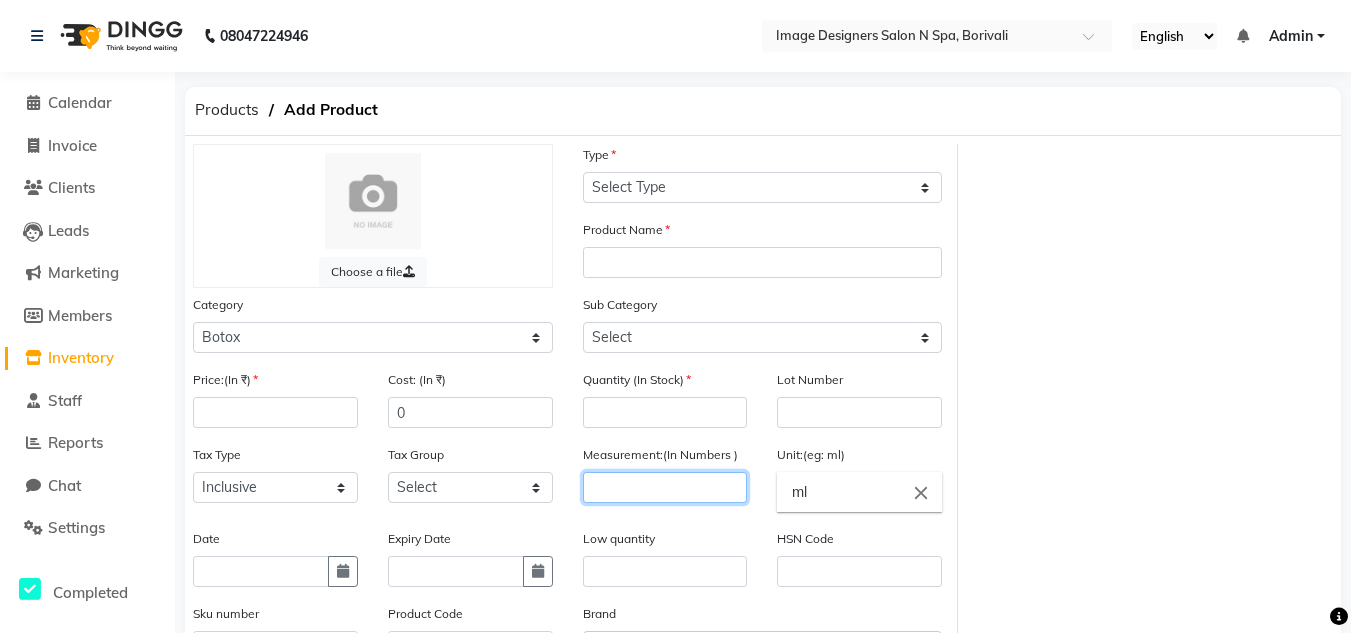 click 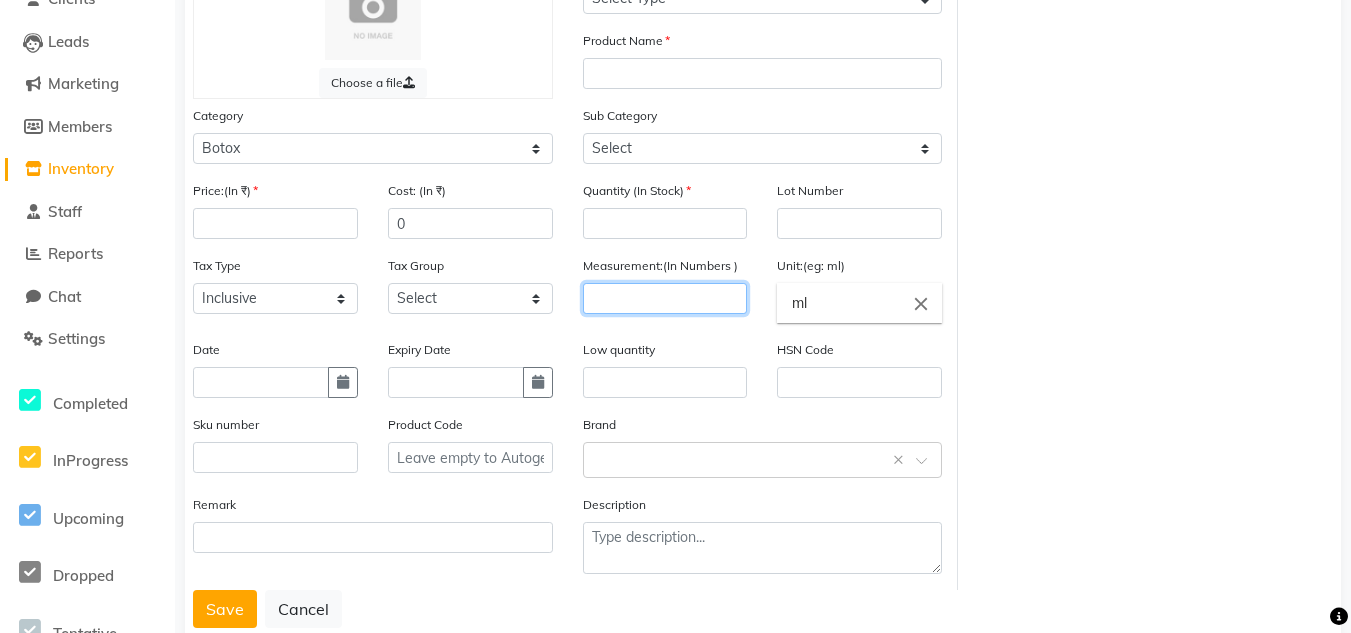 scroll, scrollTop: 192, scrollLeft: 0, axis: vertical 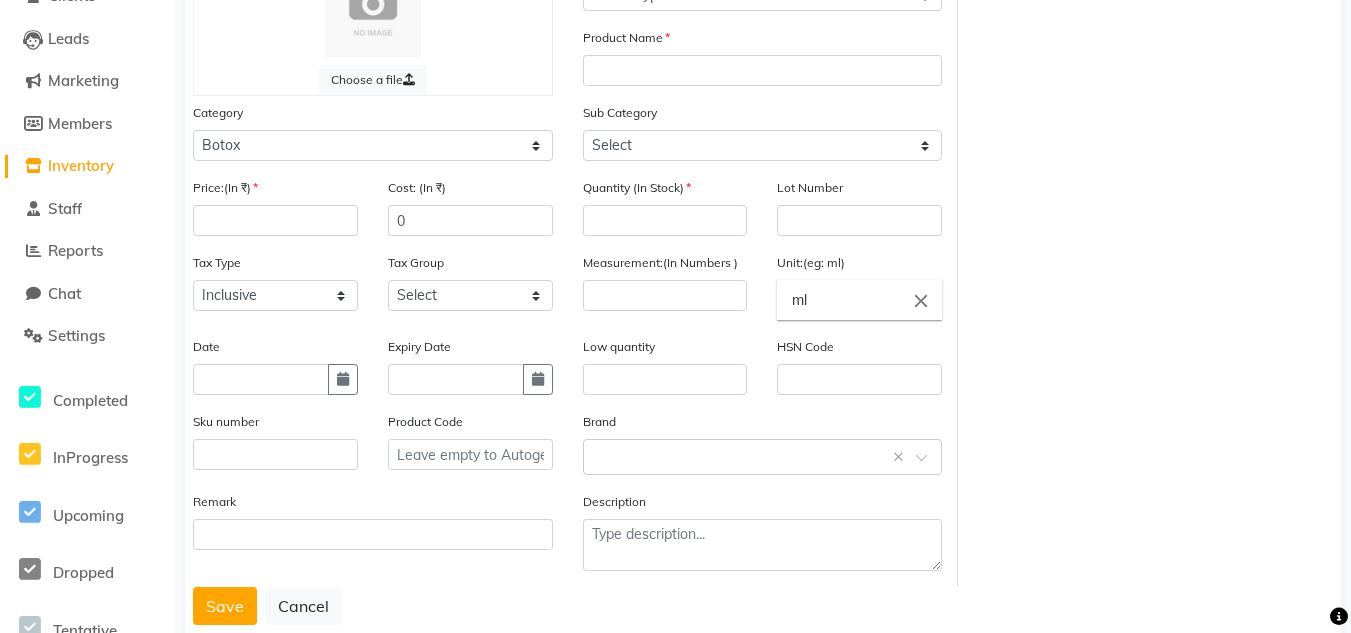 click on "close" 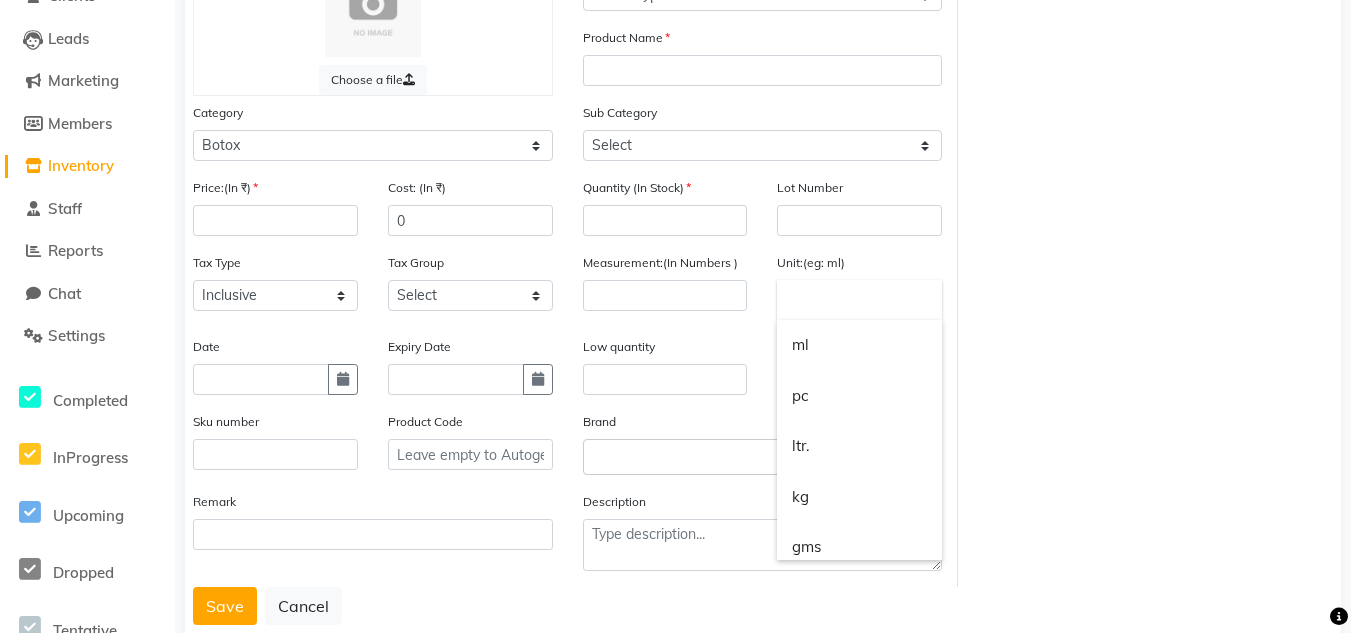 scroll, scrollTop: 0, scrollLeft: 0, axis: both 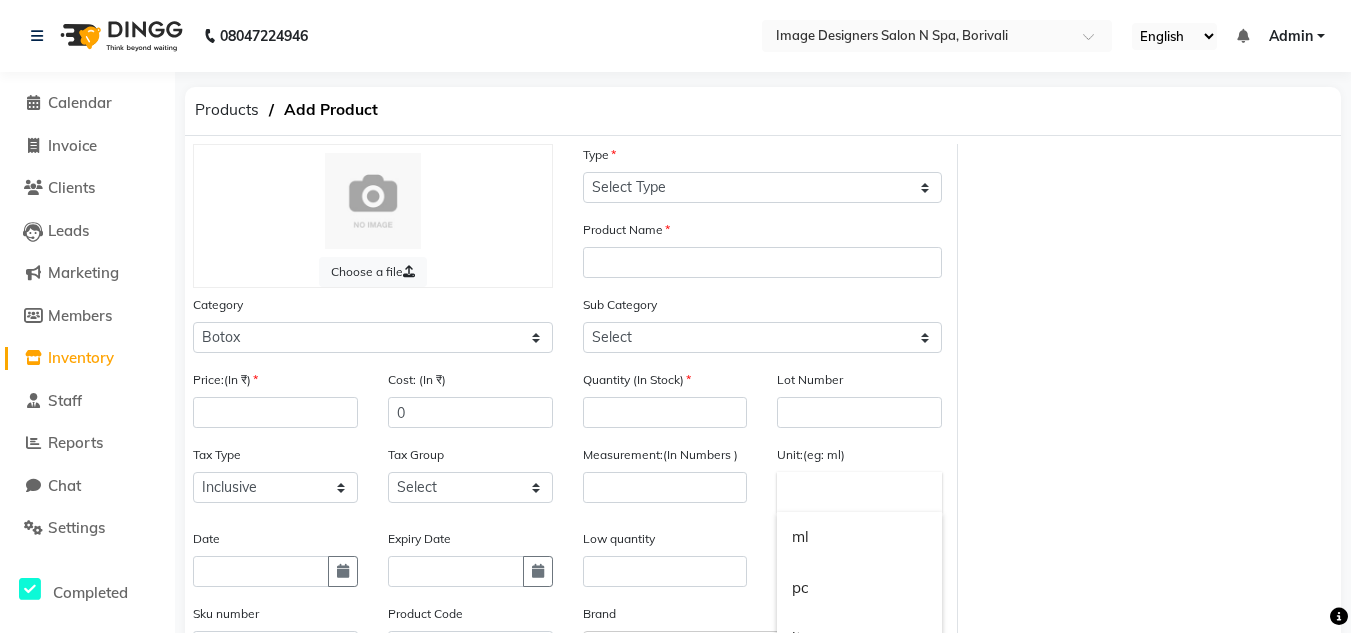 click 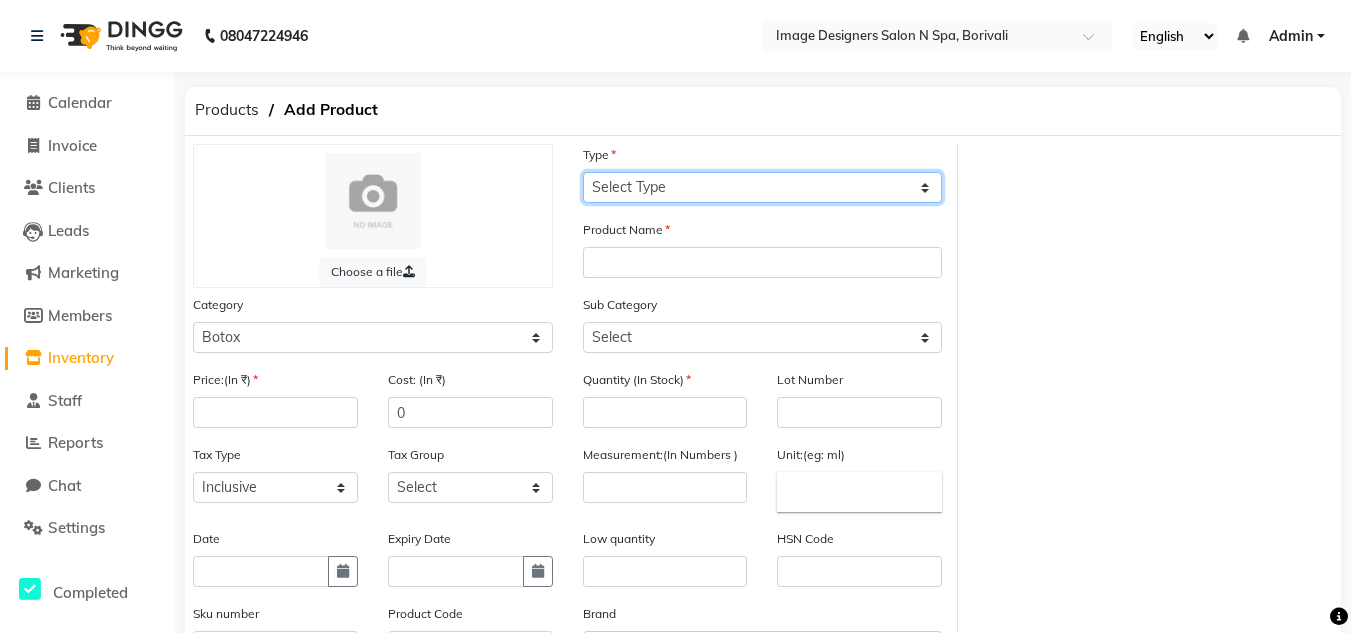 click on "Select Type Both Retail Consumable" 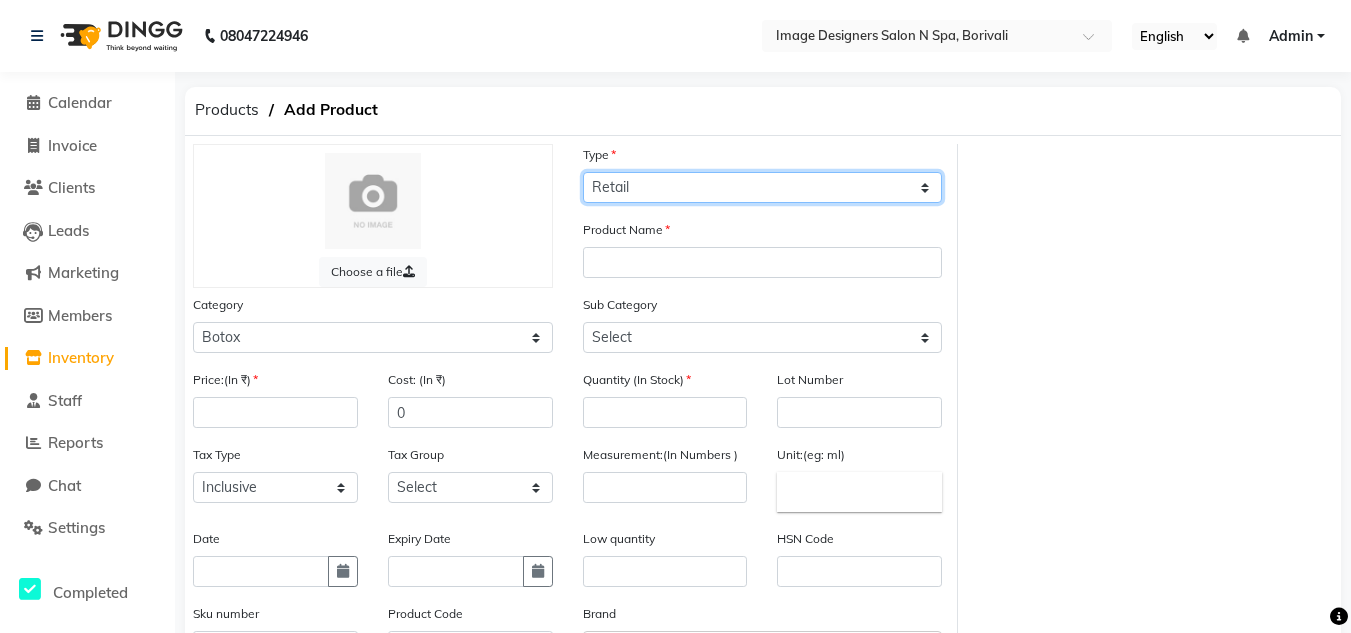 click on "Select Type Both Retail Consumable" 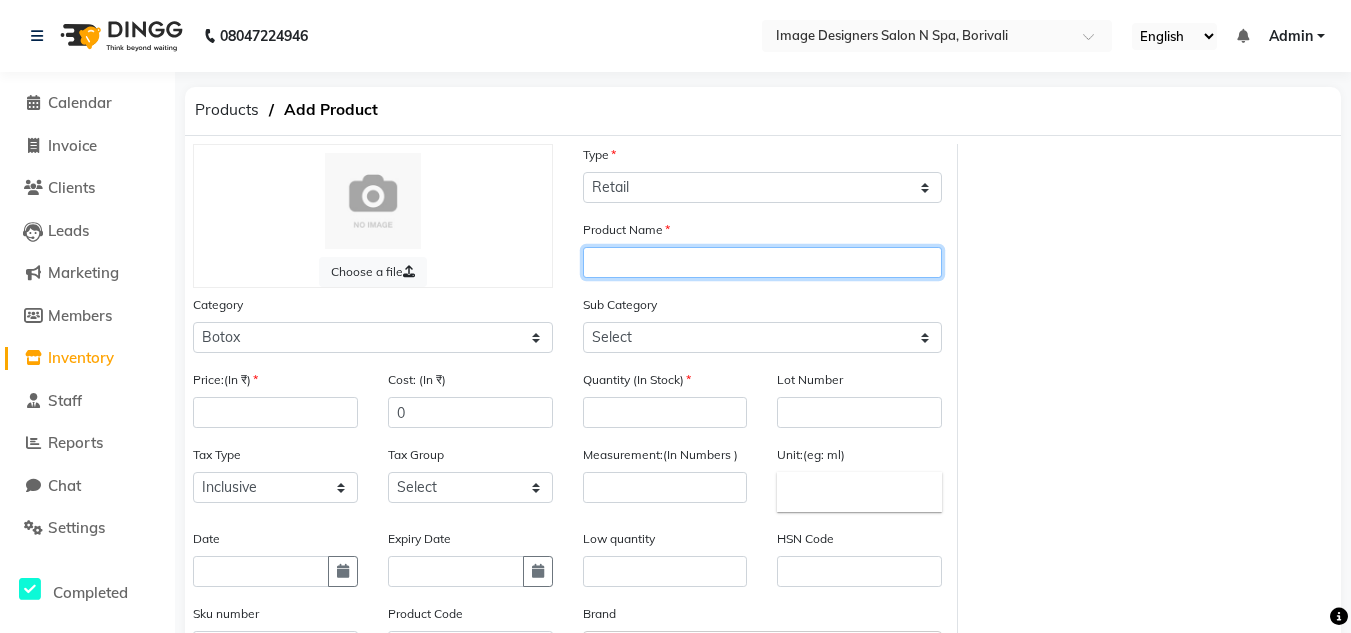 click 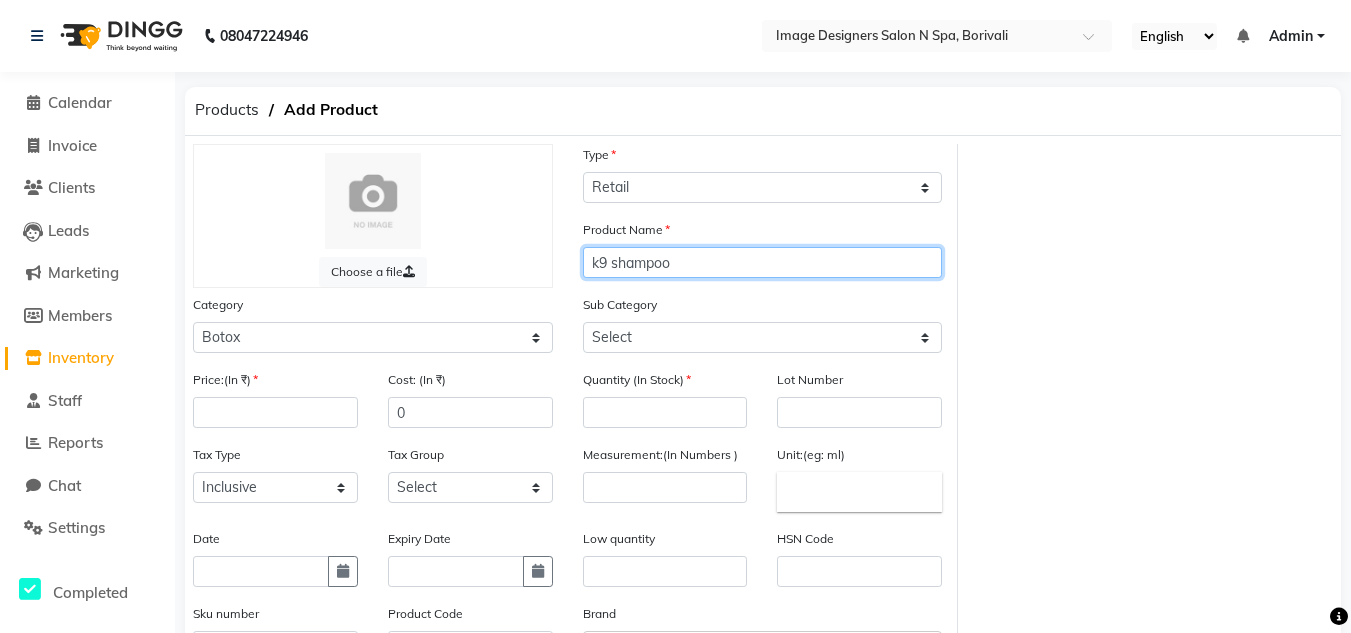 type on "k9 shampoo" 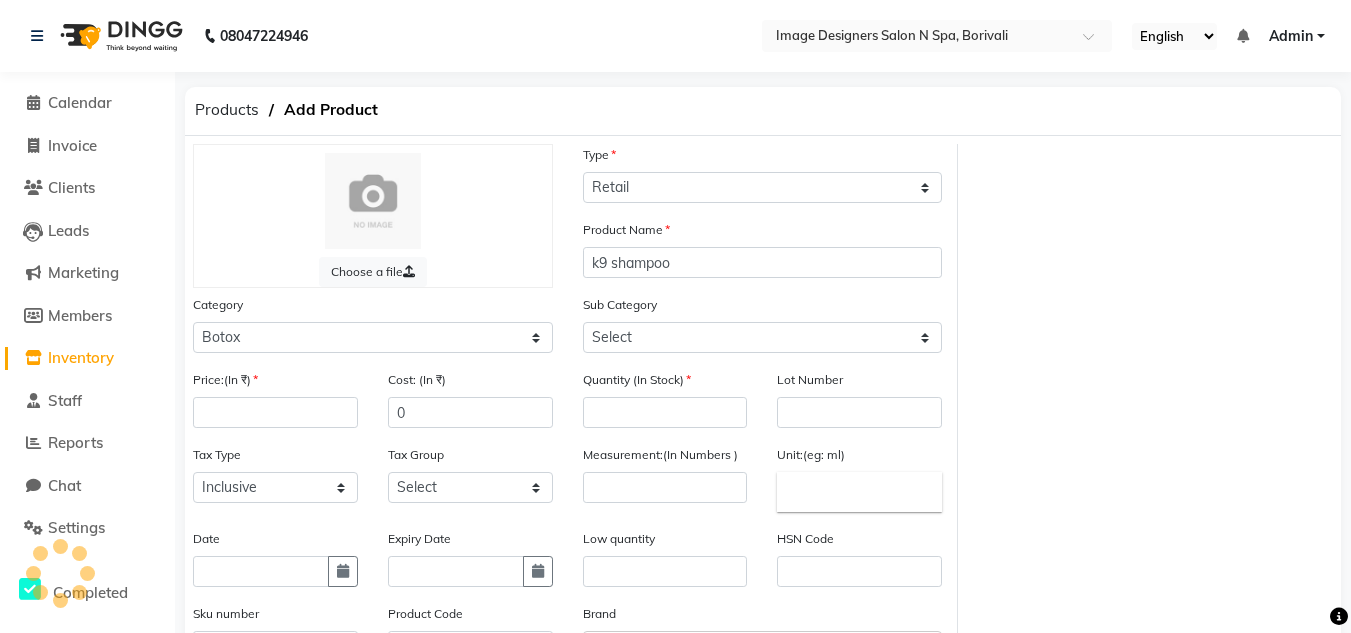 click on "Category" 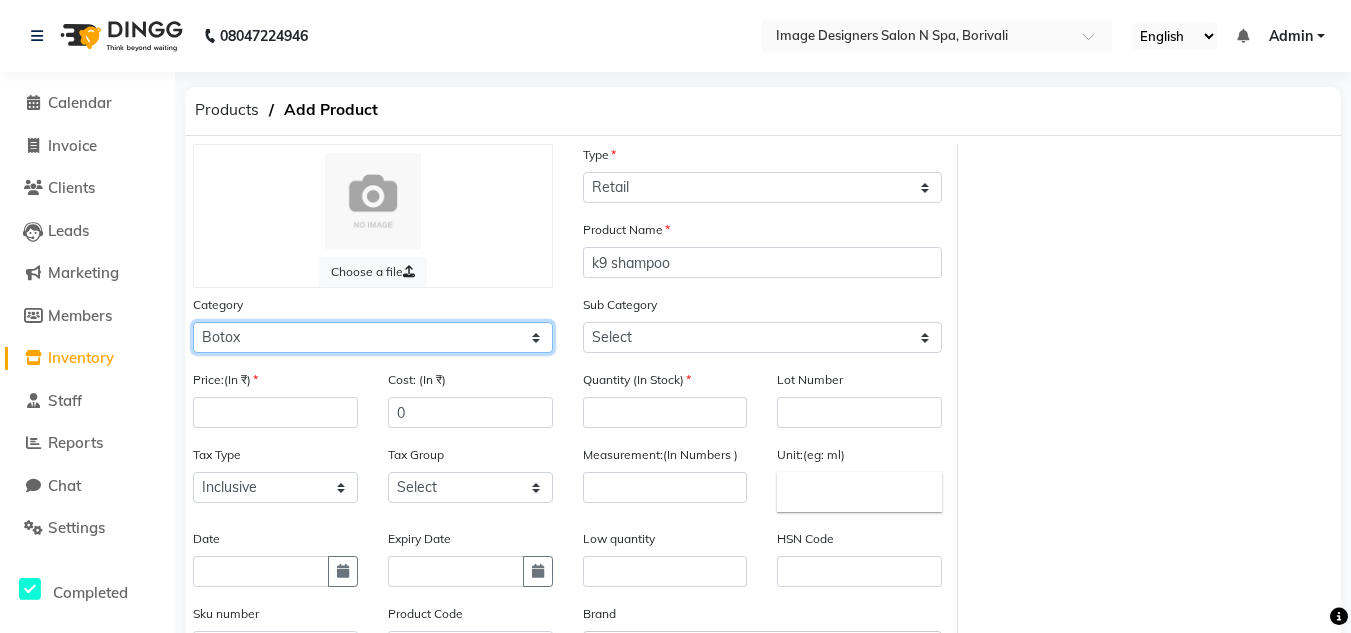 click on "Select Hair Skin Makeup Personal Care Appliances Beard Waxing Disposable Threading Hands and Feet Beauty Planet Botox Cadiveu Casmara Cheryls Loreal Olaplex Other" 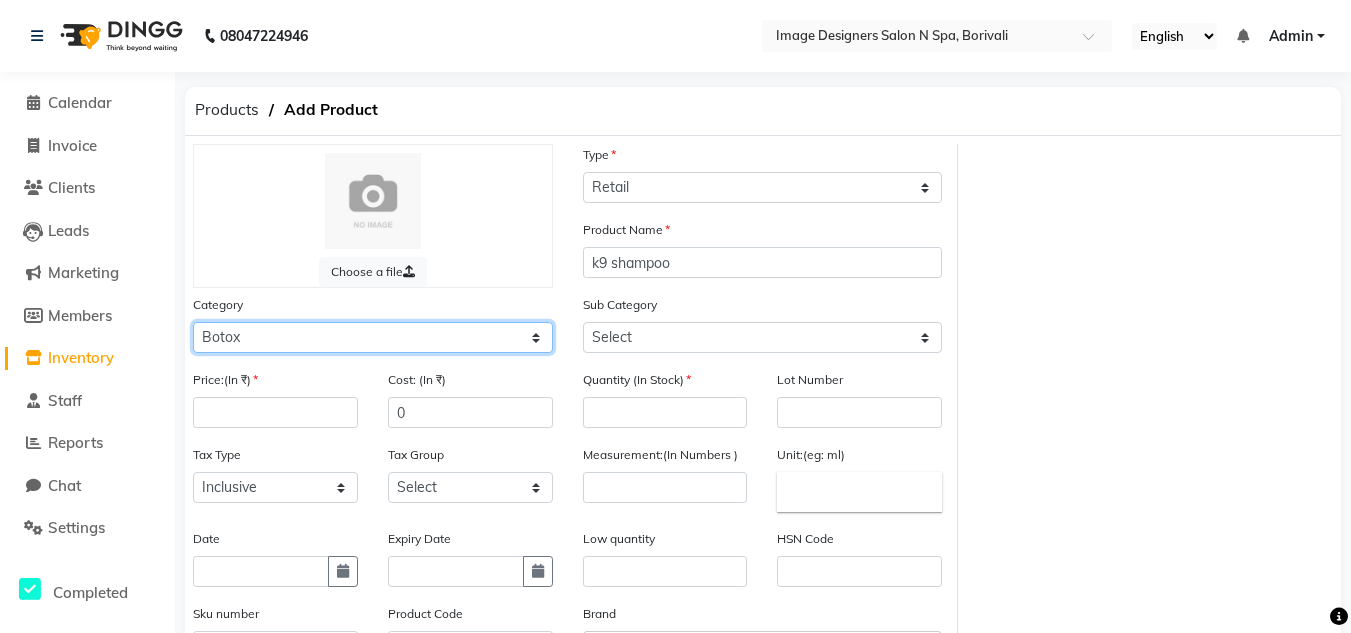 select on "1726301100" 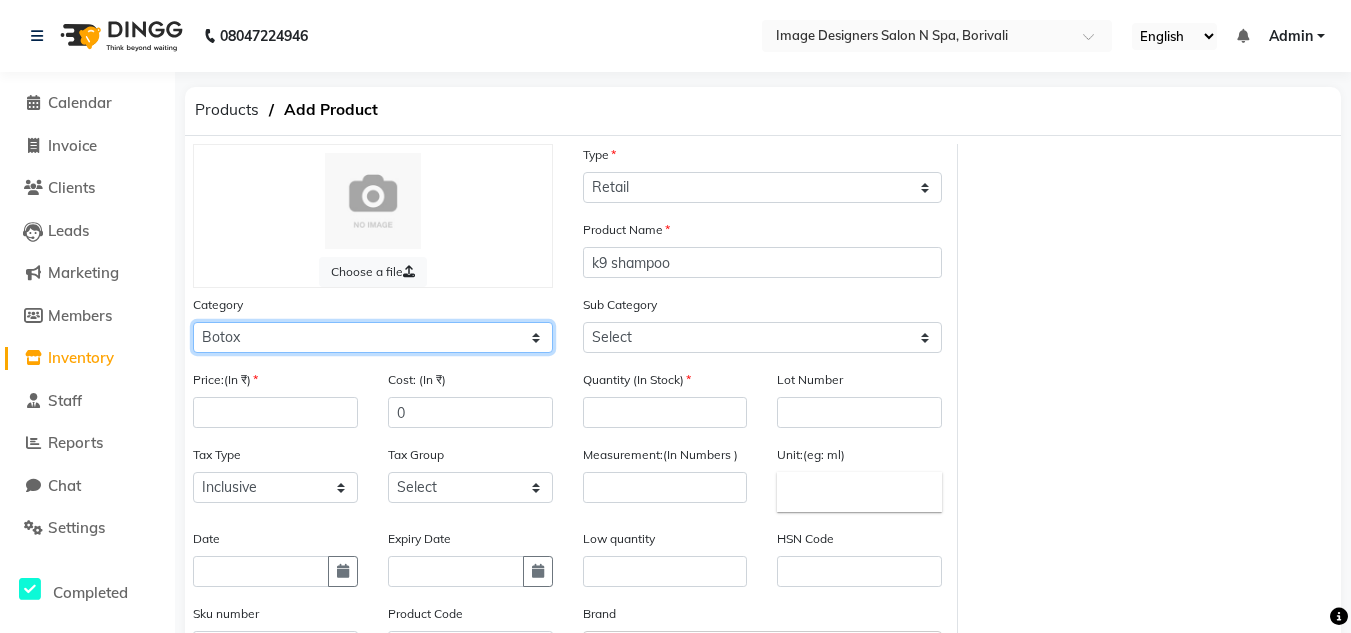 click on "Select Hair Skin Makeup Personal Care Appliances Beard Waxing Disposable Threading Hands and Feet Beauty Planet Botox Cadiveu Casmara Cheryls Loreal Olaplex Other" 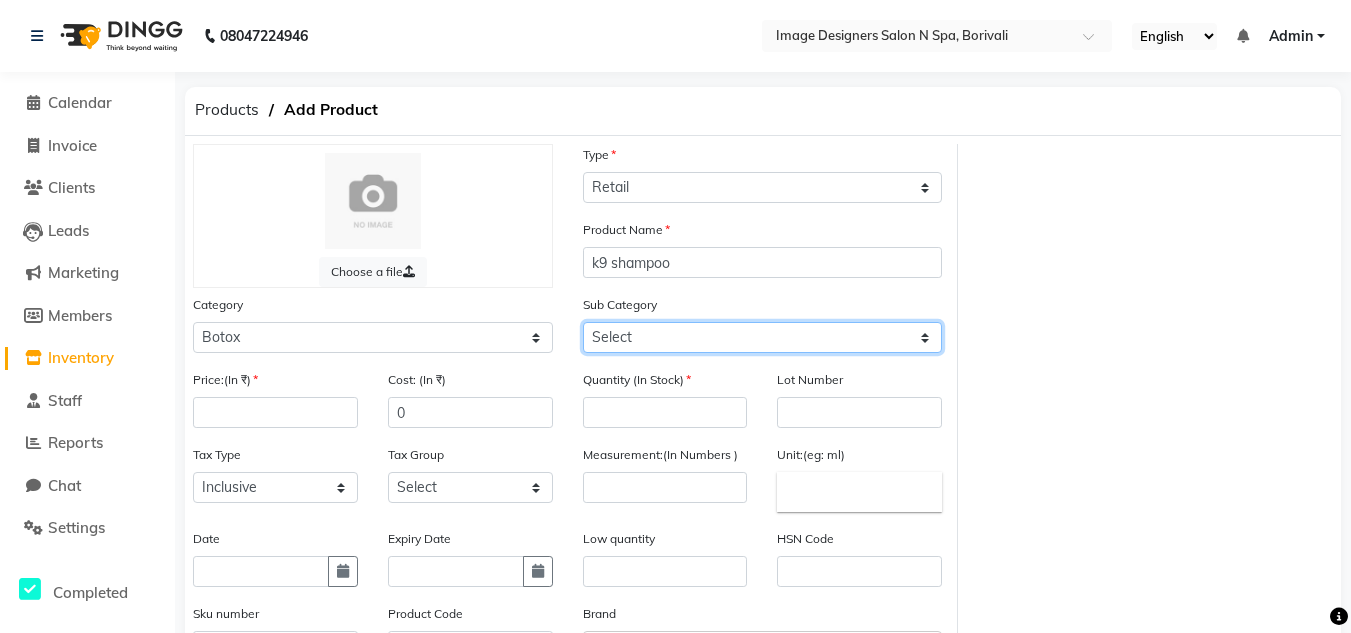 click on "Select Shampoo Conditioner Cream Mask Oil Serum Color Appliances Treatment Styling Kit & Combo Other" 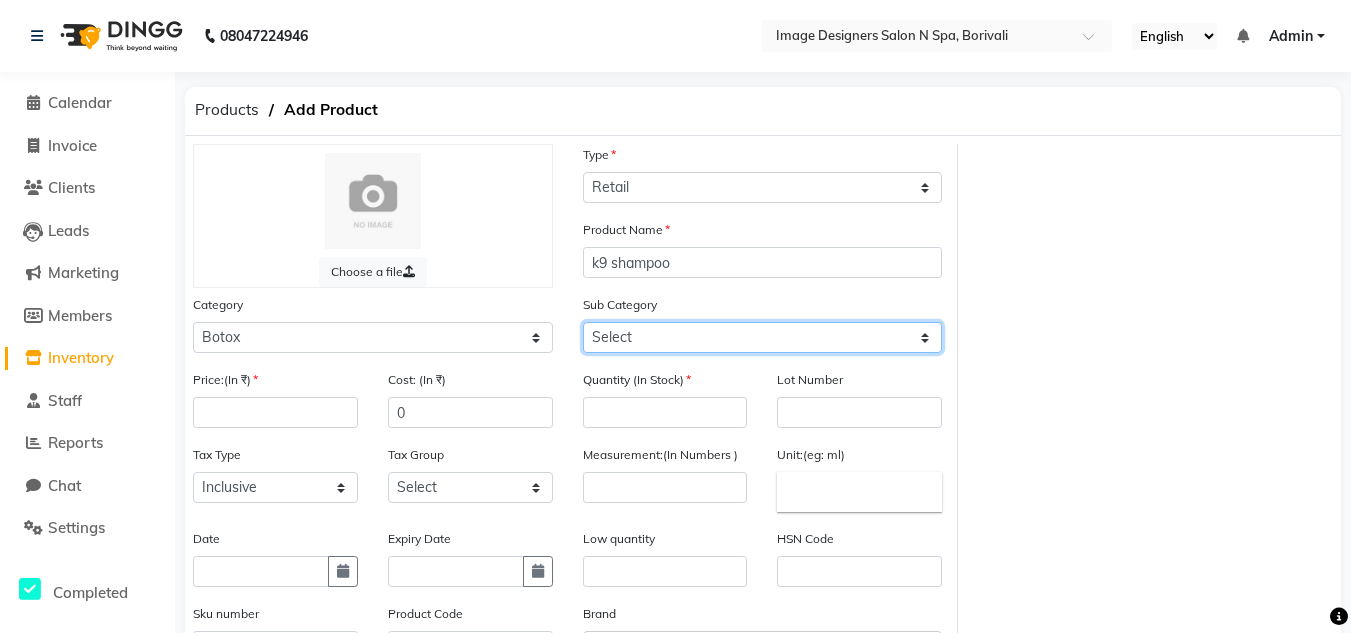 select on "1726301101" 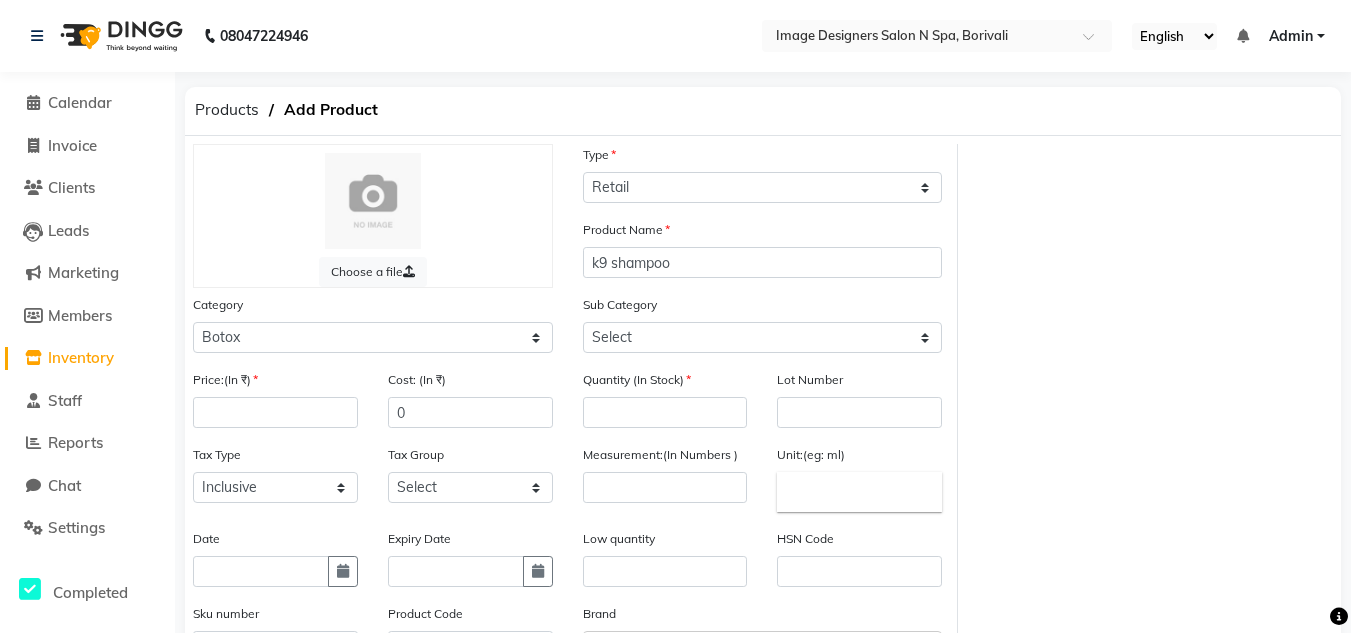 click on "08047224946 Select Location × Image Designers Salon N Spa, Borivali  English ENGLISH Español العربية मराठी हिंदी ગુજરાતી தமிழ் 中文 Notifications nothing to show Admin Manage Profile Change Password Sign out  Version:3.15.11" 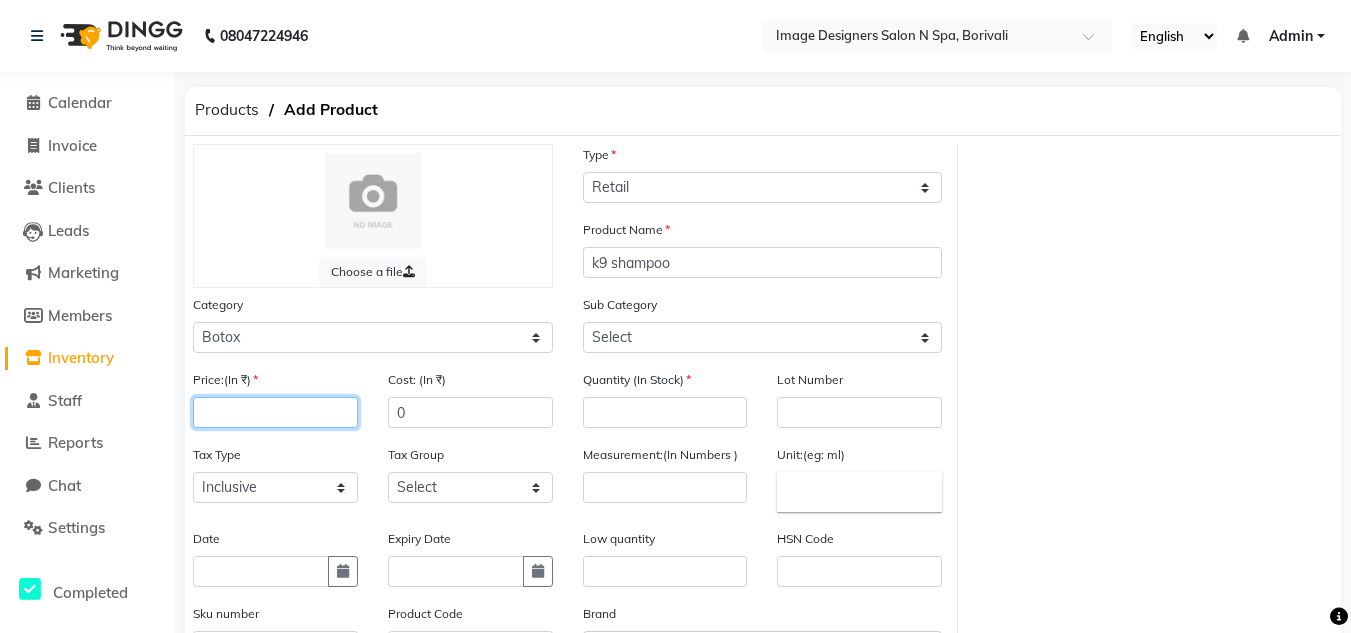 click 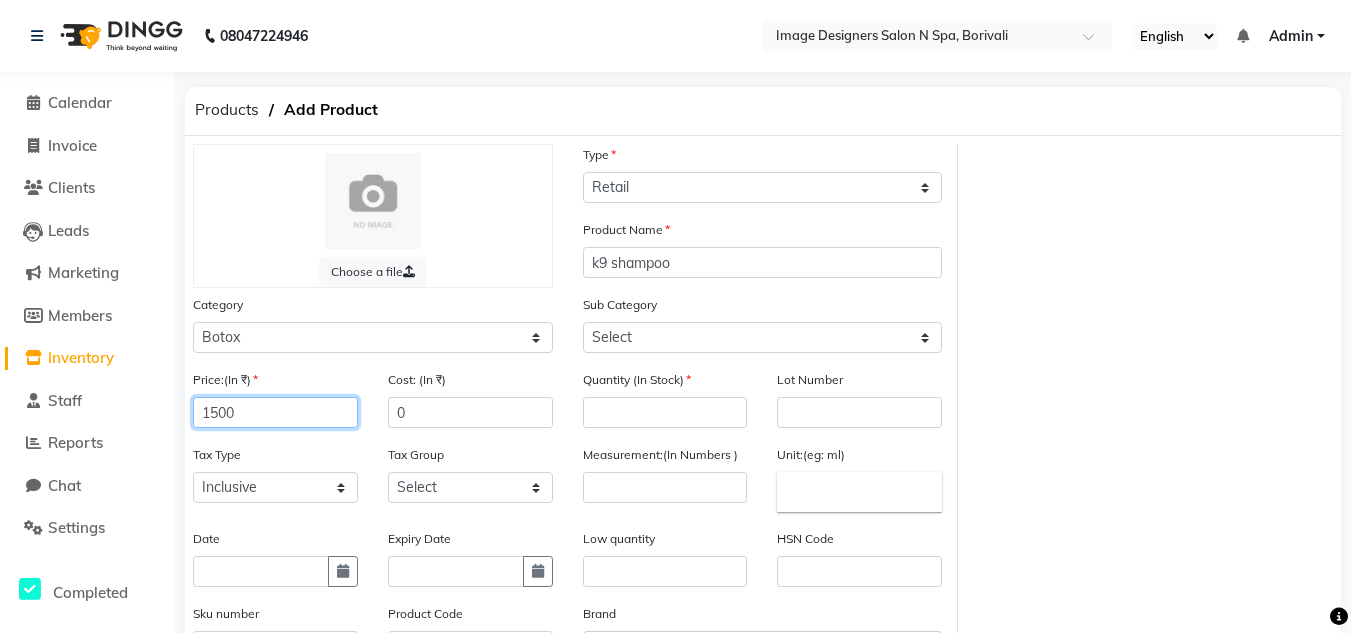 type on "1500" 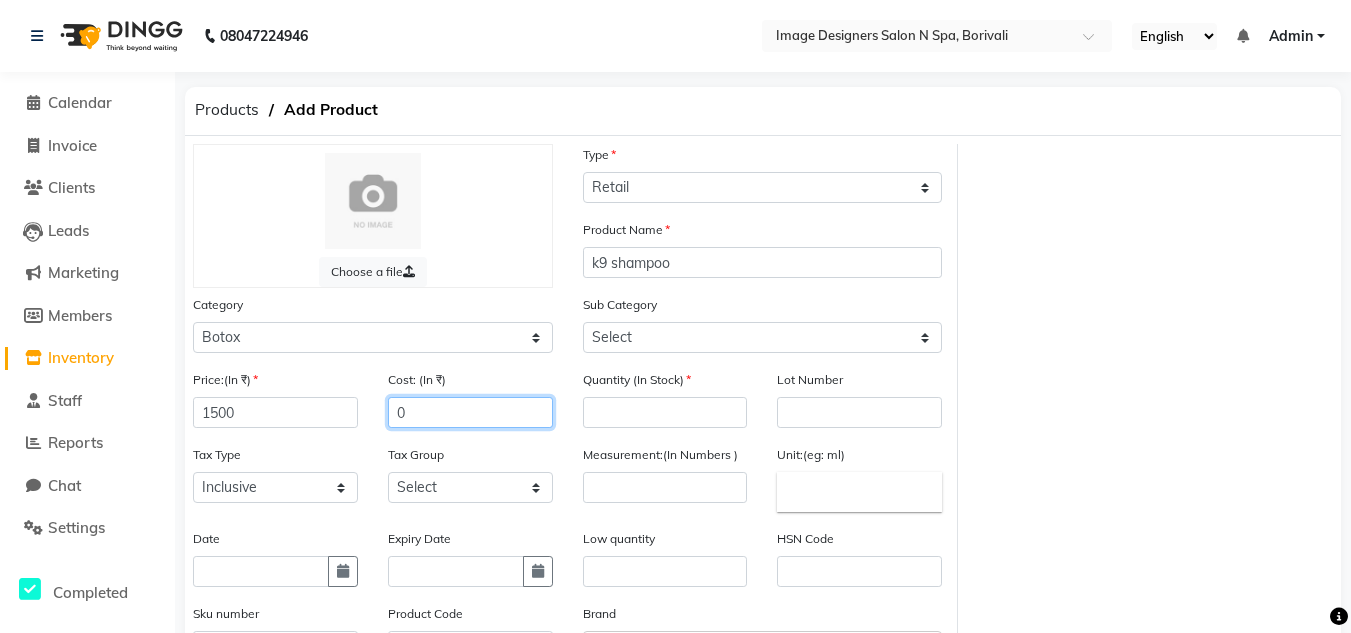 click on "0" 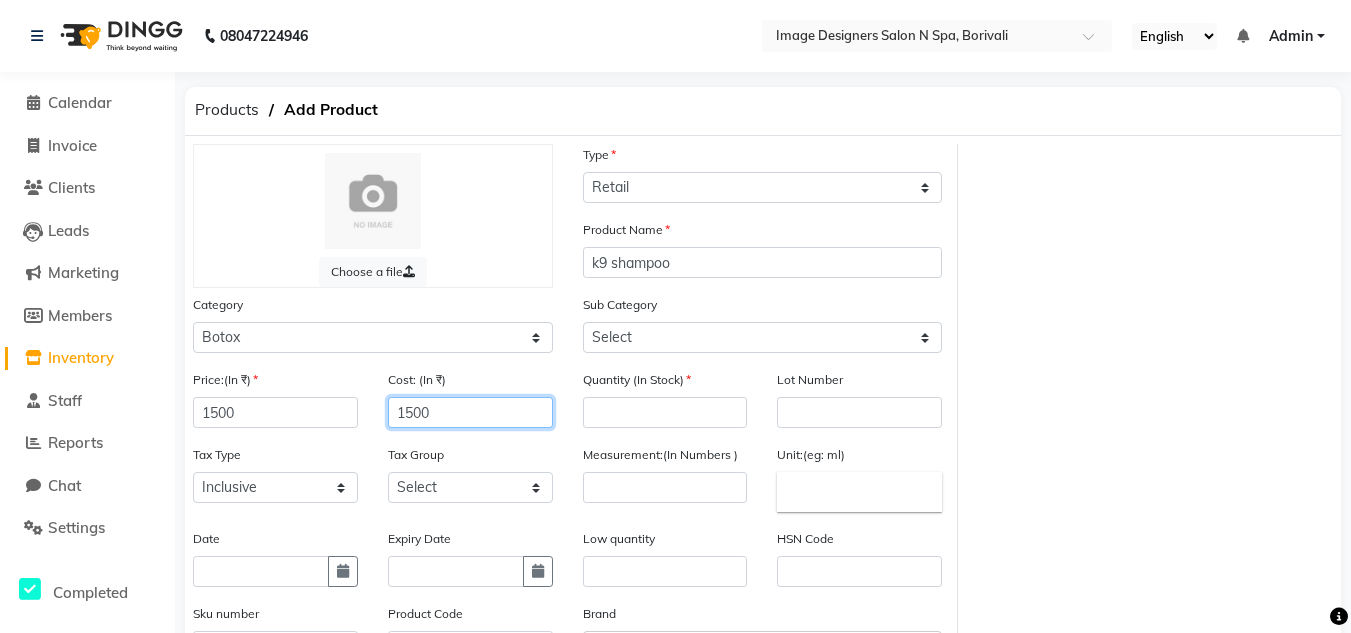 type on "1500" 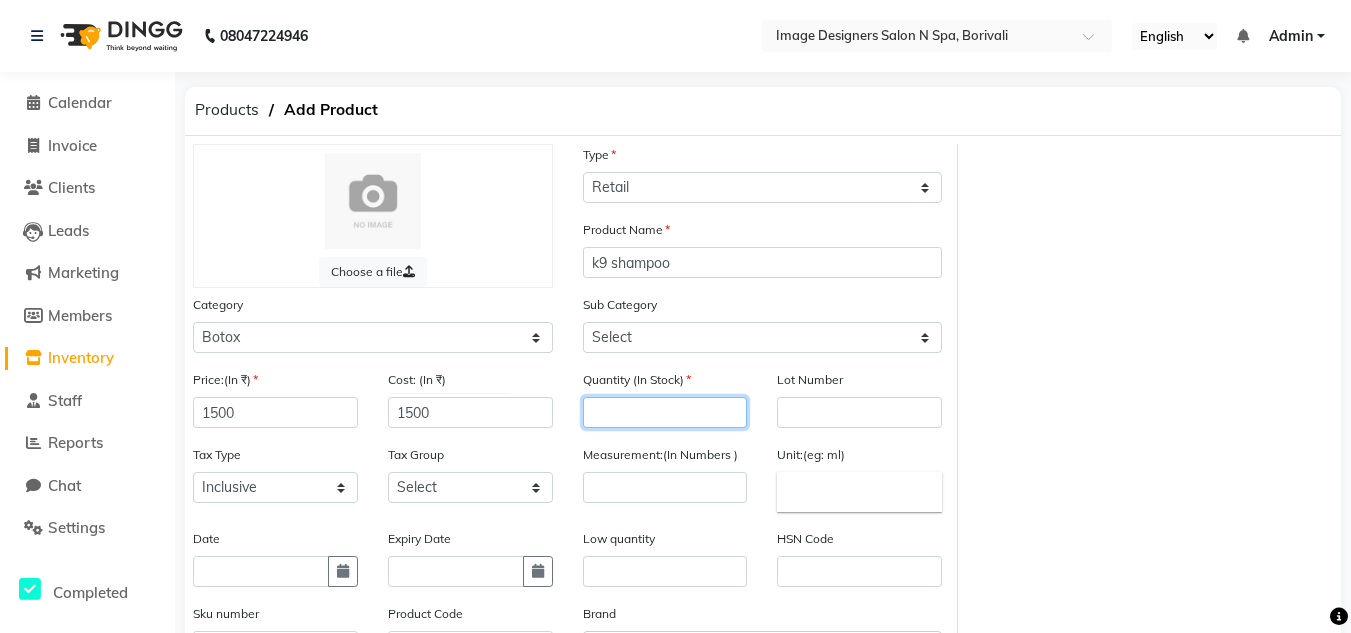 click 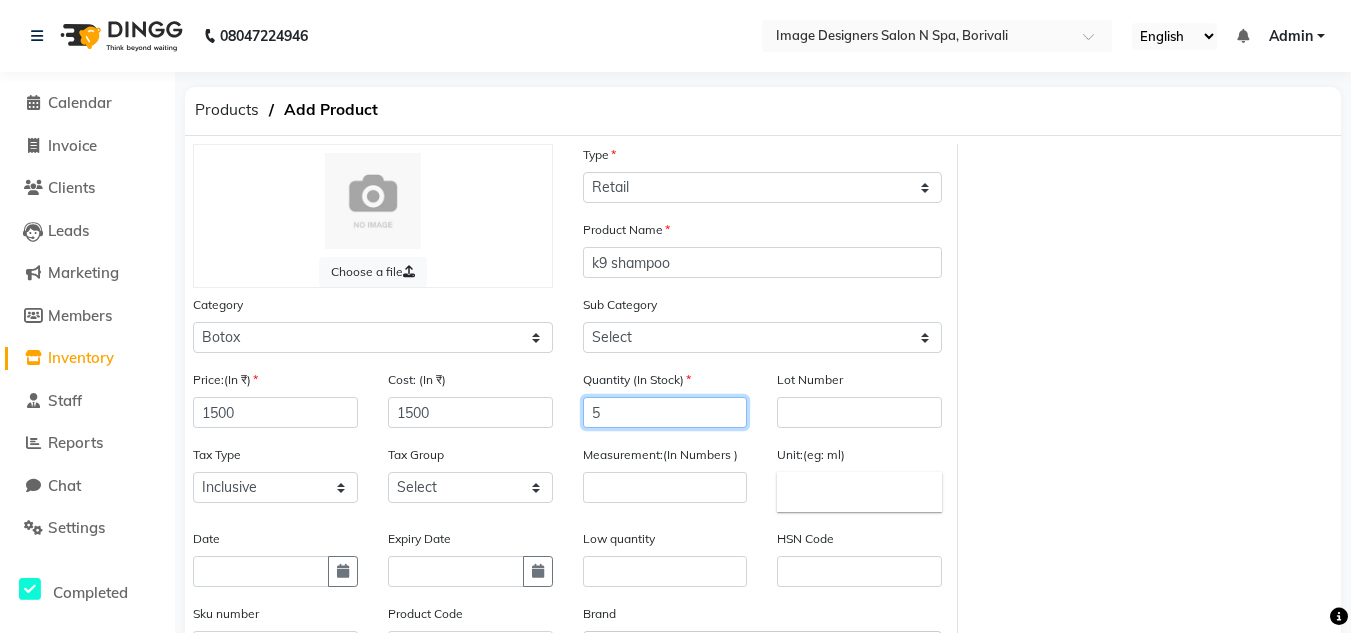 type on "5" 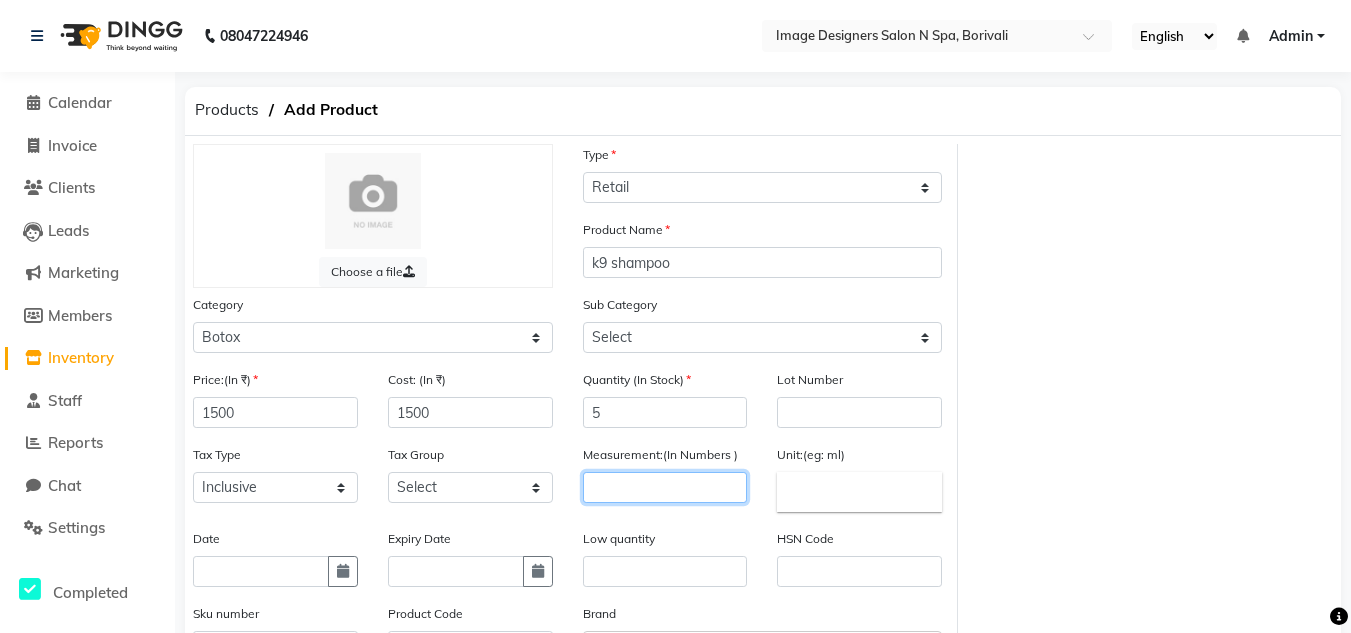 click 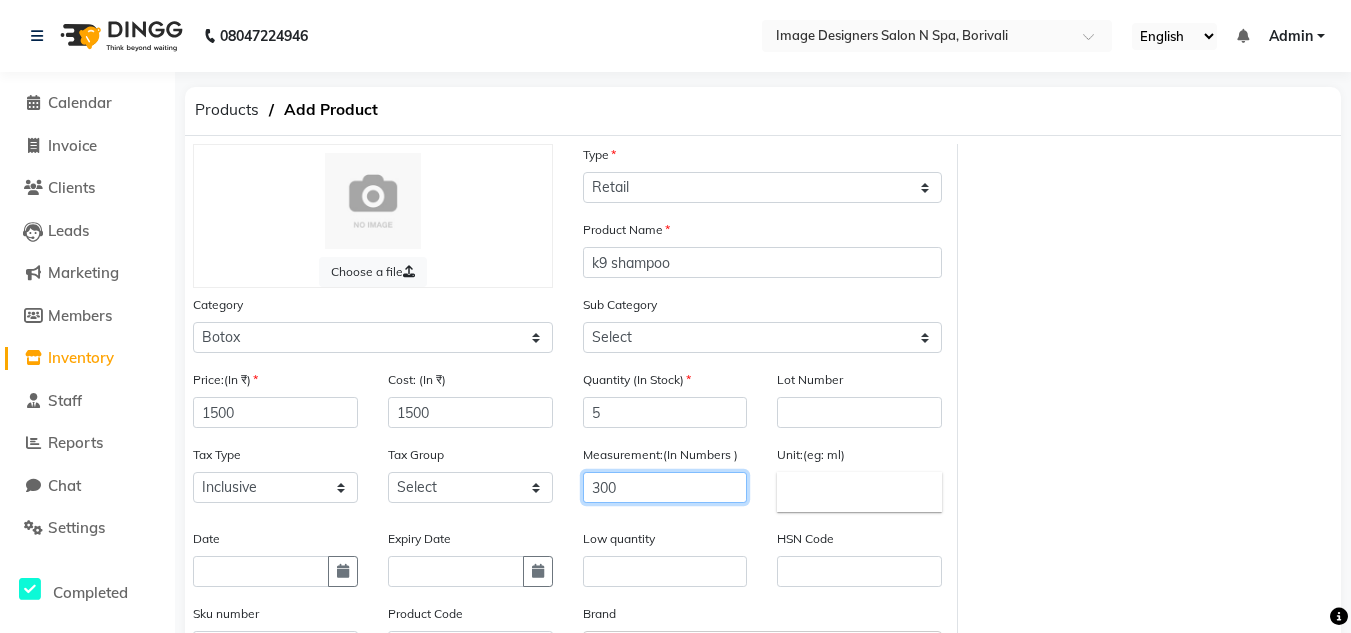 type on "300" 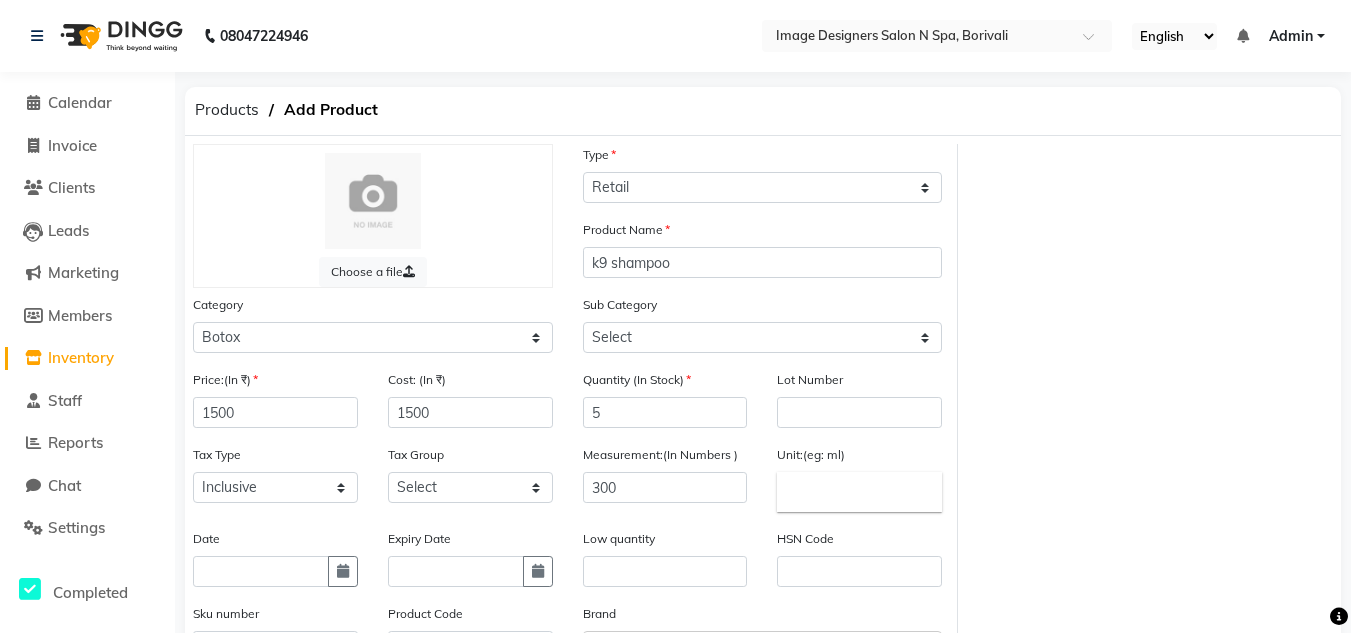 click 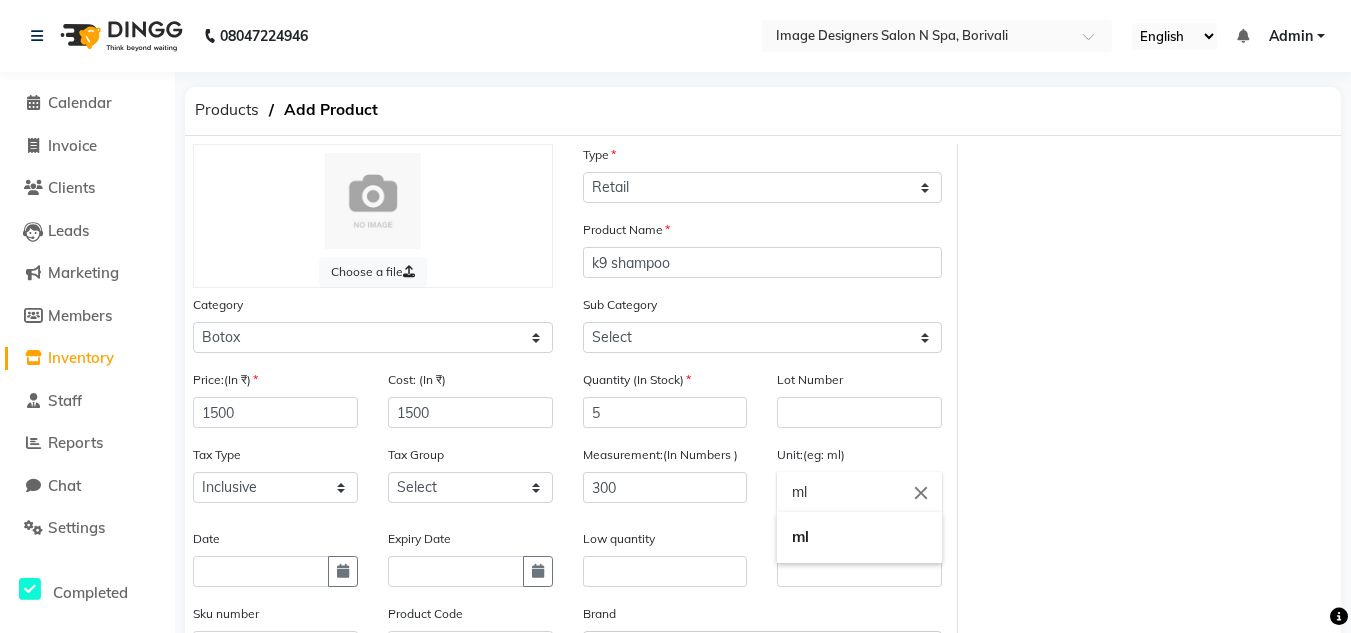 click on "ml" 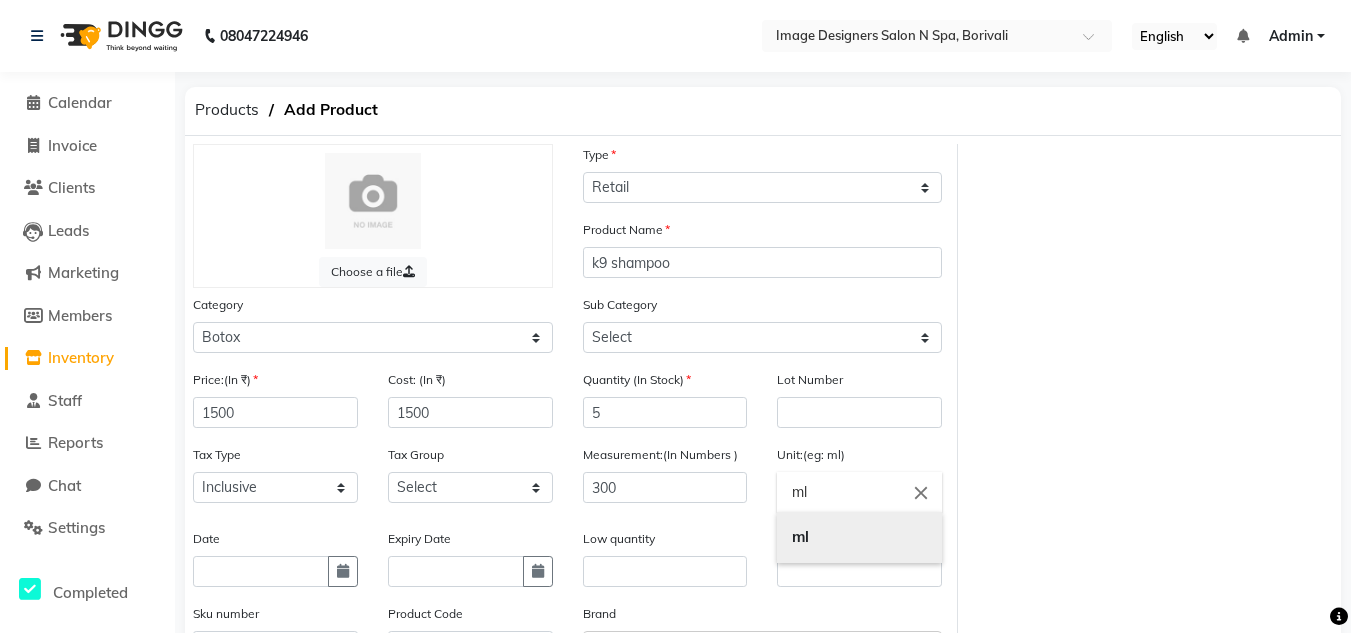 type on "ml" 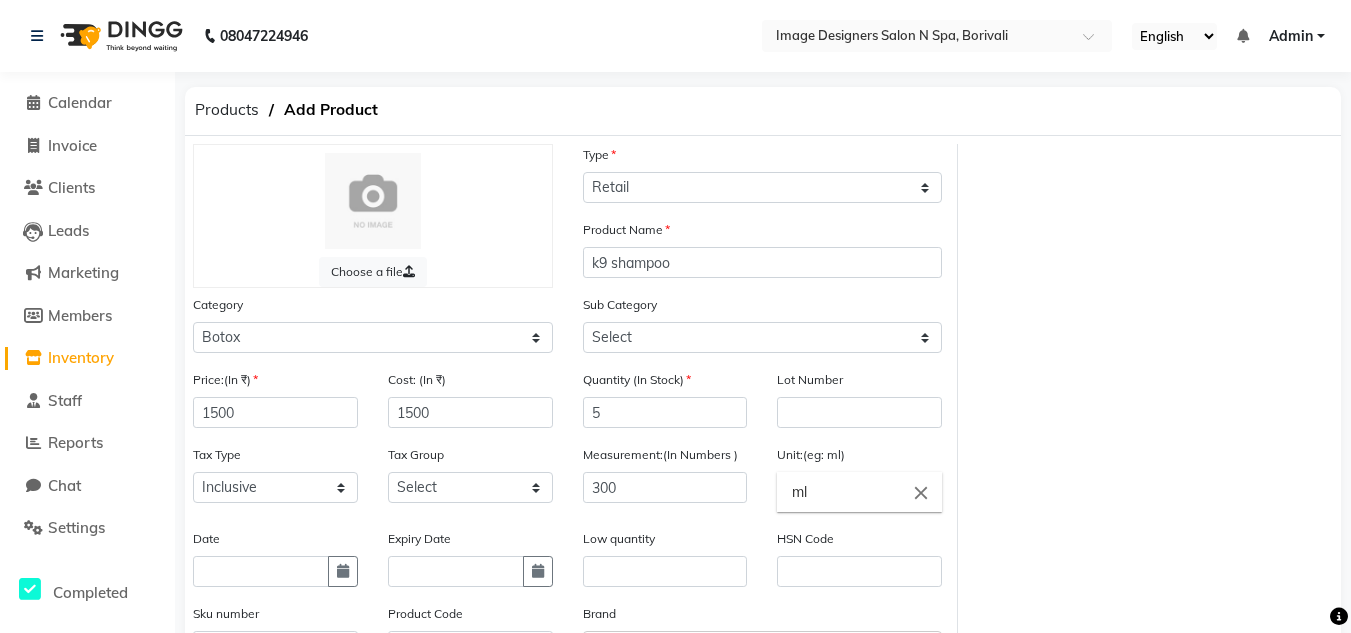 click on "HSN Code" 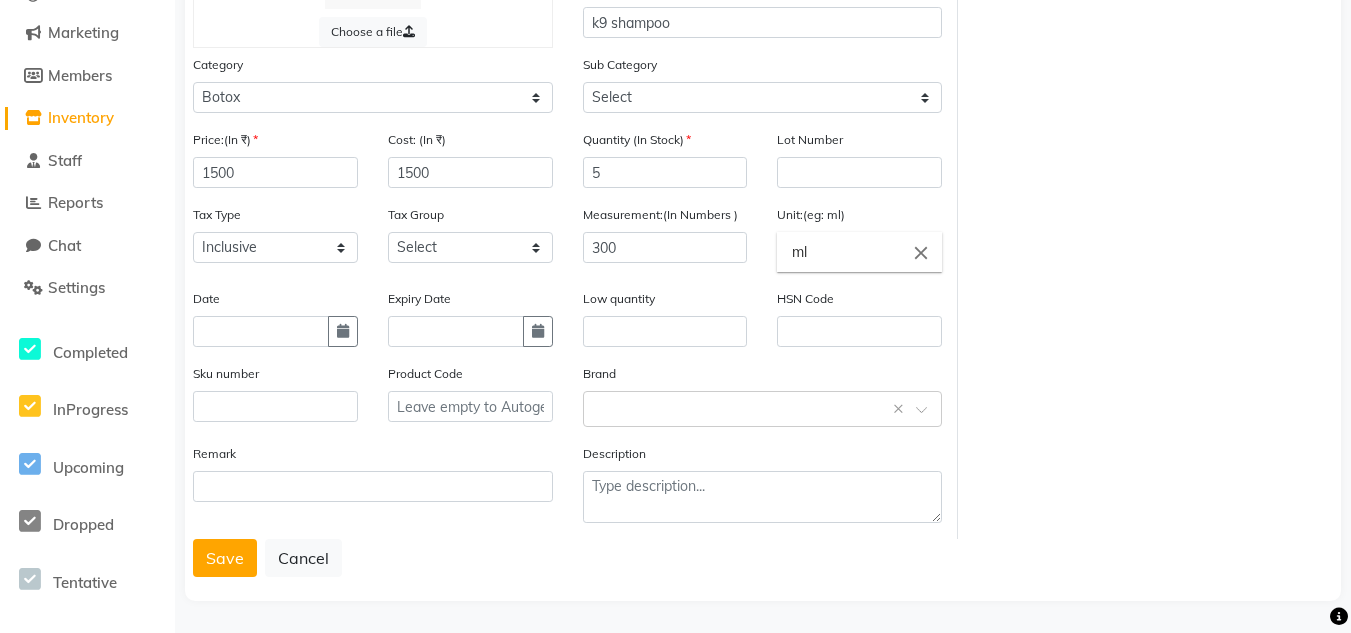 scroll, scrollTop: 242, scrollLeft: 0, axis: vertical 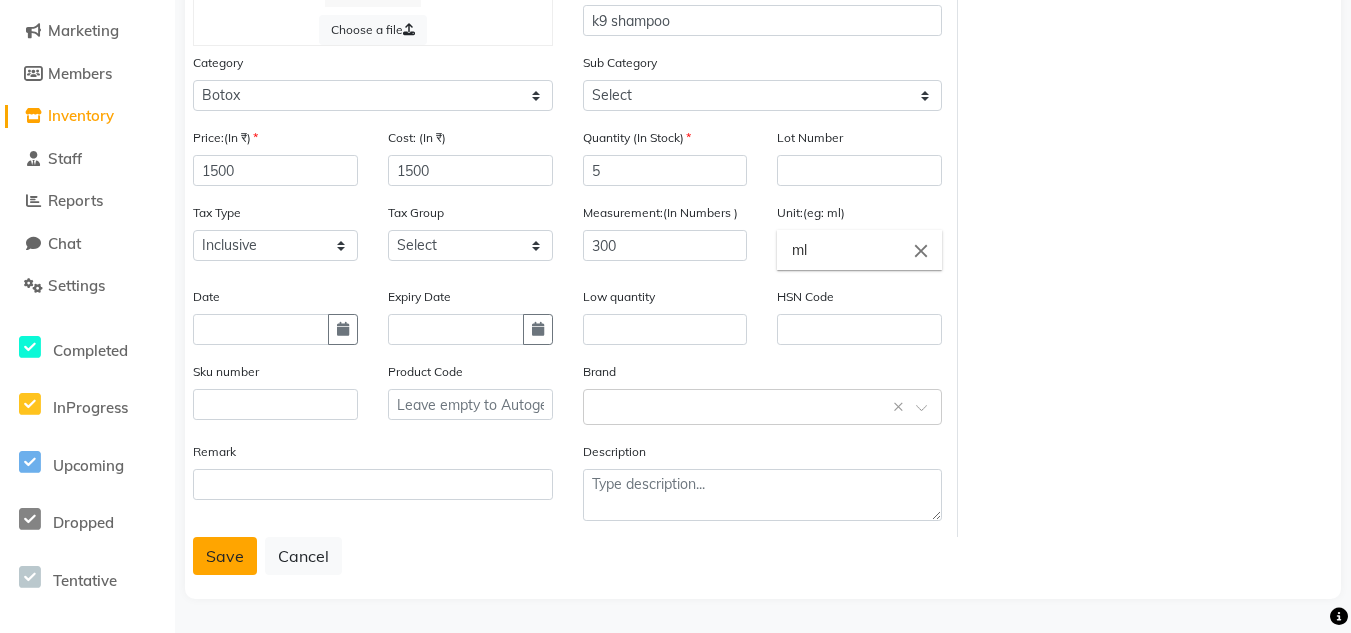 click on "Save" 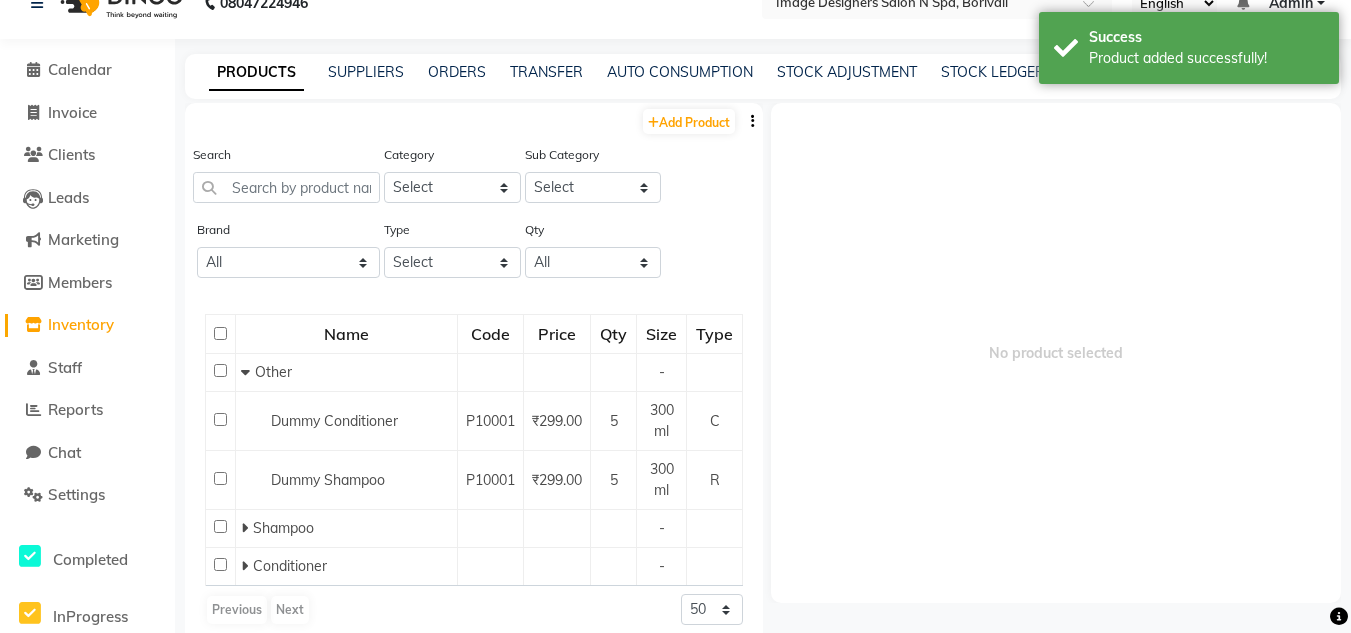 scroll, scrollTop: 13, scrollLeft: 0, axis: vertical 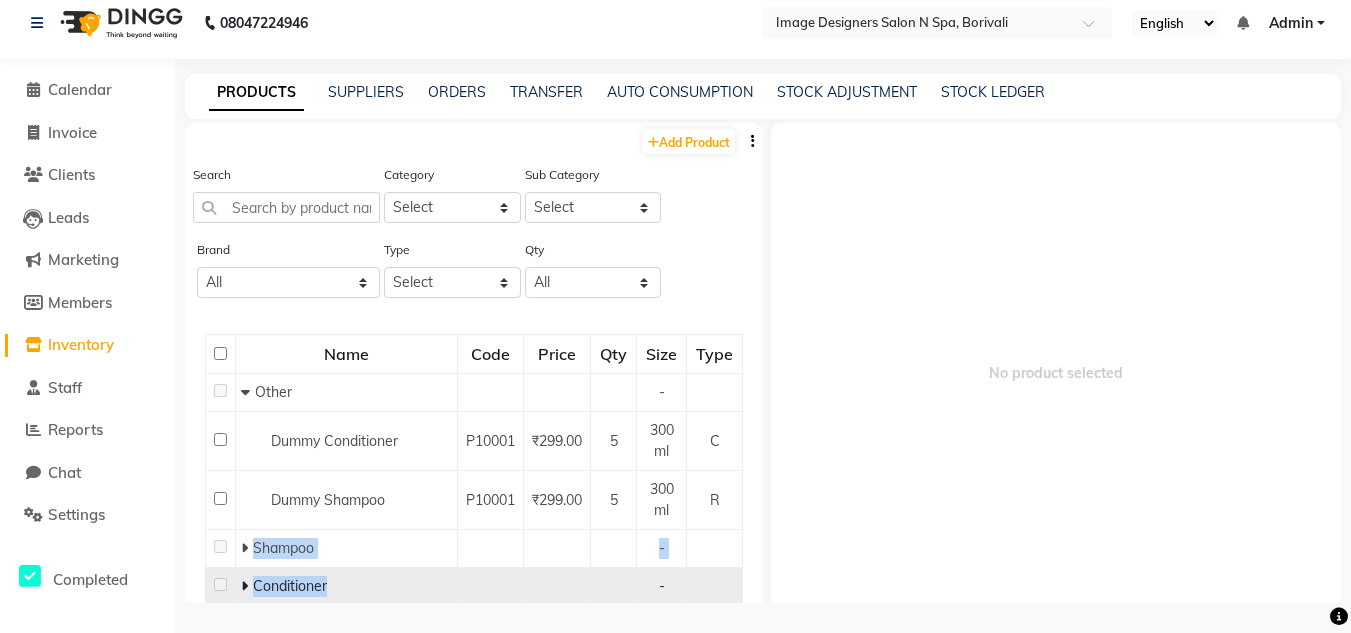 drag, startPoint x: 225, startPoint y: 561, endPoint x: 601, endPoint y: 572, distance: 376.16086 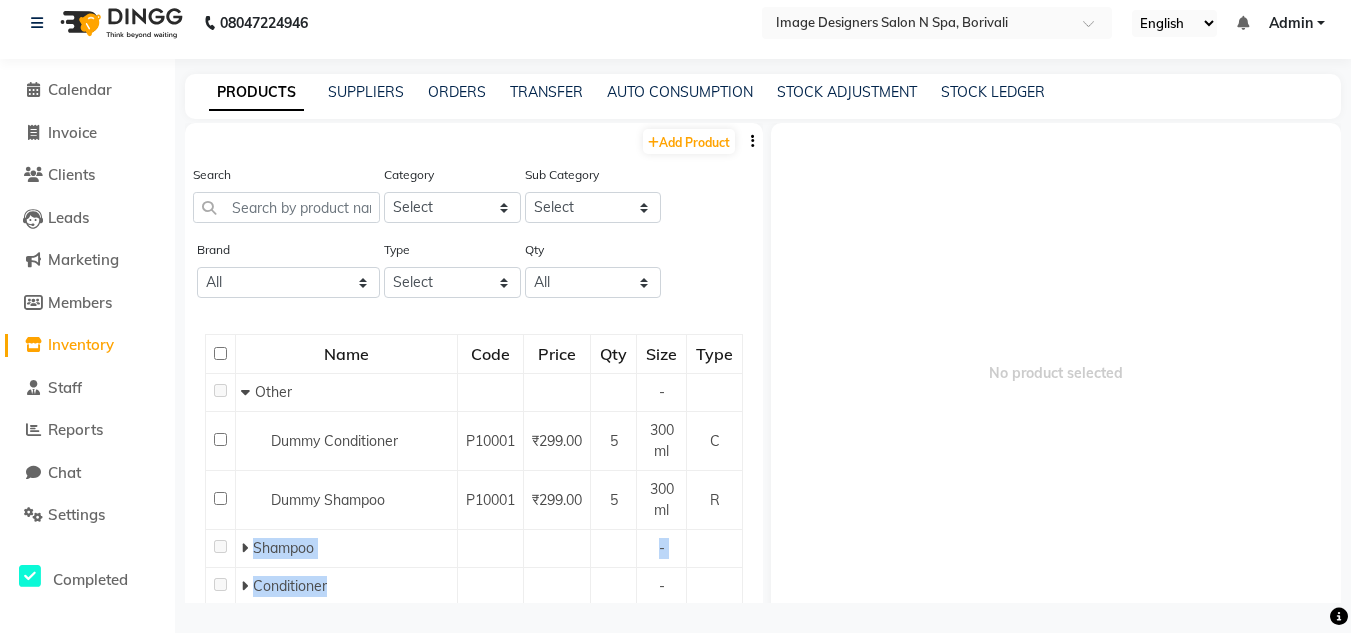 click on "Inventory" 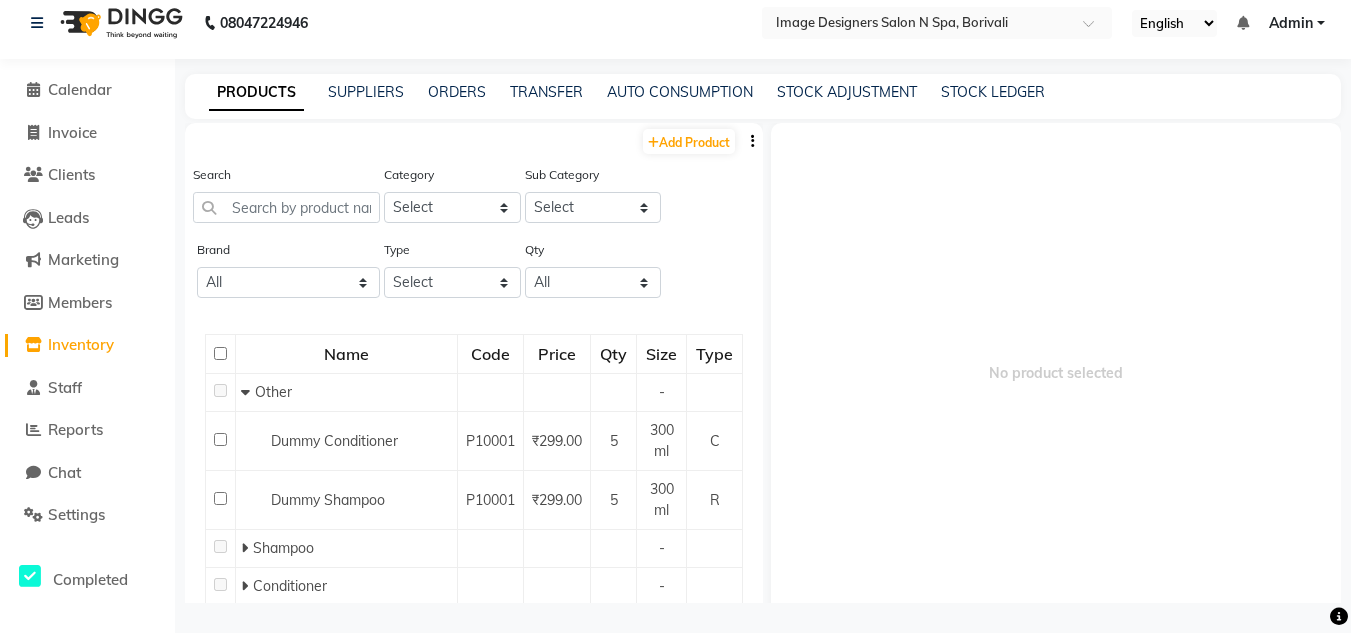 click on "No product selected" at bounding box center [1056, 373] 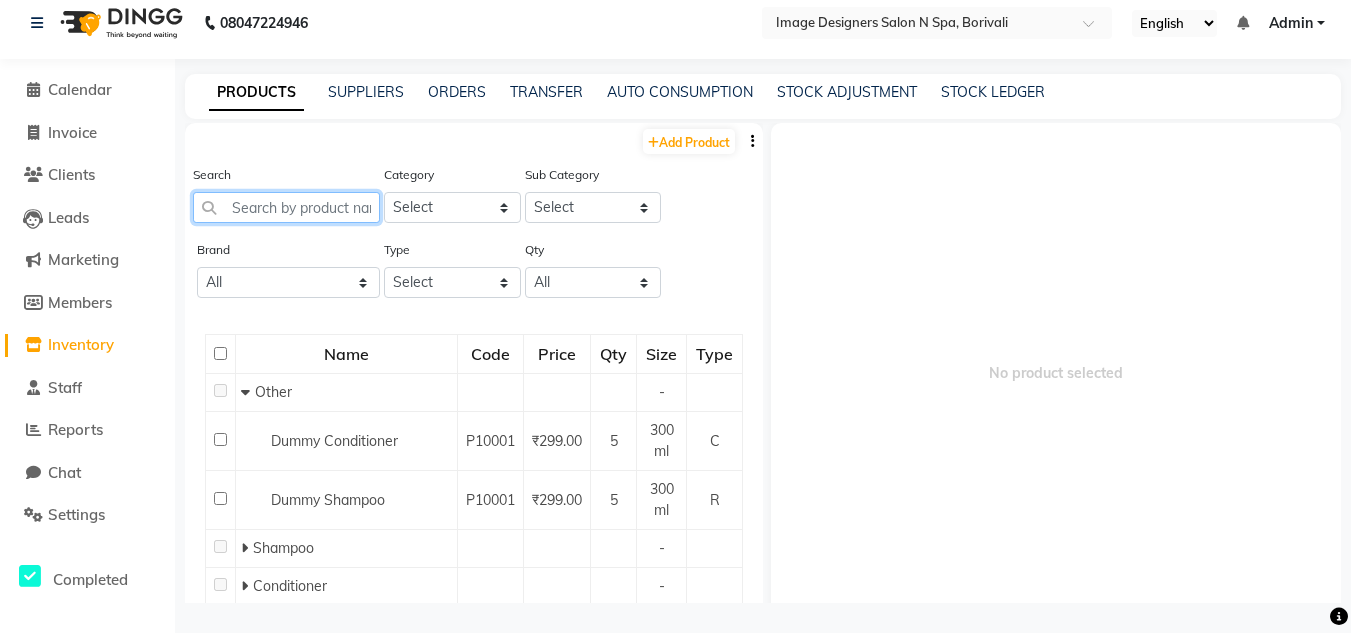 click 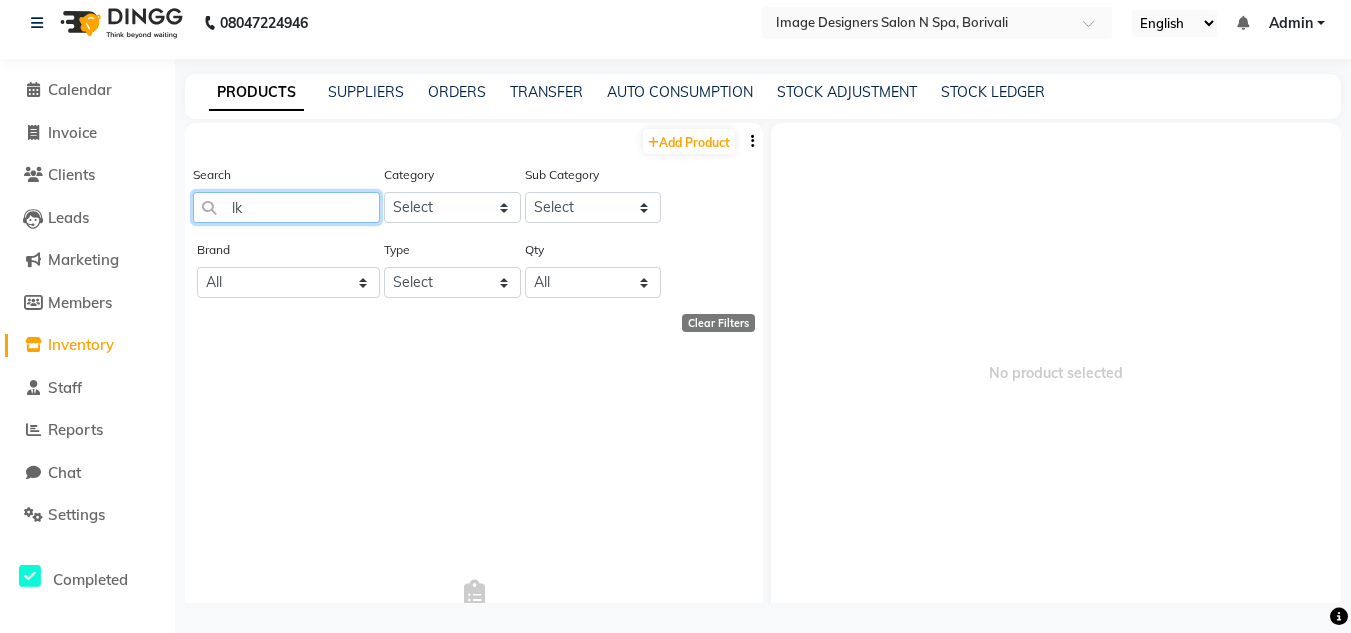 type on "l" 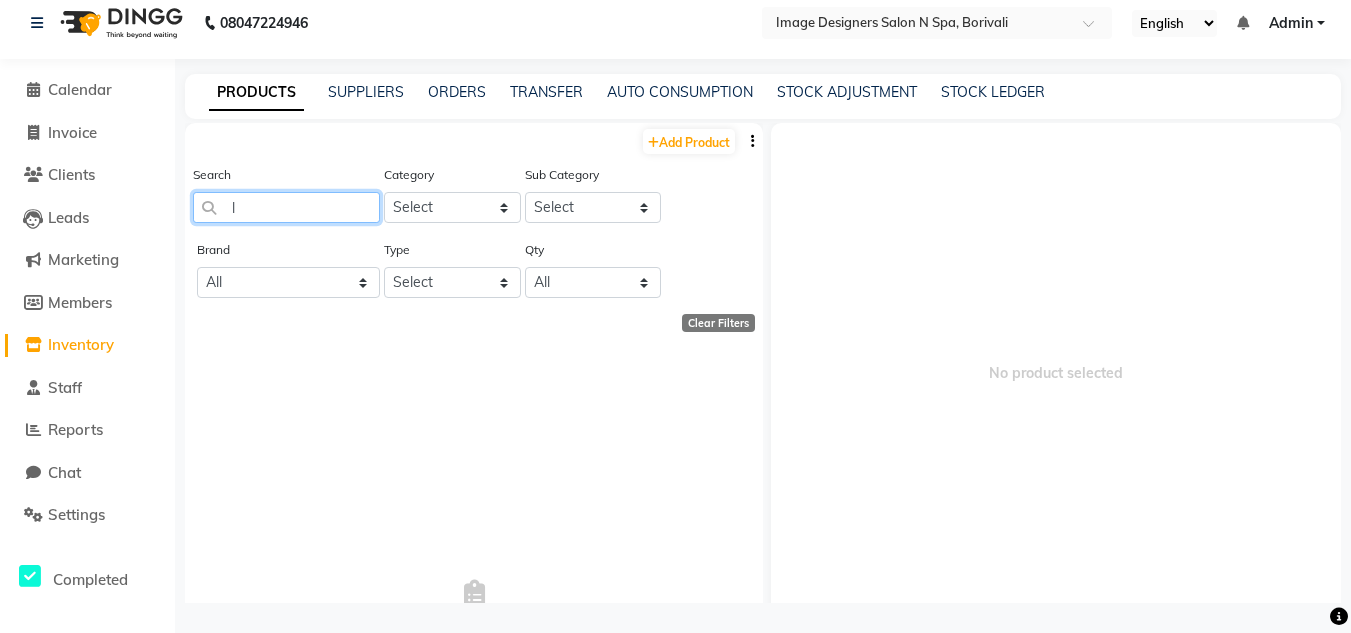 type 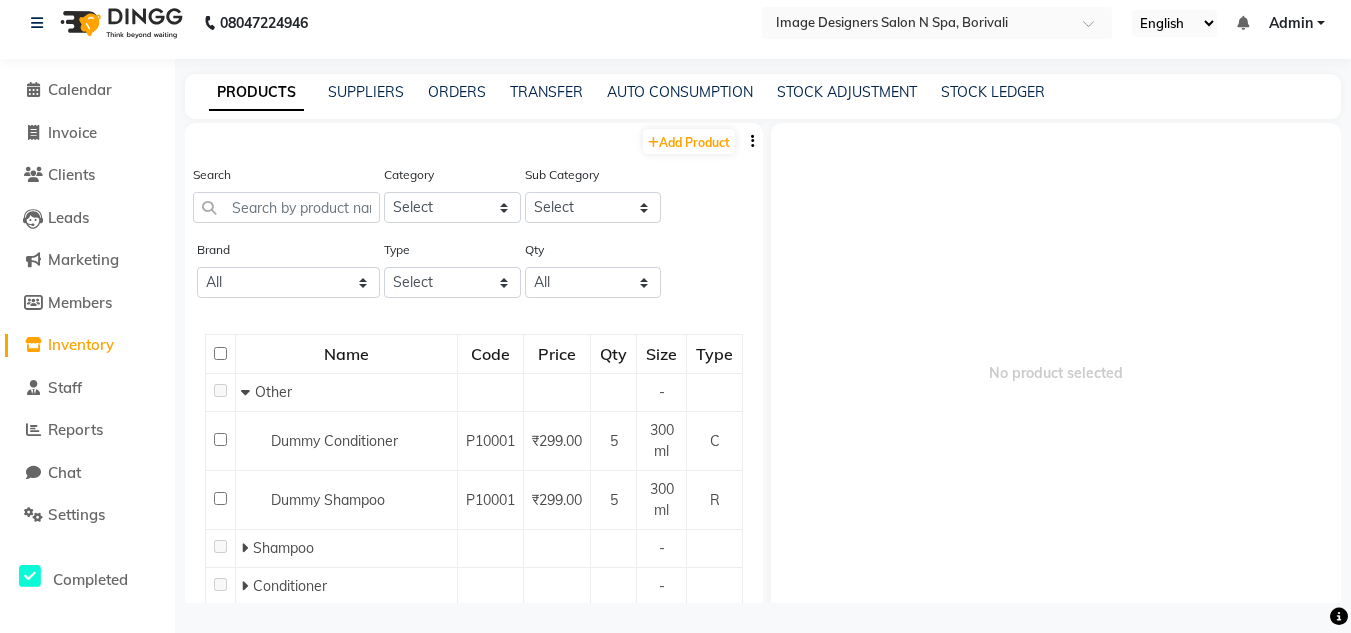 click 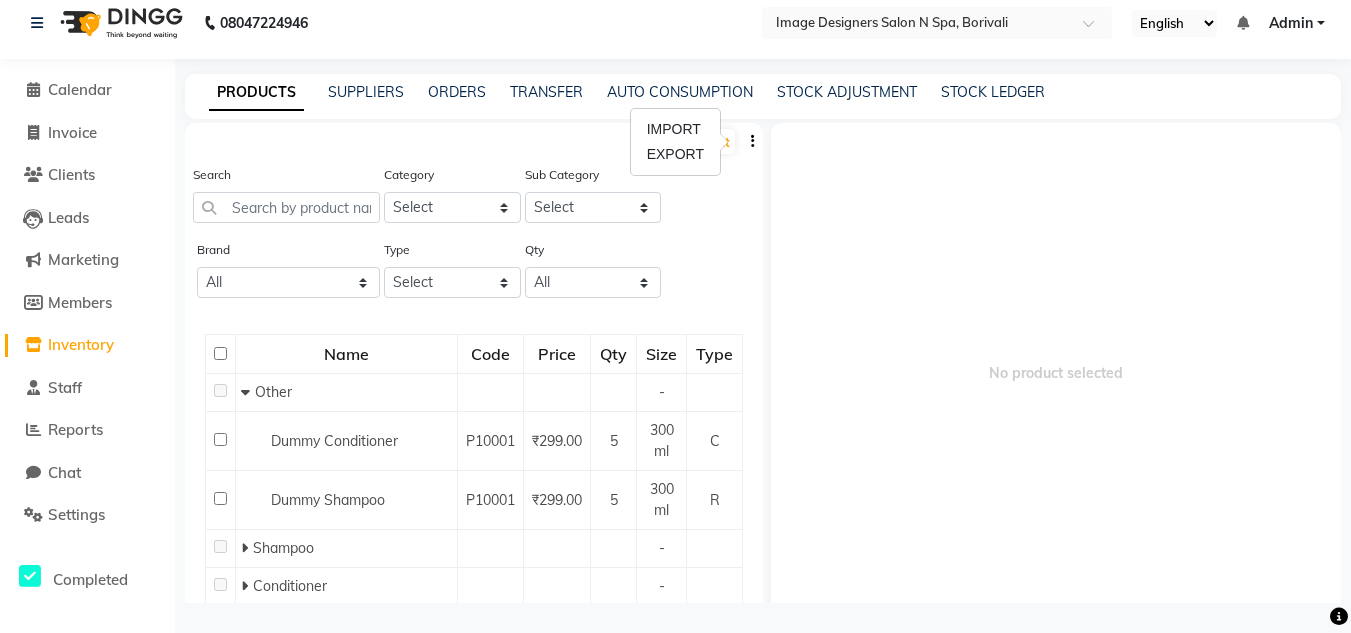 click on "PRODUCTS SUPPLIERS ORDERS TRANSFER AUTO CONSUMPTION STOCK ADJUSTMENT STOCK LEDGER" 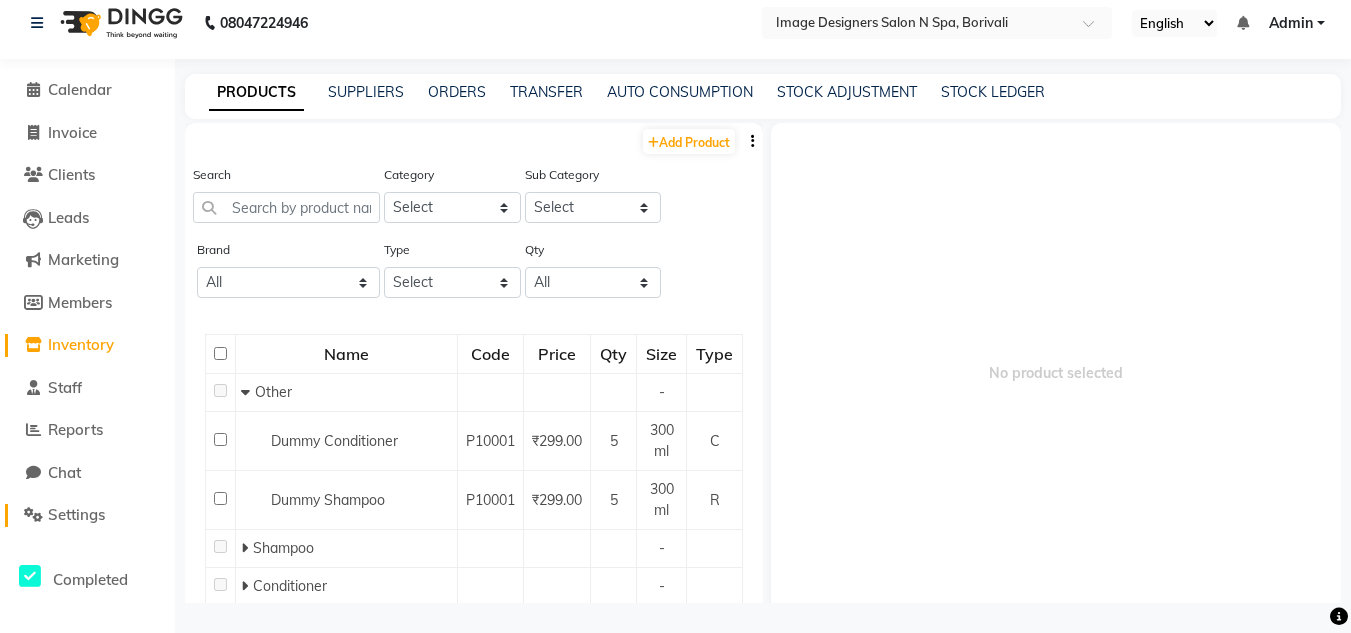 click on "Settings" 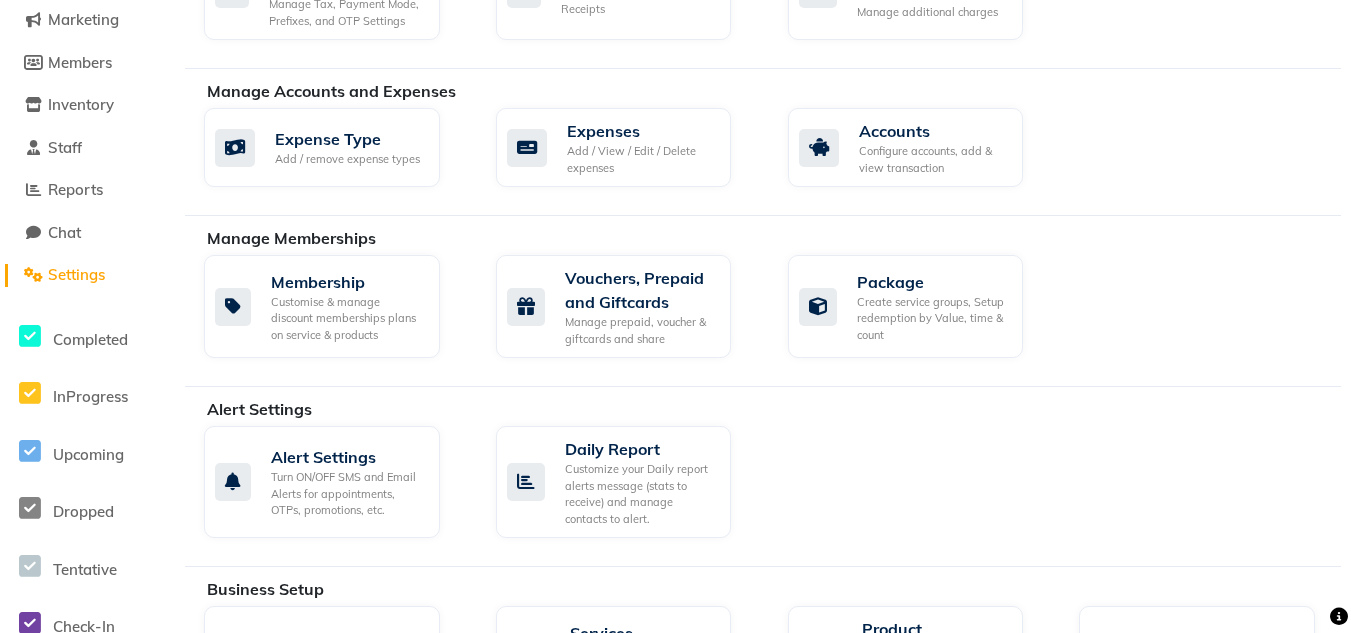 scroll, scrollTop: 293, scrollLeft: 0, axis: vertical 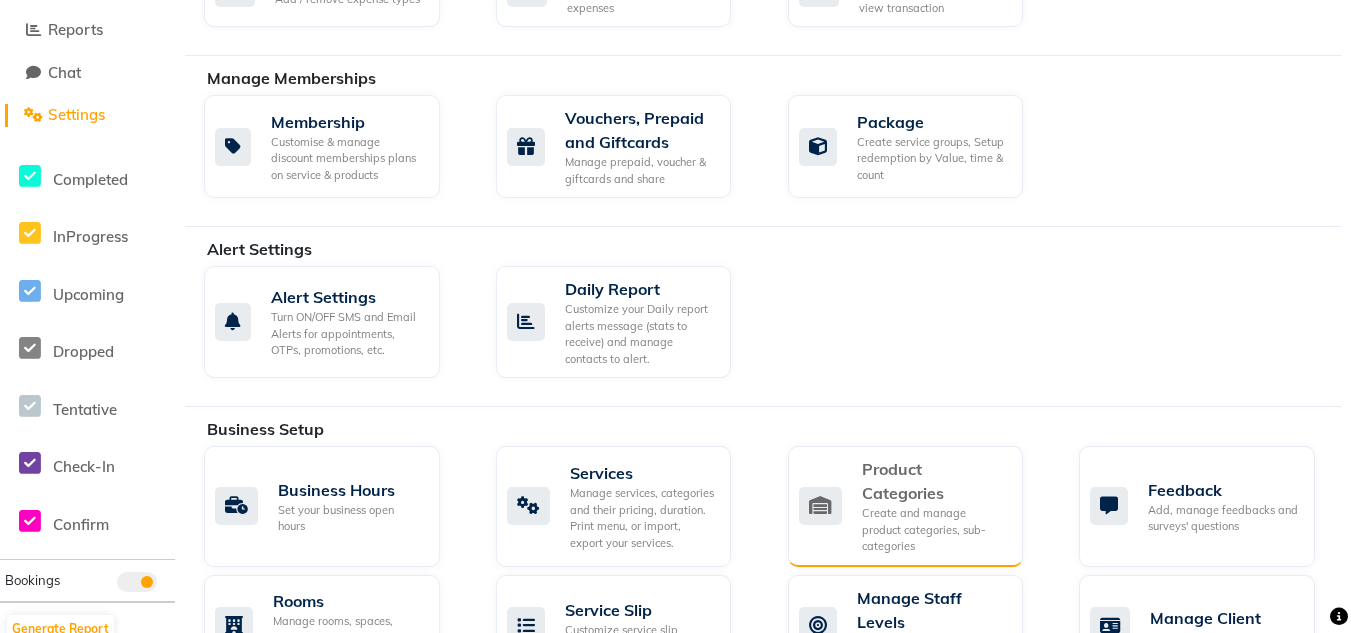 click on "Product Categories" 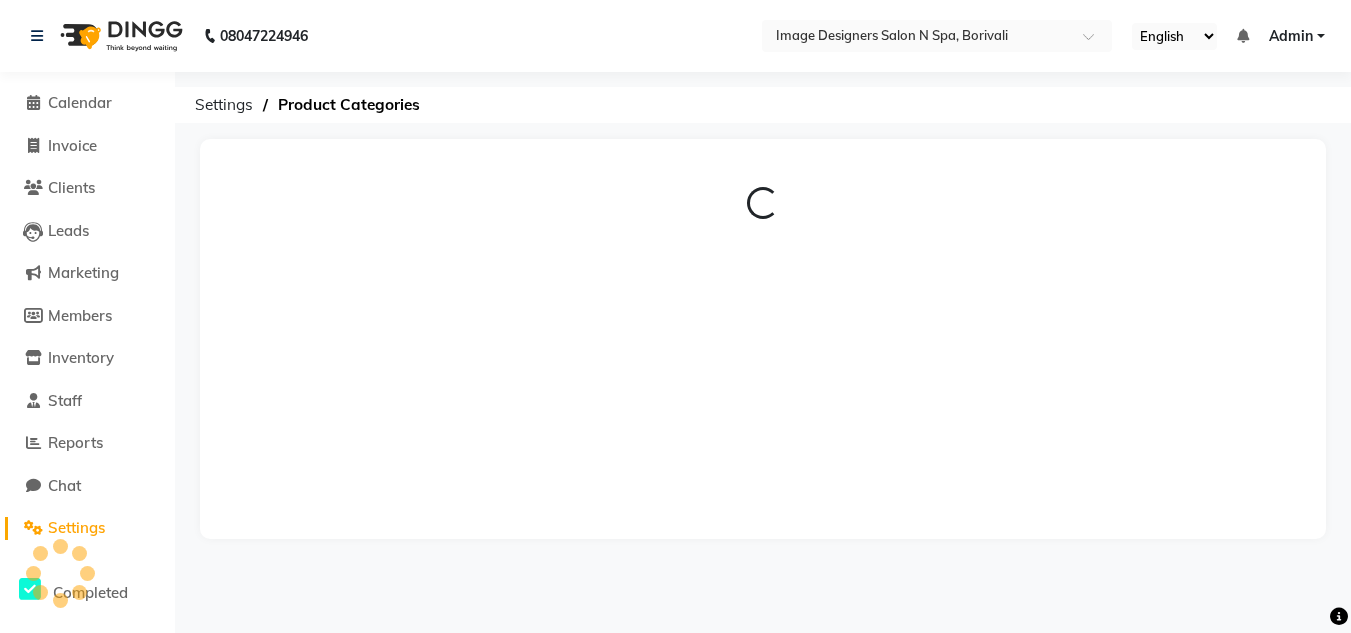 scroll, scrollTop: 0, scrollLeft: 0, axis: both 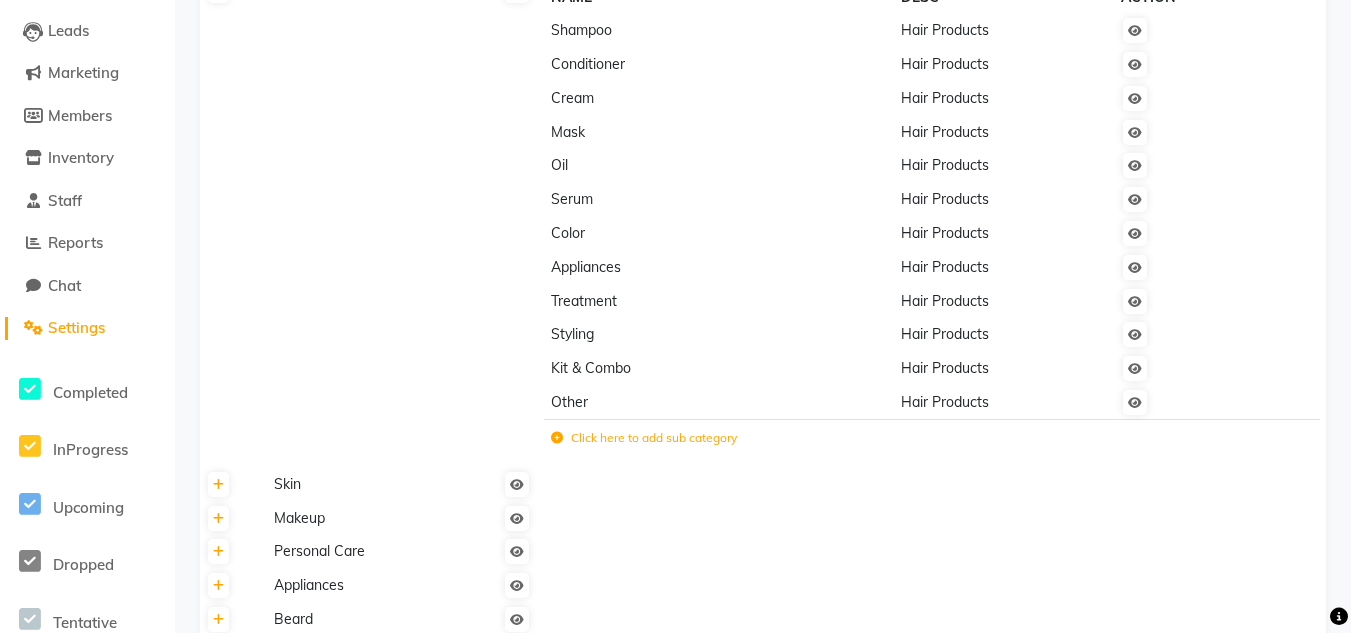 click on "Click here to add sub category" 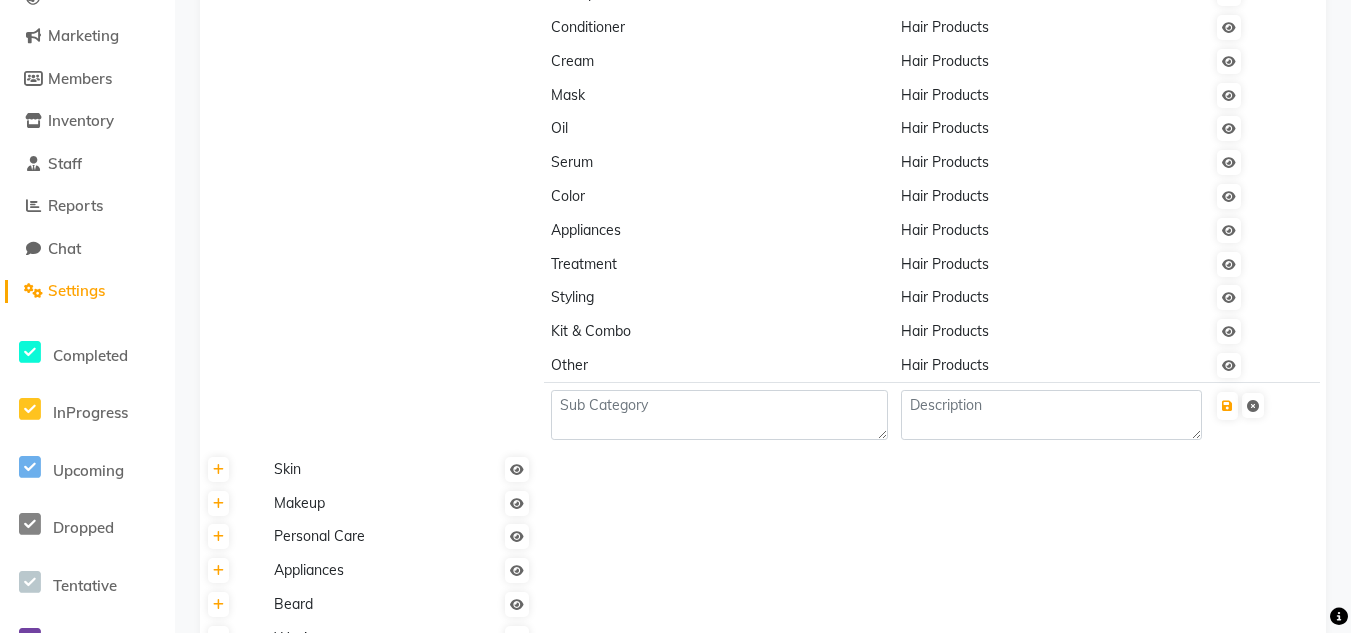 scroll, scrollTop: 240, scrollLeft: 0, axis: vertical 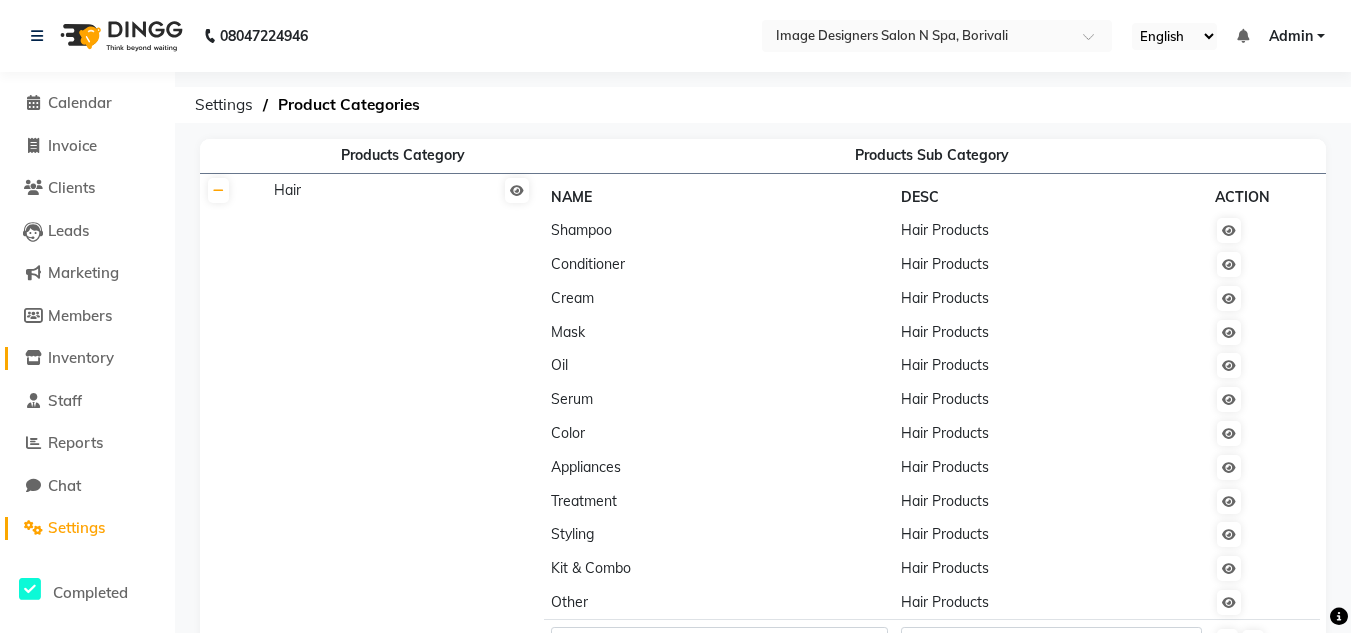 click on "Inventory" 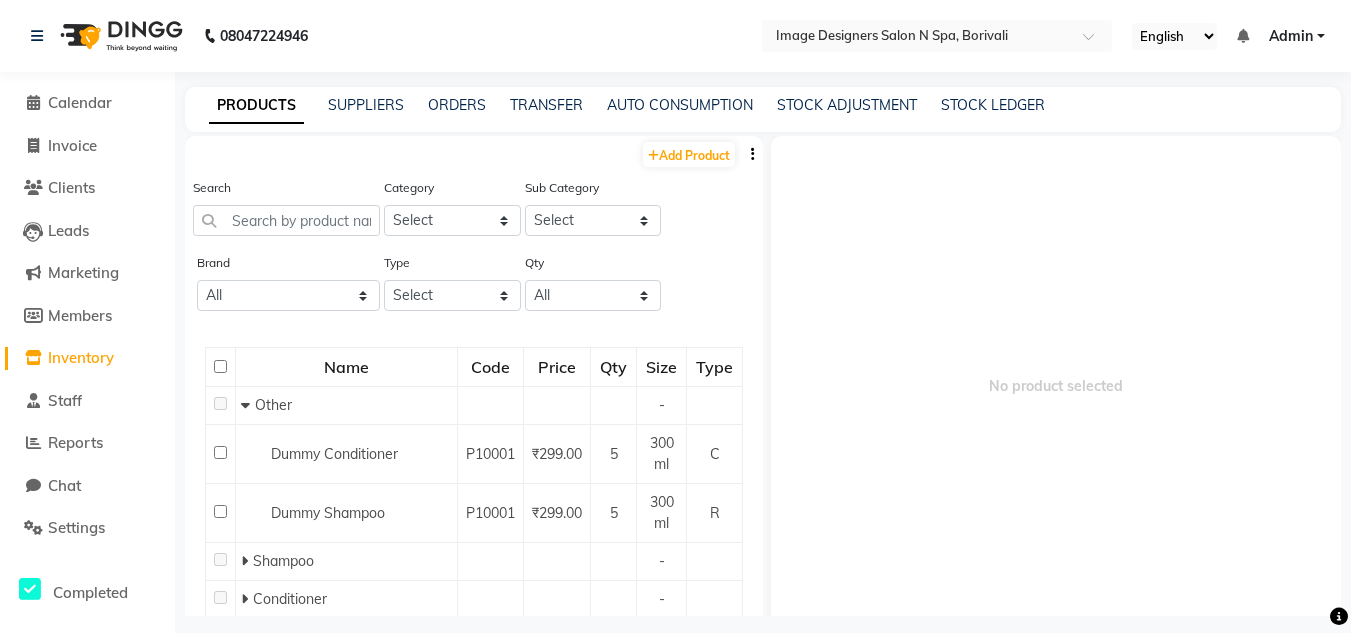 scroll, scrollTop: 63, scrollLeft: 0, axis: vertical 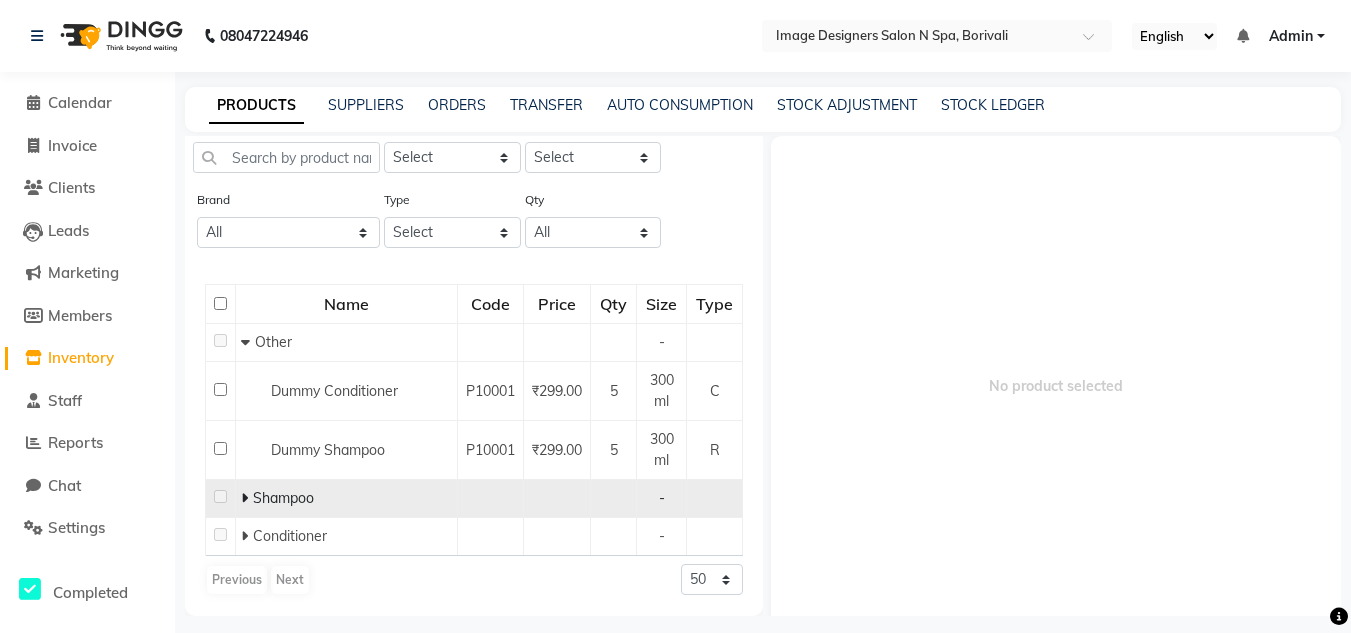 click 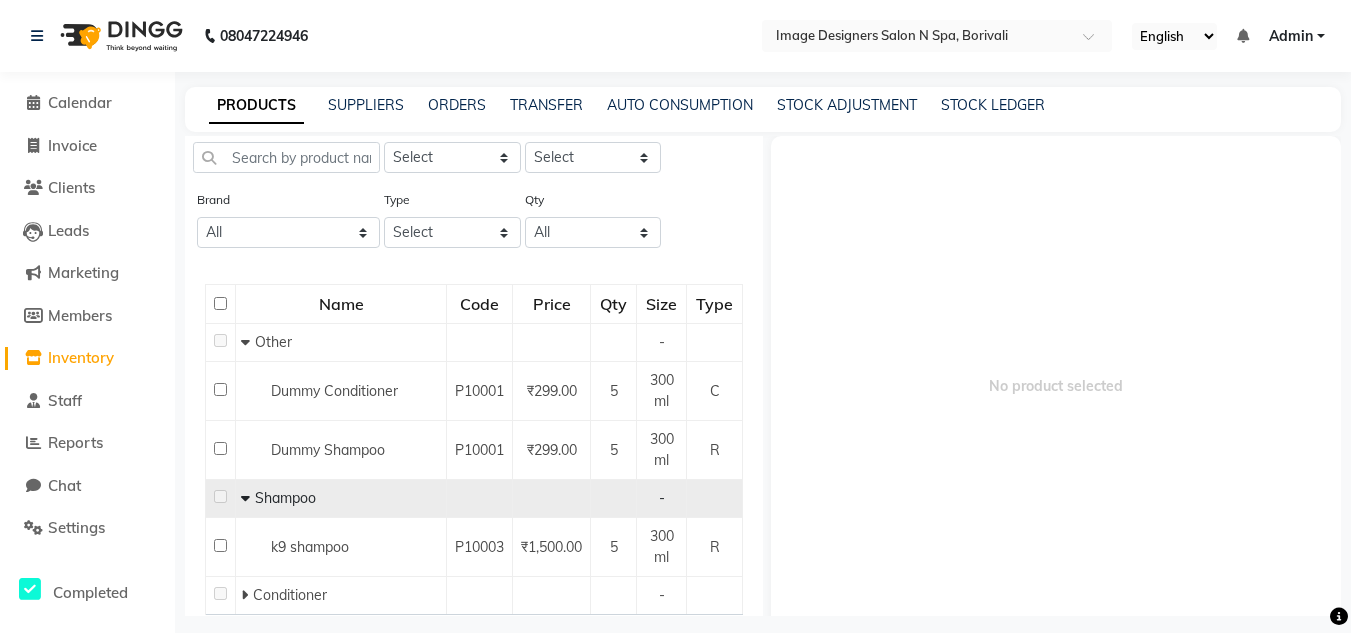 scroll, scrollTop: 0, scrollLeft: 0, axis: both 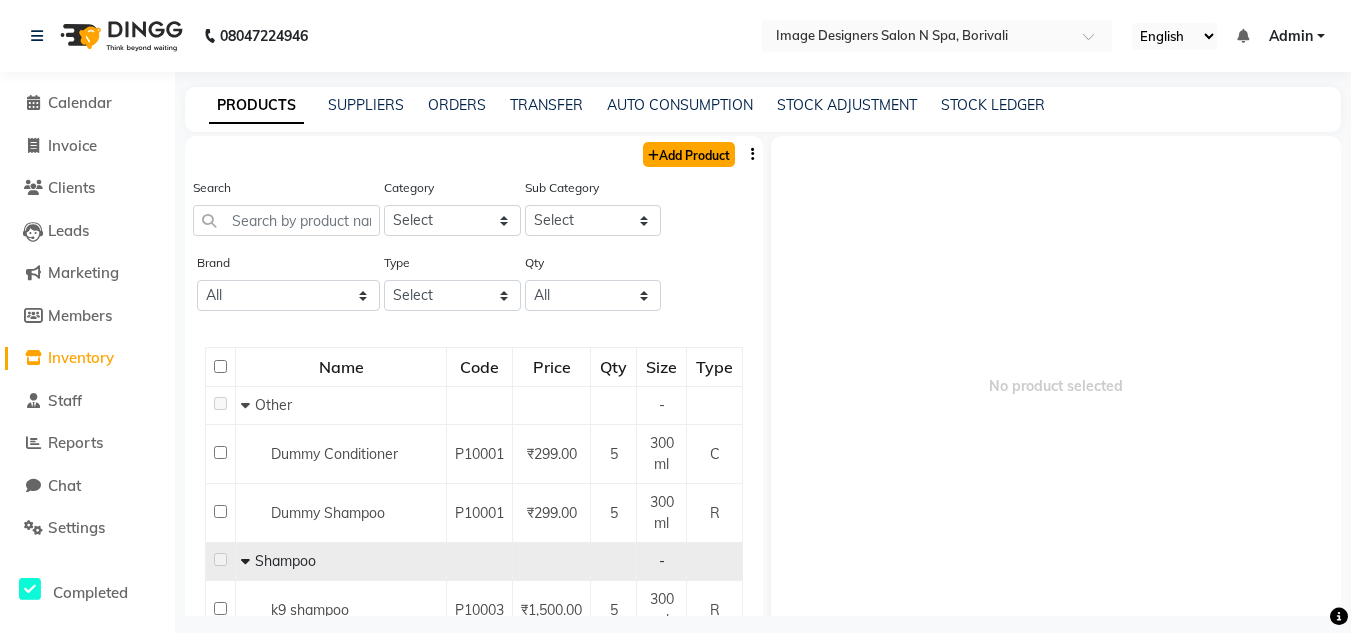 click on "Add Product" 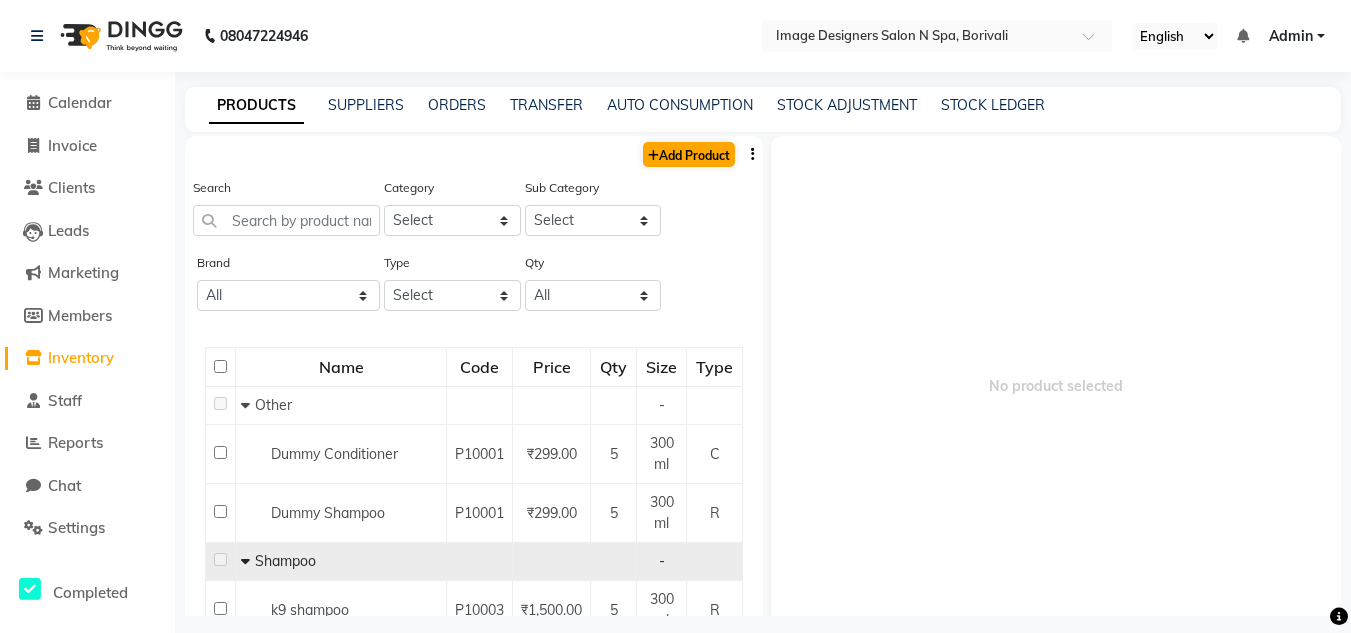 select on "true" 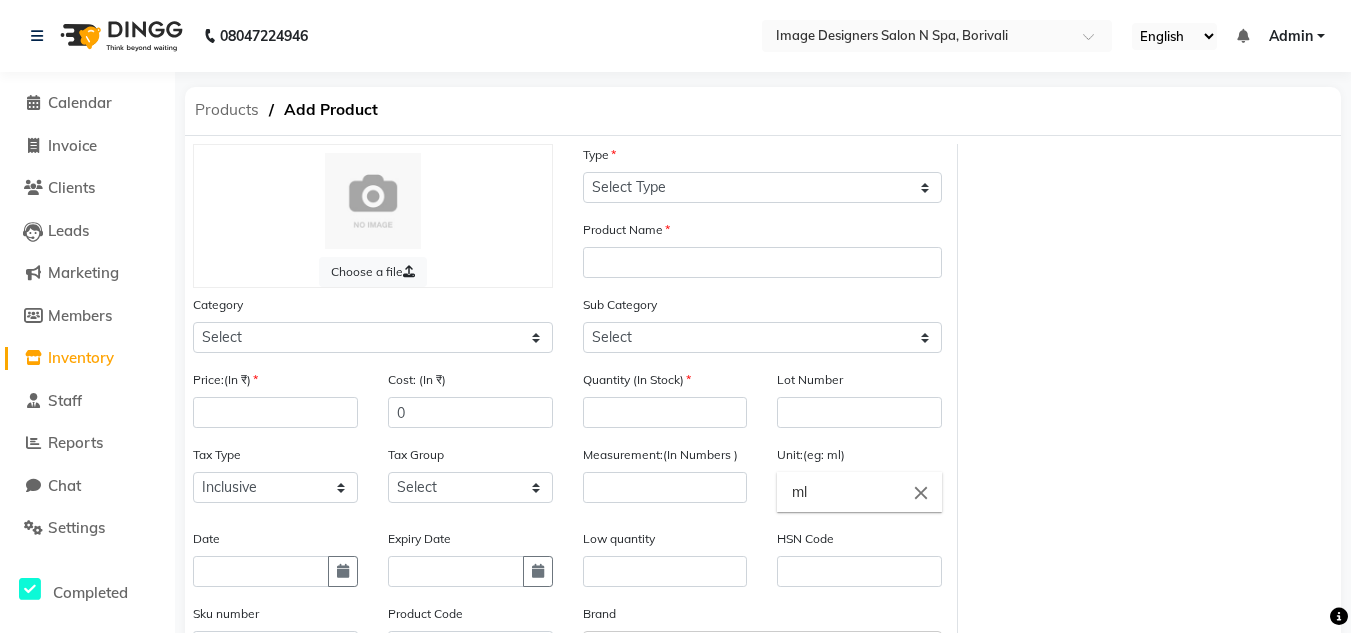 click on "Products" 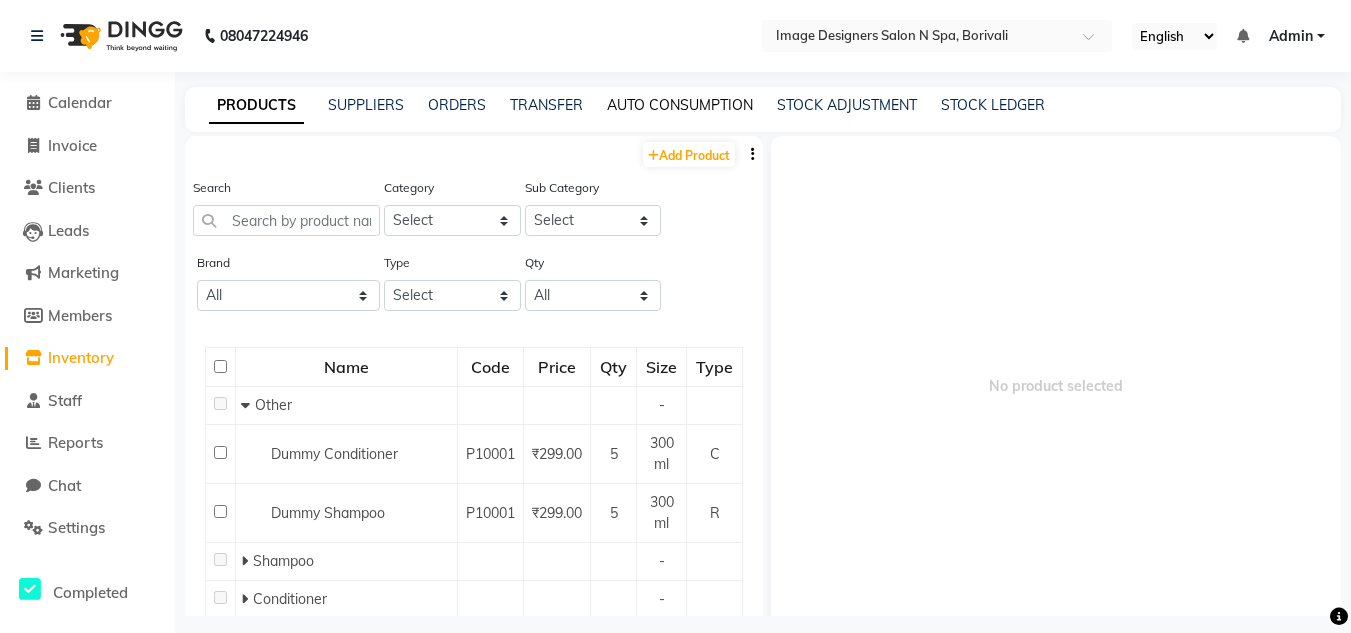 click on "AUTO CONSUMPTION" 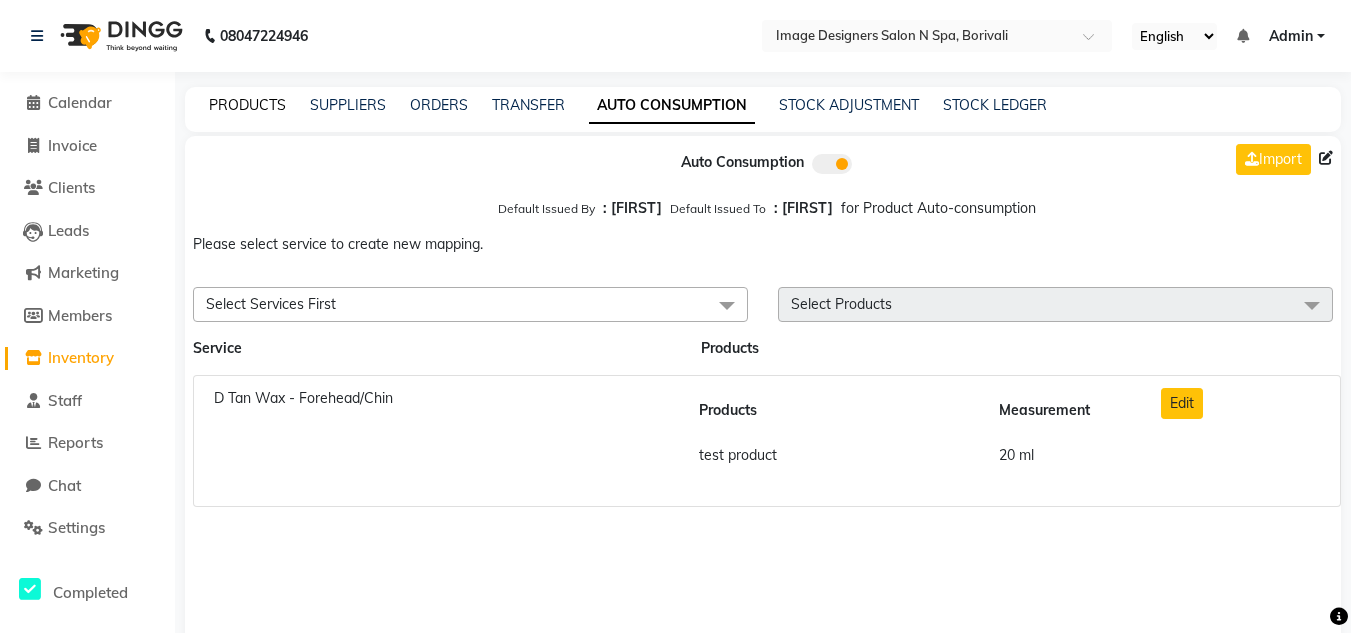 click on "PRODUCTS" 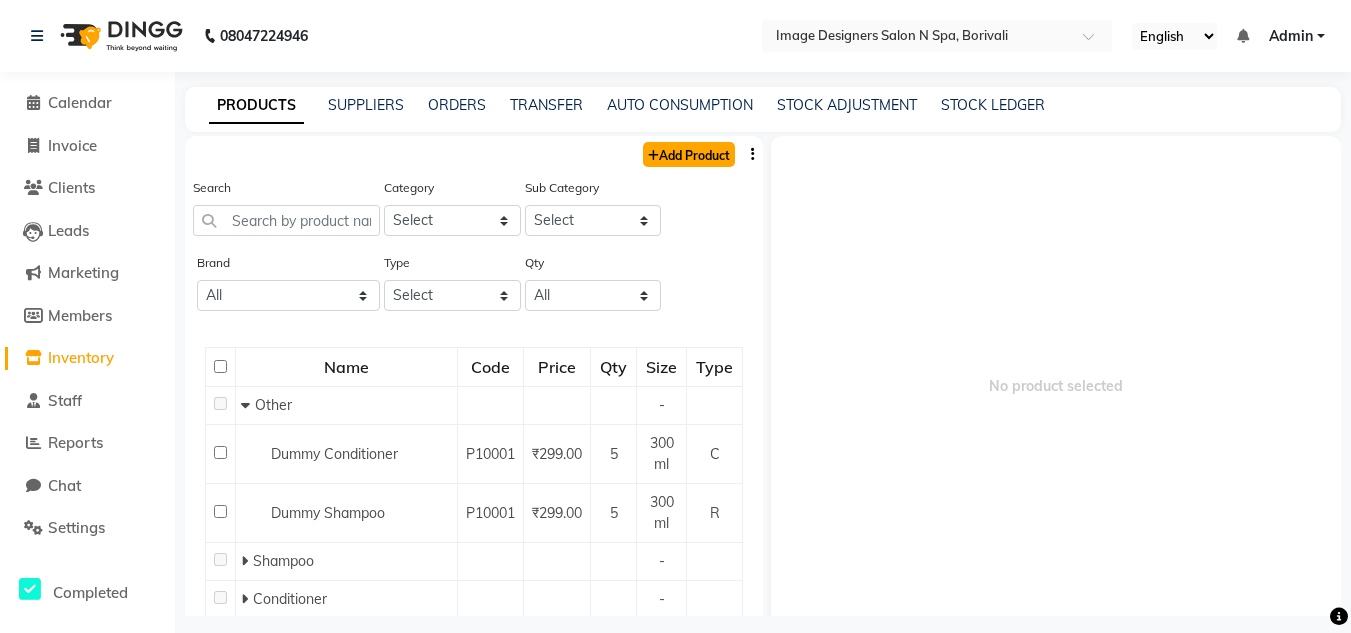 click on "Add Product" 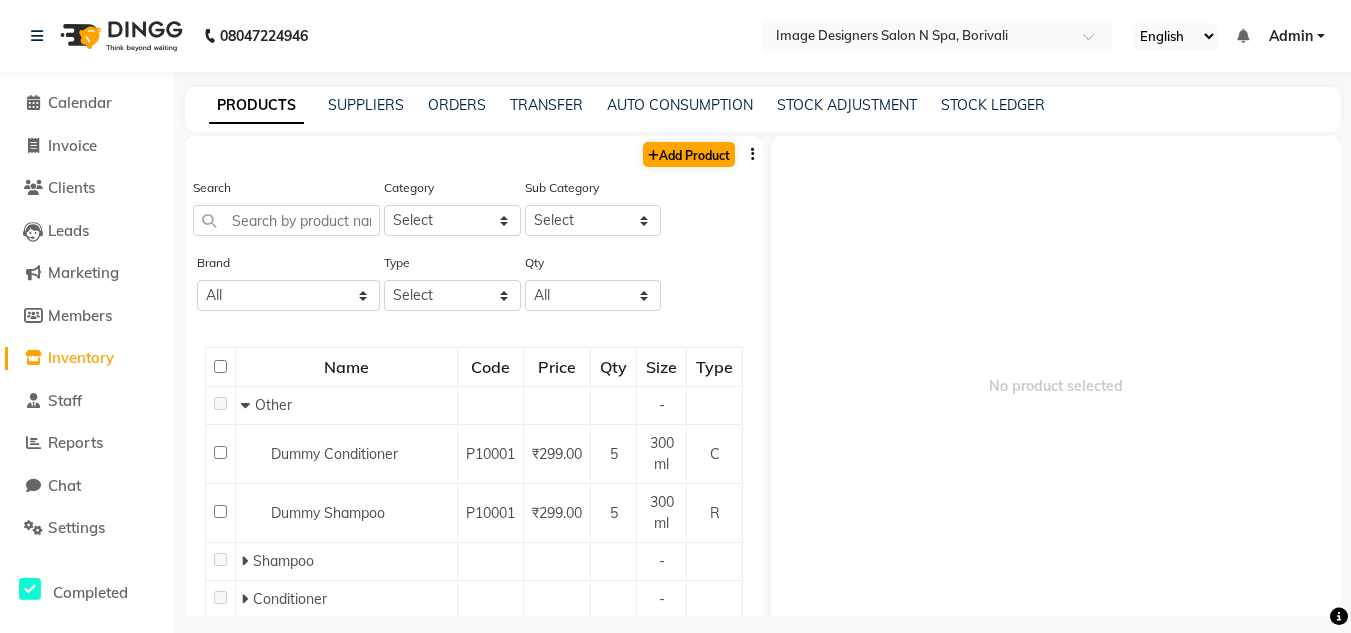 select on "true" 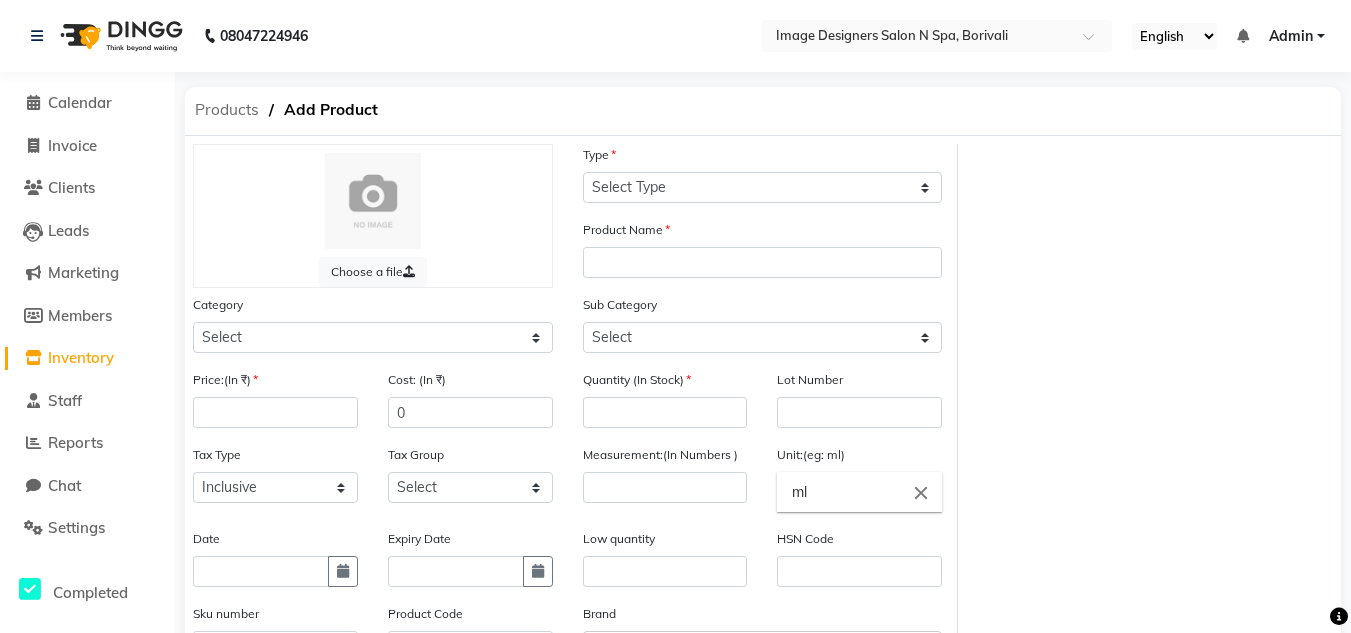 click on "Products" 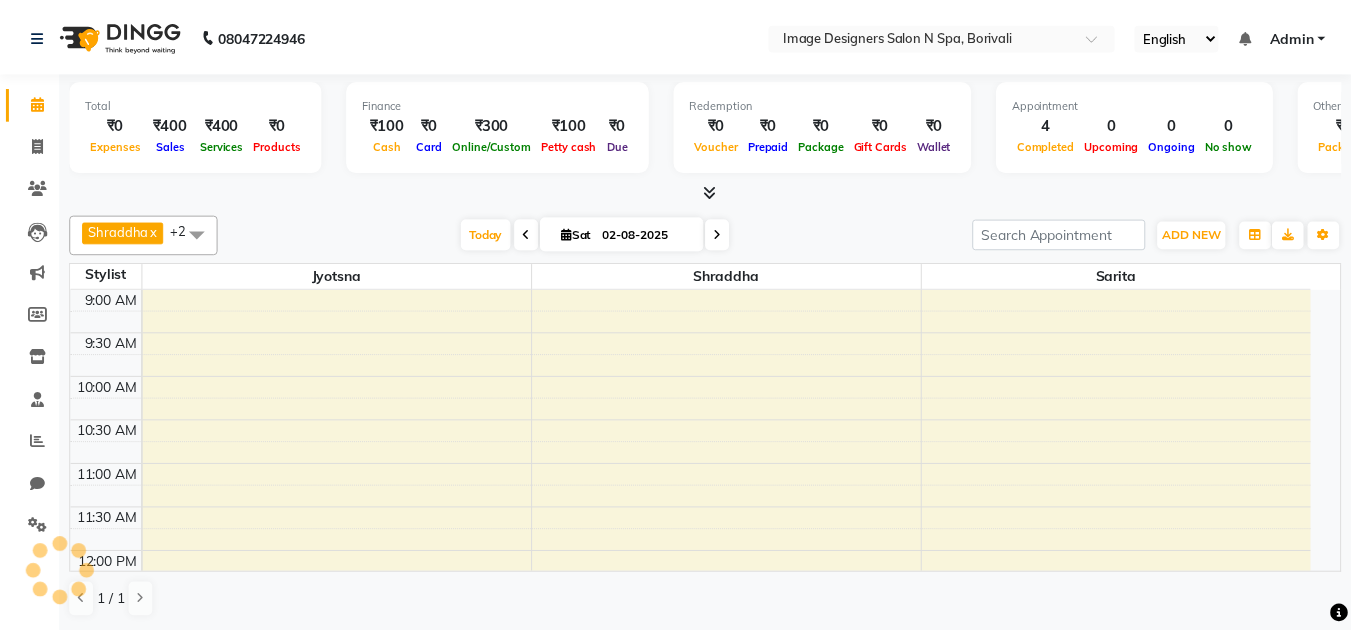scroll, scrollTop: 0, scrollLeft: 0, axis: both 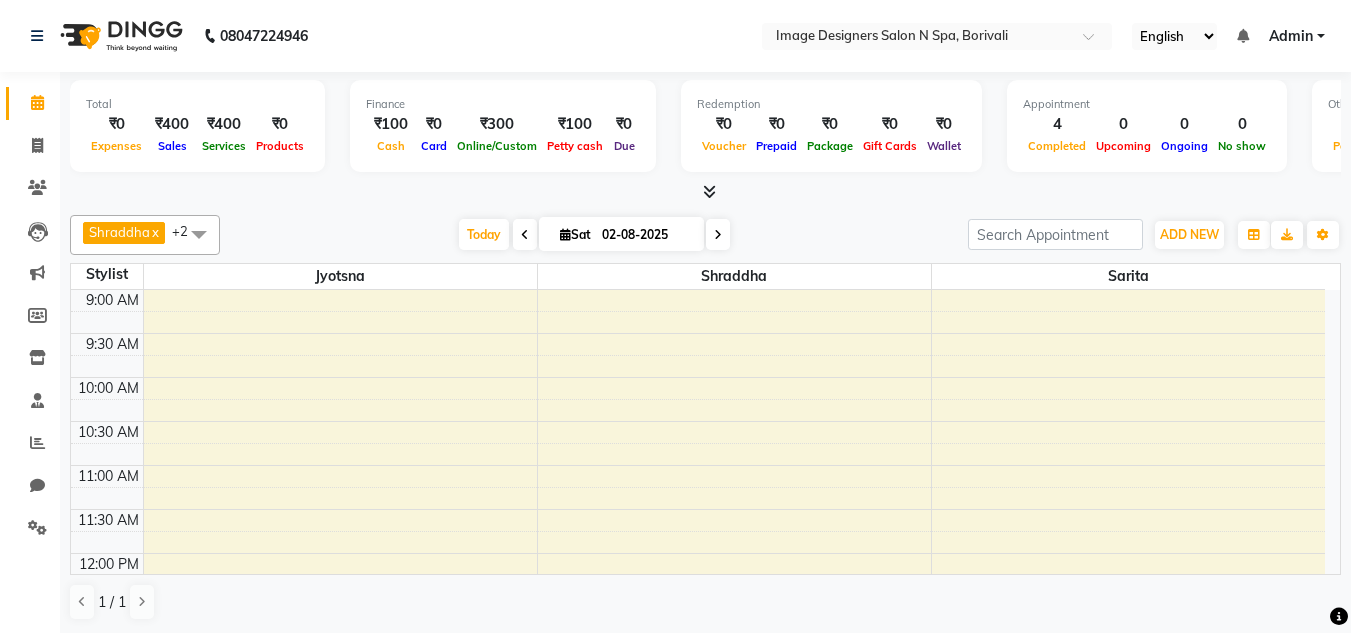 click on "Admin" at bounding box center [1291, 36] 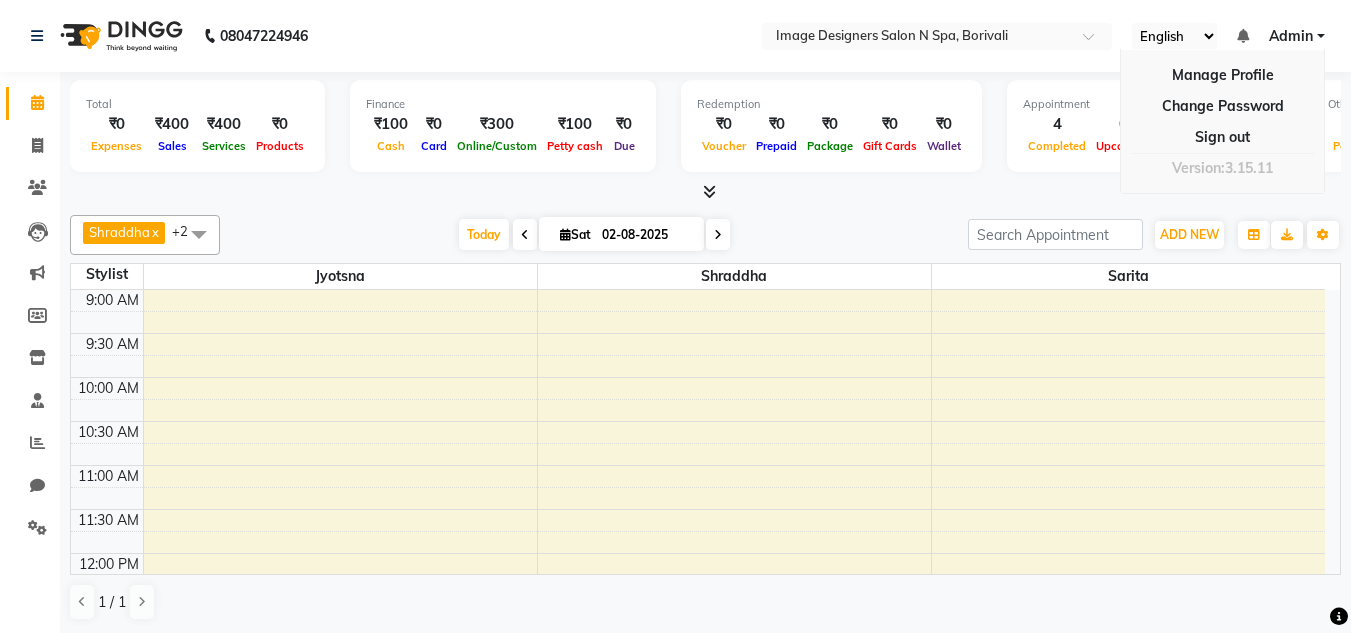 click on "08047224946 Select Location × Image Designers Salon N Spa, Borivali English ENGLISH Español العربية मराठी हिंदी ગુજરાતી தமிழ் 中文 Notifications nothing to show Admin Manage Profile Change Password Sign out Version:3.15.11" 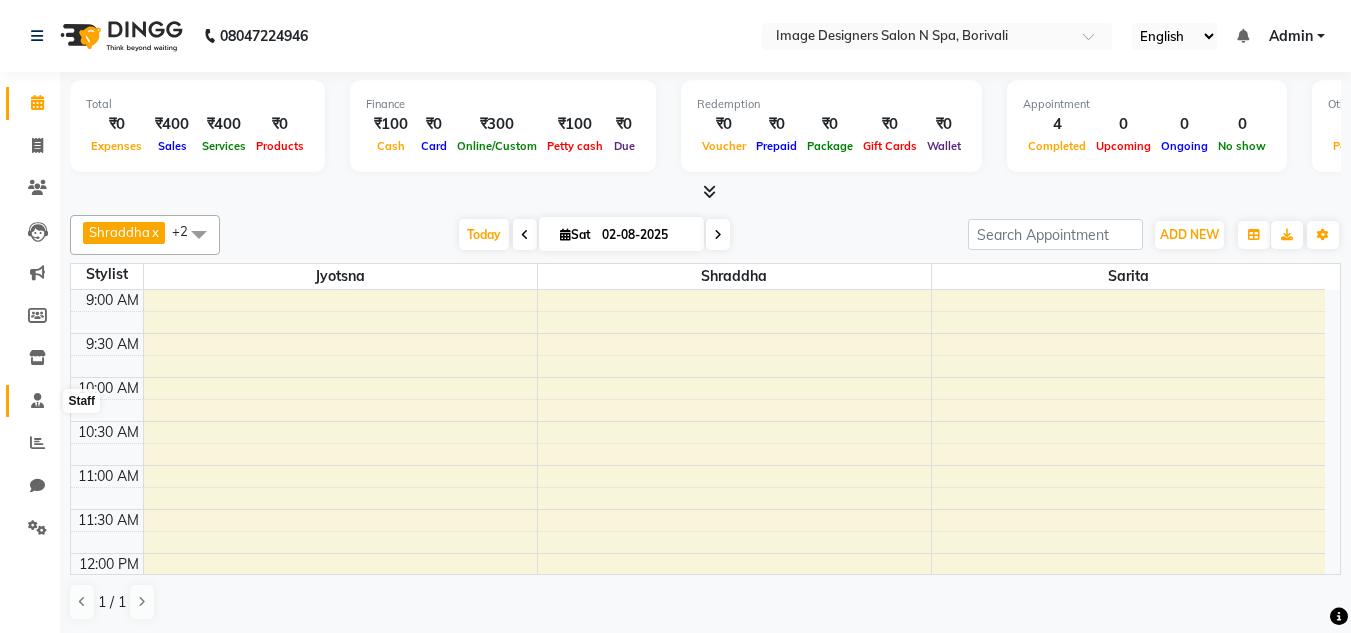 click 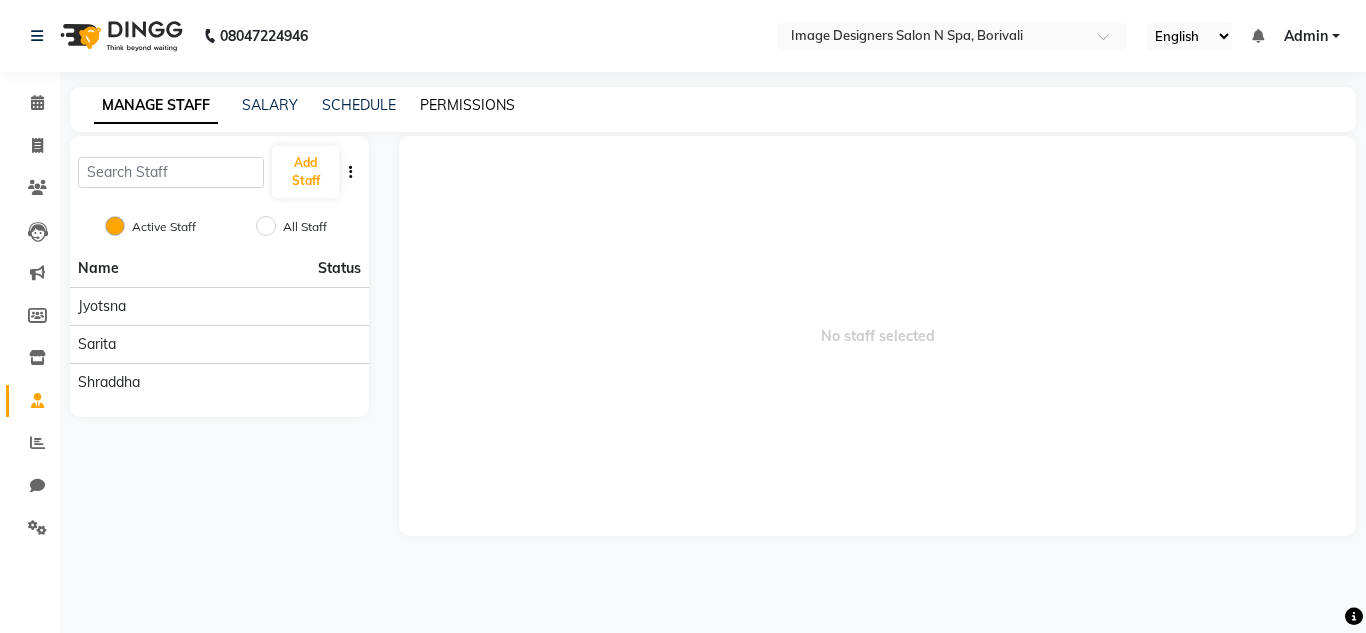 click on "PERMISSIONS" 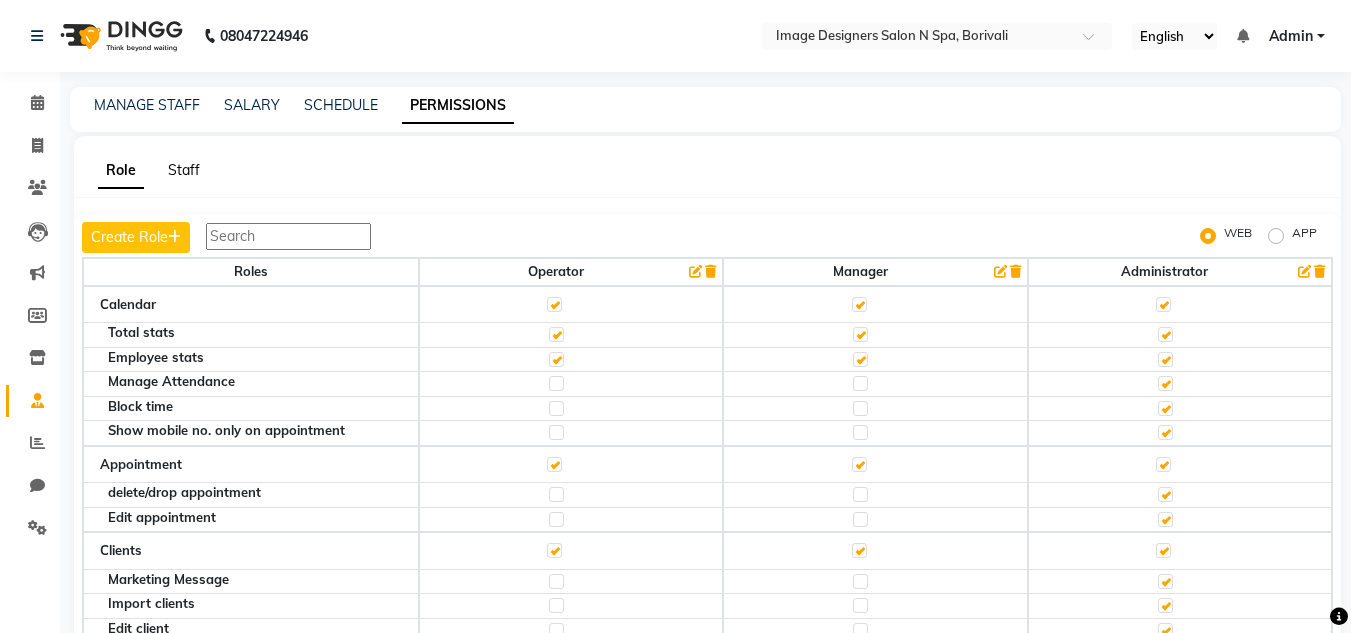click on "Staff" 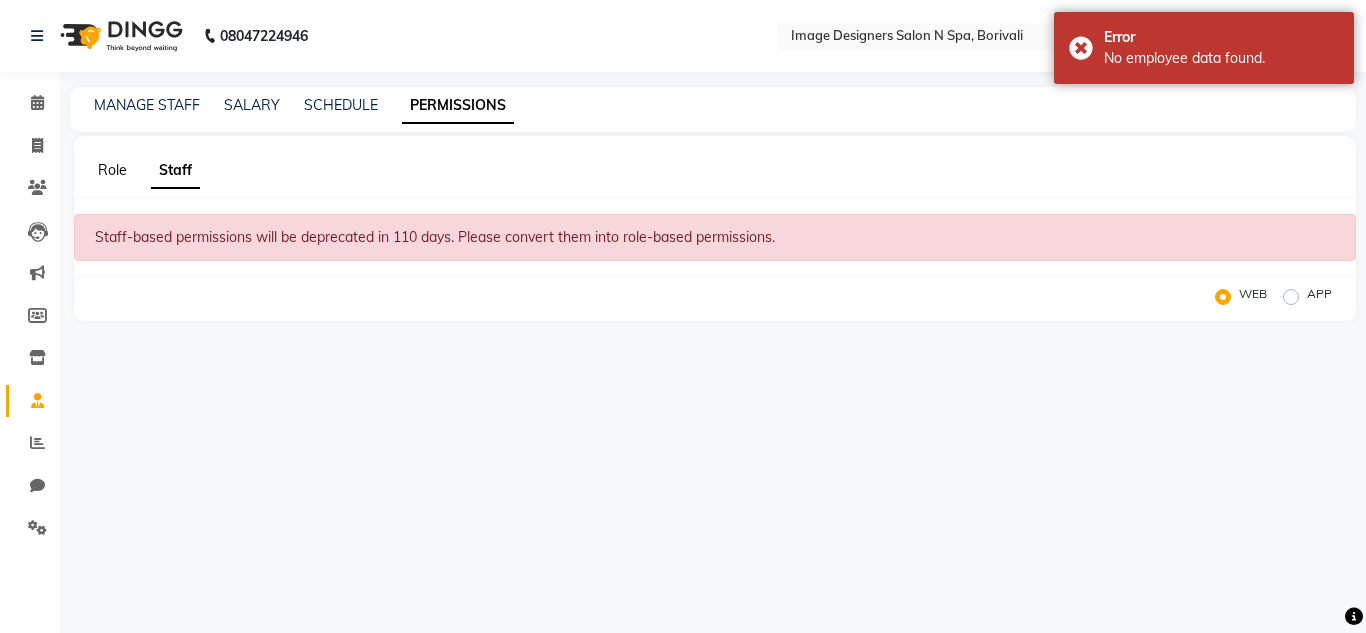 click on "Role" 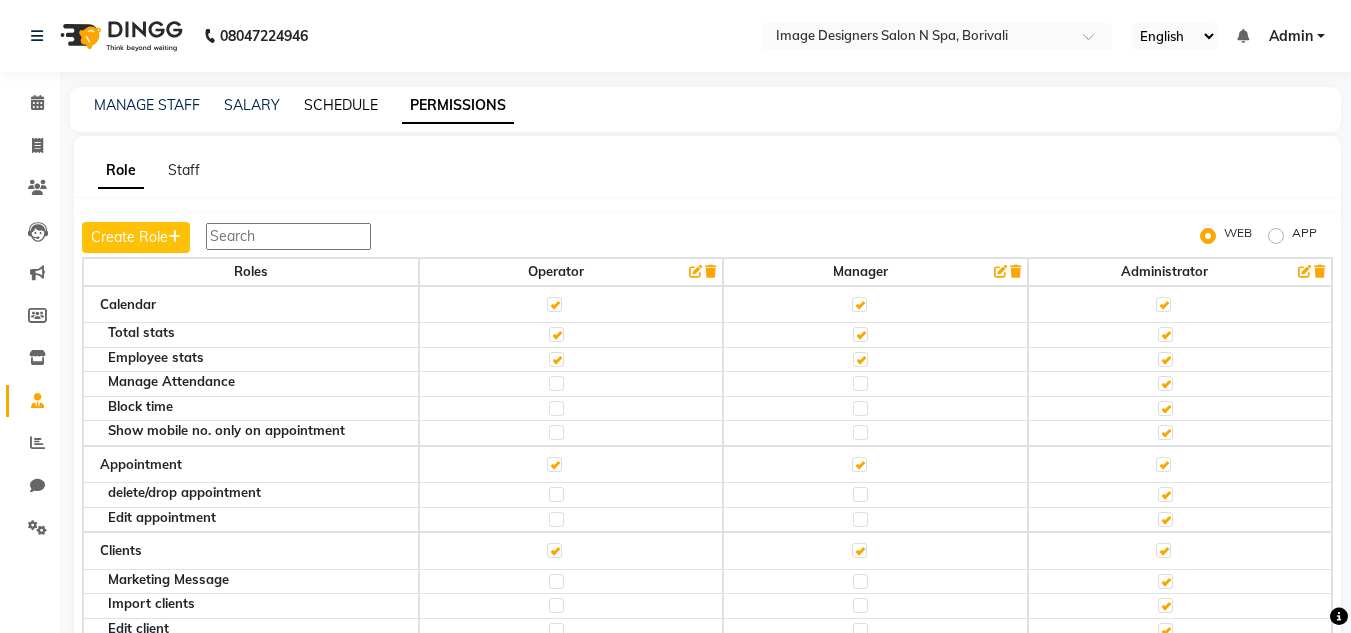 click on "SCHEDULE" 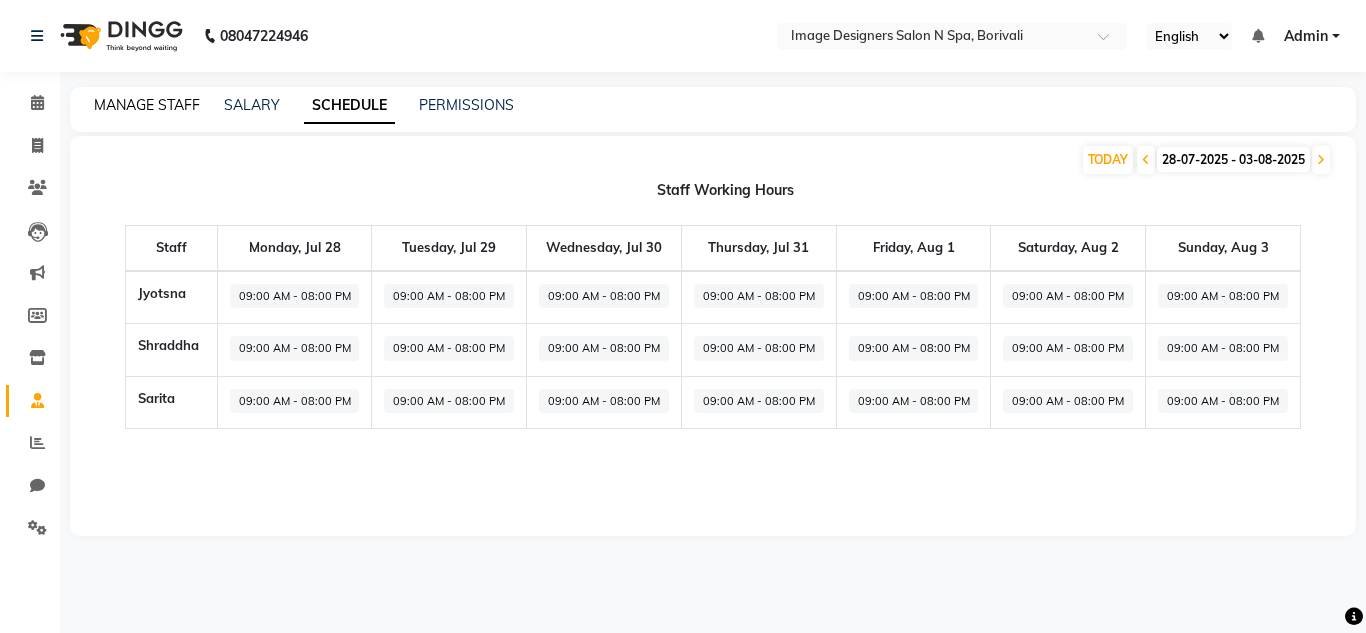 click on "MANAGE STAFF" 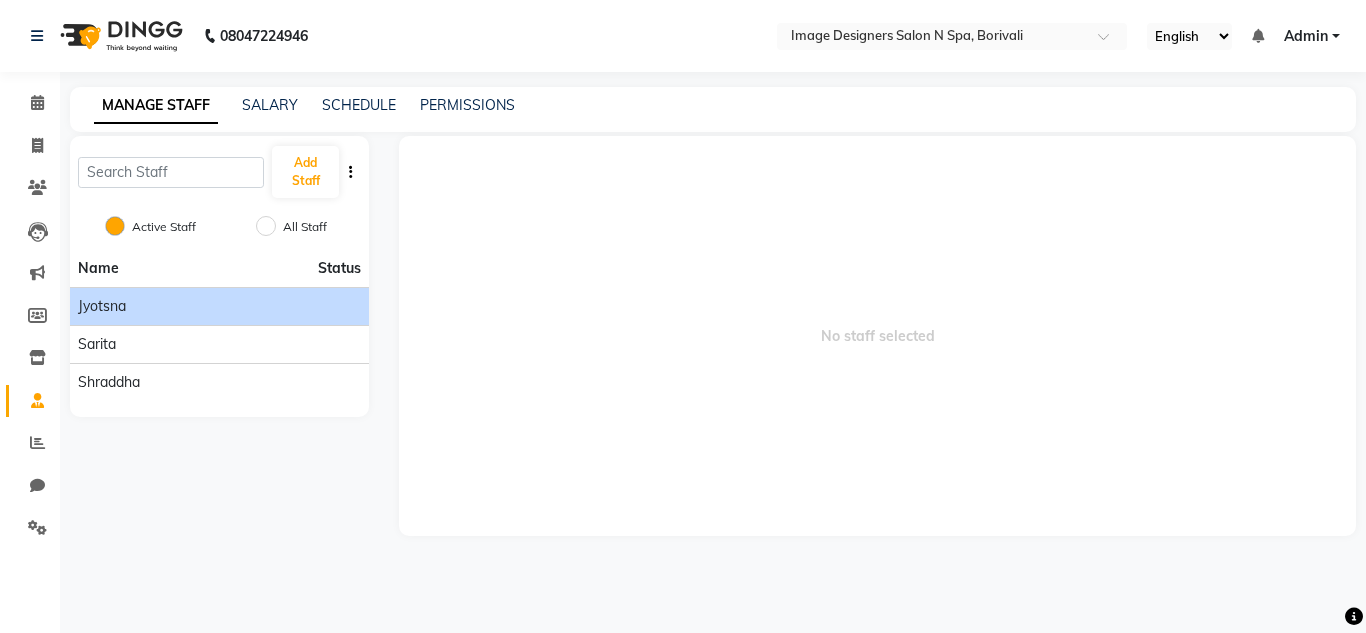 click on "Jyotsna" 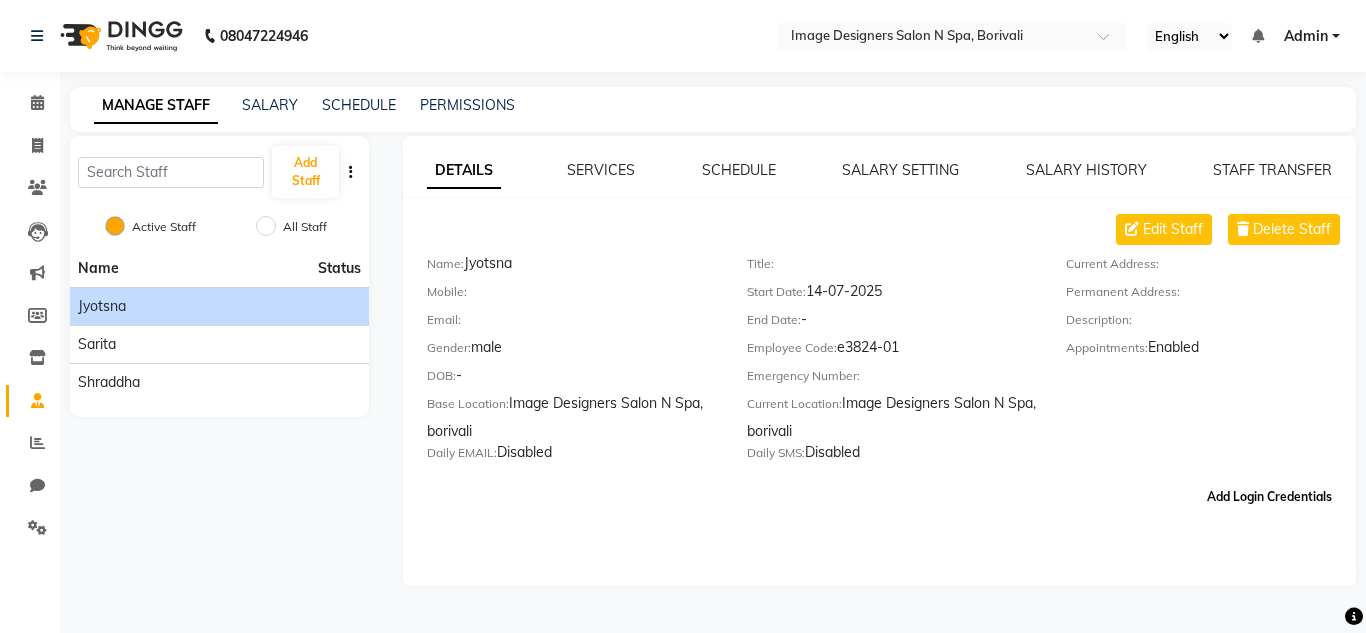 click on "Add Login Credentials" 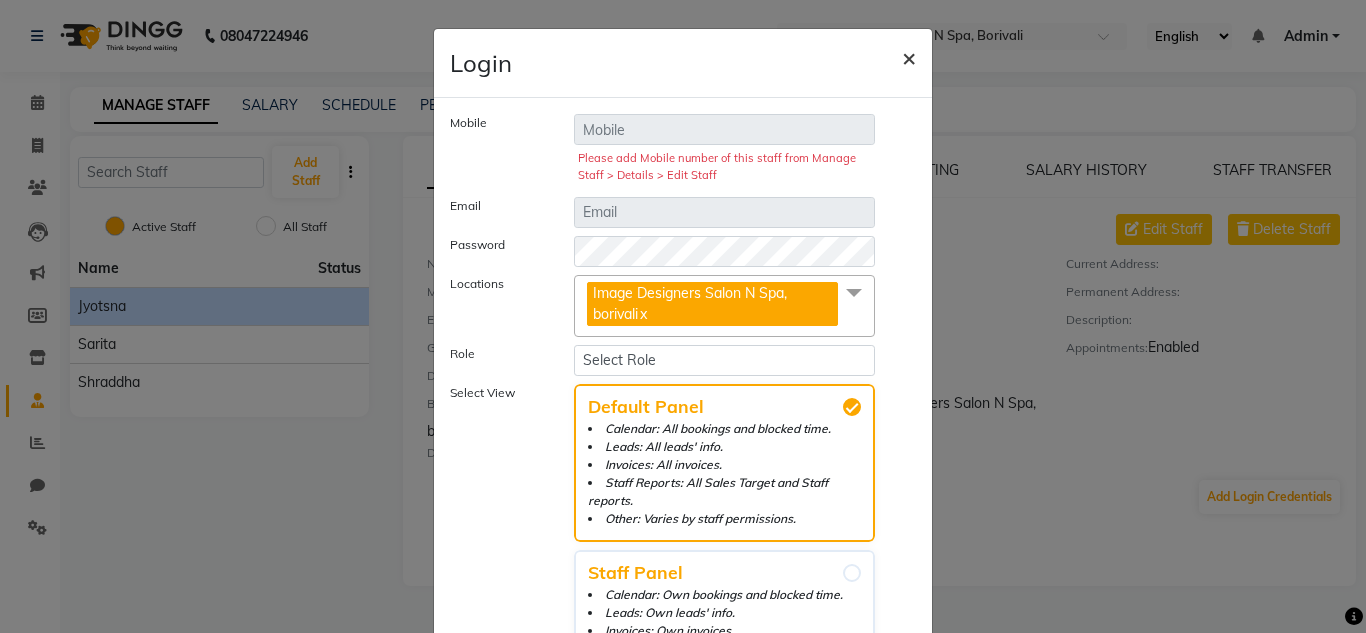 click on "×" 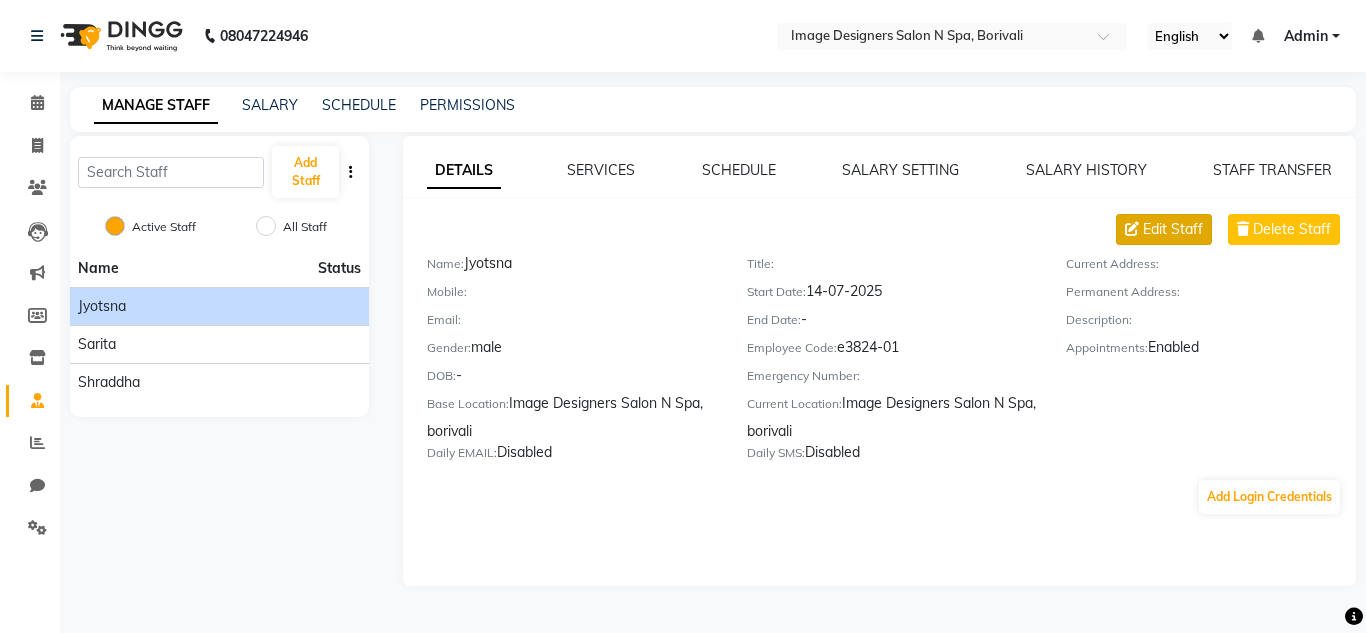 click on "Edit Staff" 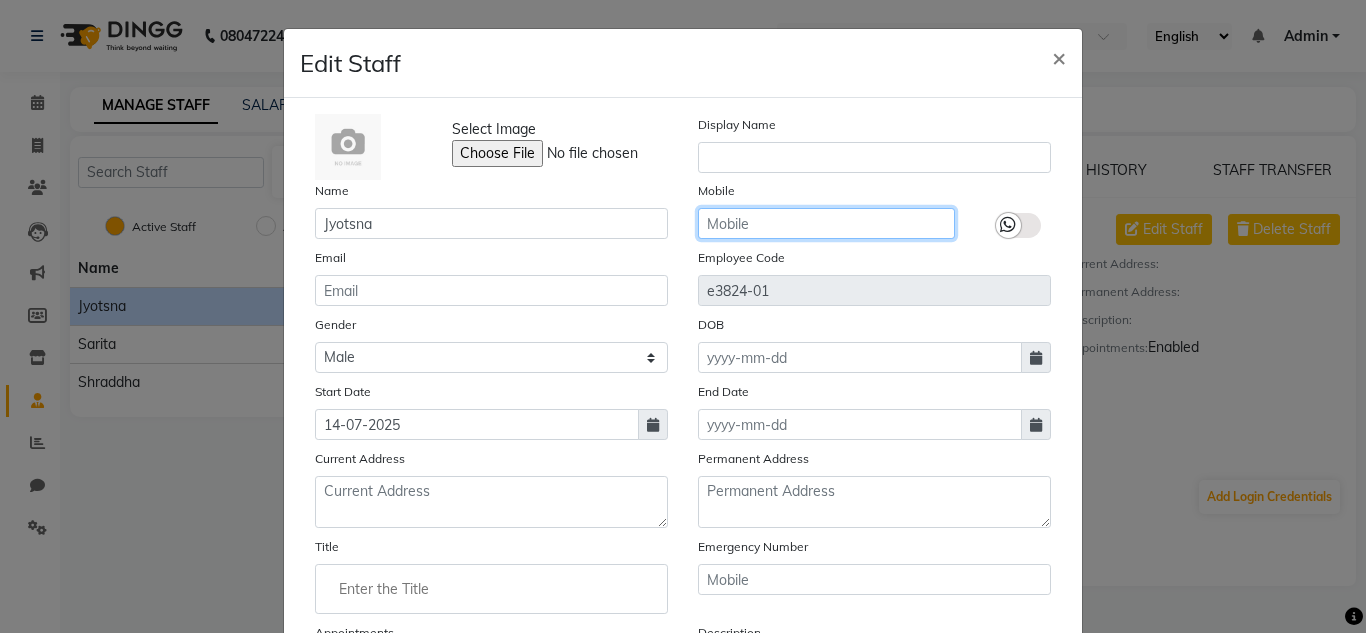 click 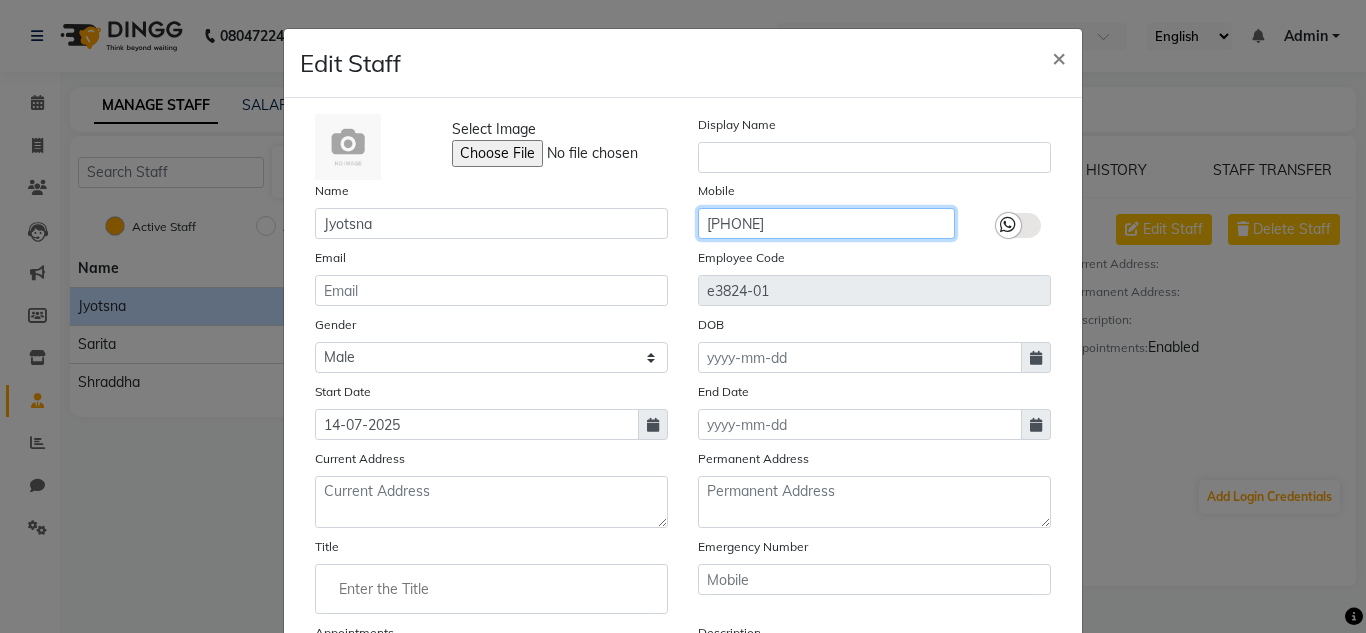 type on "9594420324" 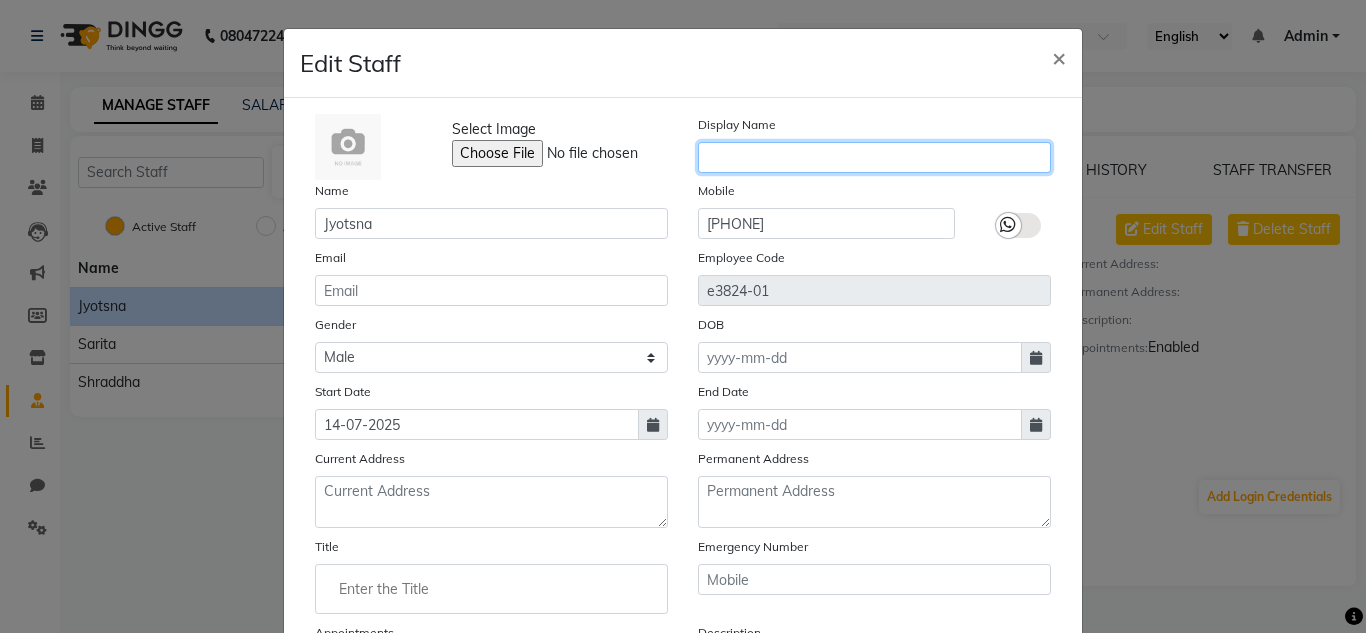 click 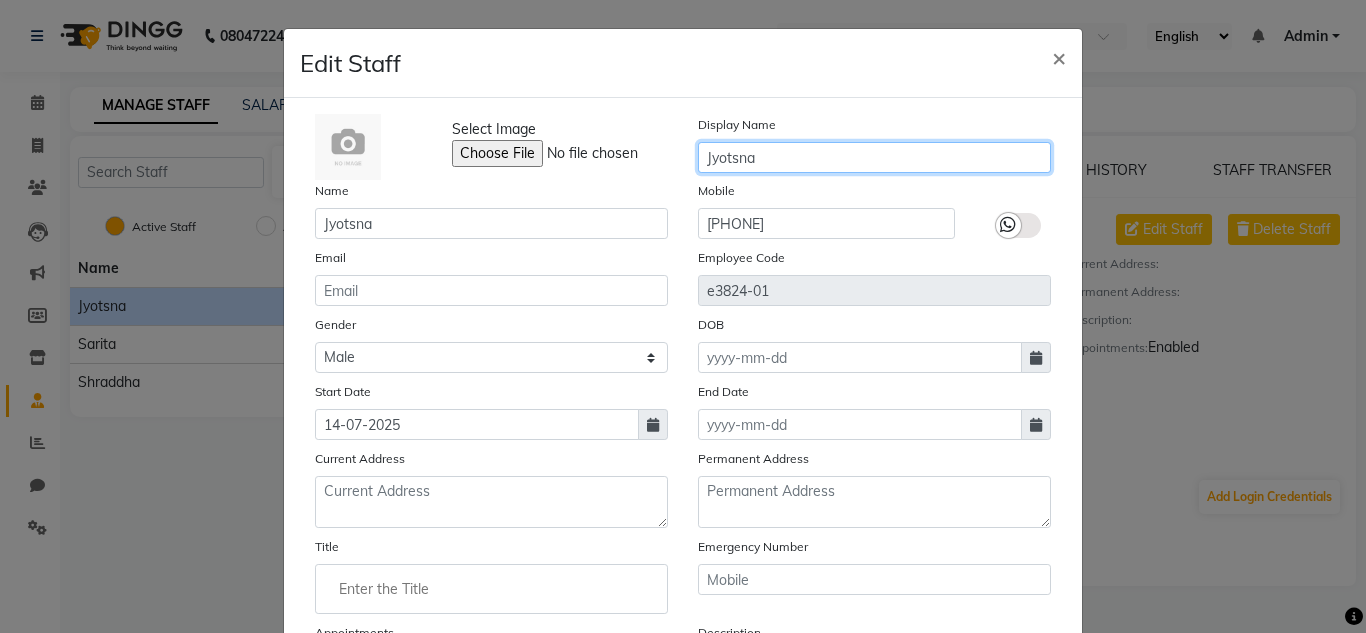 type on "Jyotsna" 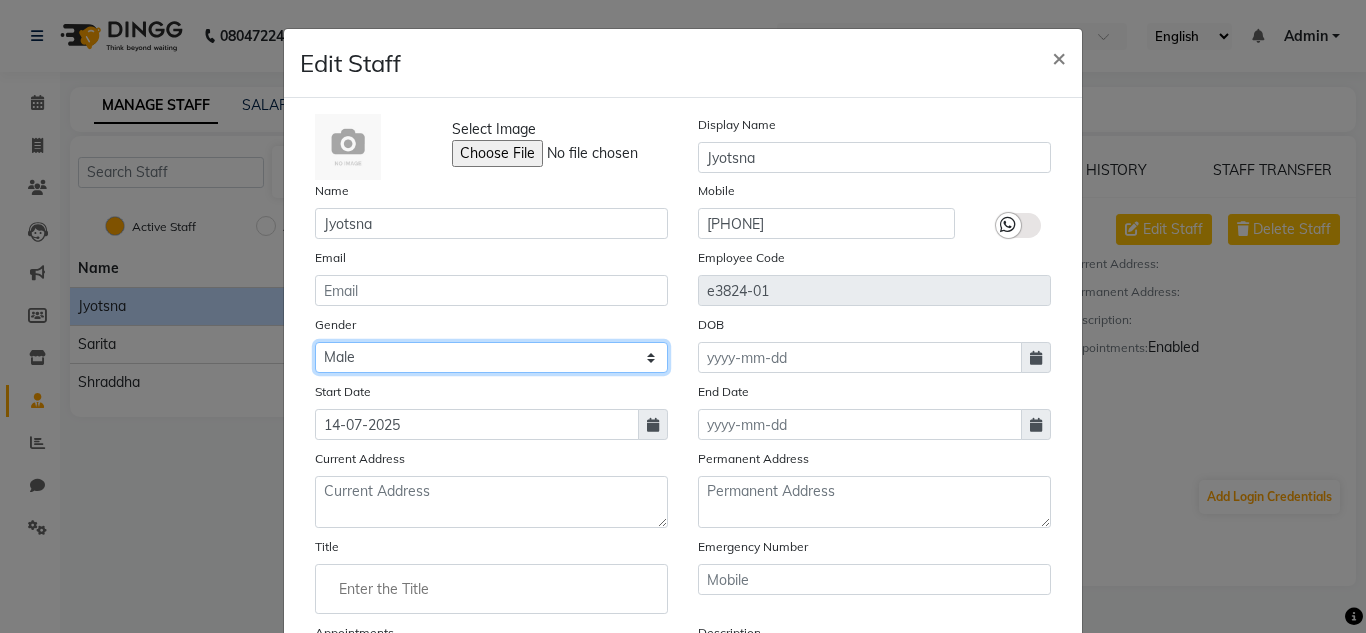 click on "Select Male Female Other Prefer Not To Say" 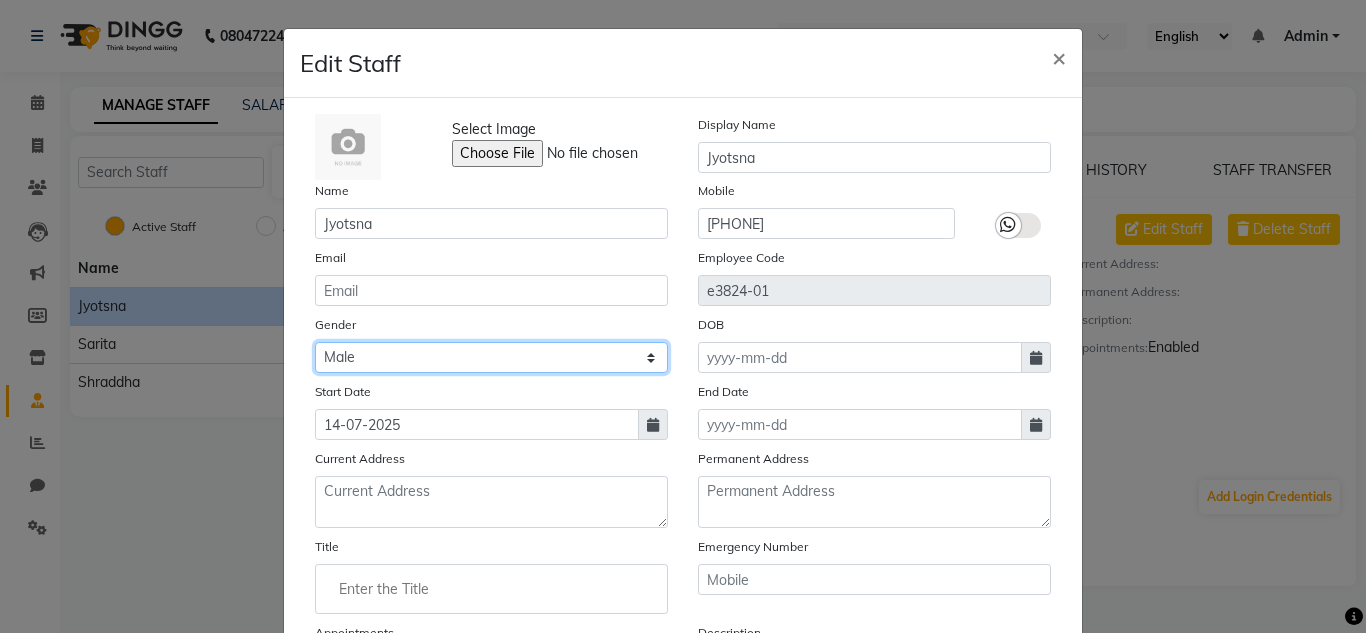 select on "female" 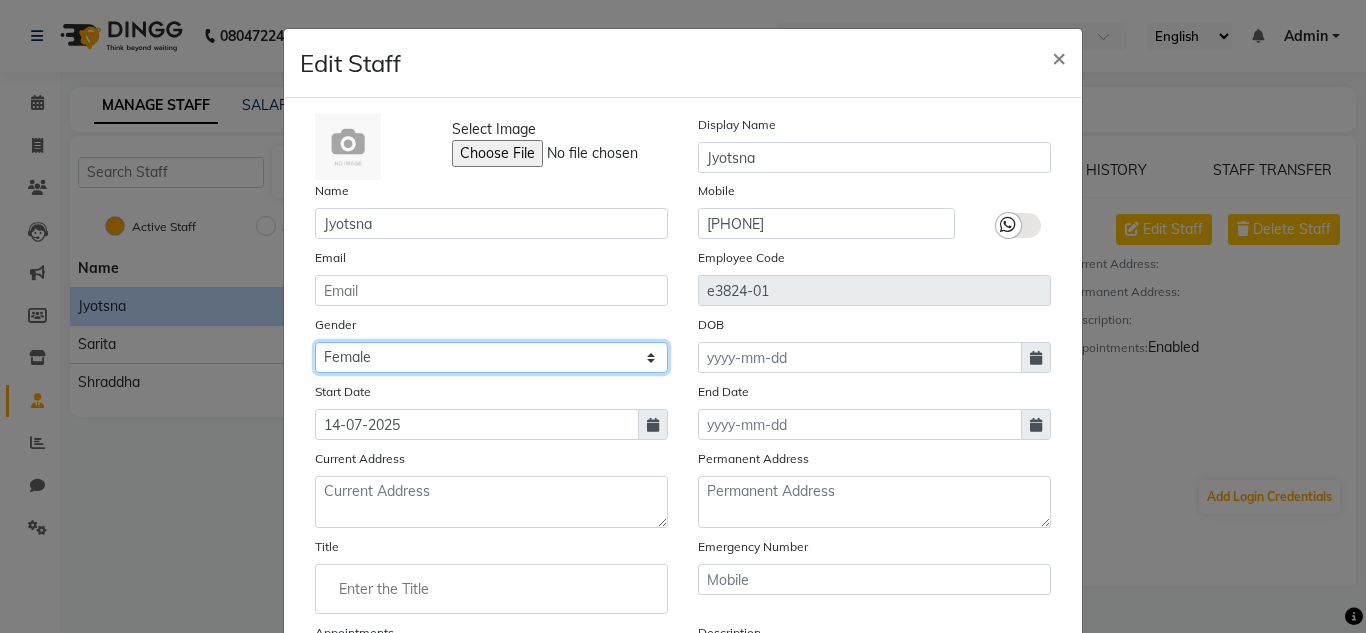 click on "Select Male Female Other Prefer Not To Say" 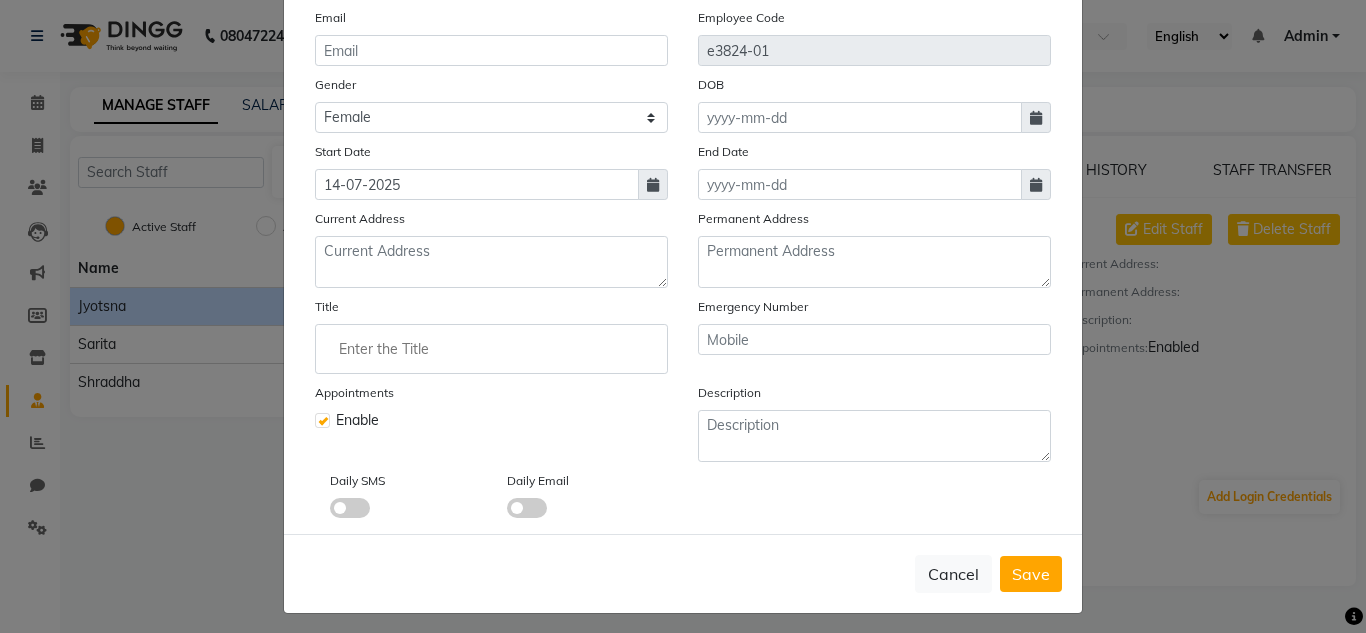 scroll, scrollTop: 243, scrollLeft: 0, axis: vertical 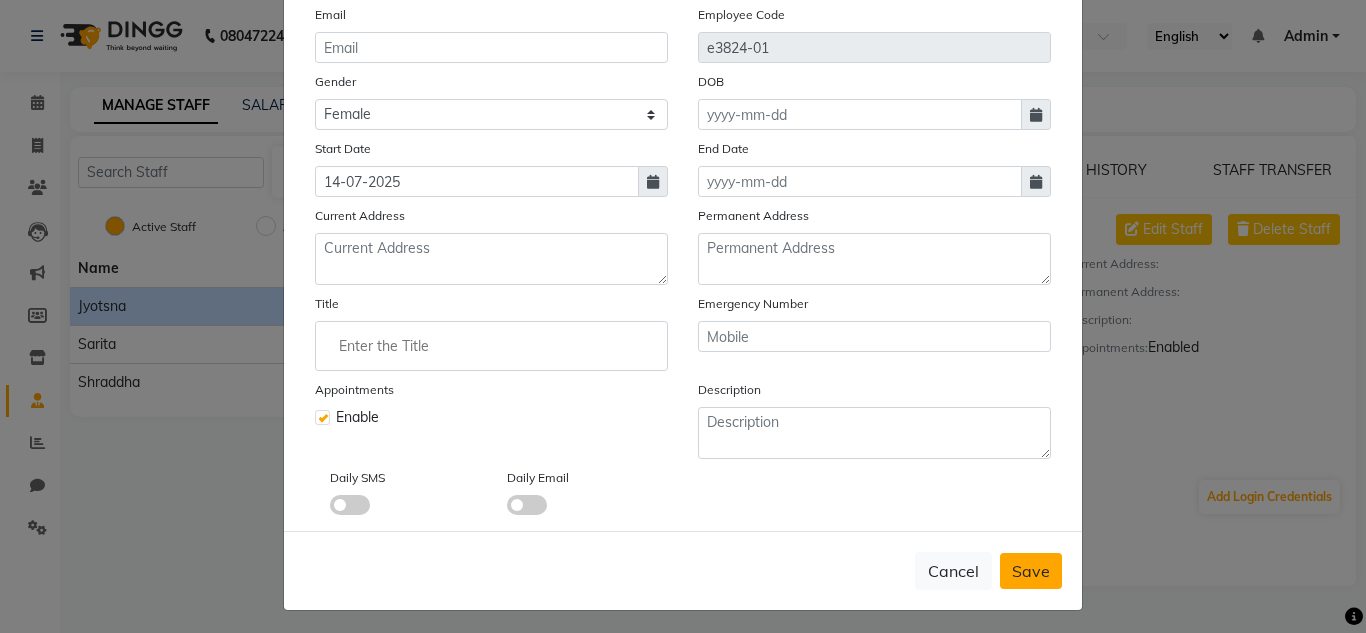 click on "Save" at bounding box center (1031, 571) 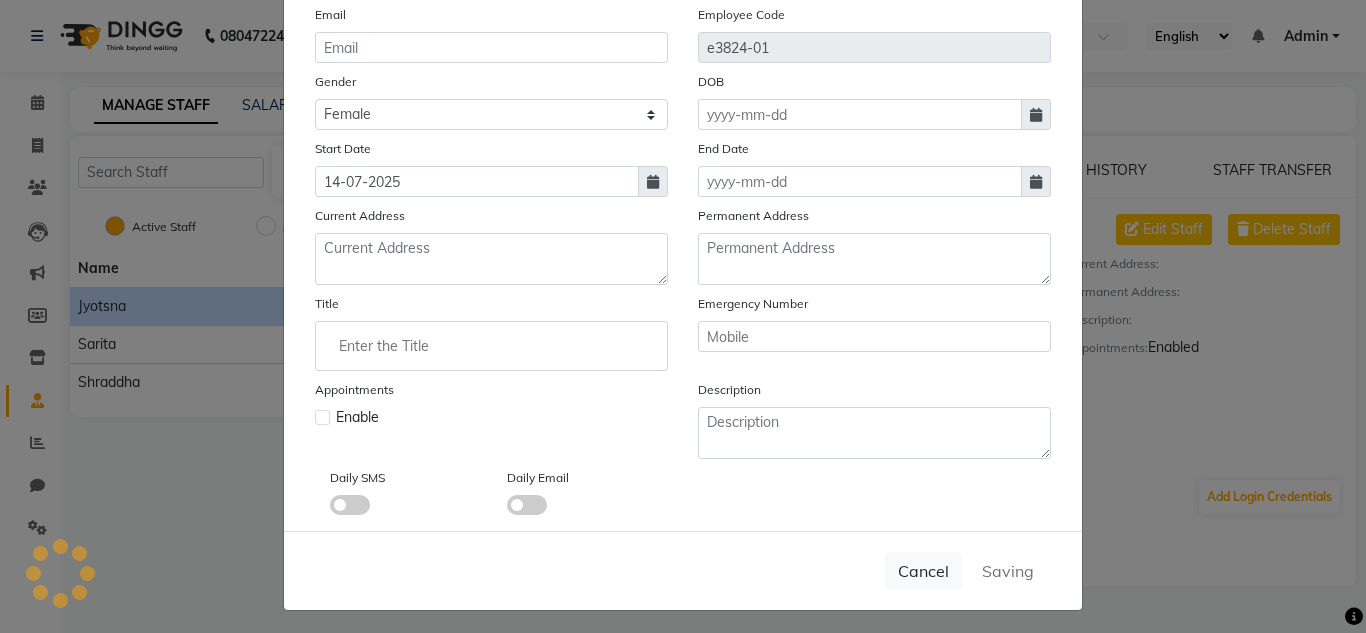 type 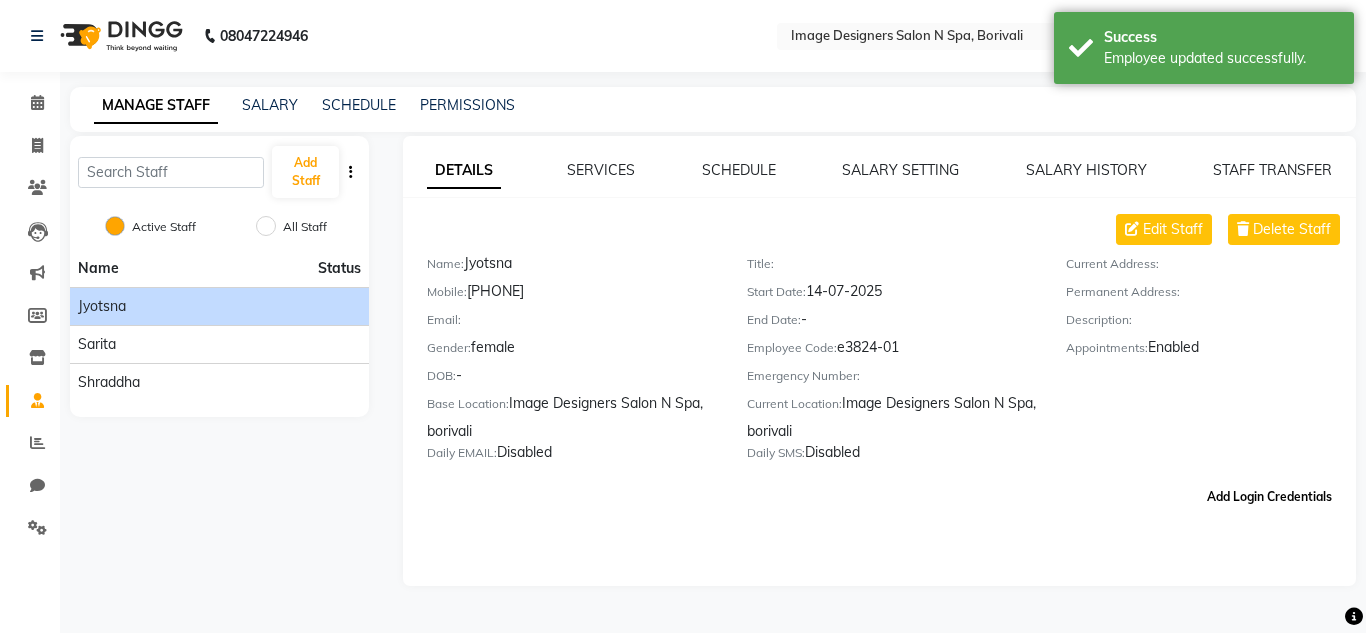 click on "Add Login Credentials" 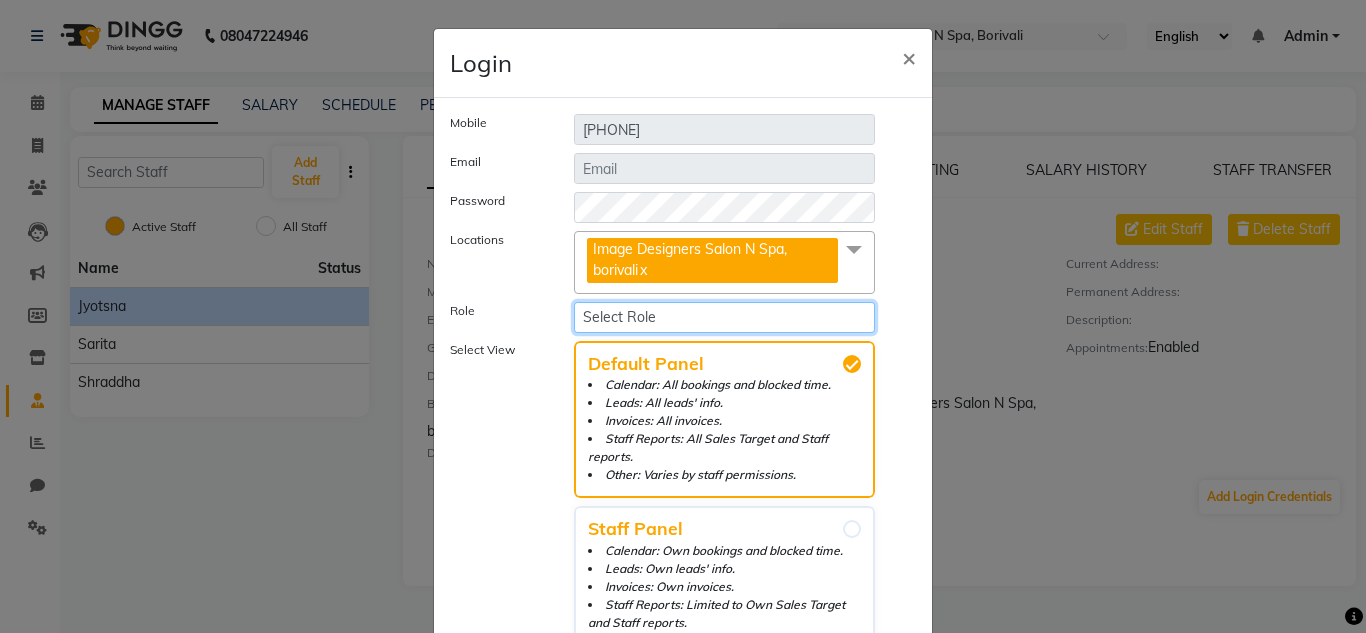 click on "Select Role Operator Manager Administrator" 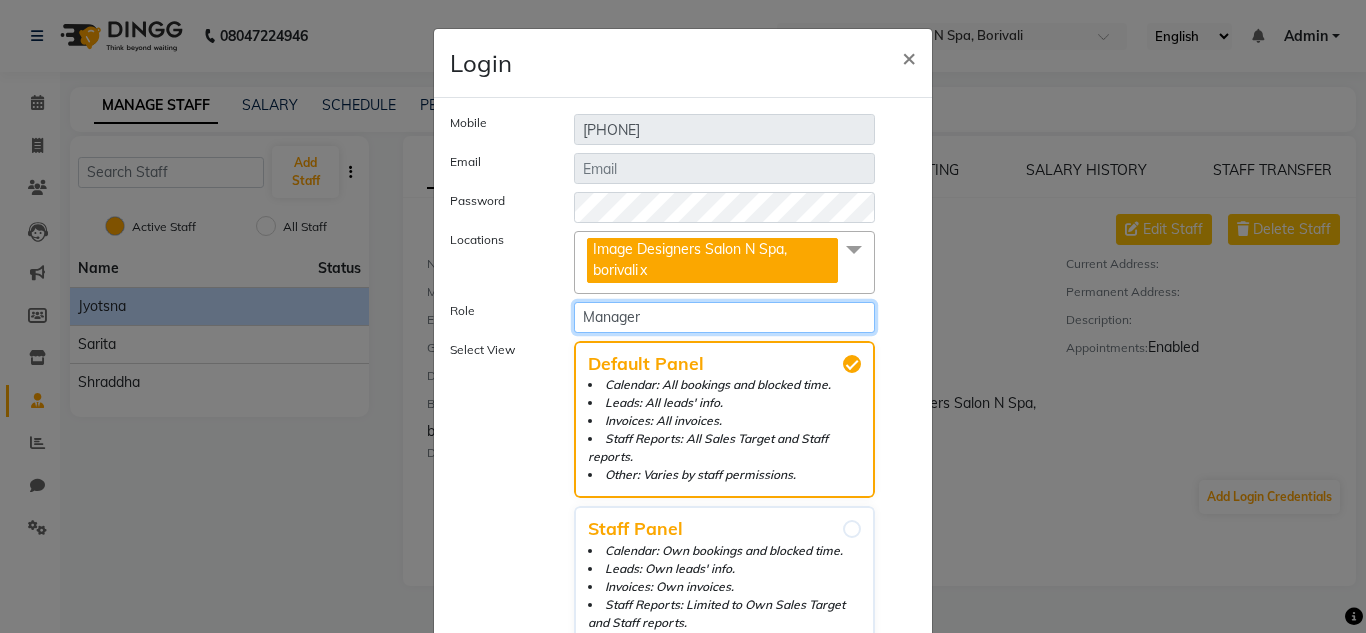 click on "Select Role Operator Manager Administrator" 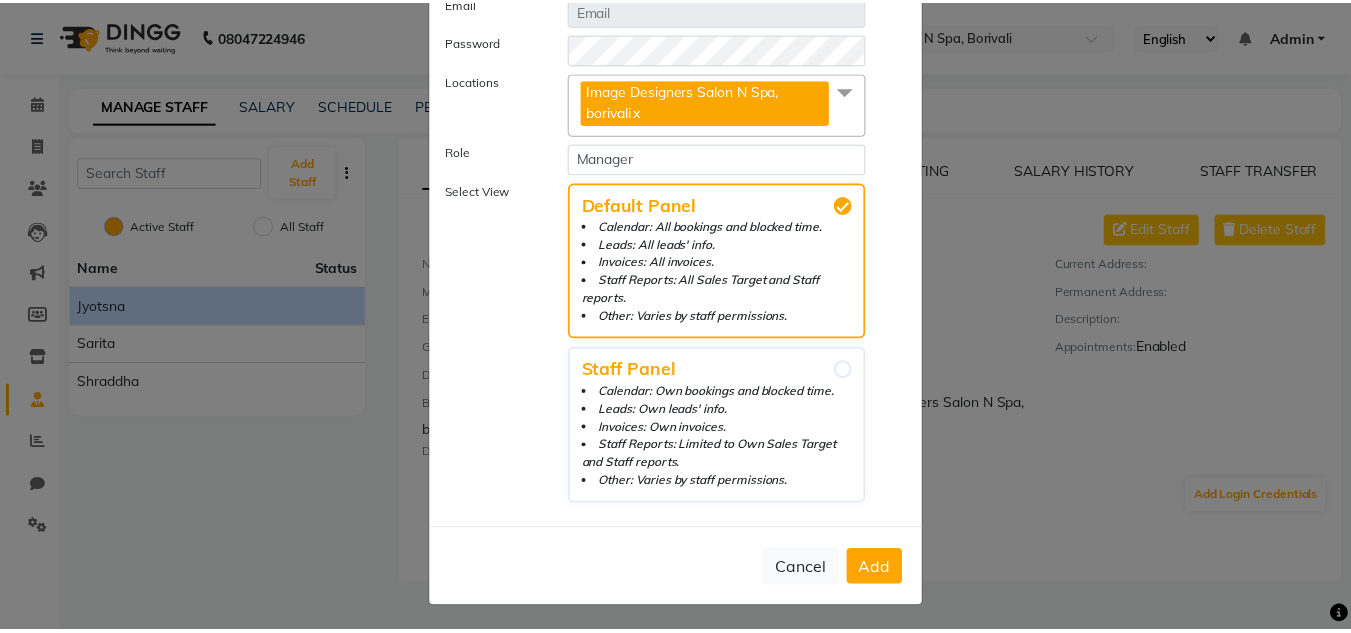 scroll, scrollTop: 163, scrollLeft: 0, axis: vertical 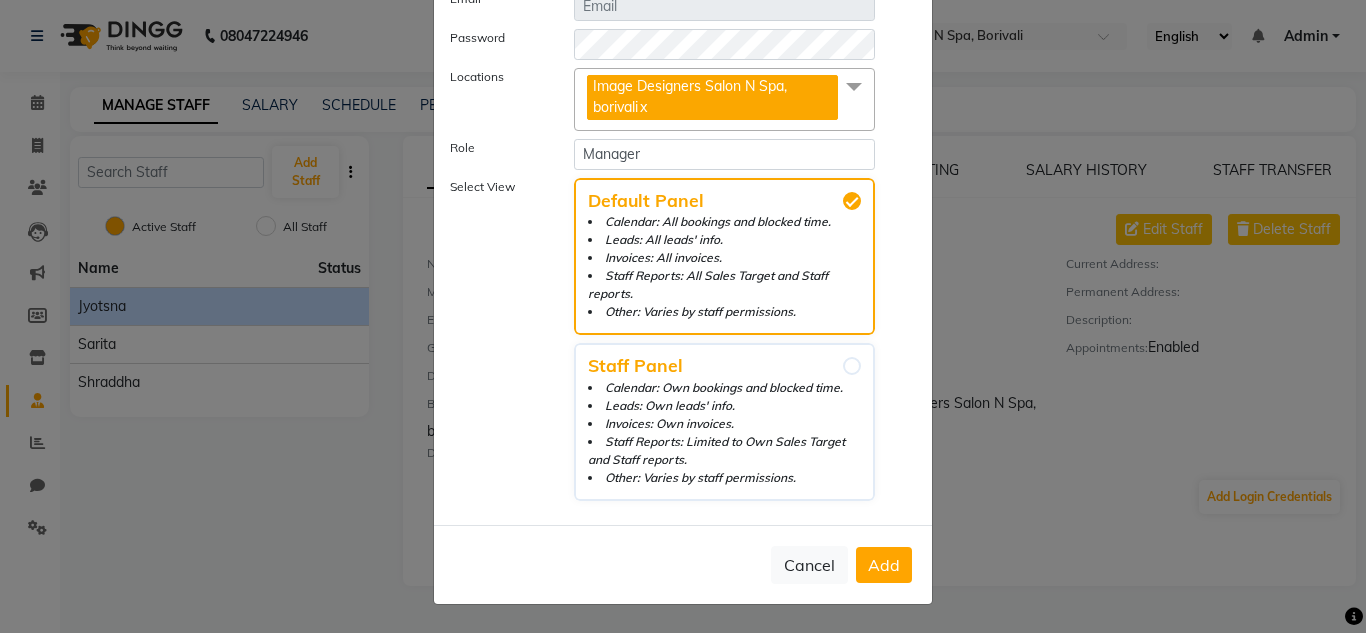click on "Add" 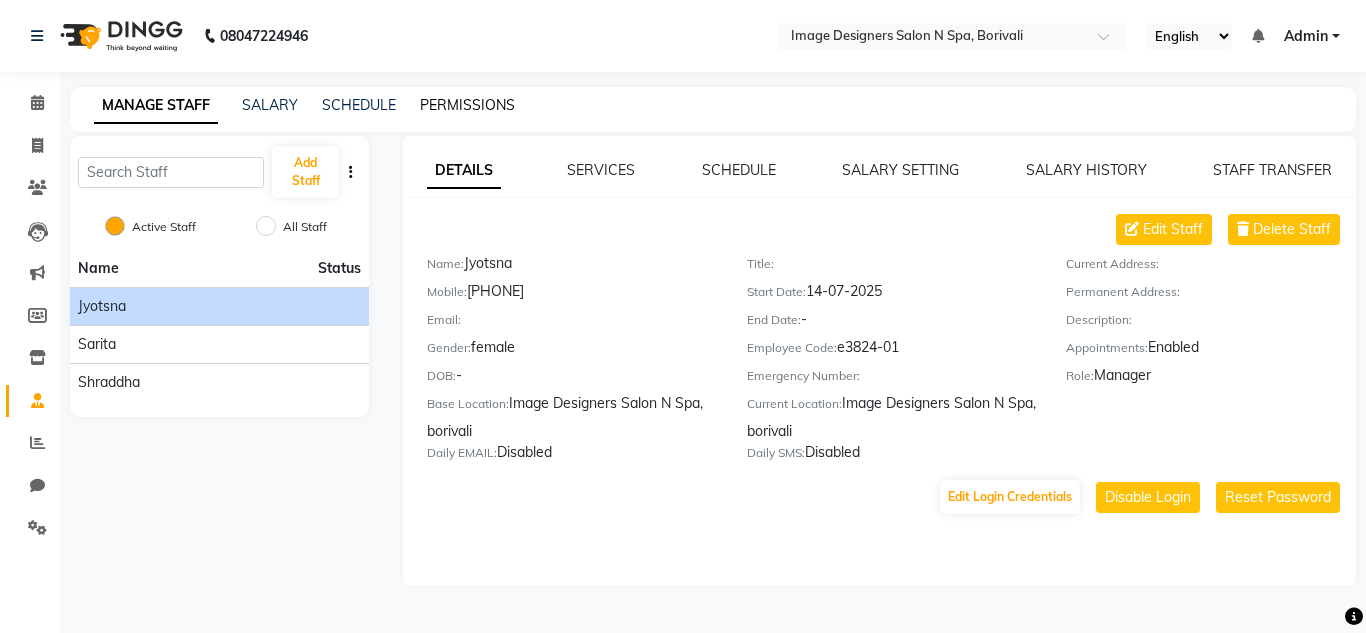 click on "PERMISSIONS" 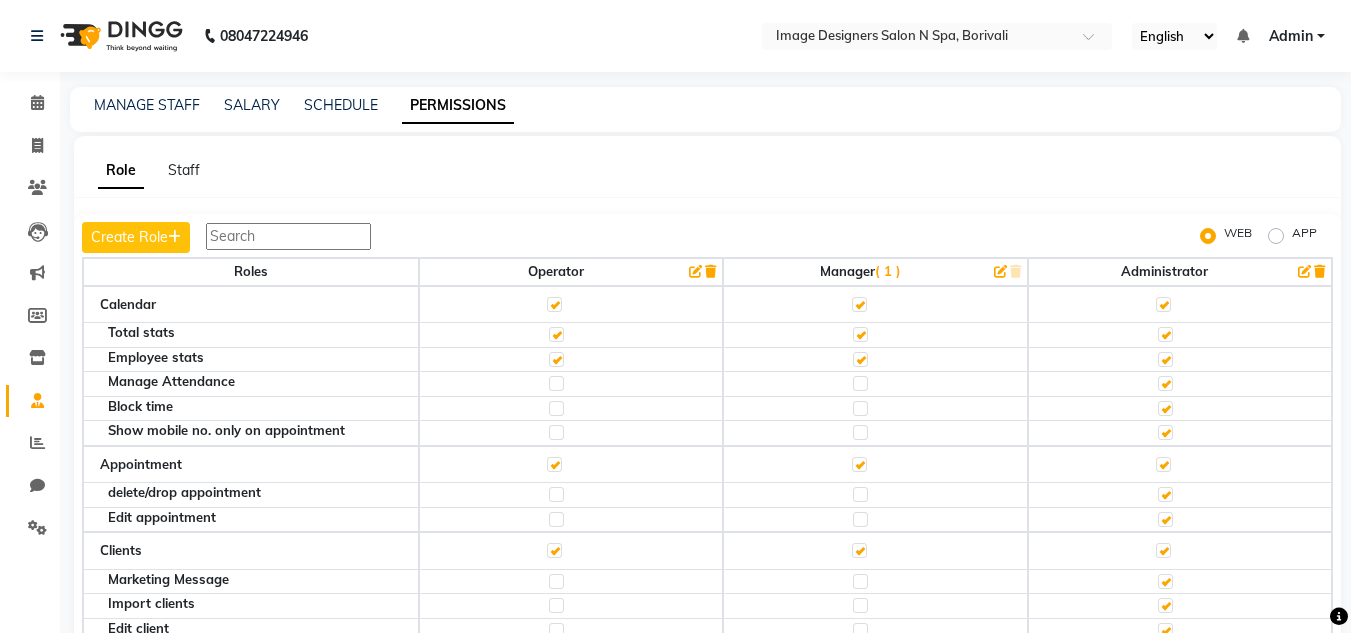 click 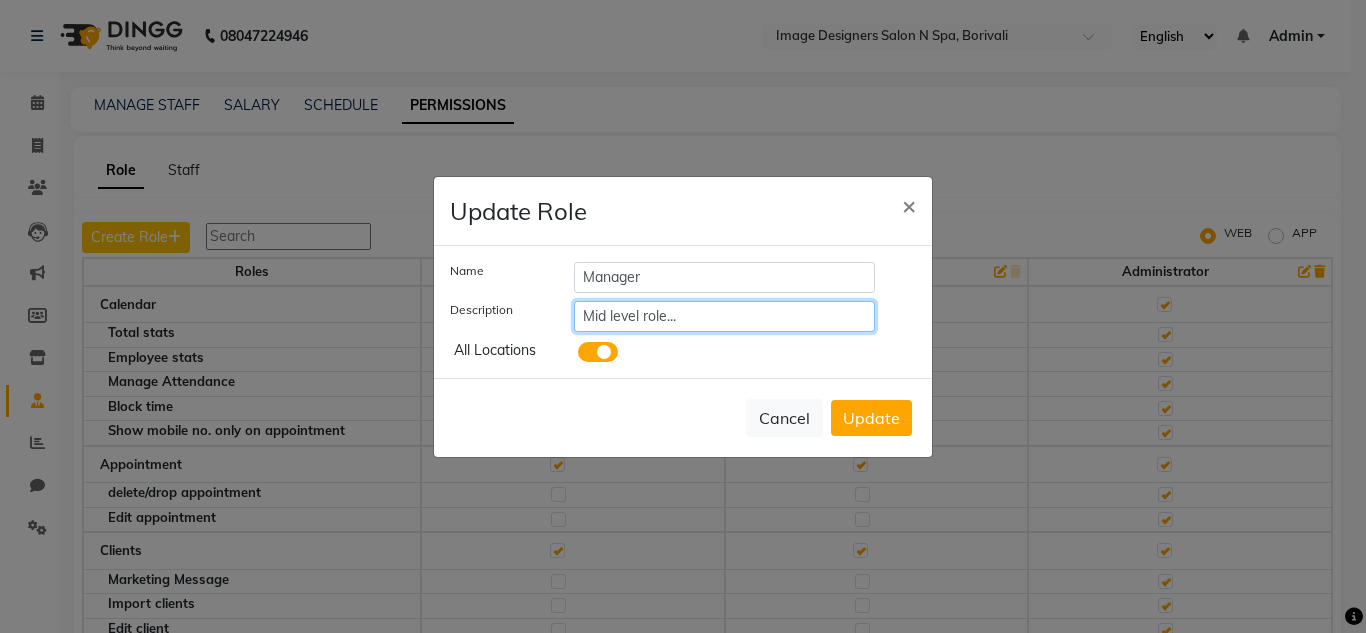 click on "Mid level role..." 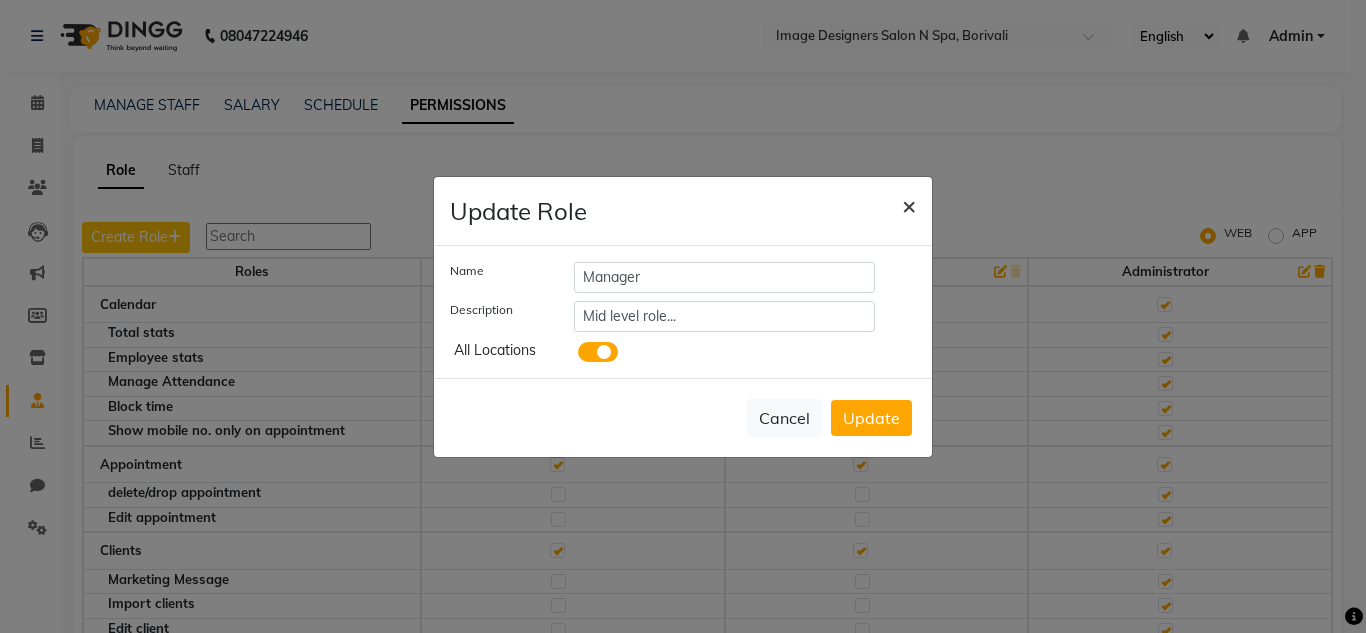 click on "×" 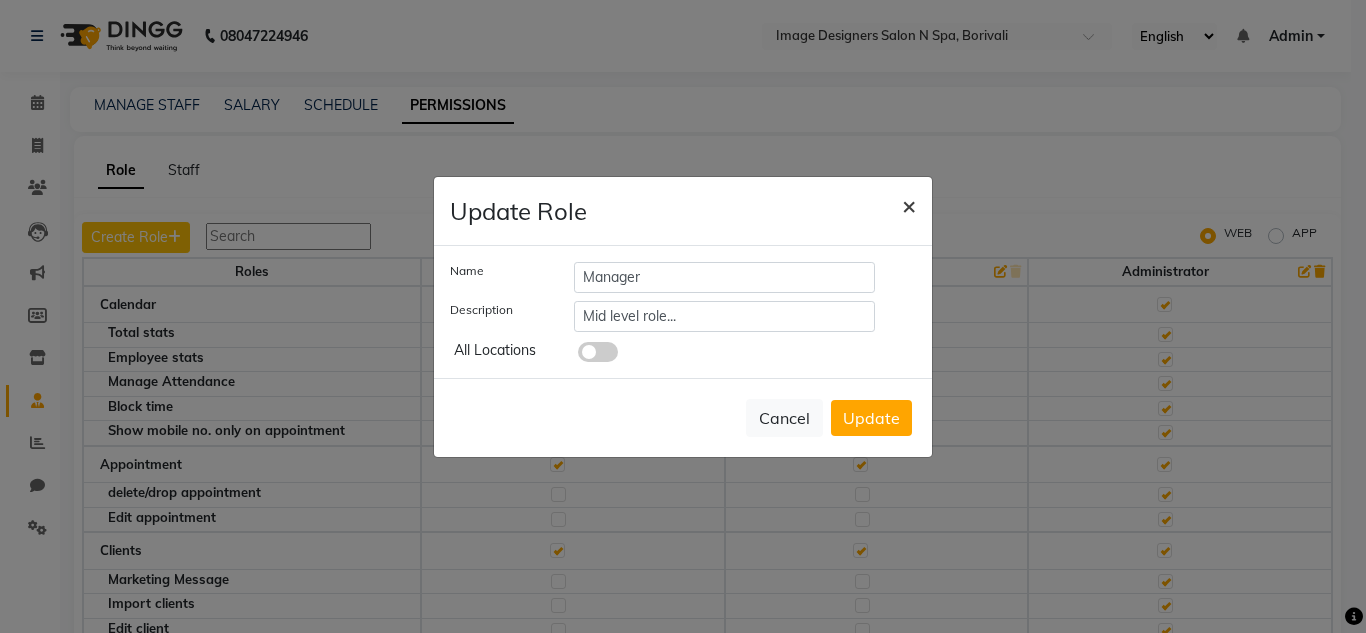 type 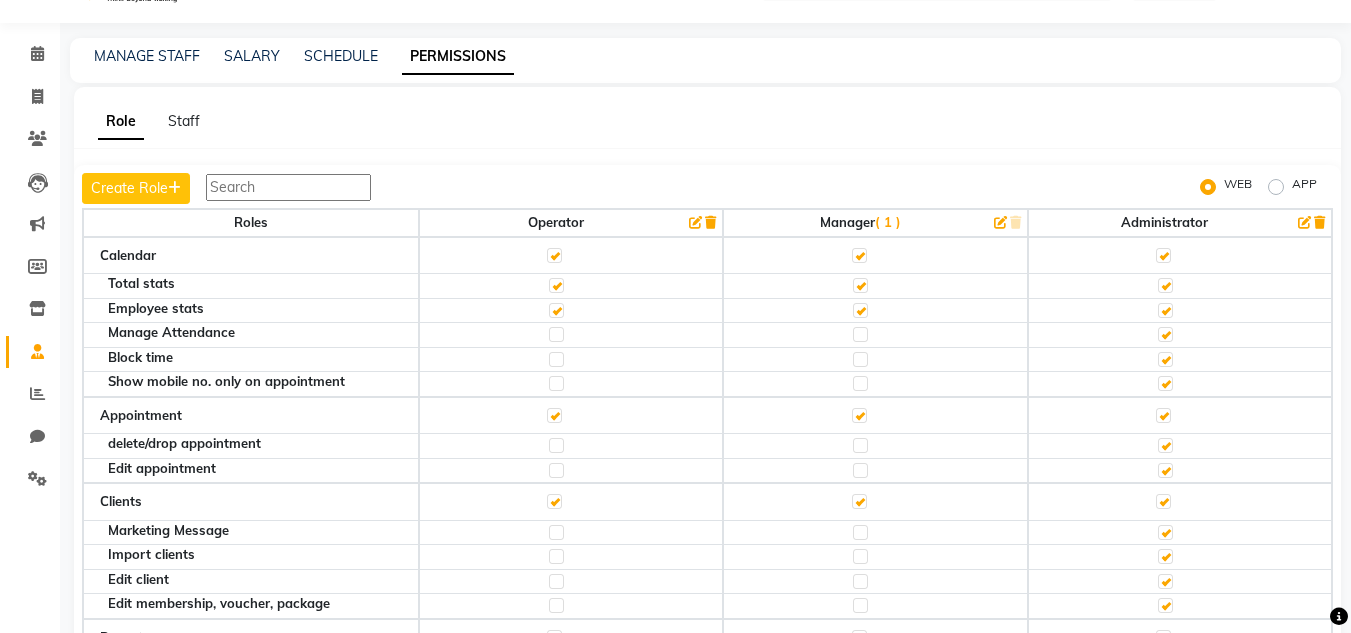 scroll, scrollTop: 105, scrollLeft: 0, axis: vertical 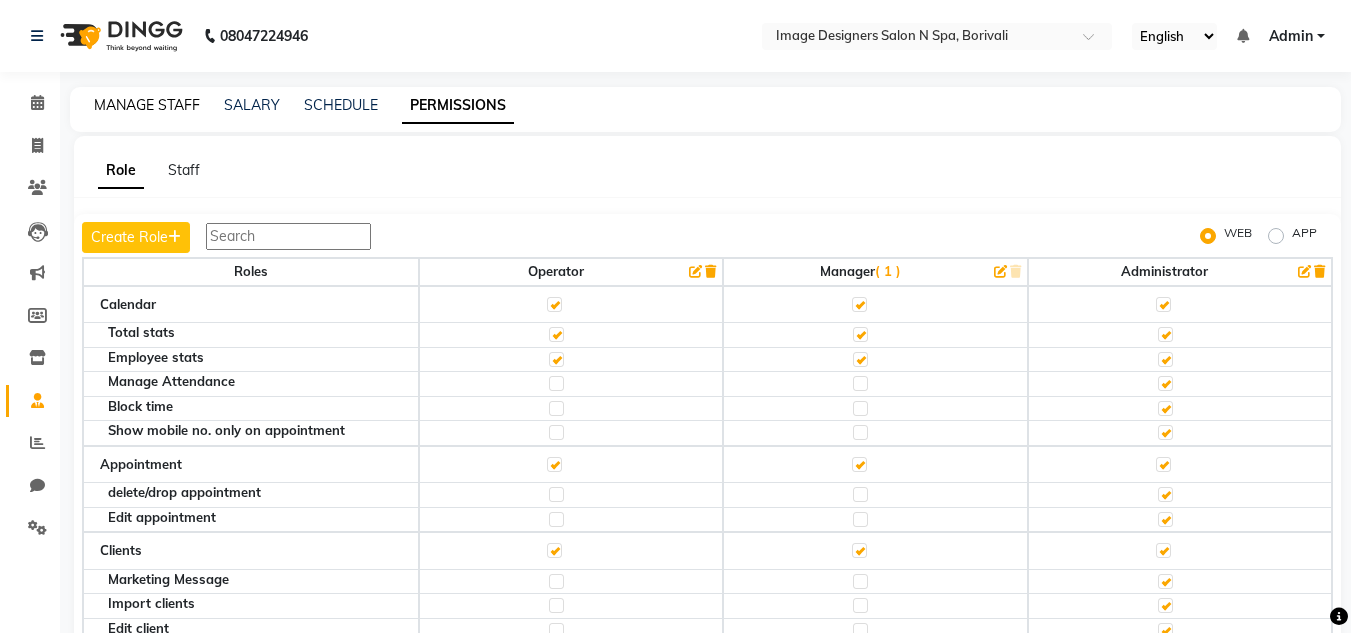 click on "MANAGE STAFF" 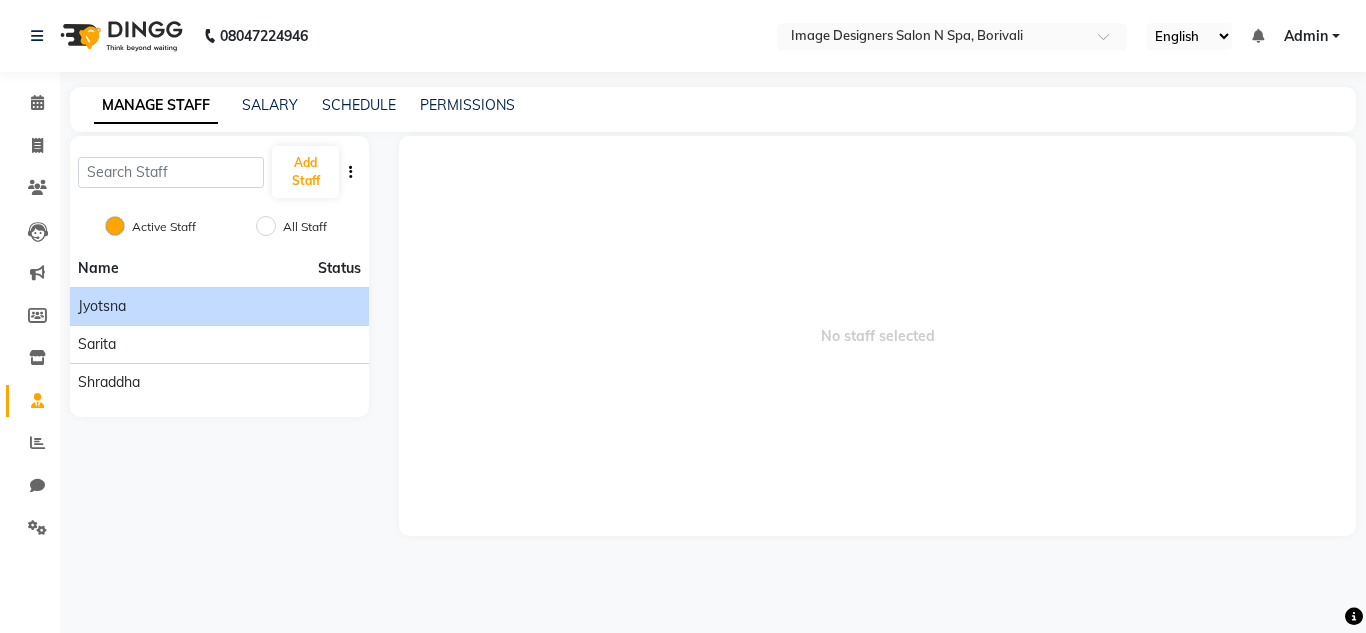 click on "Jyotsna" 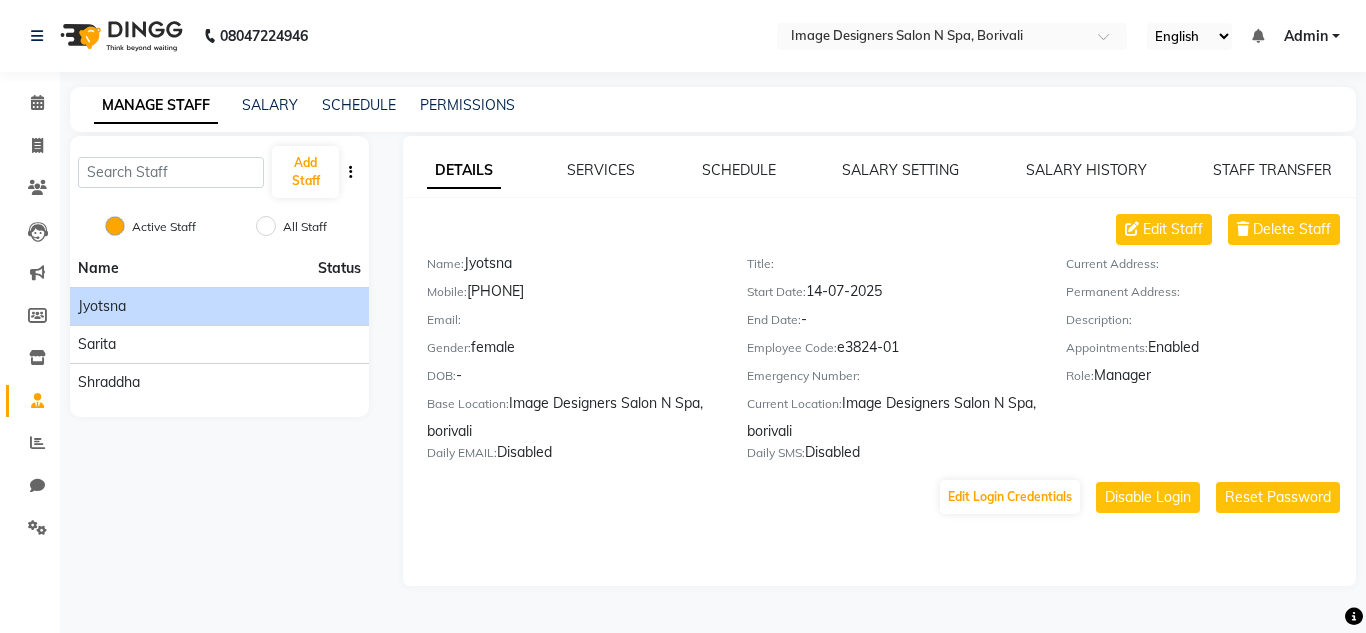 click on "Admin" at bounding box center (1306, 36) 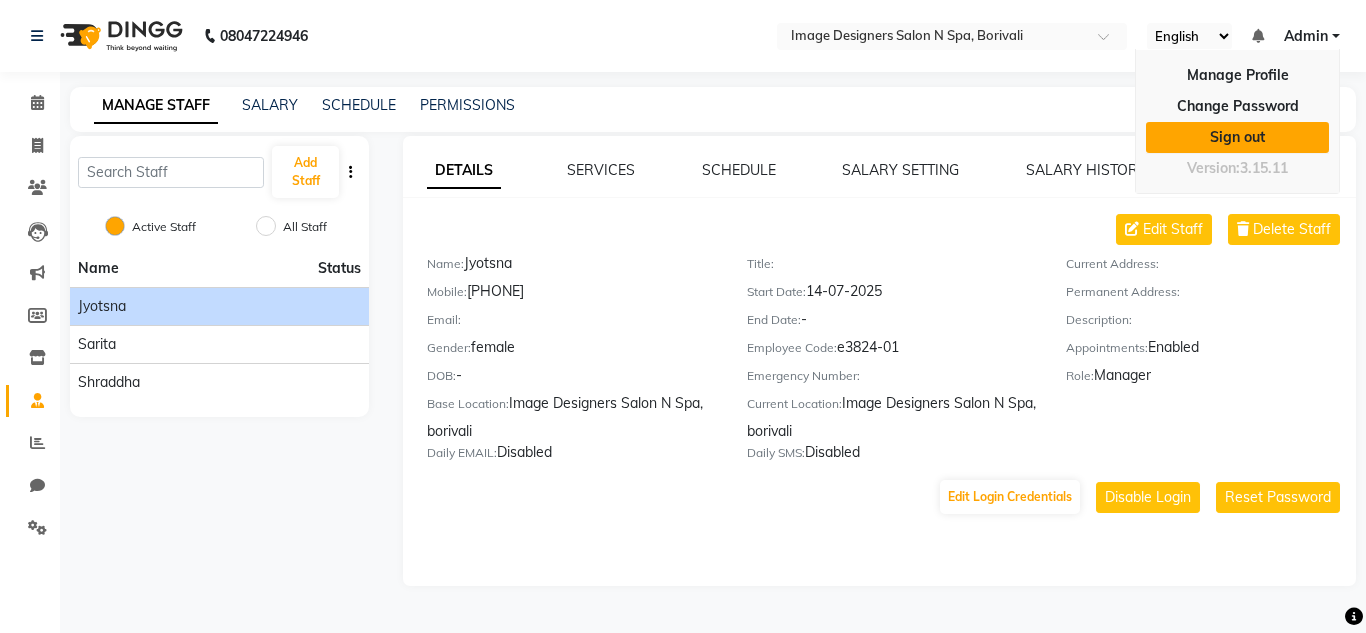 click on "Sign out" at bounding box center (1237, 137) 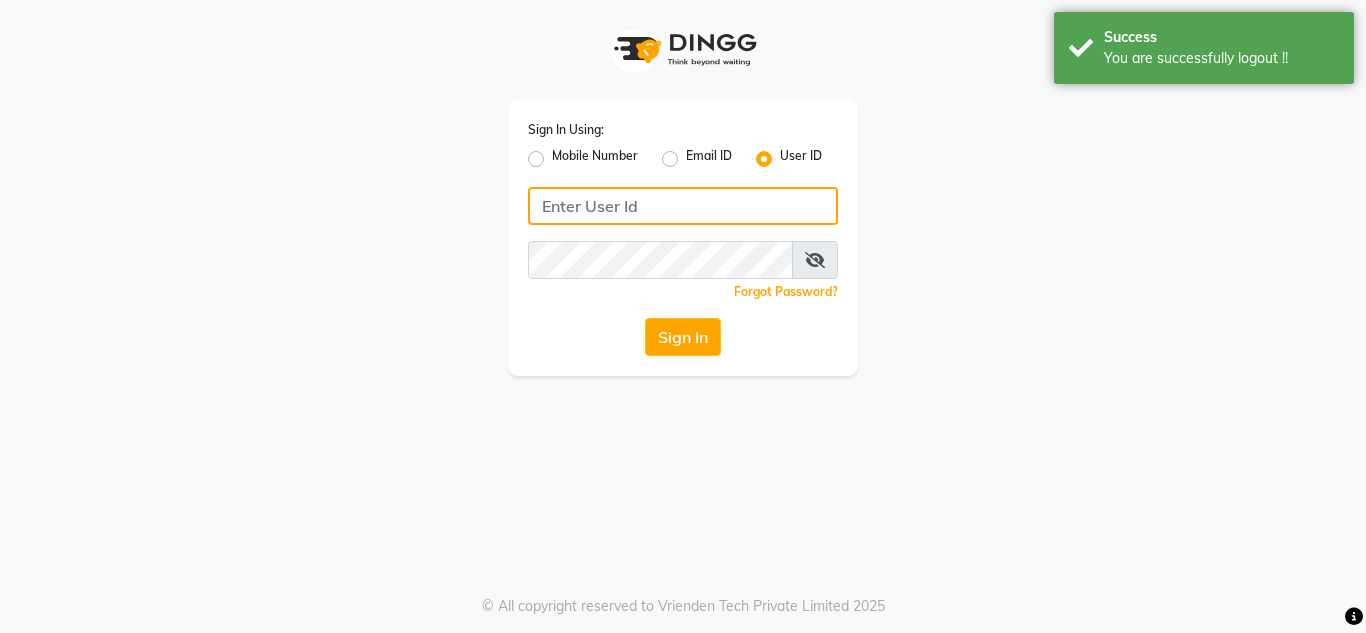 click 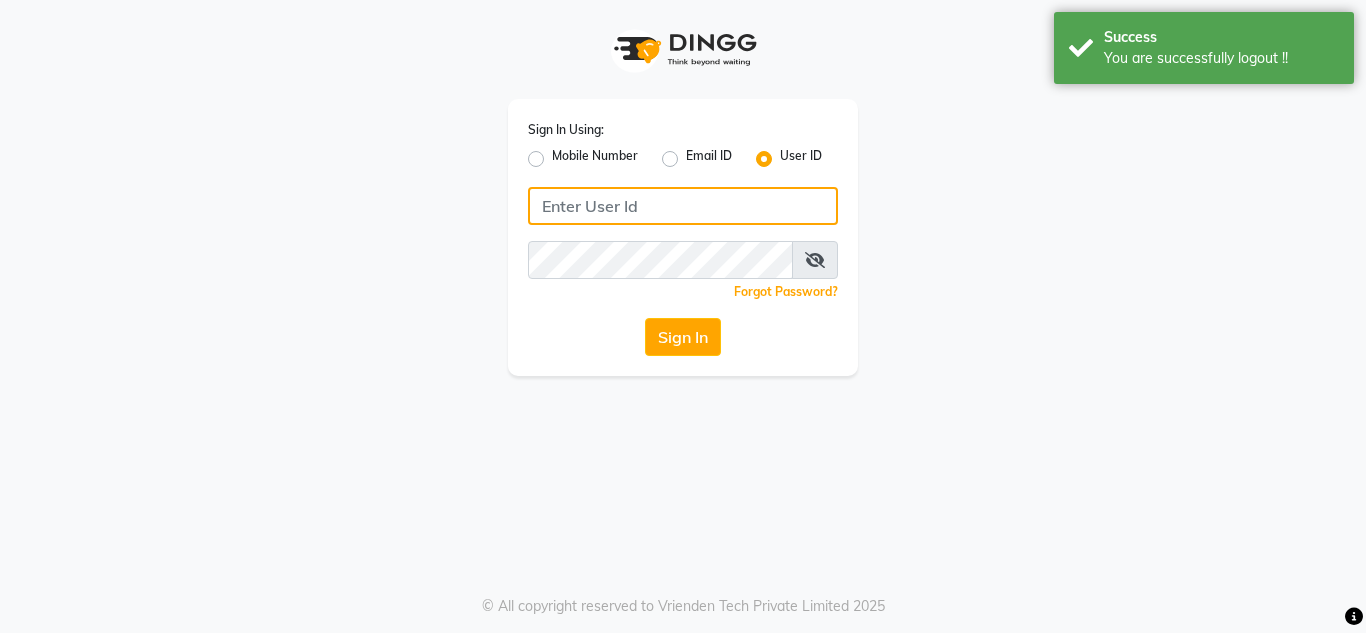 paste on "9594420324" 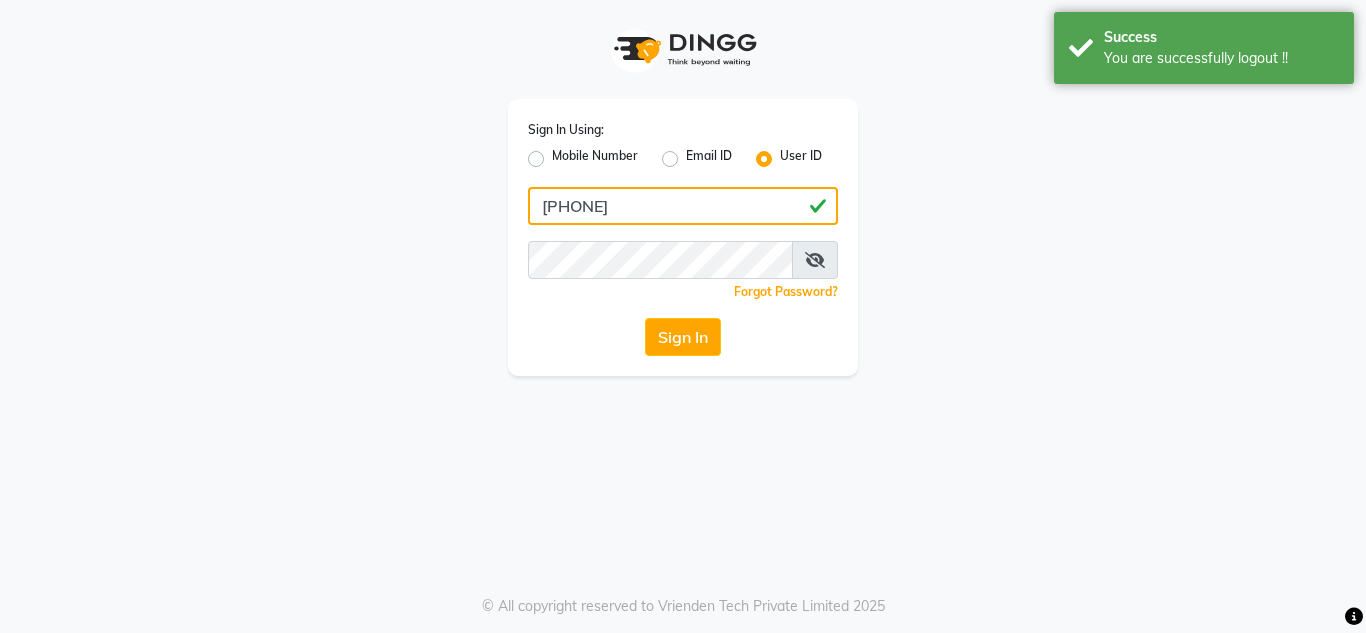 type on "9594420324" 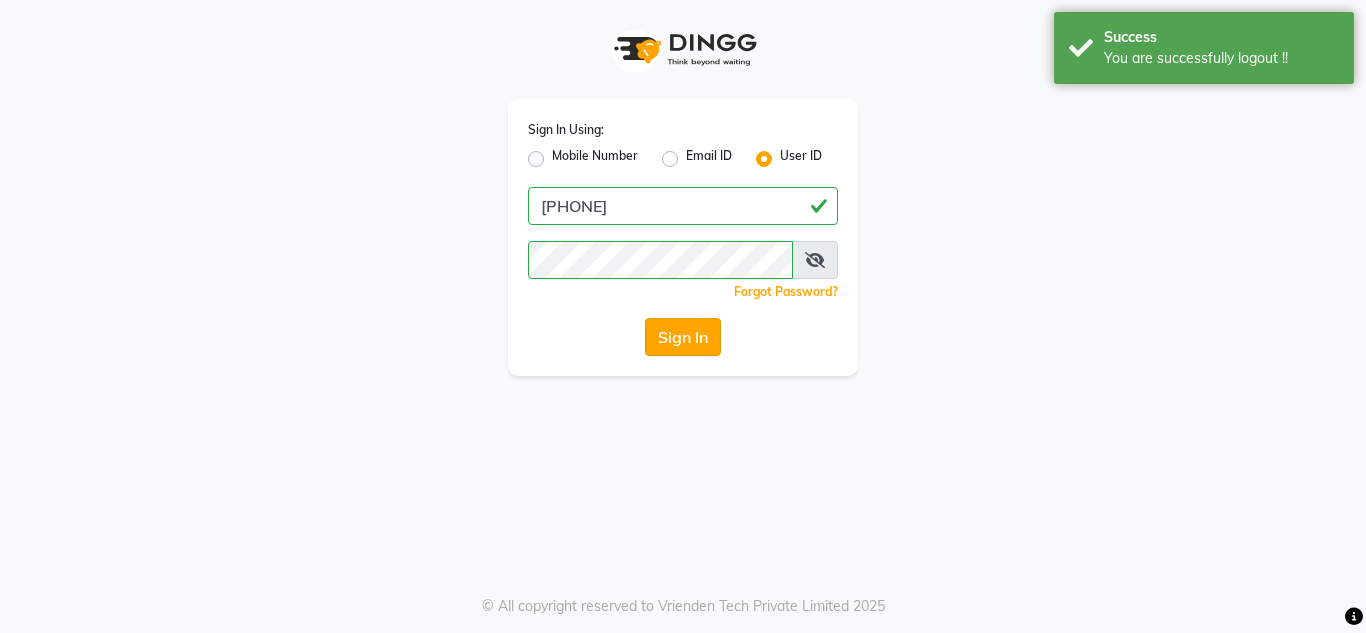click on "Sign In" 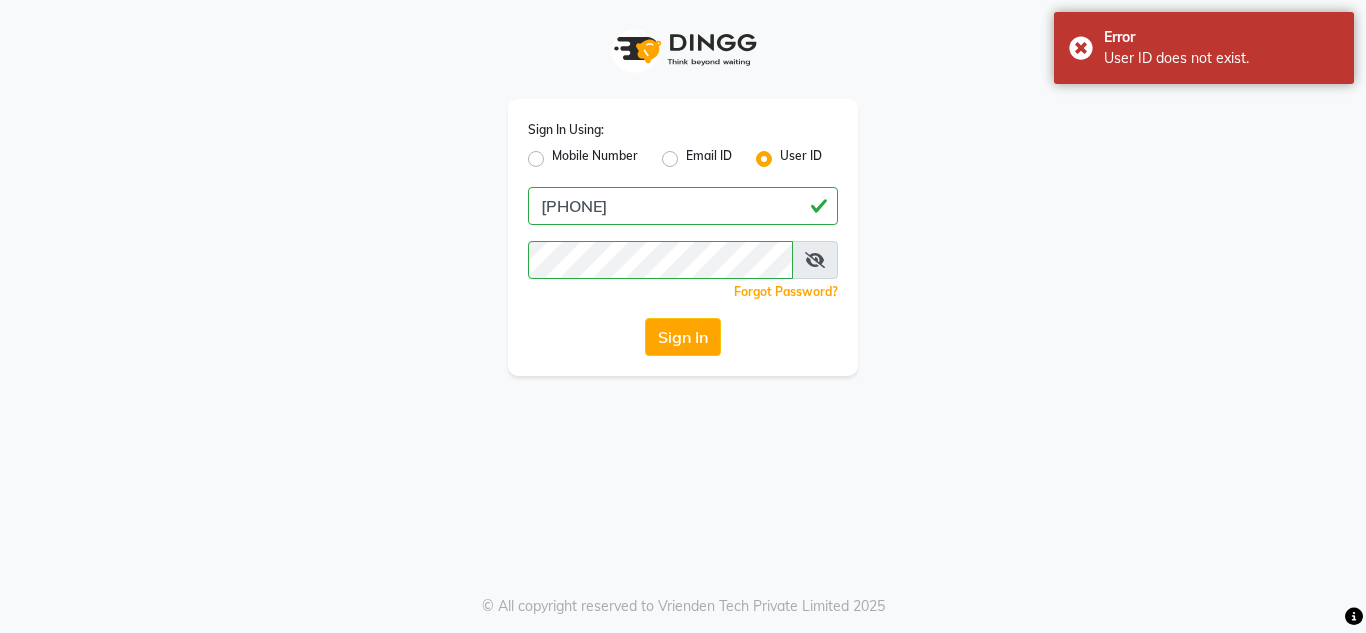 click on "Mobile Number" 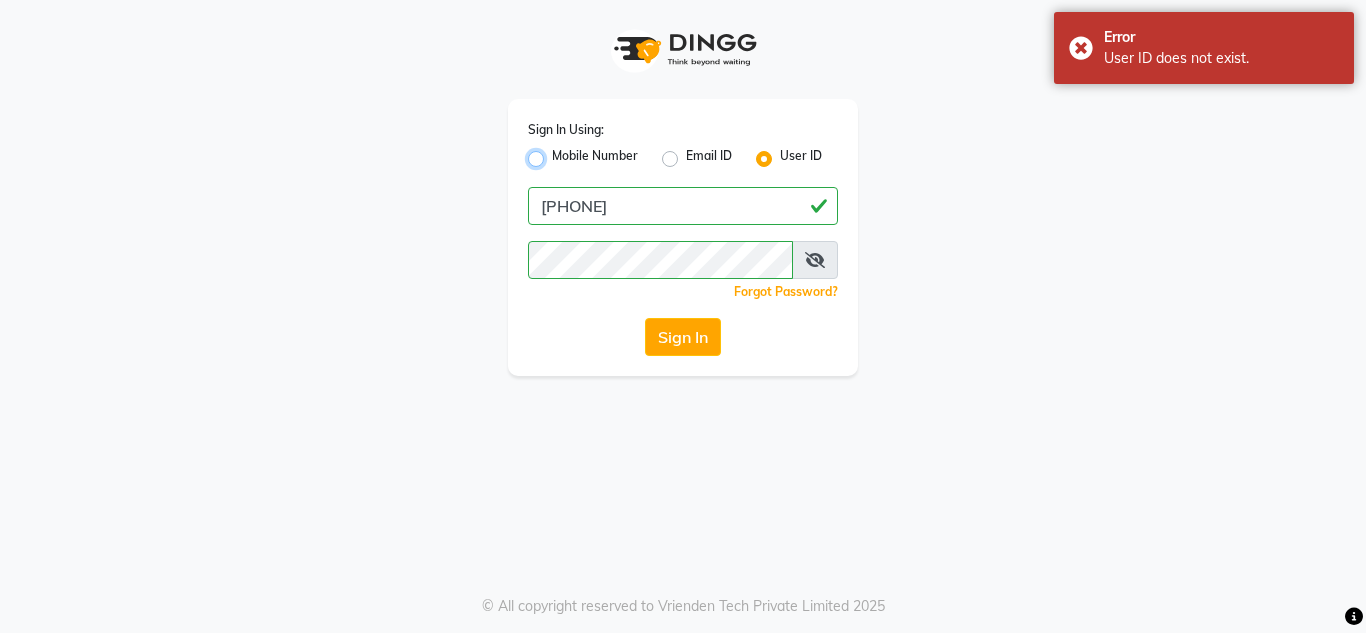 click on "Mobile Number" at bounding box center (558, 153) 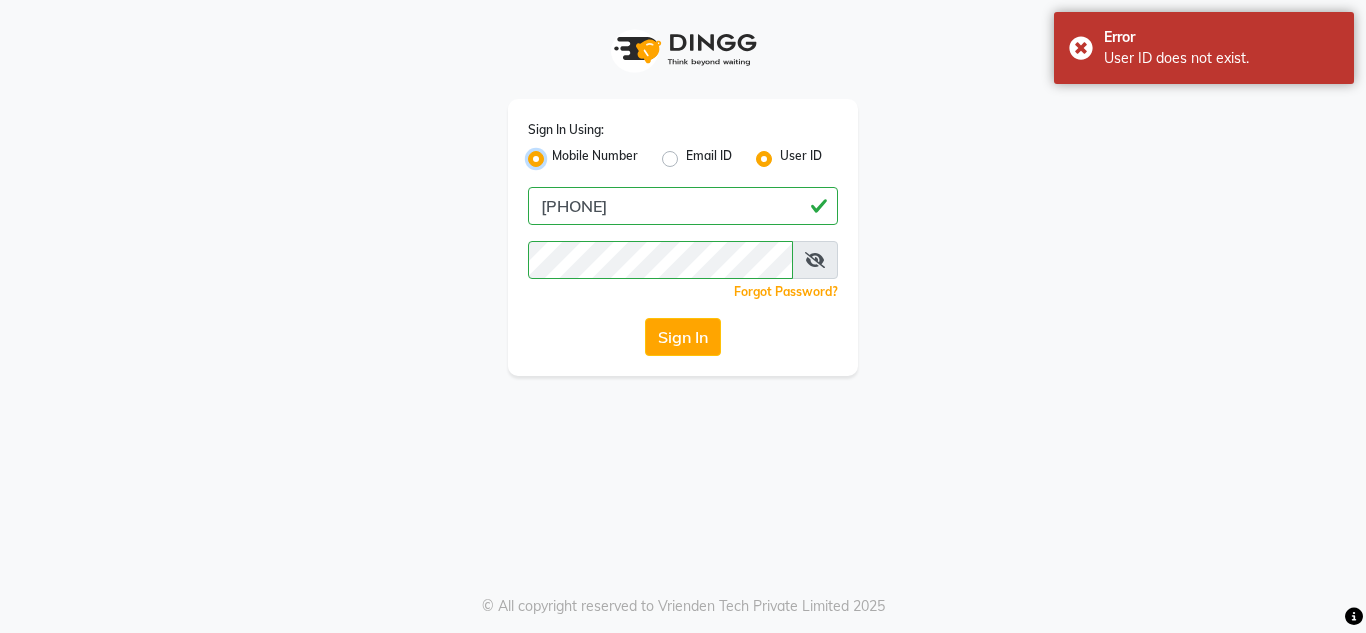 radio on "false" 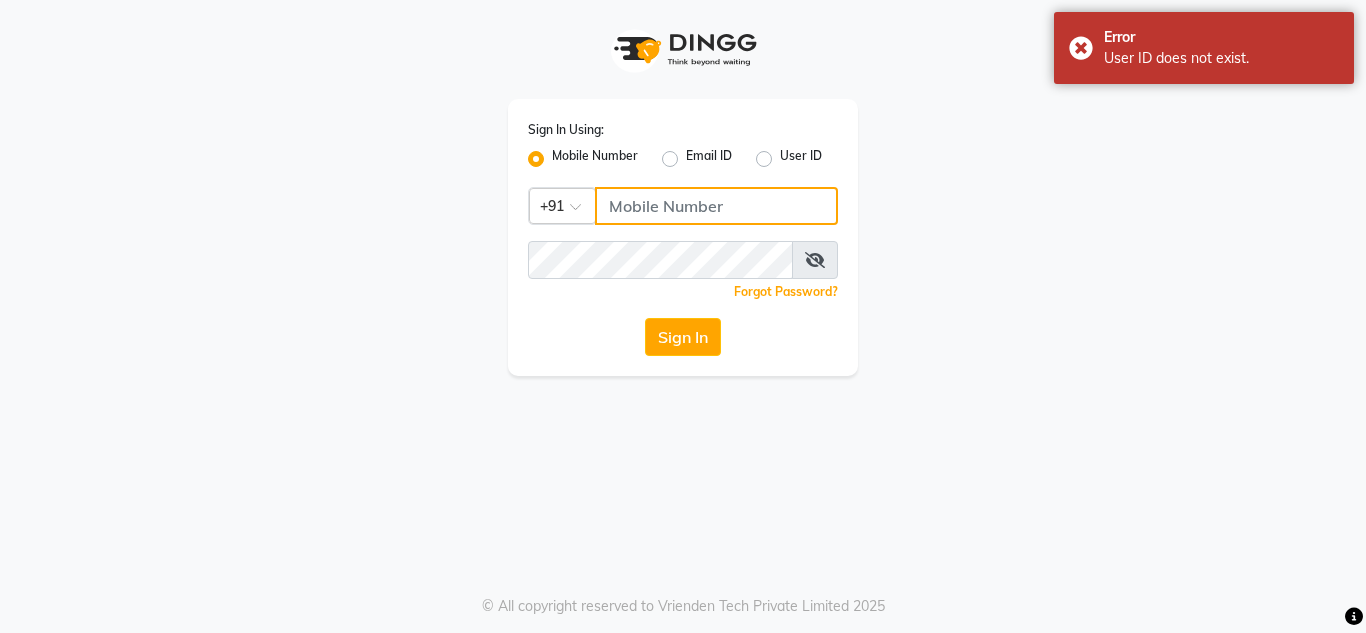 click 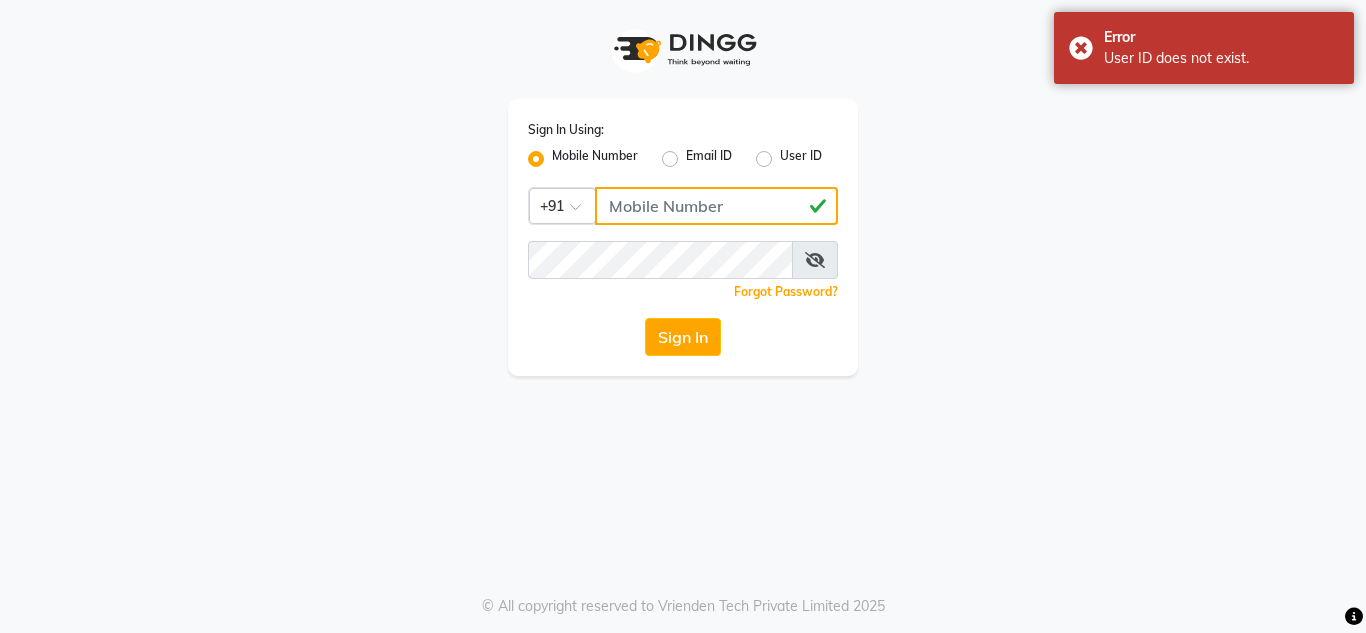 type on "9594420324" 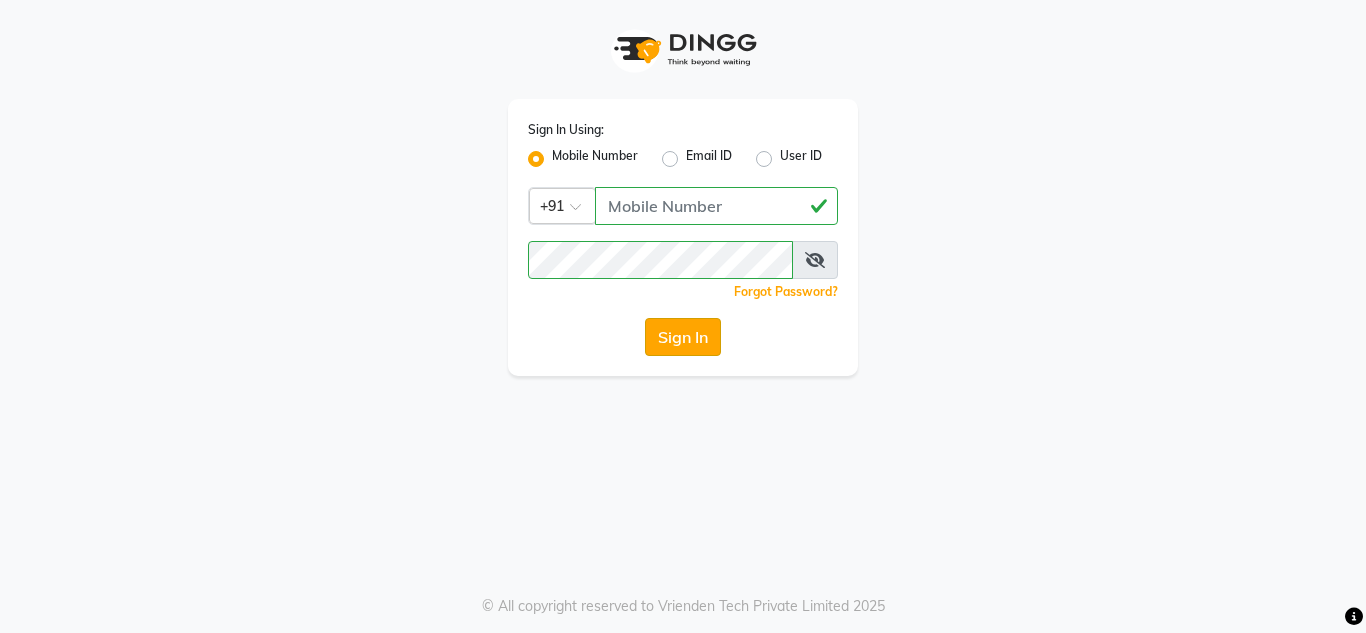click on "Sign In" 